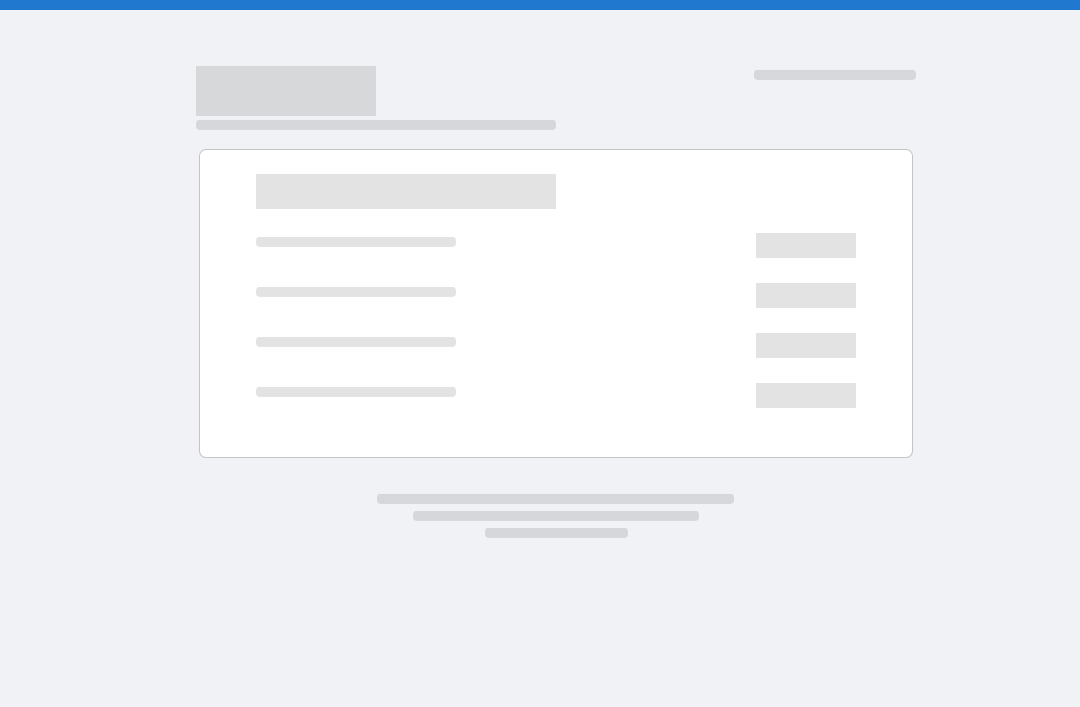 scroll, scrollTop: 0, scrollLeft: 0, axis: both 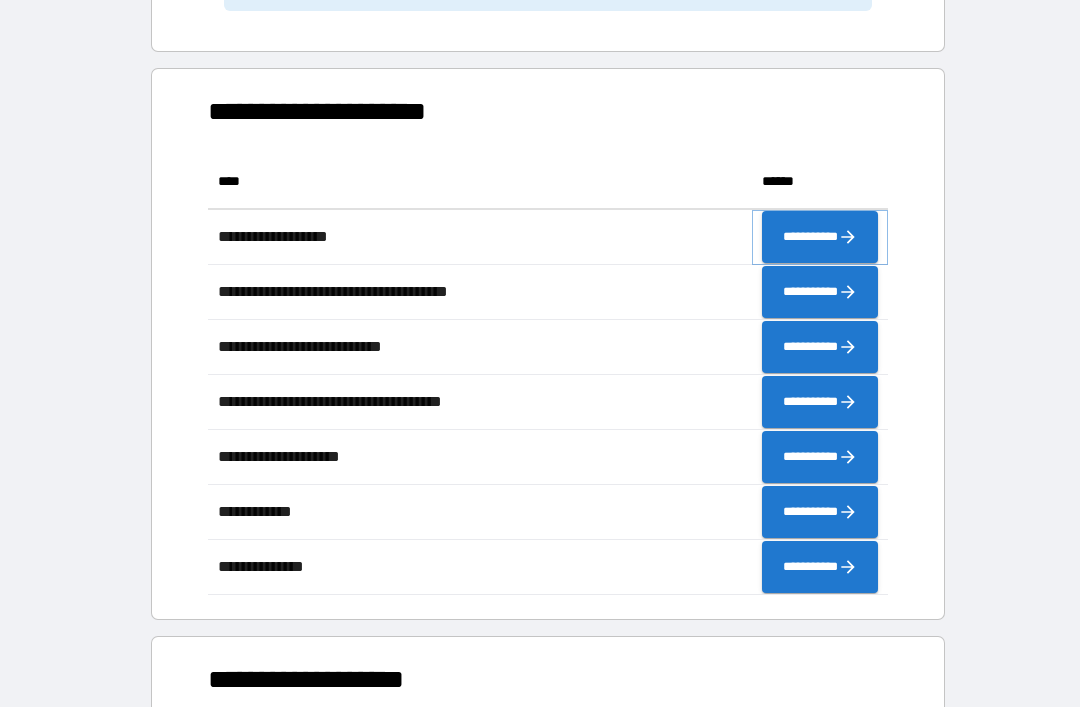 click on "**********" at bounding box center [820, 237] 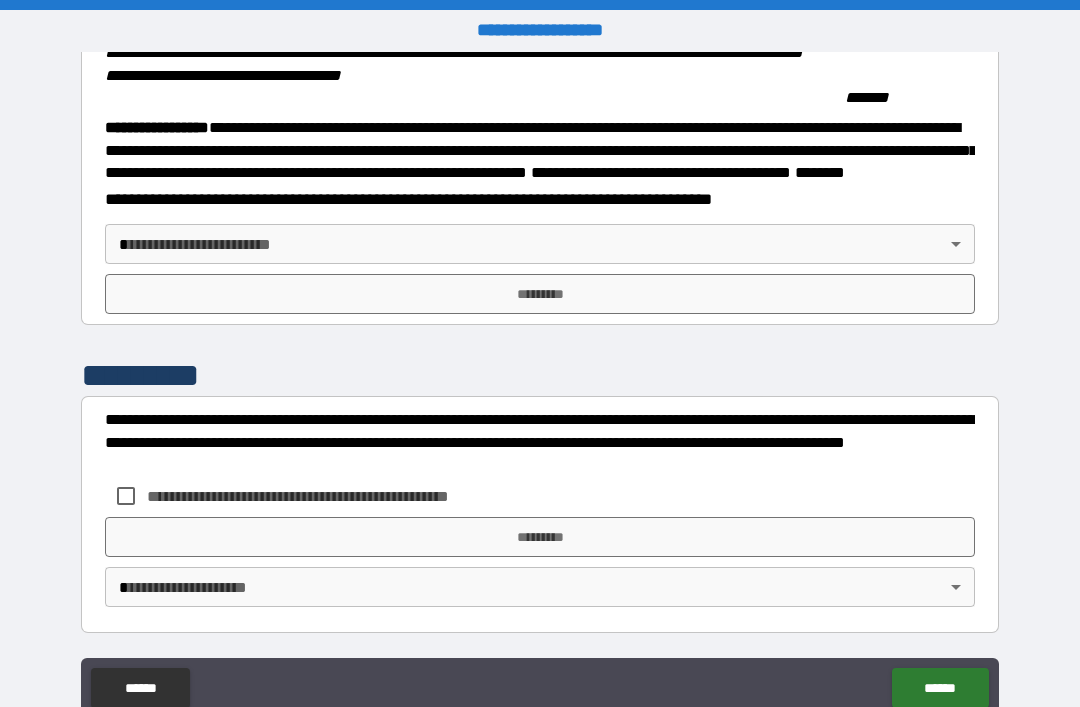 scroll, scrollTop: 2092, scrollLeft: 0, axis: vertical 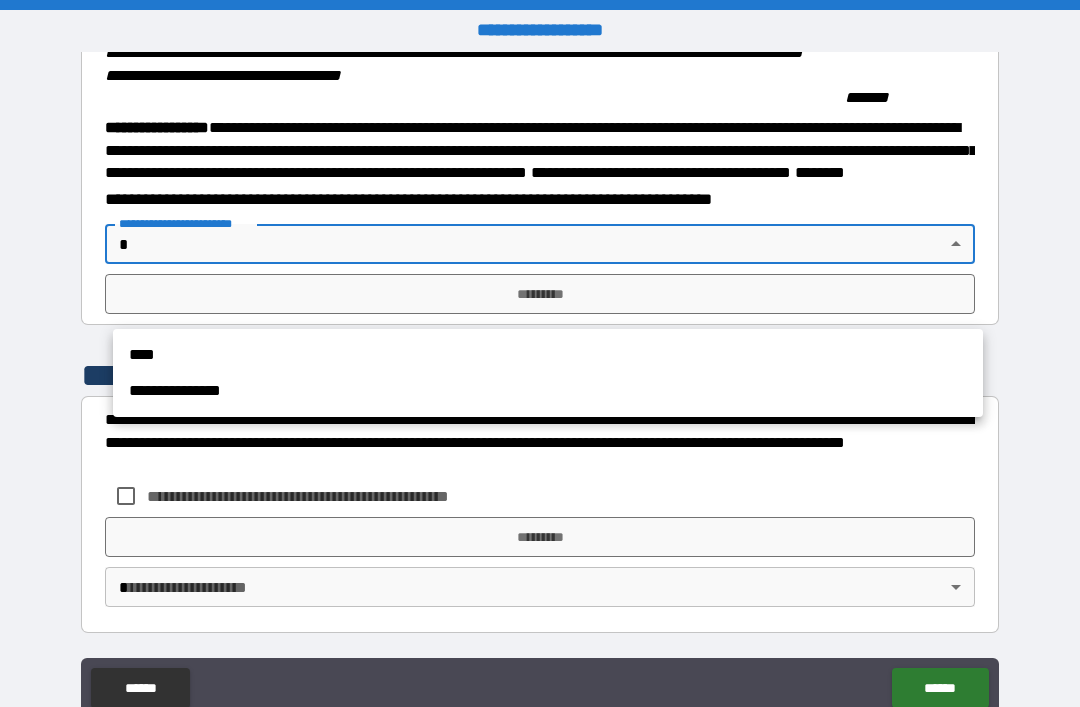 click on "**********" at bounding box center (548, 391) 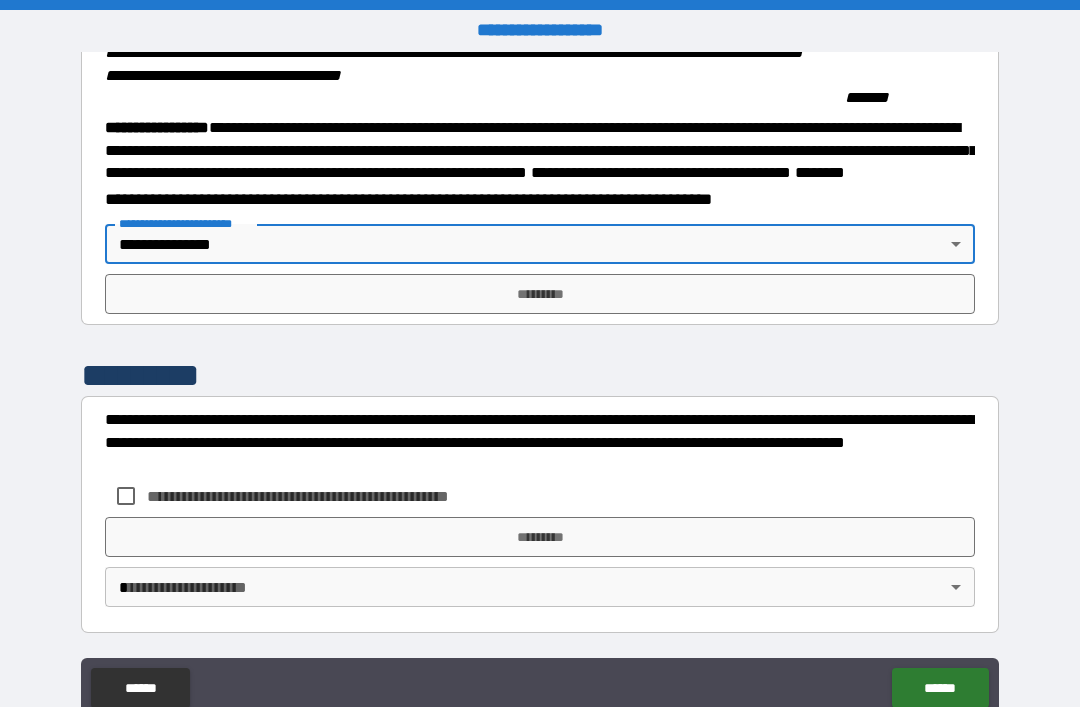 click on "*********" at bounding box center [540, 294] 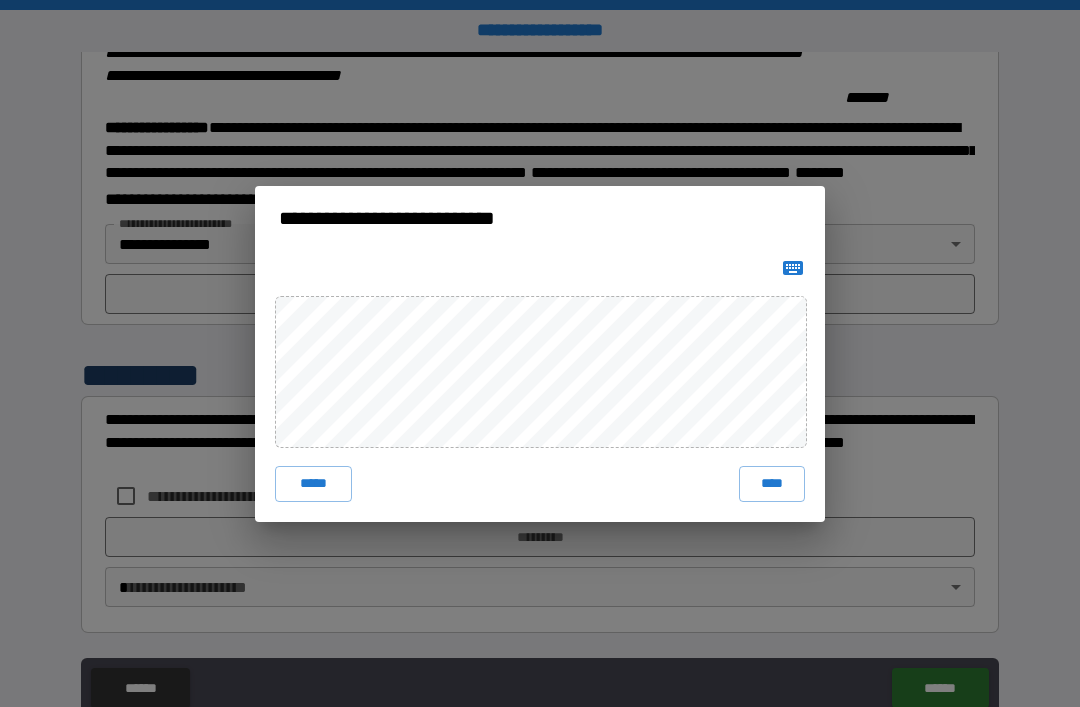 click on "**********" at bounding box center (540, 353) 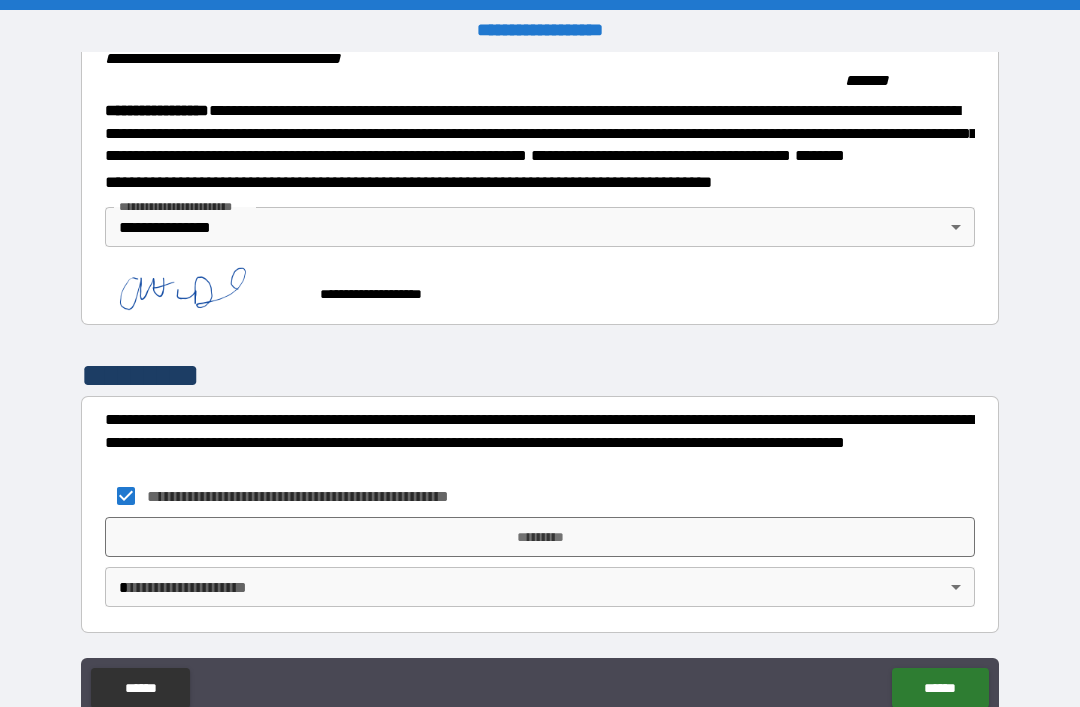 scroll, scrollTop: 2166, scrollLeft: 0, axis: vertical 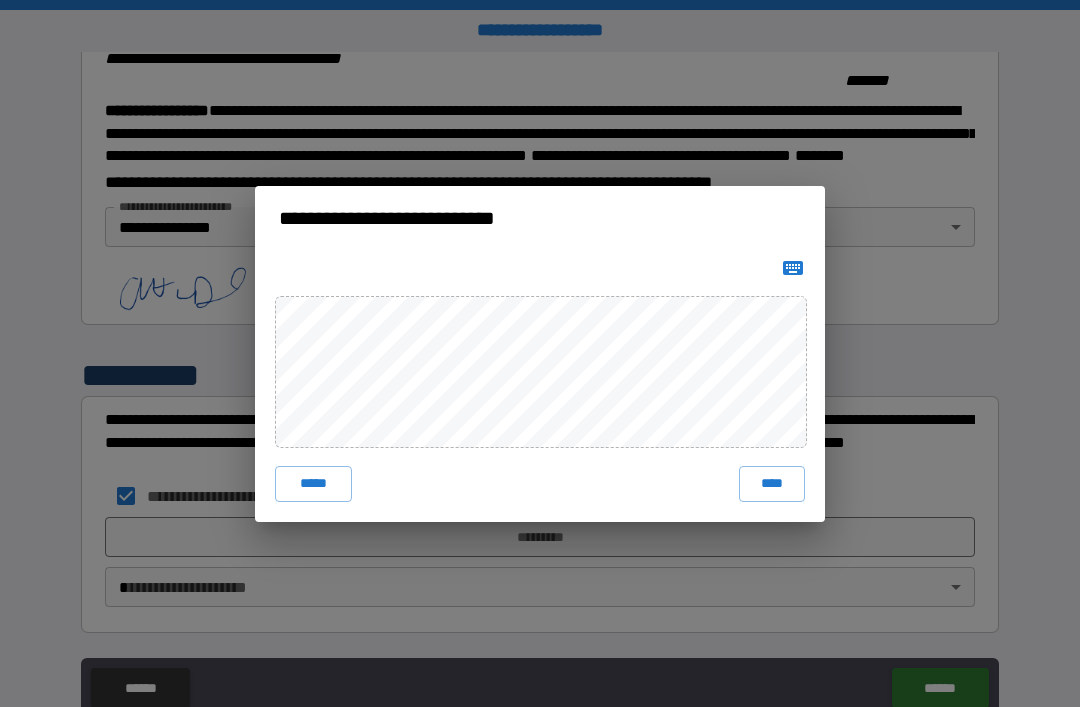 click on "****" at bounding box center (772, 484) 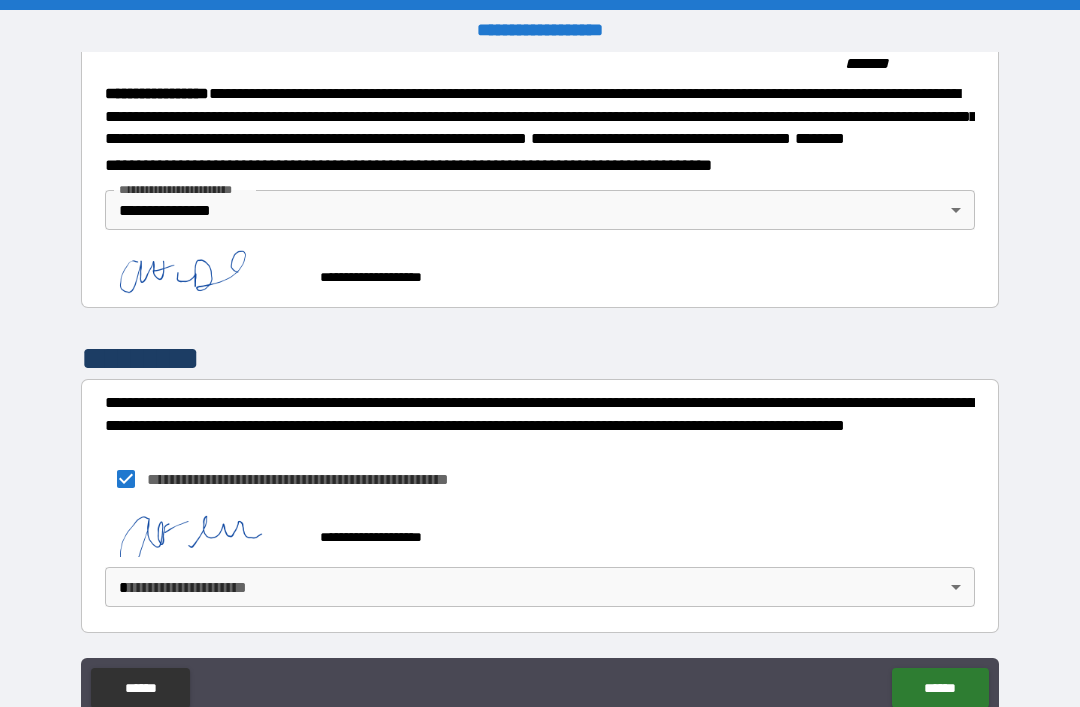 scroll, scrollTop: 2183, scrollLeft: 0, axis: vertical 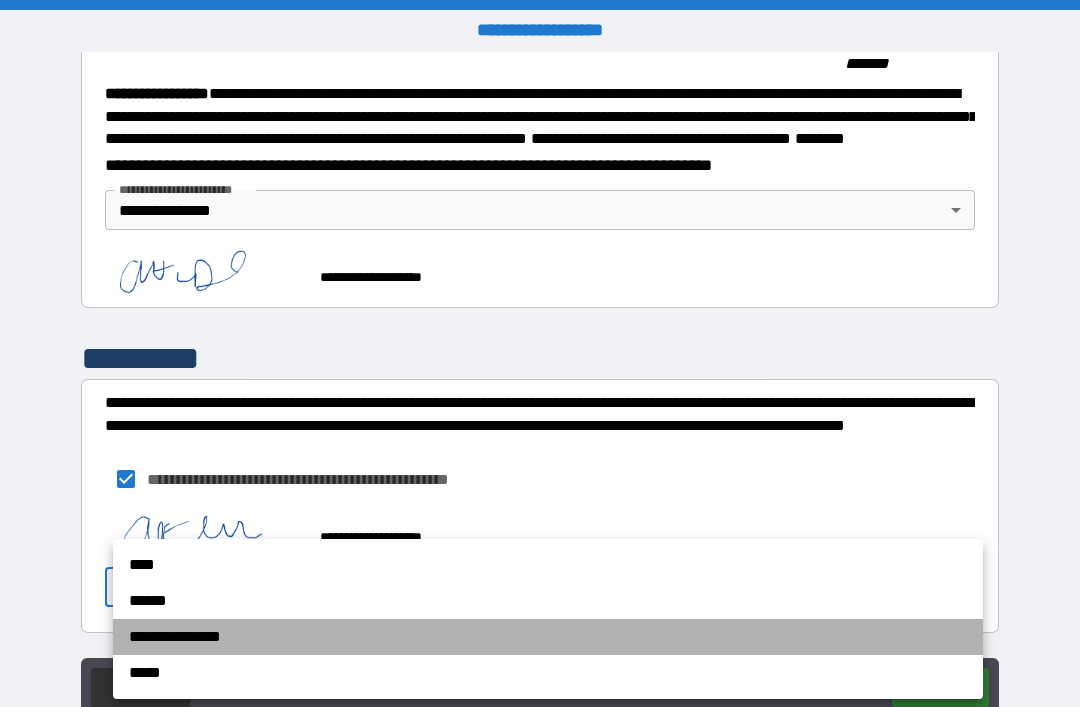 click on "**********" at bounding box center (548, 637) 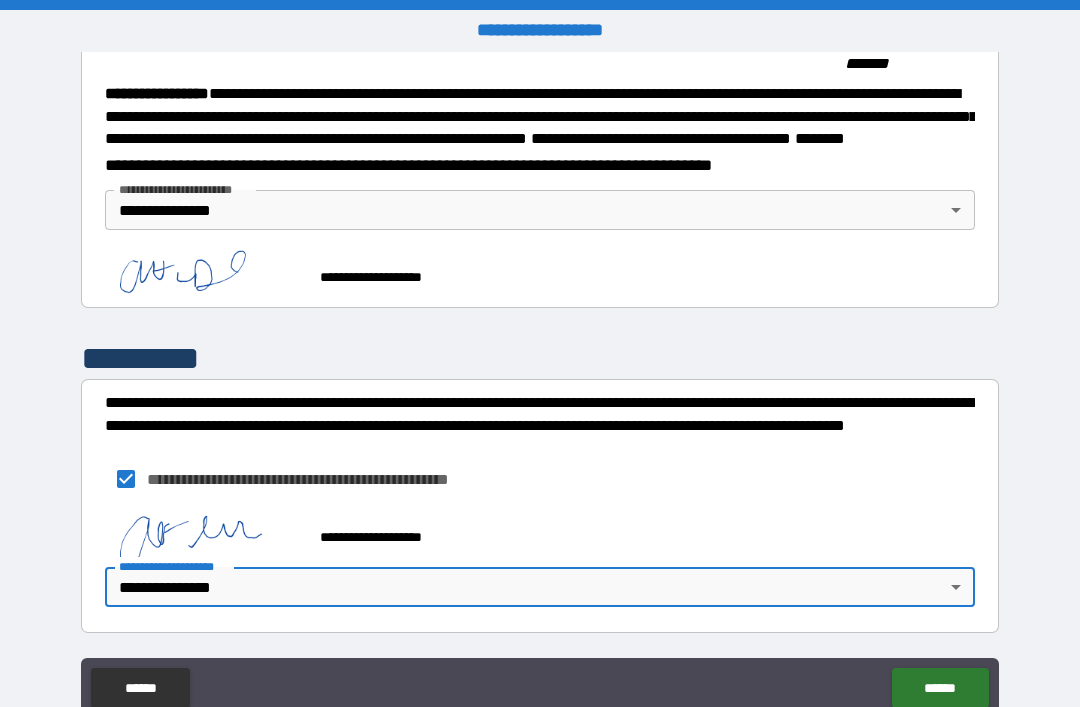 scroll, scrollTop: 2183, scrollLeft: 0, axis: vertical 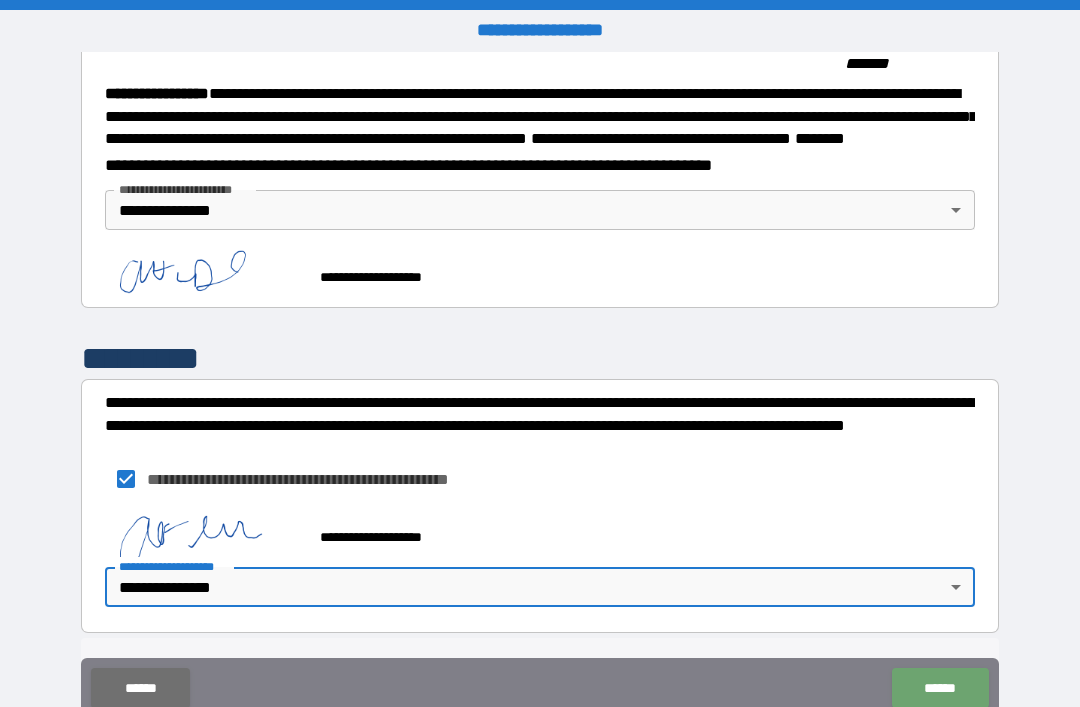 click on "******" at bounding box center (940, 688) 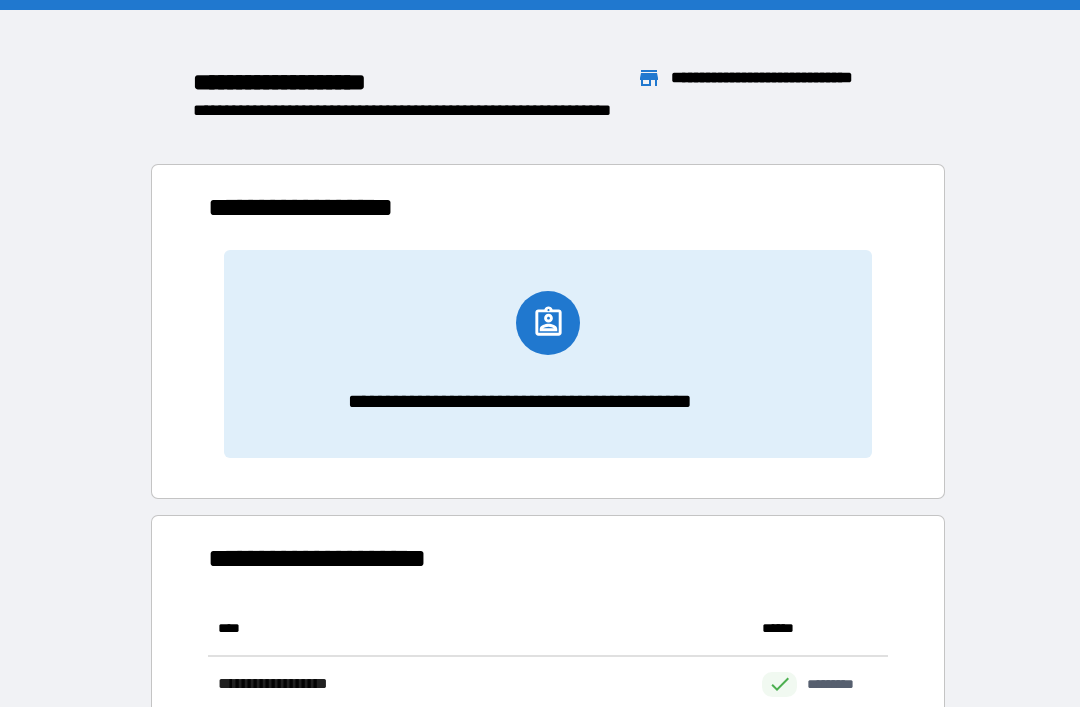 scroll, scrollTop: 441, scrollLeft: 680, axis: both 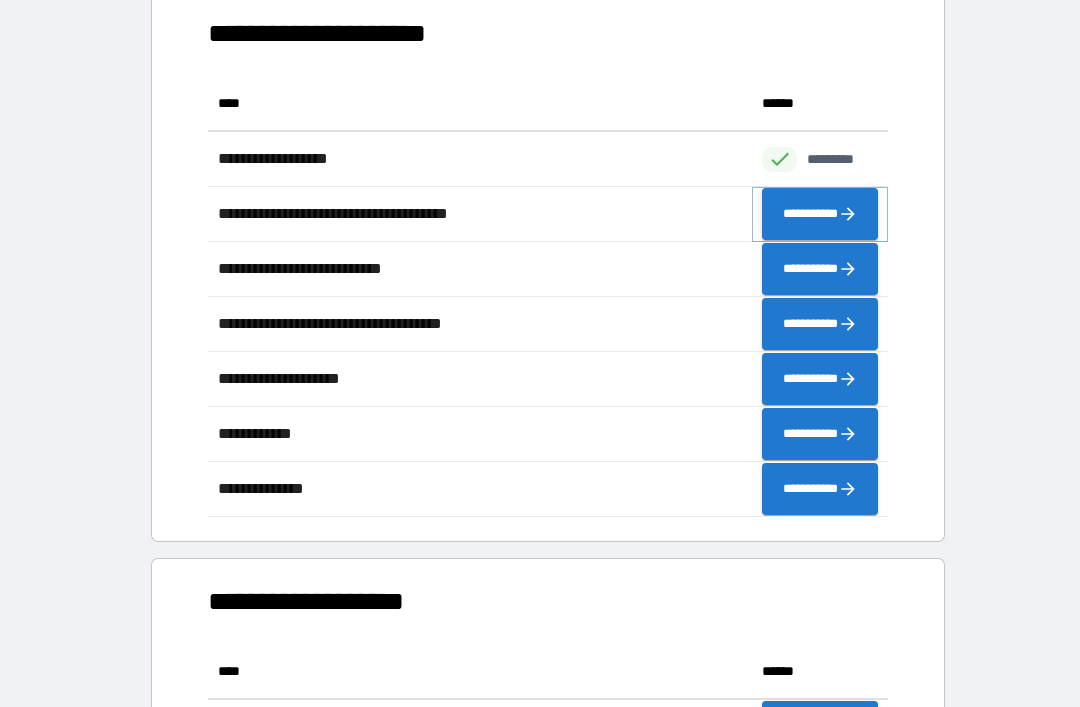 click on "**********" at bounding box center [820, 214] 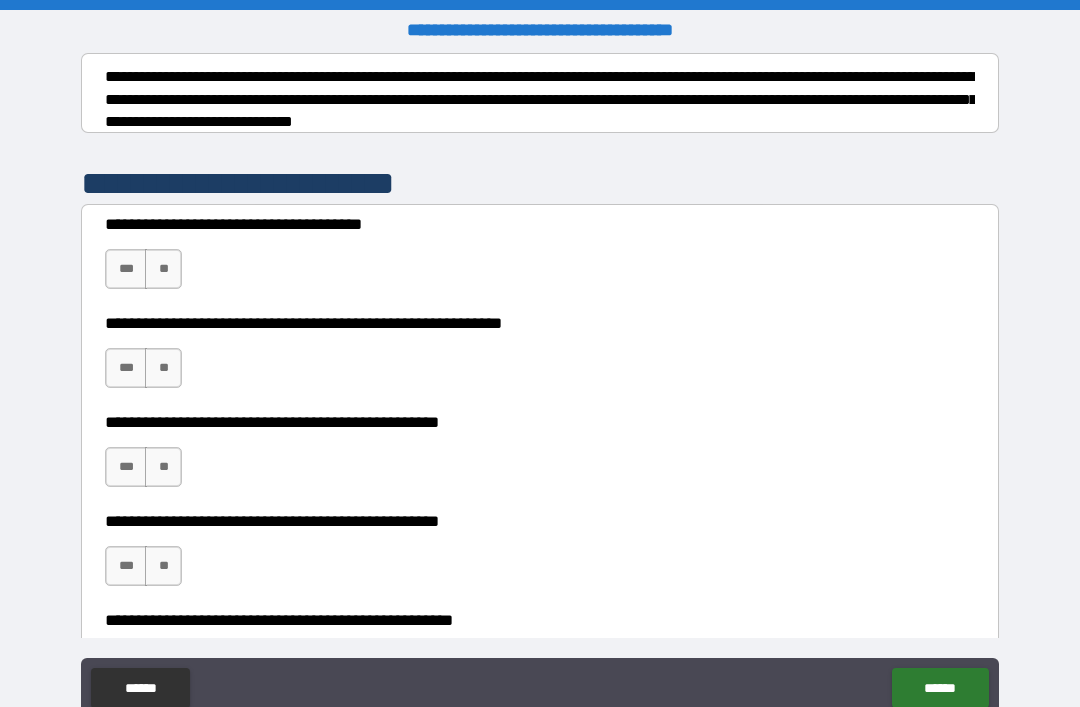 scroll, scrollTop: 317, scrollLeft: 0, axis: vertical 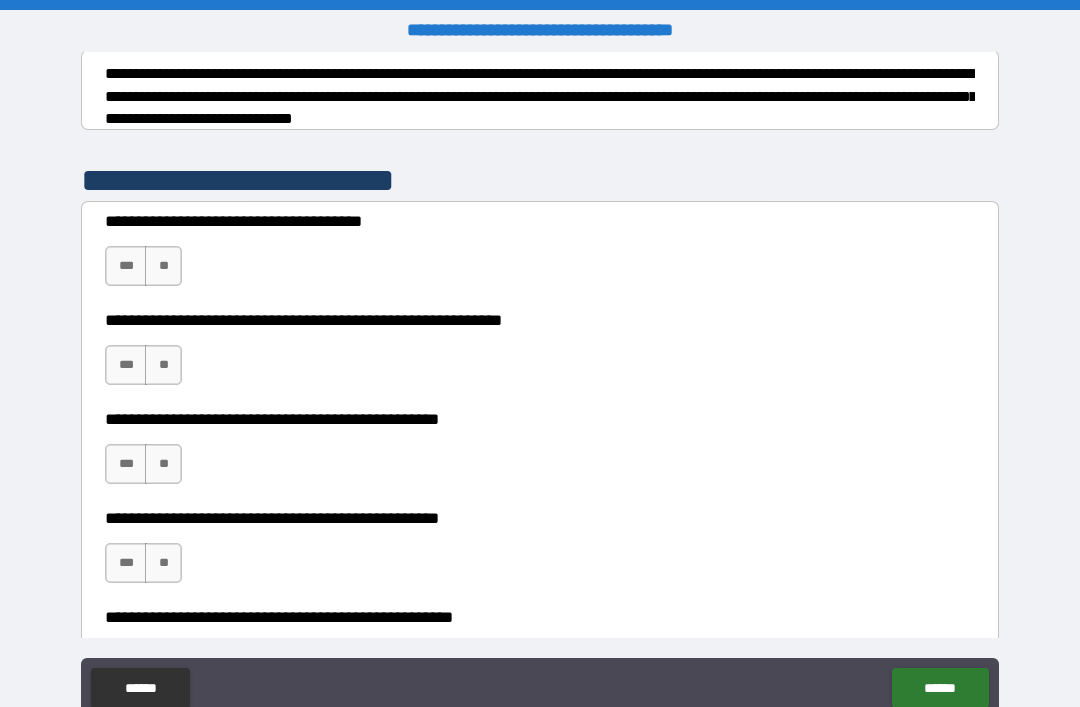 click on "**" at bounding box center [163, 266] 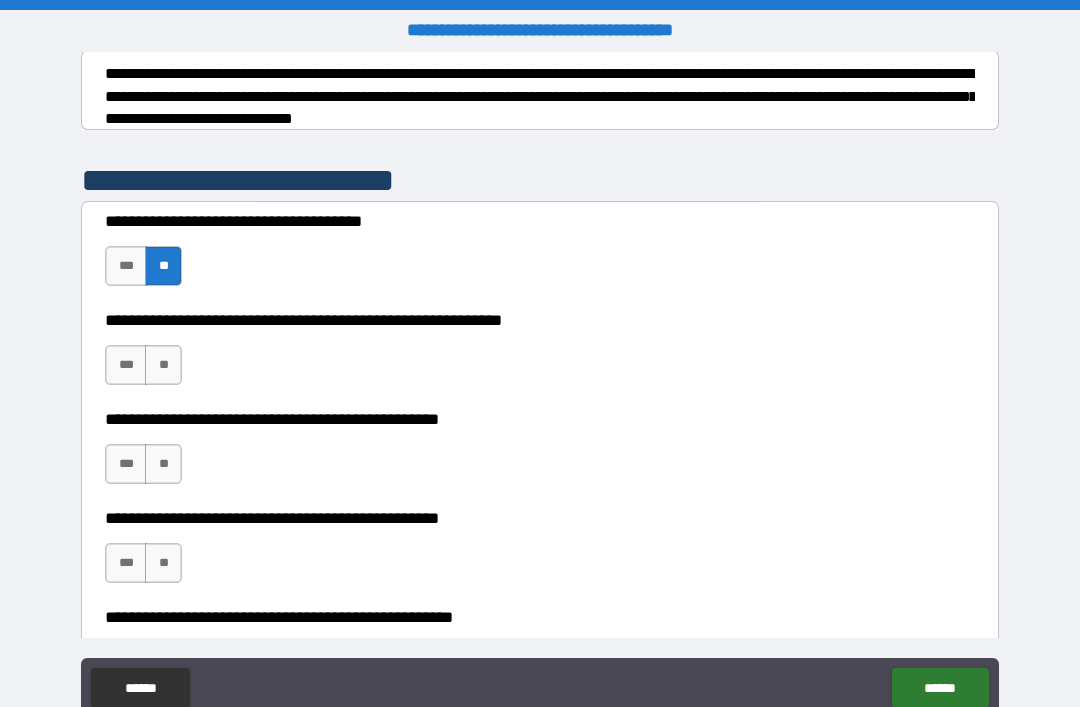 click on "***" at bounding box center (126, 266) 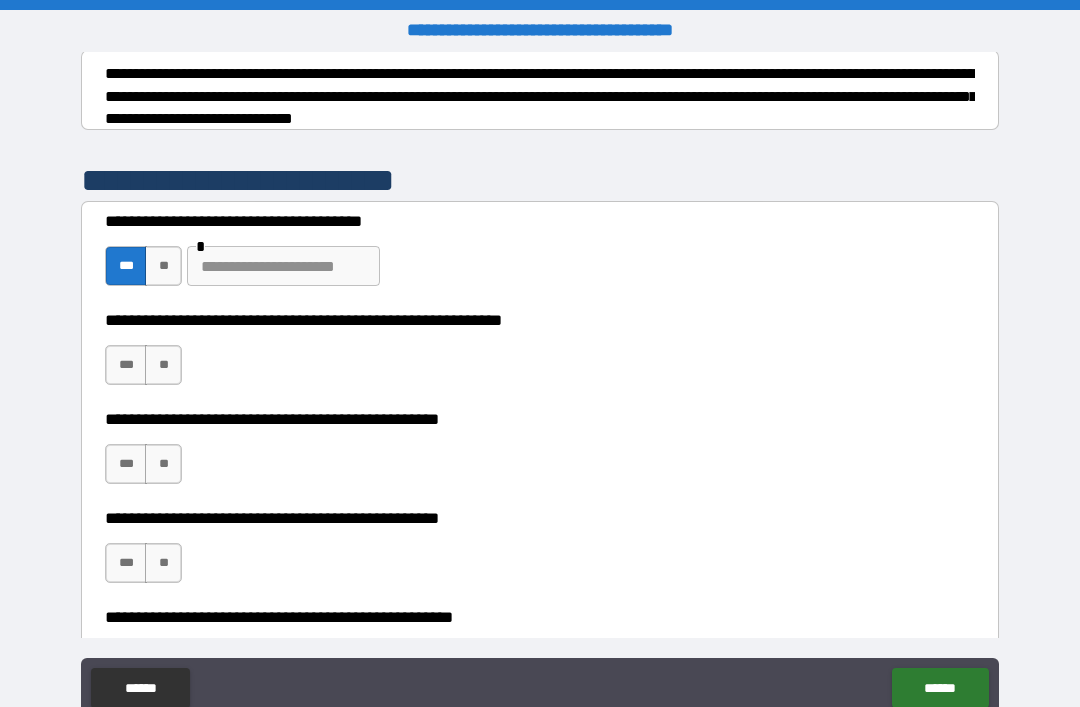 click on "**" at bounding box center (163, 266) 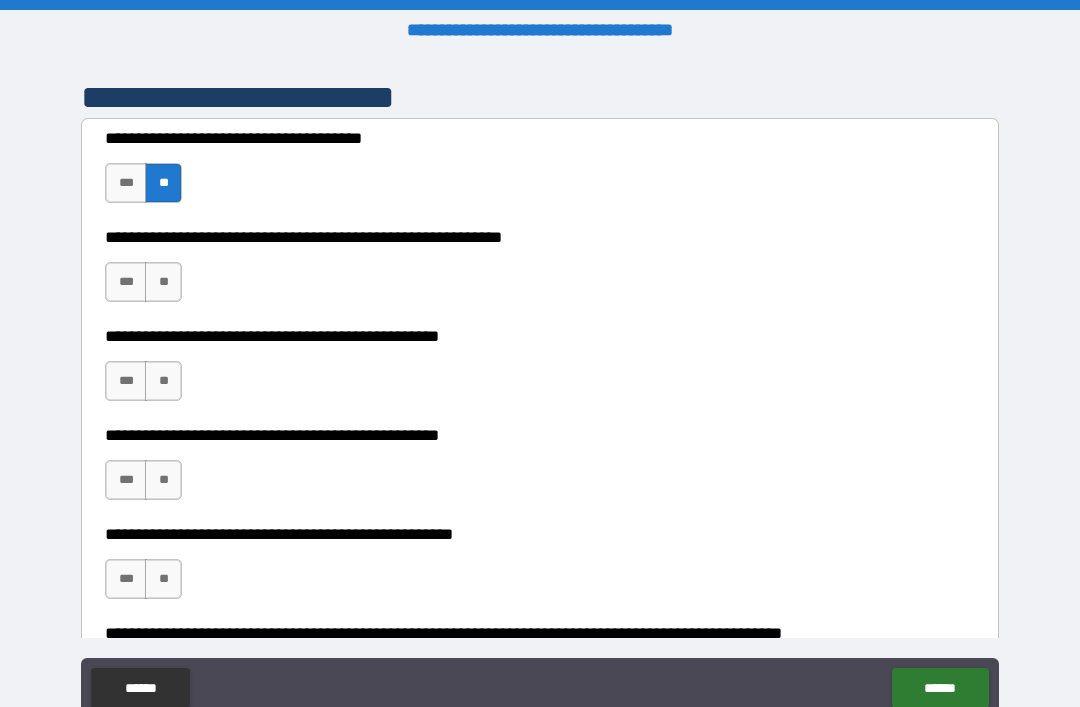 scroll, scrollTop: 407, scrollLeft: 0, axis: vertical 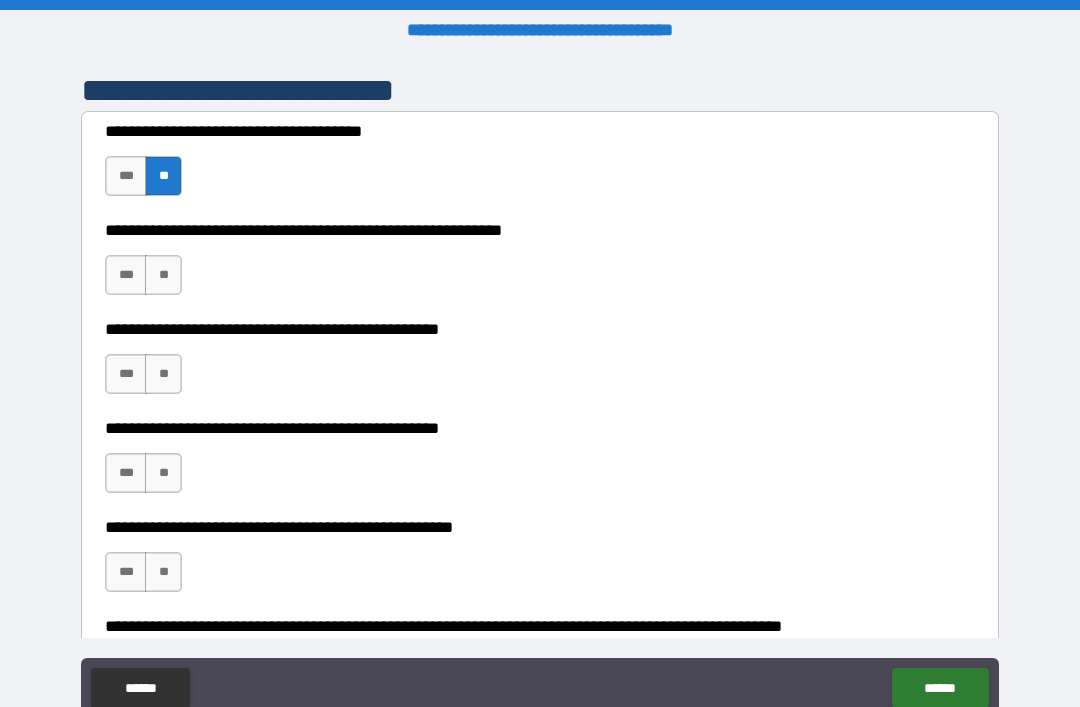 click on "**" at bounding box center [163, 275] 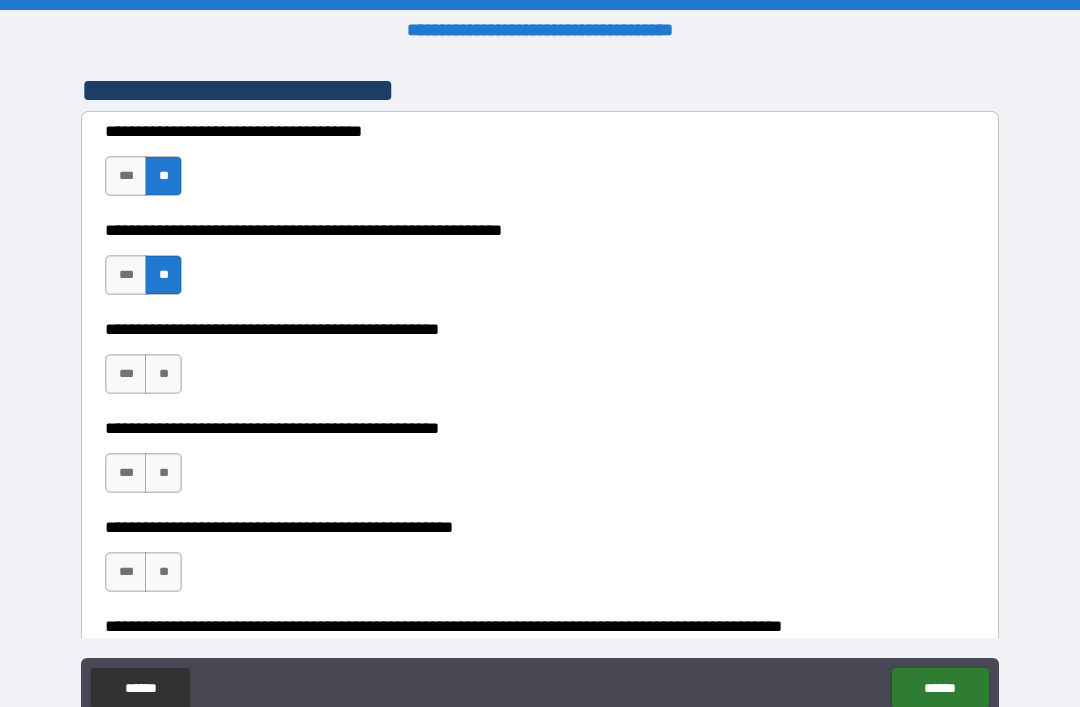 click on "**" at bounding box center (163, 374) 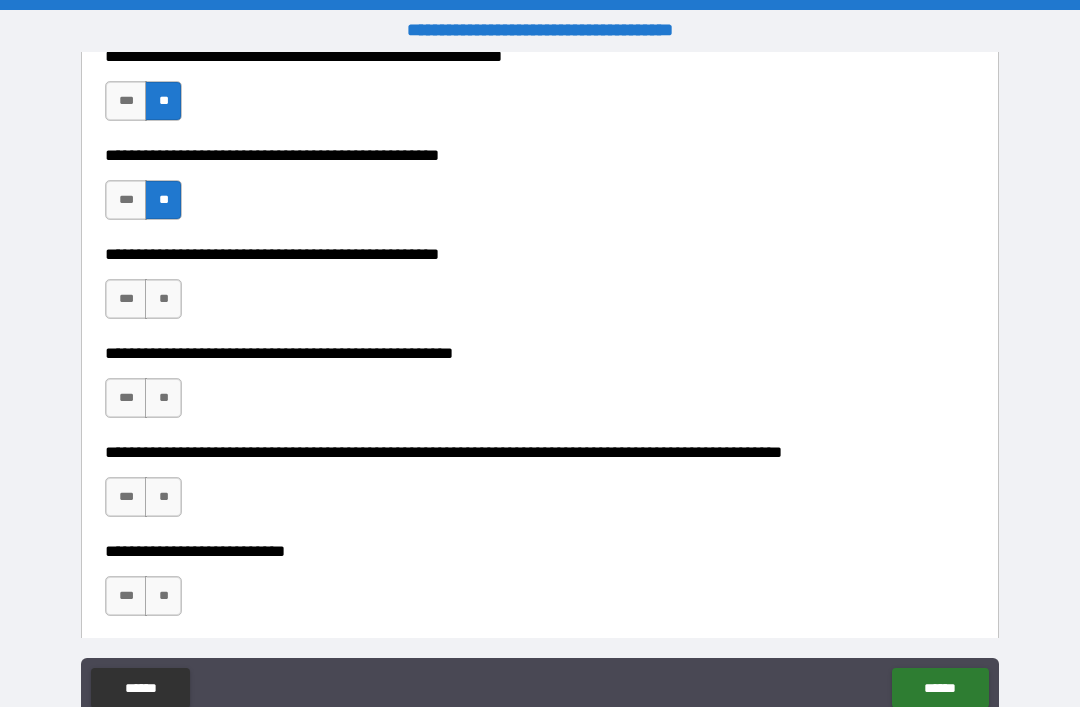 scroll, scrollTop: 578, scrollLeft: 0, axis: vertical 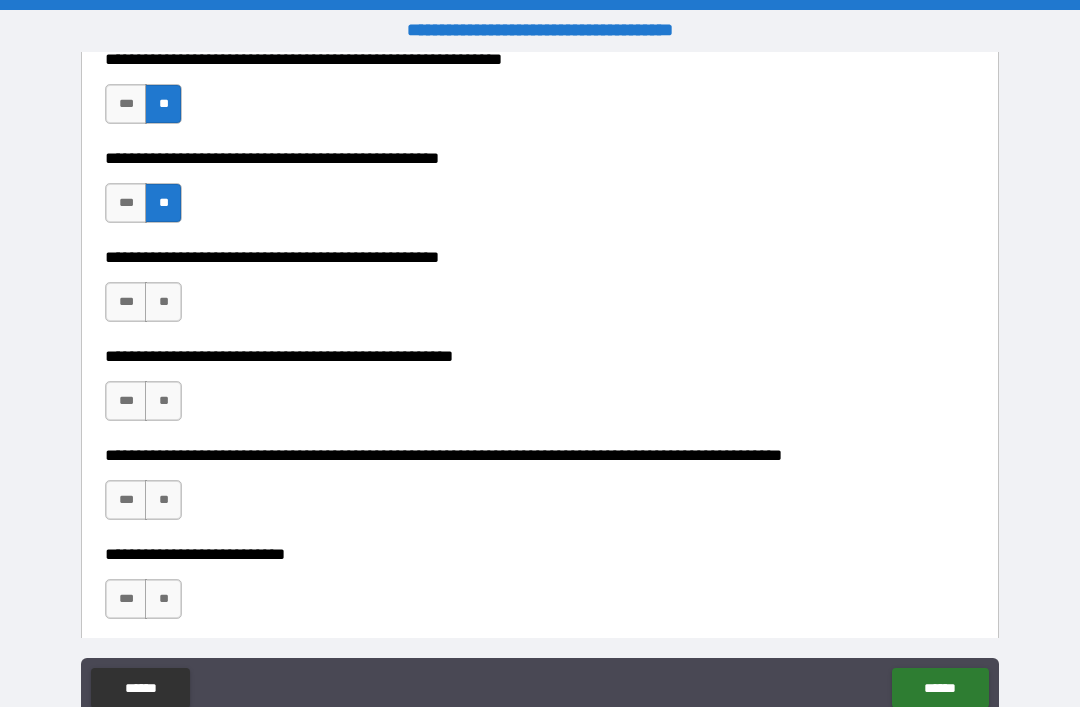 click on "**" at bounding box center [163, 302] 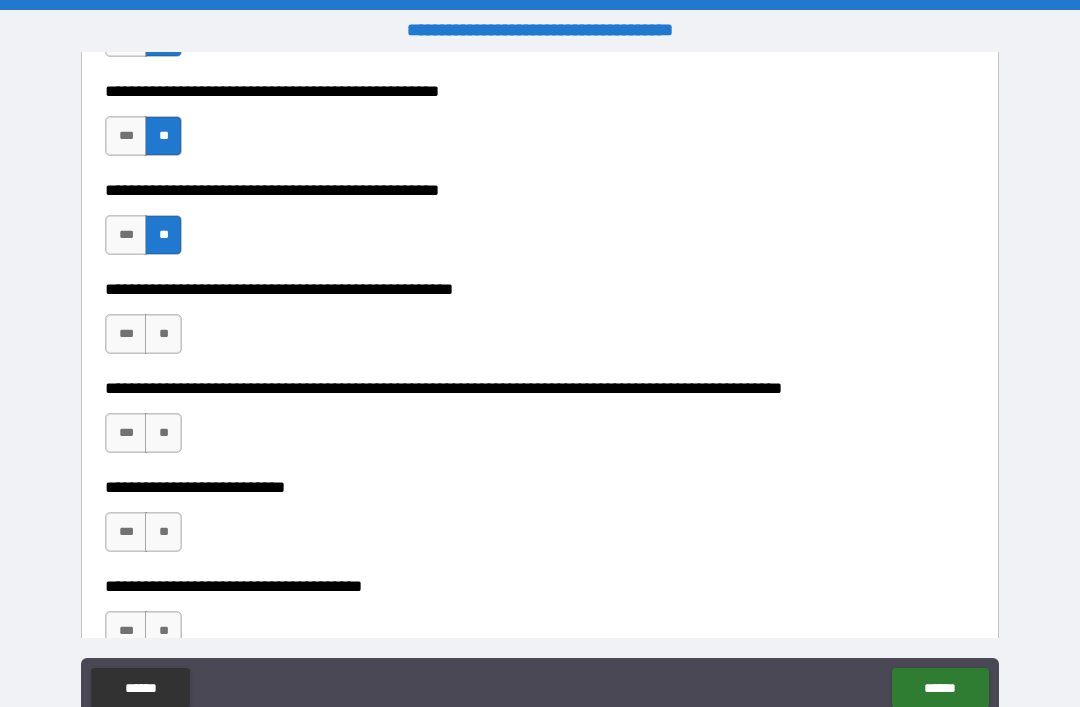 scroll, scrollTop: 650, scrollLeft: 0, axis: vertical 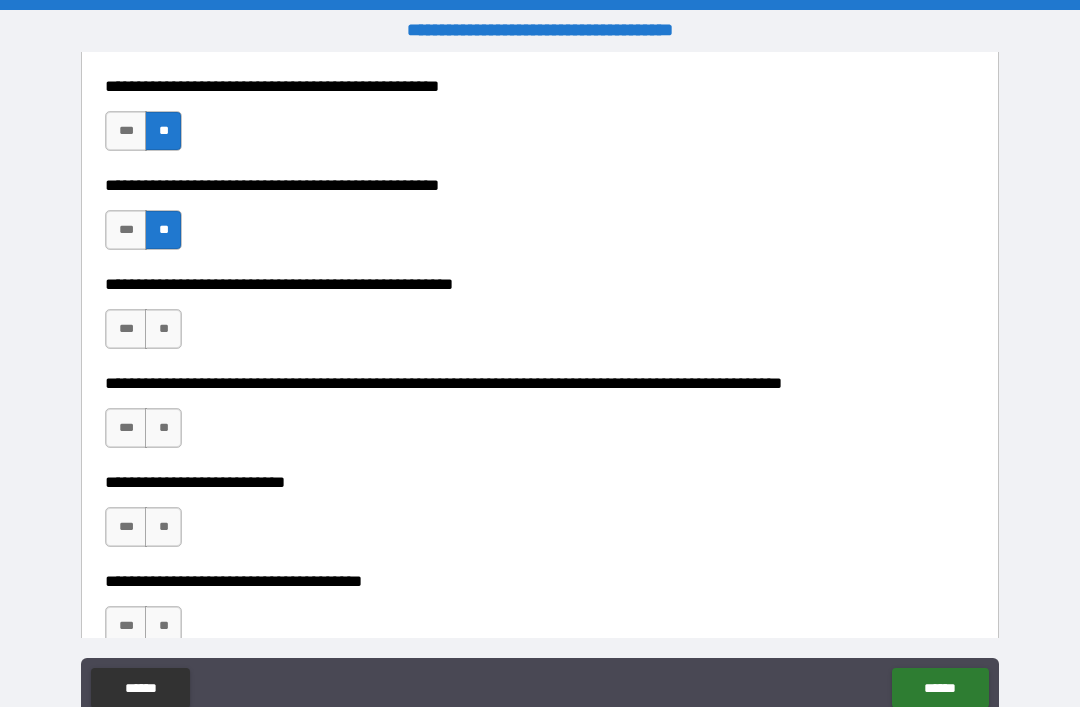 click on "**" at bounding box center (163, 329) 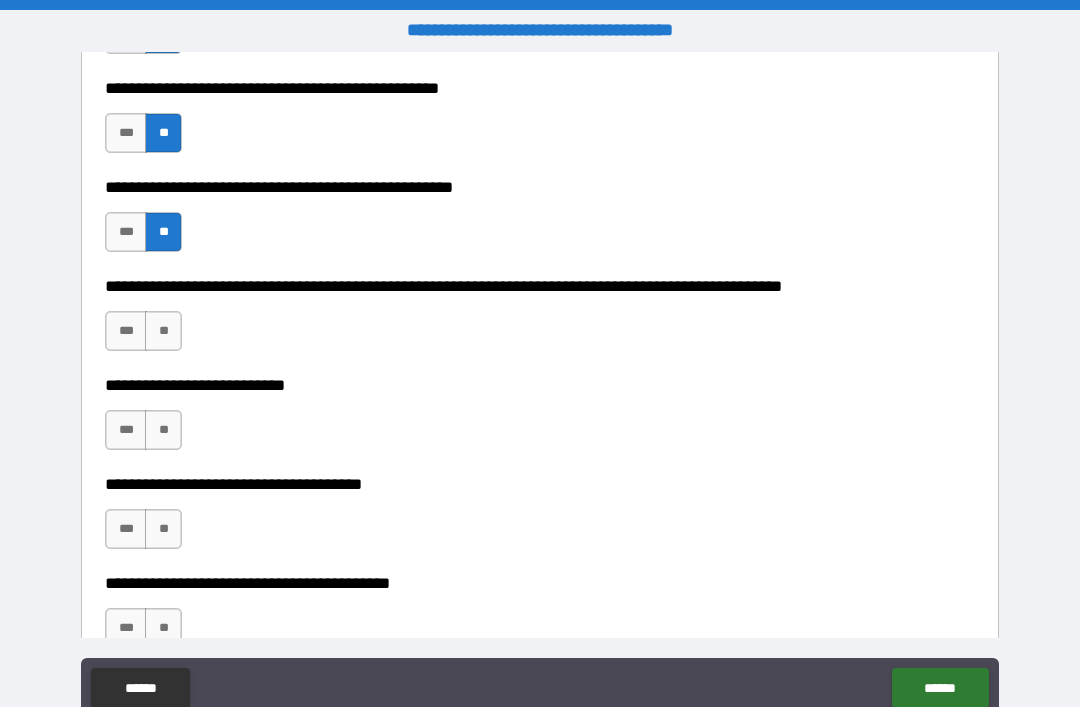 scroll, scrollTop: 750, scrollLeft: 0, axis: vertical 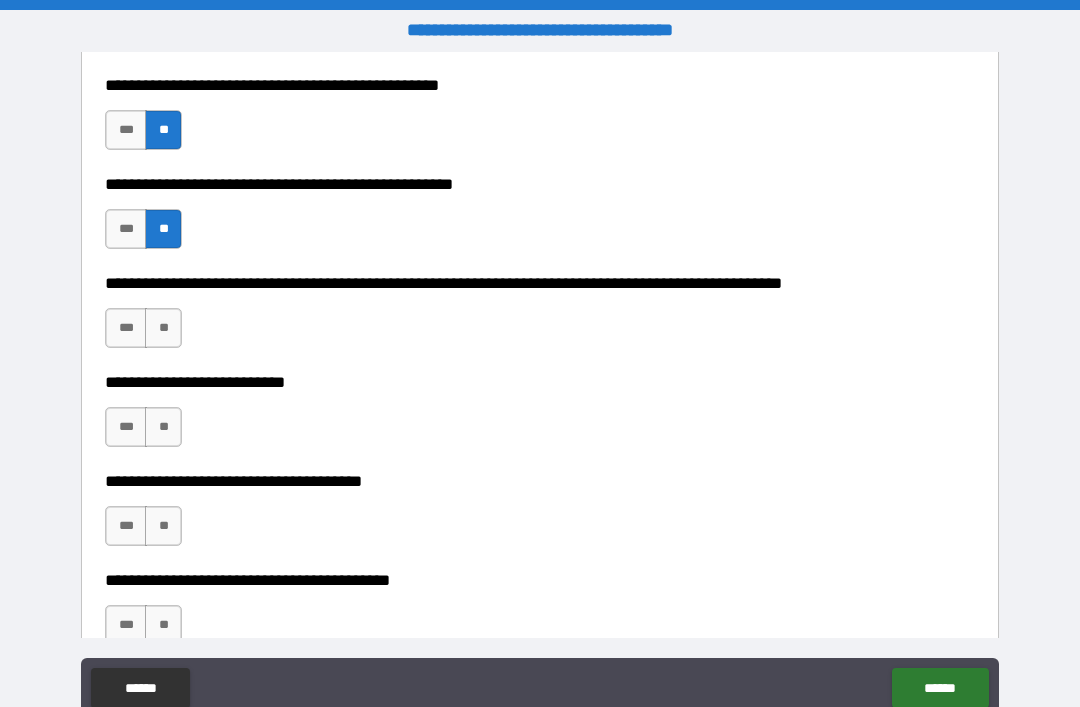 click on "**" at bounding box center [163, 328] 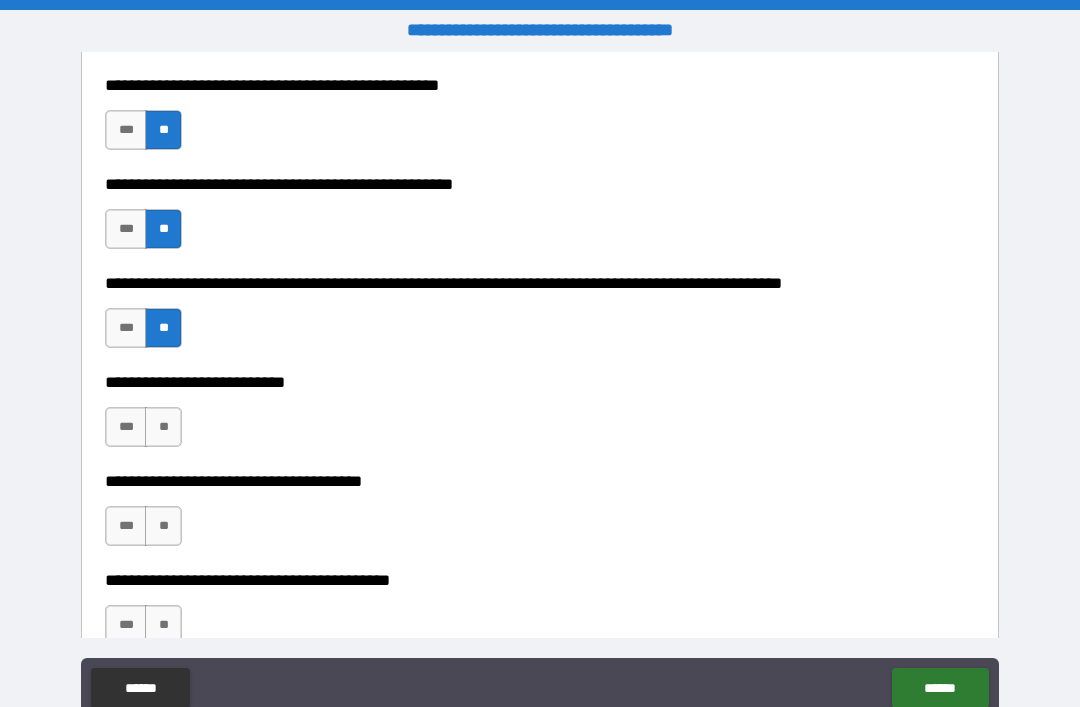 click on "**" at bounding box center (163, 427) 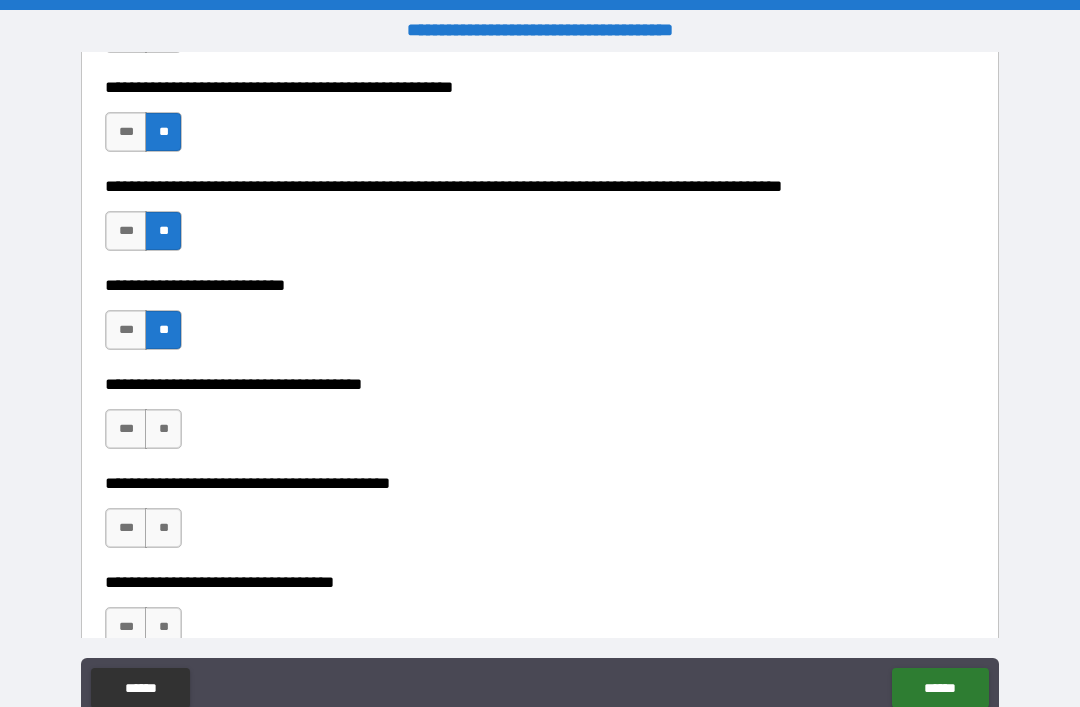 scroll, scrollTop: 850, scrollLeft: 0, axis: vertical 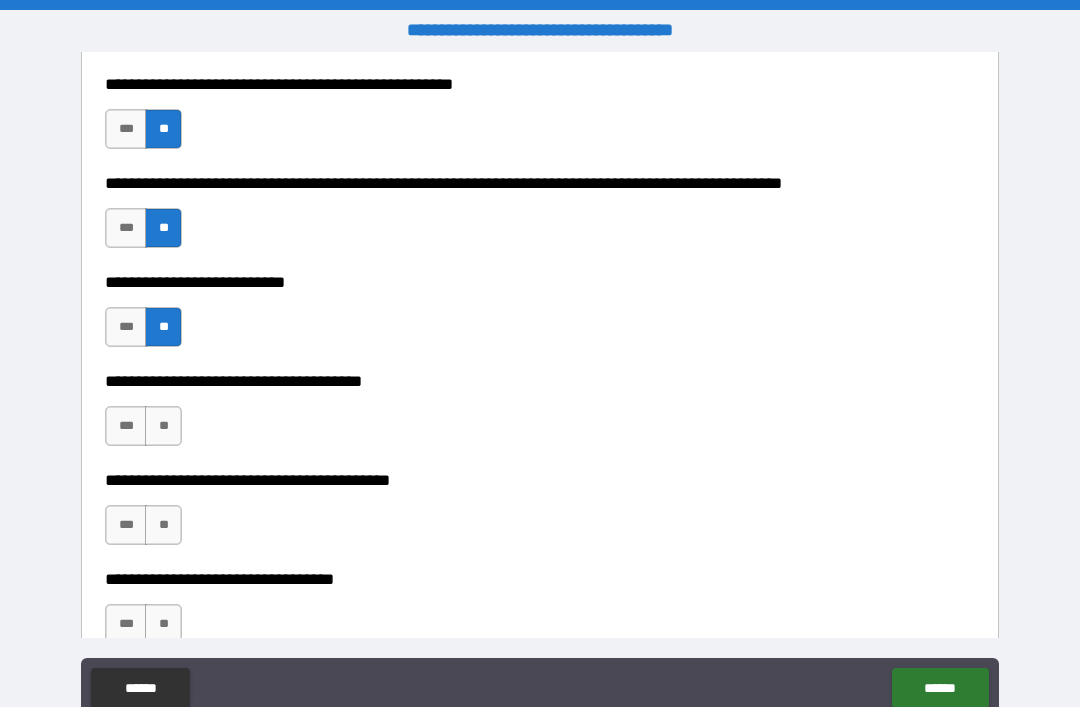 click on "**" at bounding box center [163, 426] 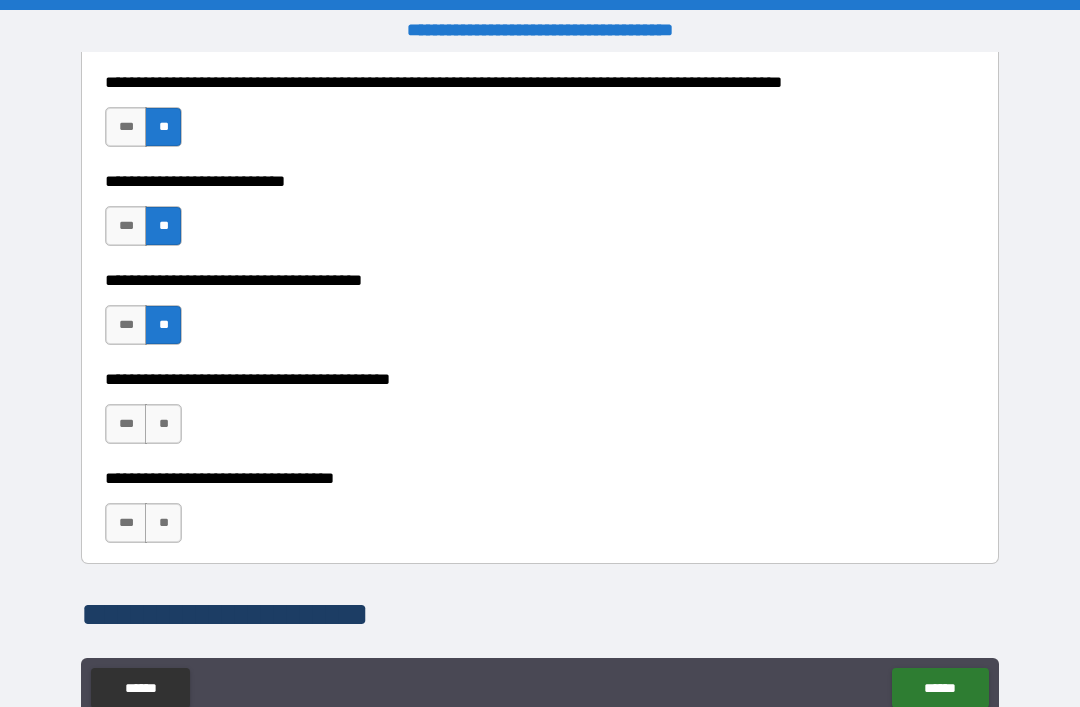 scroll, scrollTop: 965, scrollLeft: 0, axis: vertical 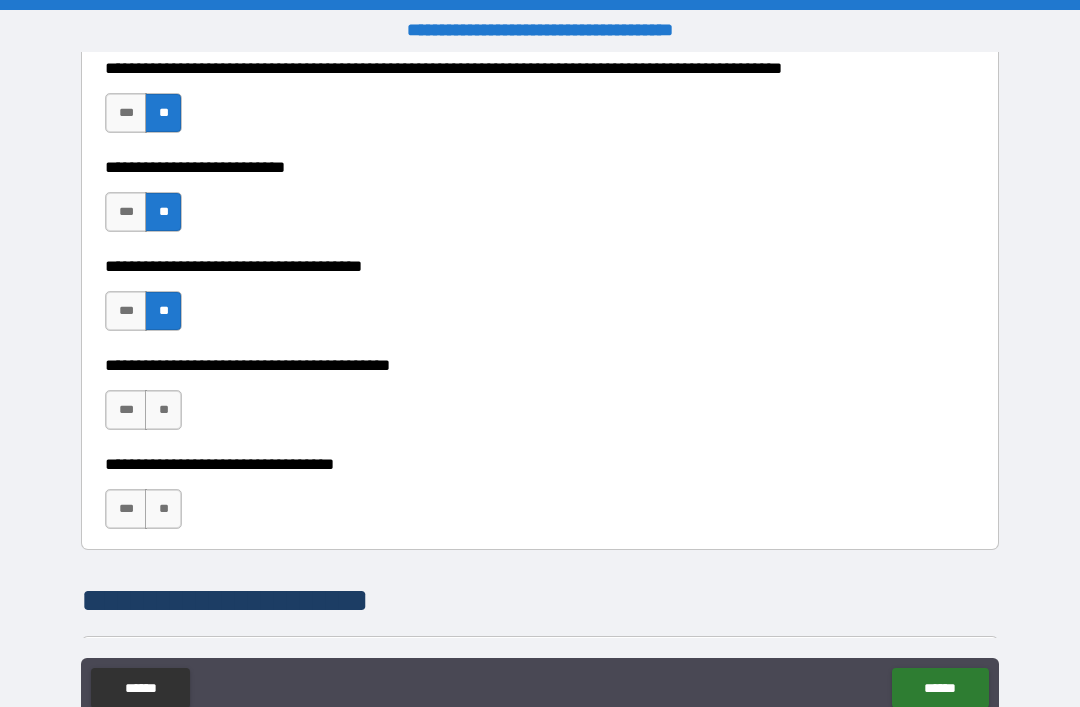 click on "**" at bounding box center [163, 410] 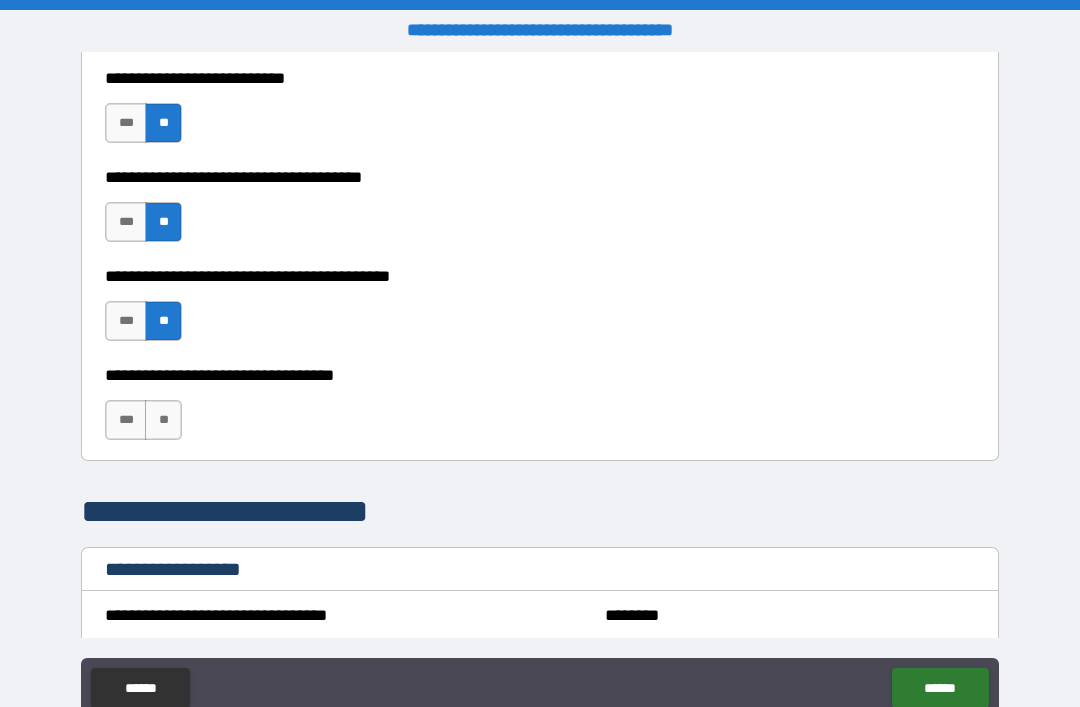 scroll, scrollTop: 1058, scrollLeft: 0, axis: vertical 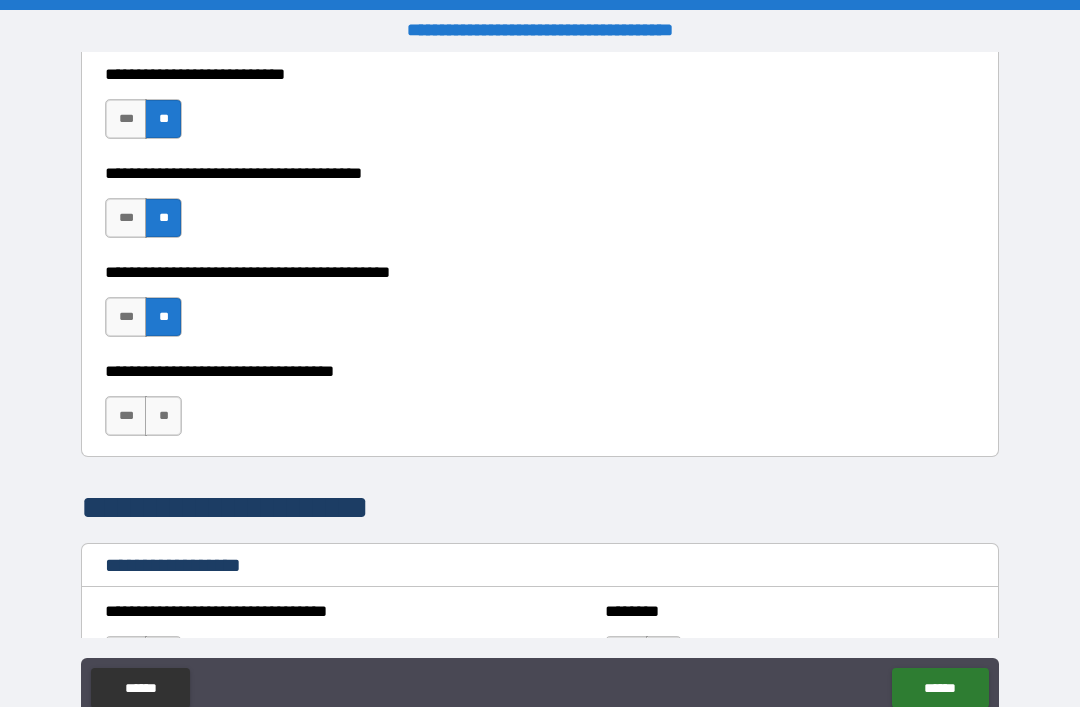 click on "**" at bounding box center [163, 416] 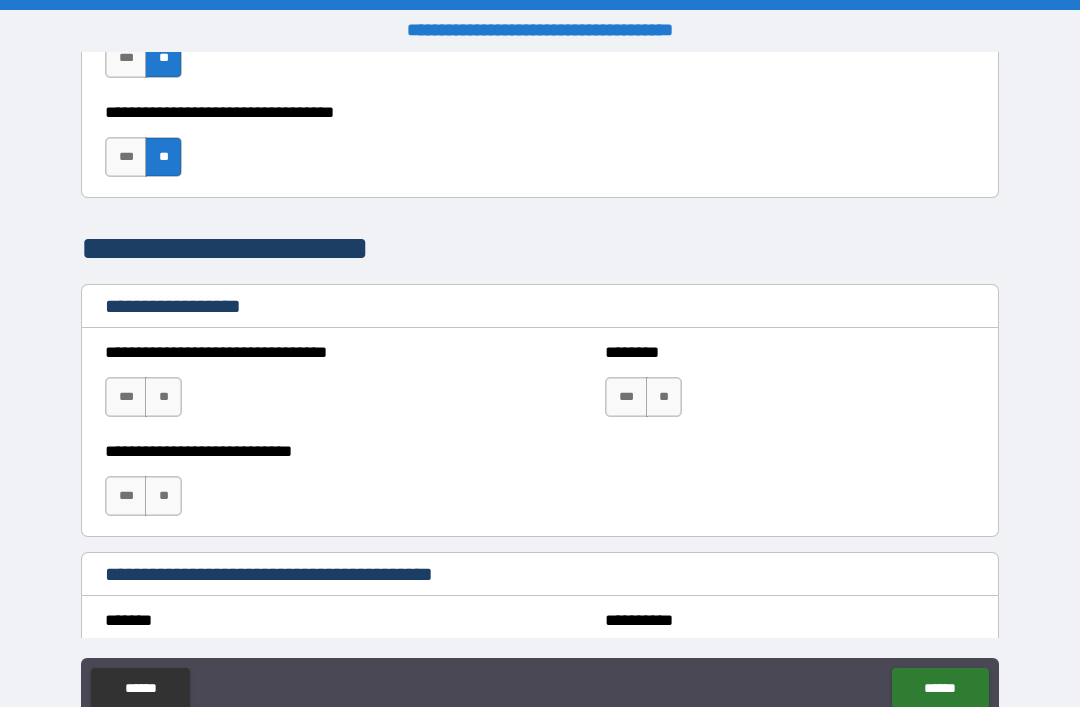 scroll, scrollTop: 1319, scrollLeft: 0, axis: vertical 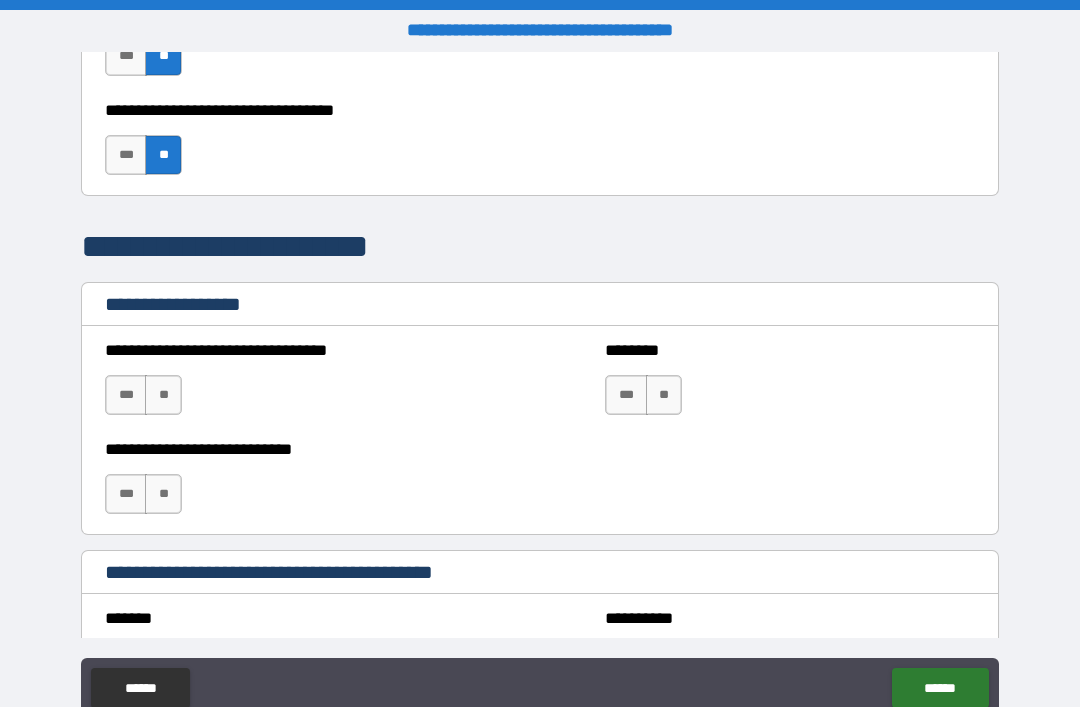 click on "**" at bounding box center [163, 395] 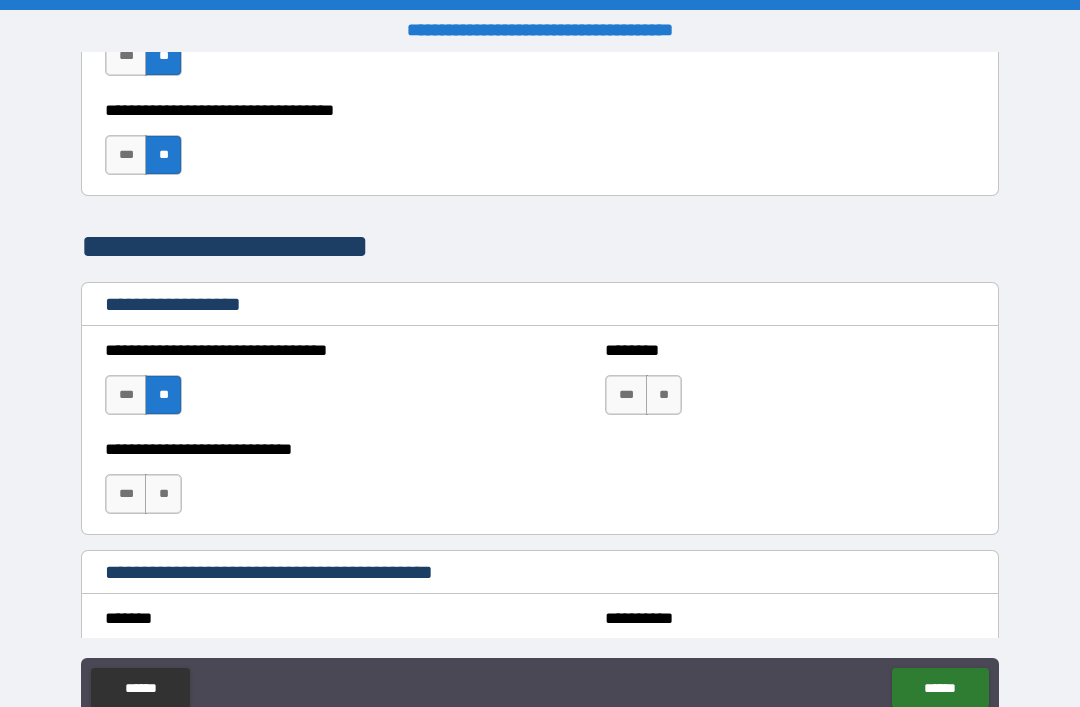 click on "**" at bounding box center [163, 494] 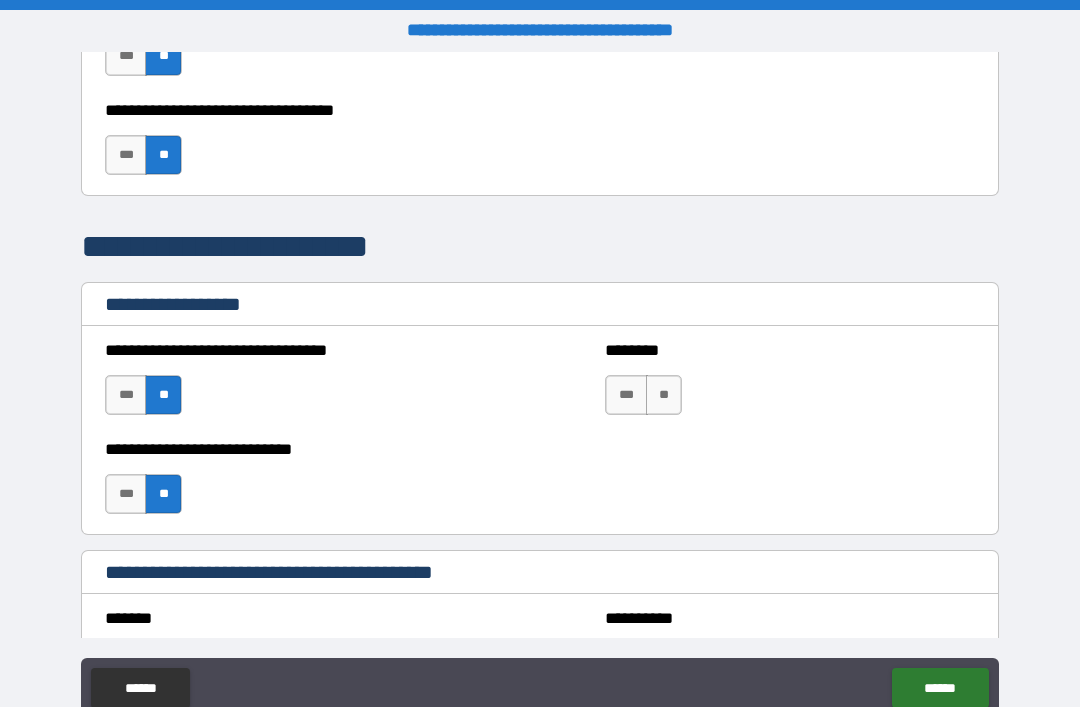 click on "**" at bounding box center (664, 395) 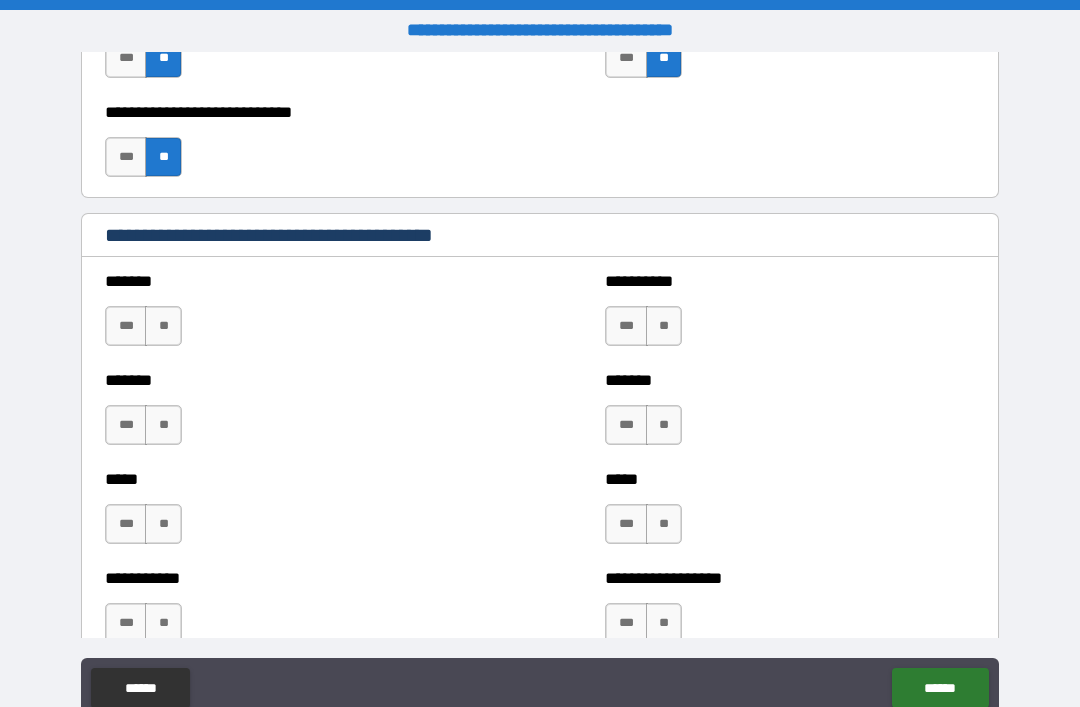 scroll, scrollTop: 1665, scrollLeft: 0, axis: vertical 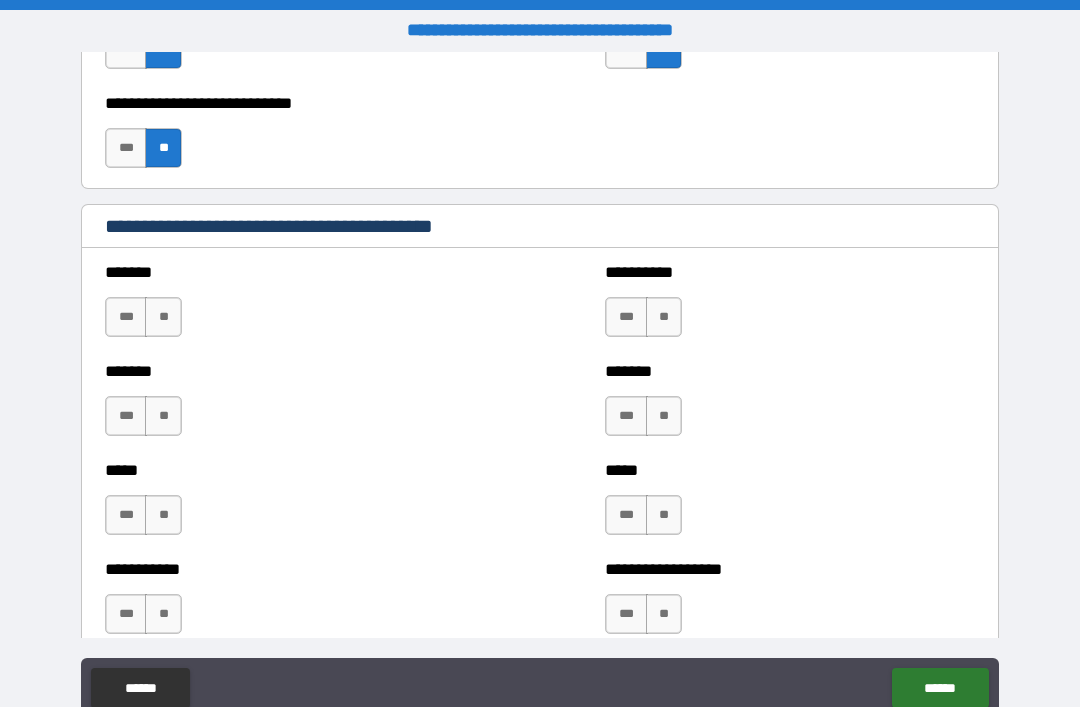 click on "**" at bounding box center [163, 317] 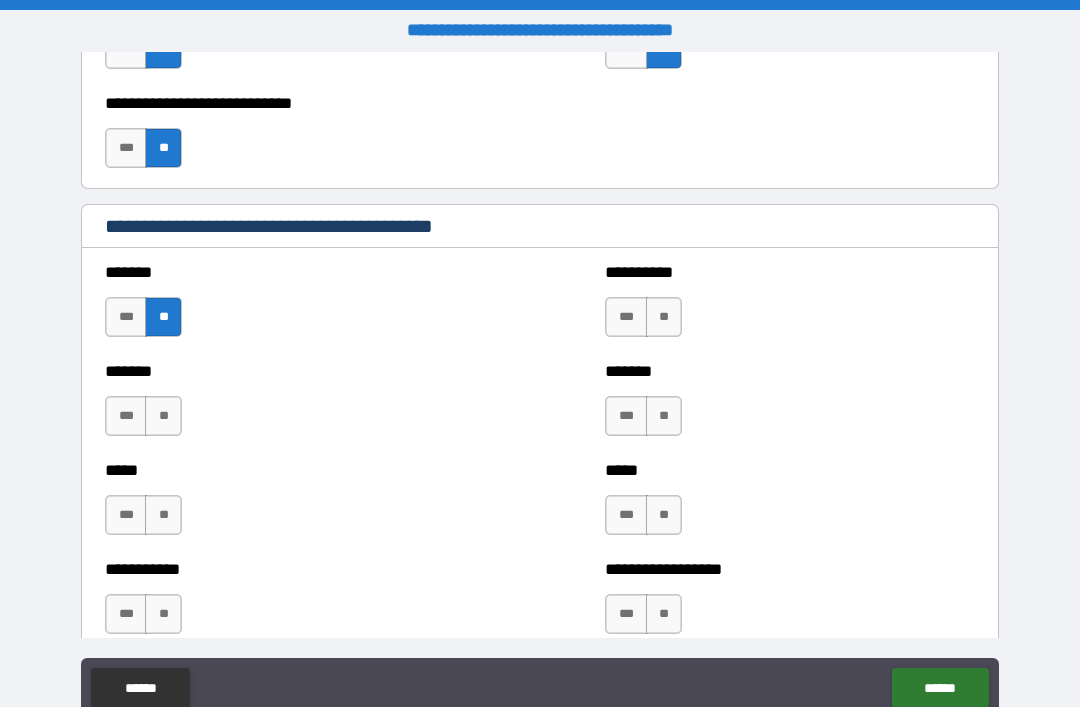click on "**" at bounding box center [163, 416] 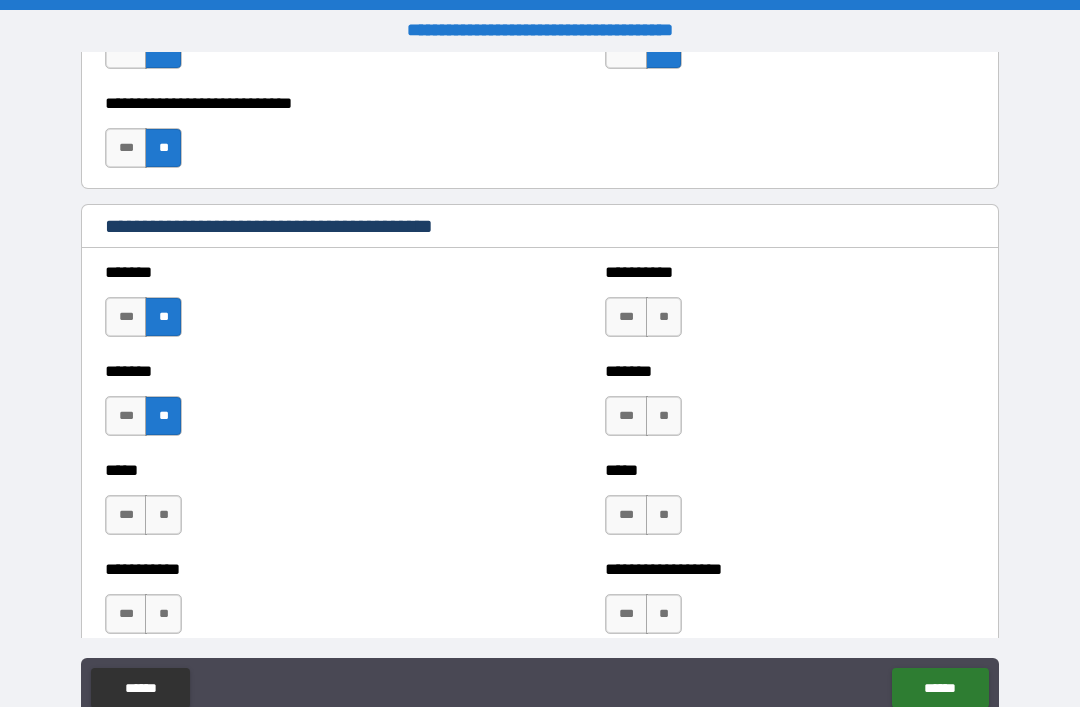 click on "**" at bounding box center [163, 515] 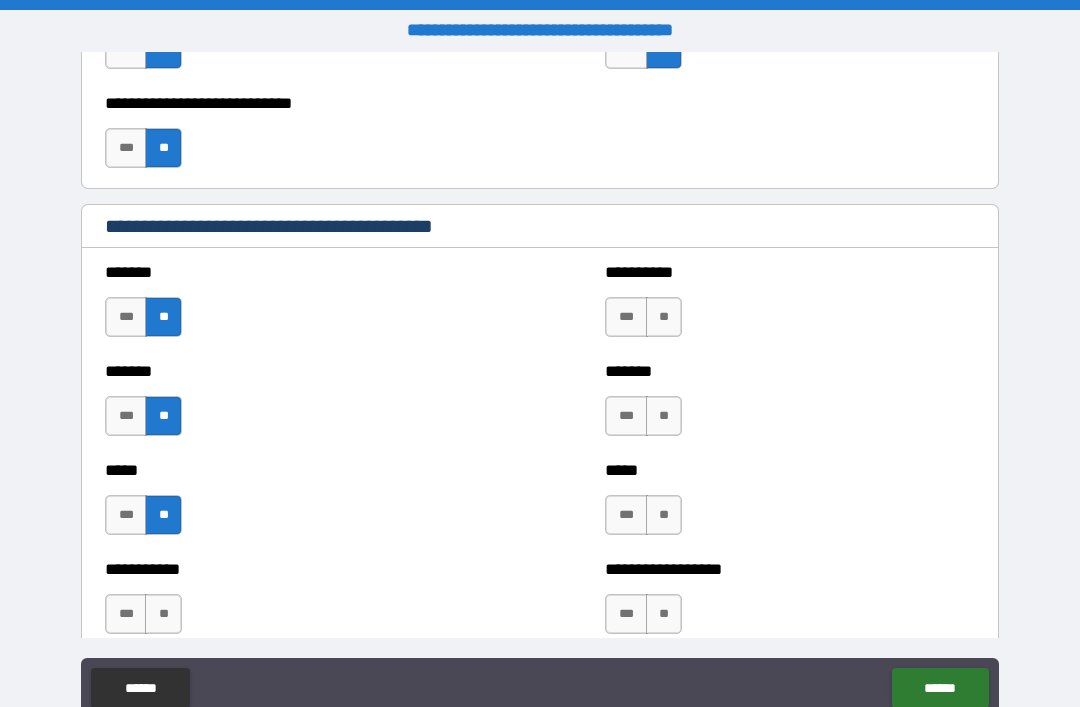 click on "**" at bounding box center [163, 614] 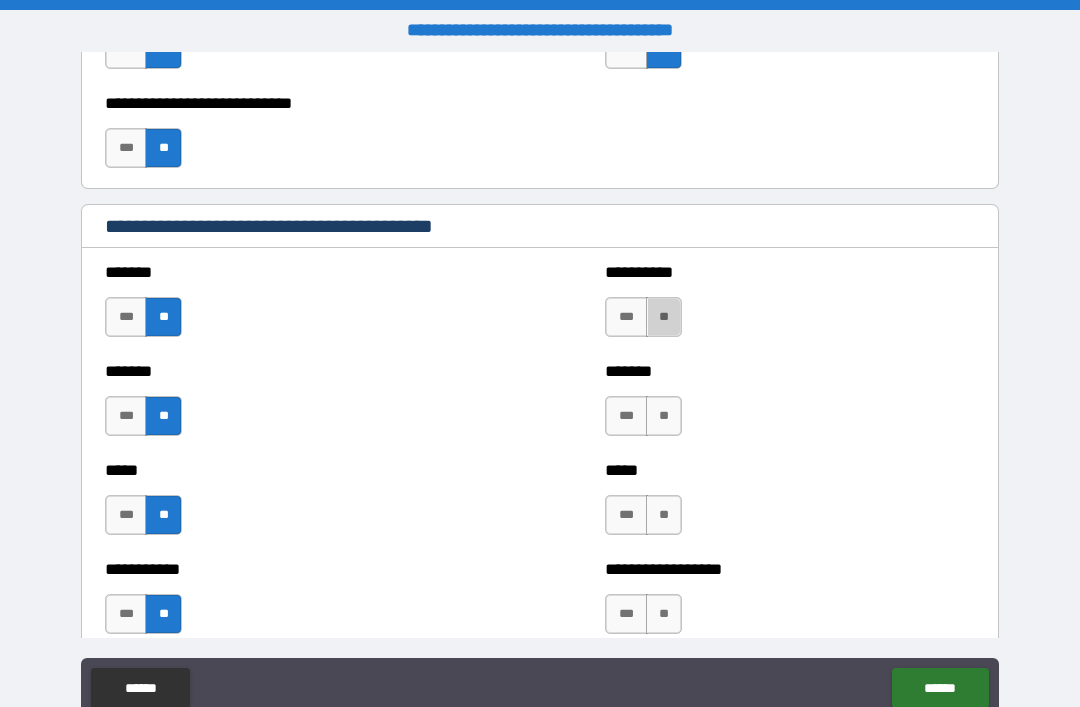 click on "**" at bounding box center [664, 317] 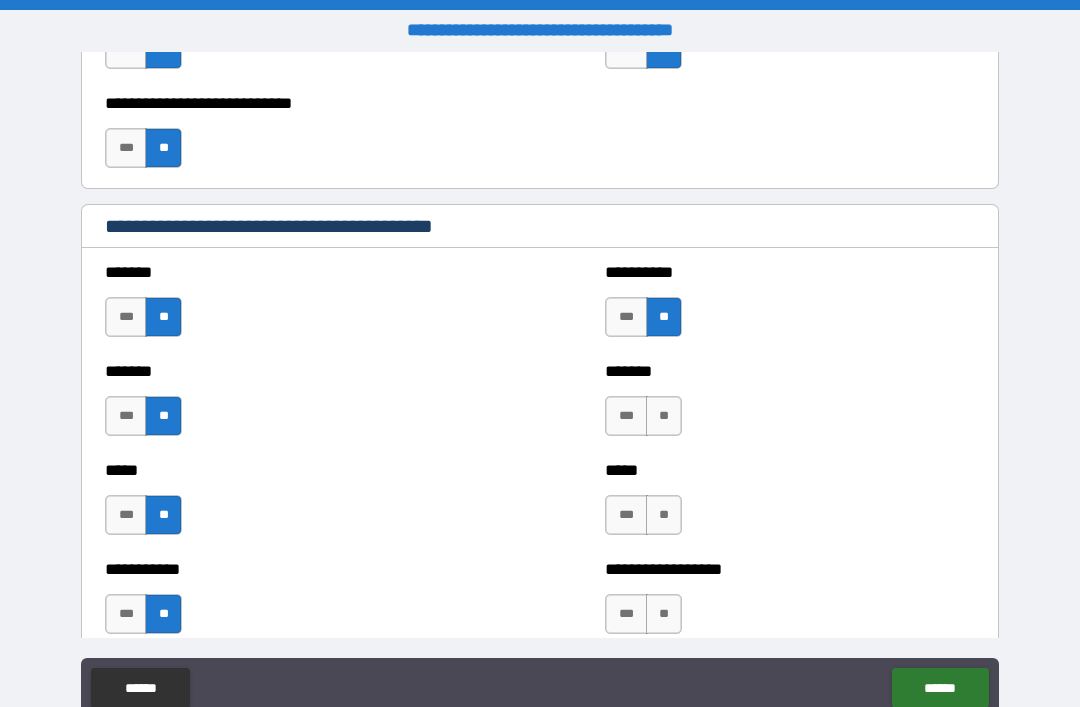 click on "**" at bounding box center (664, 416) 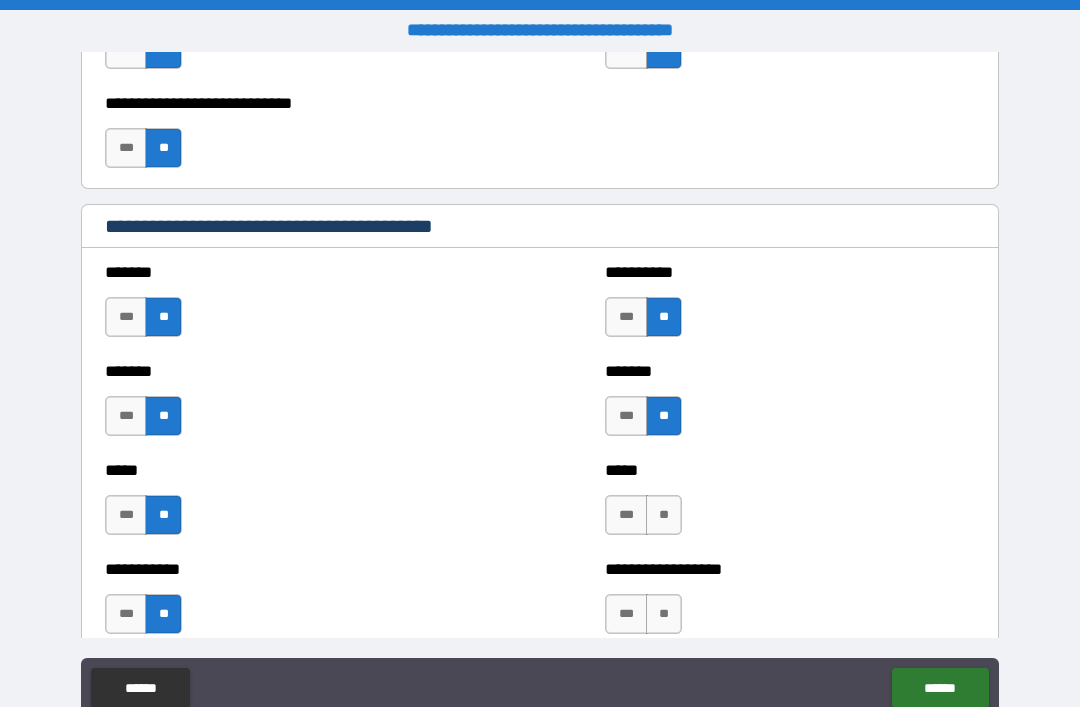 click on "**" at bounding box center (664, 515) 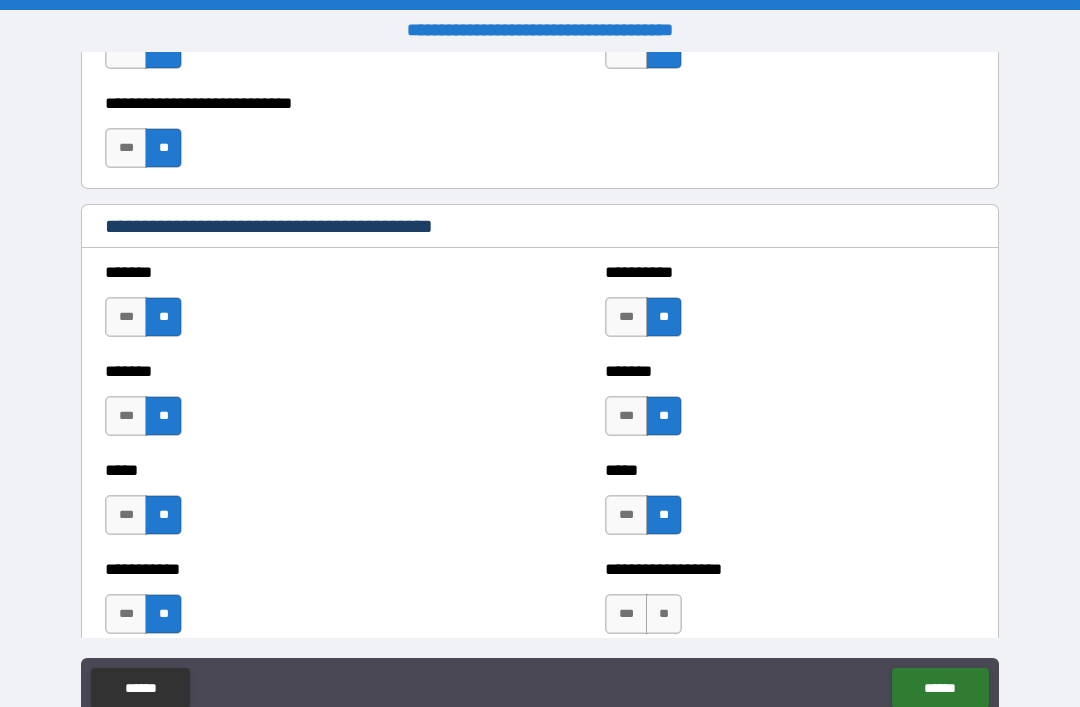 click on "**" at bounding box center [664, 614] 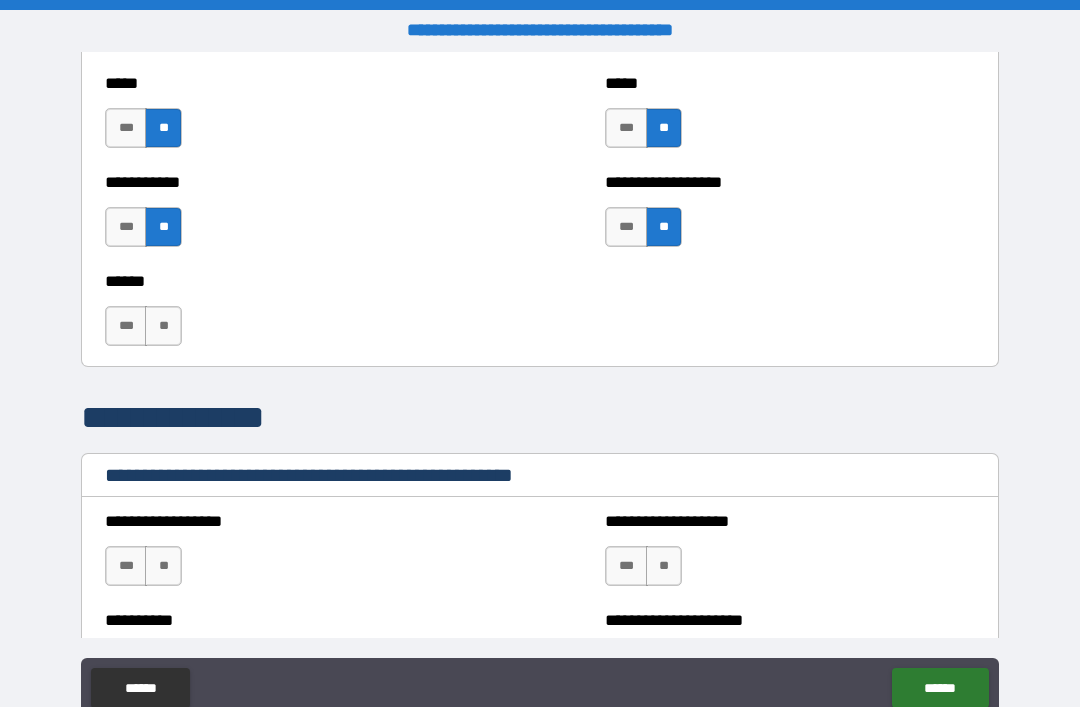 scroll, scrollTop: 2053, scrollLeft: 0, axis: vertical 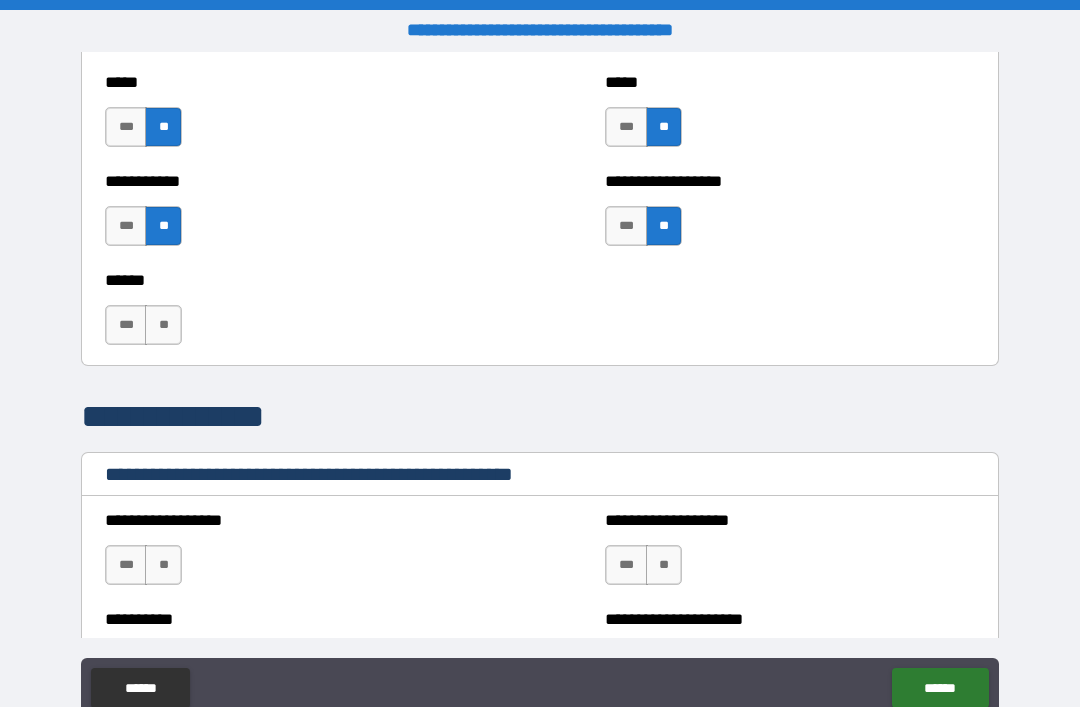 click on "**" at bounding box center [163, 325] 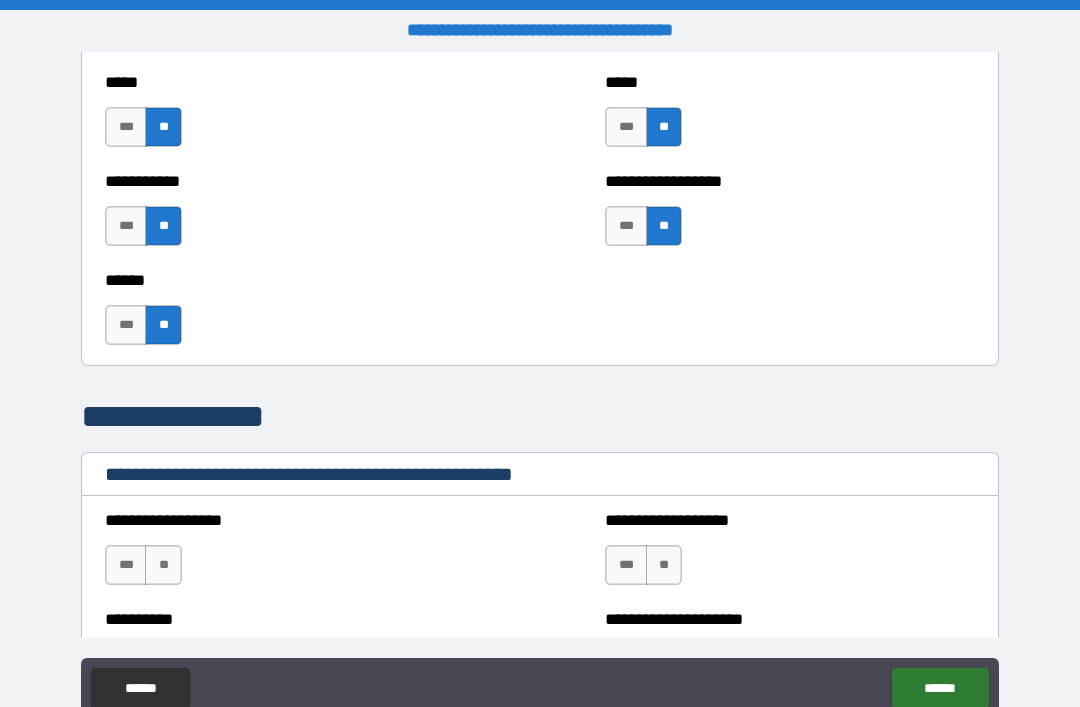 click on "**" at bounding box center [163, 325] 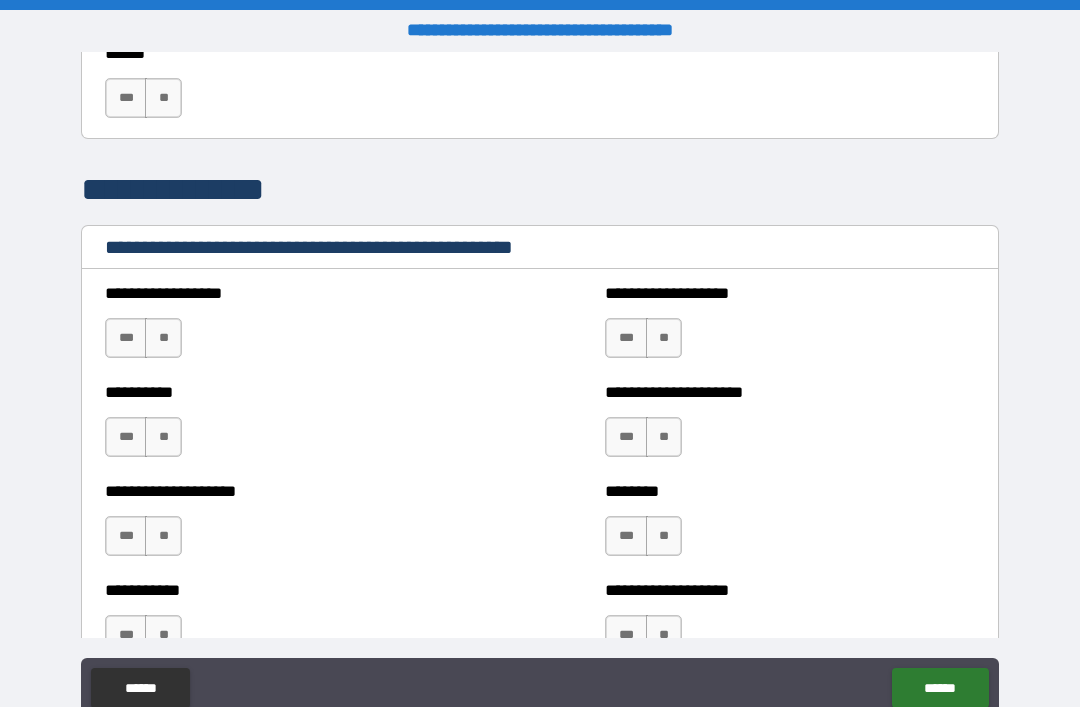 scroll, scrollTop: 2282, scrollLeft: 0, axis: vertical 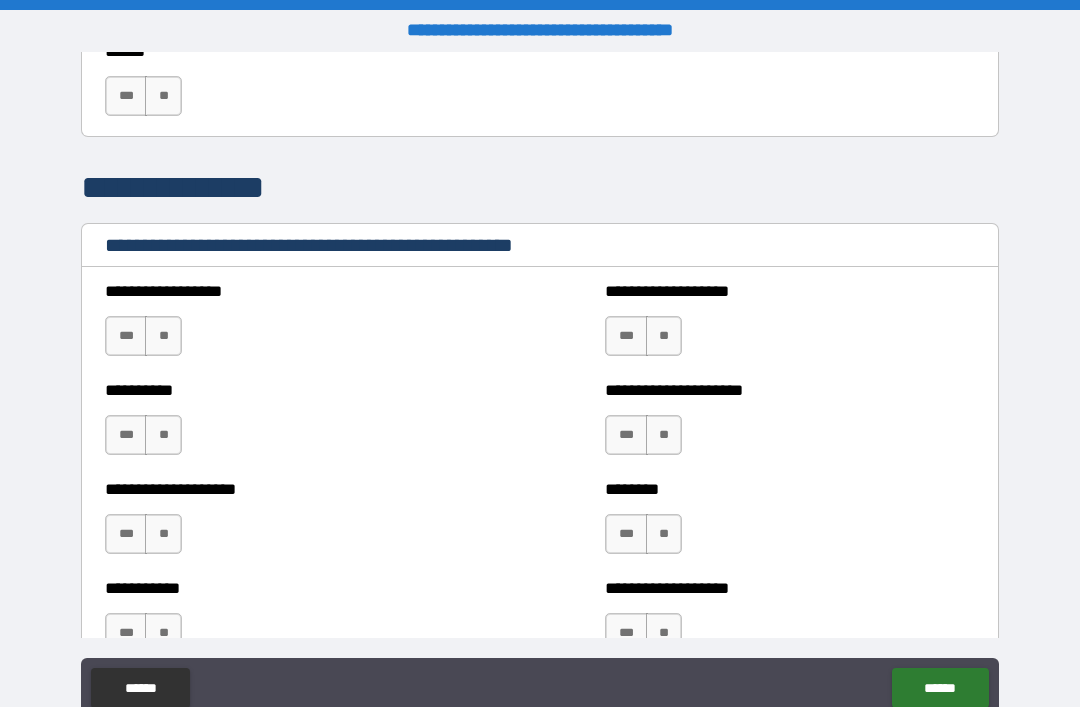 click on "**" at bounding box center [163, 336] 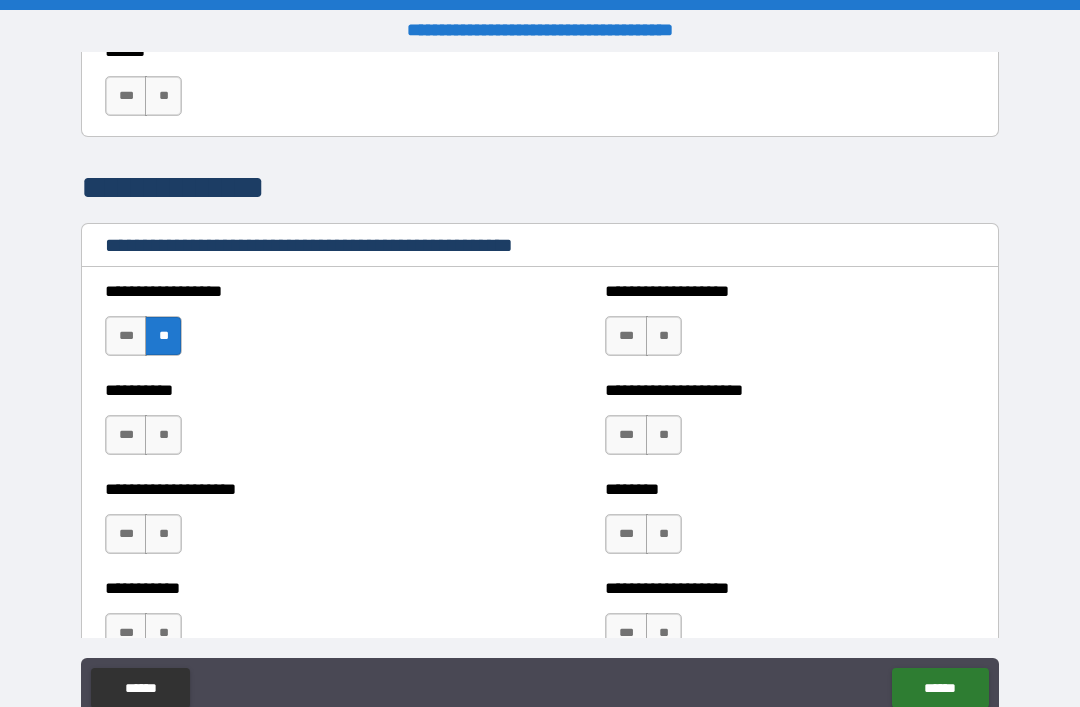 click on "**" at bounding box center (163, 435) 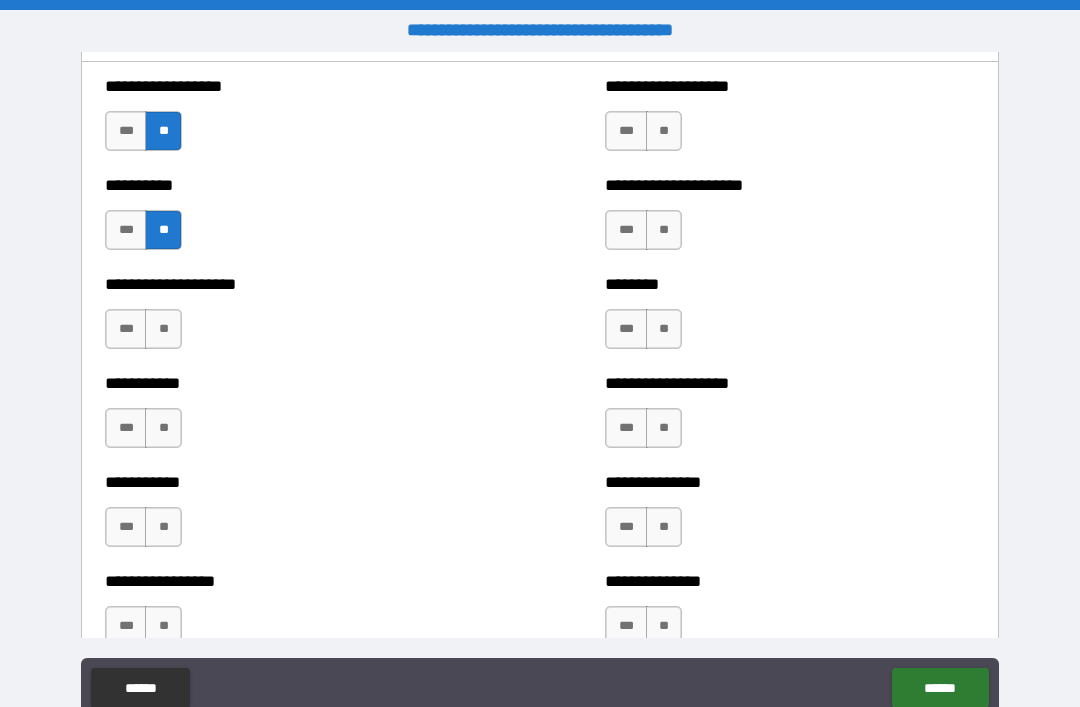 scroll, scrollTop: 2499, scrollLeft: 0, axis: vertical 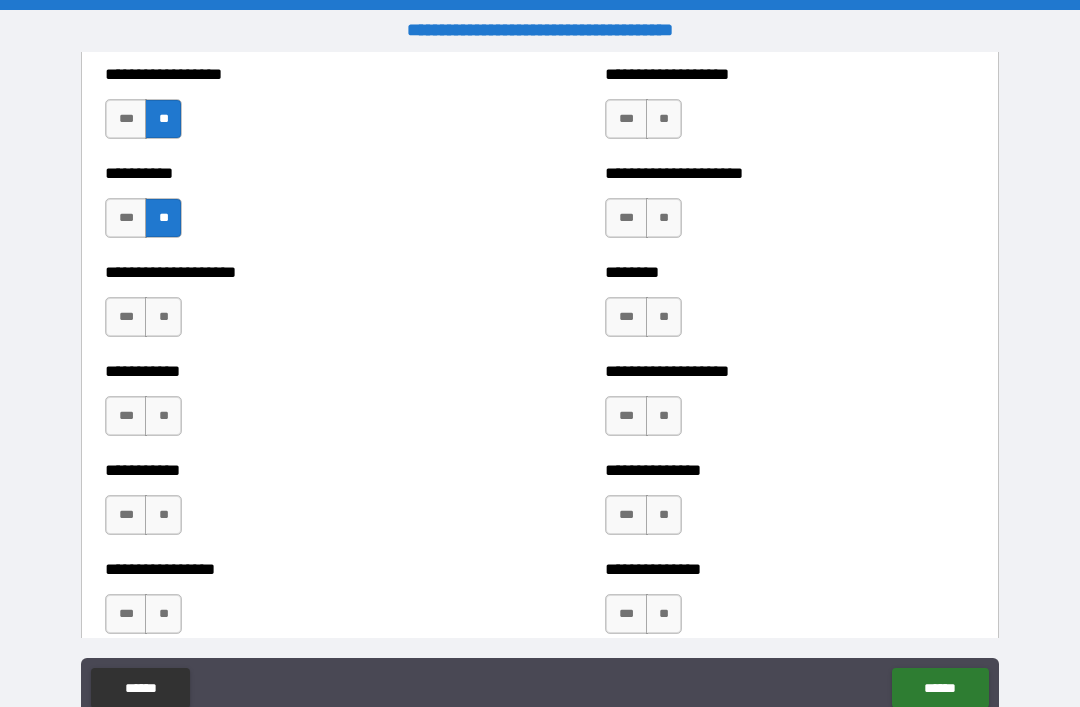click on "**" at bounding box center [163, 317] 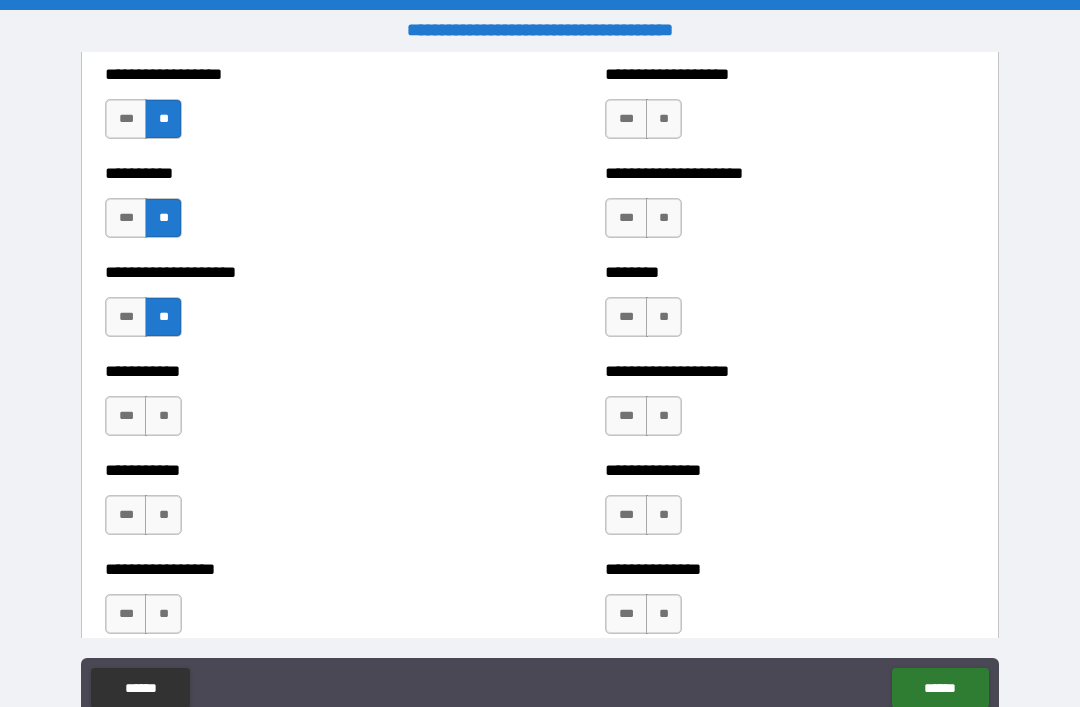 click on "**" at bounding box center (163, 416) 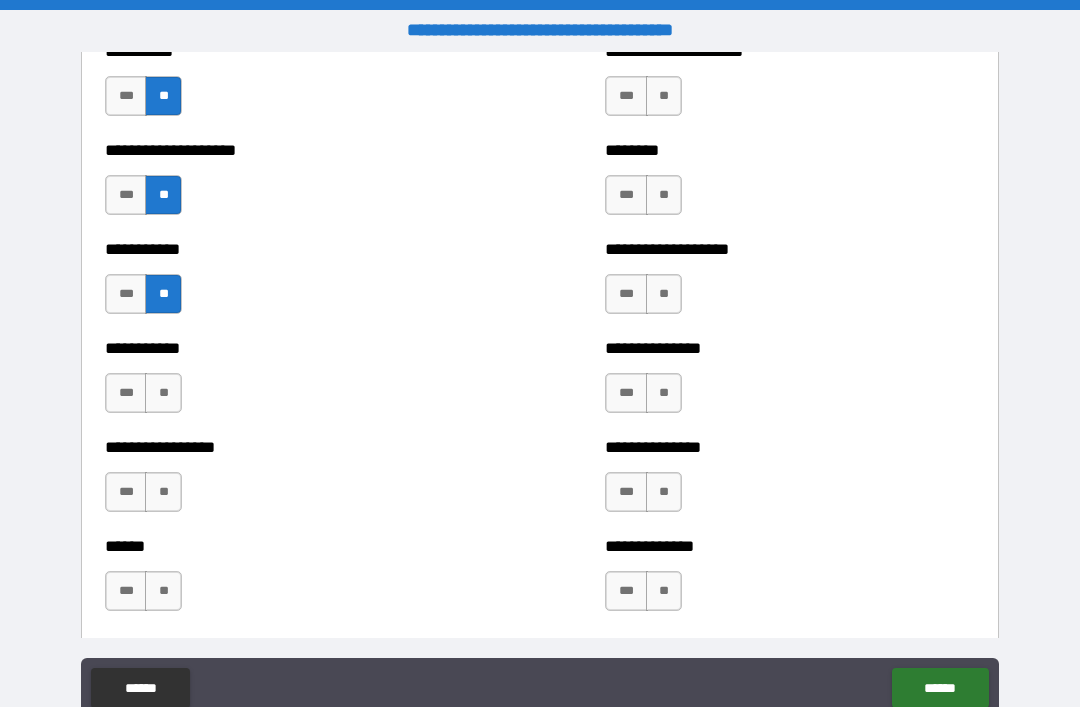 scroll, scrollTop: 2719, scrollLeft: 0, axis: vertical 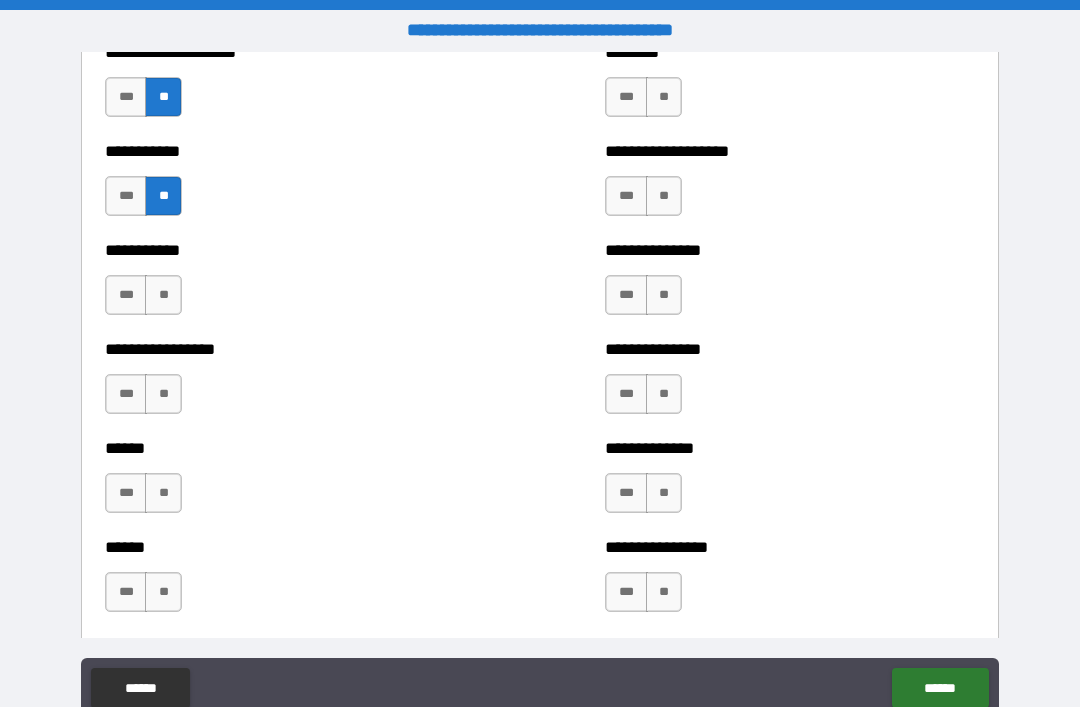 click on "**" at bounding box center (163, 295) 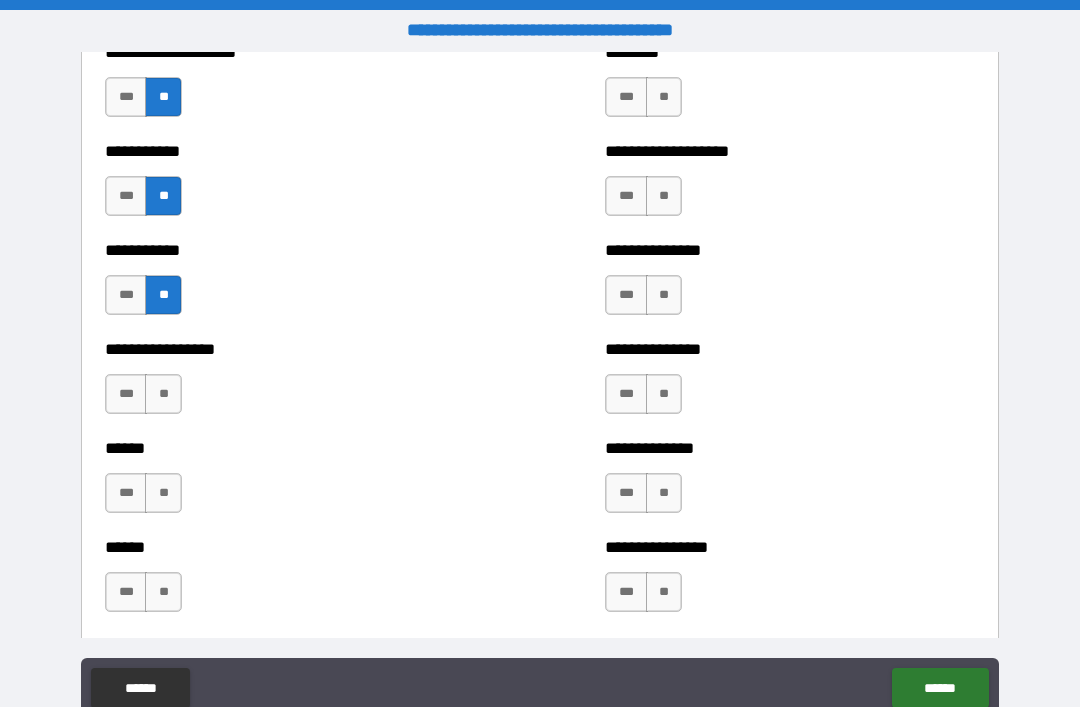click on "**" at bounding box center [163, 394] 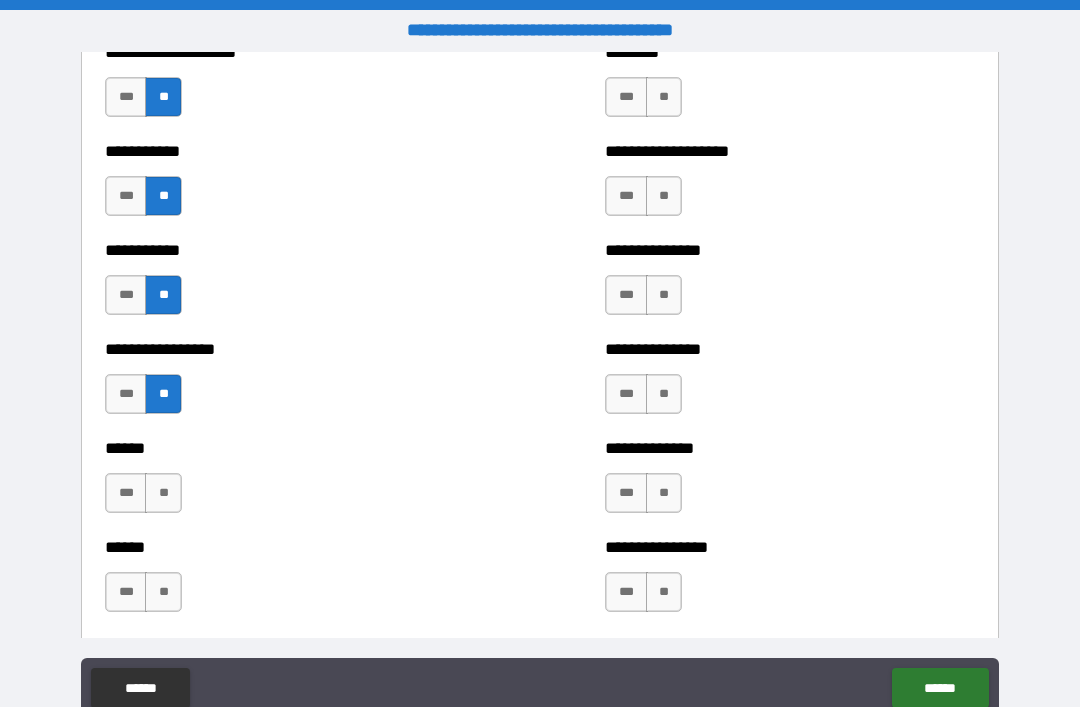 click on "**" at bounding box center (163, 493) 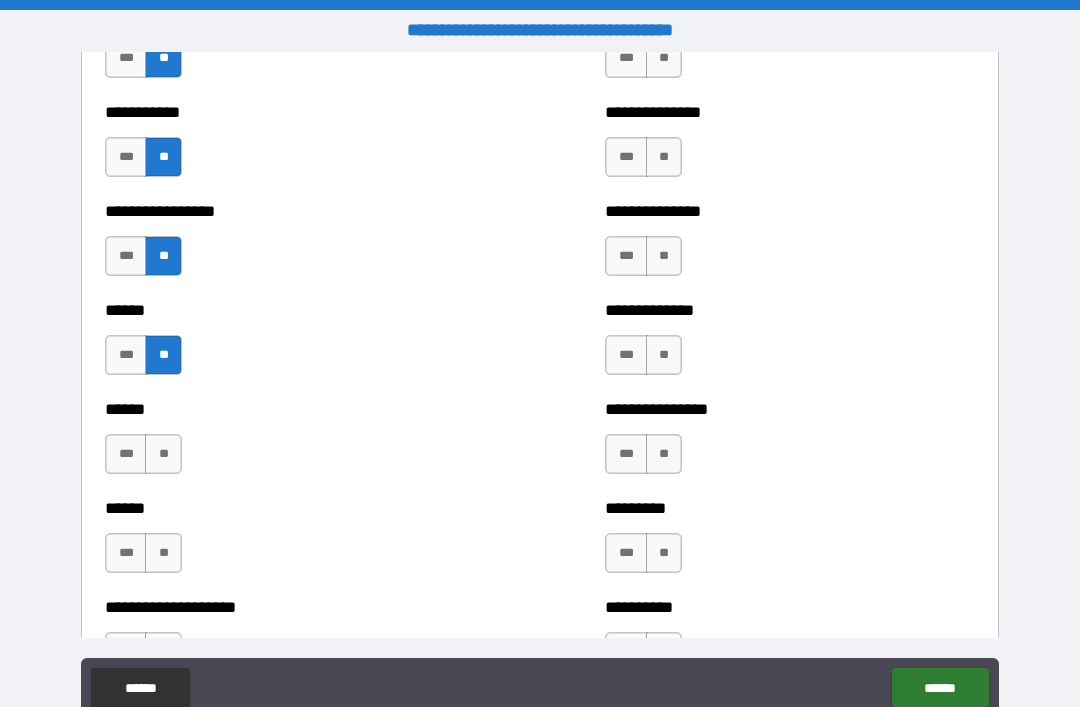 scroll, scrollTop: 2858, scrollLeft: 0, axis: vertical 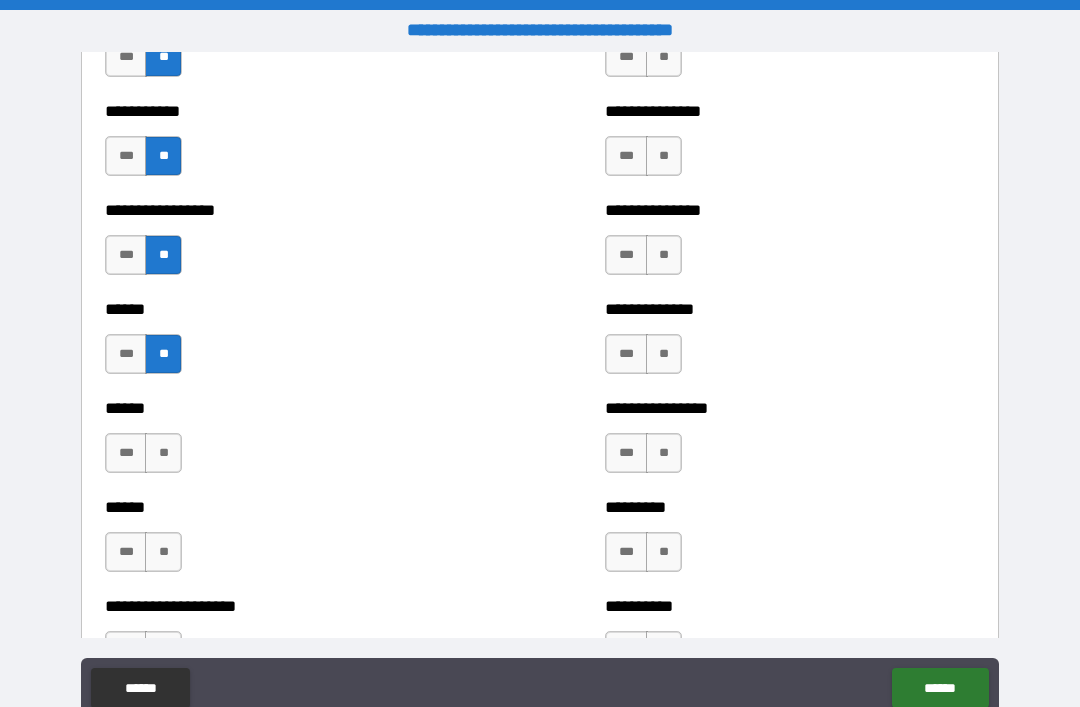 click on "**" at bounding box center (163, 453) 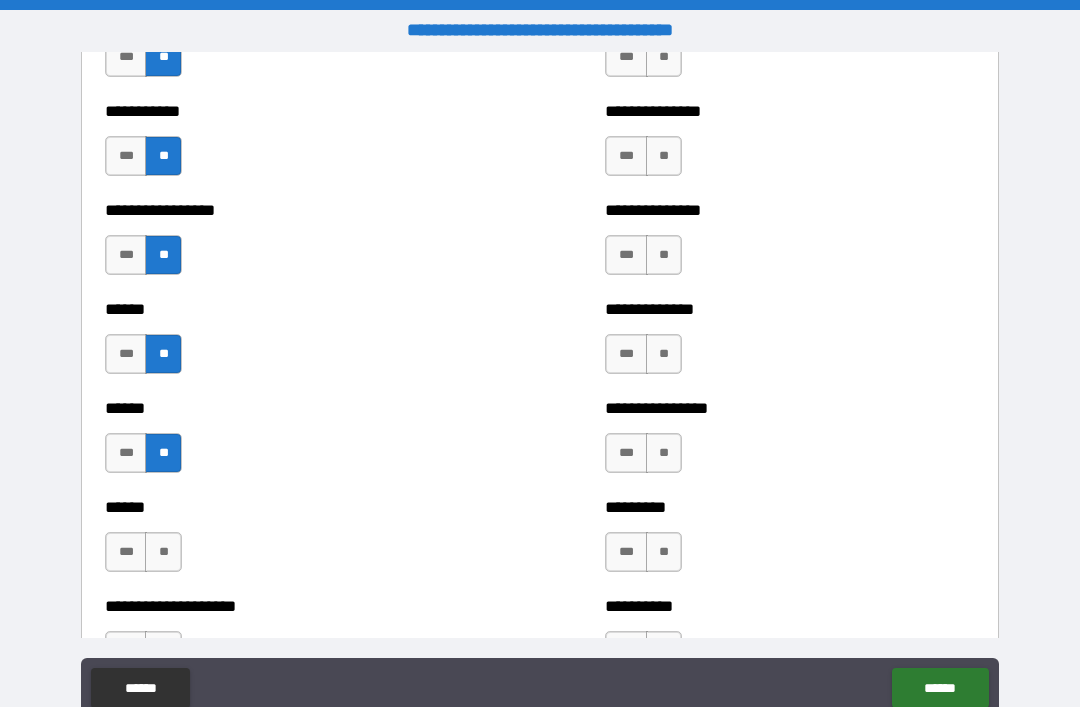 click on "**" at bounding box center (163, 552) 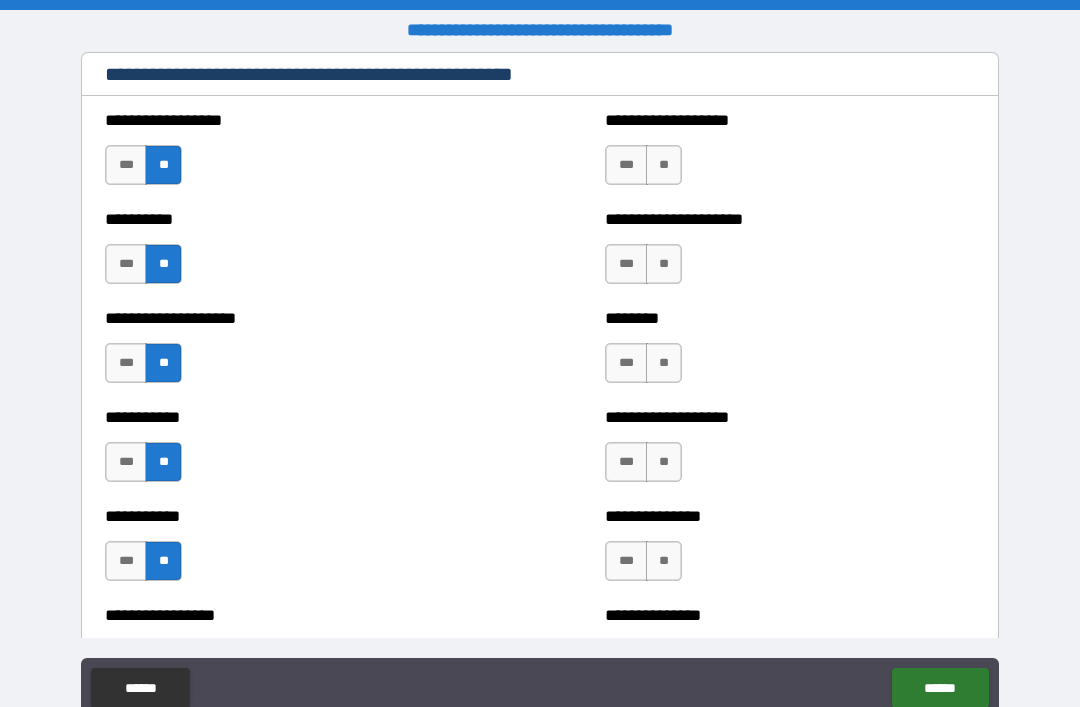scroll, scrollTop: 2464, scrollLeft: 0, axis: vertical 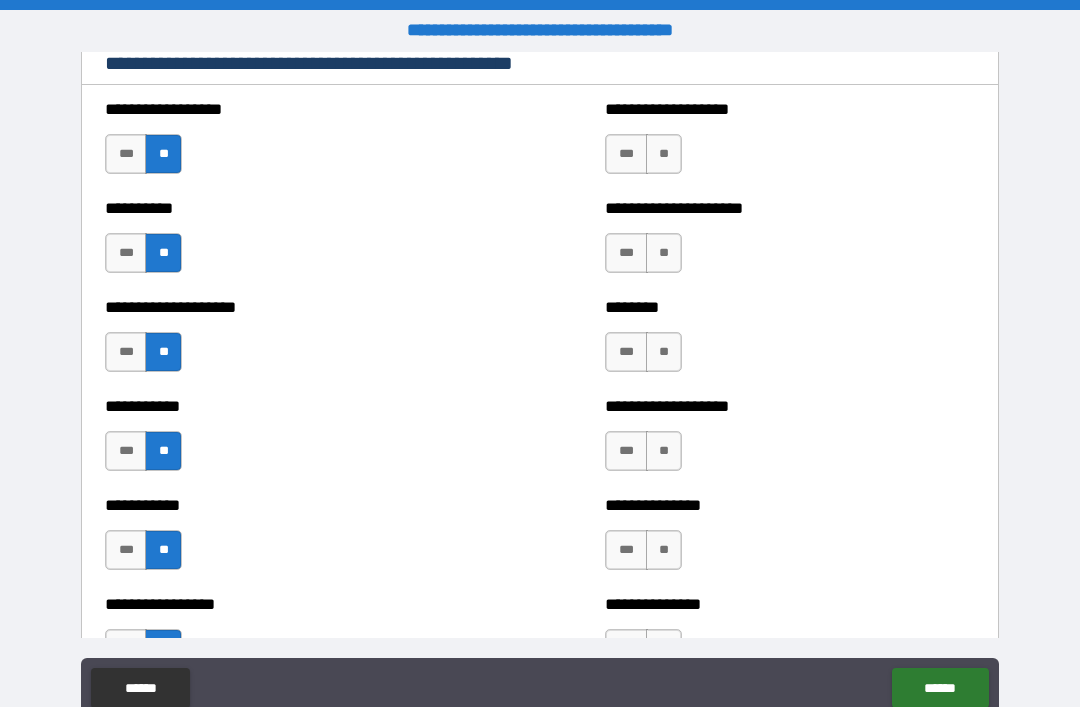 click on "**" at bounding box center [664, 154] 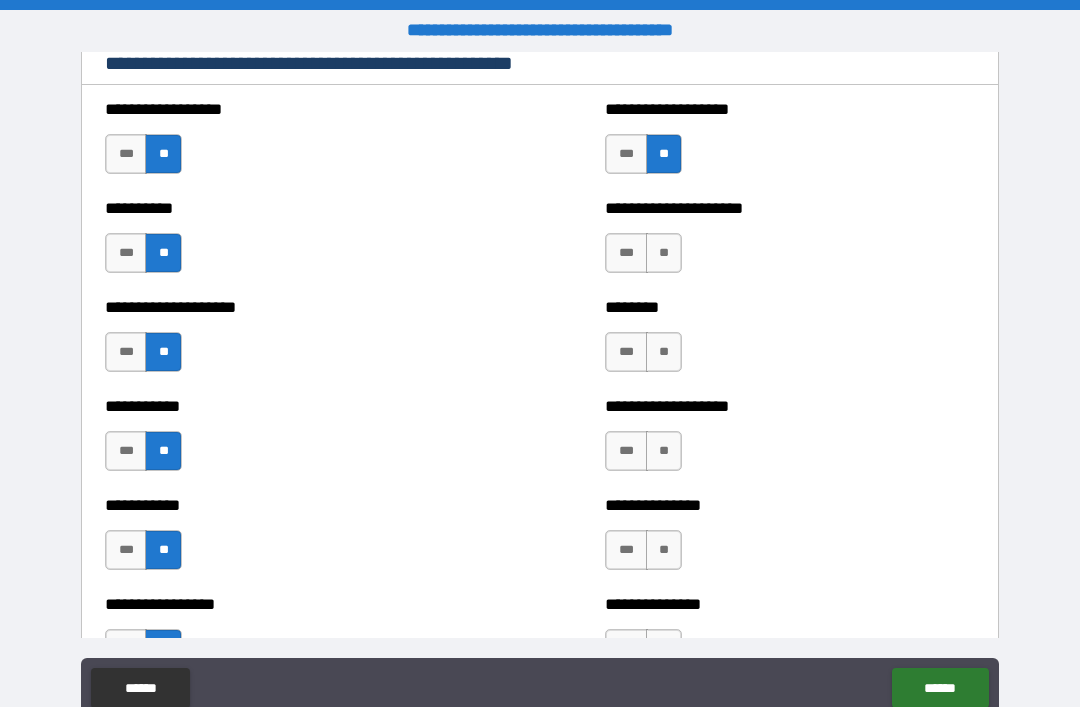 click on "**" at bounding box center [664, 253] 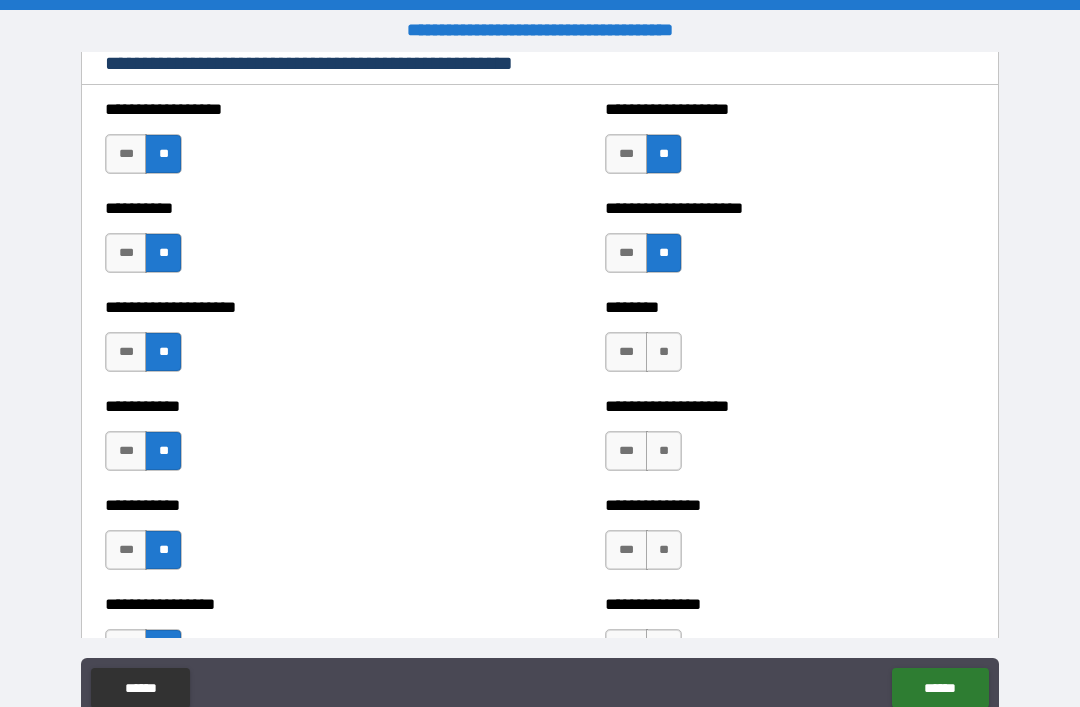 click on "**" at bounding box center [664, 352] 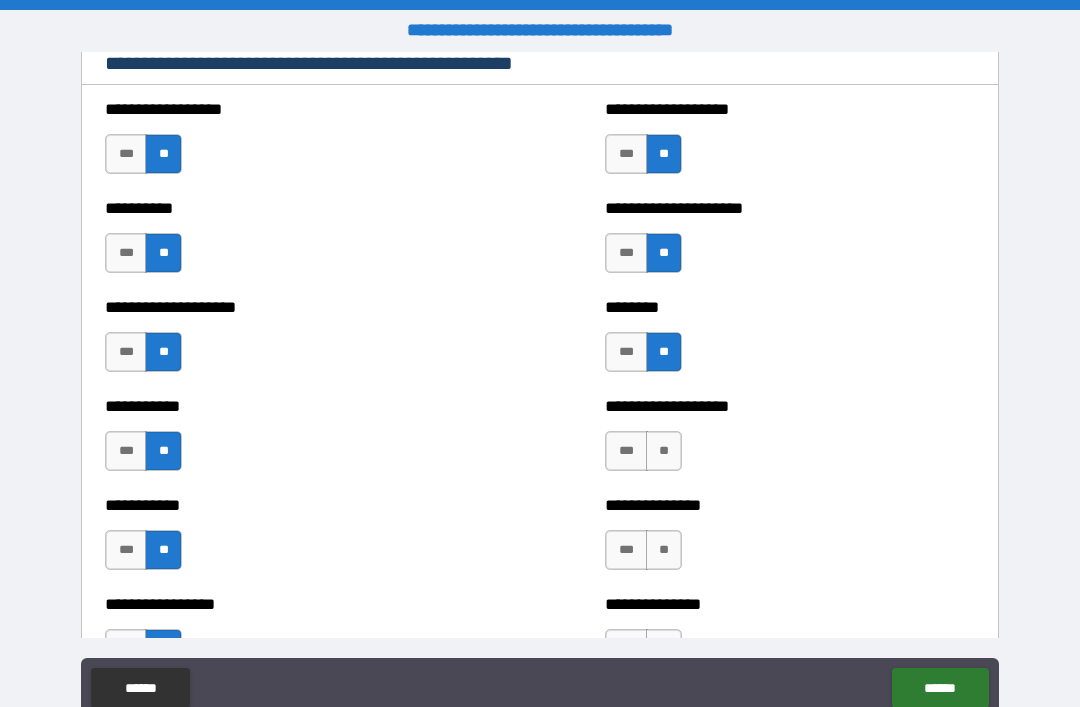 click on "**" at bounding box center [664, 451] 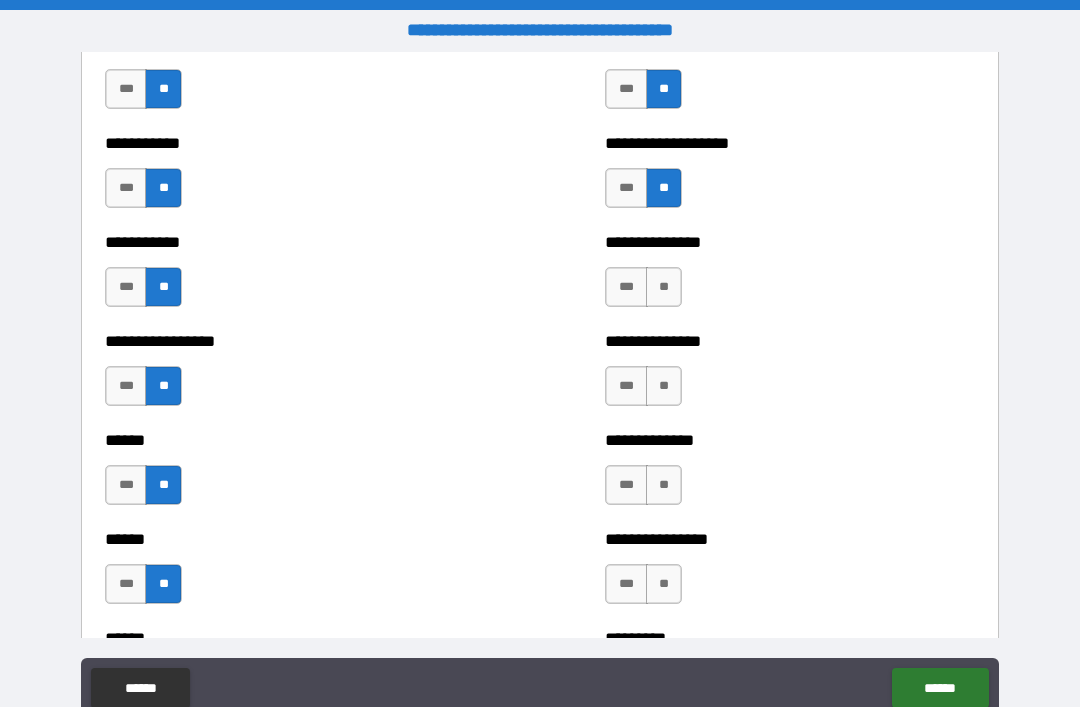 scroll, scrollTop: 2725, scrollLeft: 0, axis: vertical 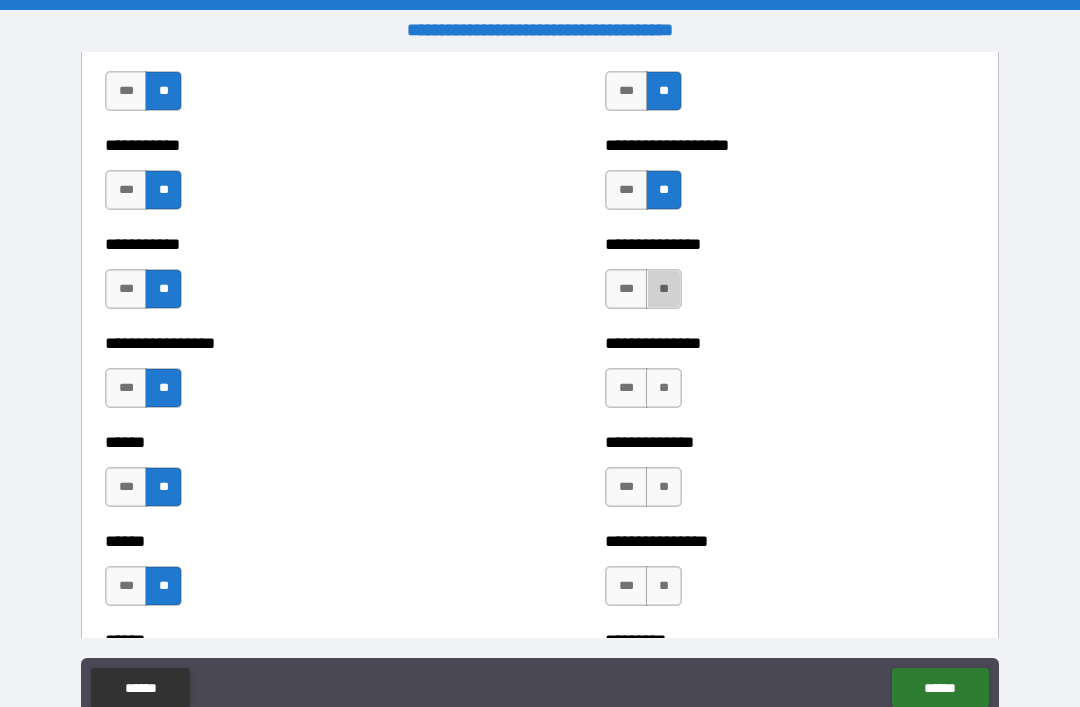 click on "**" at bounding box center [664, 289] 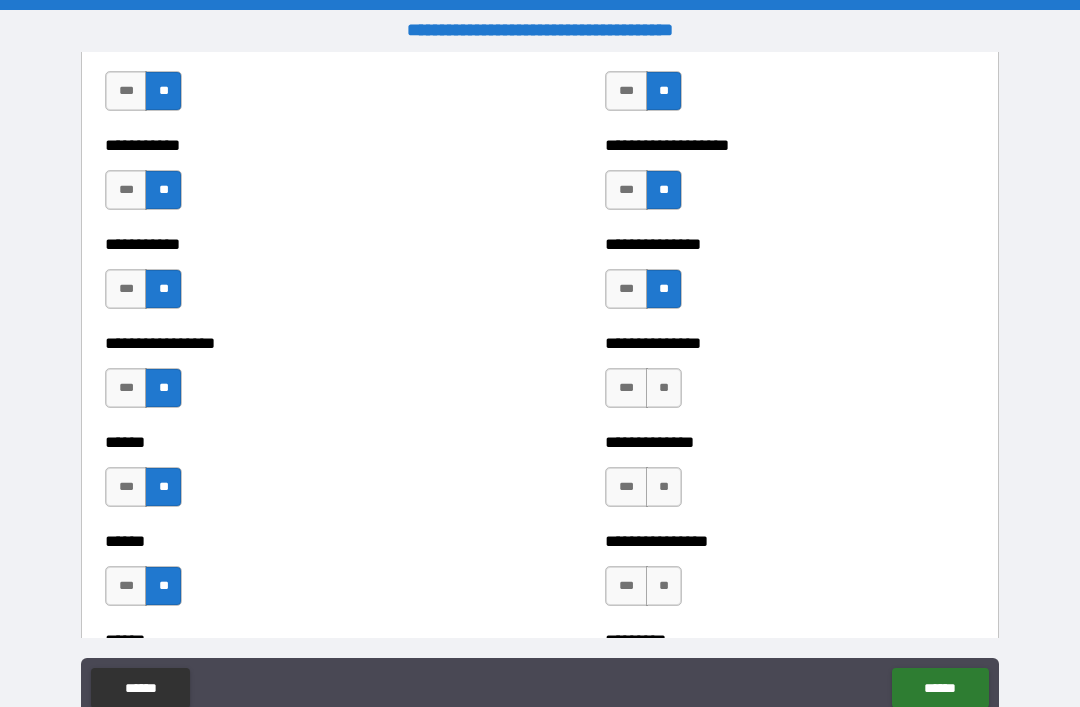 click on "**" at bounding box center [664, 388] 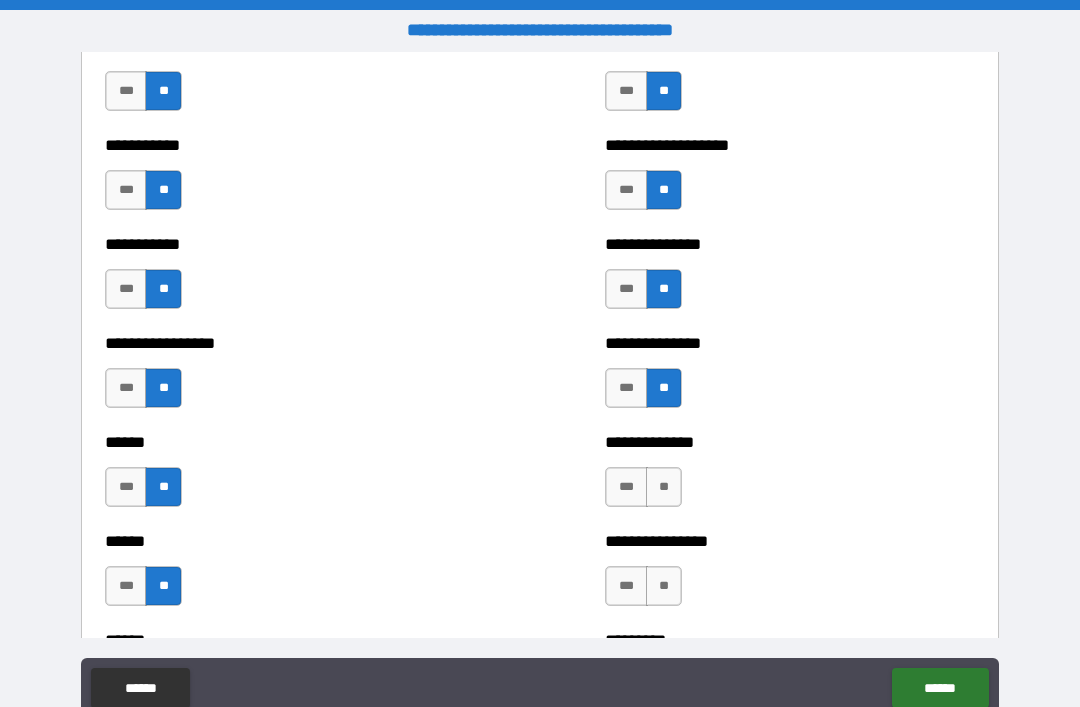click on "**" at bounding box center [664, 487] 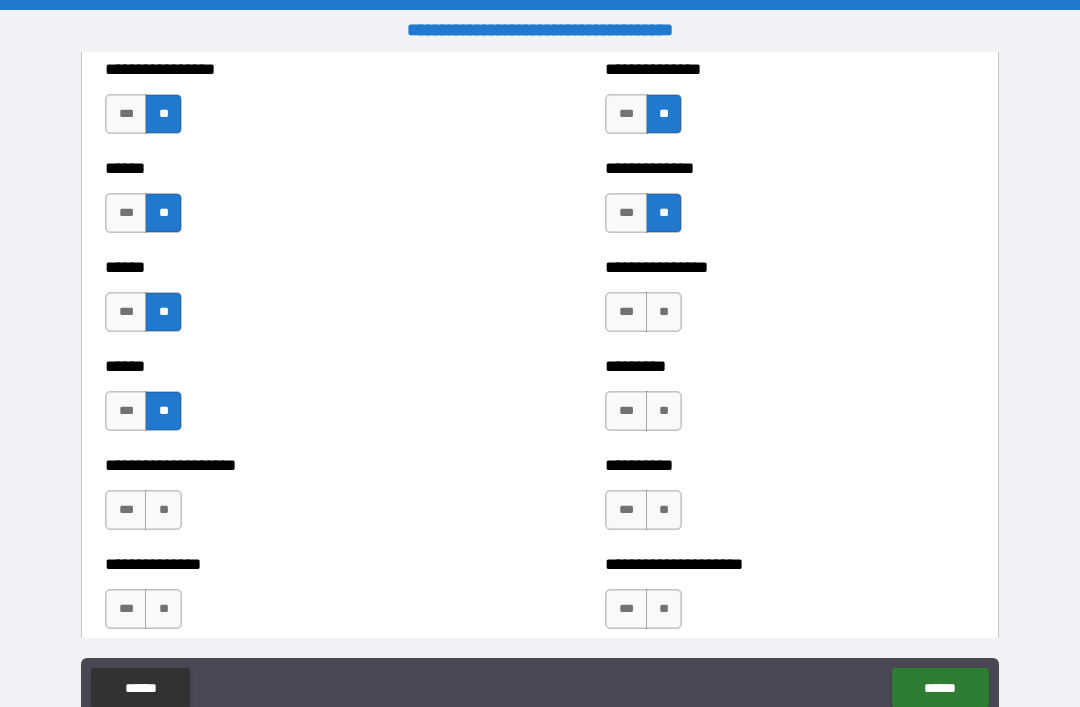 scroll, scrollTop: 3008, scrollLeft: 0, axis: vertical 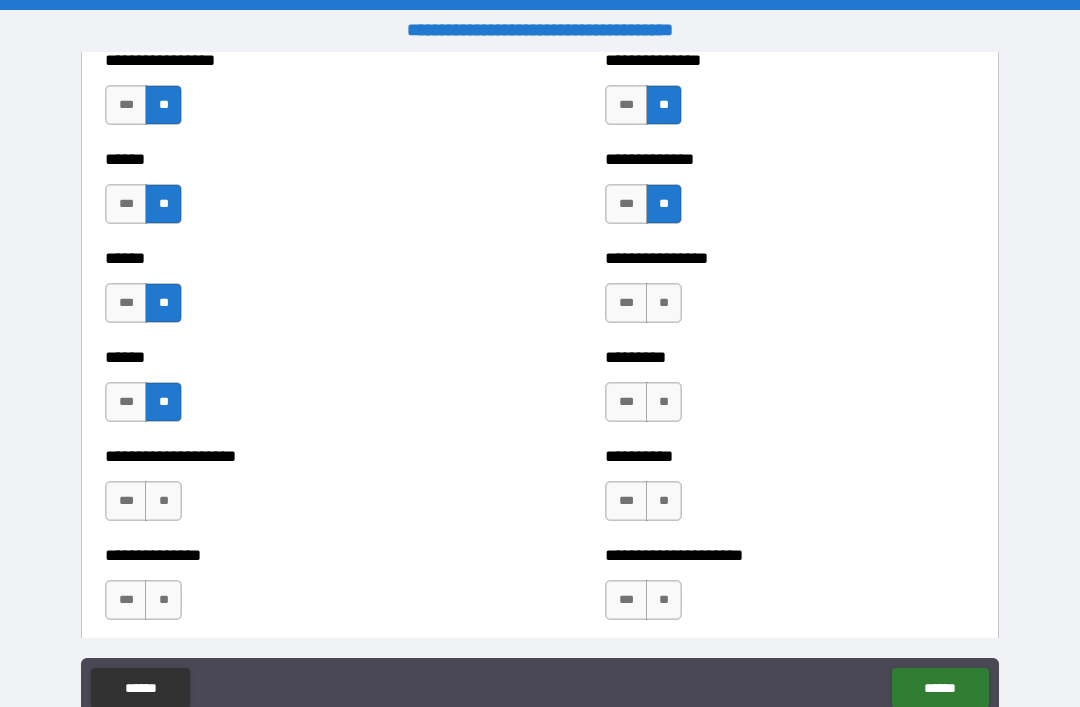 click on "**" at bounding box center (664, 303) 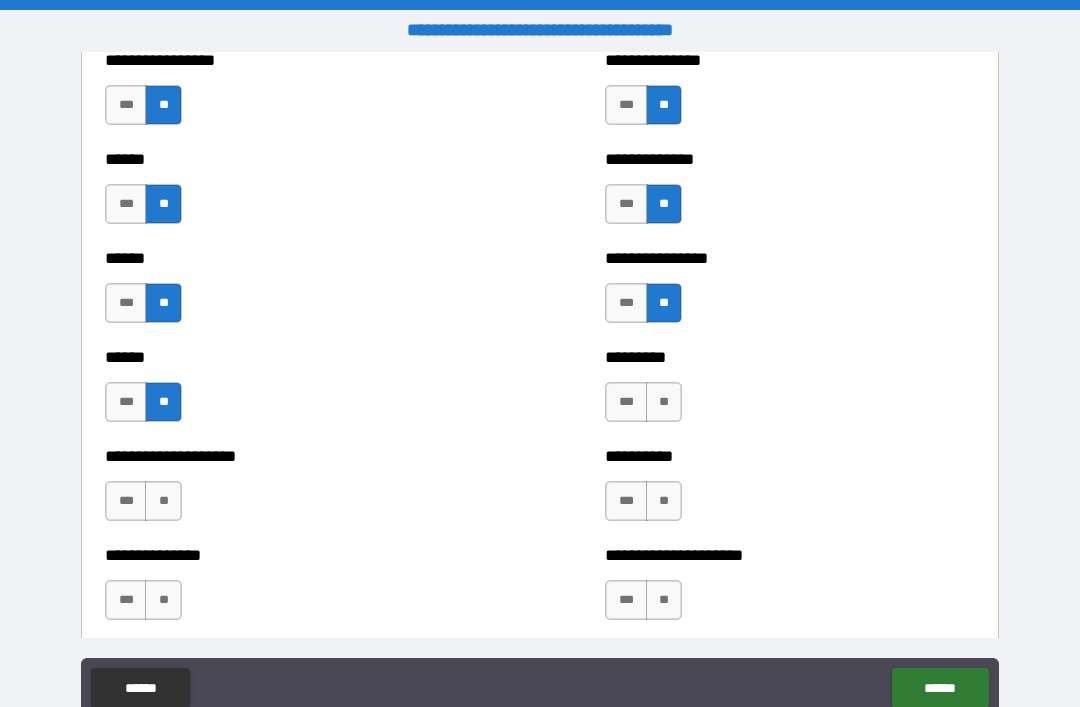 click on "**" at bounding box center (664, 402) 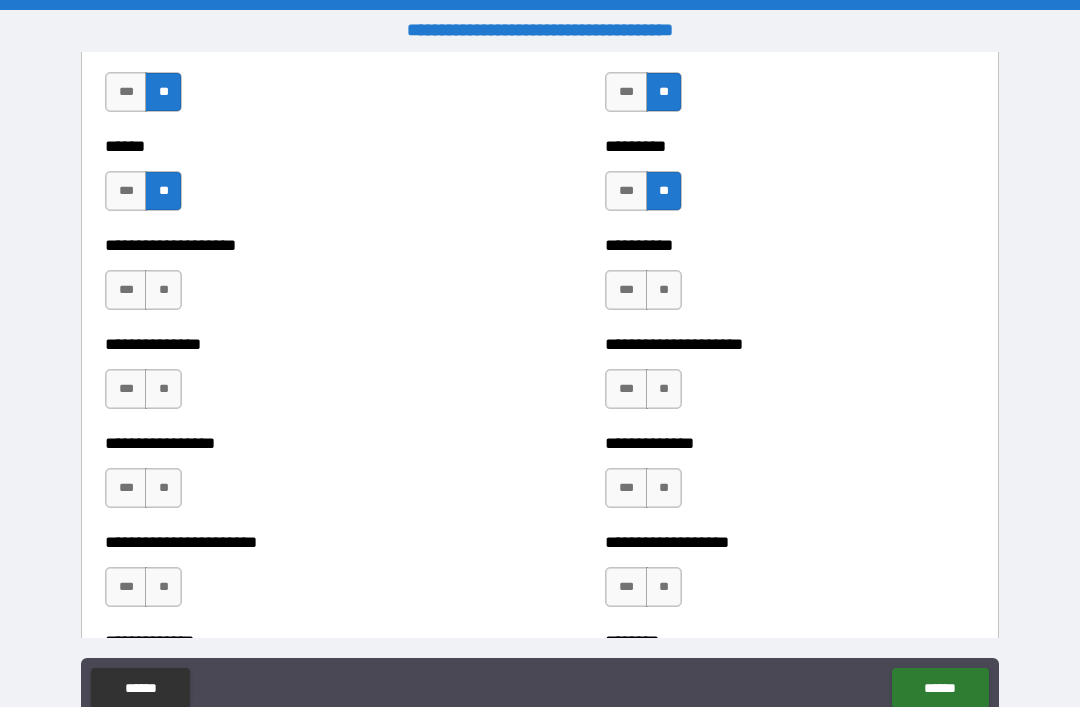 scroll, scrollTop: 3227, scrollLeft: 0, axis: vertical 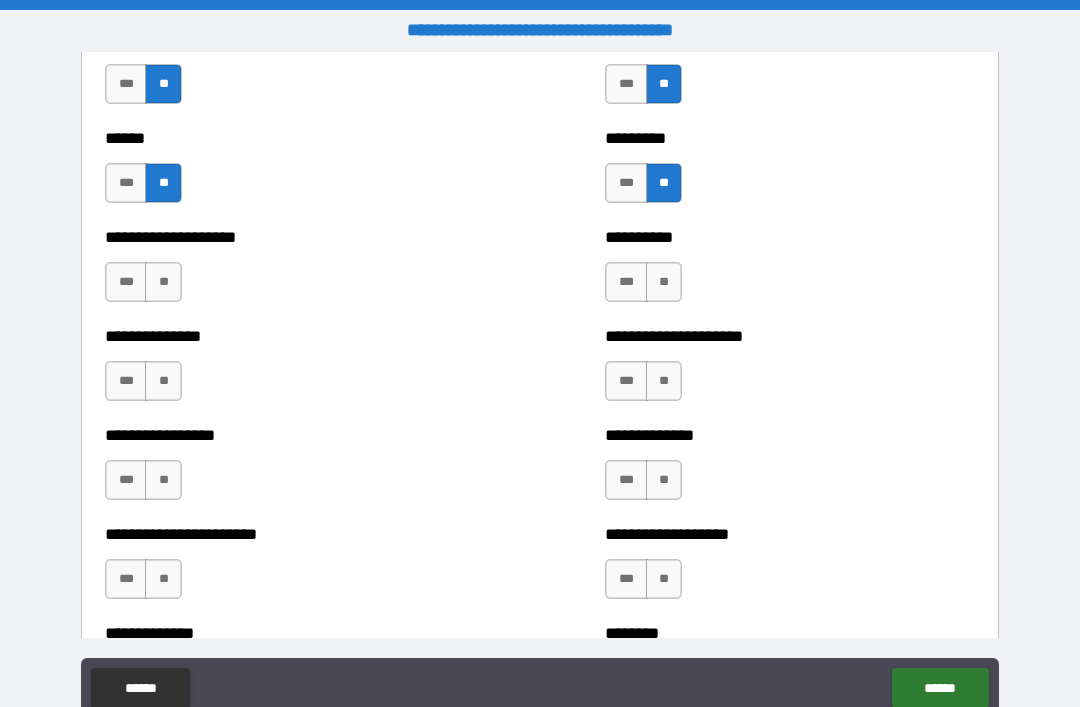 click on "**" at bounding box center (163, 282) 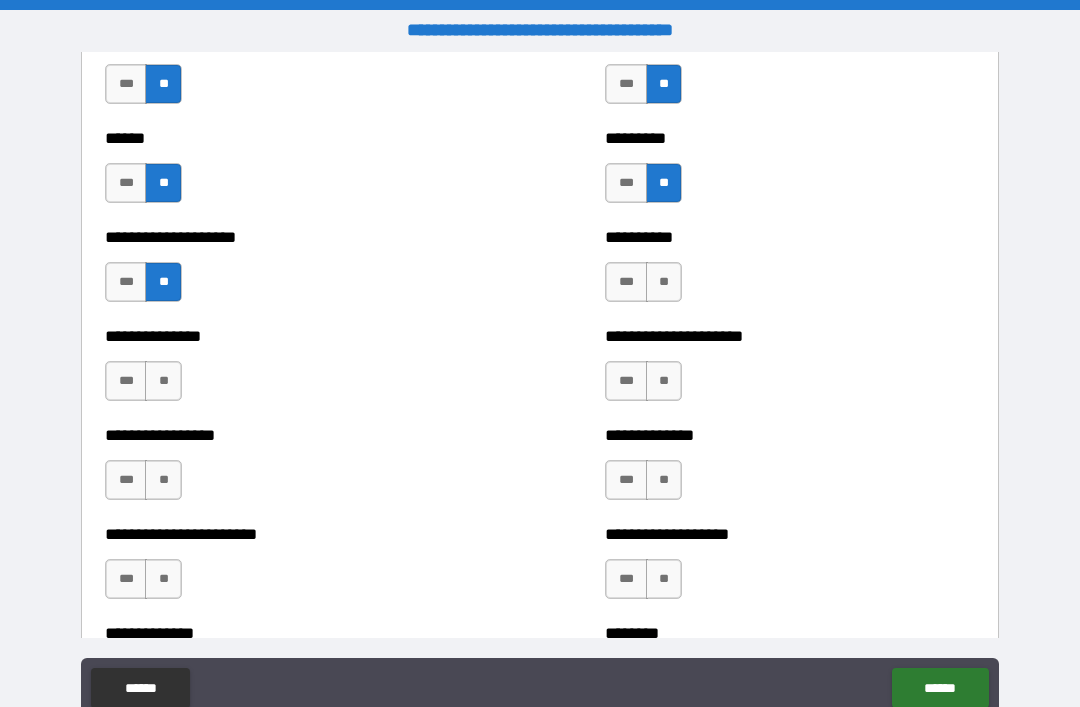 click on "**" at bounding box center [664, 282] 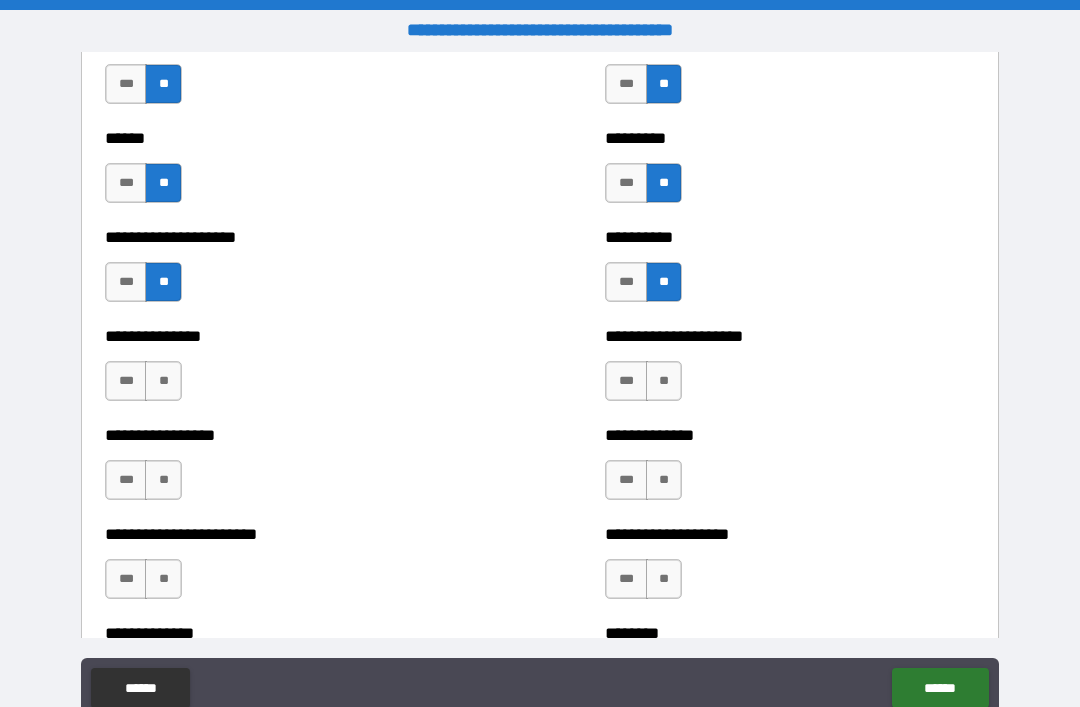 click on "**" at bounding box center (163, 381) 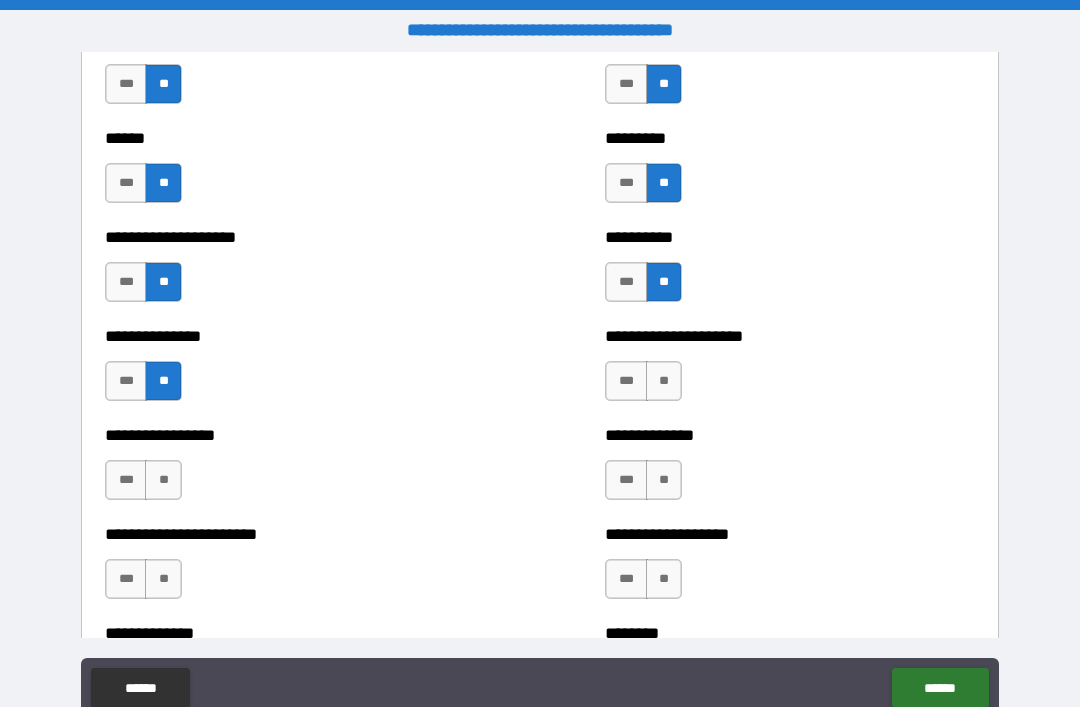 click on "**" at bounding box center (664, 381) 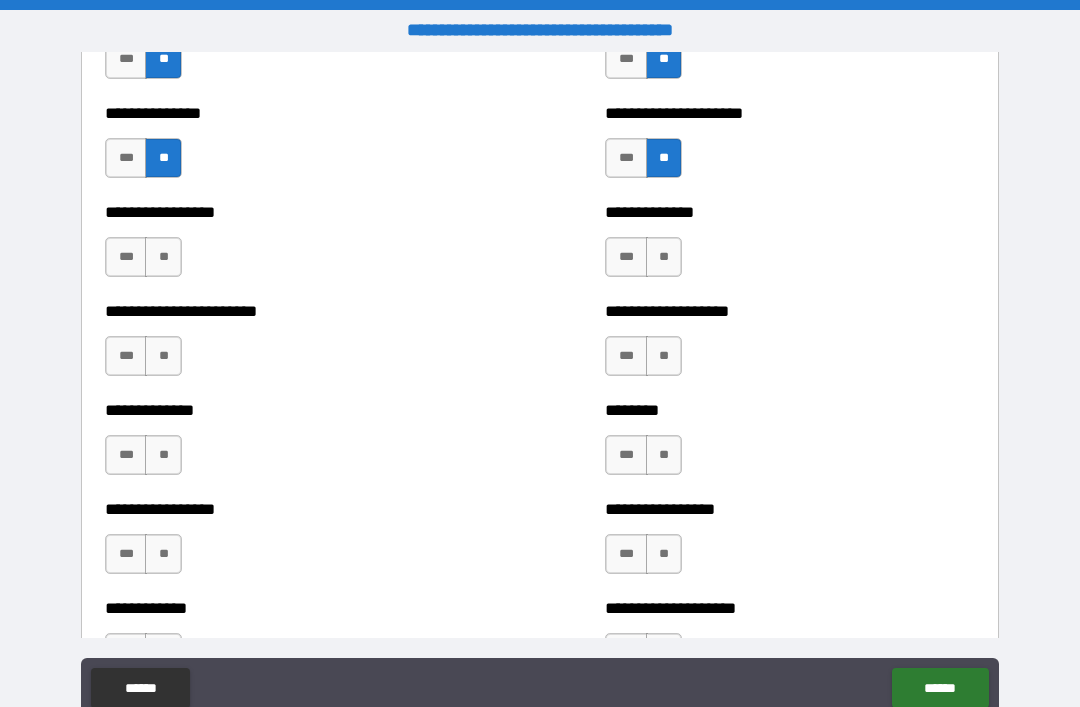 scroll, scrollTop: 3454, scrollLeft: 0, axis: vertical 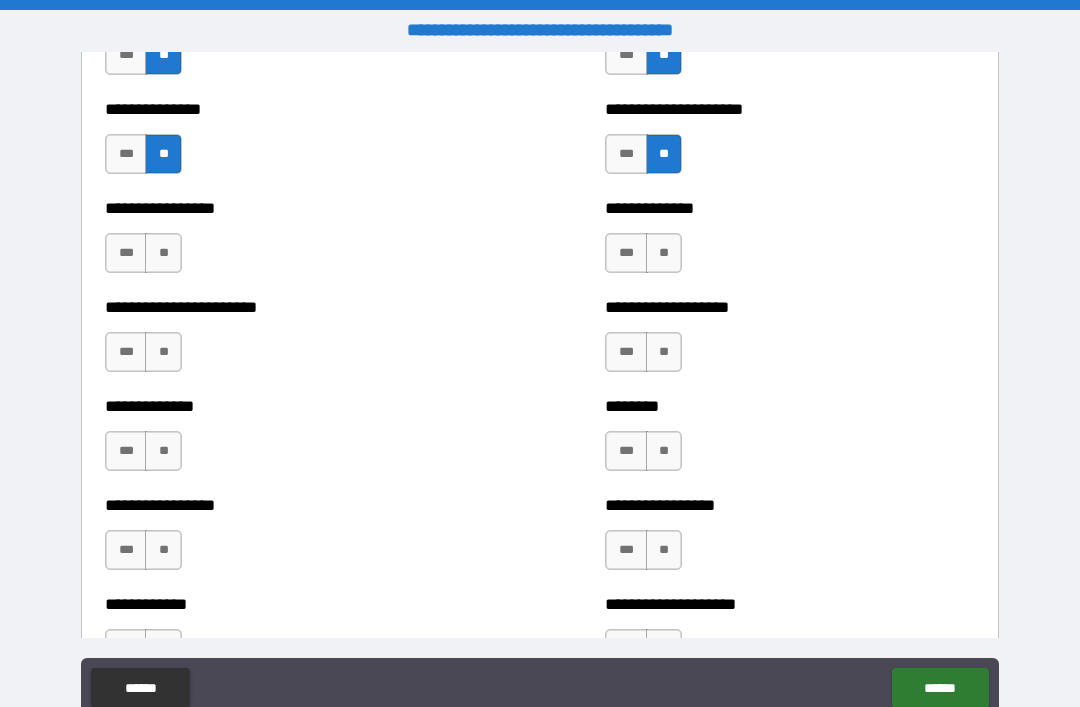 click on "**" at bounding box center [163, 253] 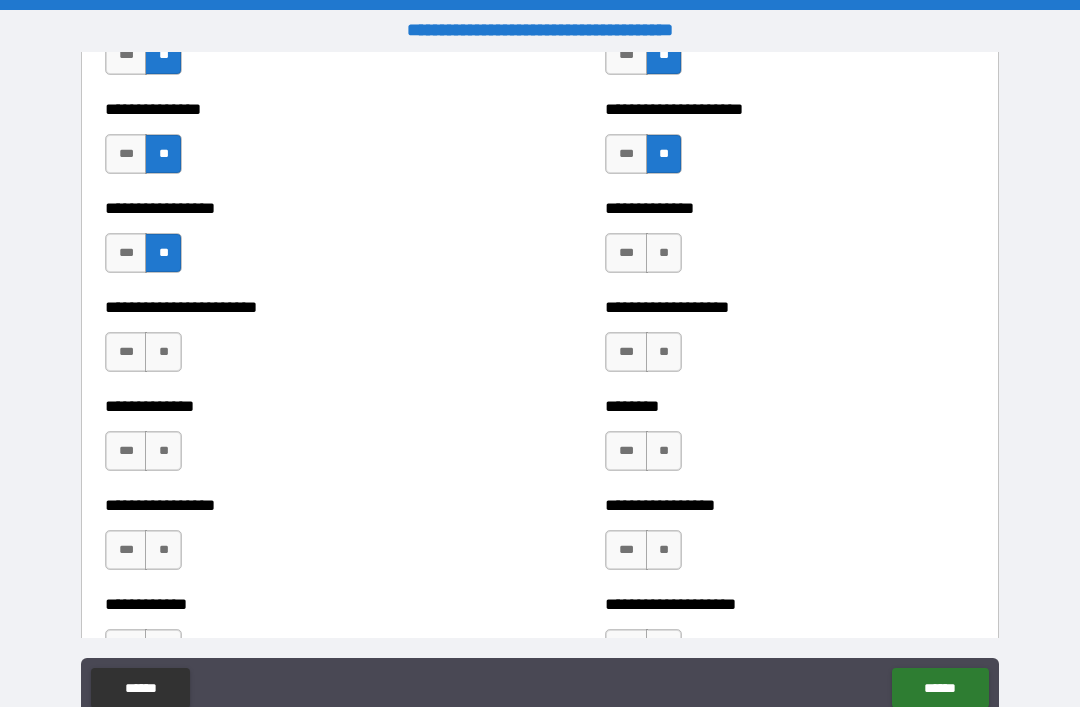 click on "**" at bounding box center (664, 253) 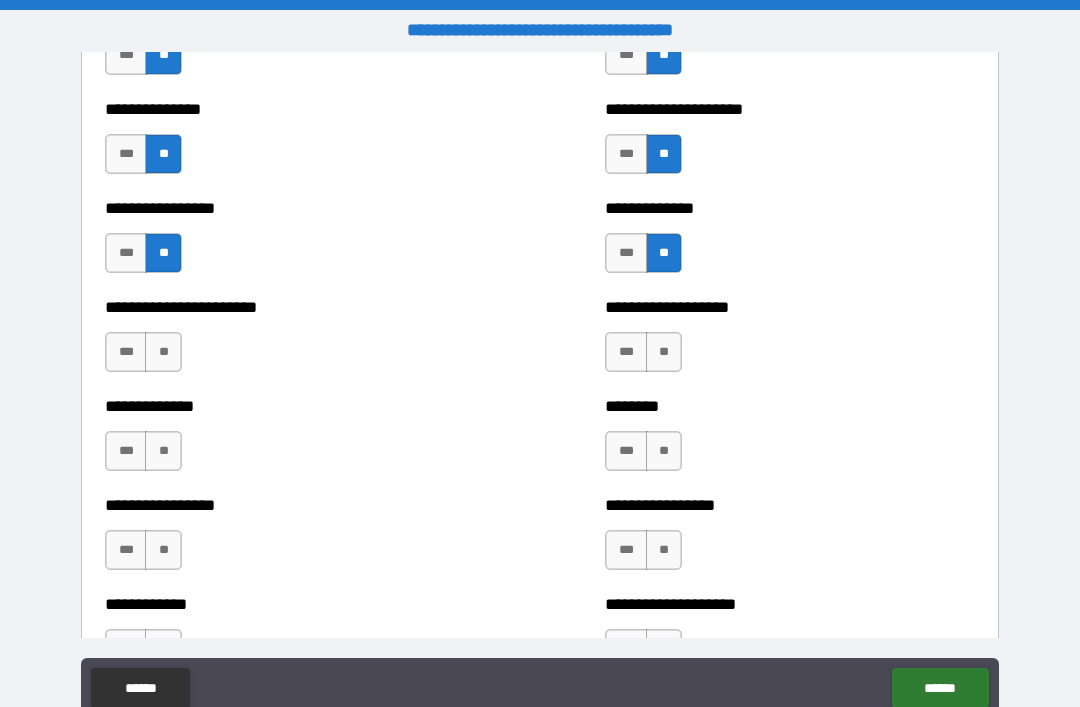 click on "**" at bounding box center [163, 352] 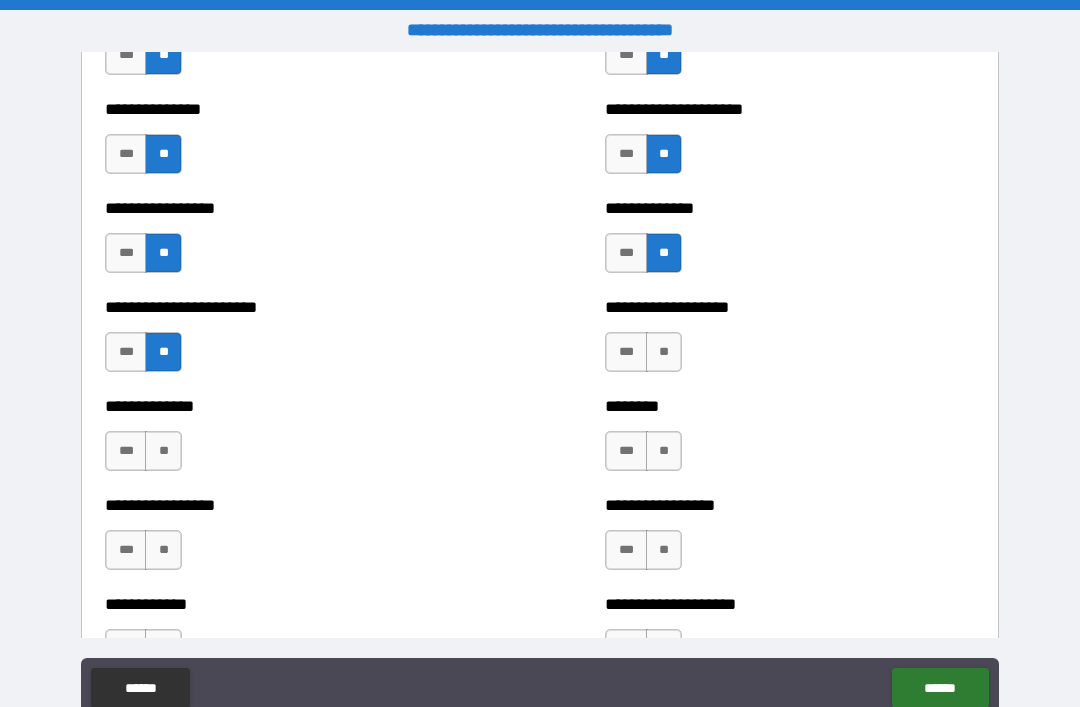 click on "**" at bounding box center (664, 352) 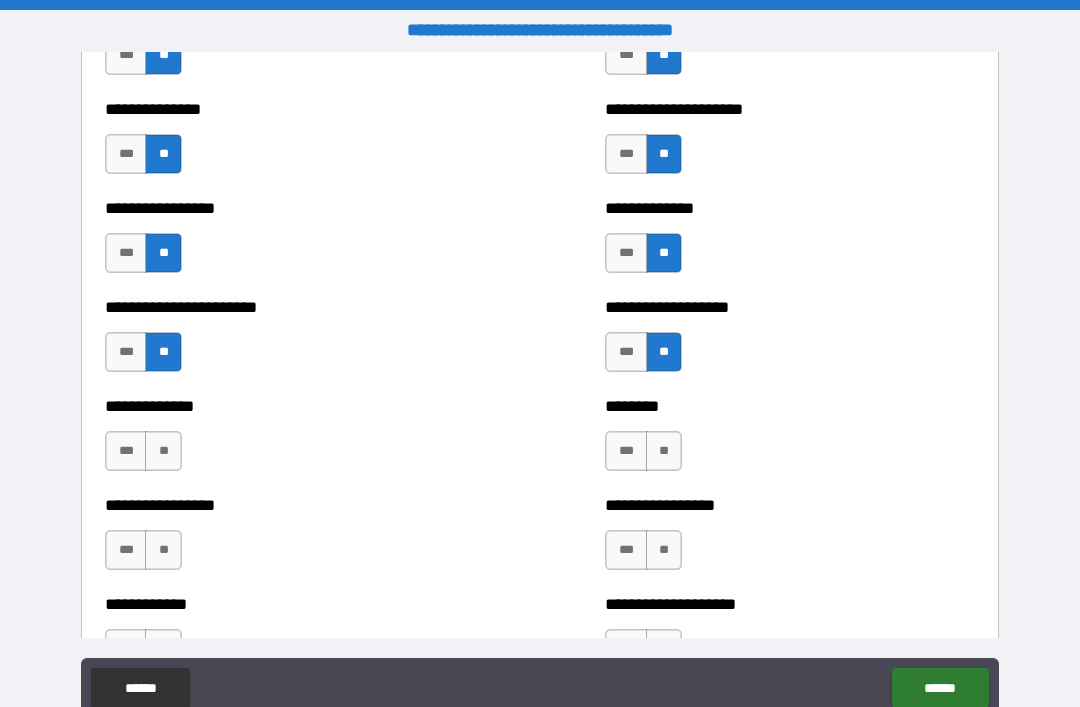 click on "**" at bounding box center [163, 451] 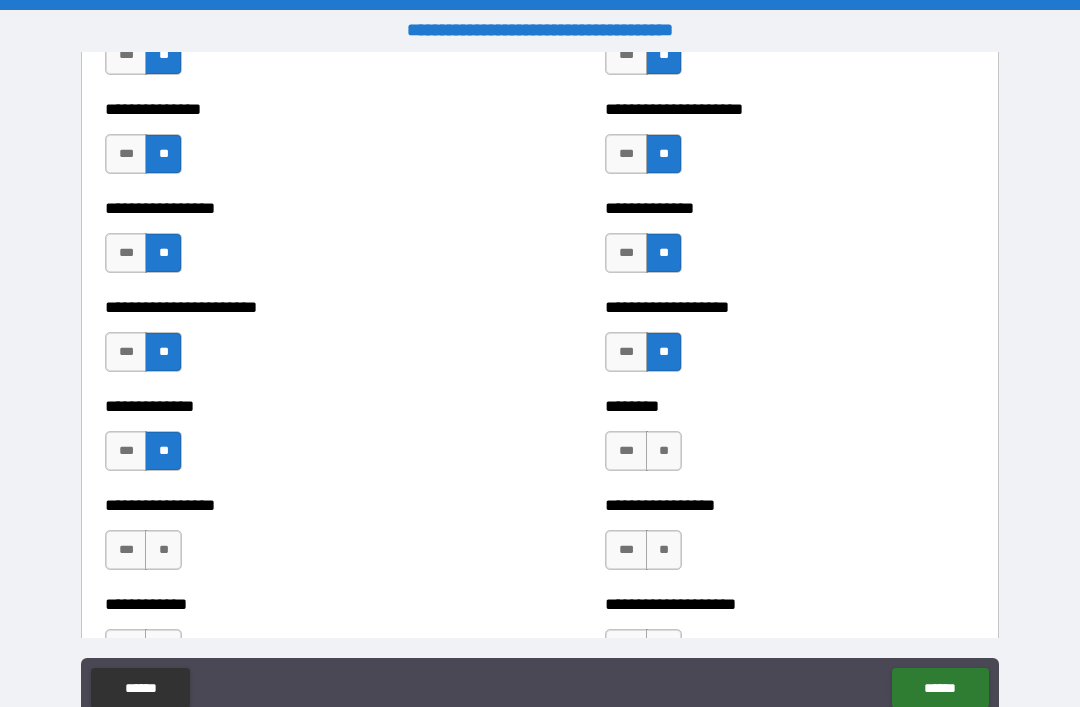 click on "**" at bounding box center (664, 451) 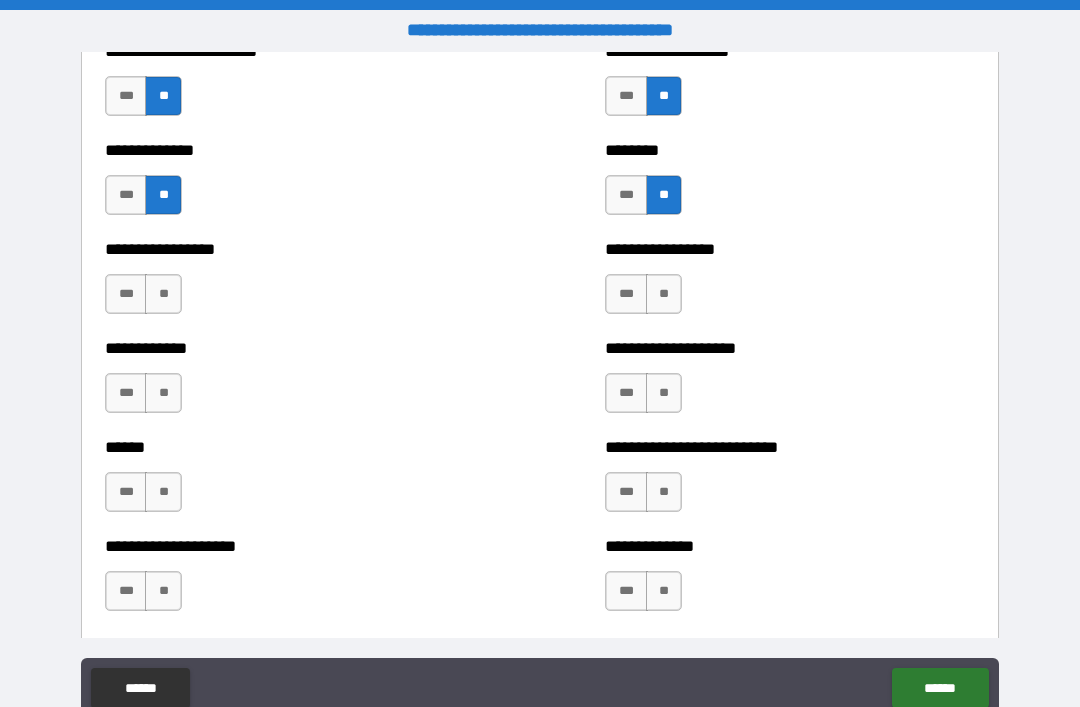 scroll, scrollTop: 3712, scrollLeft: 0, axis: vertical 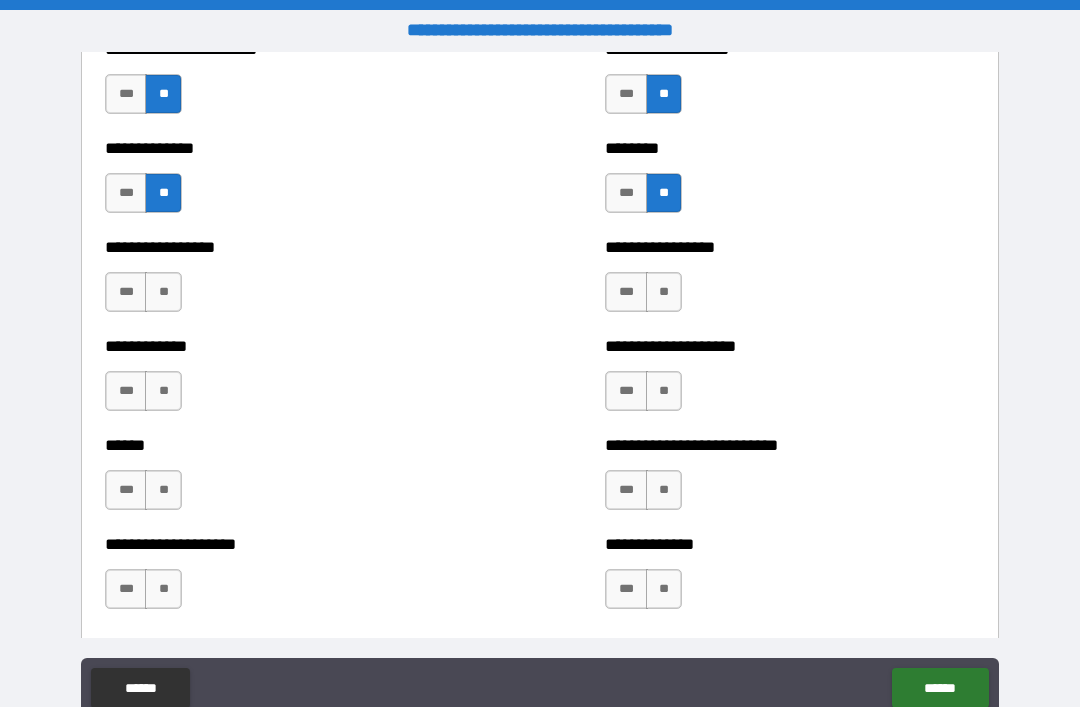 click on "**" at bounding box center [163, 292] 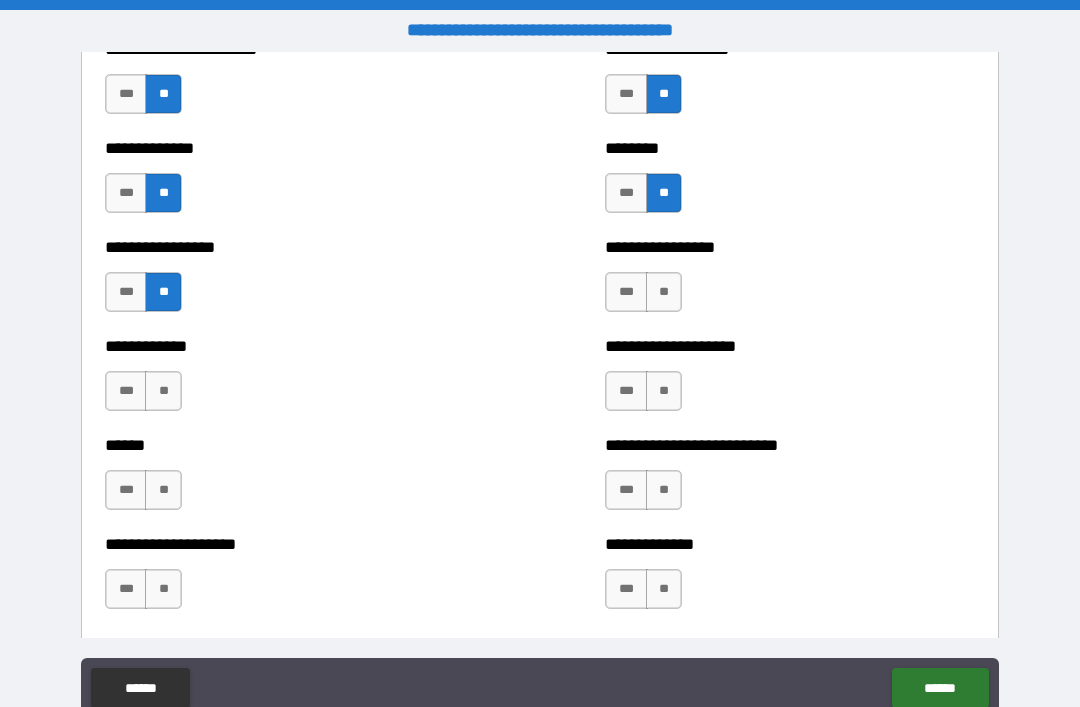 click on "**" at bounding box center (664, 292) 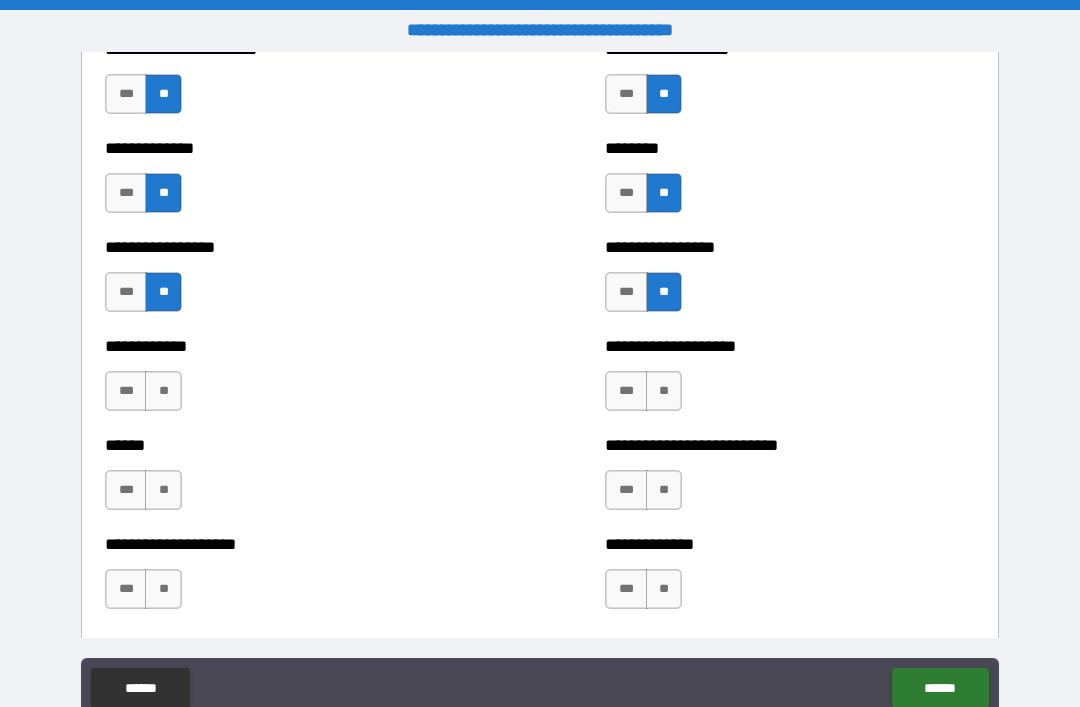 click on "**" at bounding box center [163, 391] 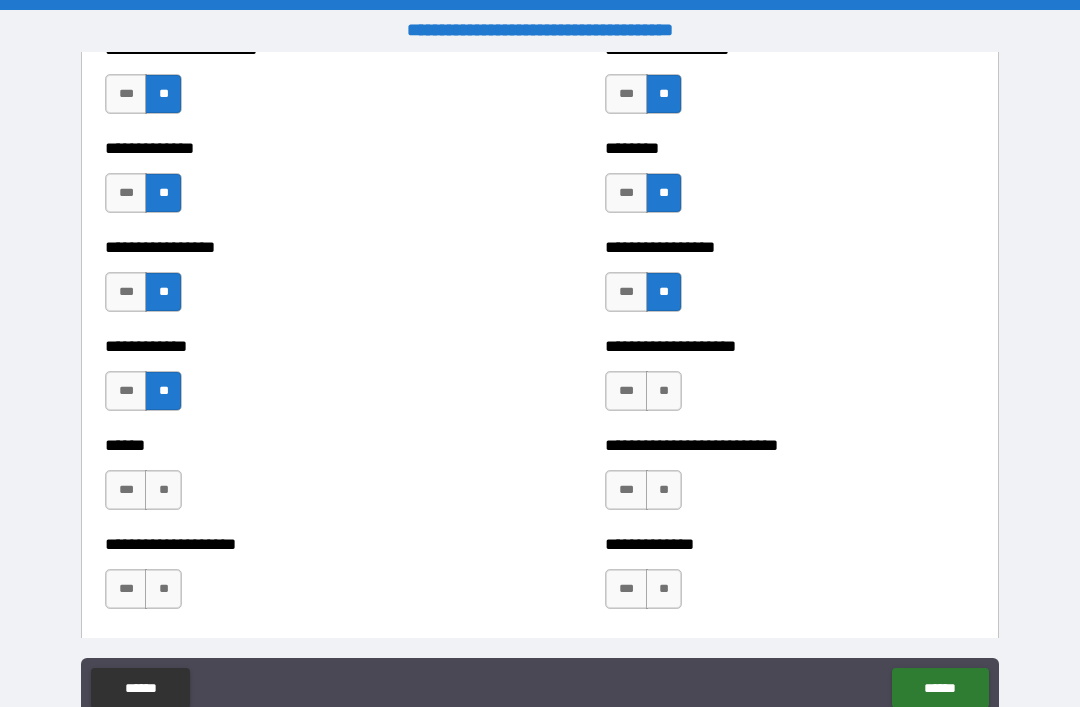 click on "**" at bounding box center [664, 391] 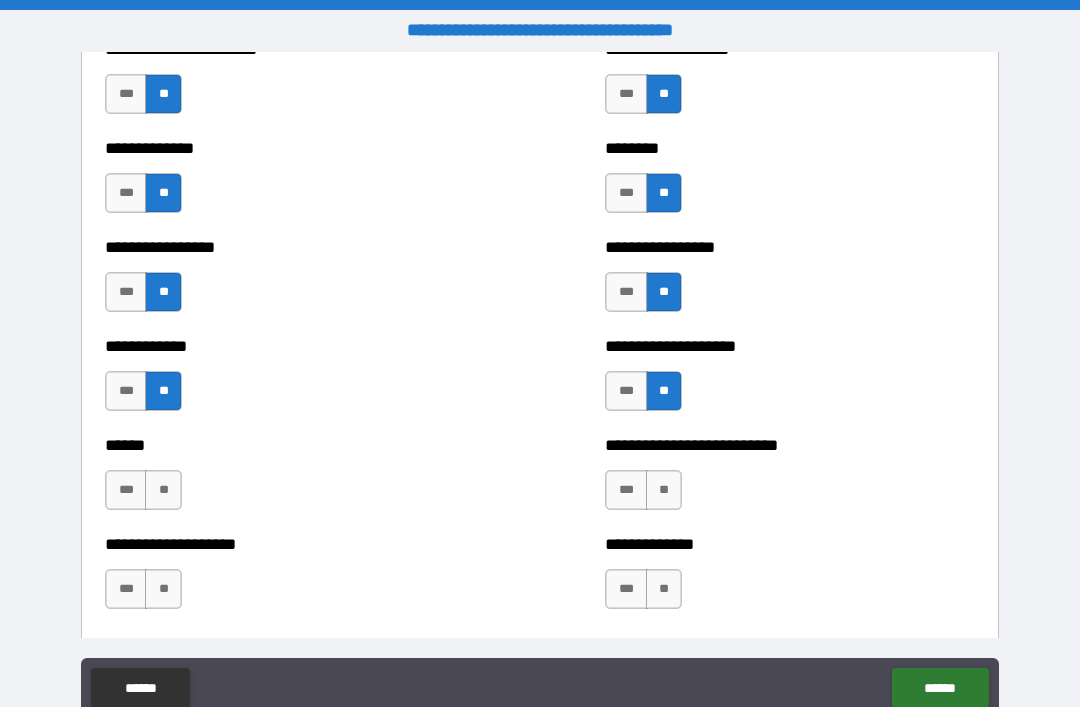 click on "**" at bounding box center [163, 490] 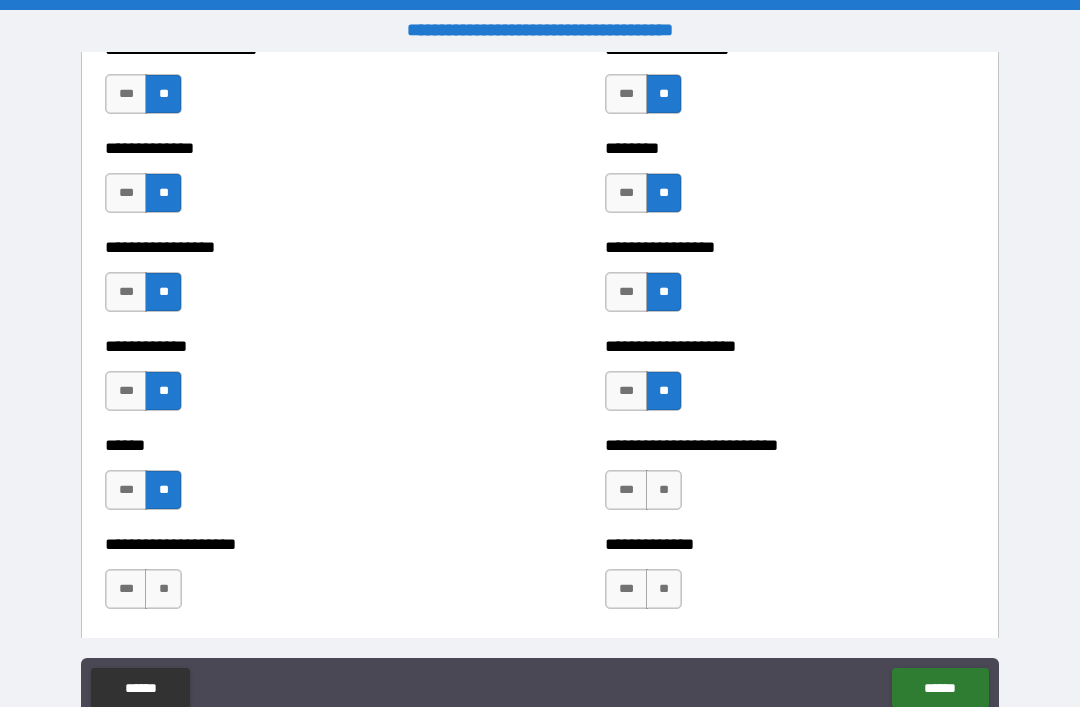 click on "**" at bounding box center (664, 490) 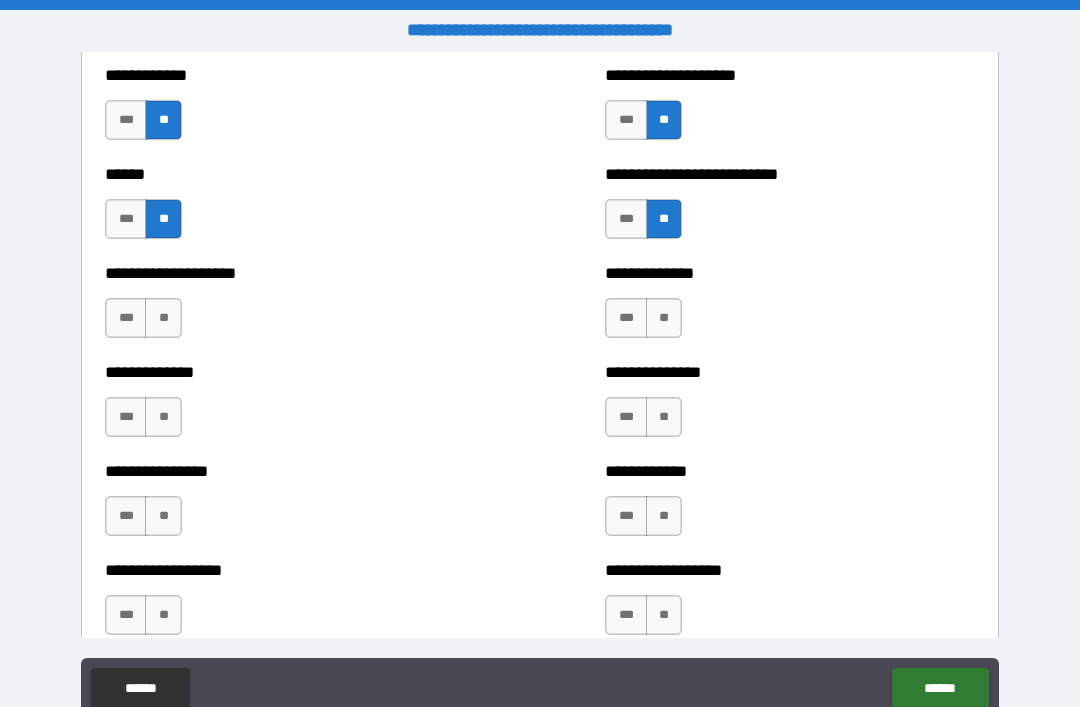 scroll, scrollTop: 4004, scrollLeft: 0, axis: vertical 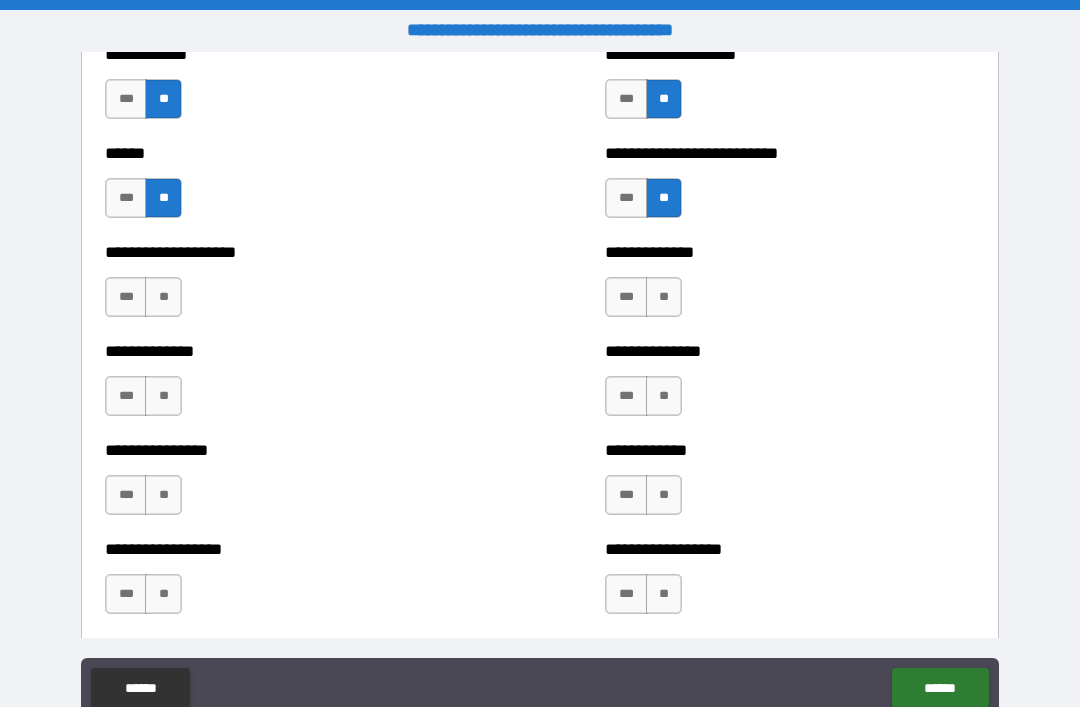 click on "**" at bounding box center [163, 297] 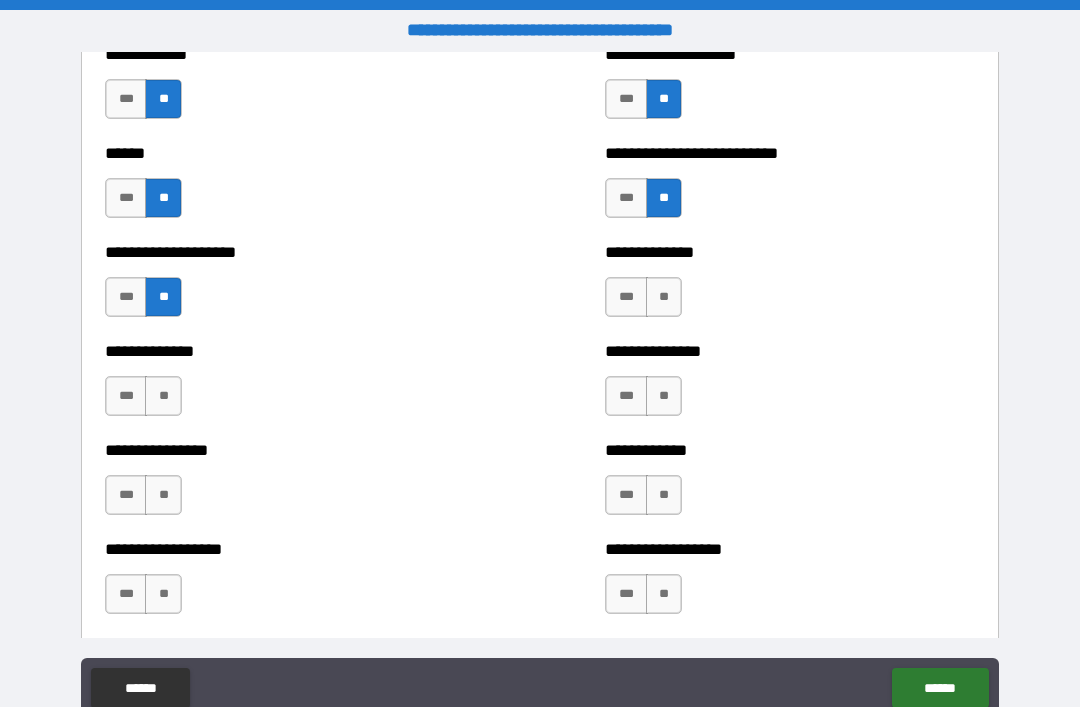 click on "**" at bounding box center (664, 297) 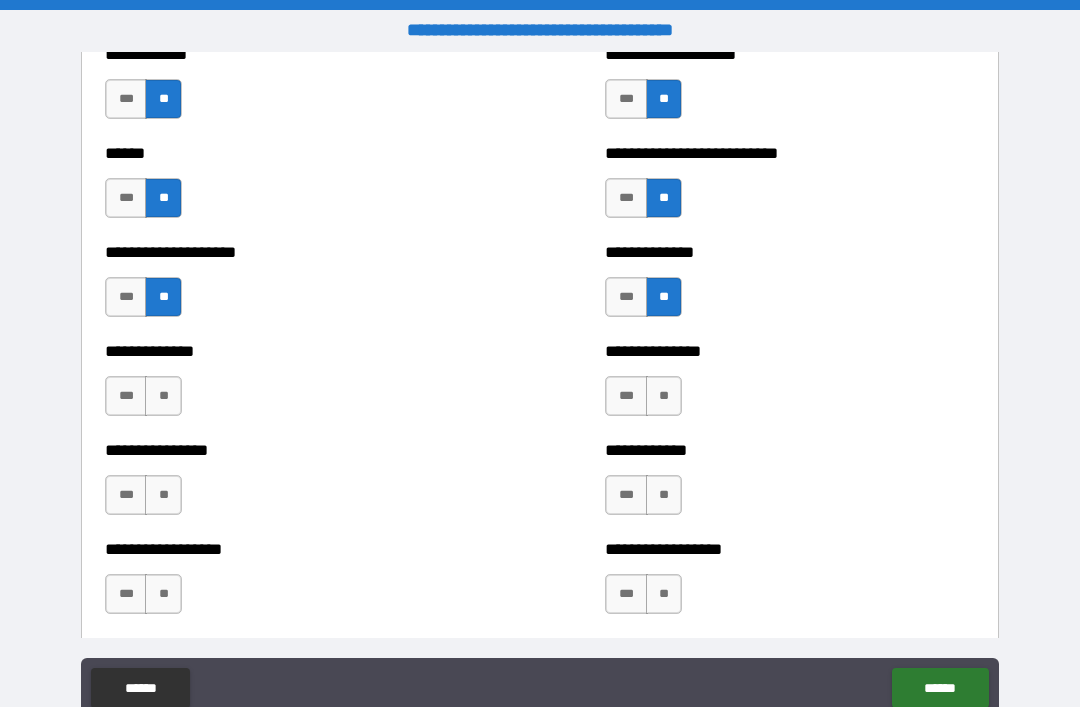 click on "**" at bounding box center [163, 396] 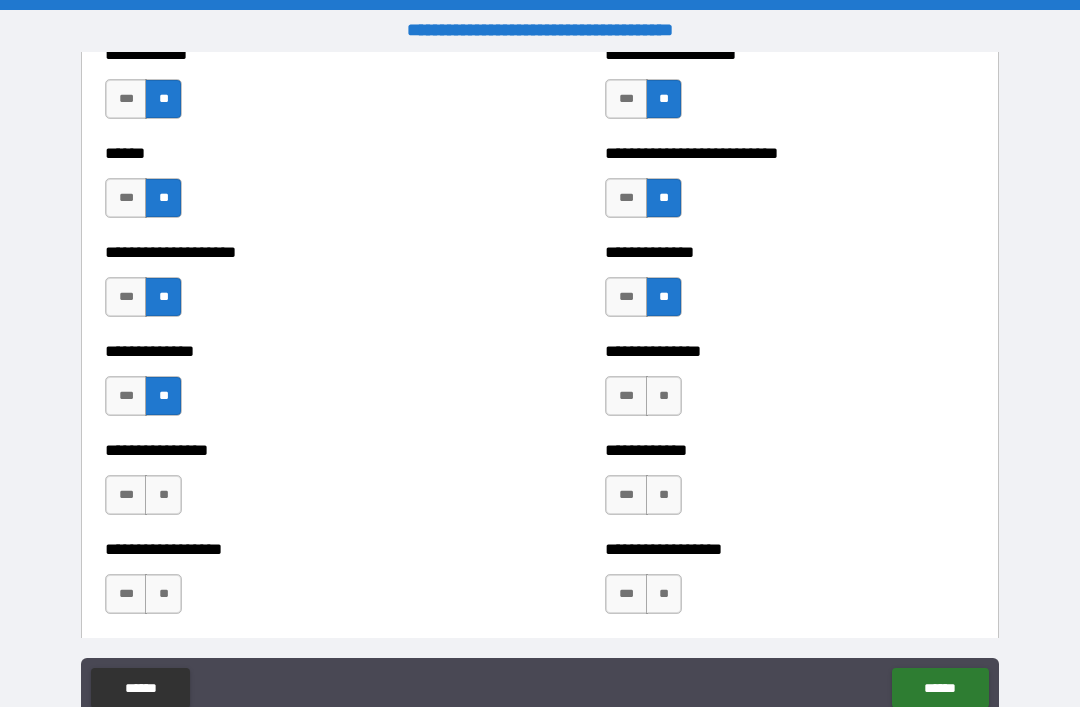 click on "**" at bounding box center [664, 396] 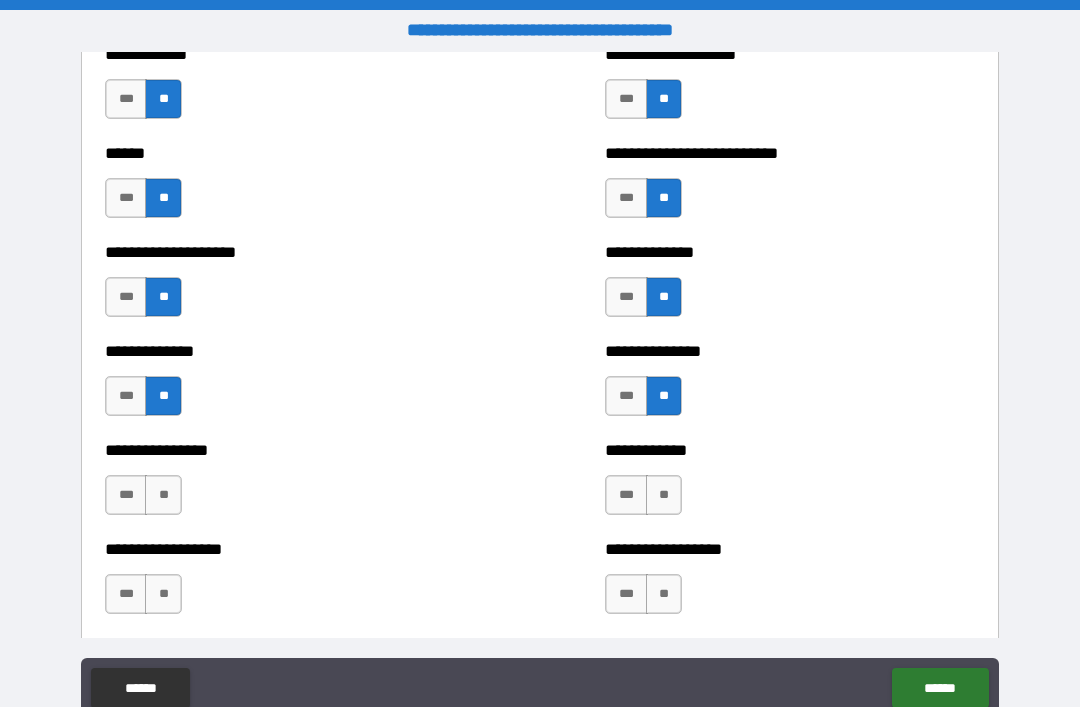click on "**" at bounding box center [163, 495] 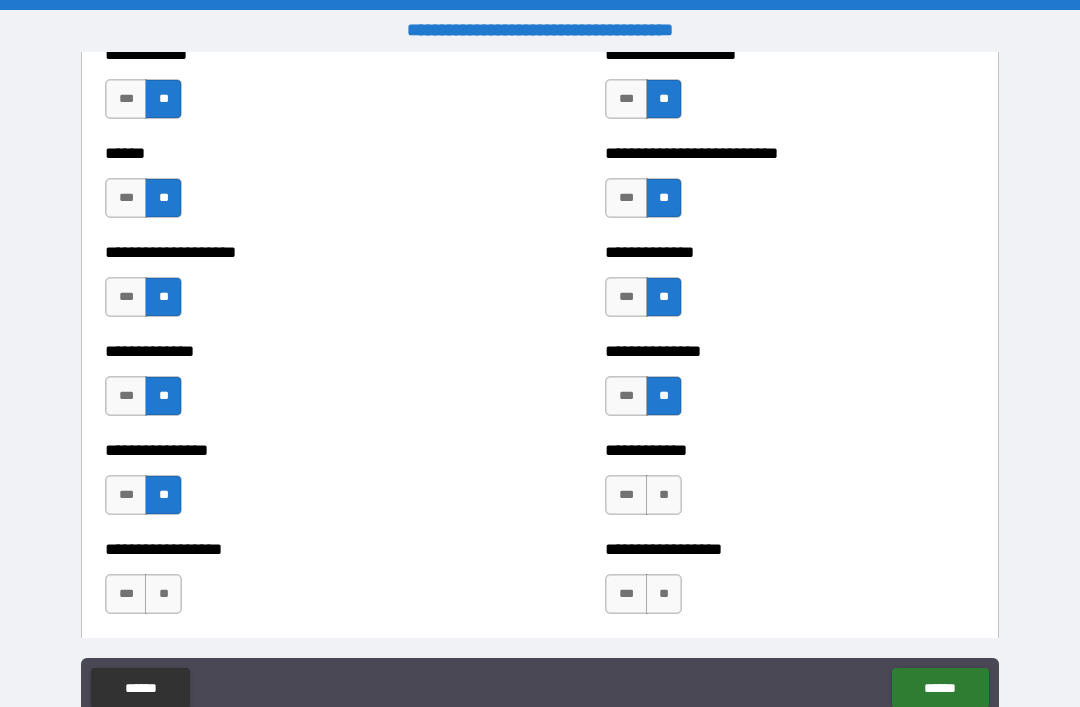 click on "**" at bounding box center (664, 495) 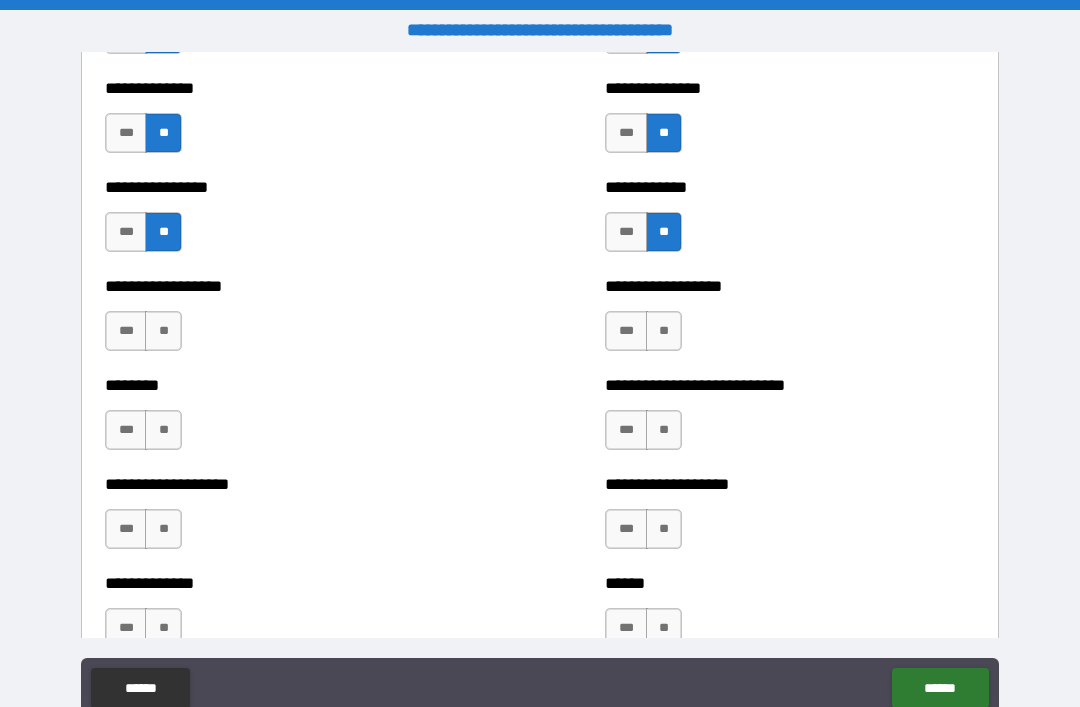 scroll, scrollTop: 4266, scrollLeft: 0, axis: vertical 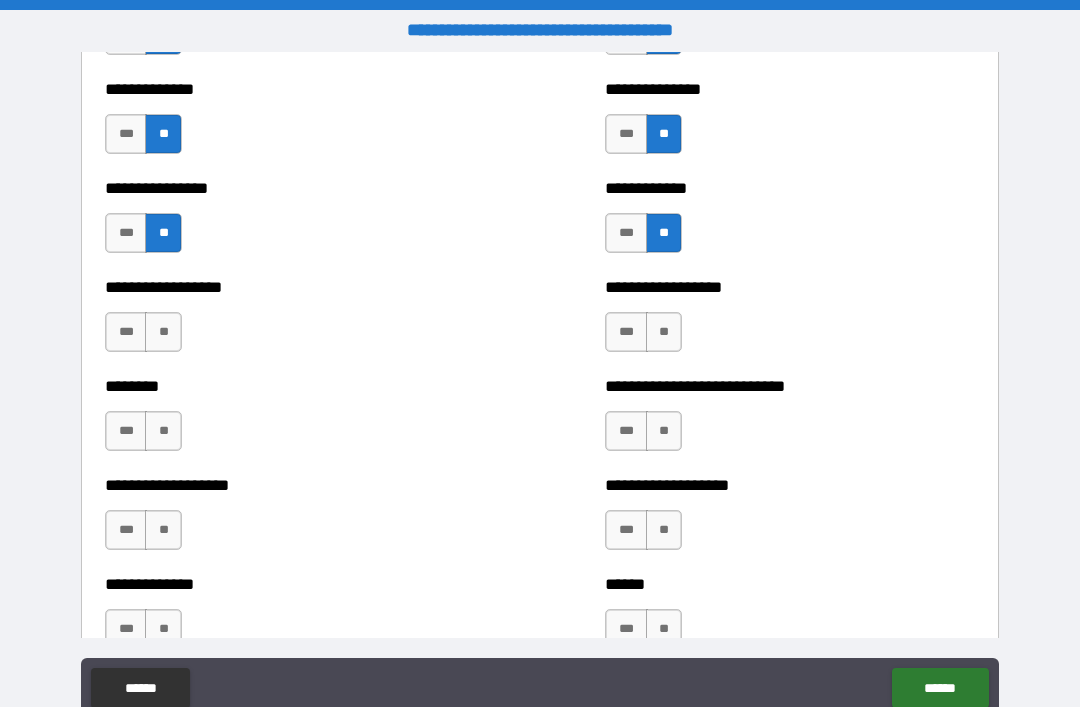 click on "**" at bounding box center [163, 332] 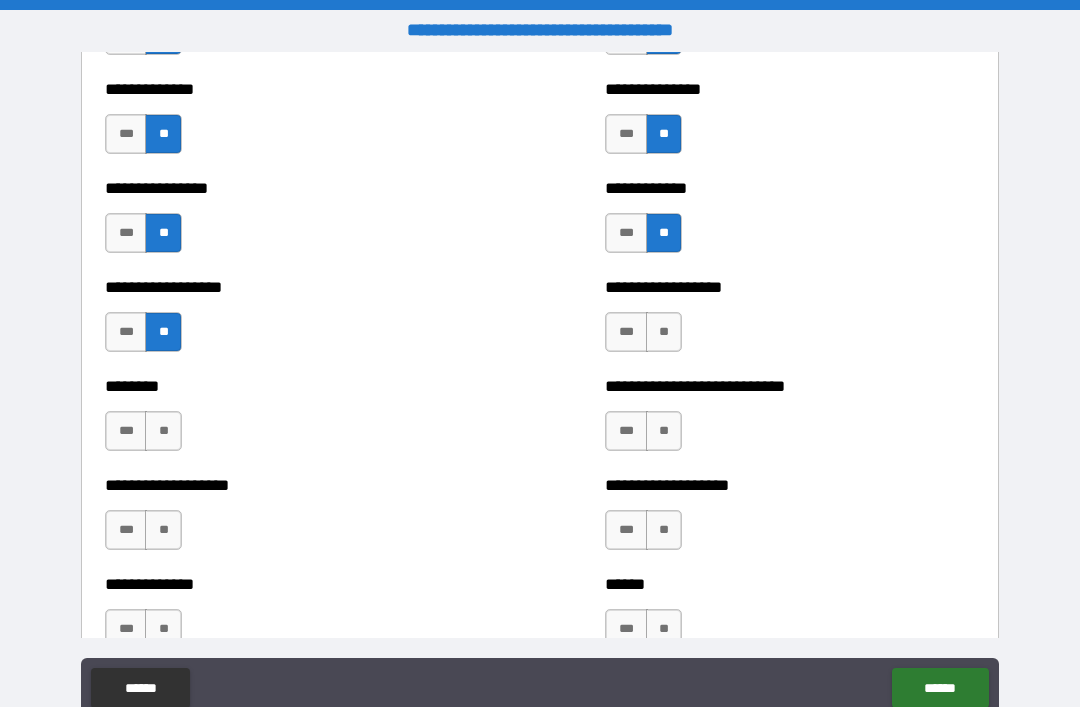 click on "**" at bounding box center (664, 332) 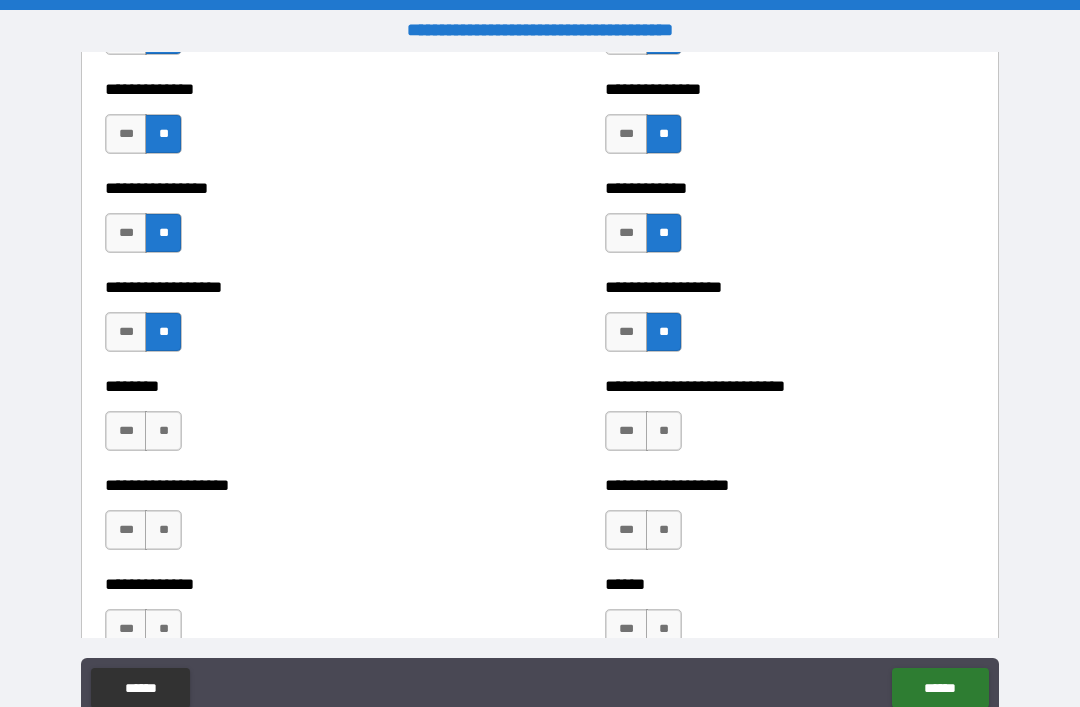 click on "**" at bounding box center (163, 431) 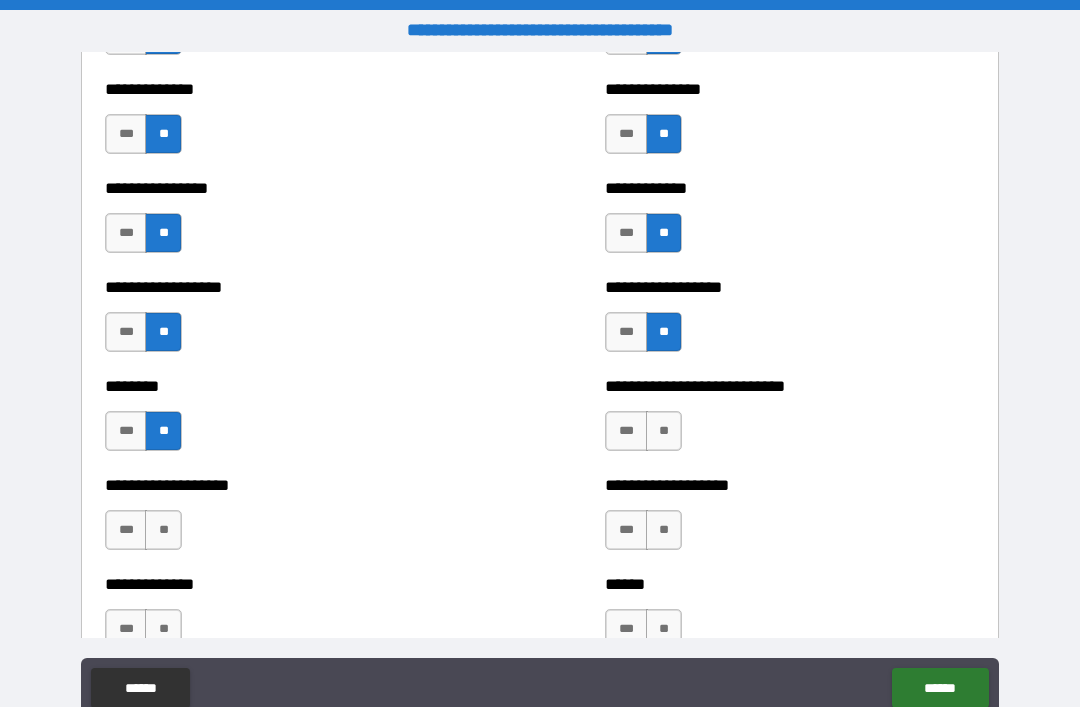 click on "**" at bounding box center [664, 431] 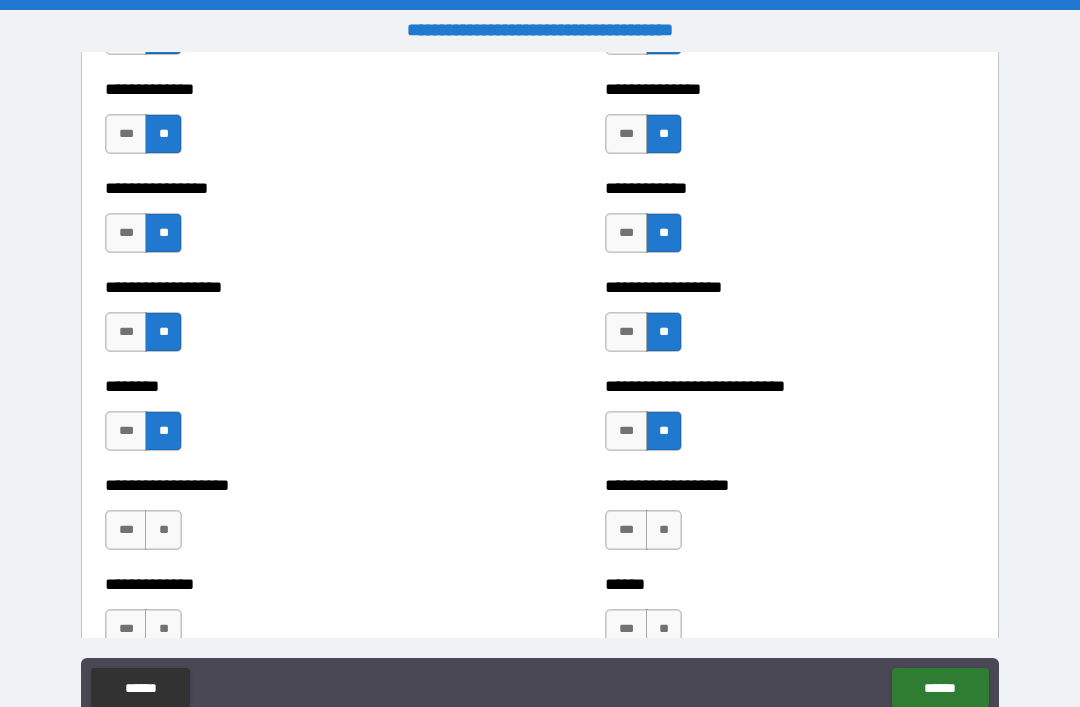click on "**" at bounding box center (163, 530) 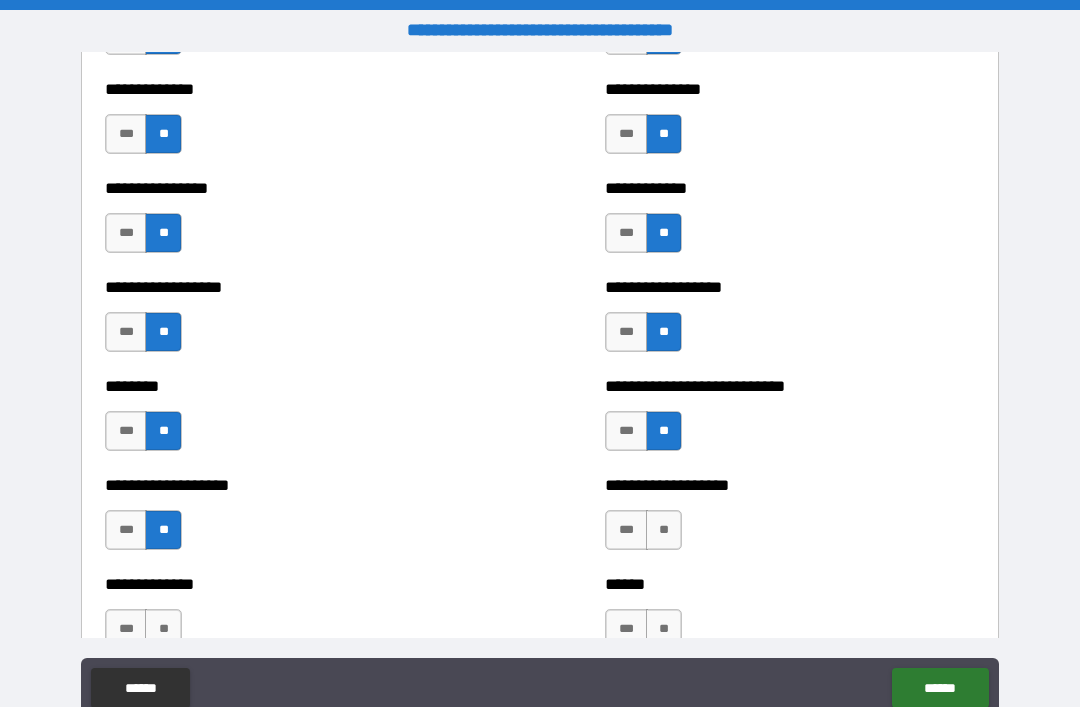 click on "**" at bounding box center [664, 530] 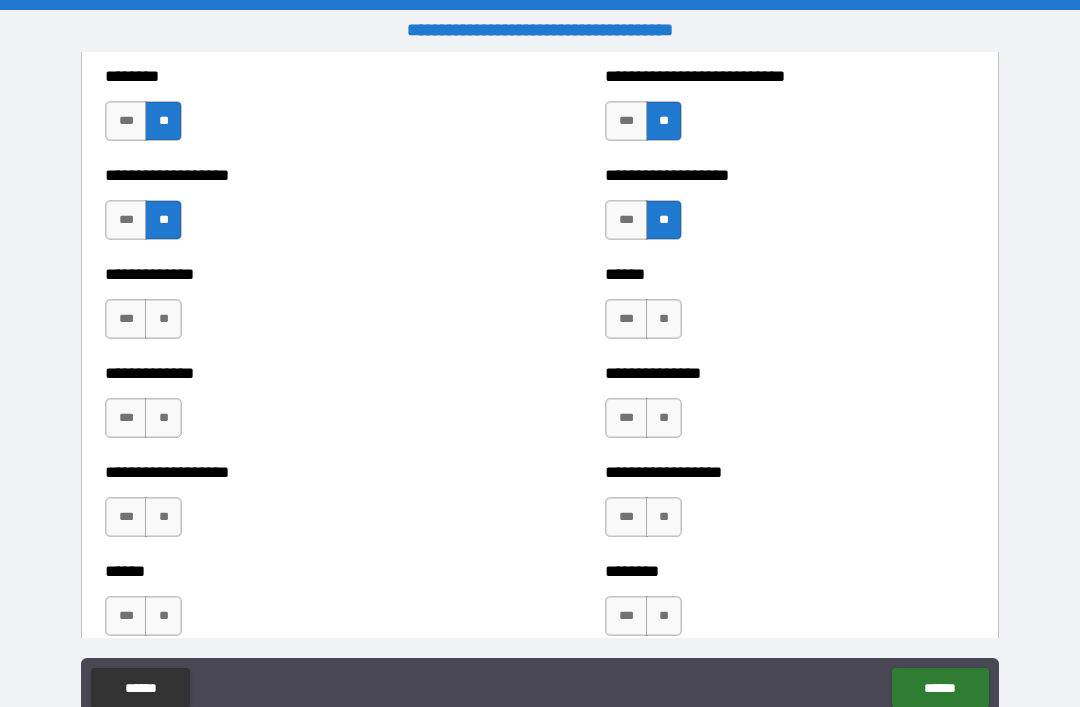 scroll, scrollTop: 4590, scrollLeft: 0, axis: vertical 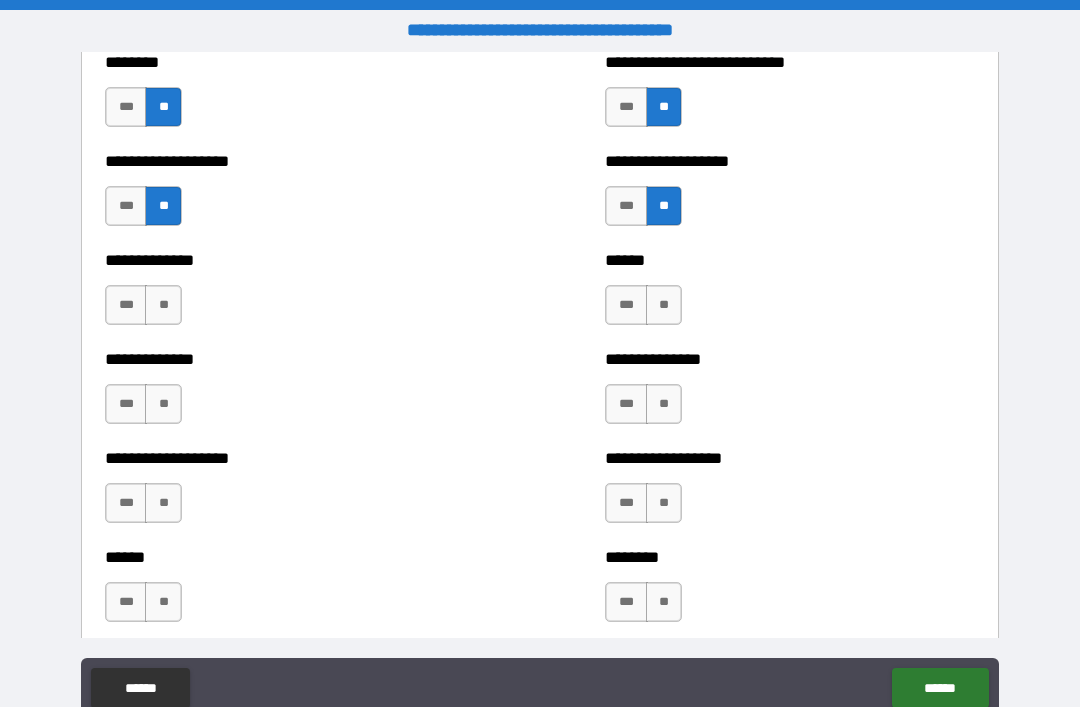 click on "**" at bounding box center [163, 305] 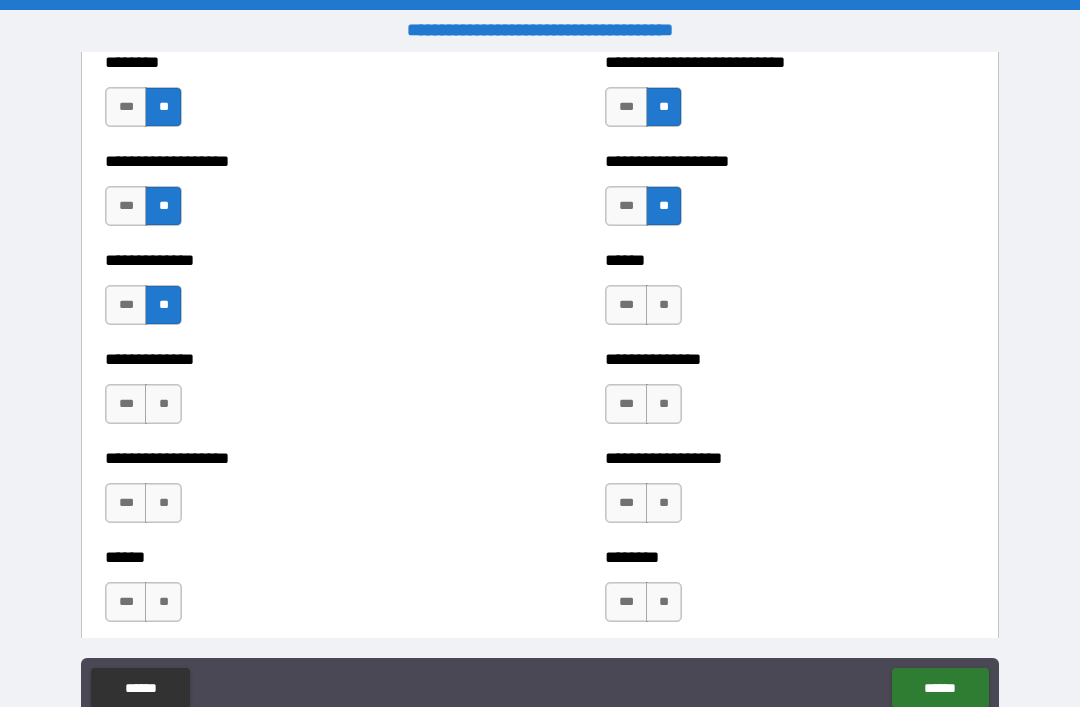 click on "**" at bounding box center [664, 305] 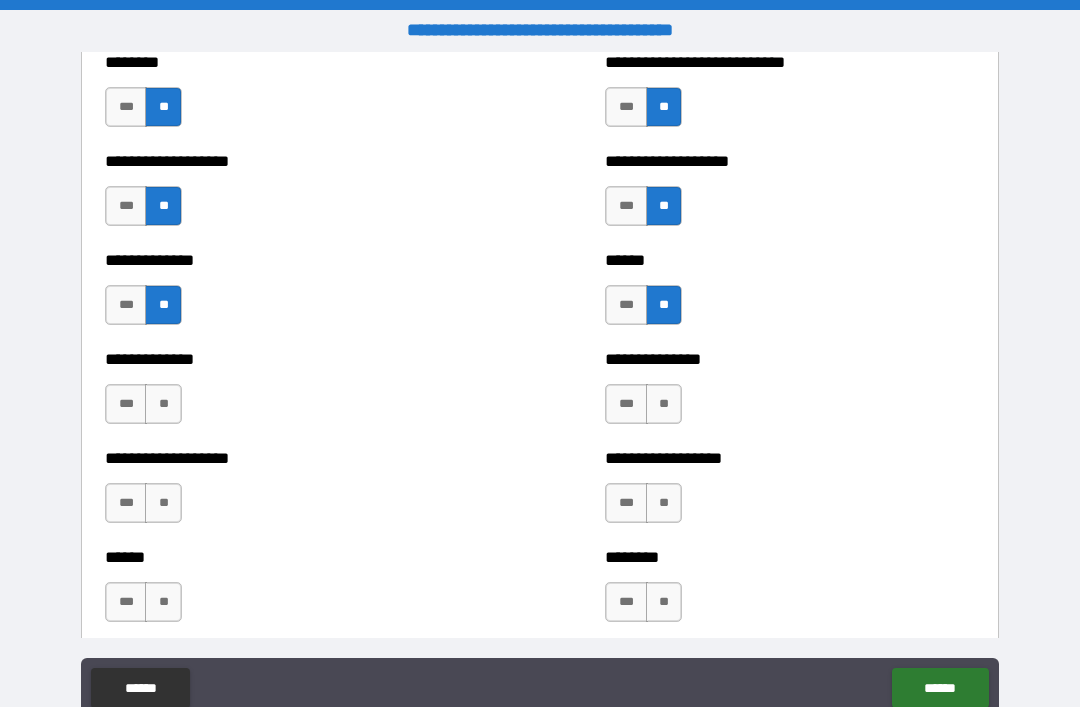 click on "**" at bounding box center (163, 404) 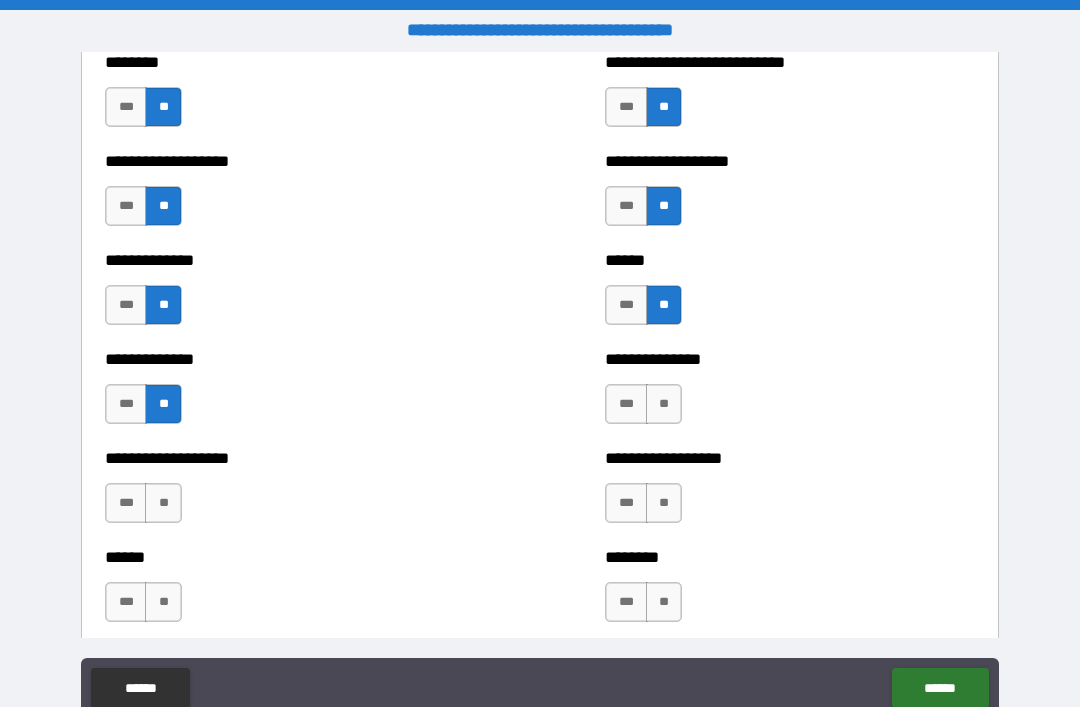 click on "**" at bounding box center (664, 404) 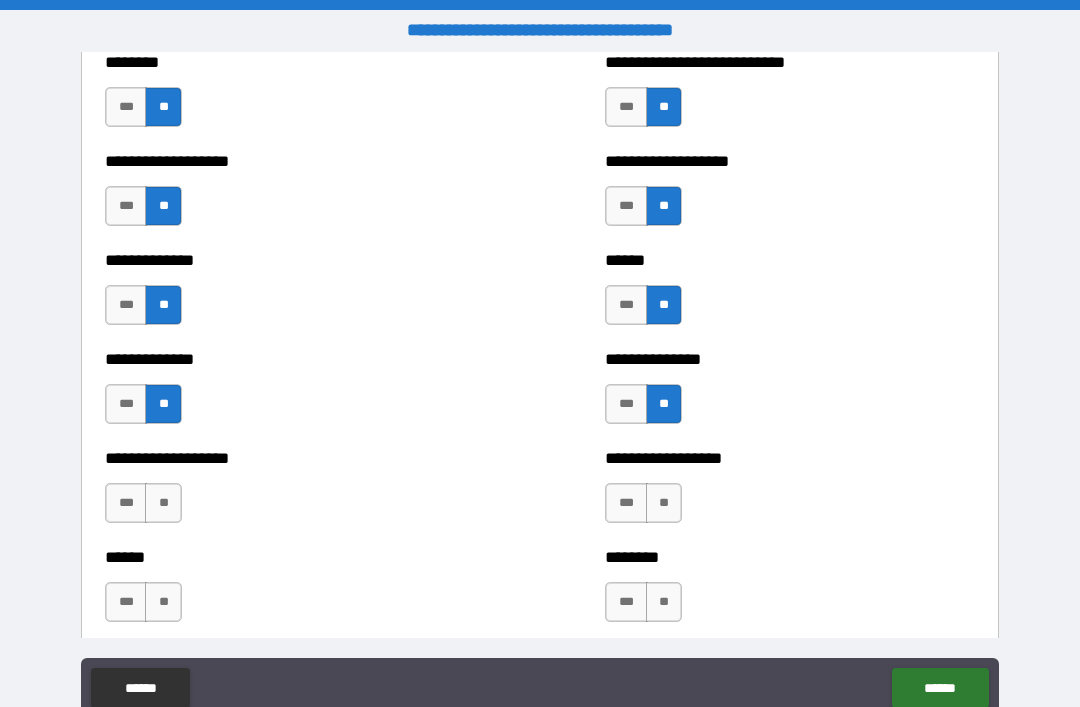 click on "**" at bounding box center [163, 503] 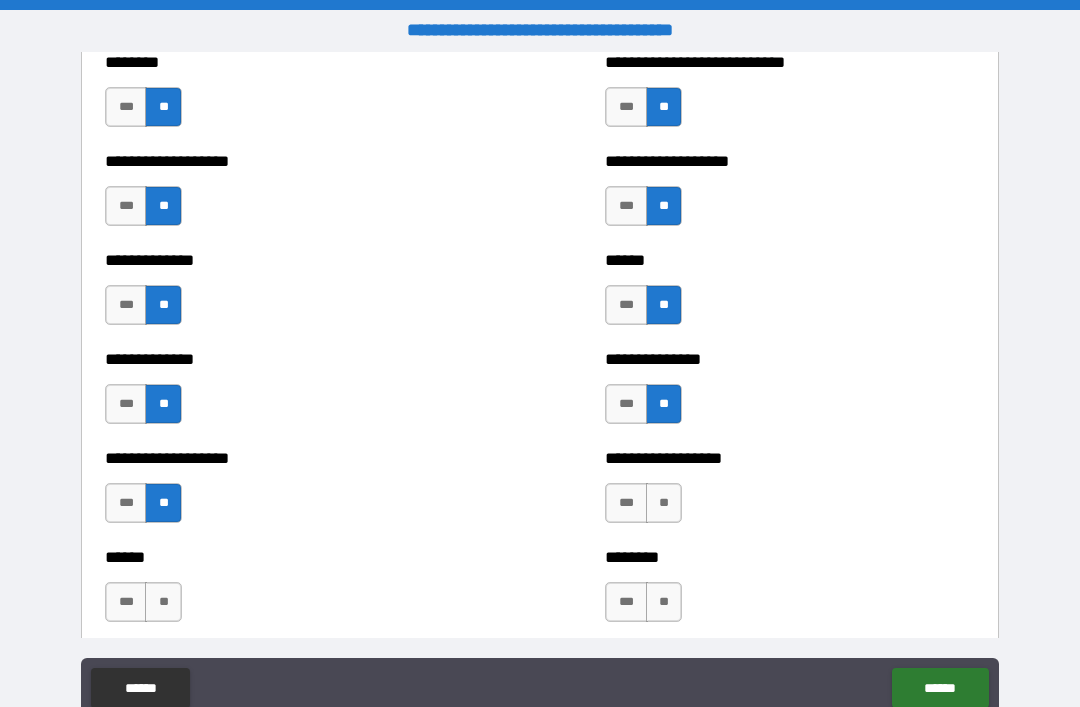 click on "**" at bounding box center (664, 503) 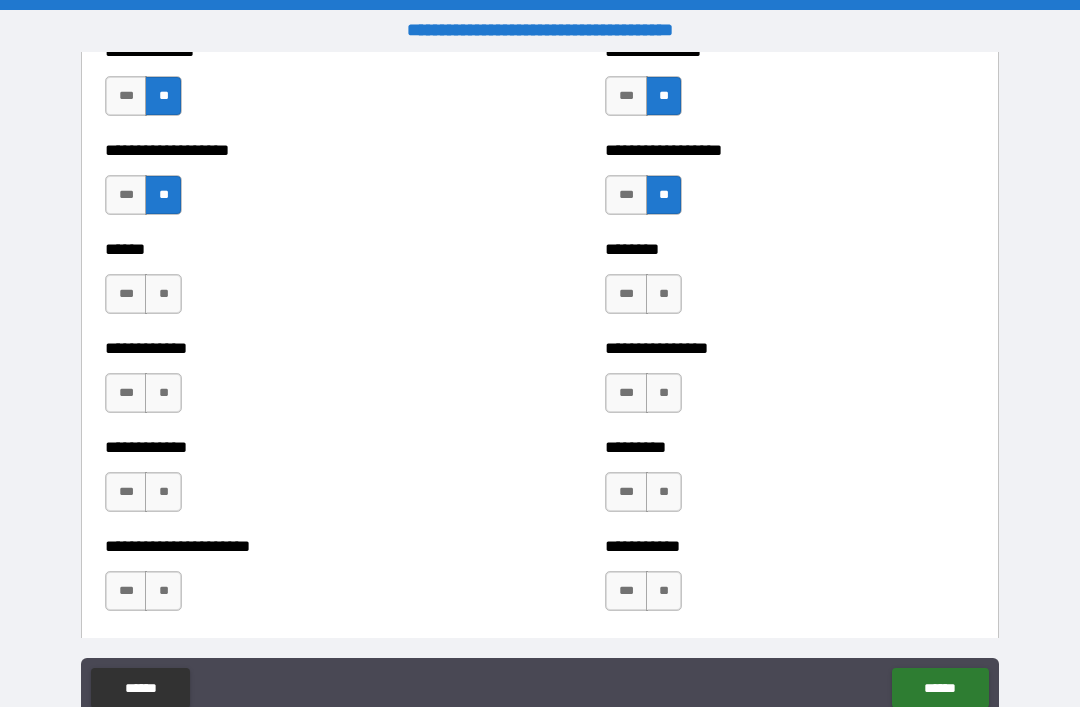 scroll, scrollTop: 4890, scrollLeft: 0, axis: vertical 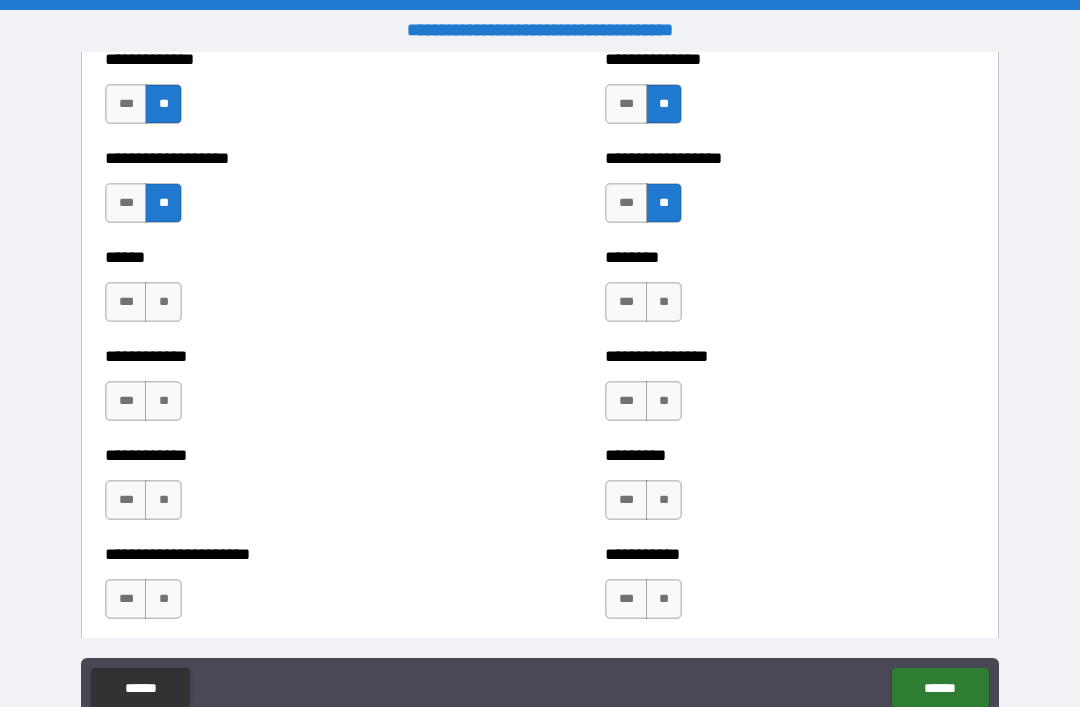 click on "**" at bounding box center [163, 302] 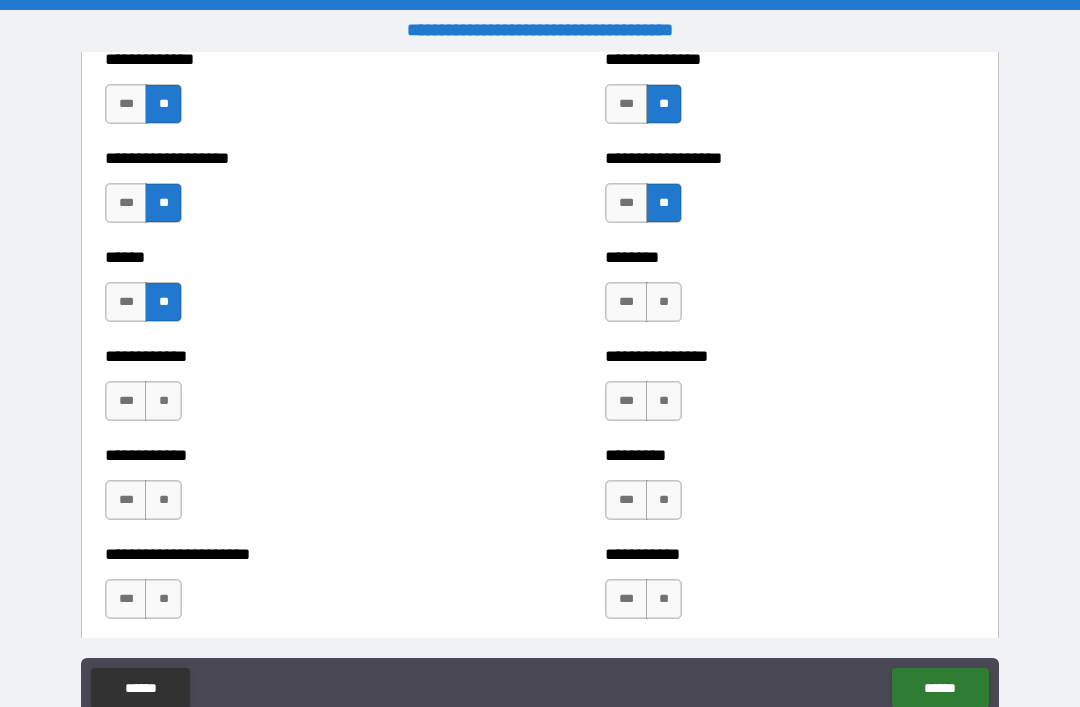 click on "**" at bounding box center [664, 302] 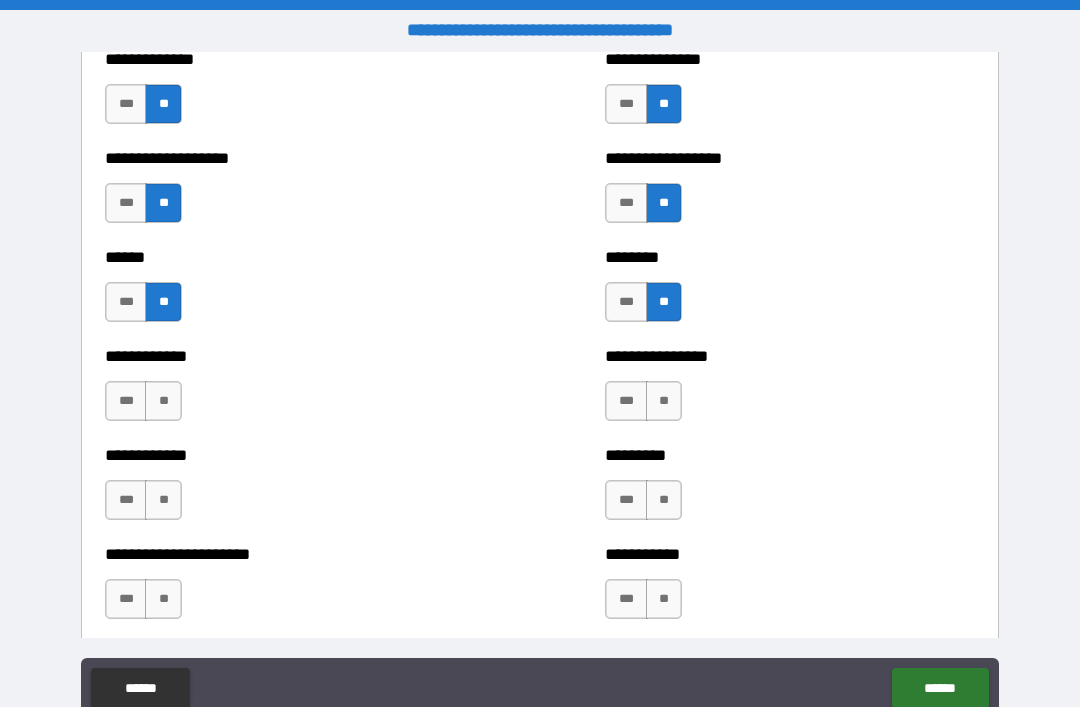 click on "**" at bounding box center [163, 401] 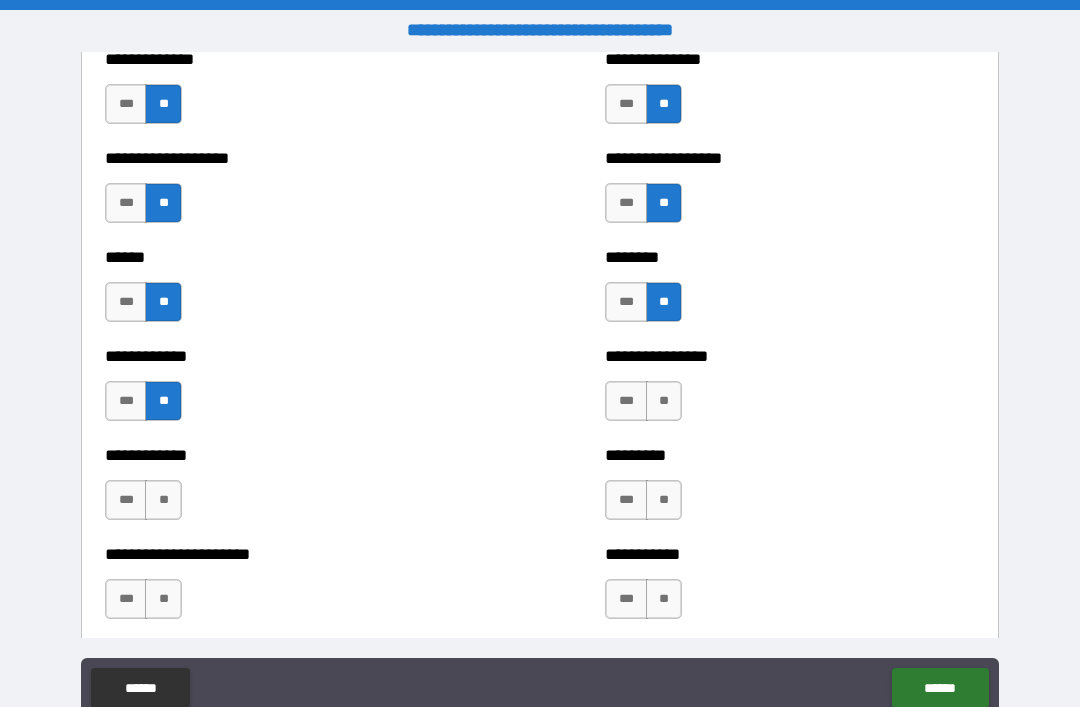 click on "**" at bounding box center [664, 401] 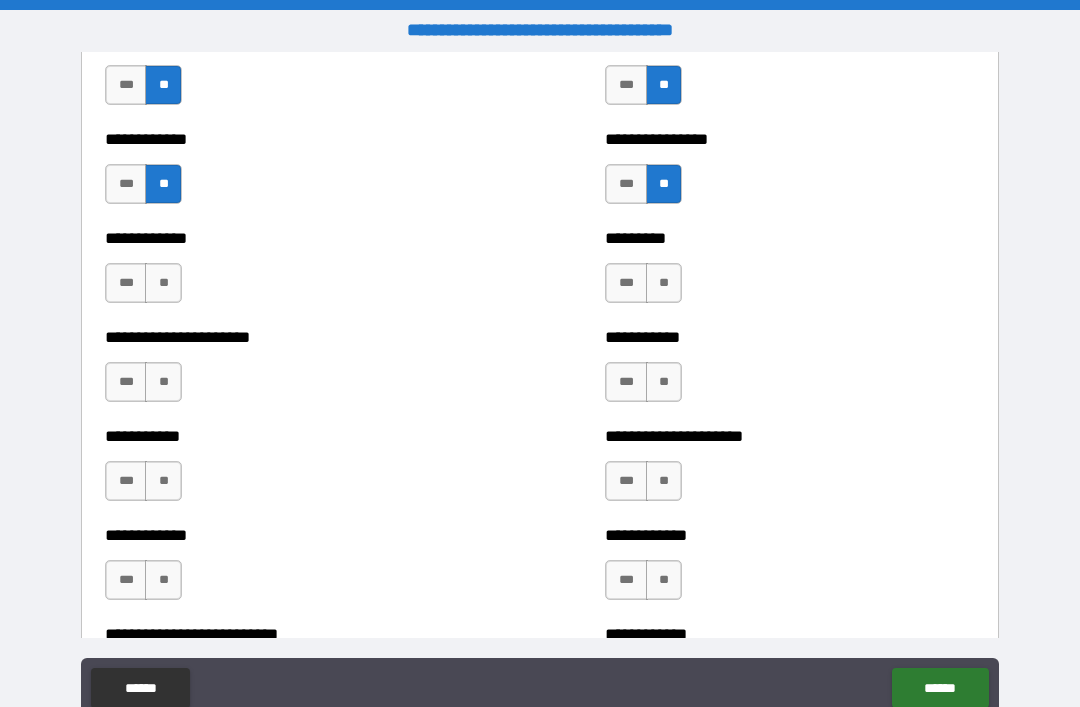 scroll, scrollTop: 5110, scrollLeft: 0, axis: vertical 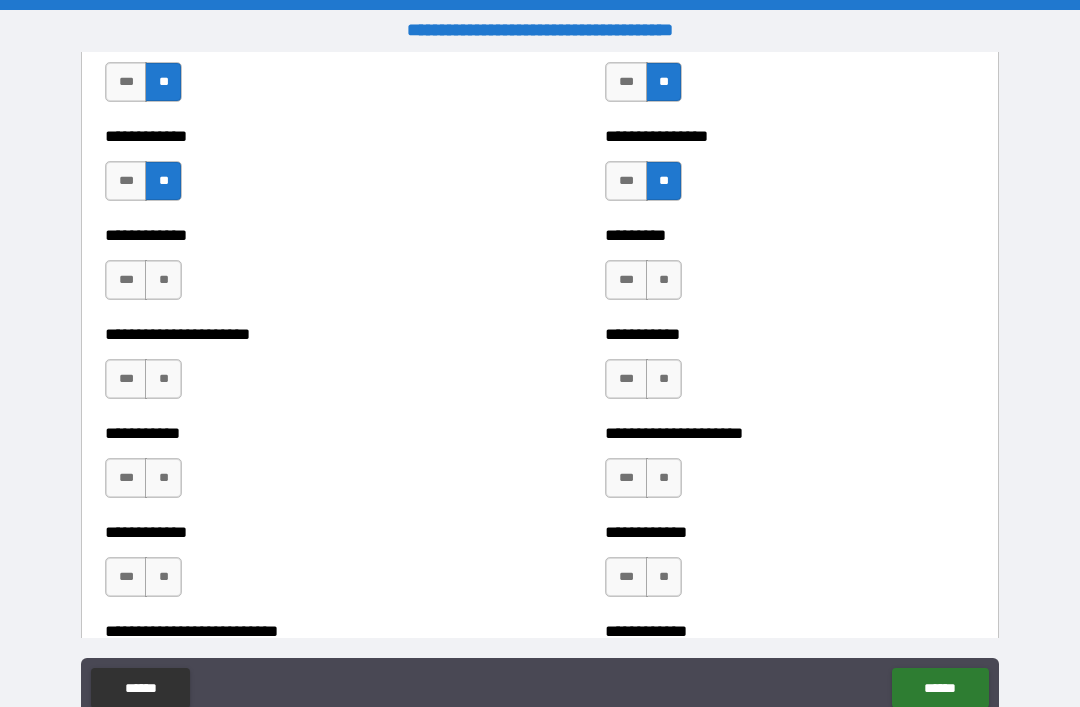 click on "**" at bounding box center [163, 280] 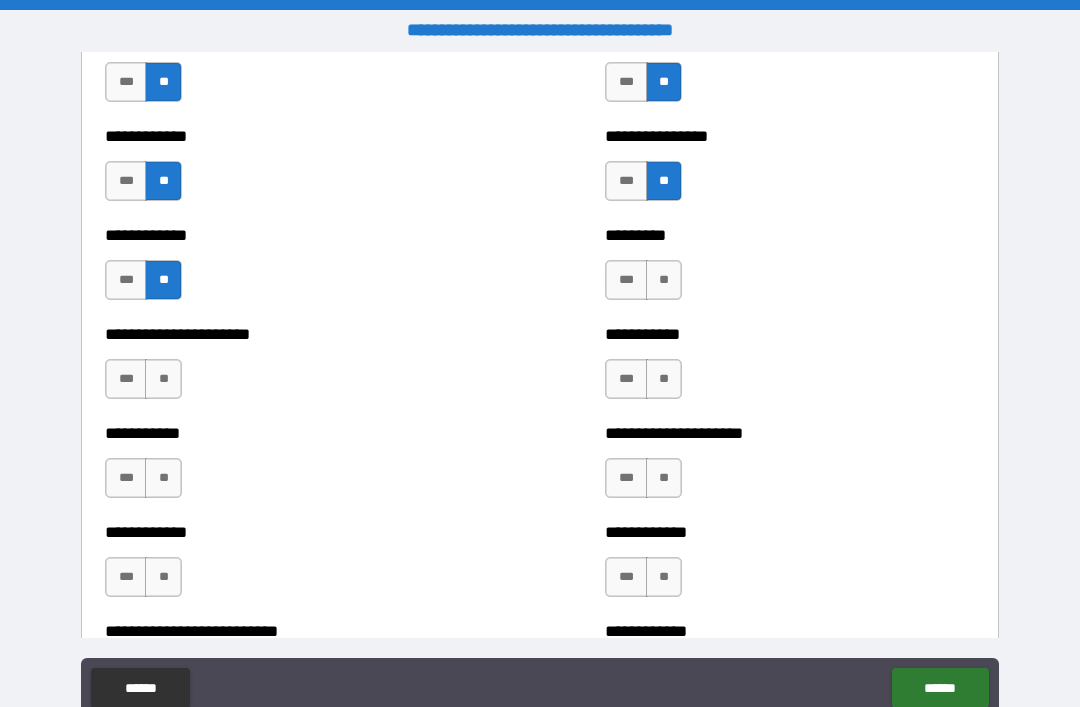 click on "**" at bounding box center (664, 280) 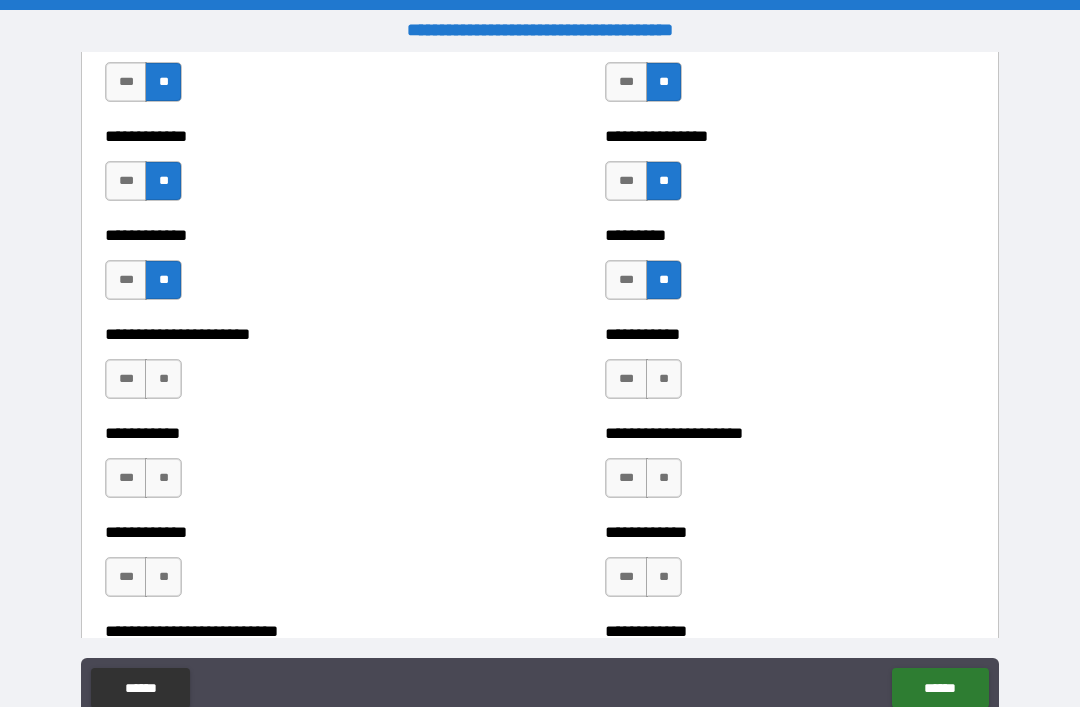 click on "**" at bounding box center (163, 379) 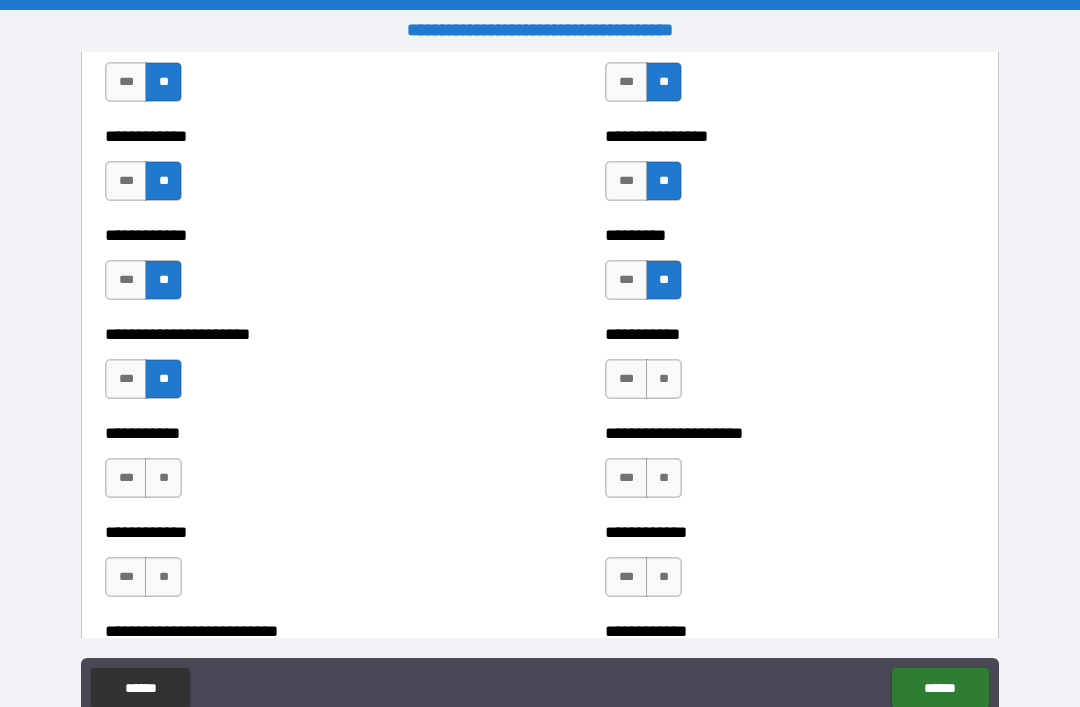 click on "**" at bounding box center (664, 379) 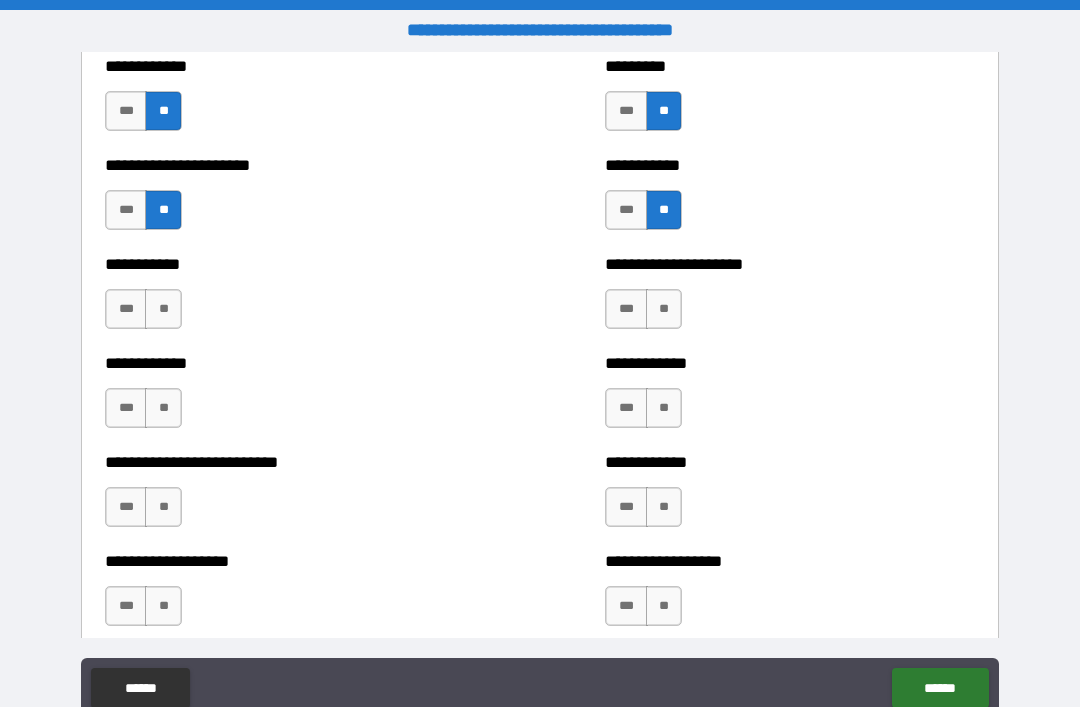 scroll, scrollTop: 5280, scrollLeft: 0, axis: vertical 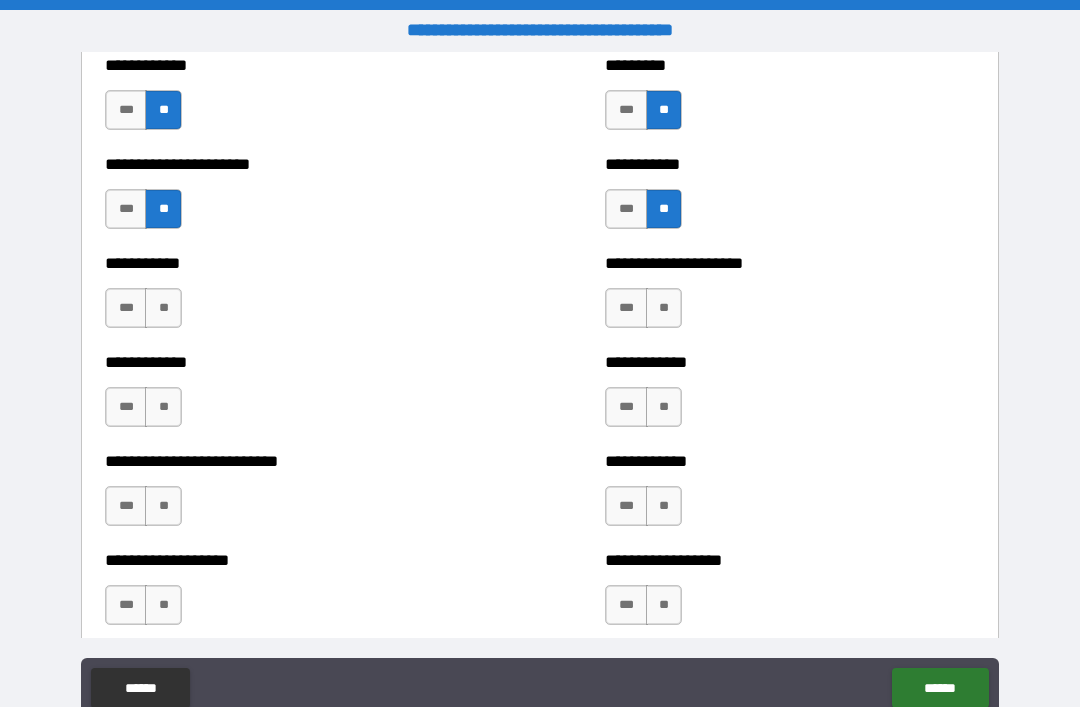 click on "**" at bounding box center (163, 308) 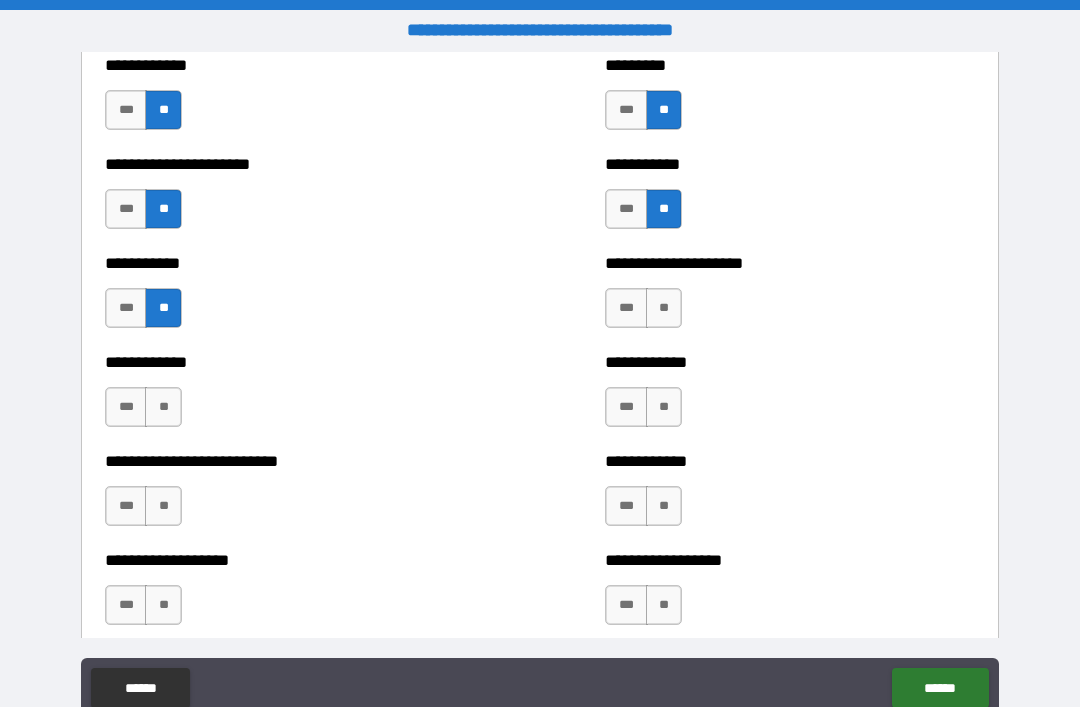 click on "**" at bounding box center [664, 308] 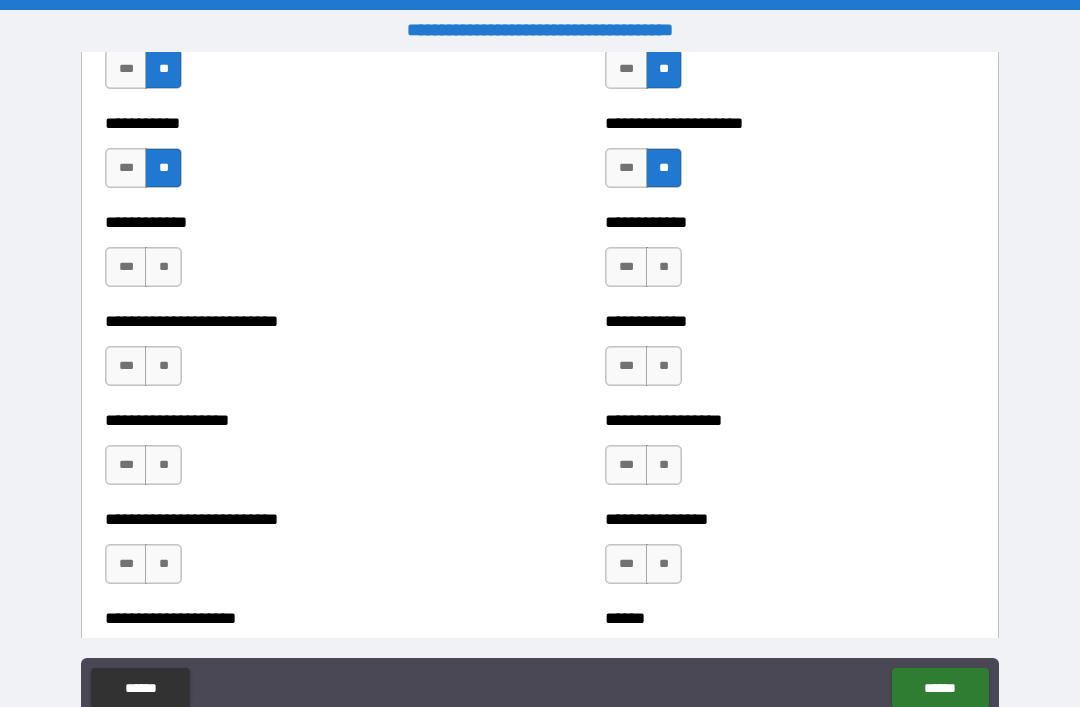 scroll, scrollTop: 5426, scrollLeft: 0, axis: vertical 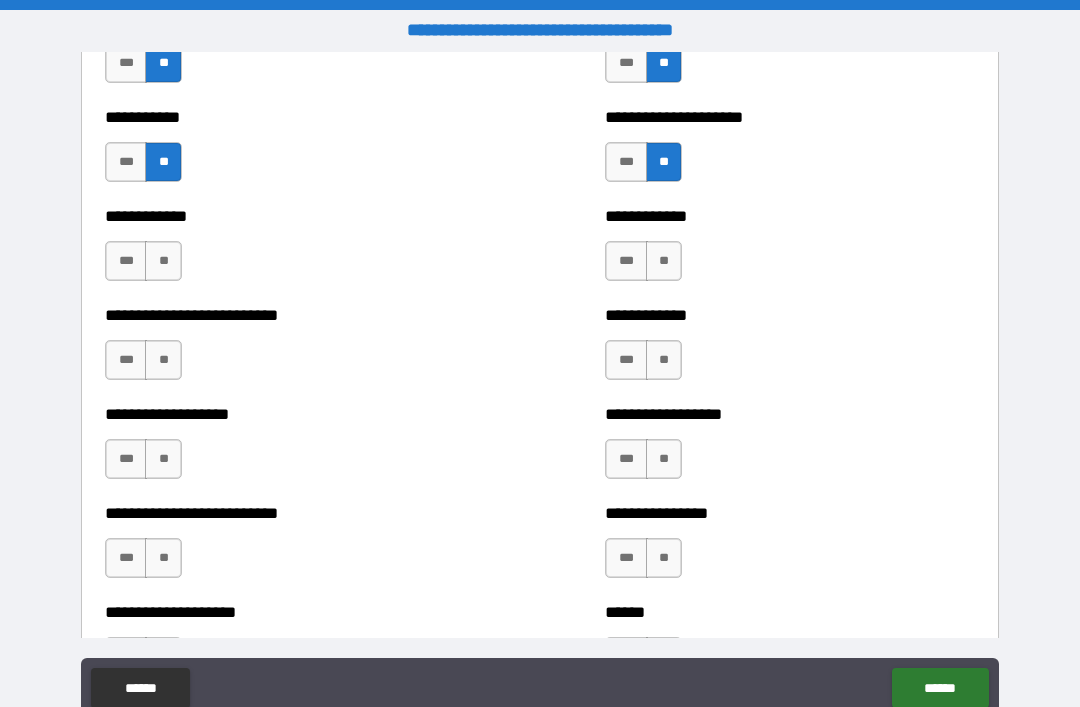 click on "**" at bounding box center [163, 261] 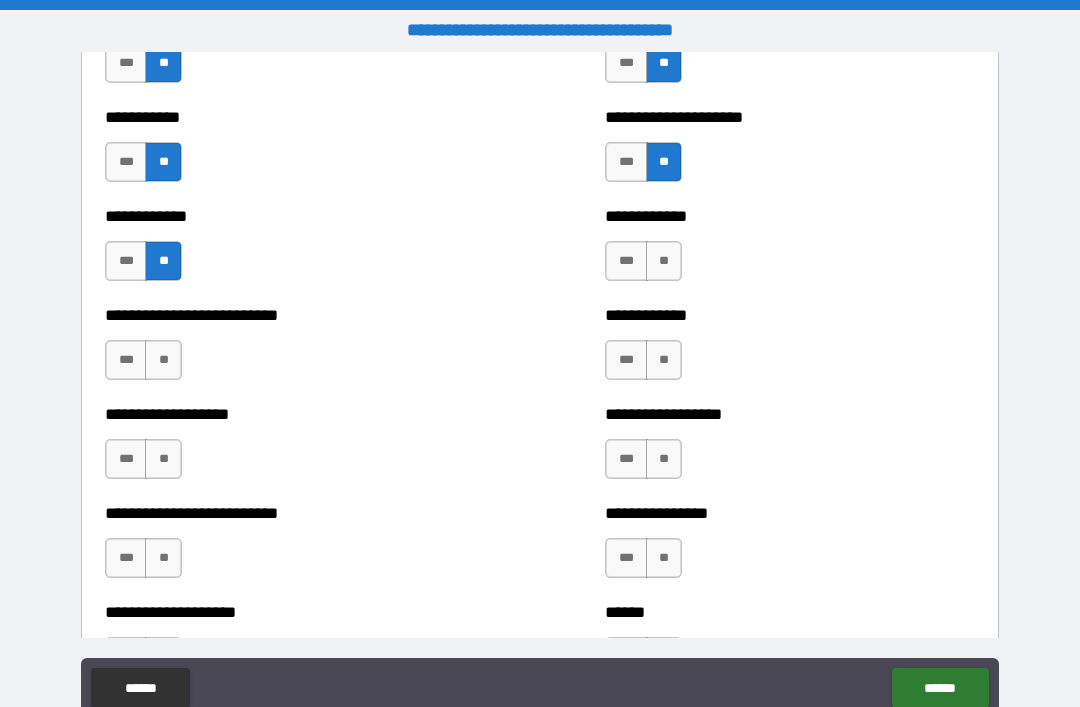 click on "**" at bounding box center [664, 261] 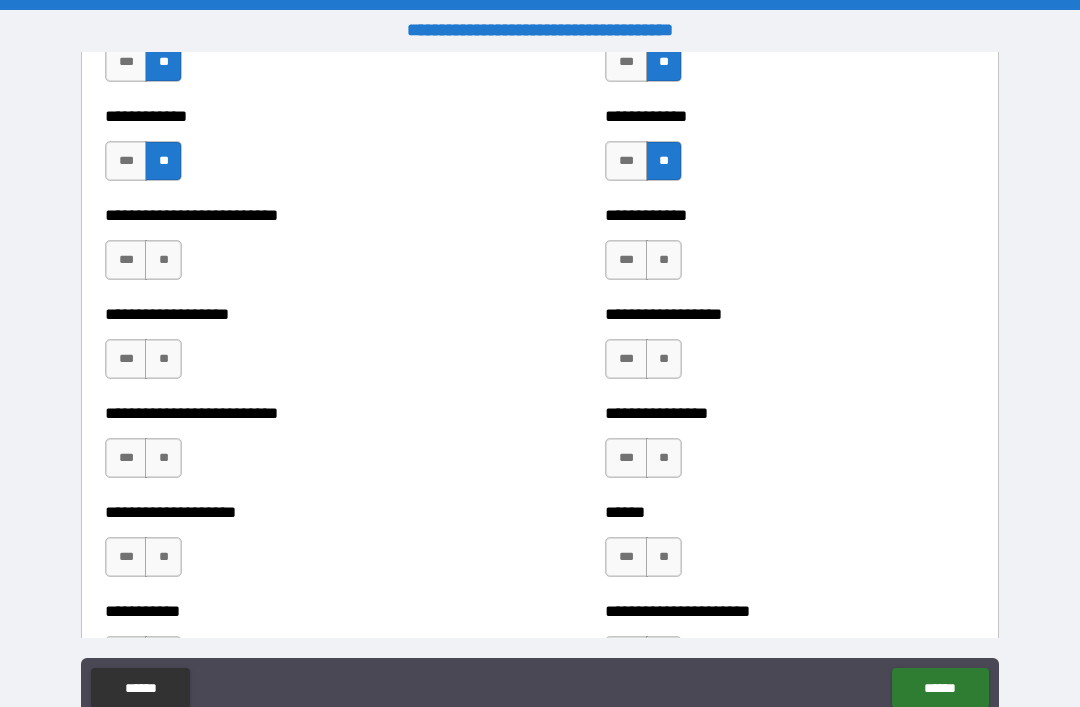 scroll, scrollTop: 5554, scrollLeft: 0, axis: vertical 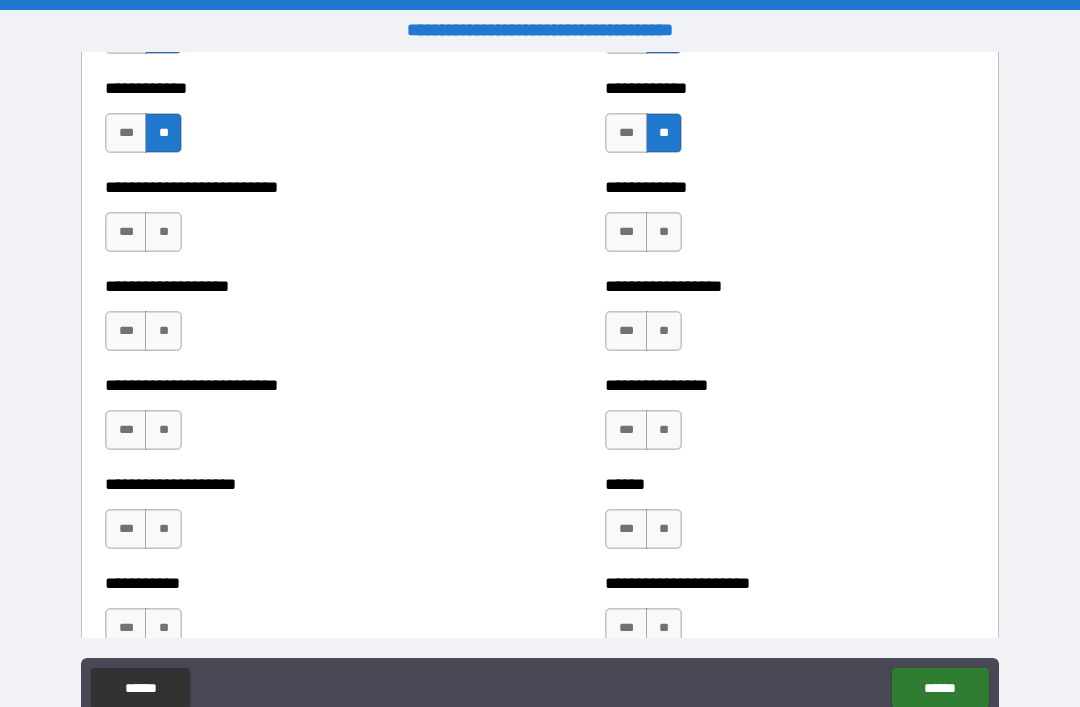 click on "**" at bounding box center [163, 232] 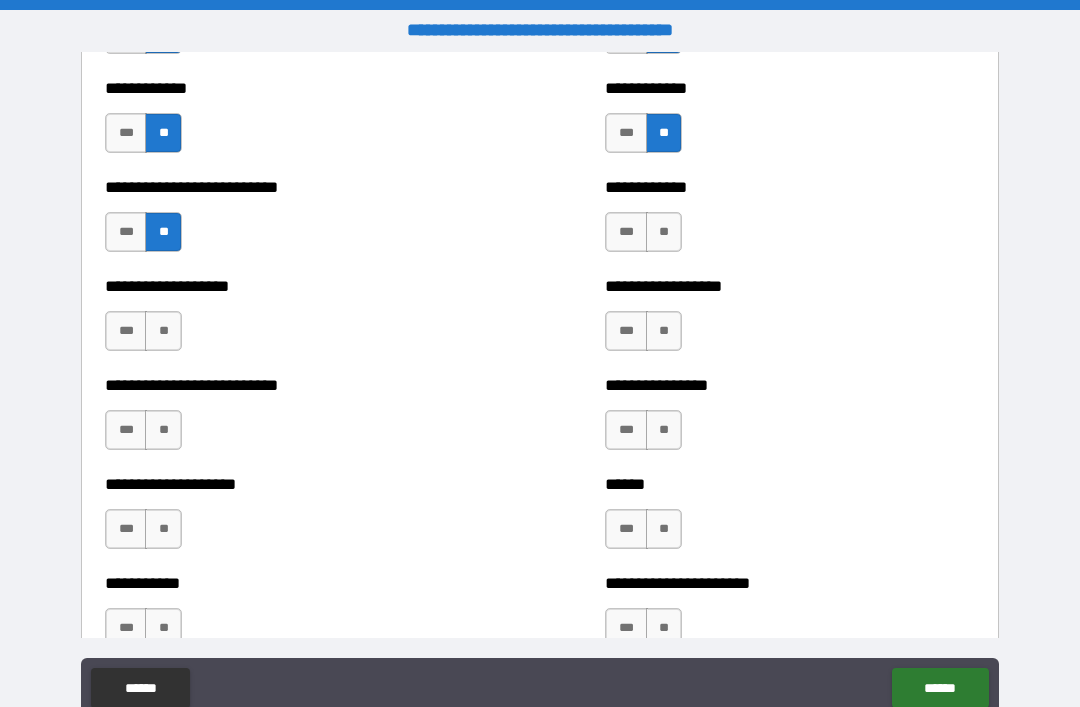 click on "**" at bounding box center [664, 232] 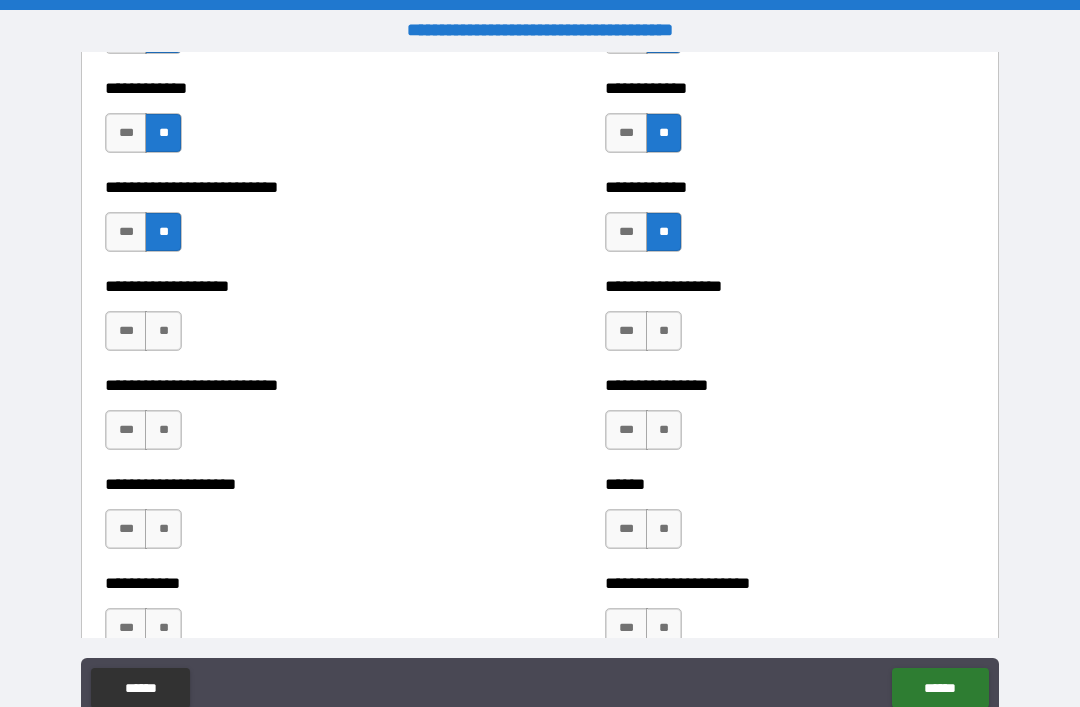 click on "**" at bounding box center (163, 331) 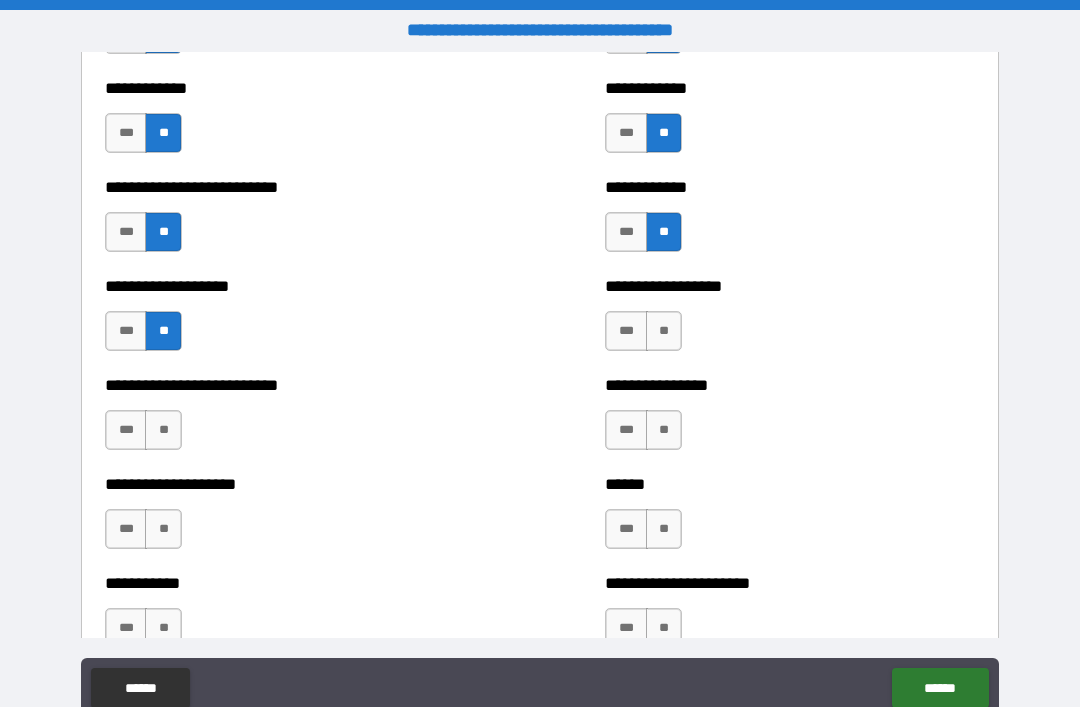 click on "**" at bounding box center [664, 331] 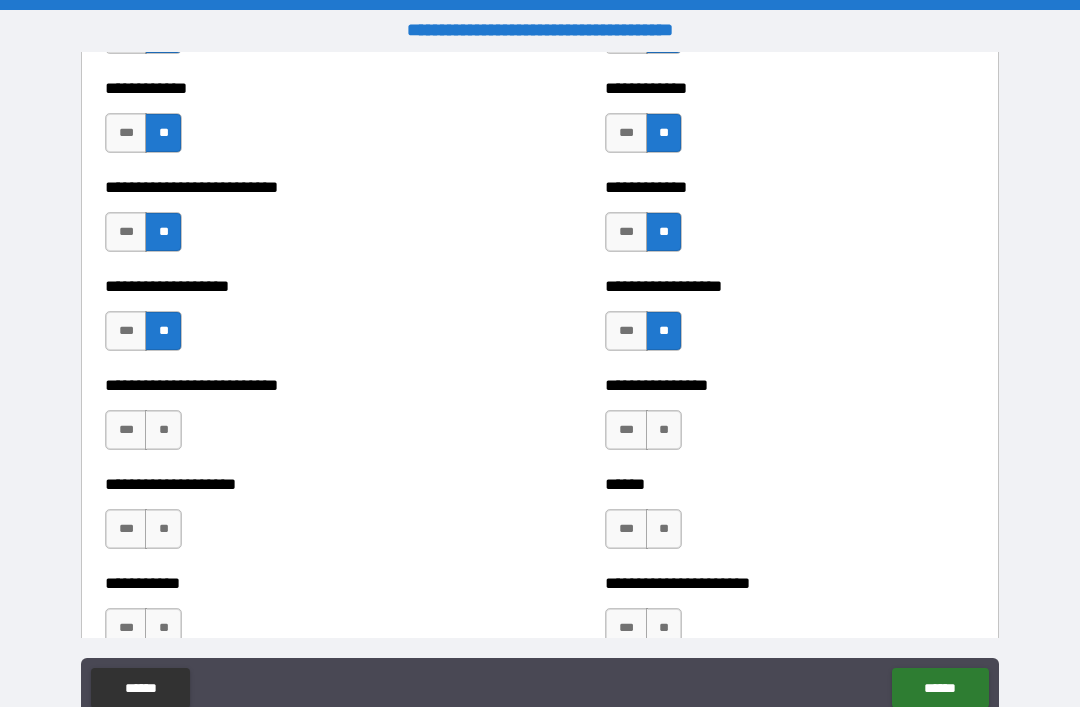 click on "**" at bounding box center (163, 430) 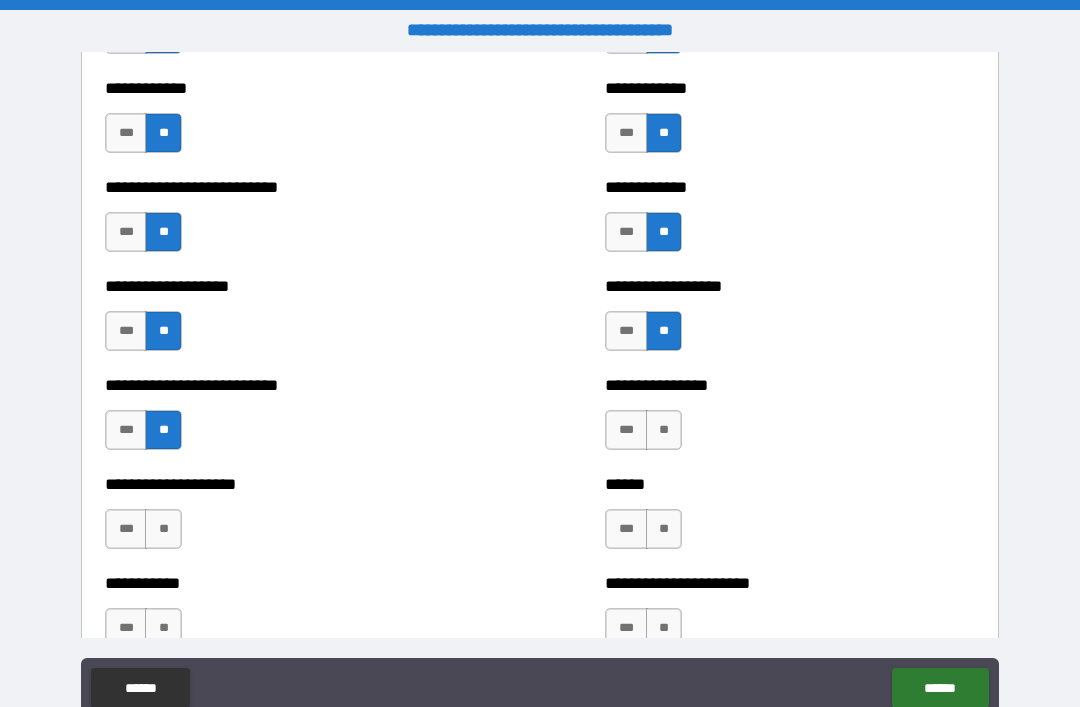 click on "**" at bounding box center [664, 430] 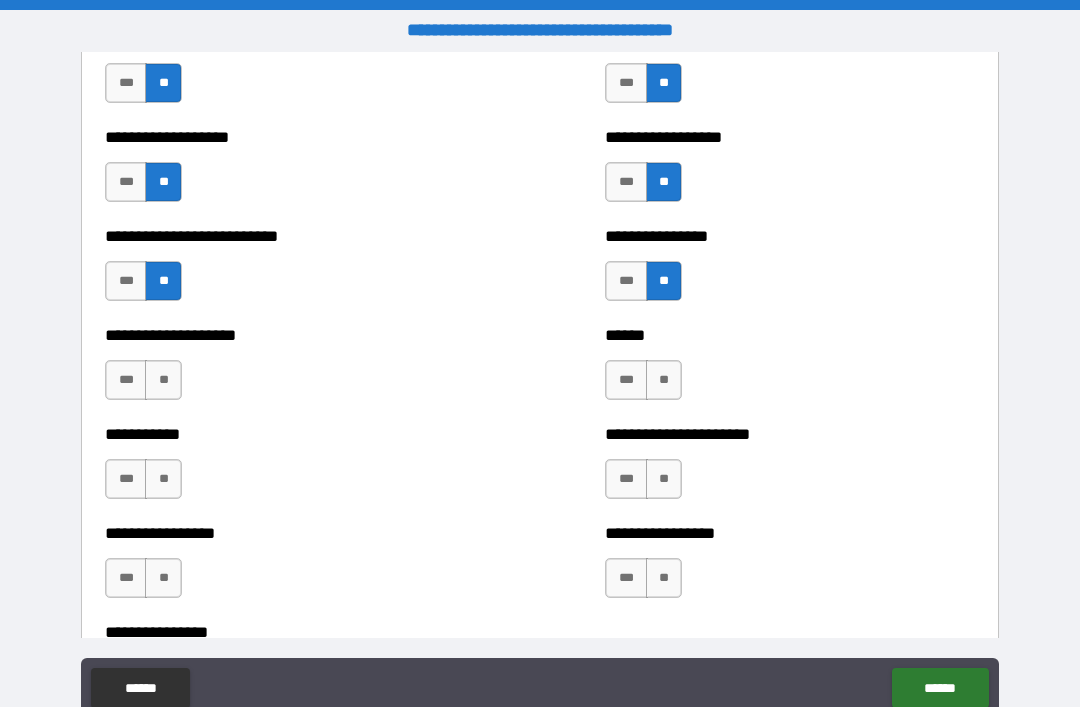 scroll, scrollTop: 5706, scrollLeft: 0, axis: vertical 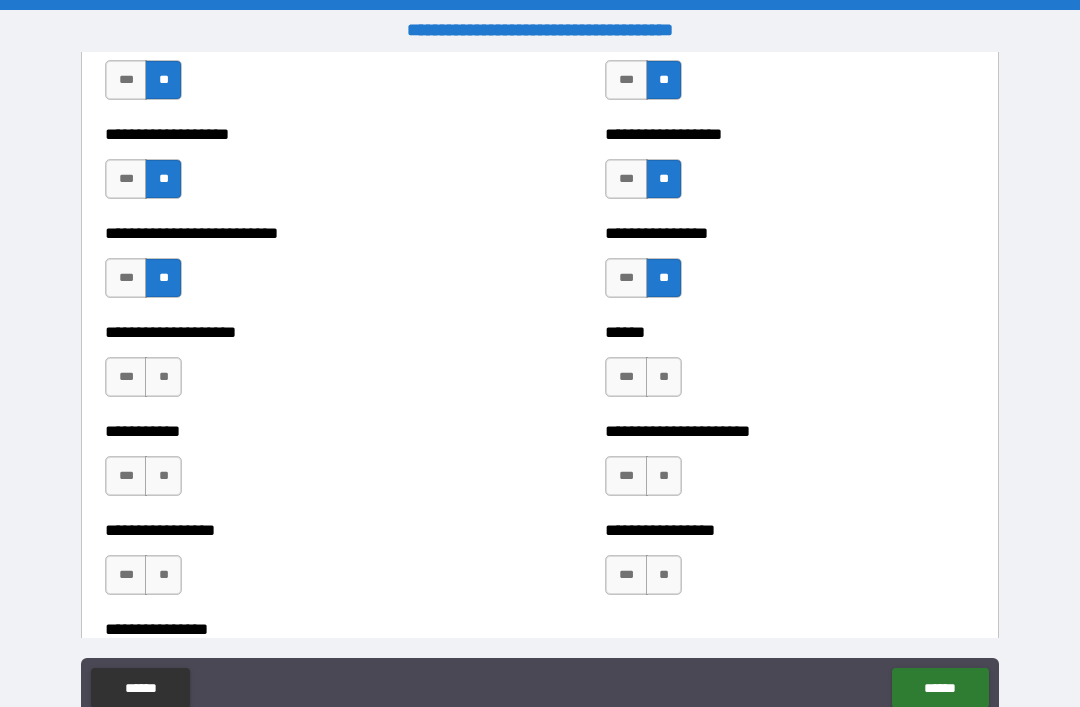 click on "**" at bounding box center [163, 377] 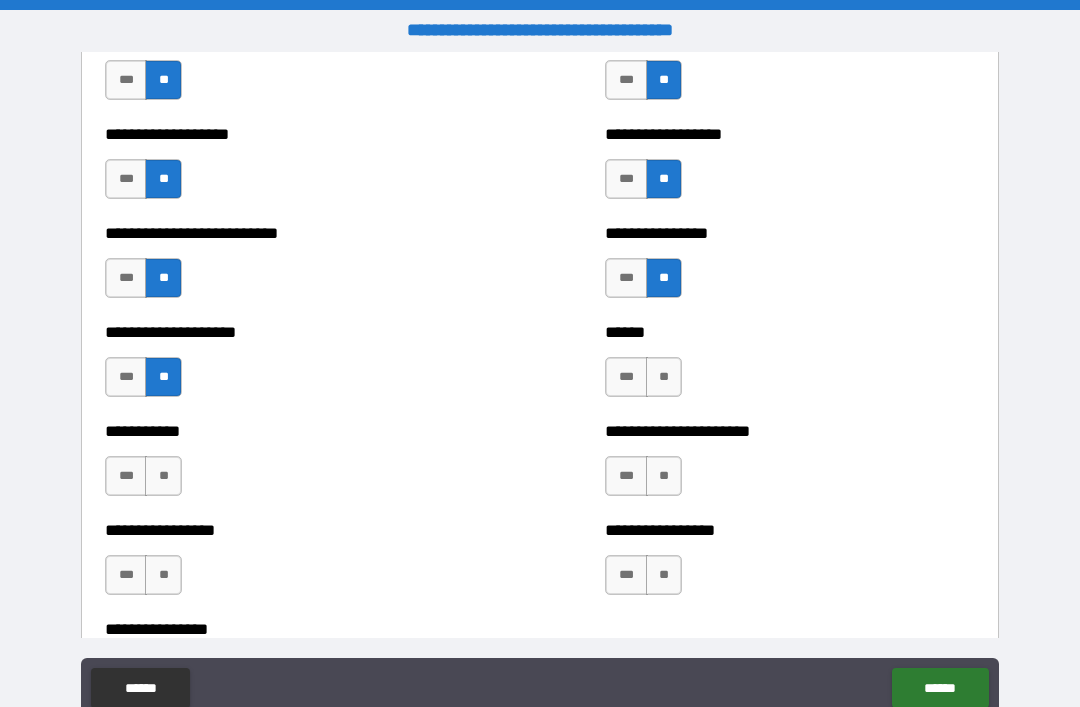 click on "**" at bounding box center [664, 377] 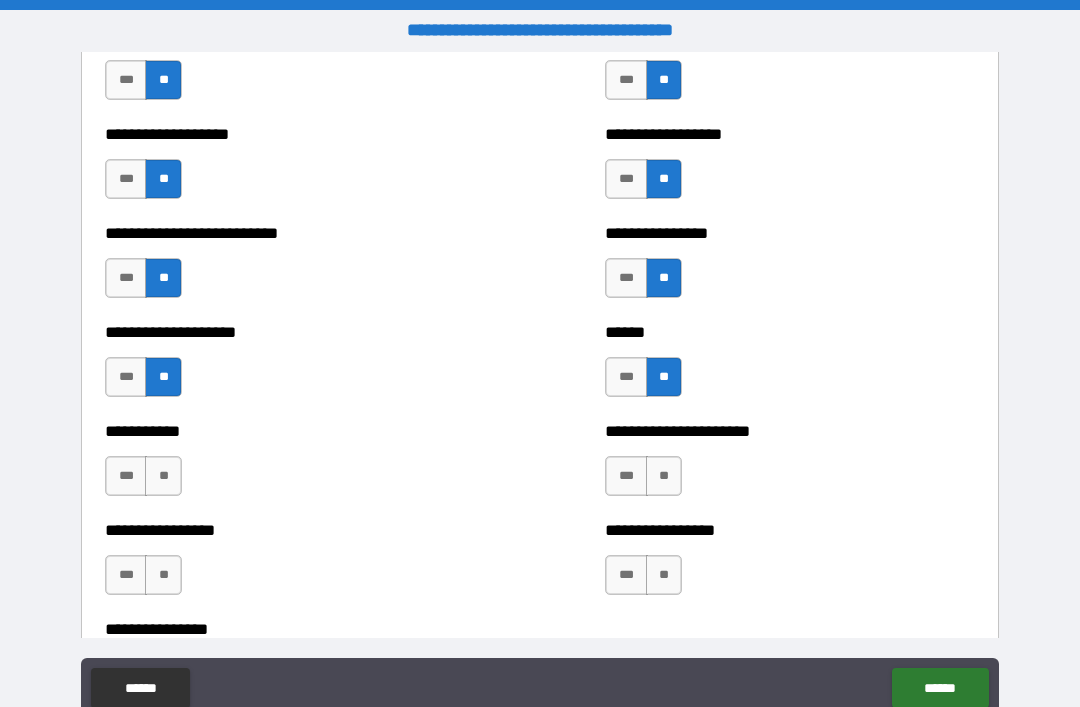 click on "**" at bounding box center [163, 476] 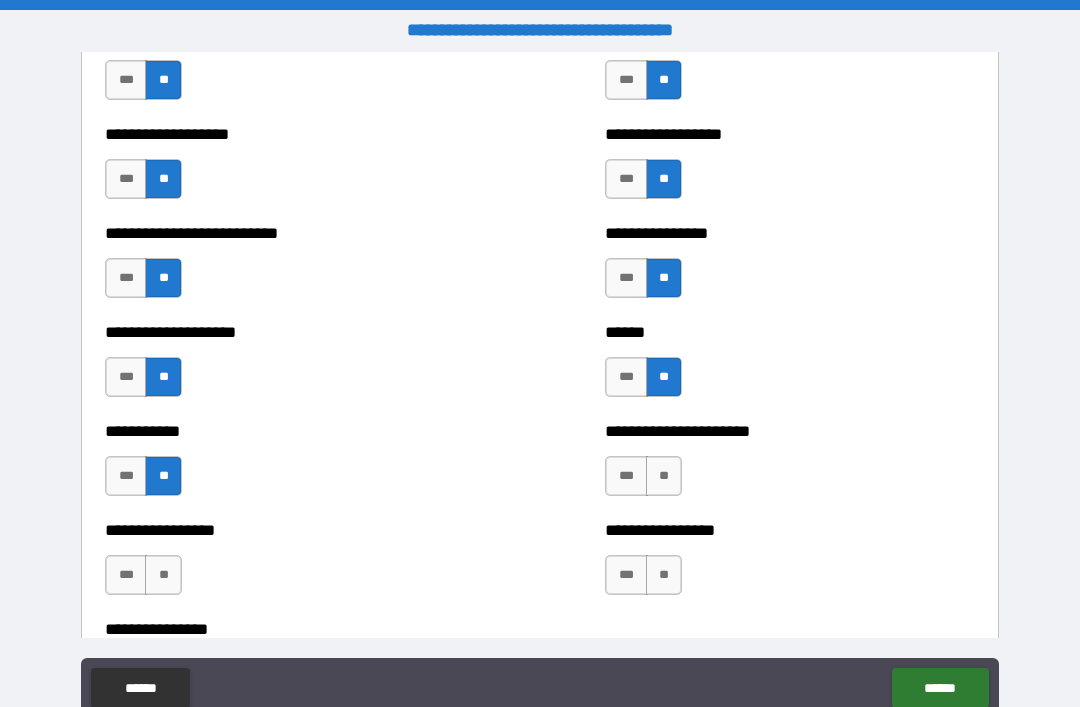 click on "**" at bounding box center (664, 476) 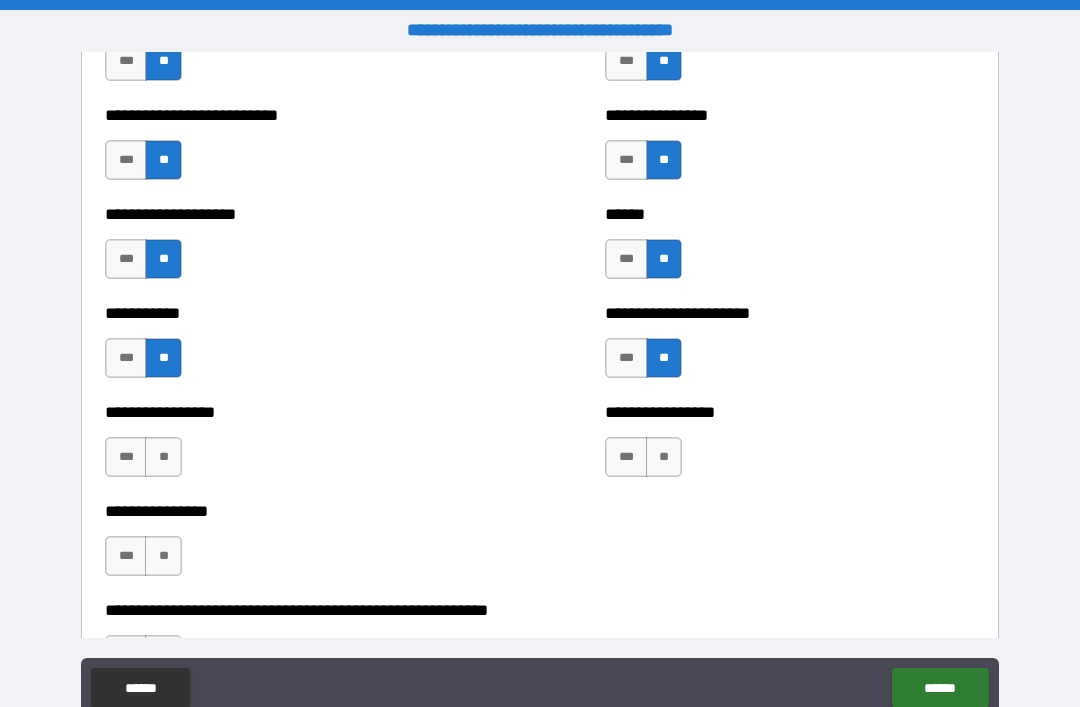 scroll, scrollTop: 5864, scrollLeft: 0, axis: vertical 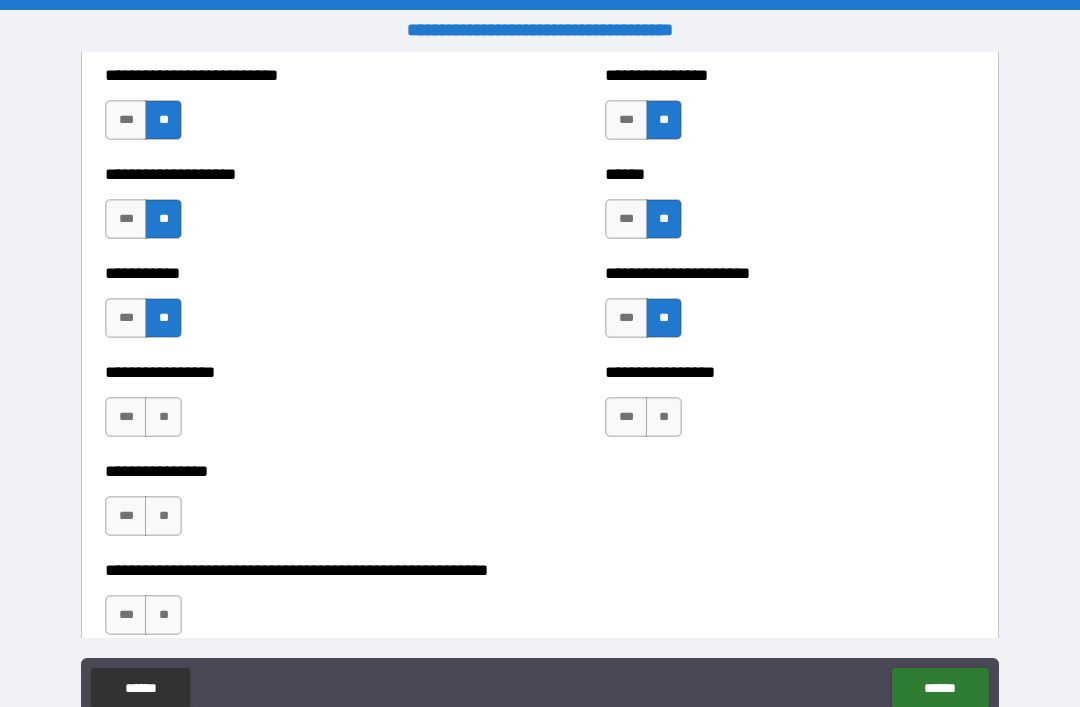 click on "**" at bounding box center [163, 417] 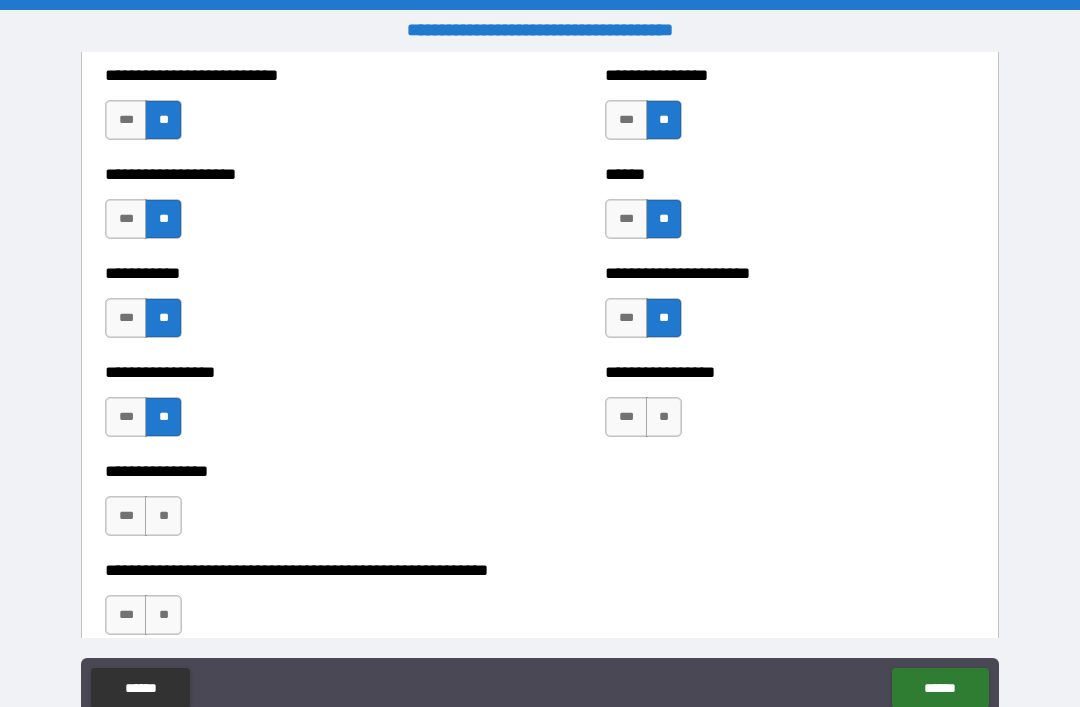 click on "***" at bounding box center [126, 516] 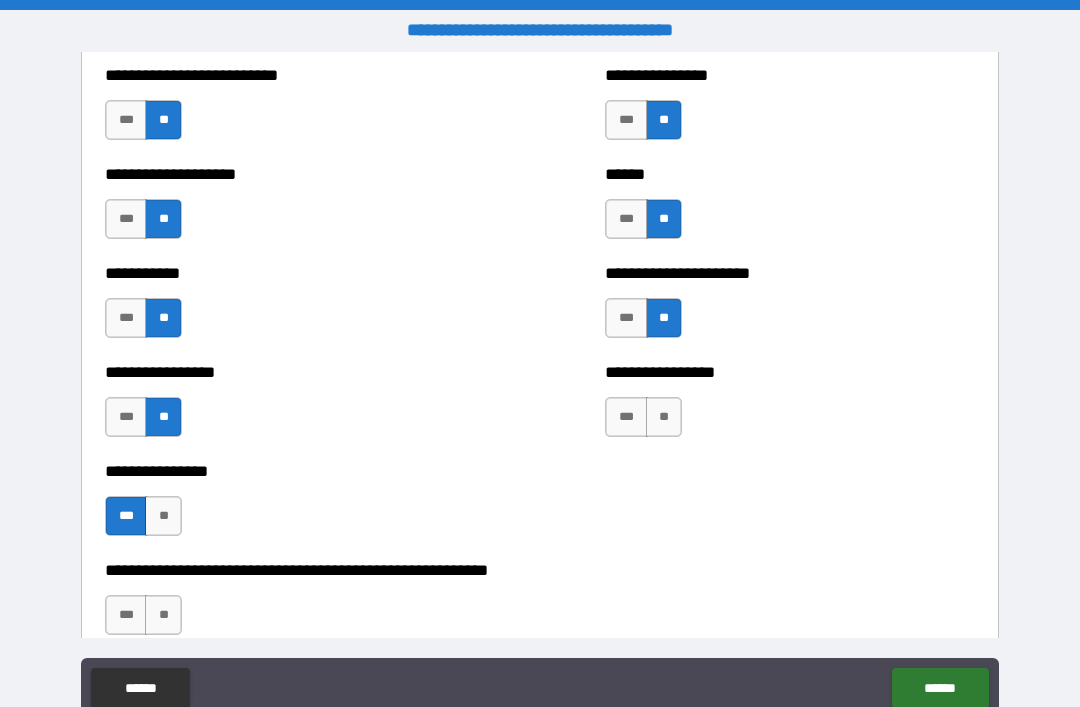 click on "**" at bounding box center [163, 516] 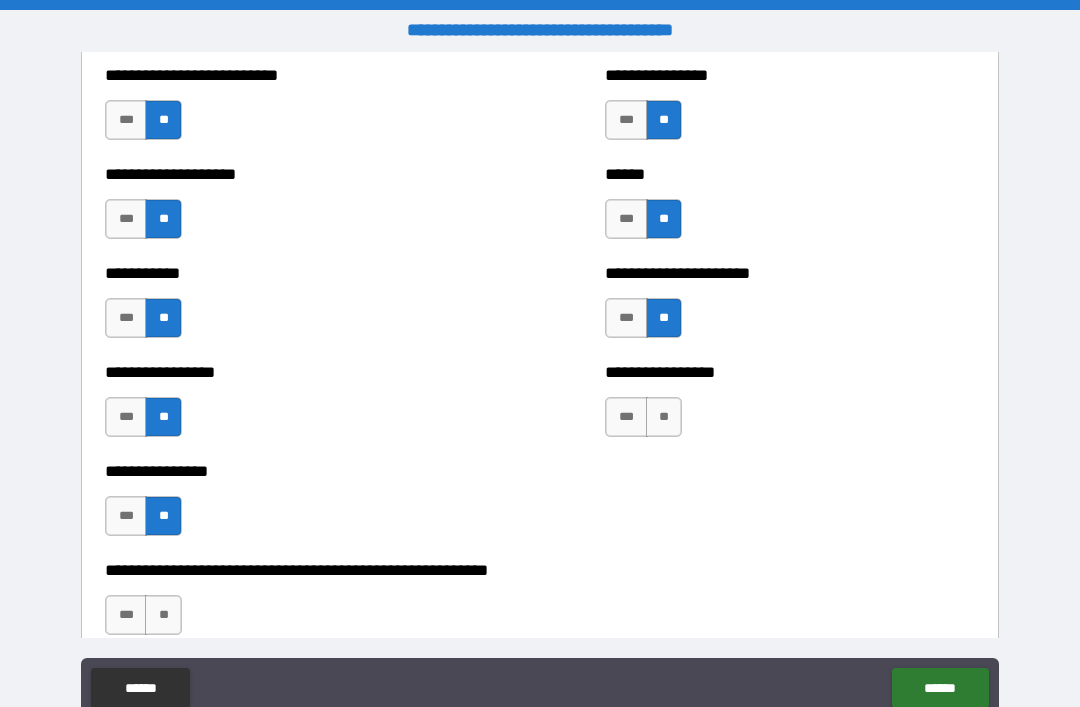 click on "**" at bounding box center (664, 417) 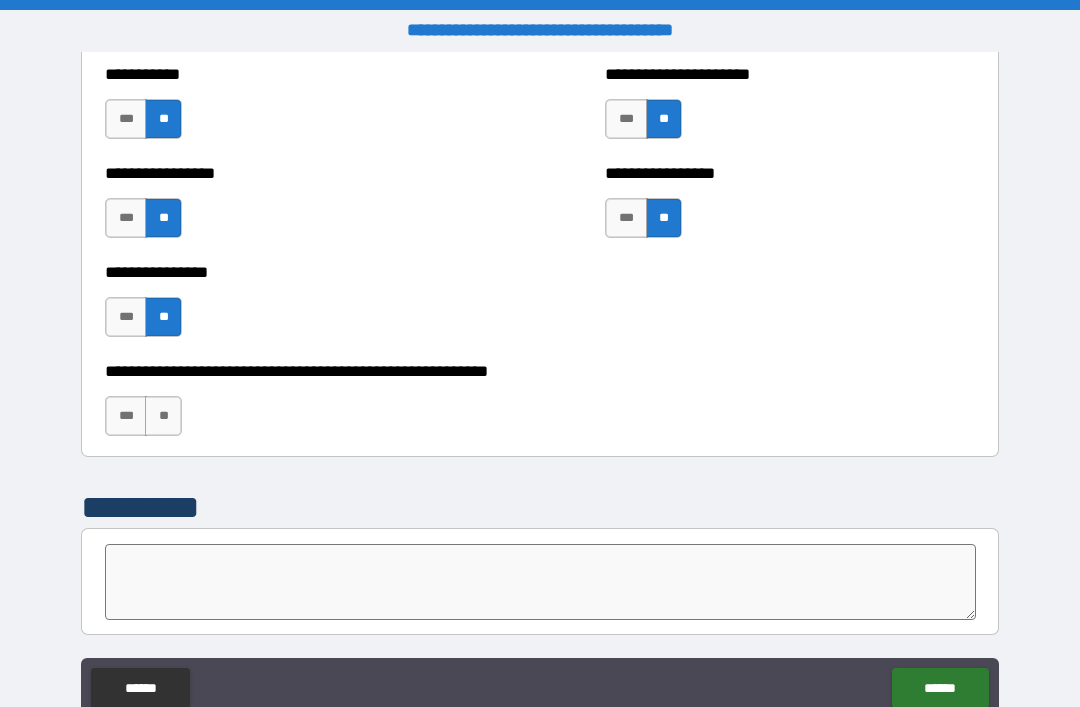 scroll, scrollTop: 6075, scrollLeft: 0, axis: vertical 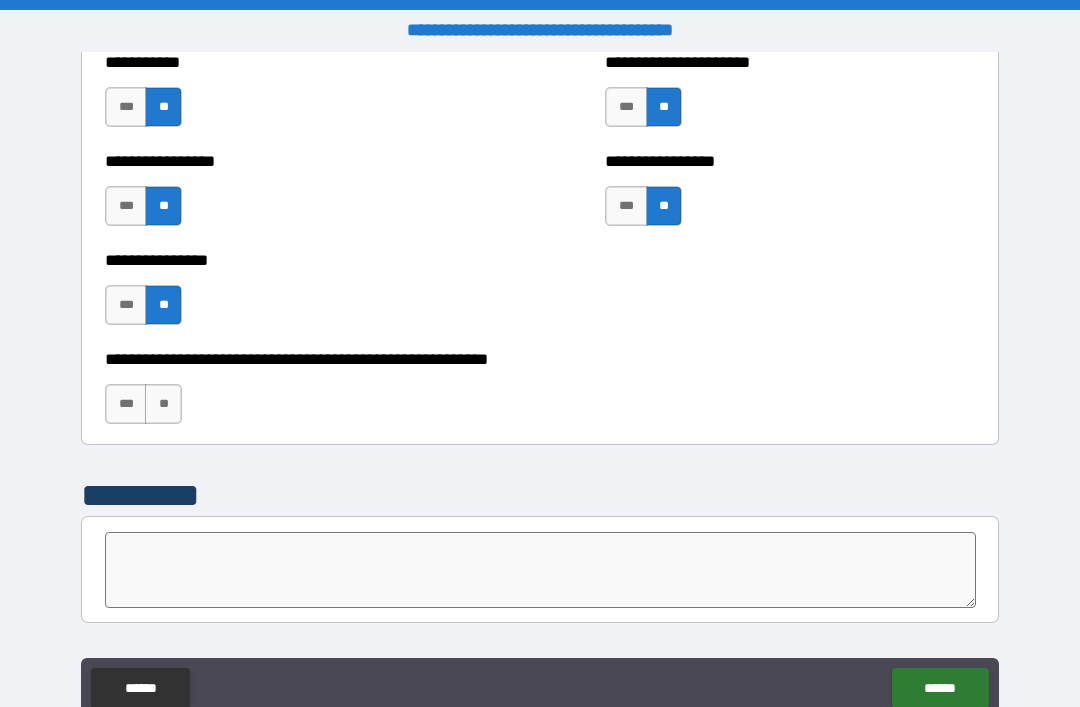 click on "**" at bounding box center (163, 404) 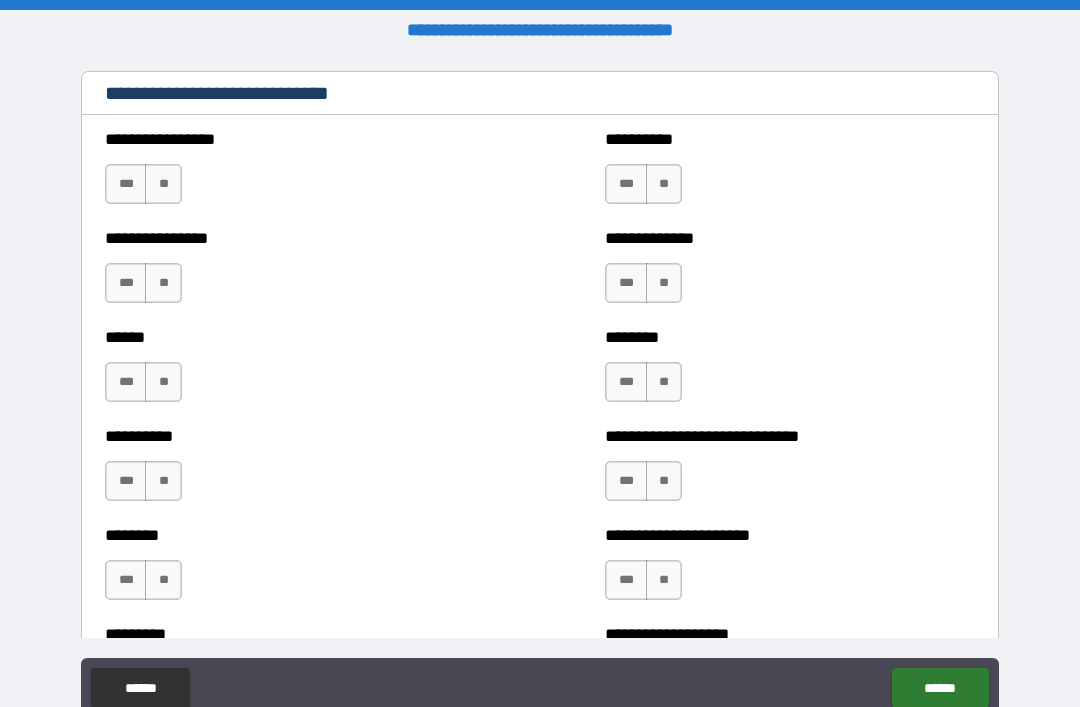 scroll, scrollTop: 6714, scrollLeft: 0, axis: vertical 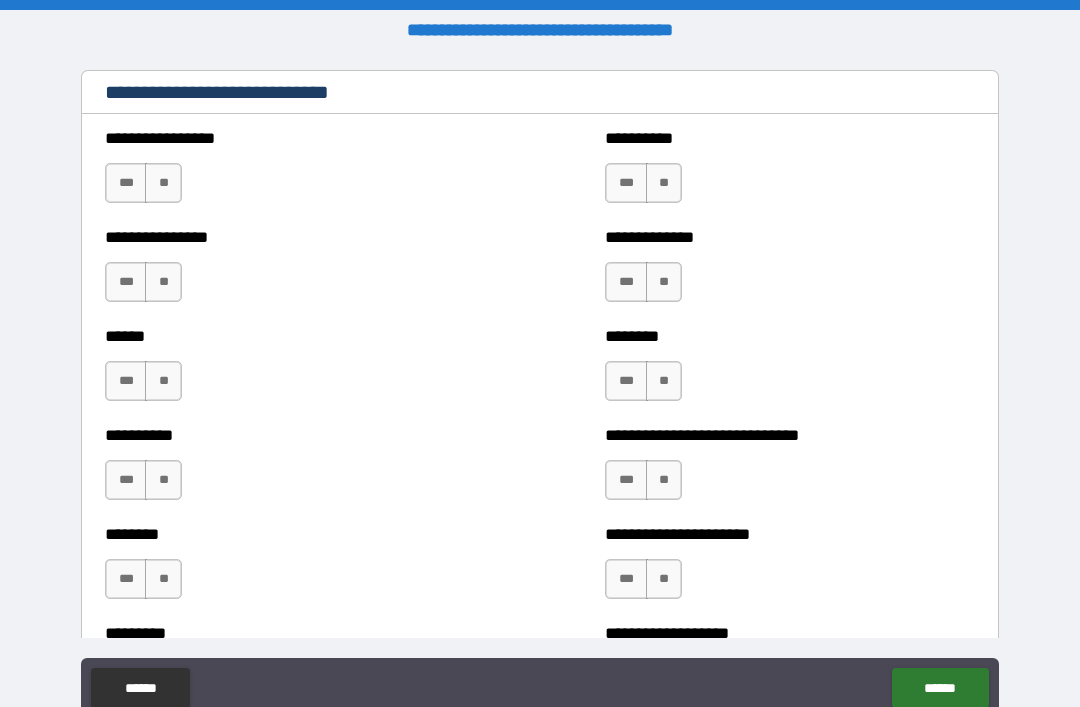 click on "**" at bounding box center (163, 183) 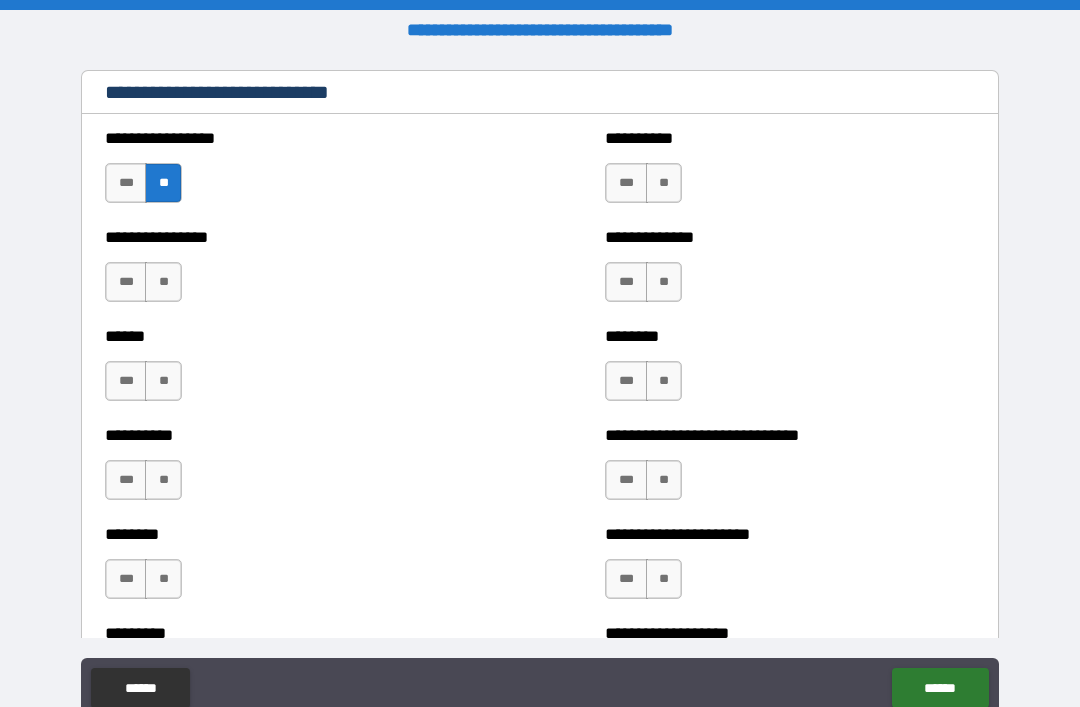 click on "**" at bounding box center (163, 282) 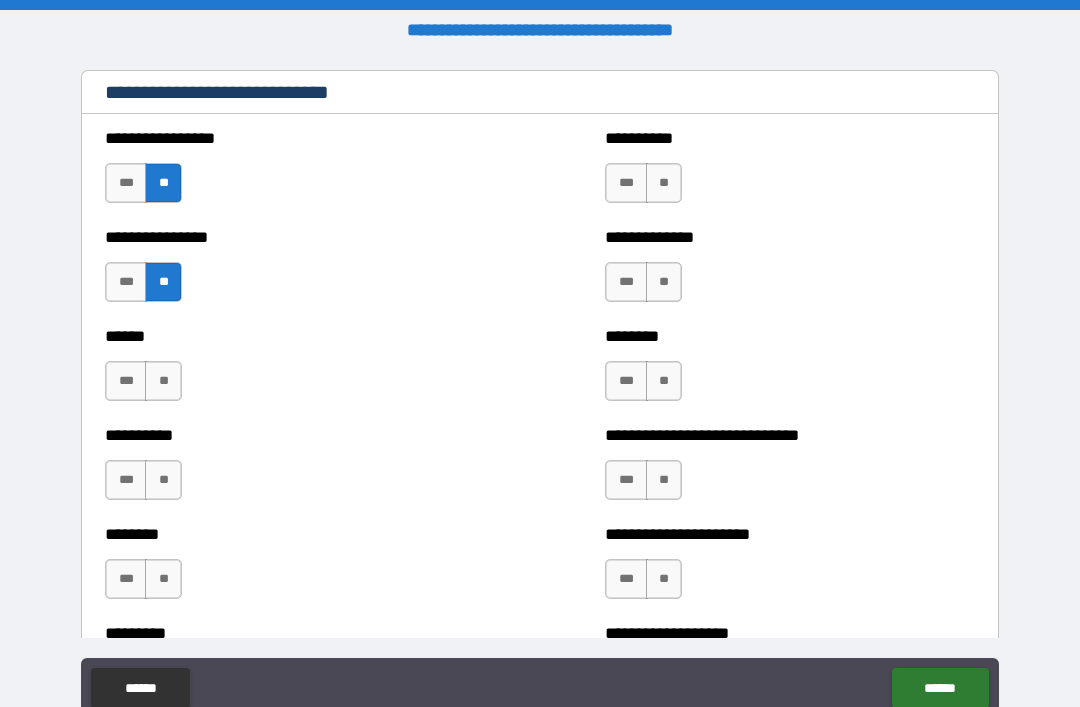 click on "**" at bounding box center [163, 381] 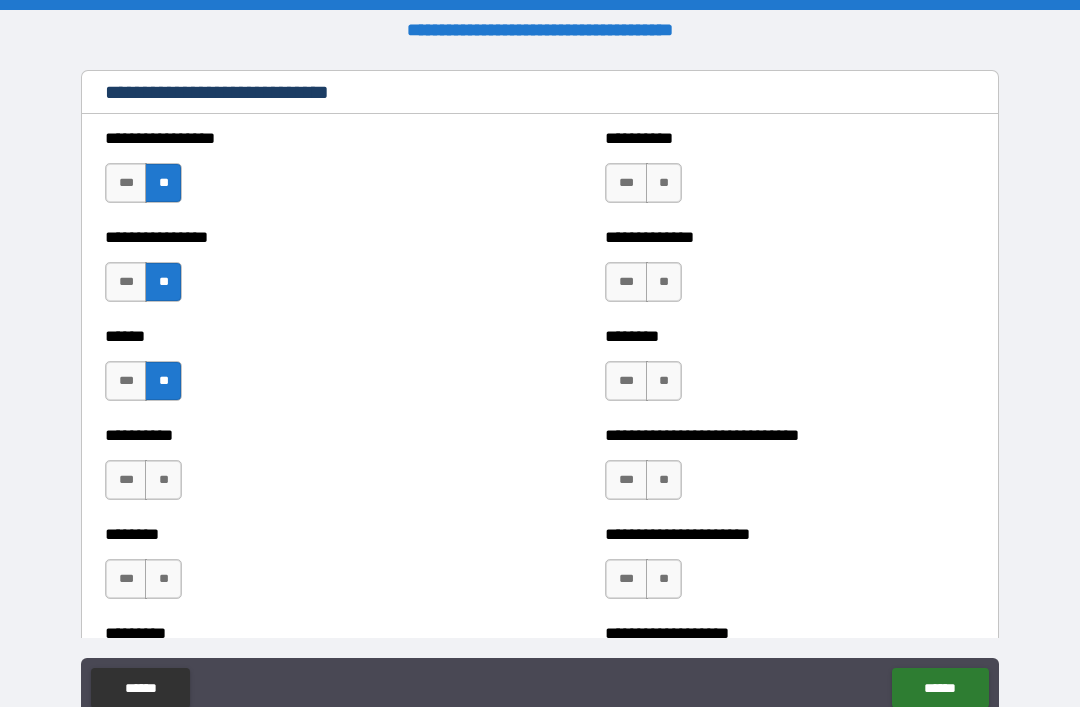 click on "**" at bounding box center (664, 183) 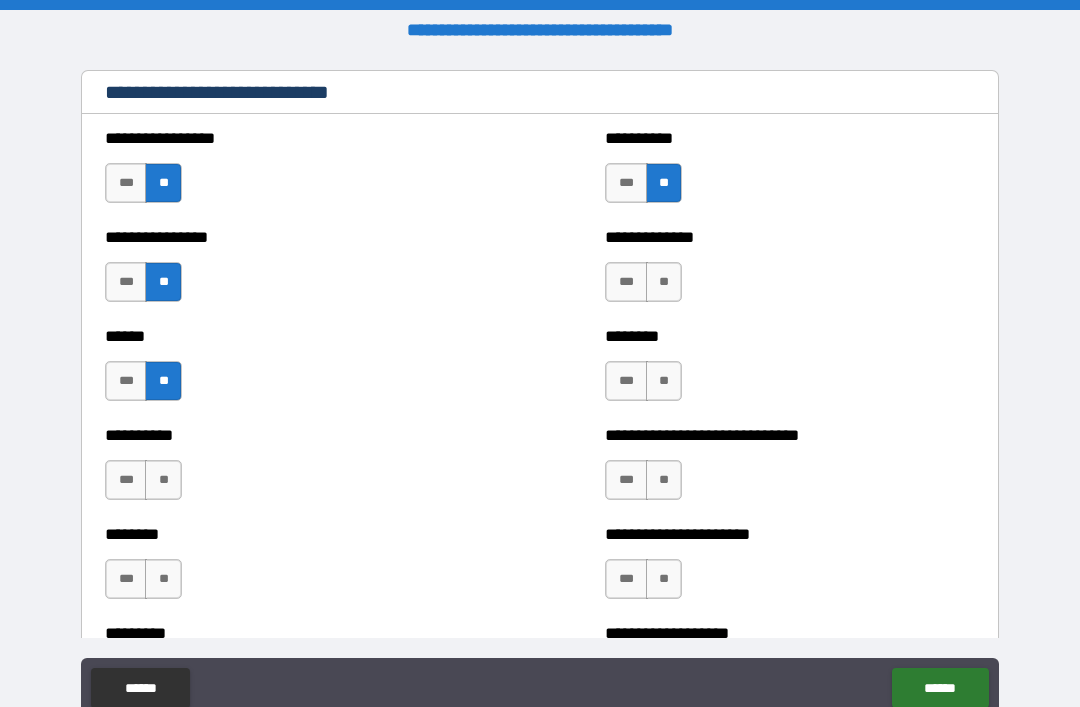 click on "**" at bounding box center [664, 282] 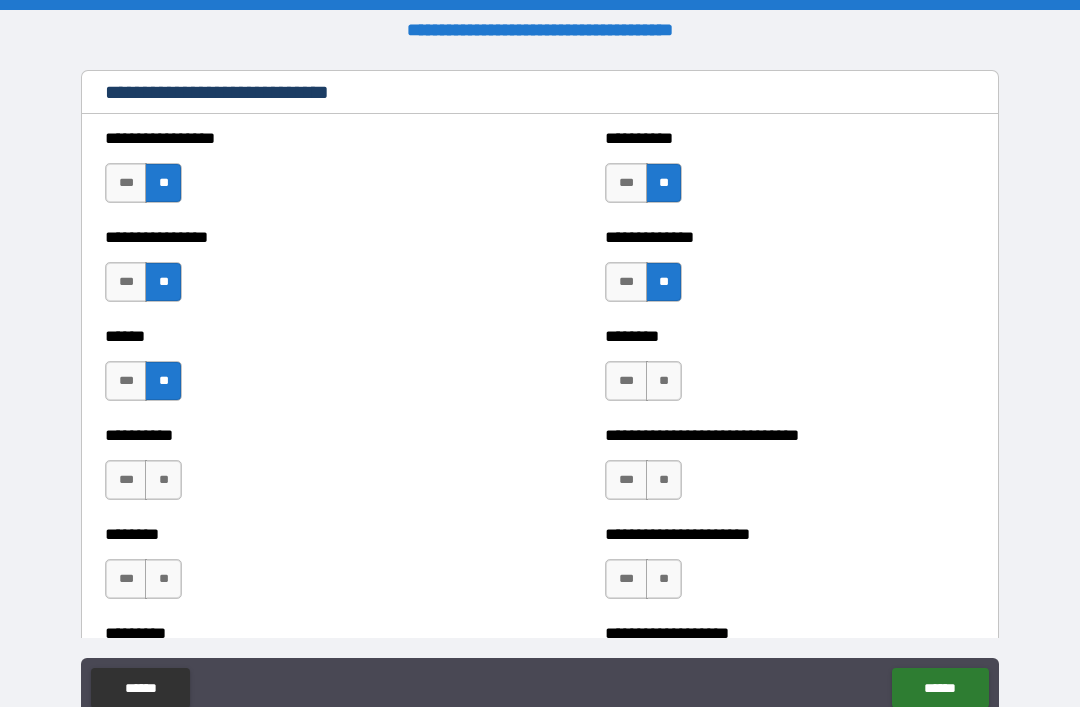 click on "**" at bounding box center [664, 381] 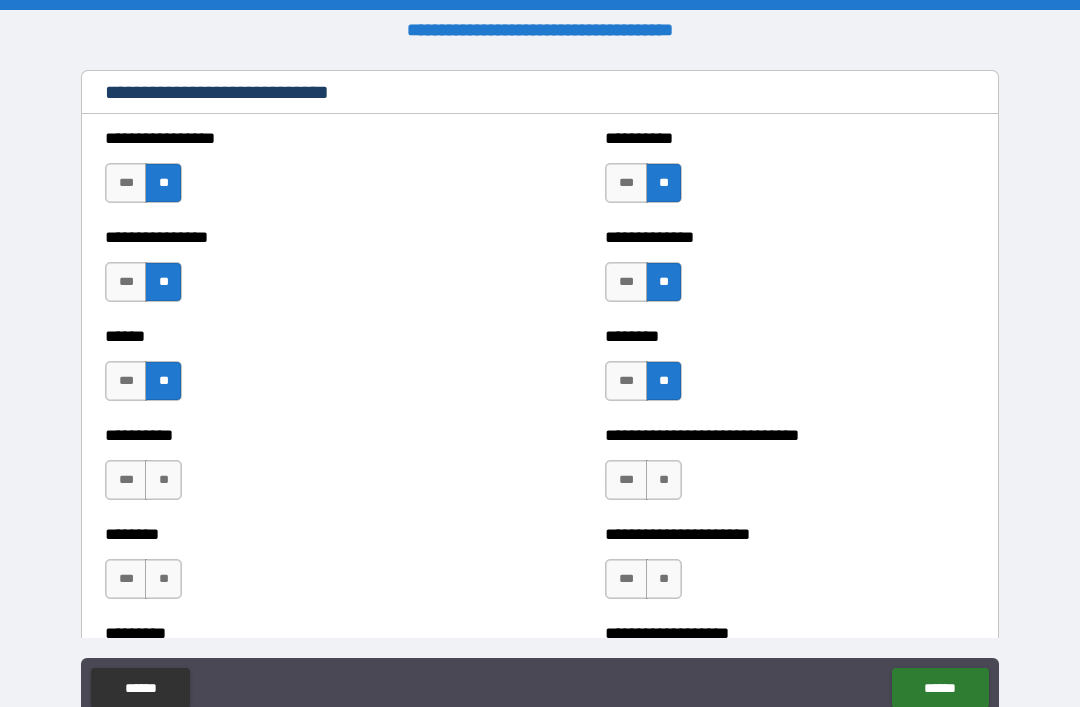 click on "**" at bounding box center (664, 480) 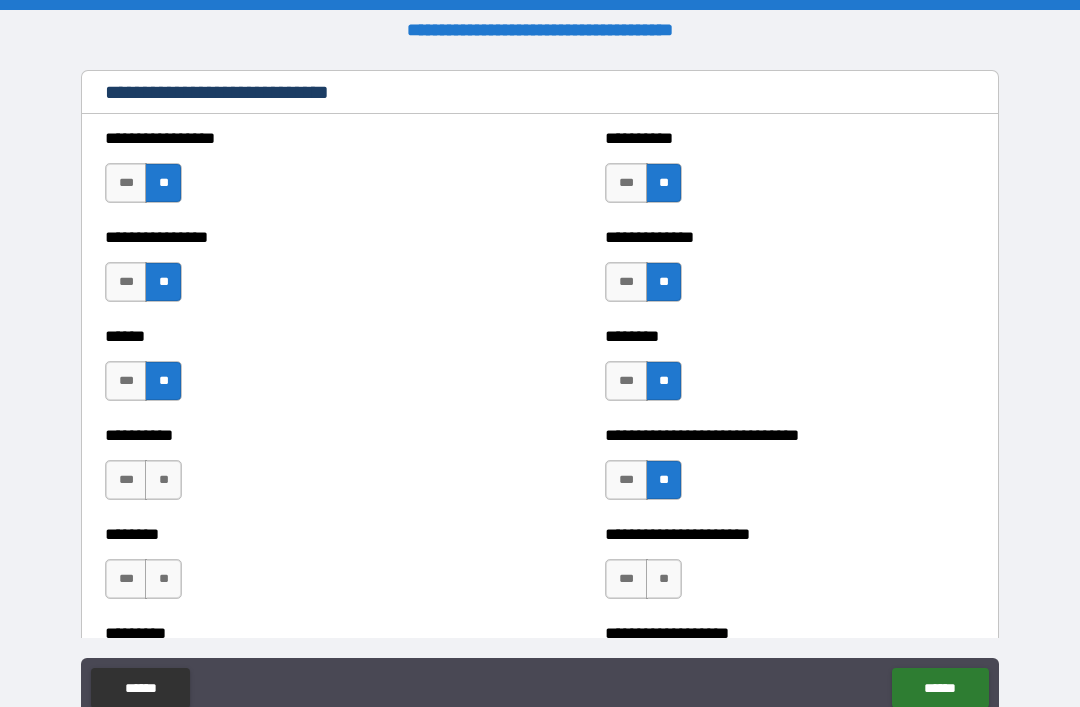 click on "**" at bounding box center [664, 579] 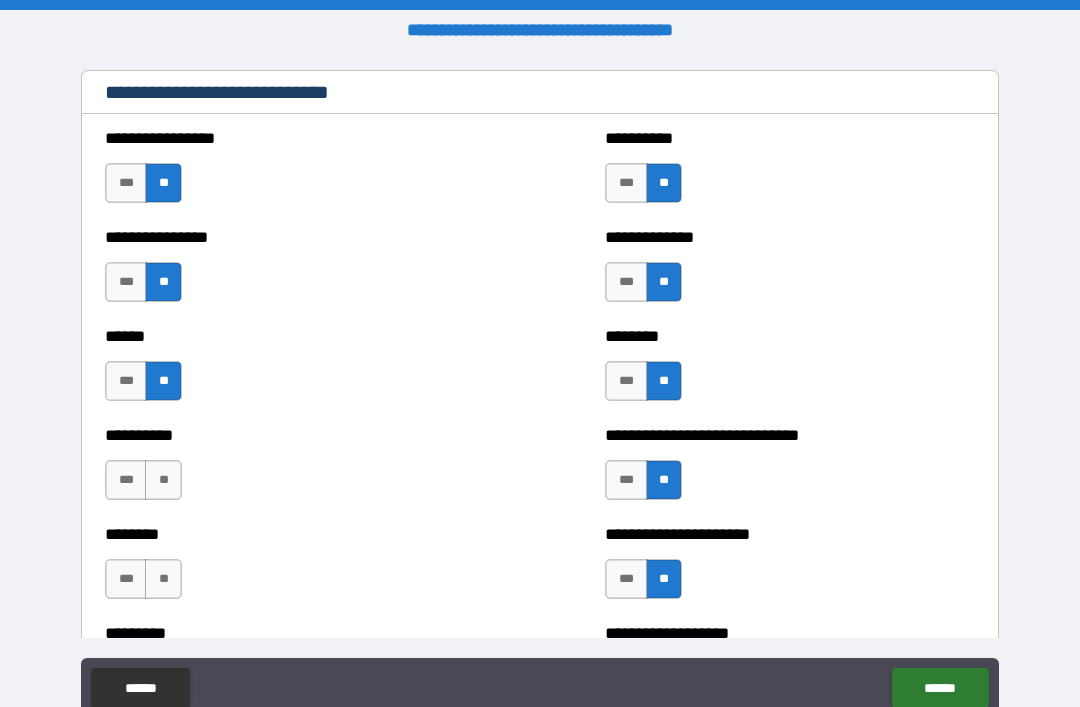 click on "**" at bounding box center (163, 480) 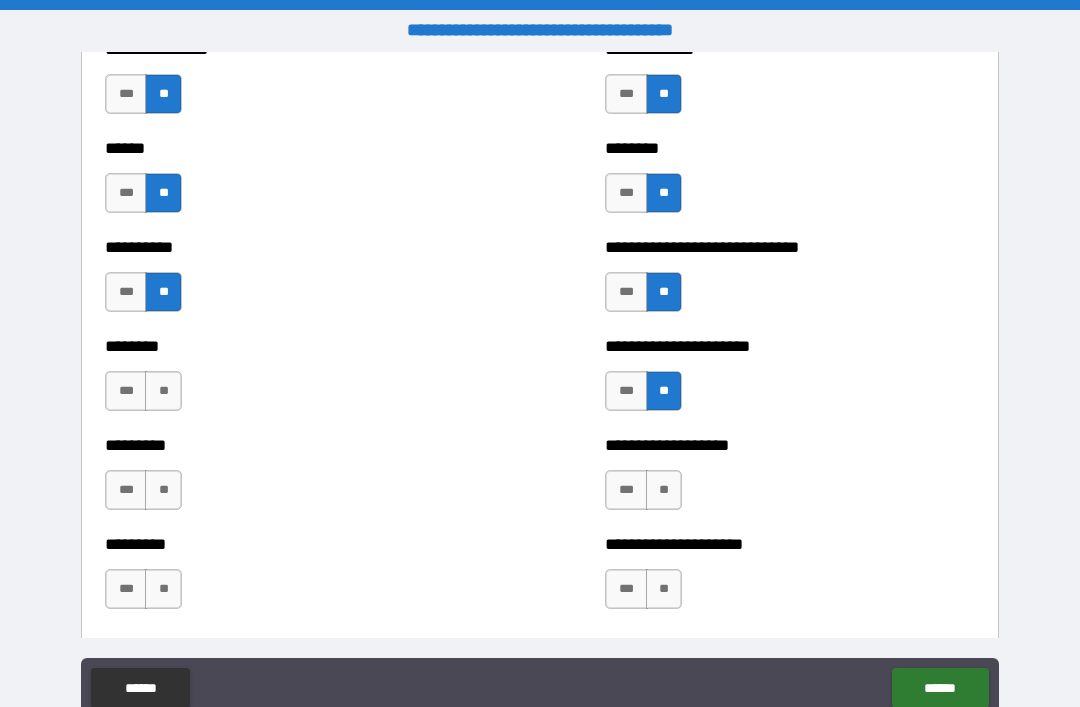 scroll, scrollTop: 6941, scrollLeft: 0, axis: vertical 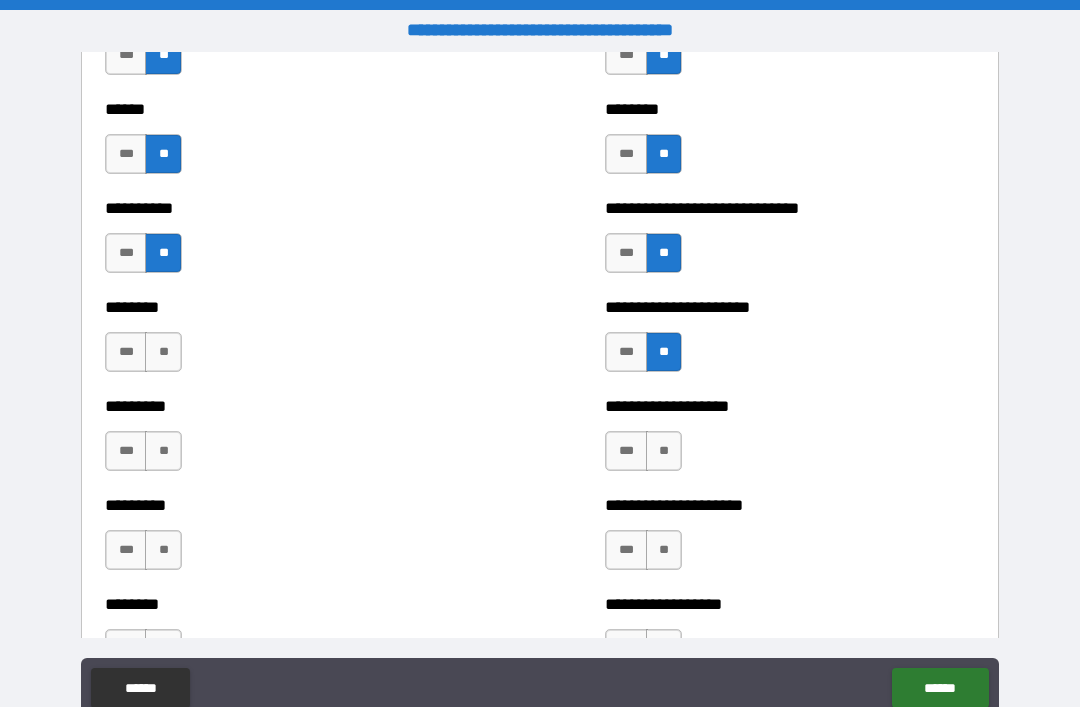 click on "**" at bounding box center [163, 451] 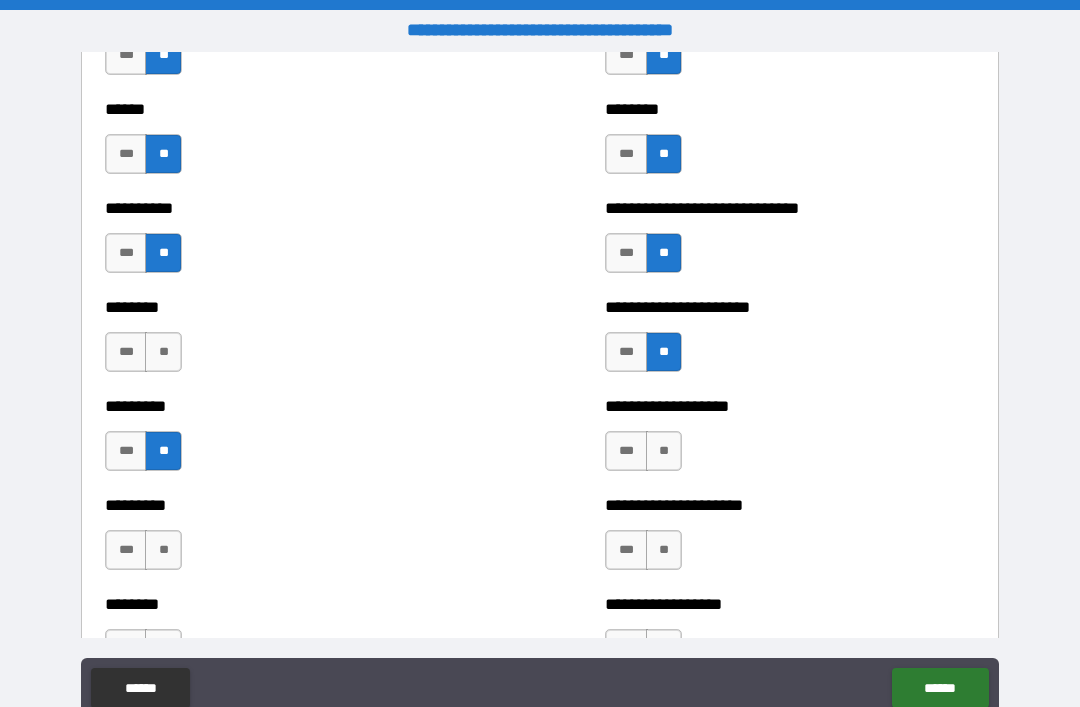 click on "**" at bounding box center (664, 451) 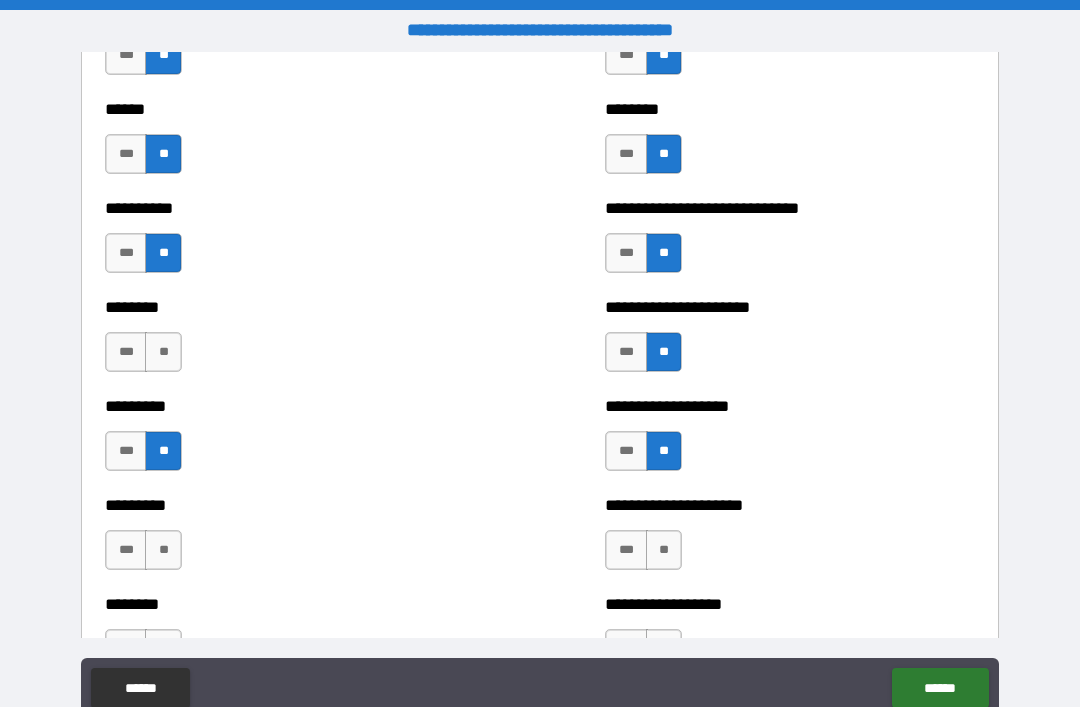 click on "**" at bounding box center [664, 550] 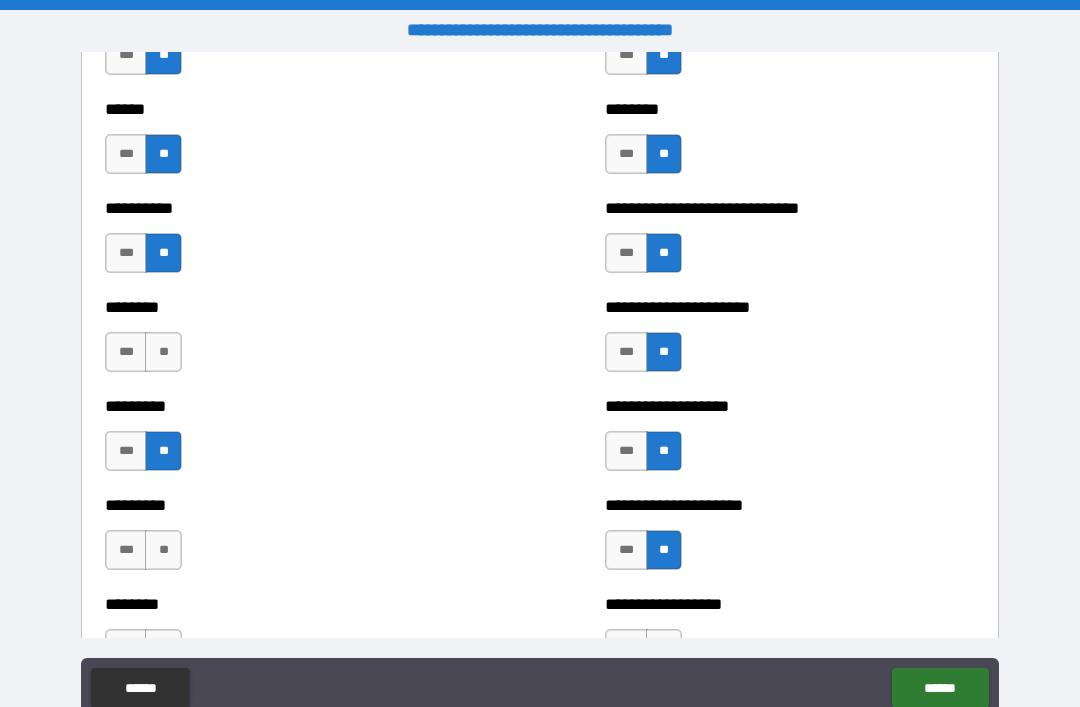 click on "**" at bounding box center [163, 550] 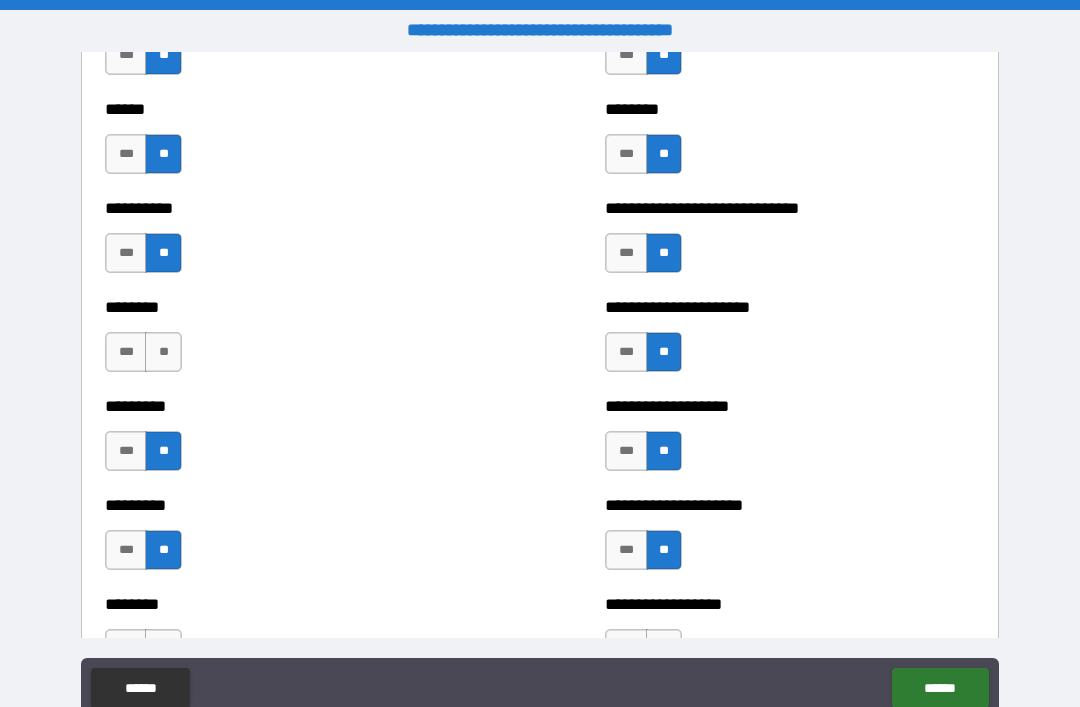 click on "***" at bounding box center [126, 550] 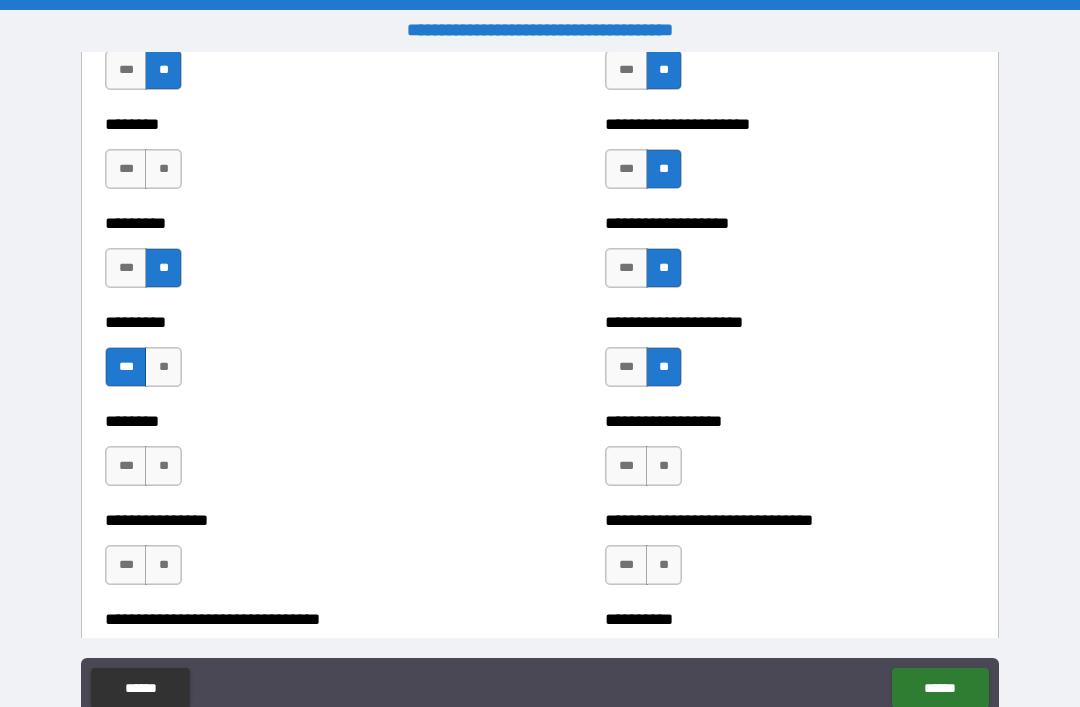 scroll, scrollTop: 7127, scrollLeft: 0, axis: vertical 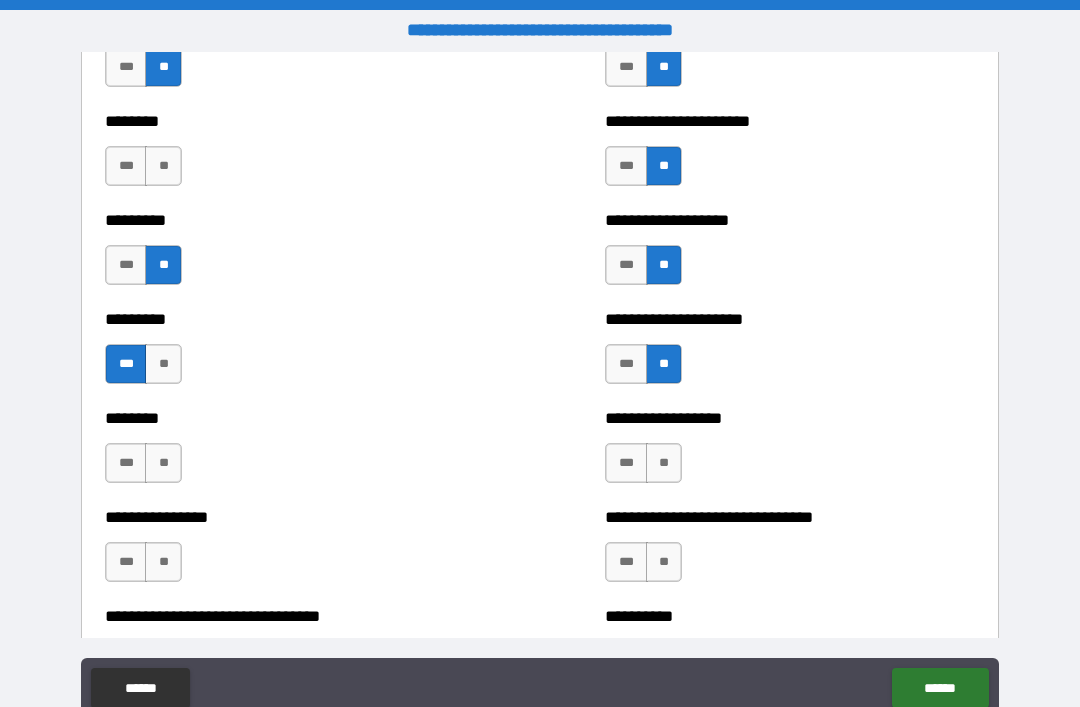 click on "**" at bounding box center [163, 463] 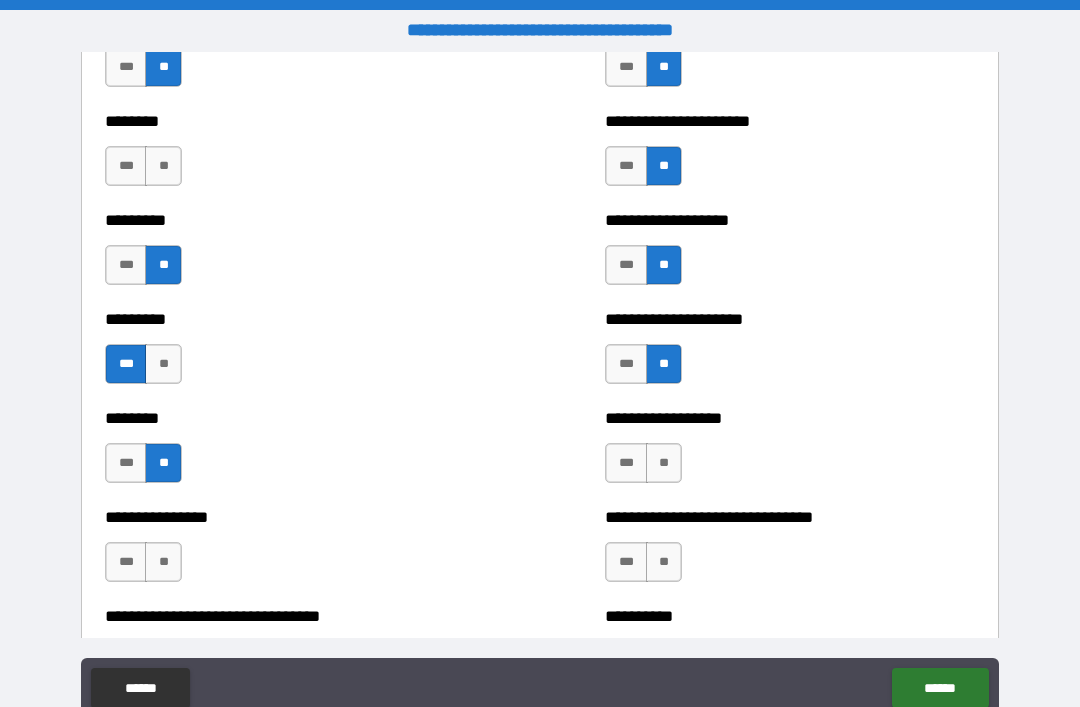 click on "**" at bounding box center (664, 463) 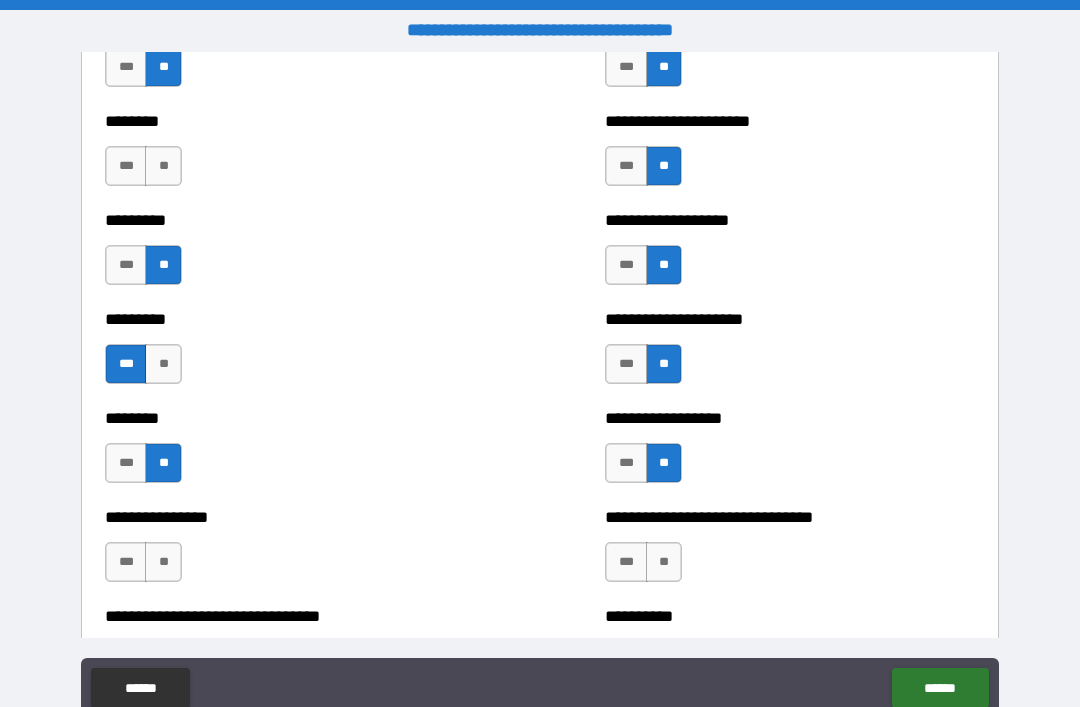 click on "**" at bounding box center [163, 562] 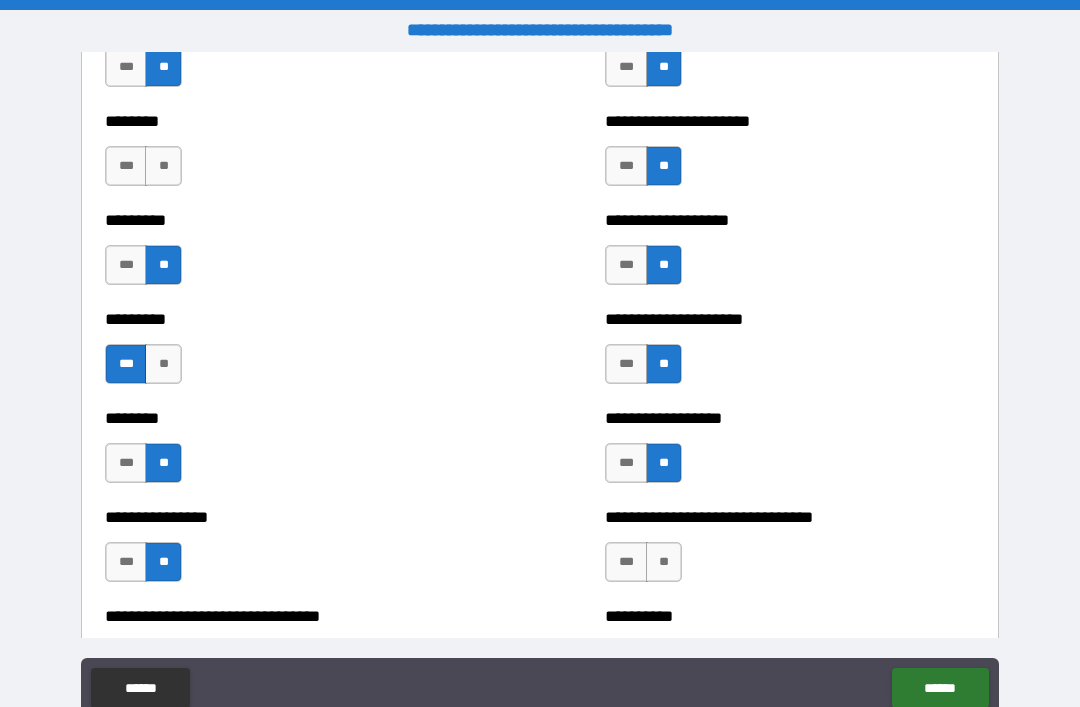 click on "**" at bounding box center (664, 562) 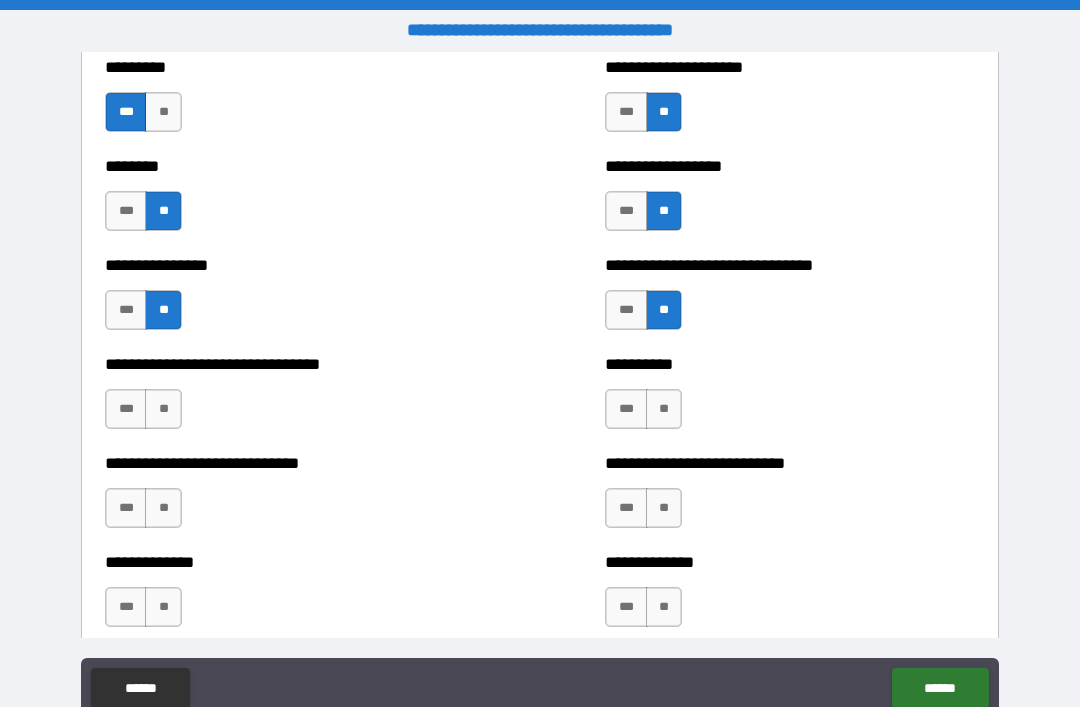 scroll, scrollTop: 7404, scrollLeft: 0, axis: vertical 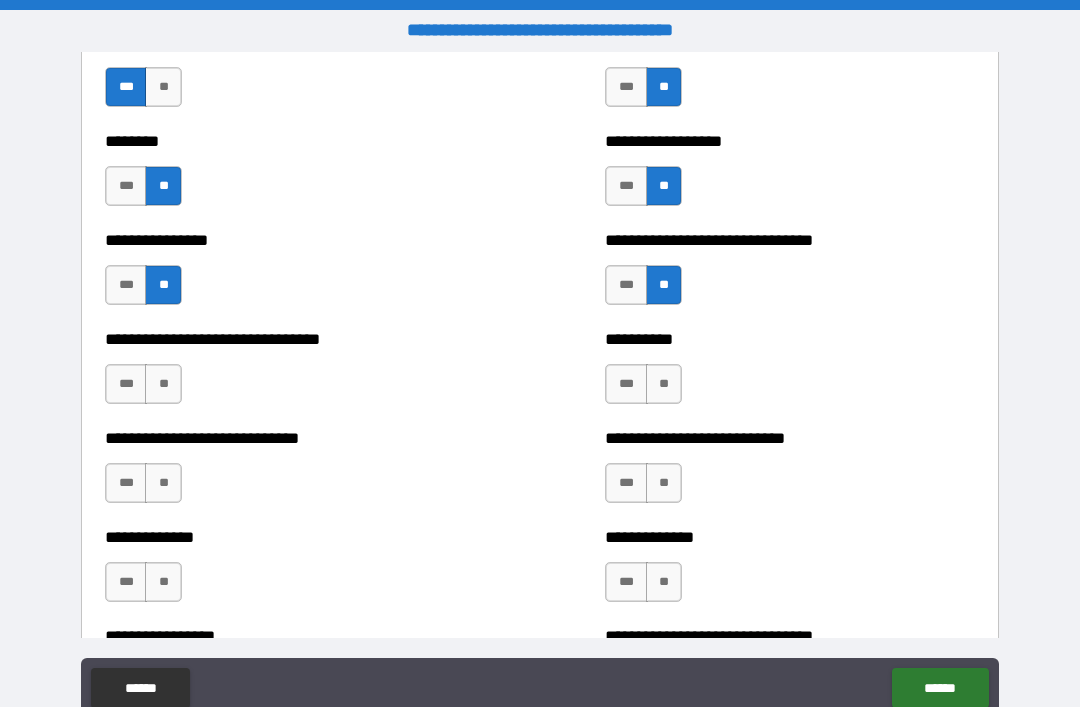click on "**" at bounding box center (163, 384) 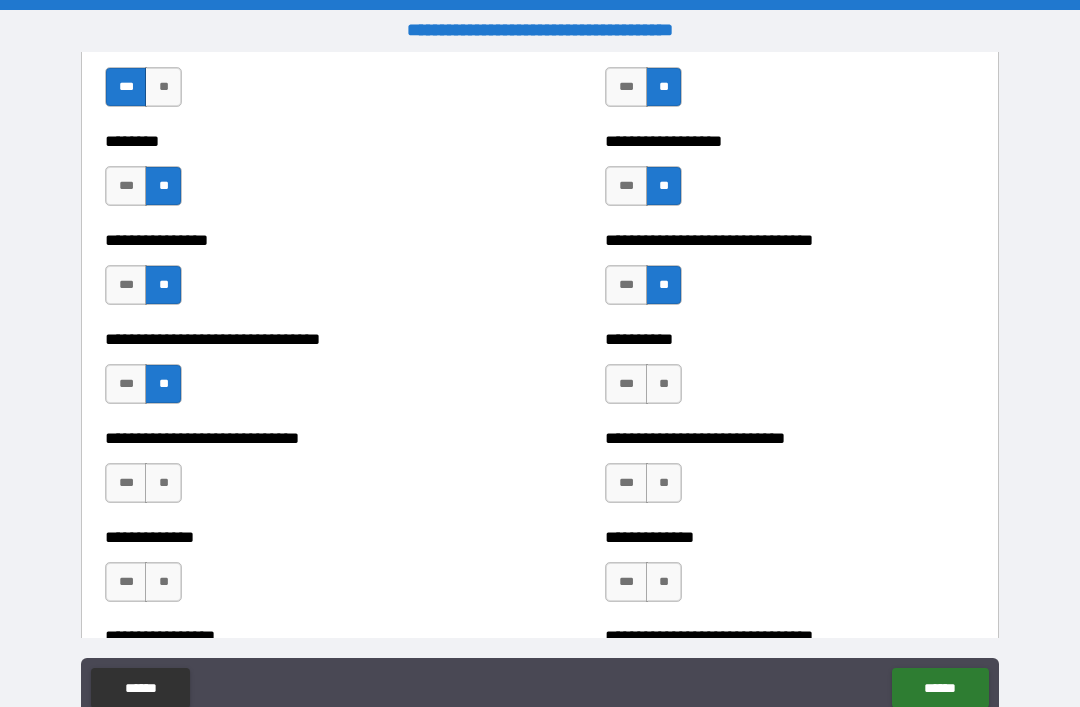 click on "**" at bounding box center [664, 384] 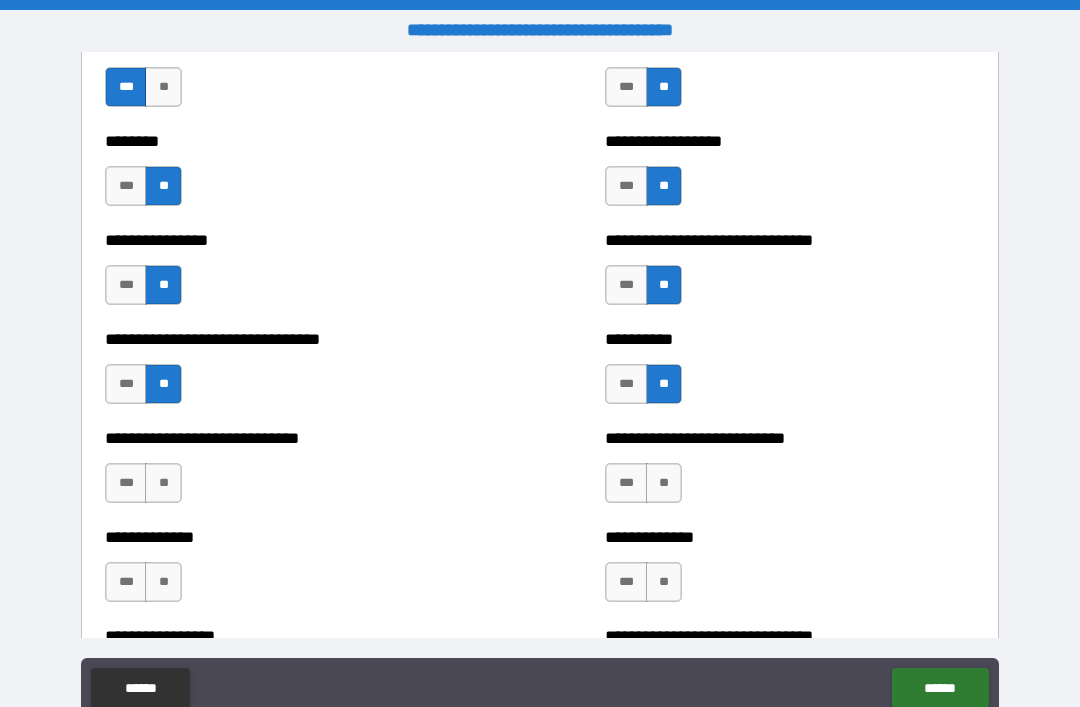 click on "**" at bounding box center (163, 483) 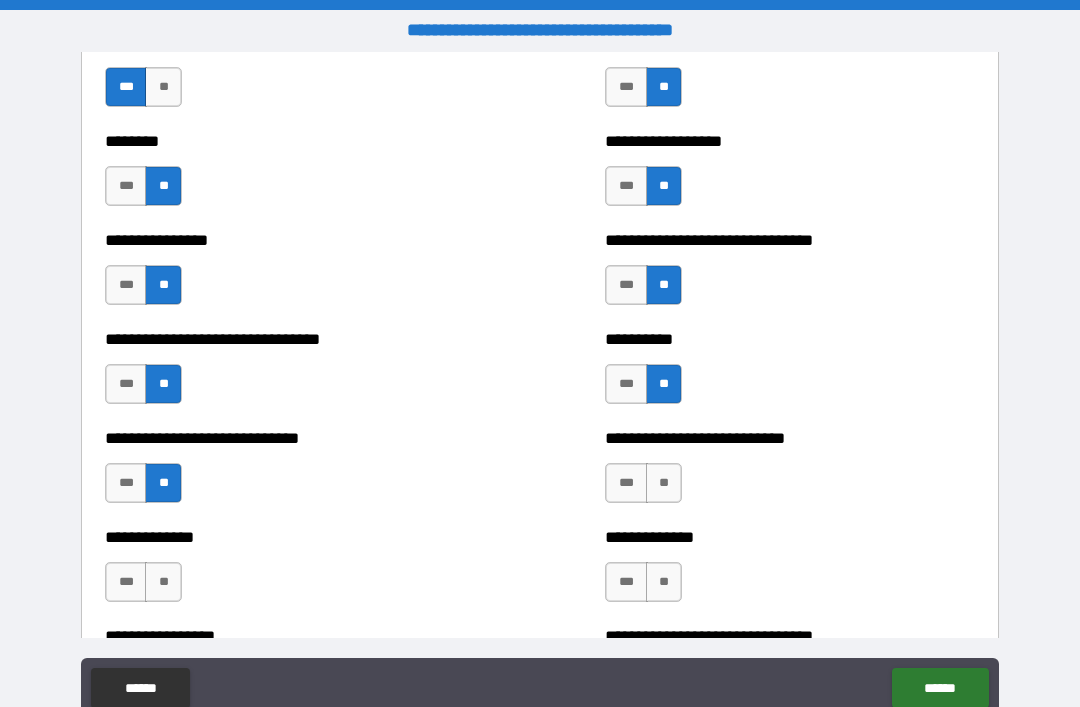 click on "**" at bounding box center (664, 483) 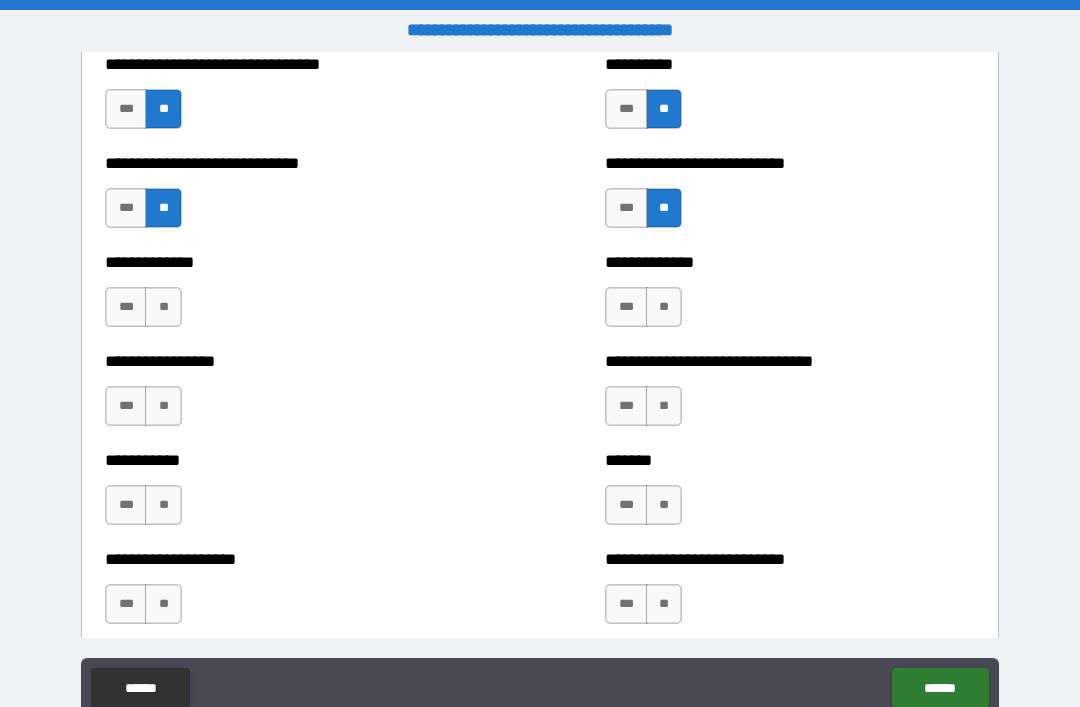 scroll, scrollTop: 7680, scrollLeft: 0, axis: vertical 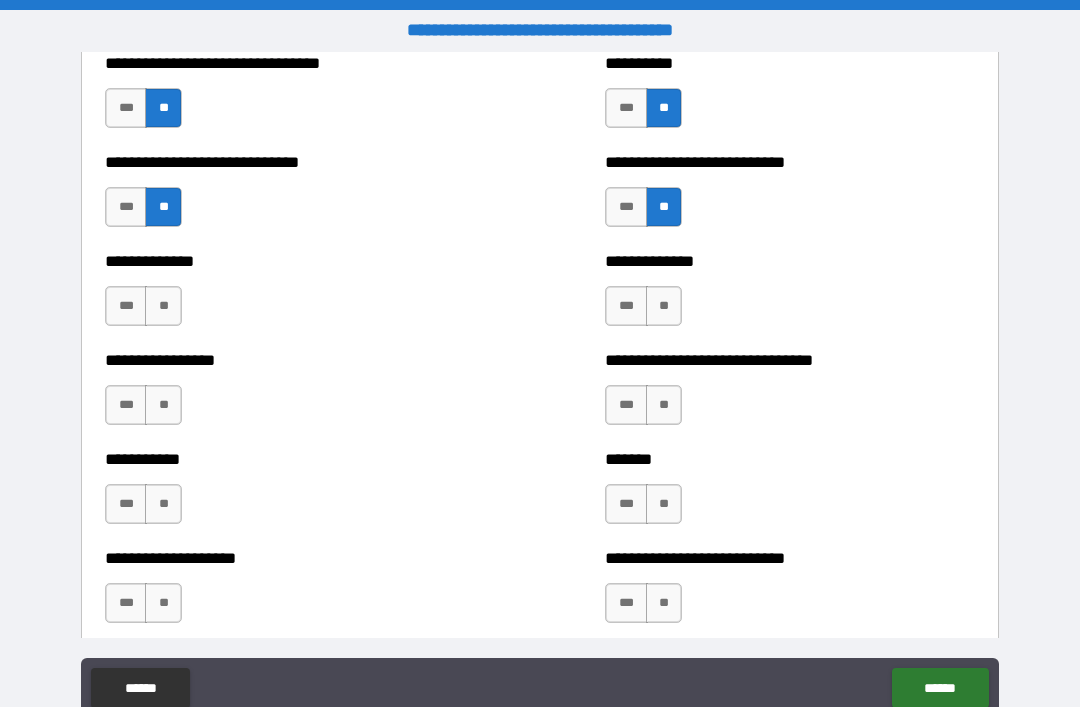 click on "**" at bounding box center (664, 306) 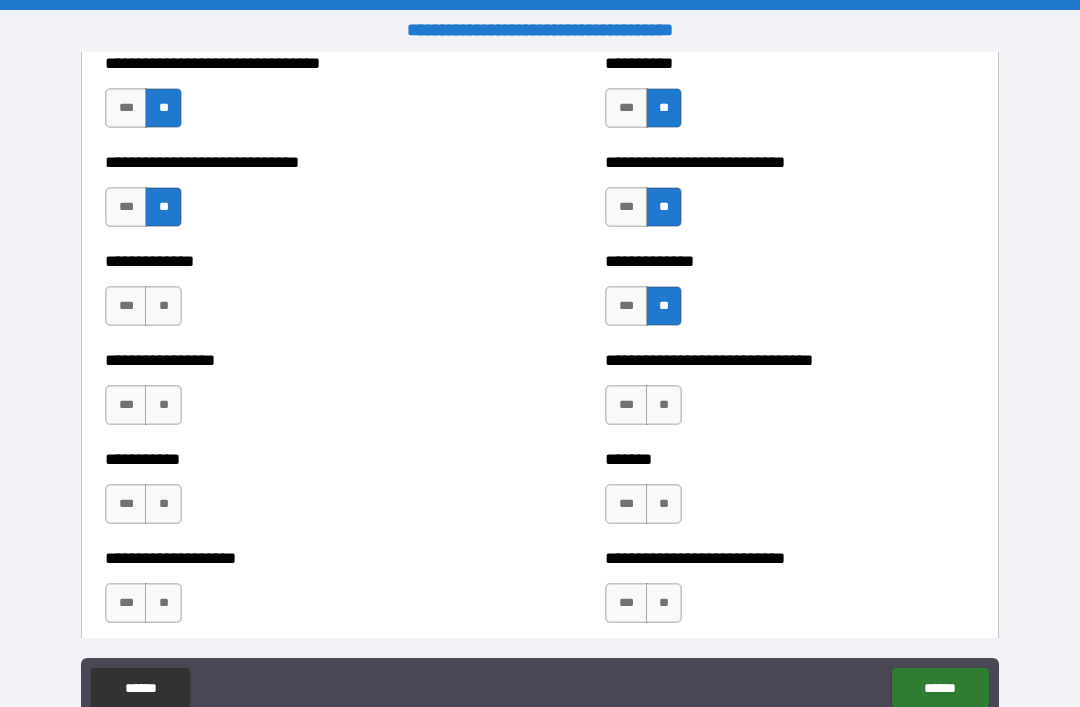click on "**" at bounding box center (163, 306) 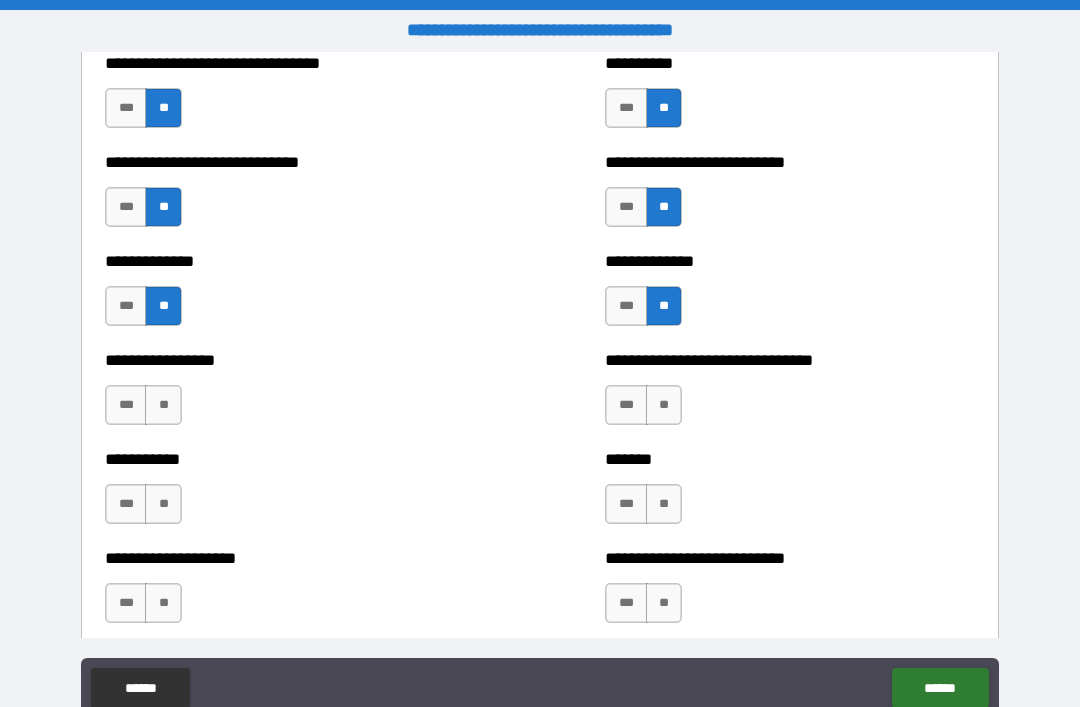 click on "**" at bounding box center [163, 405] 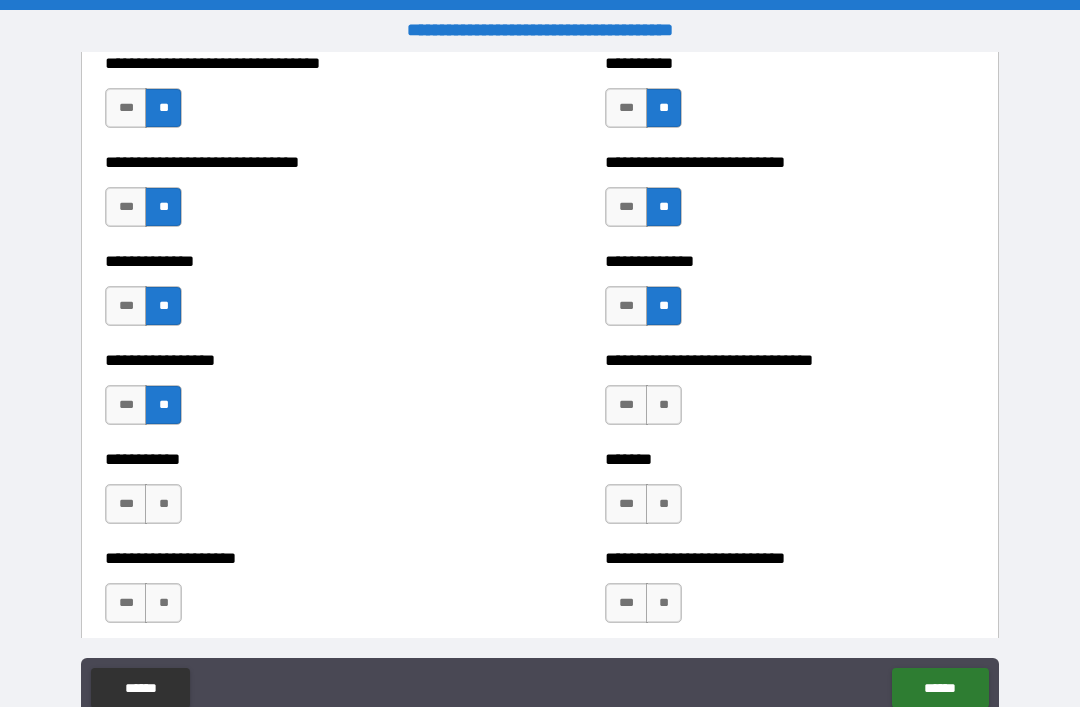 click on "**" at bounding box center (664, 405) 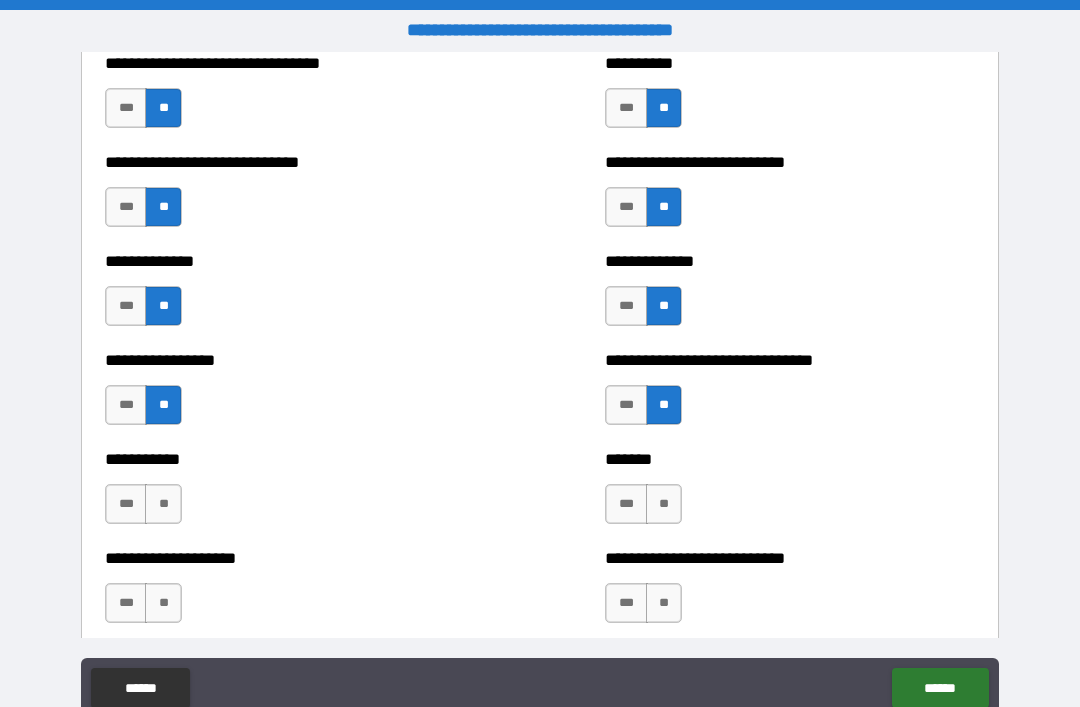 click on "**" at bounding box center (664, 504) 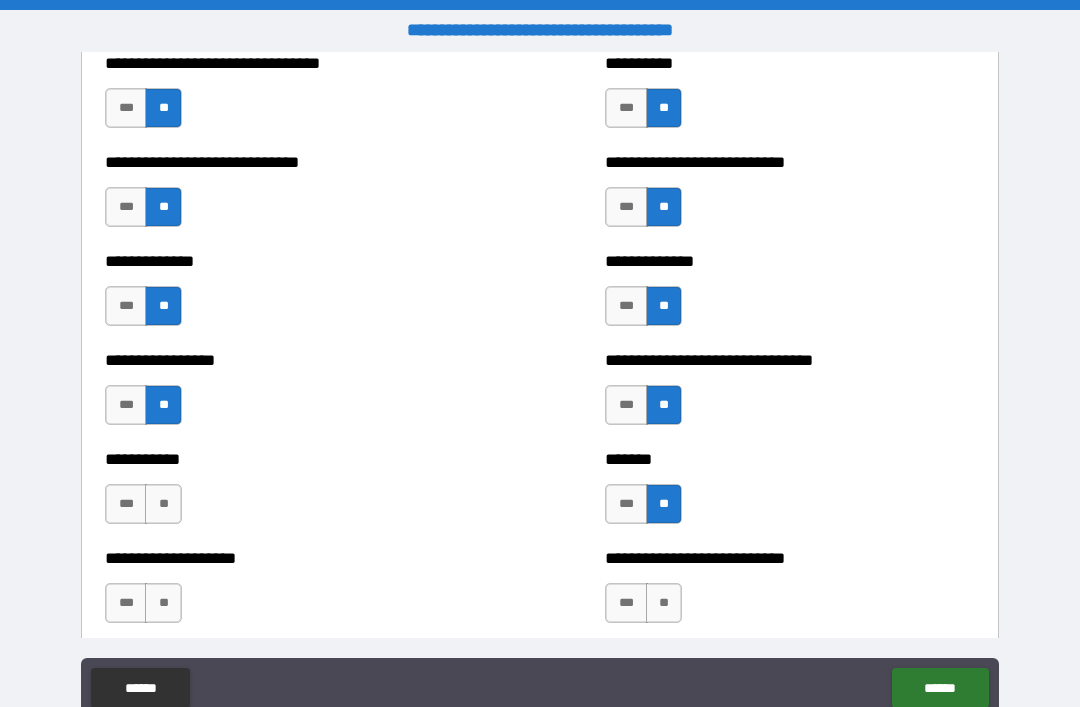 click on "**" at bounding box center [163, 504] 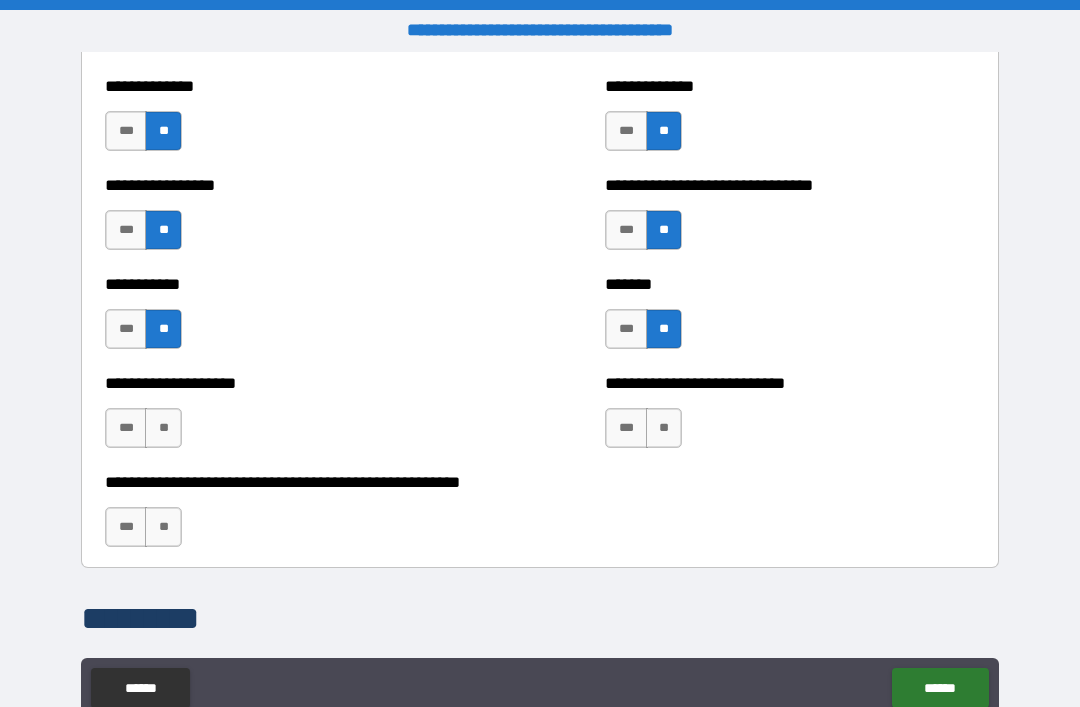 scroll, scrollTop: 7866, scrollLeft: 0, axis: vertical 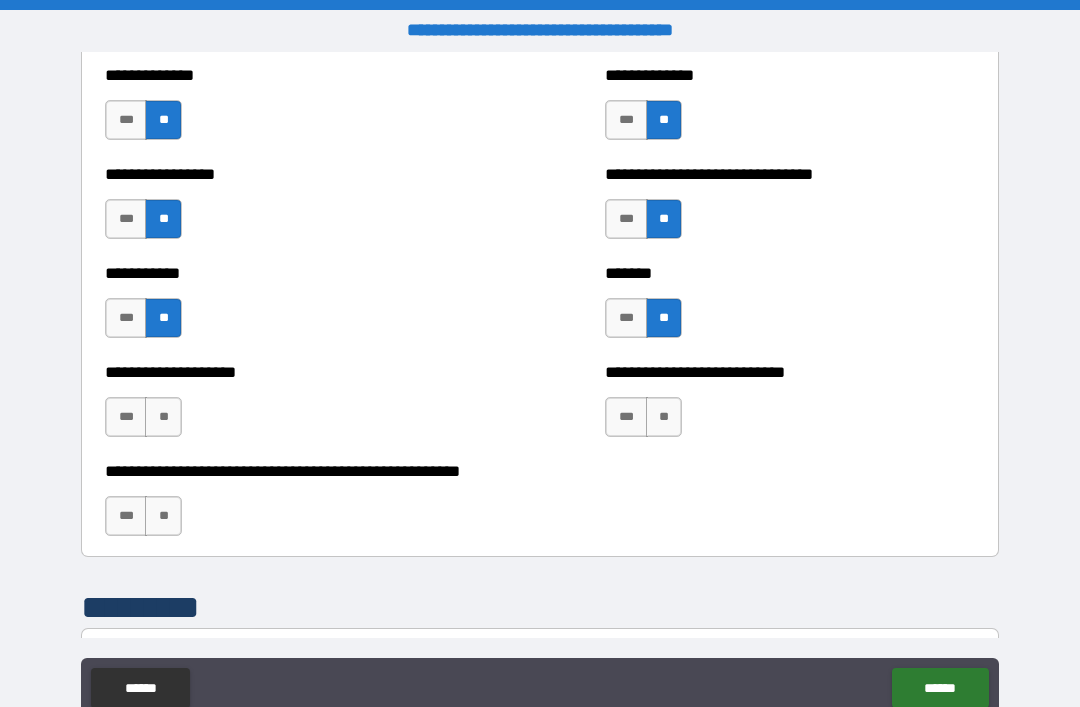click on "**" at bounding box center [163, 417] 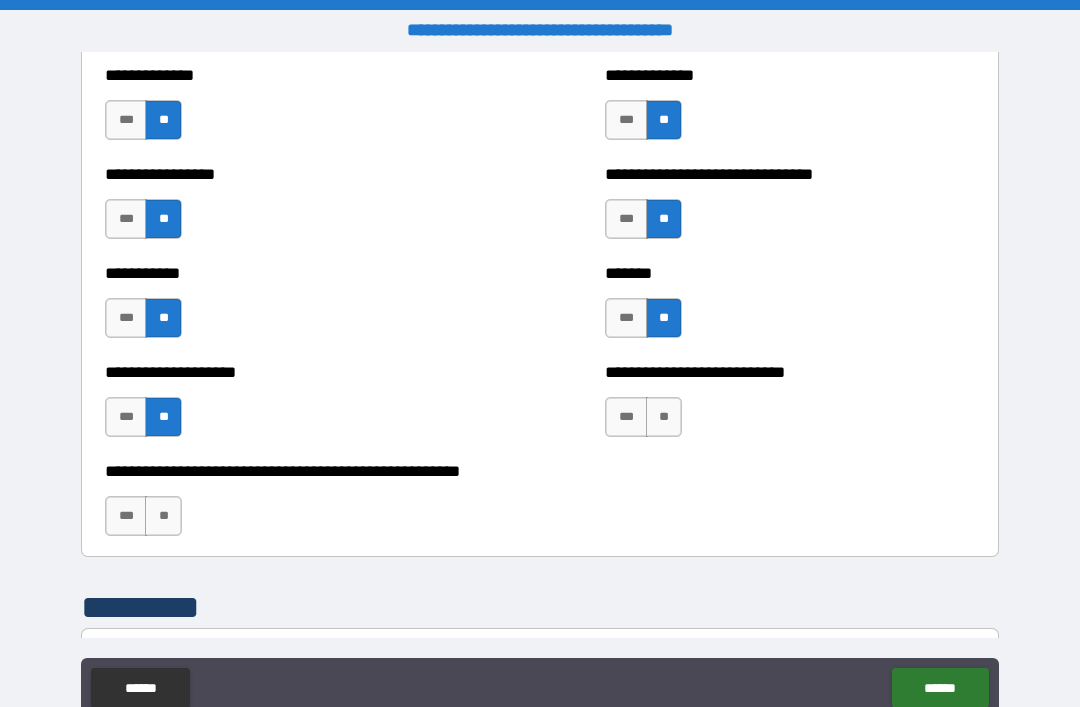 click on "**" at bounding box center [664, 417] 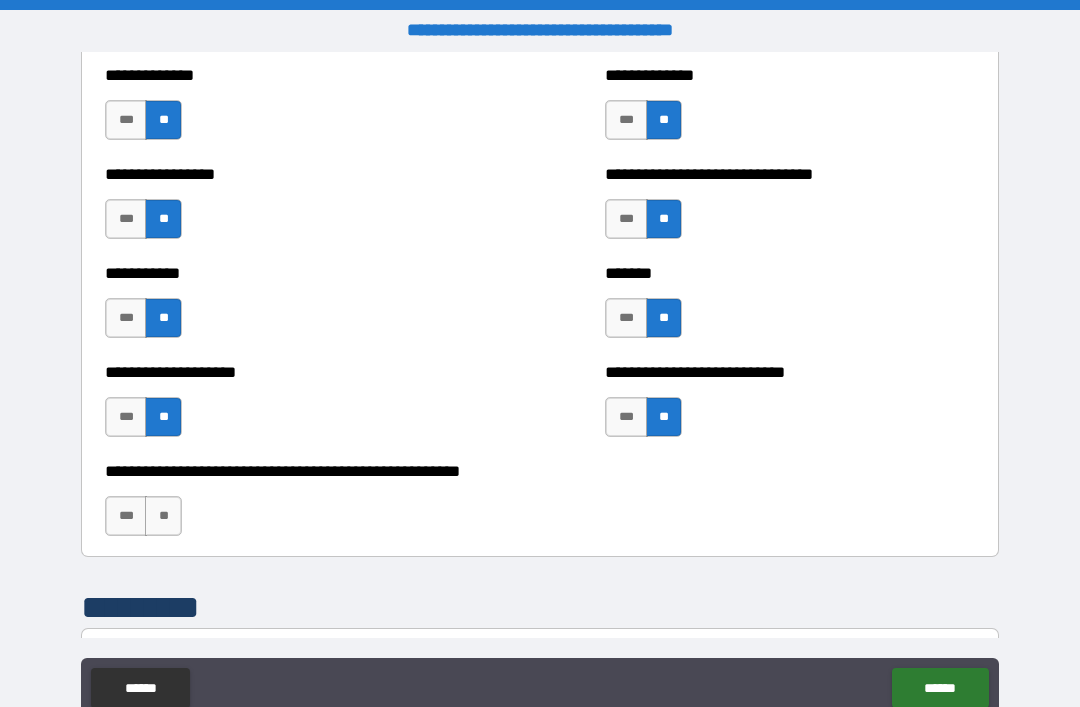 click on "**" at bounding box center [163, 516] 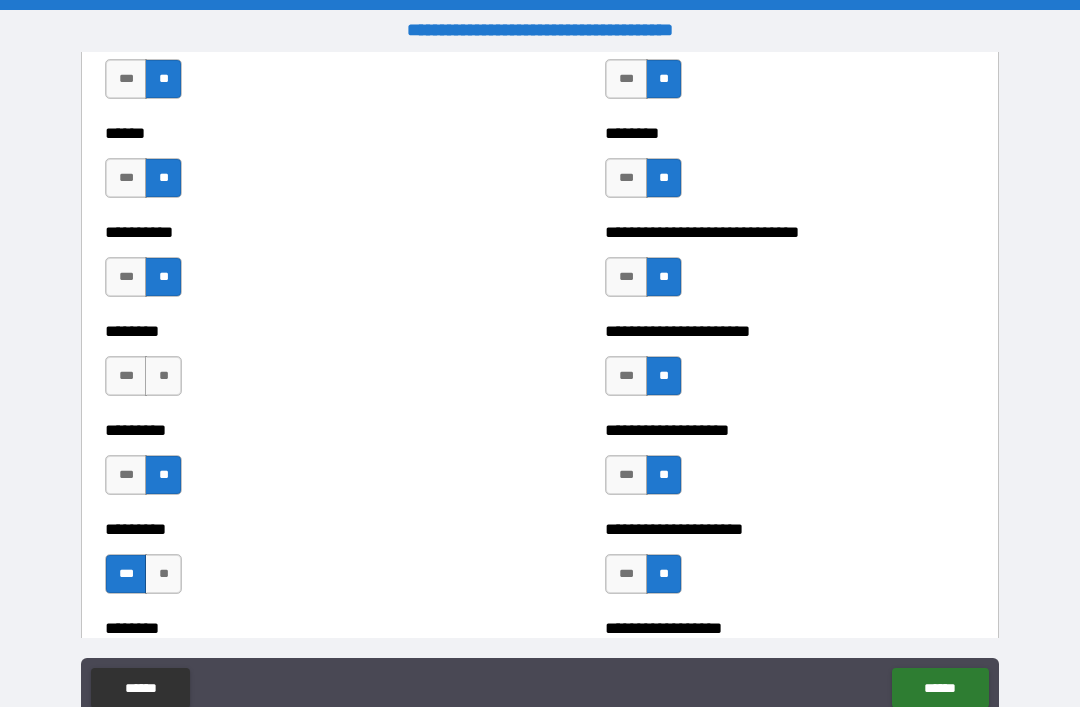 scroll, scrollTop: 6908, scrollLeft: 0, axis: vertical 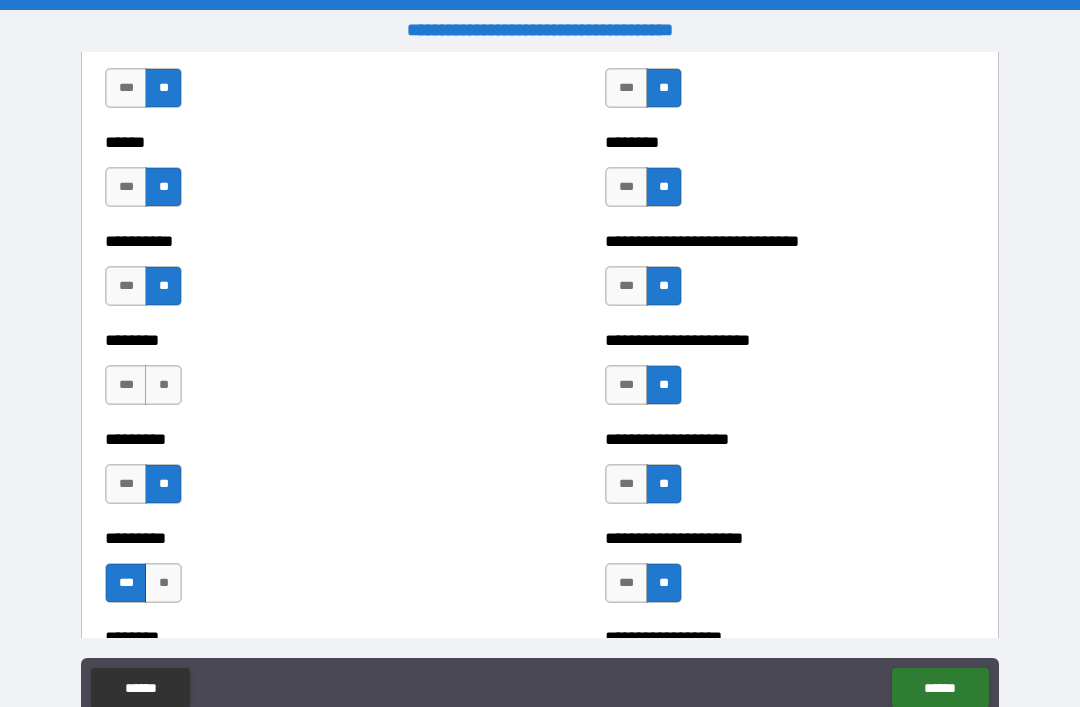 click on "***" at bounding box center (126, 187) 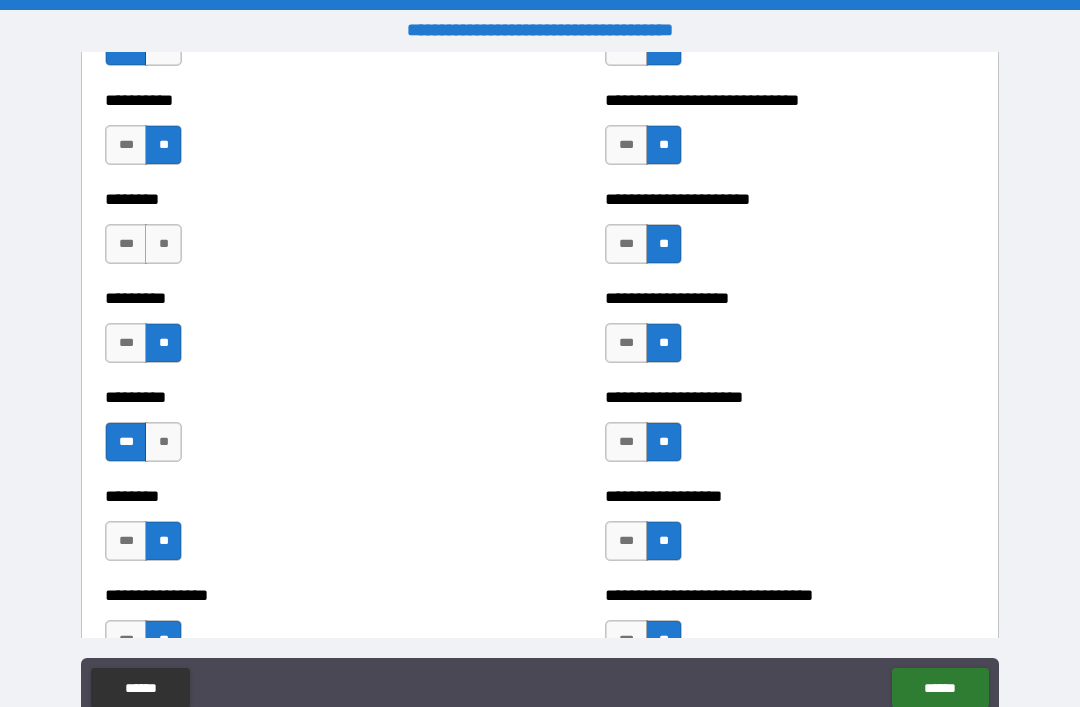 scroll, scrollTop: 7061, scrollLeft: 0, axis: vertical 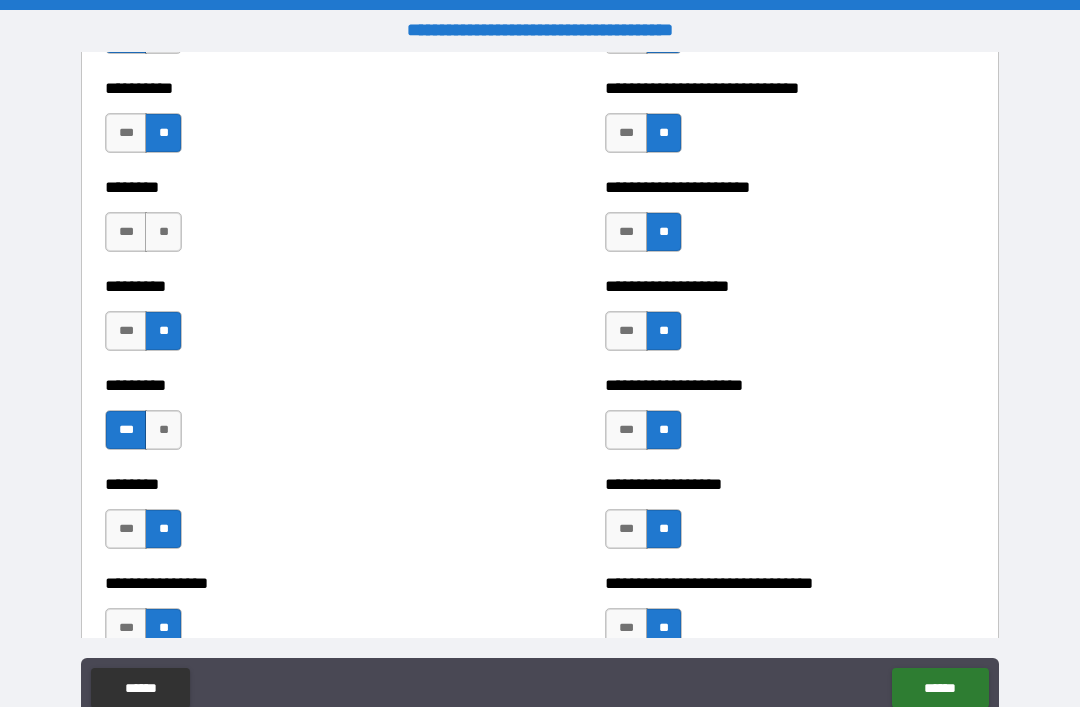 click on "***" at bounding box center (626, 331) 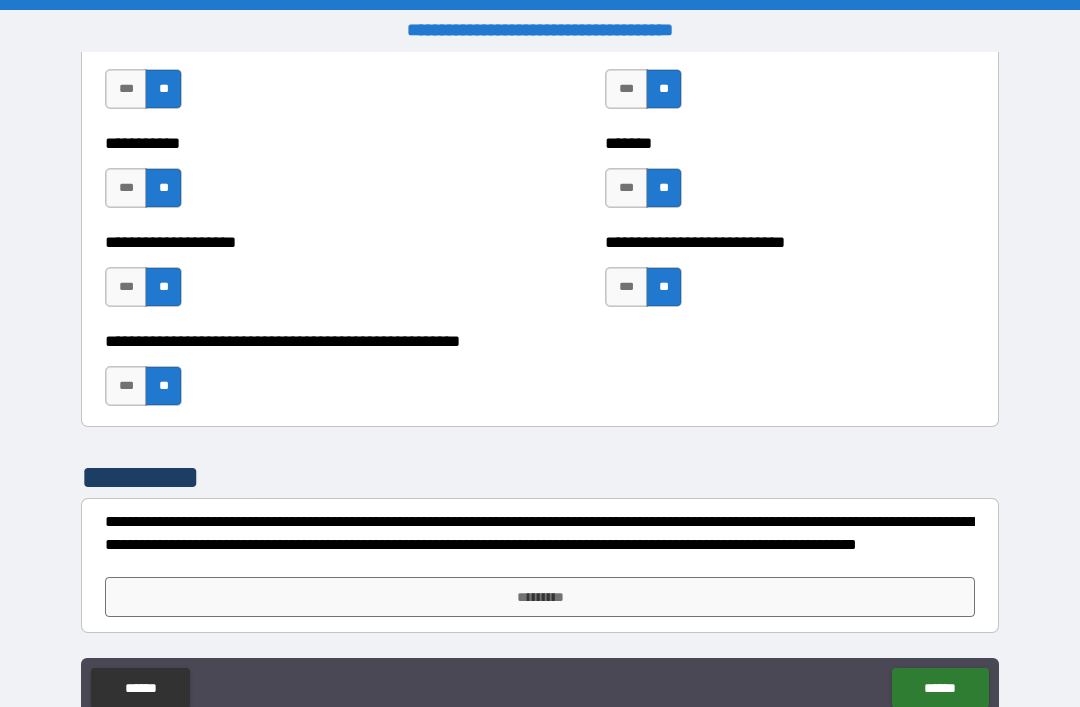 scroll, scrollTop: 7996, scrollLeft: 0, axis: vertical 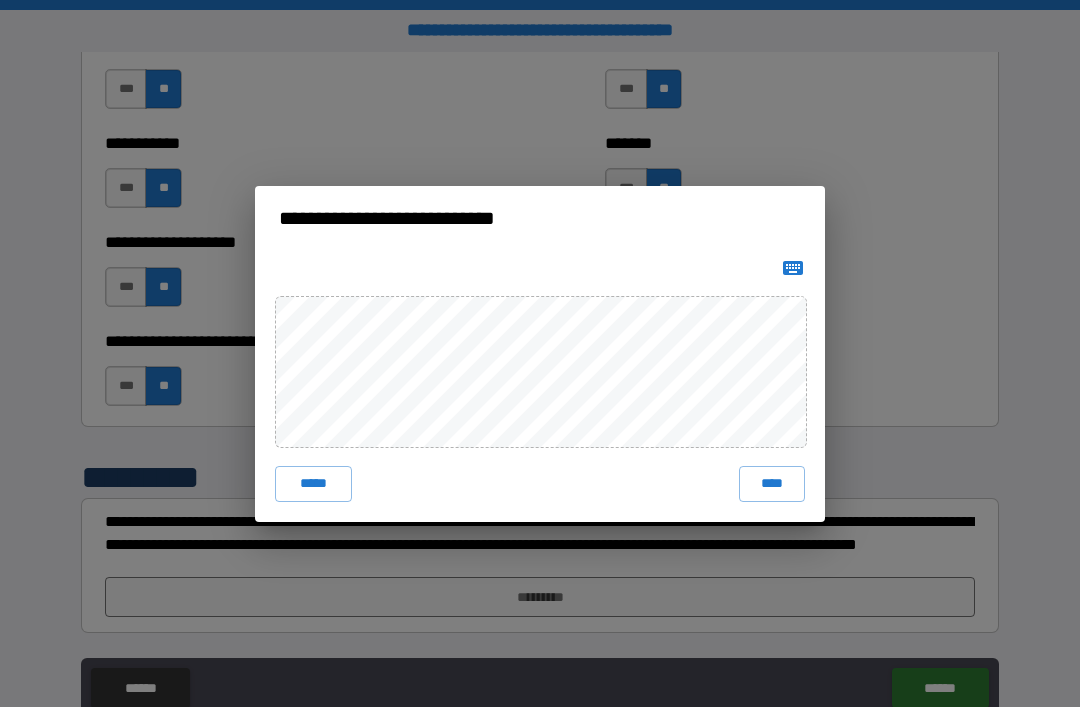 click on "****" at bounding box center [772, 484] 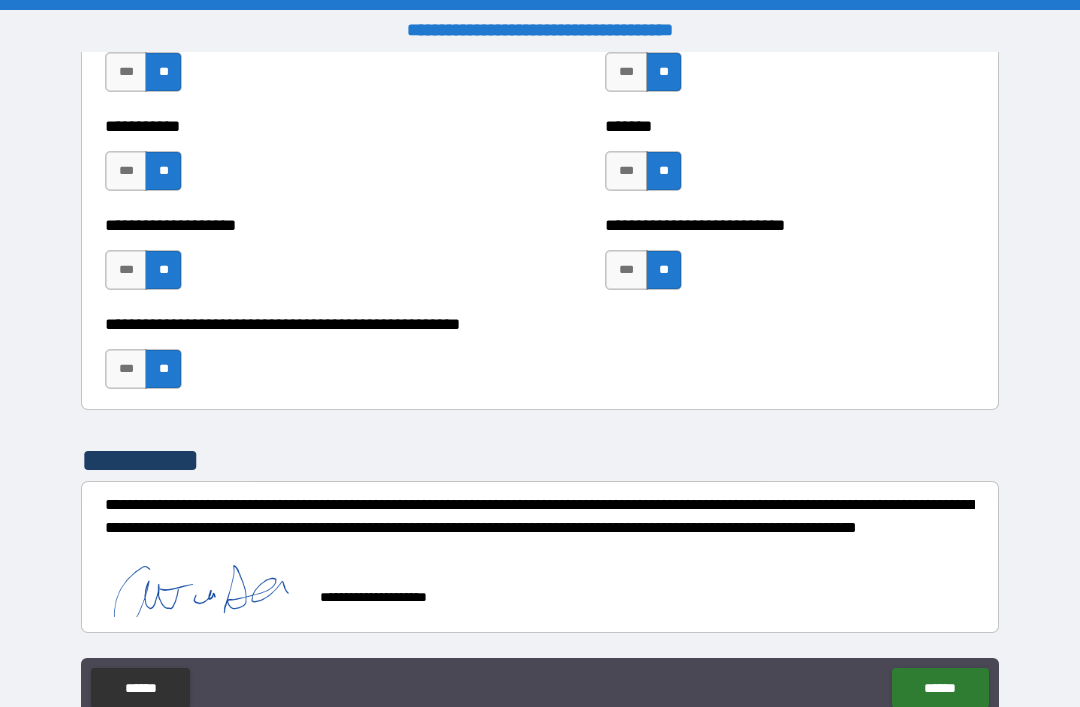 scroll, scrollTop: 8015, scrollLeft: 0, axis: vertical 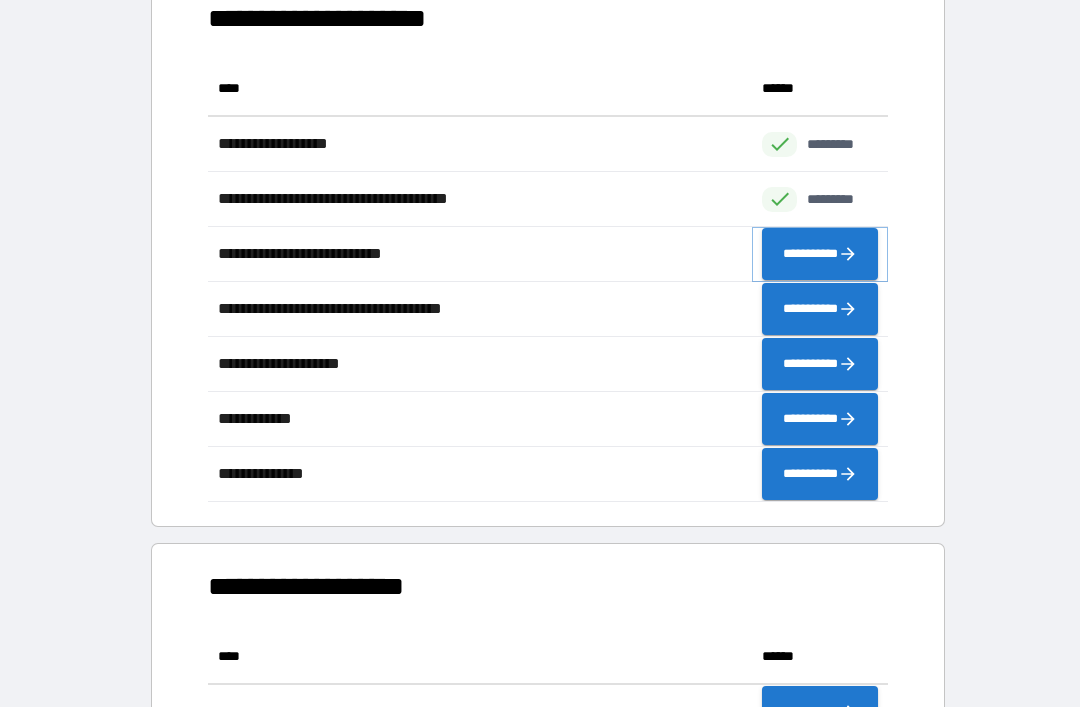click on "**********" at bounding box center (820, 254) 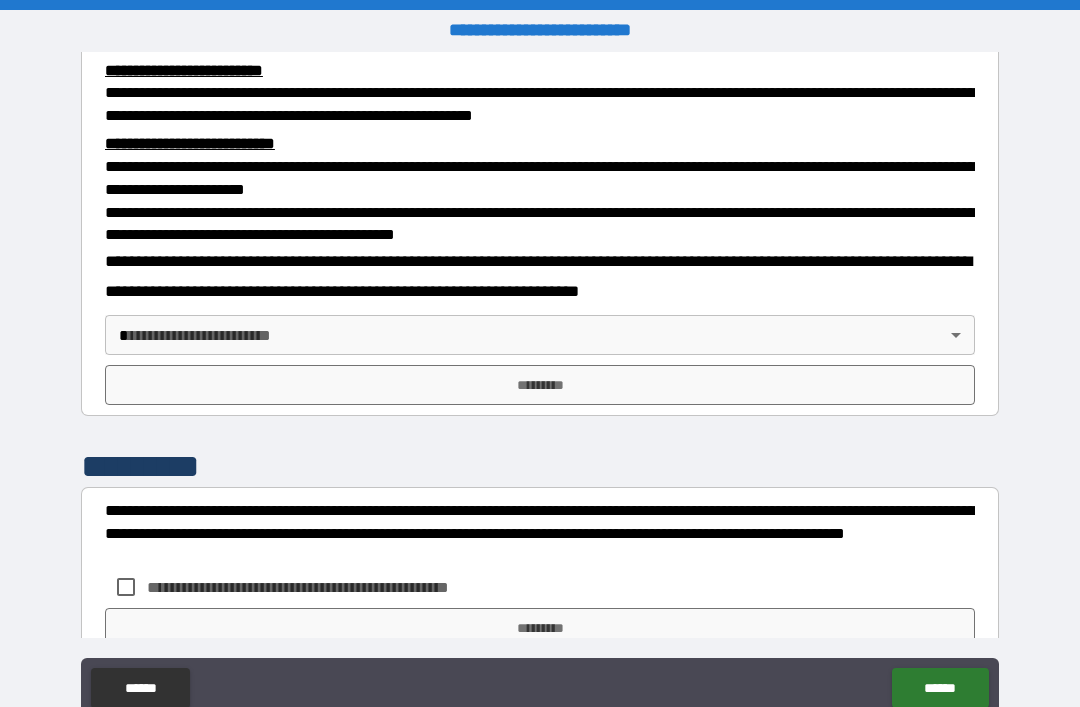scroll, scrollTop: 596, scrollLeft: 0, axis: vertical 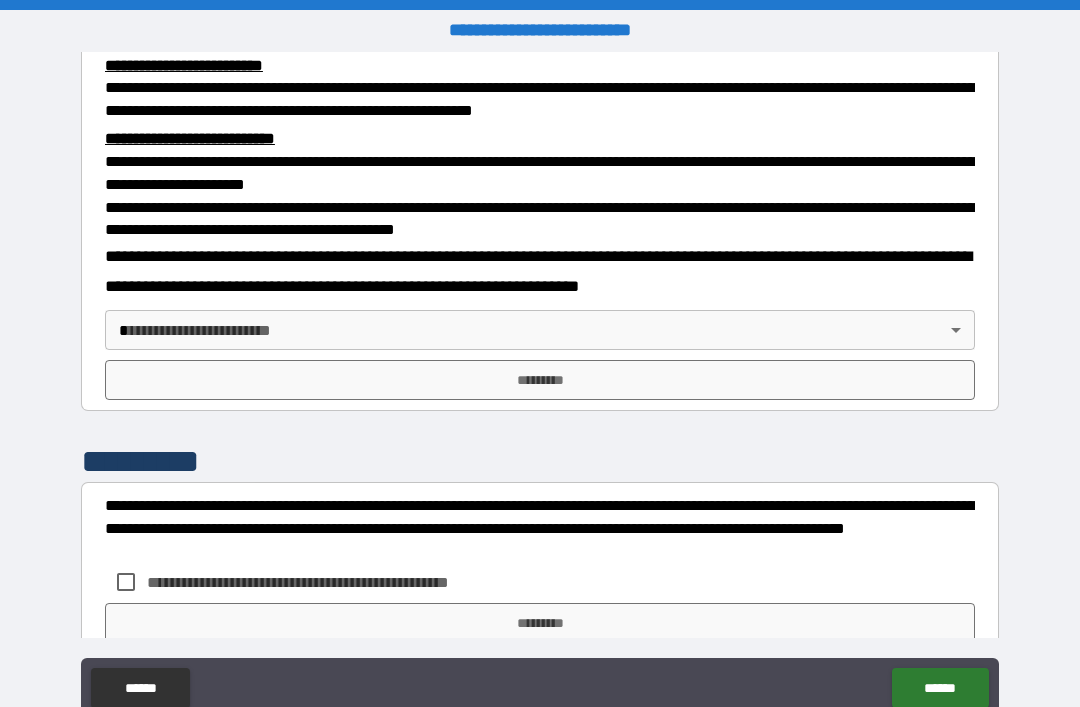 click on "**********" at bounding box center [540, 385] 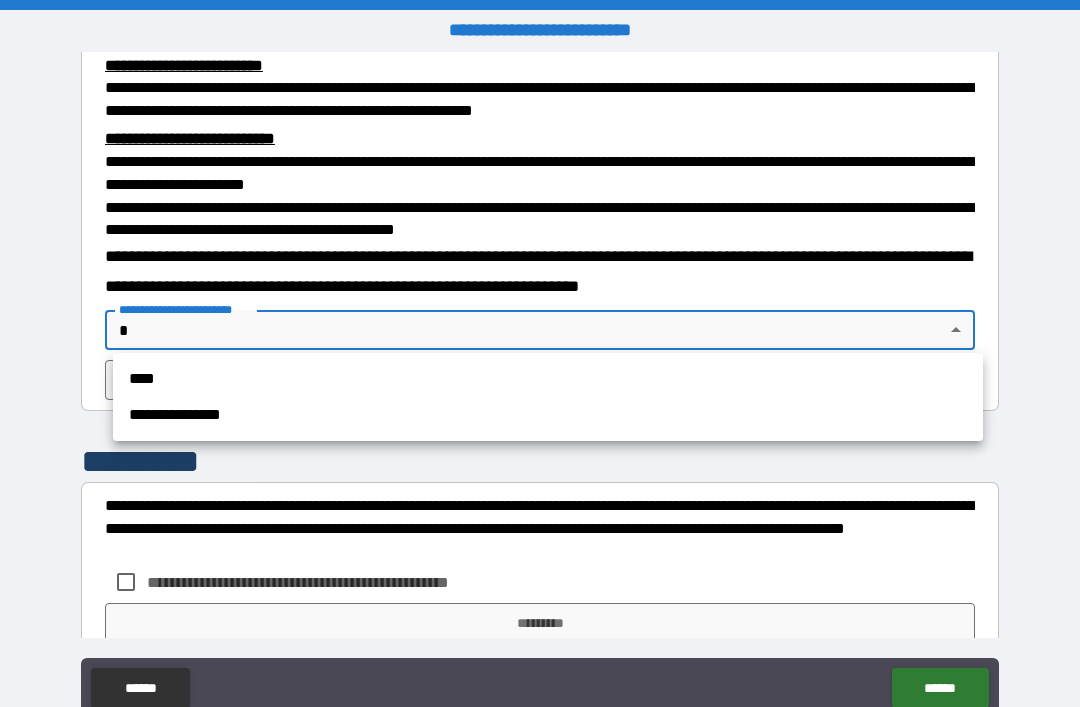 click on "**********" at bounding box center (548, 415) 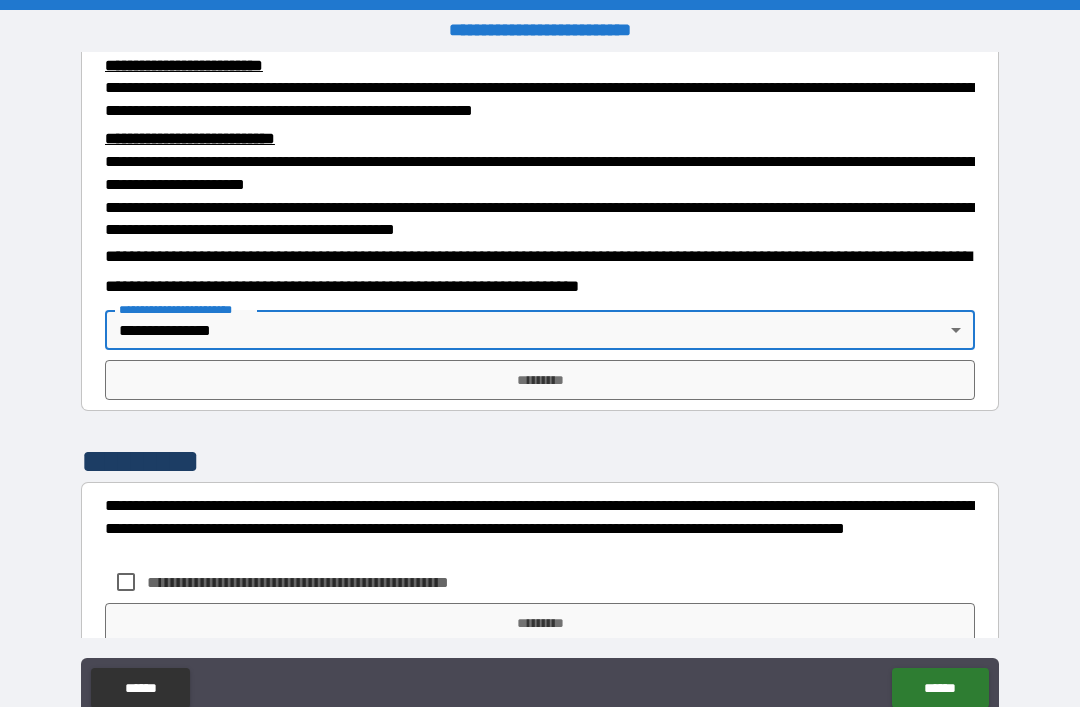 click on "*********" at bounding box center [540, 380] 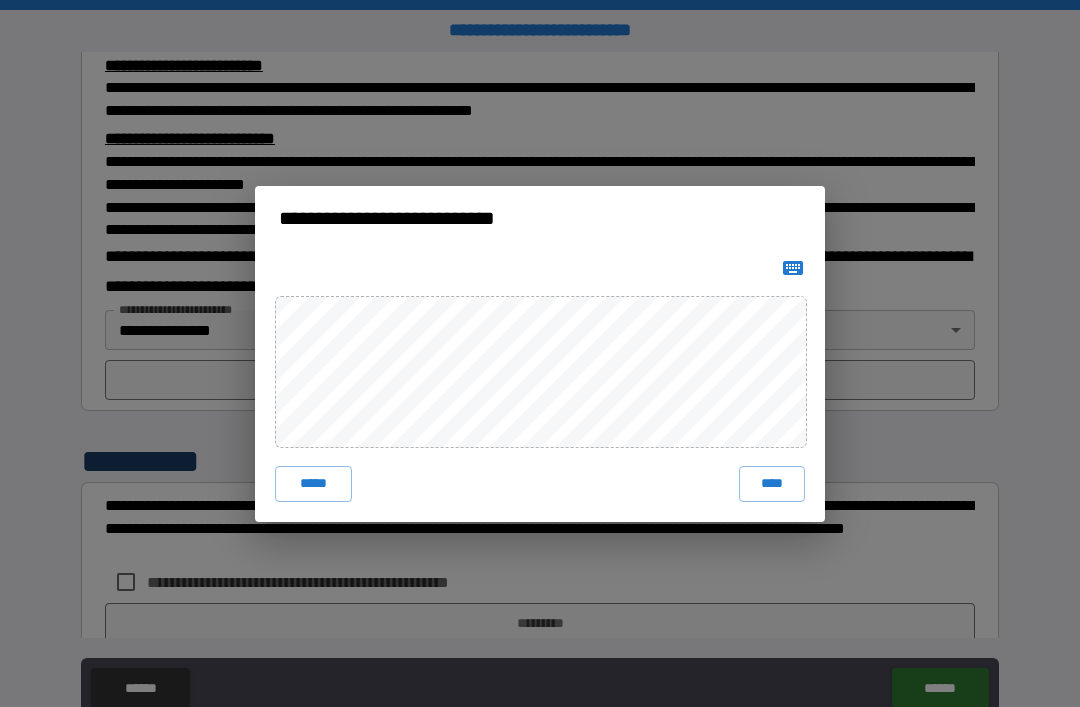 click on "****" at bounding box center (772, 484) 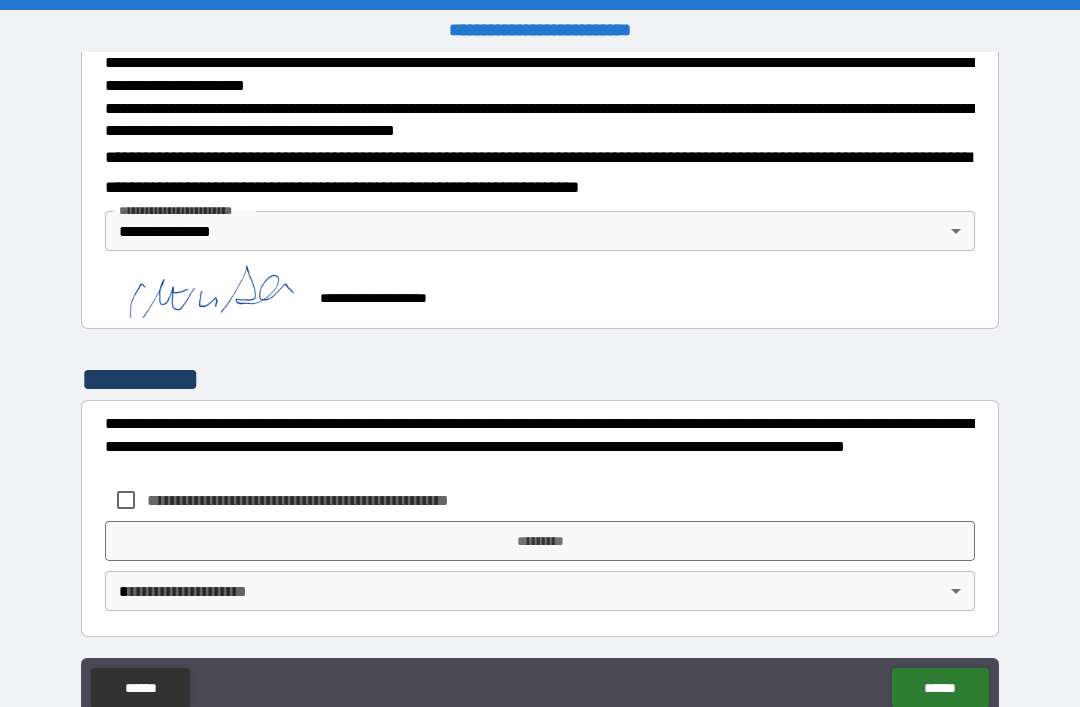 scroll, scrollTop: 694, scrollLeft: 0, axis: vertical 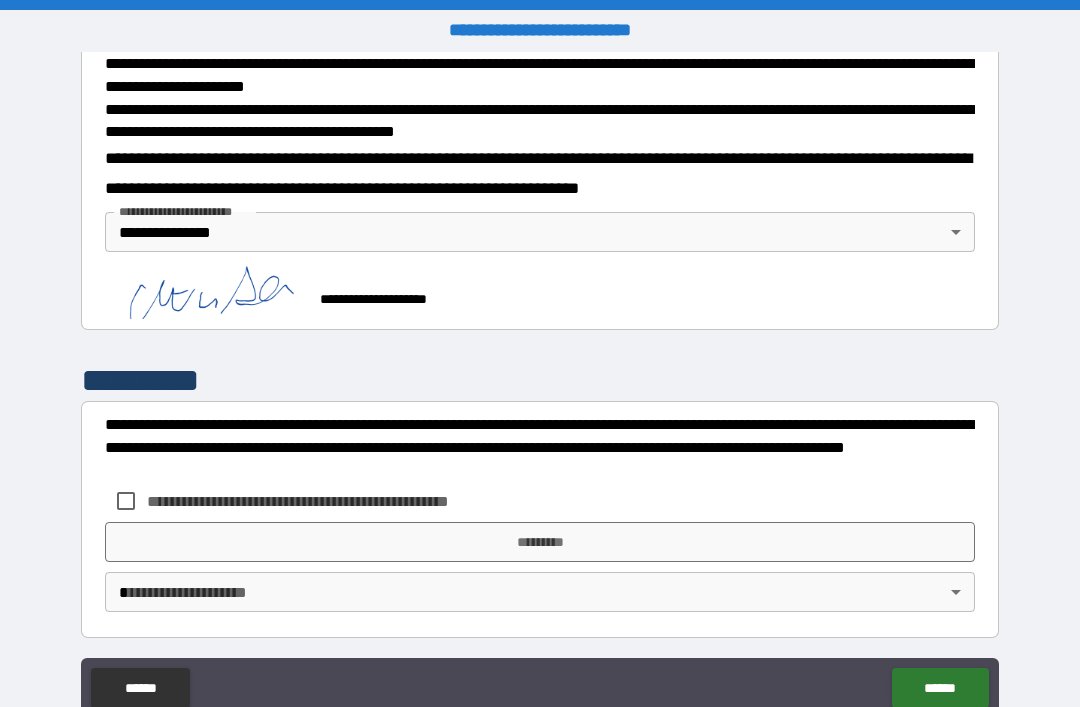 click on "*********" at bounding box center [540, 542] 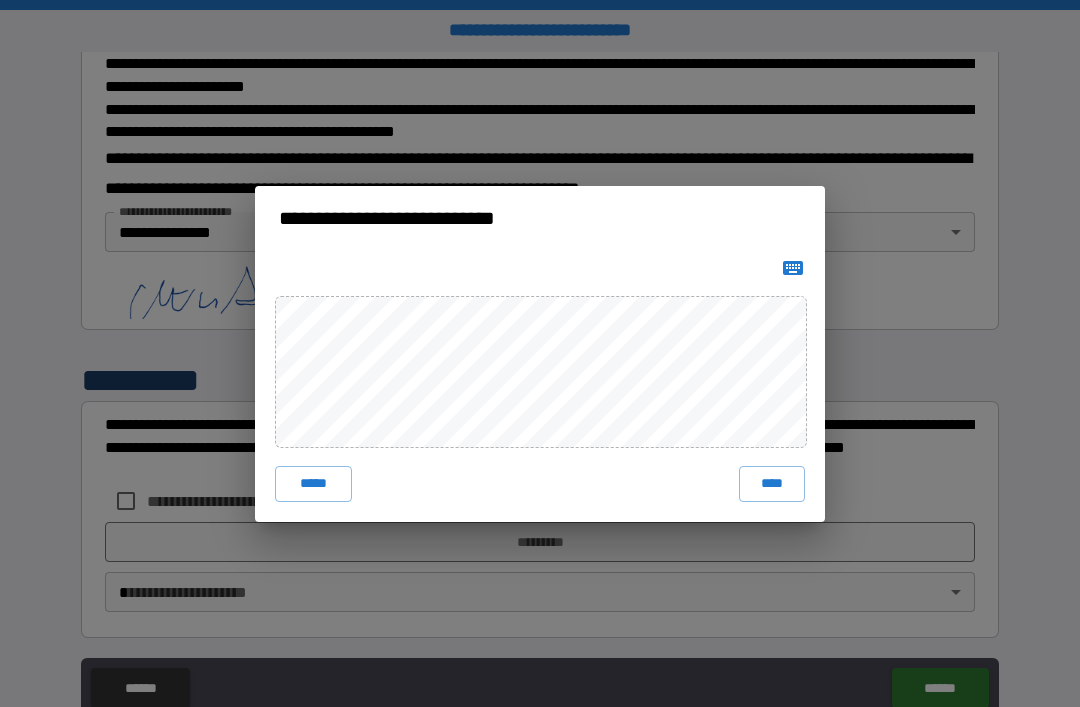 click on "****" at bounding box center [772, 484] 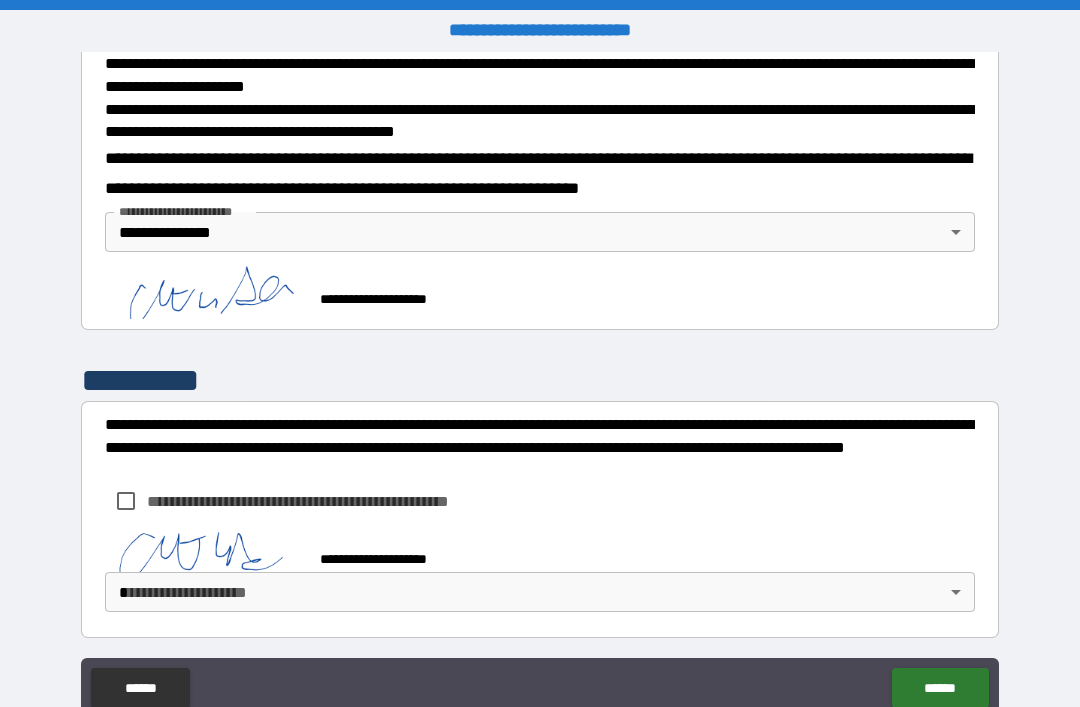 scroll, scrollTop: 684, scrollLeft: 0, axis: vertical 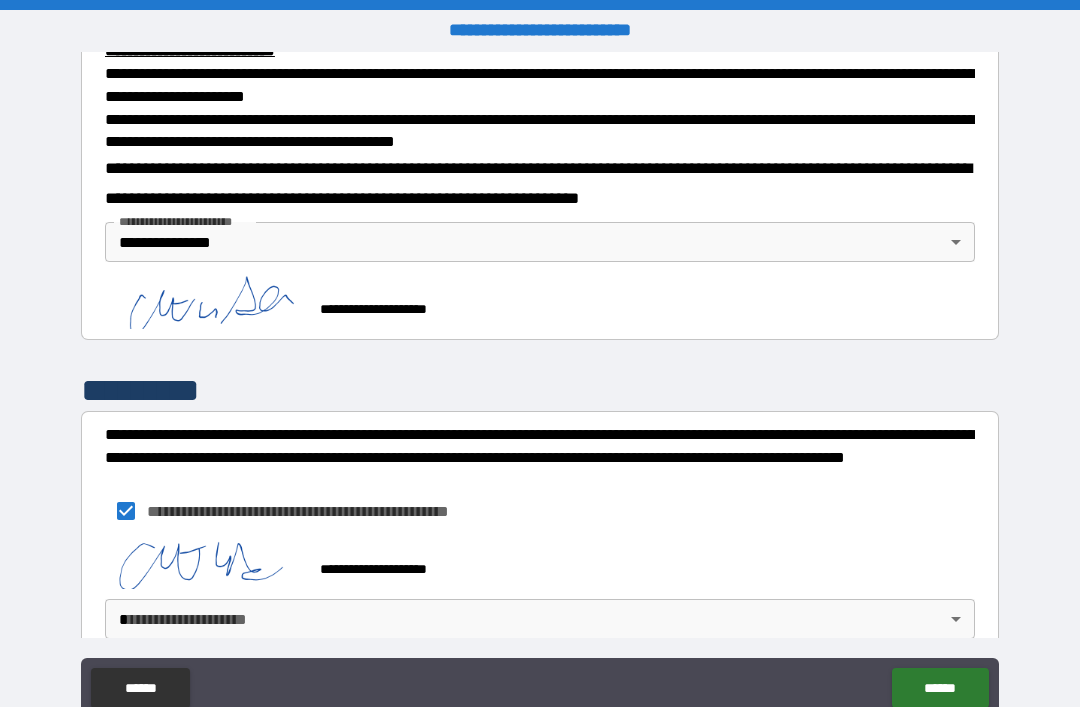 click on "**********" at bounding box center [540, 385] 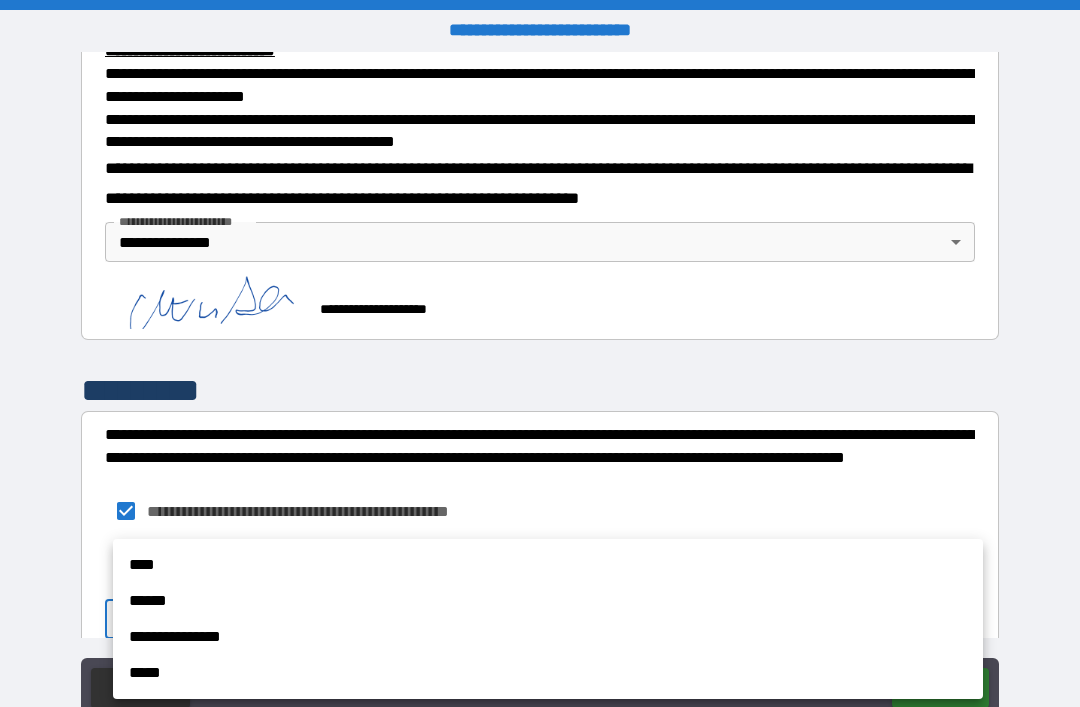 click on "**********" at bounding box center [548, 637] 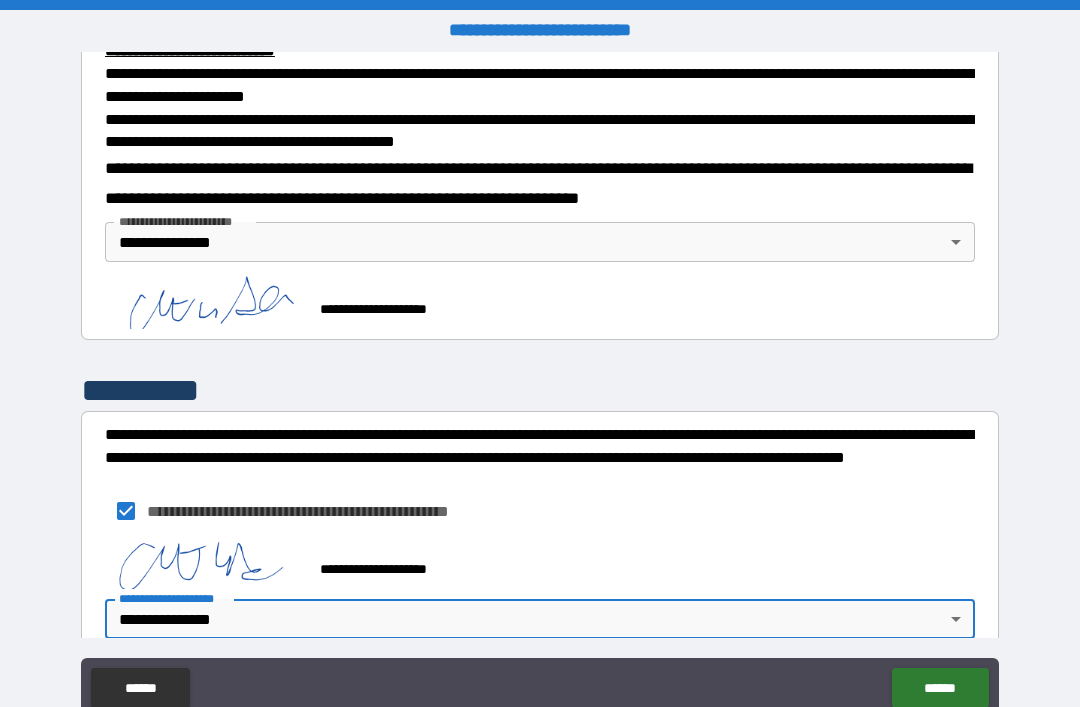 type on "**********" 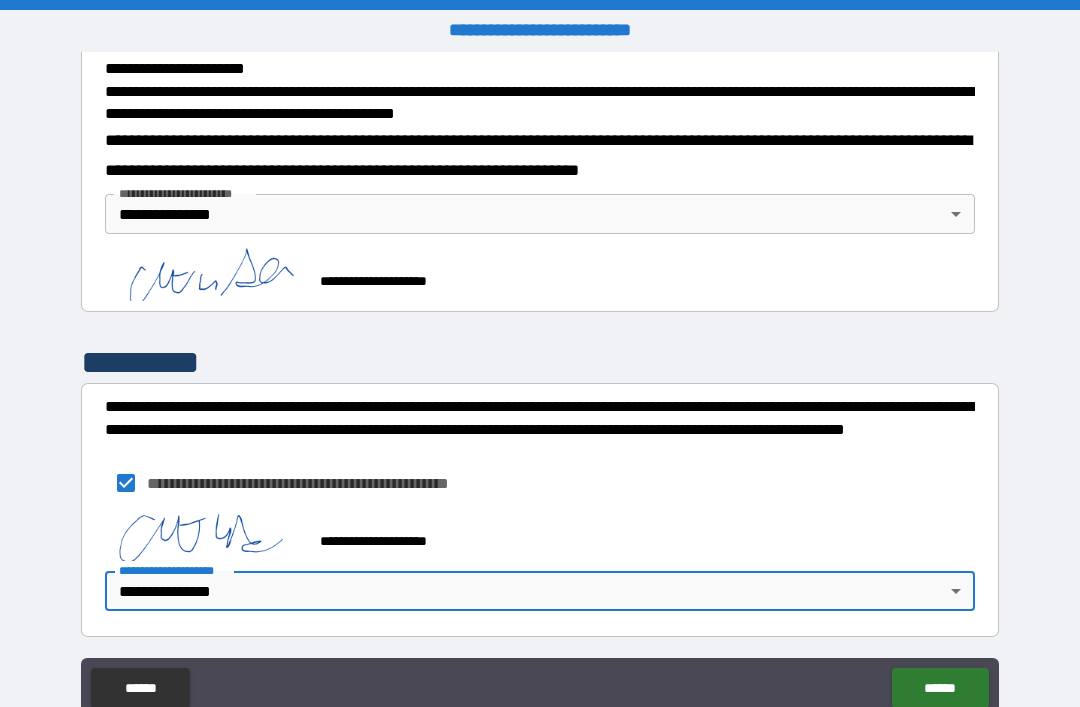 scroll, scrollTop: 711, scrollLeft: 0, axis: vertical 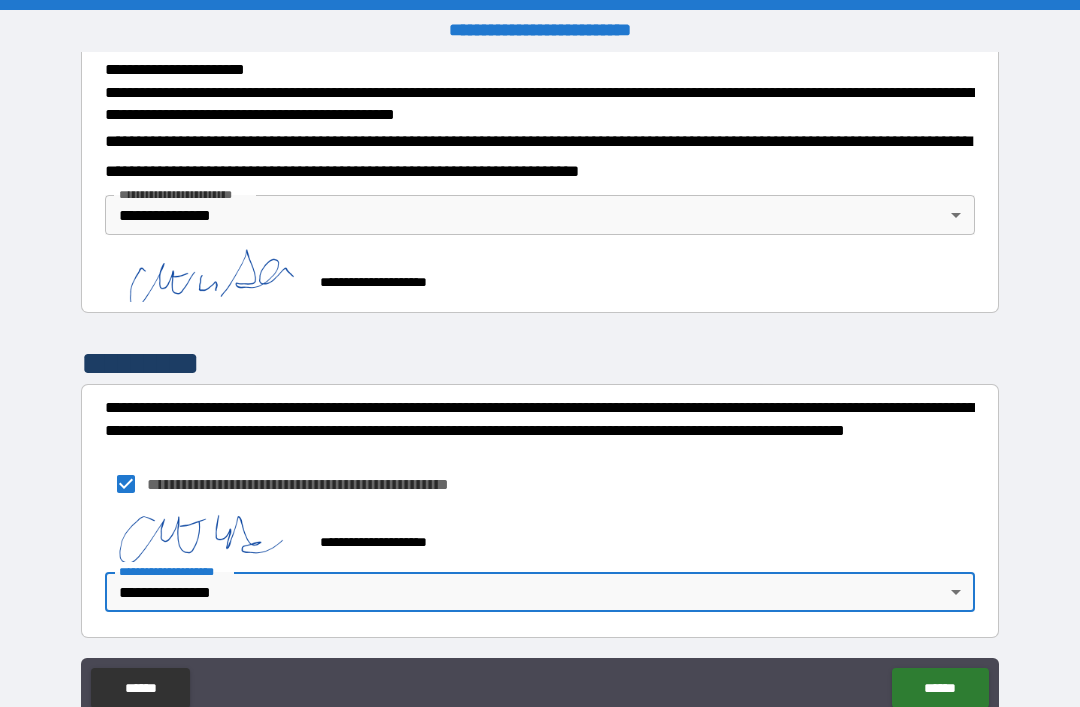 click on "******" at bounding box center [940, 688] 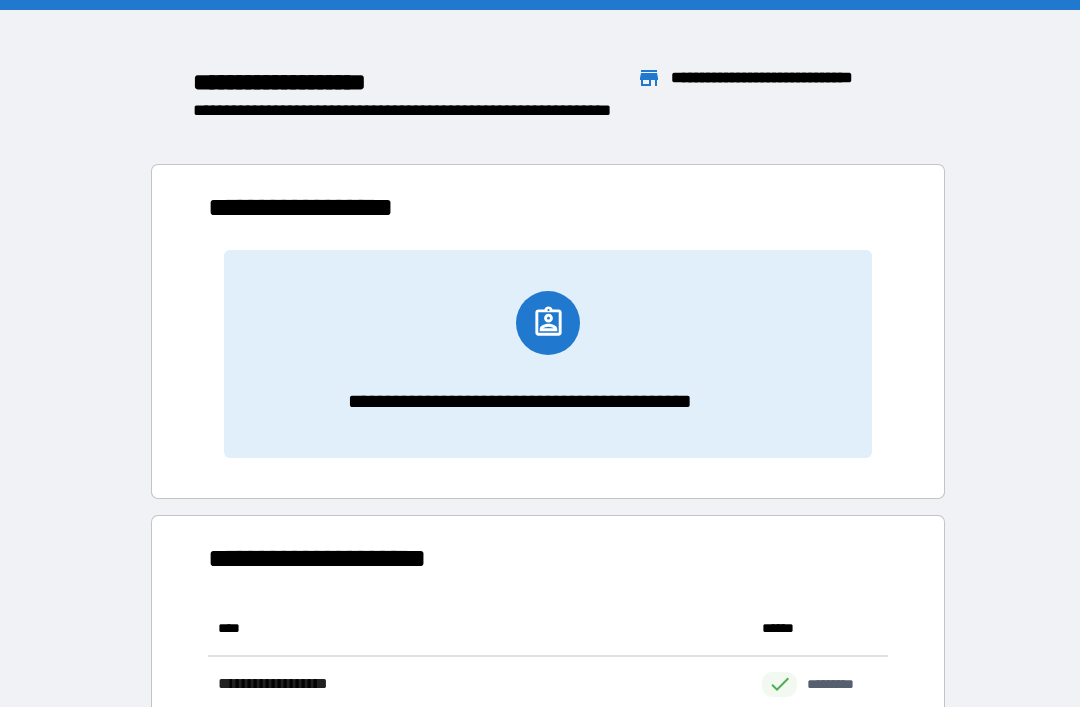 scroll, scrollTop: 441, scrollLeft: 680, axis: both 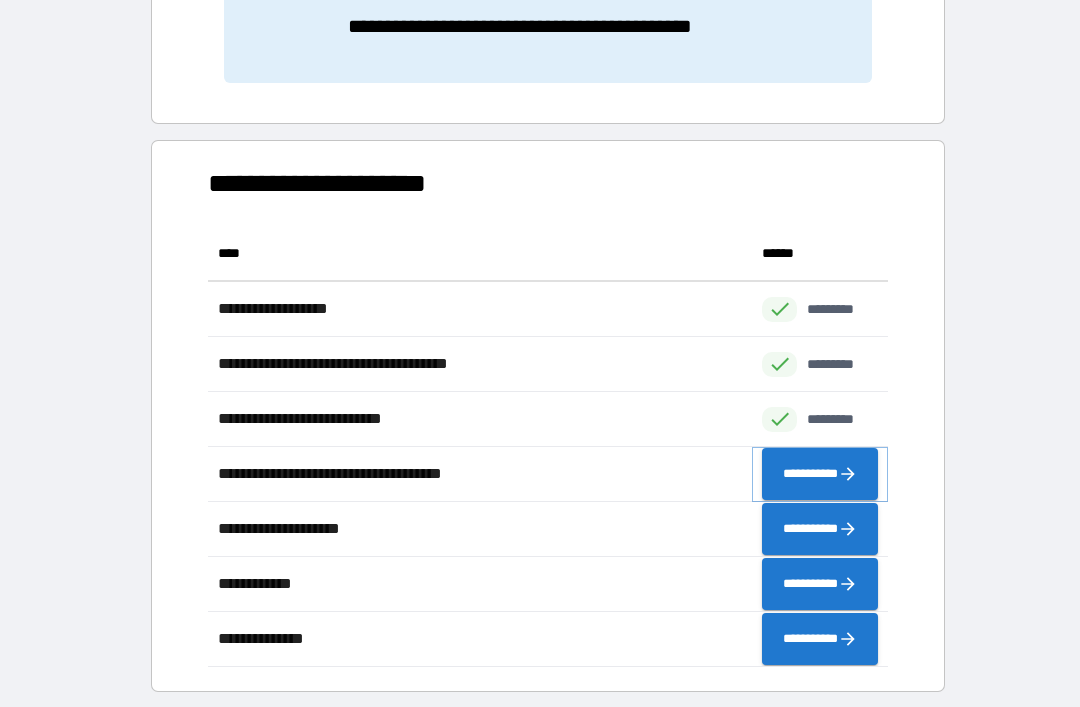 click on "**********" at bounding box center (820, 474) 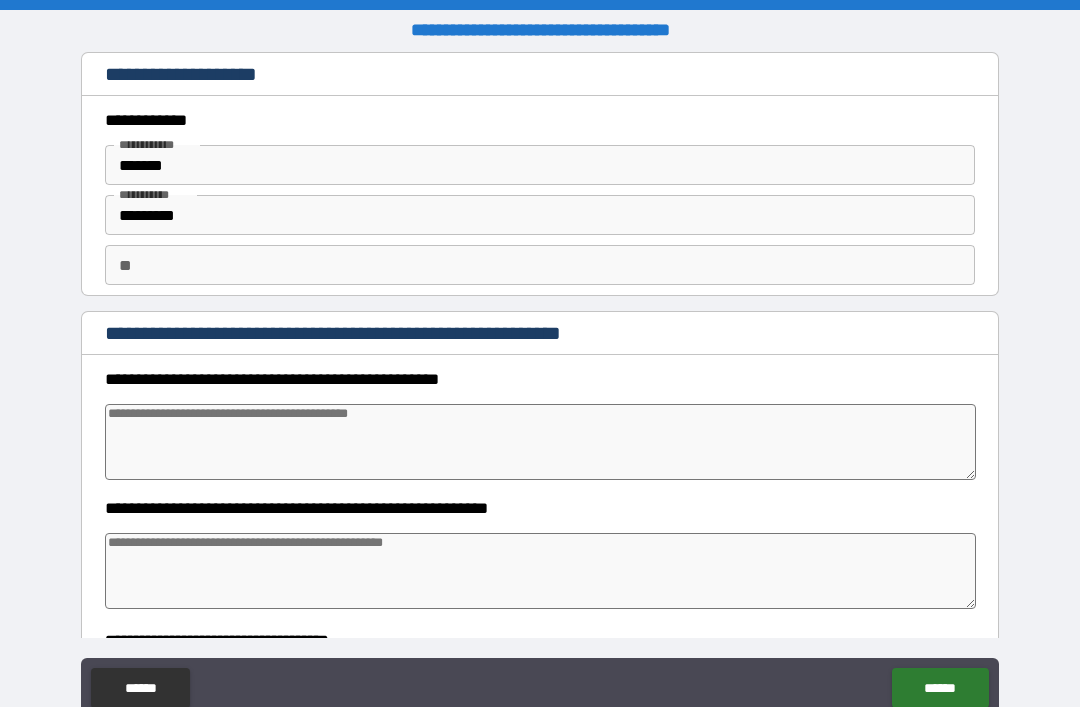 type on "*" 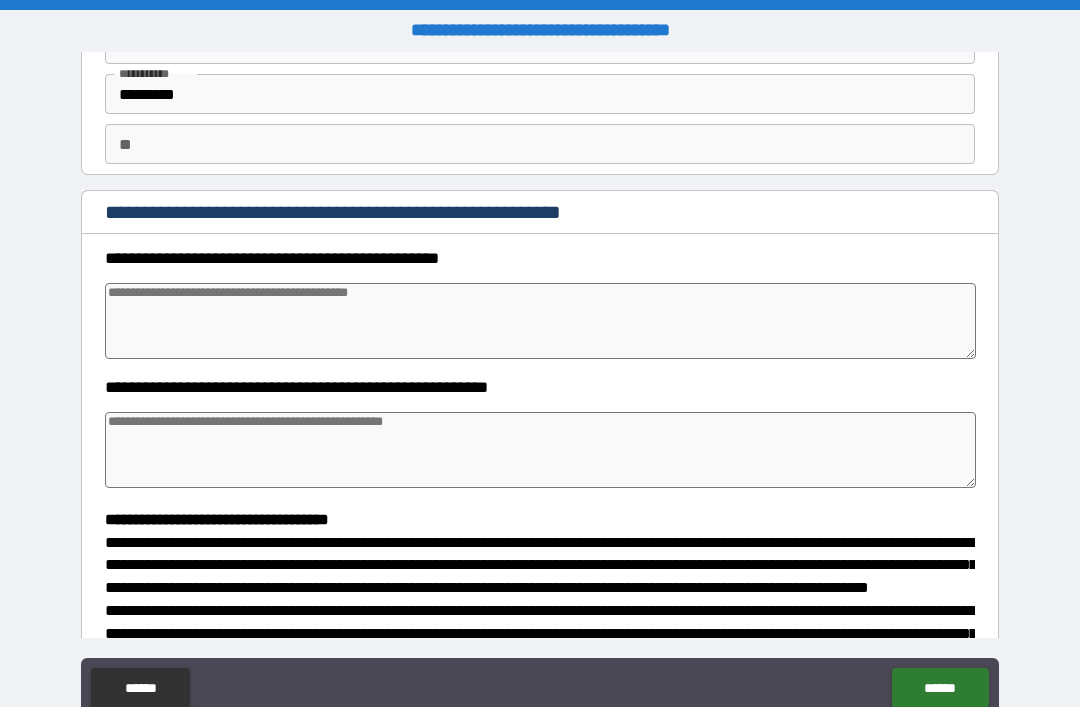 scroll, scrollTop: 120, scrollLeft: 0, axis: vertical 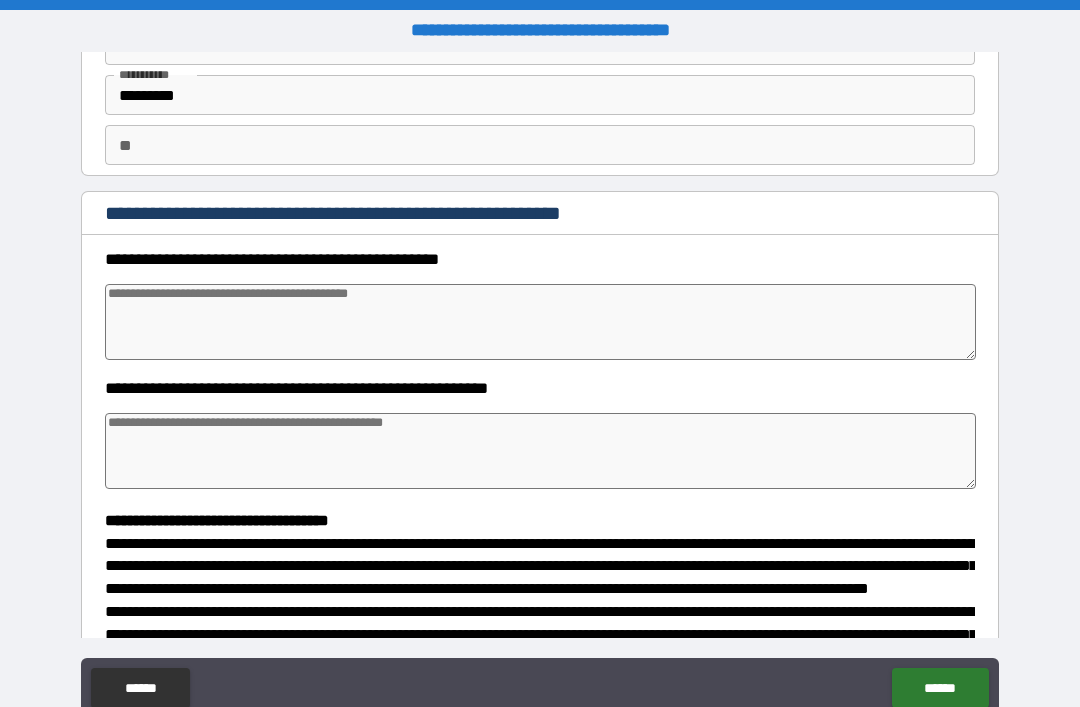 click at bounding box center (540, 322) 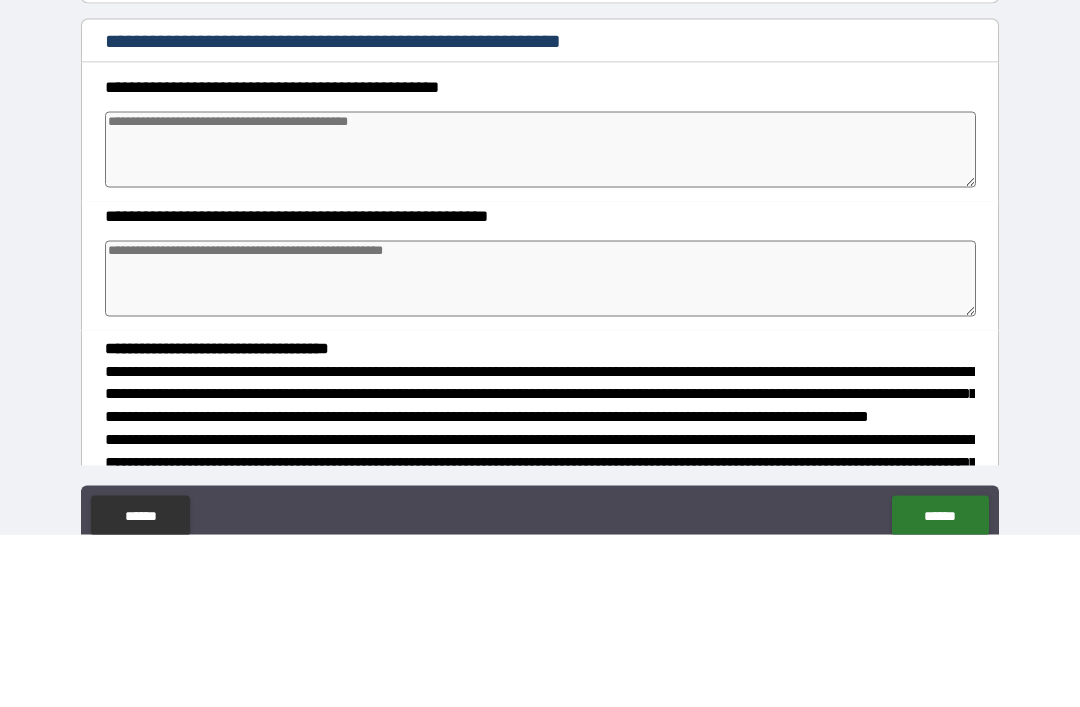 type on "*" 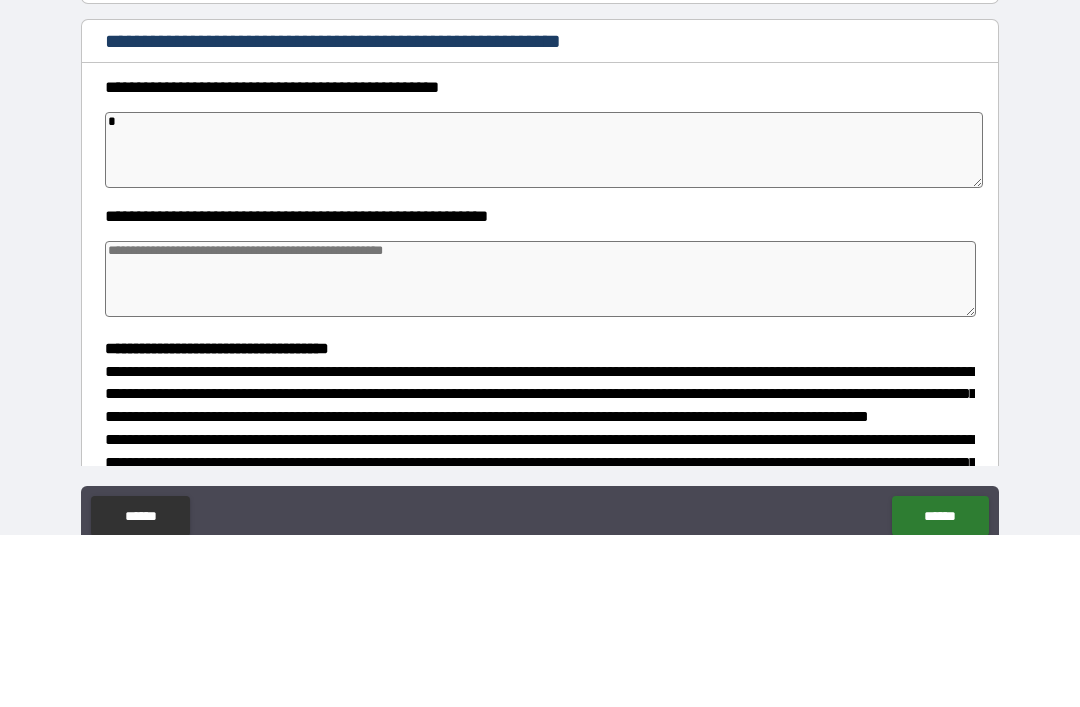 type on "*" 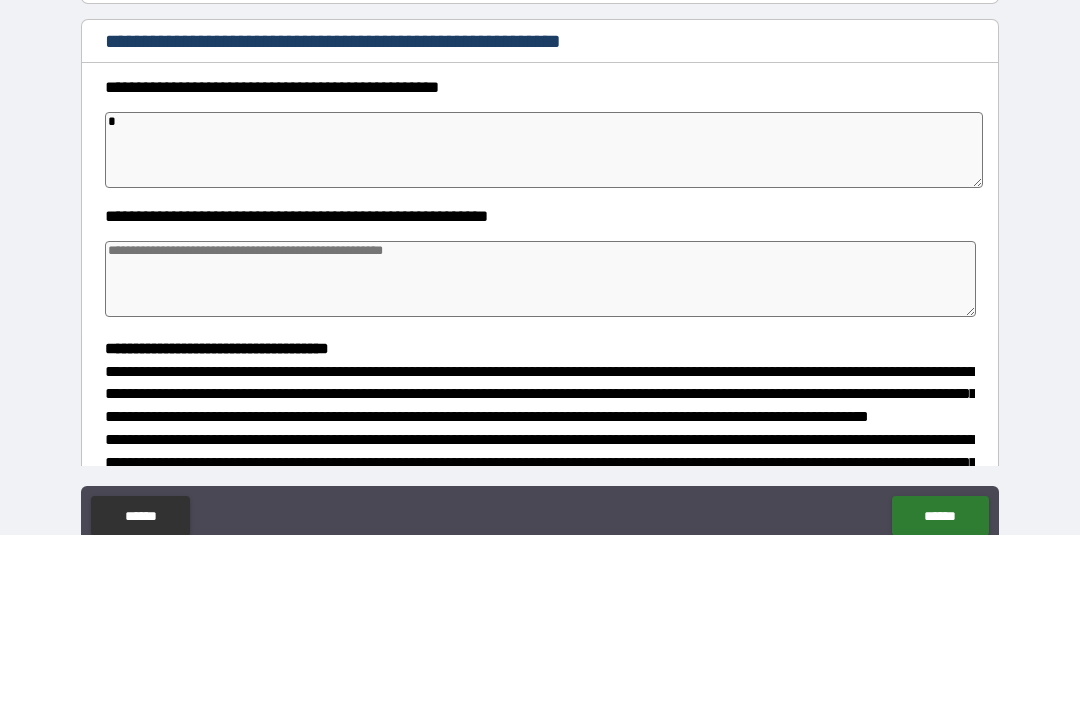 type on "*" 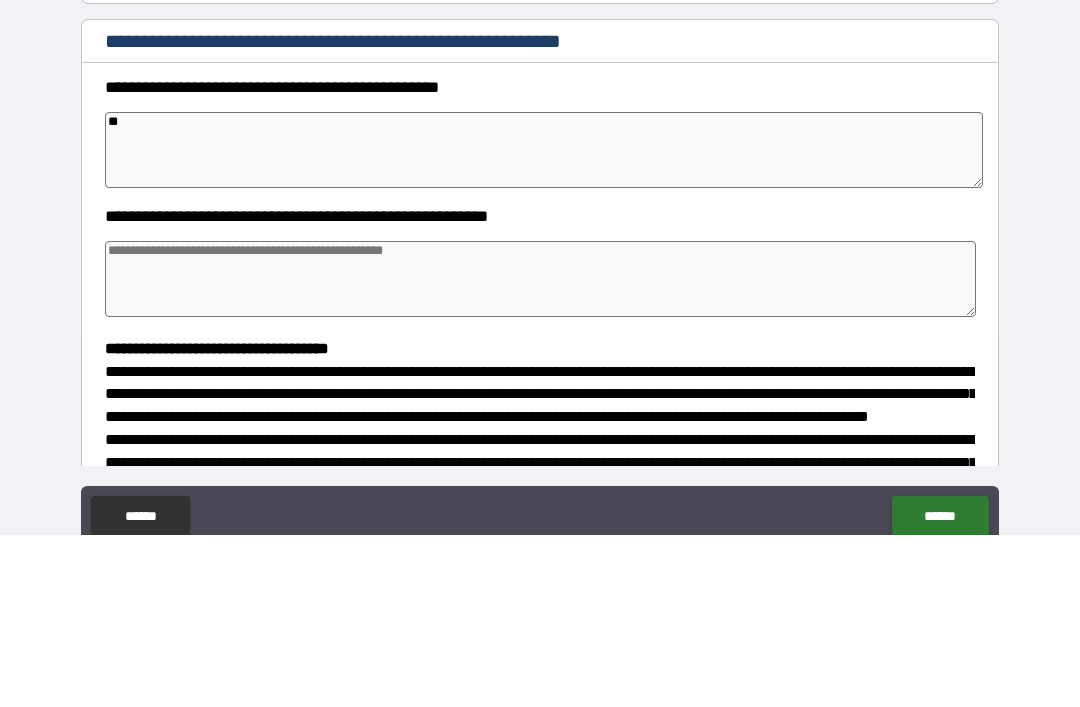 type on "*" 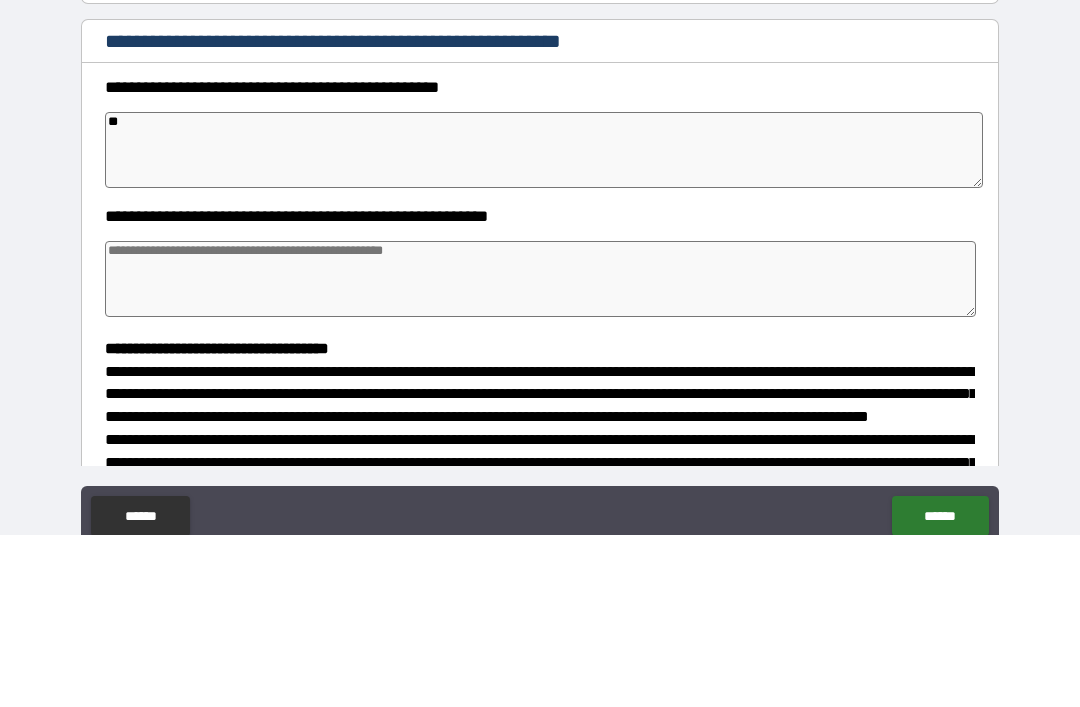 type on "*" 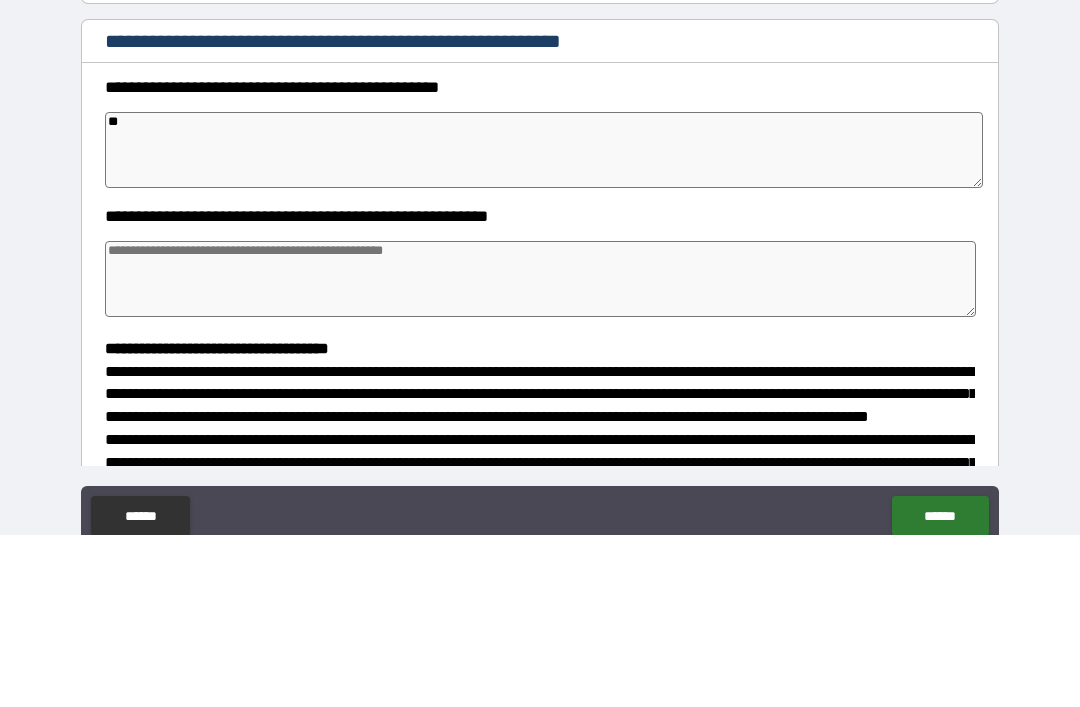 type on "*" 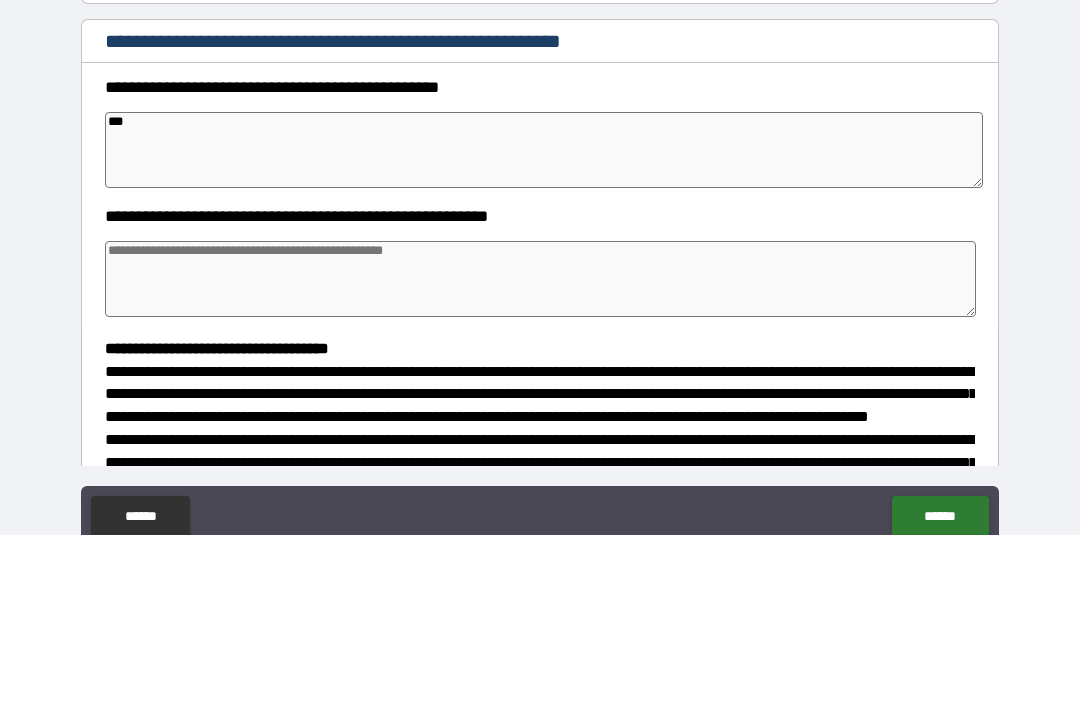 type on "*" 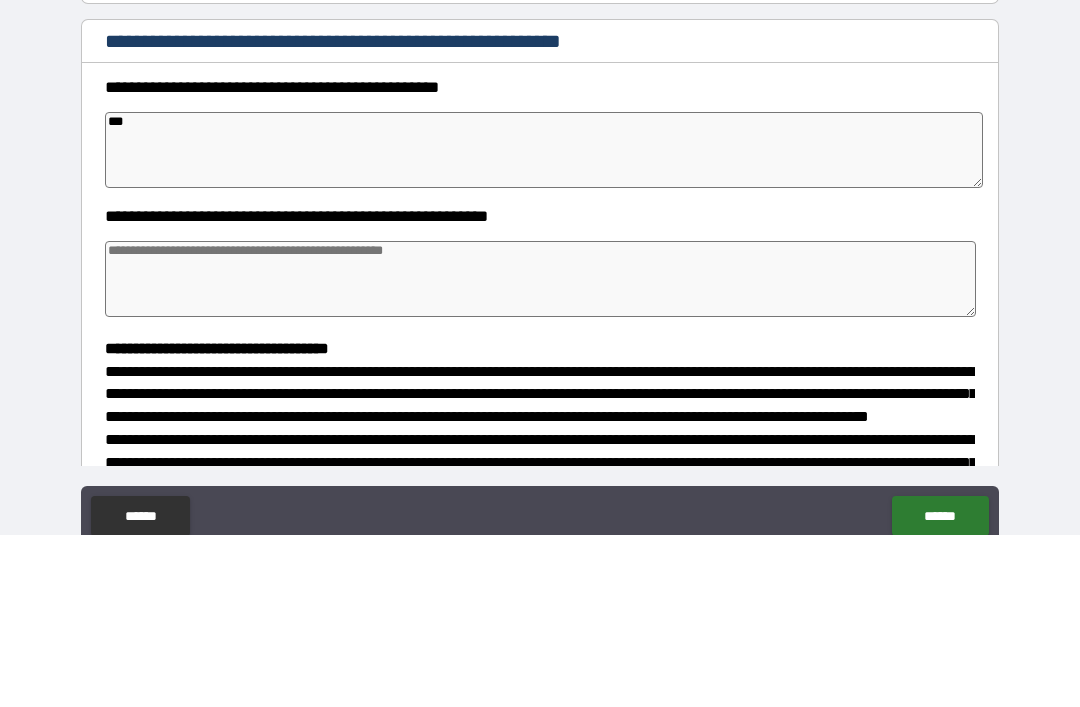 type on "****" 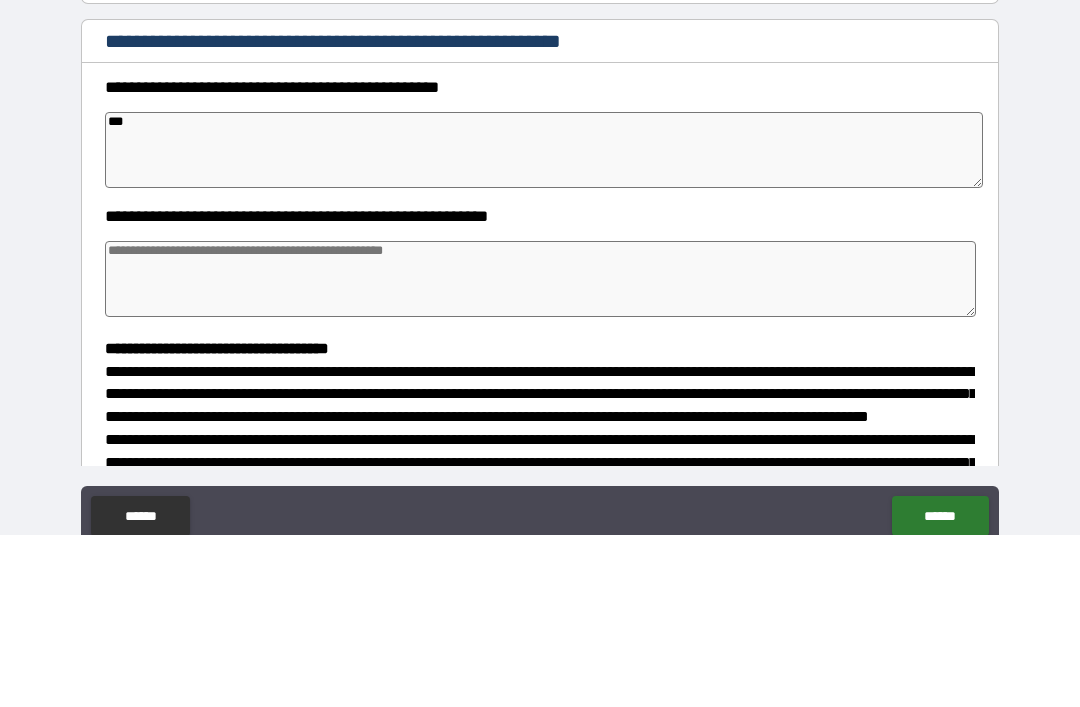 type on "*" 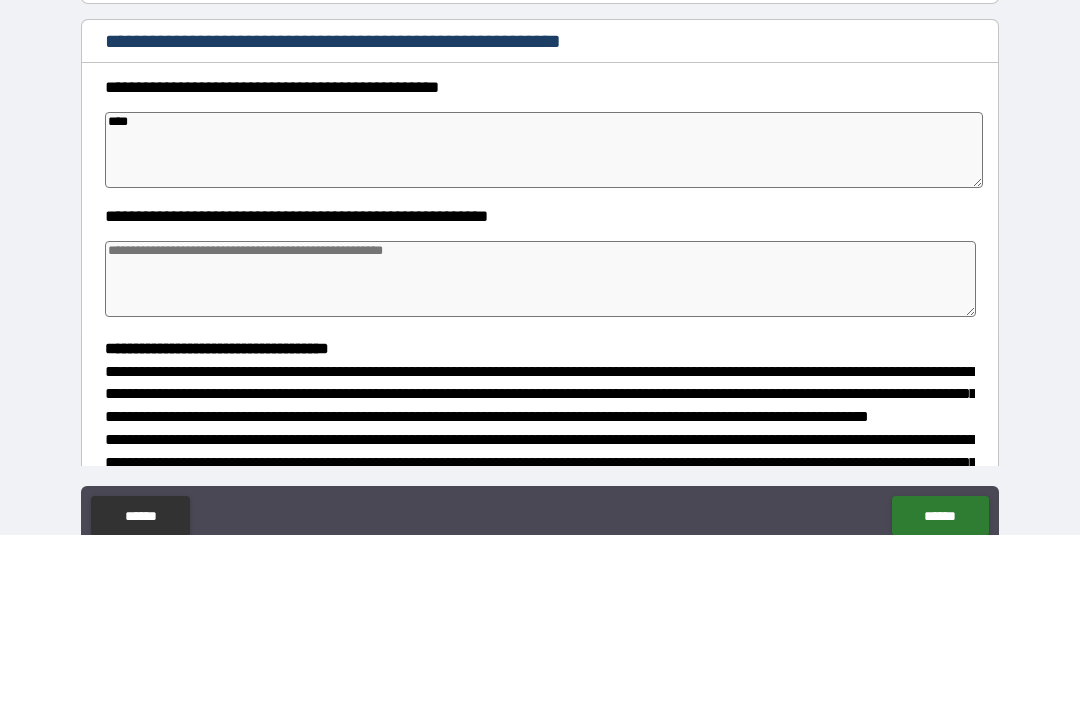 type on "*" 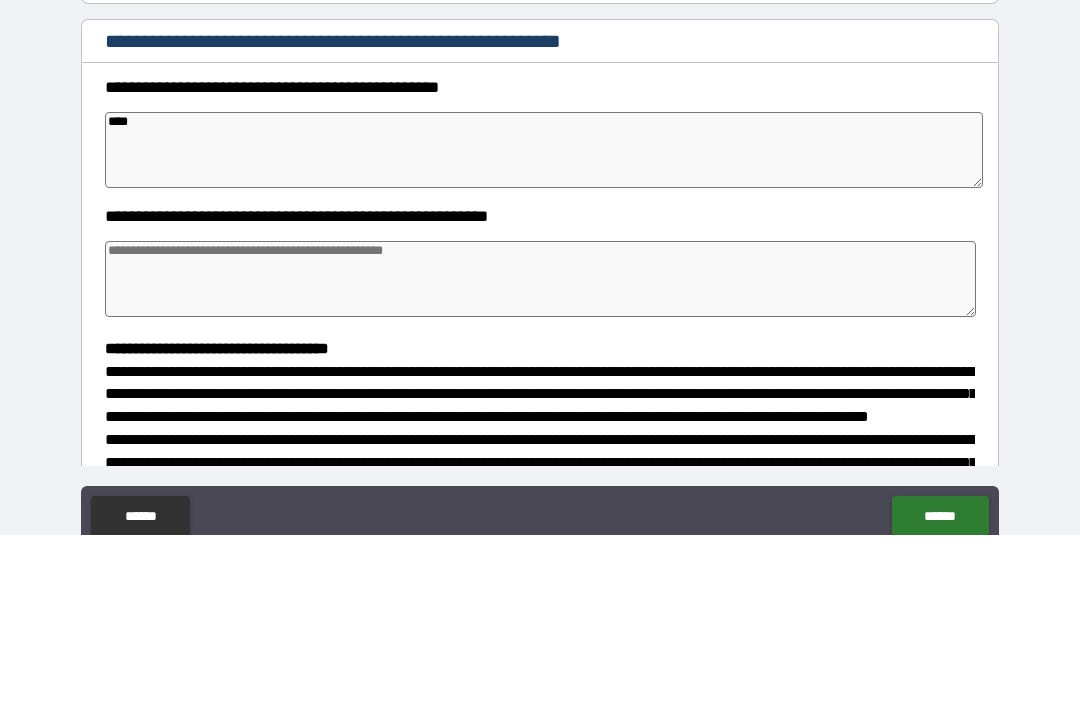 type on "*" 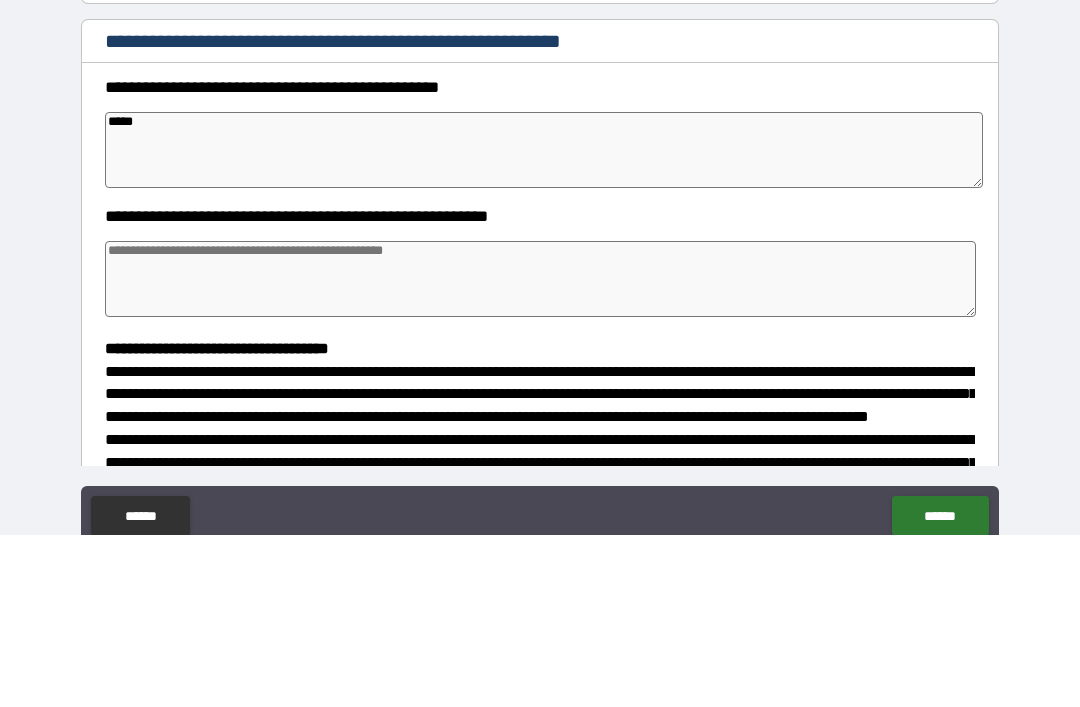 type on "*" 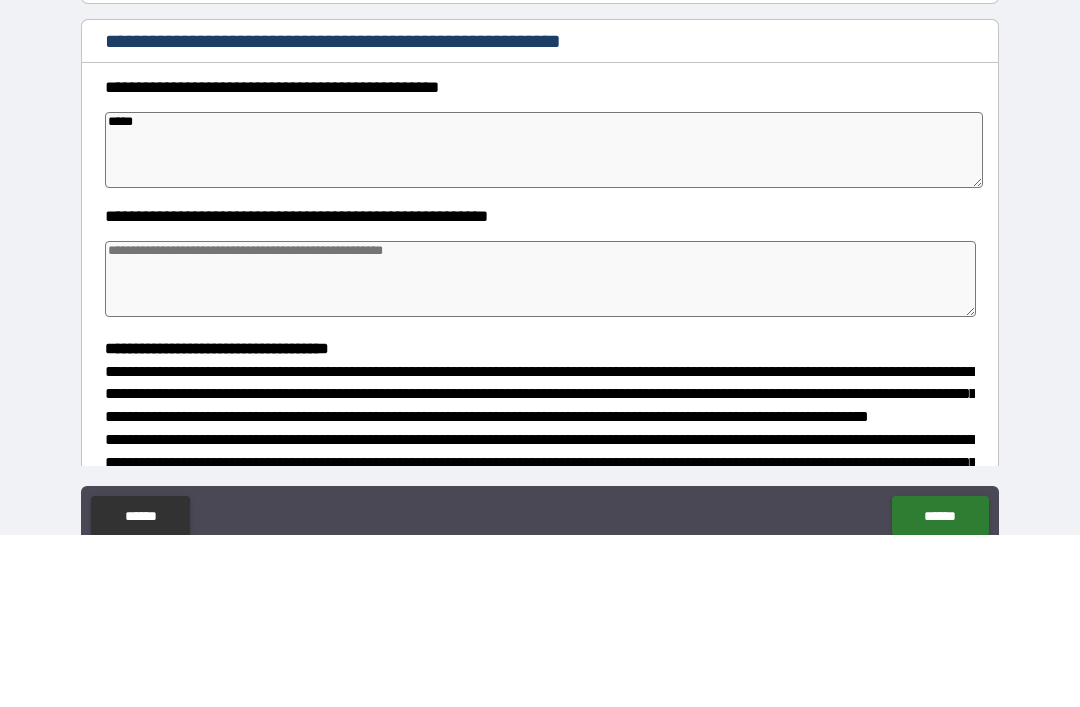 type on "******" 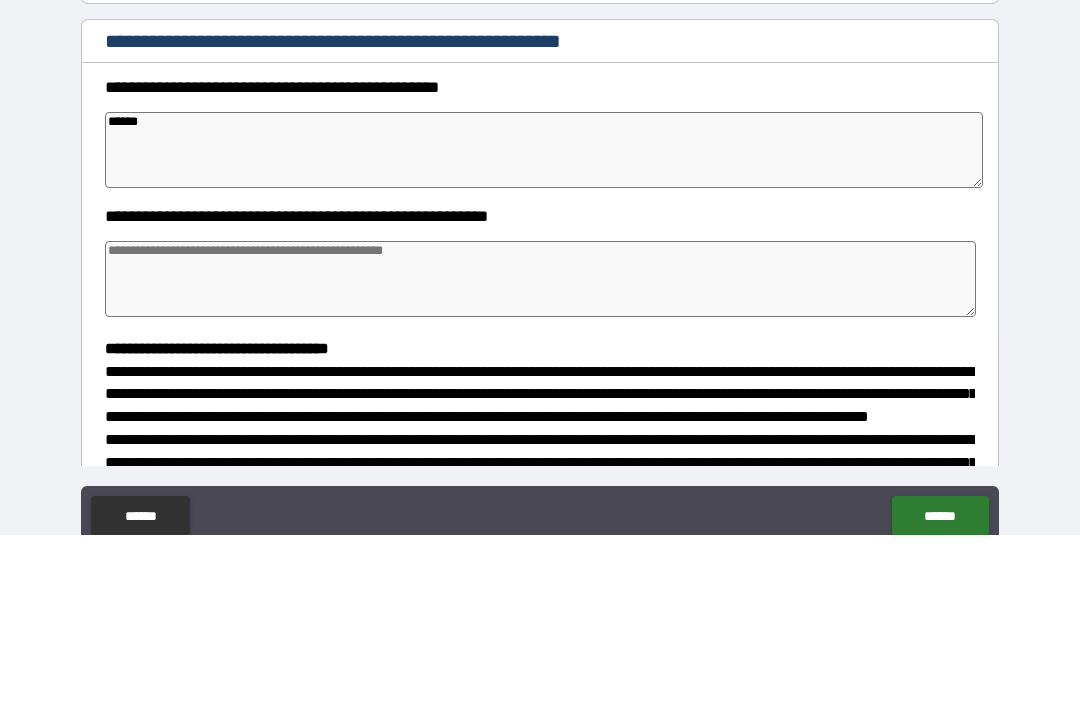 type on "*" 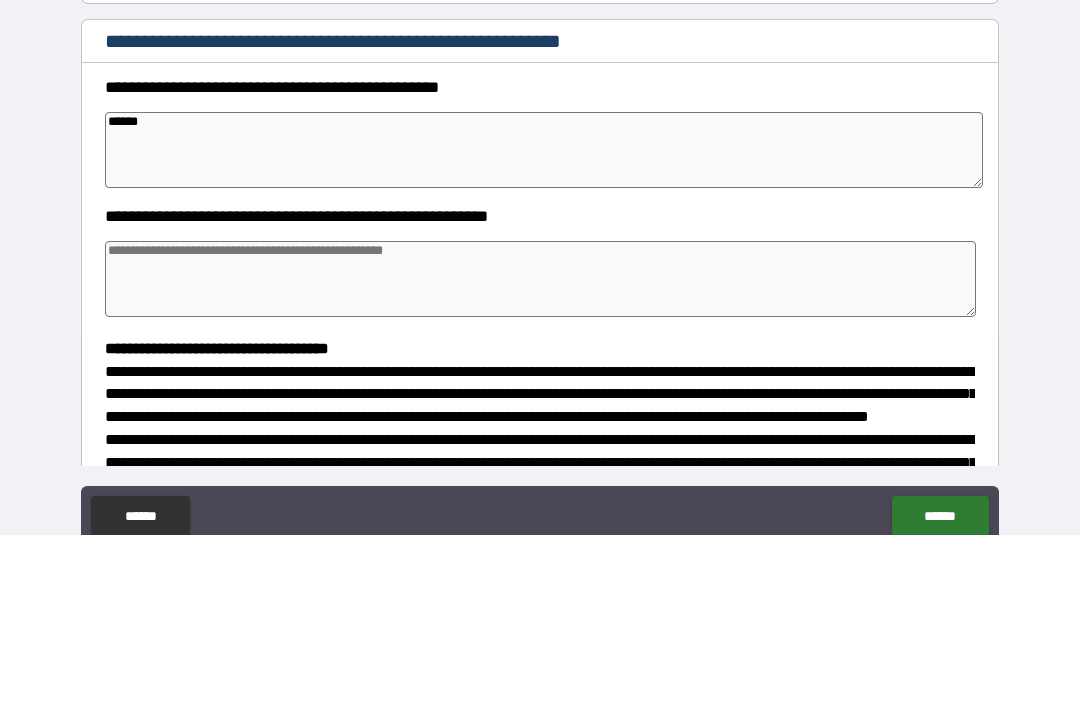 type on "*" 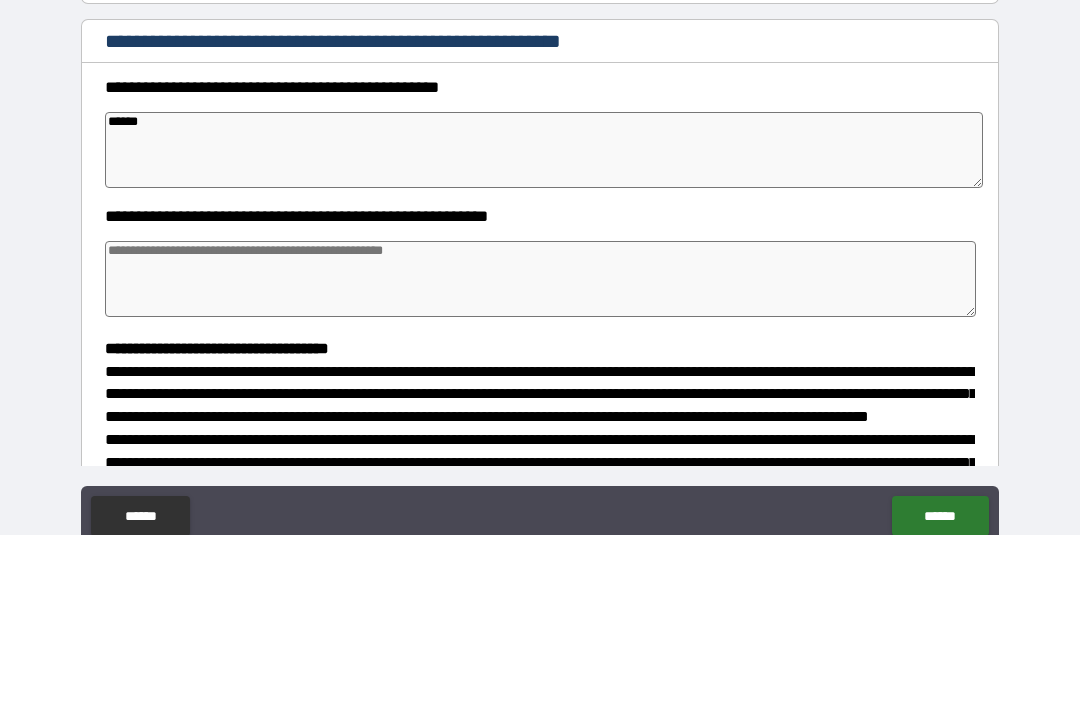 type on "*" 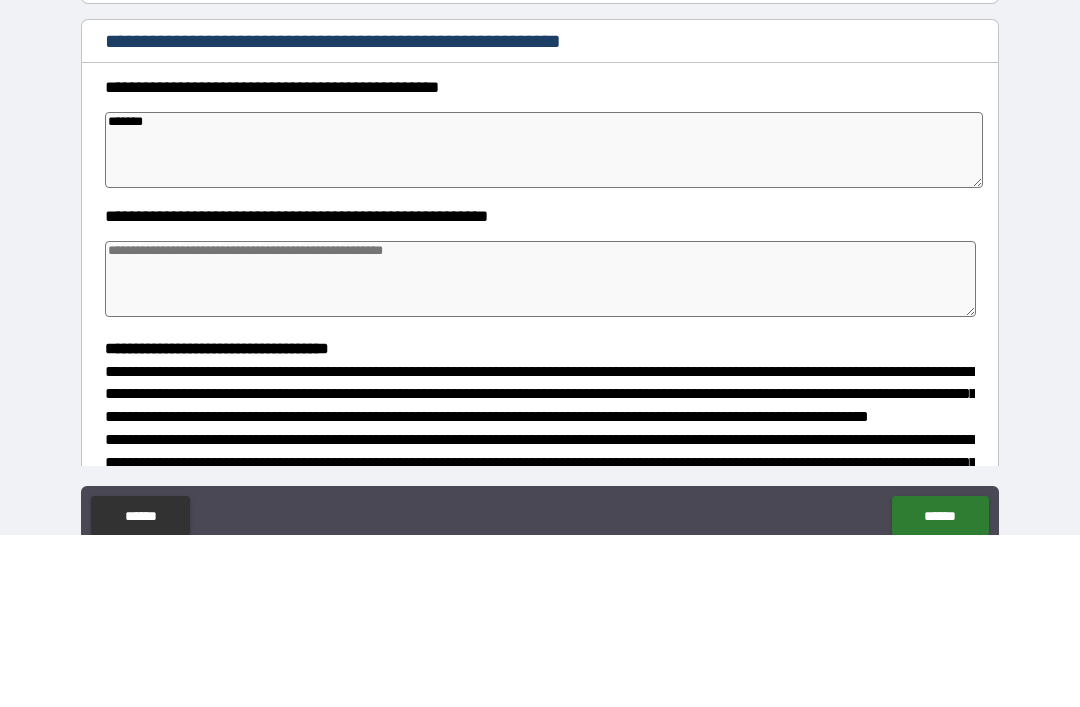 type on "*" 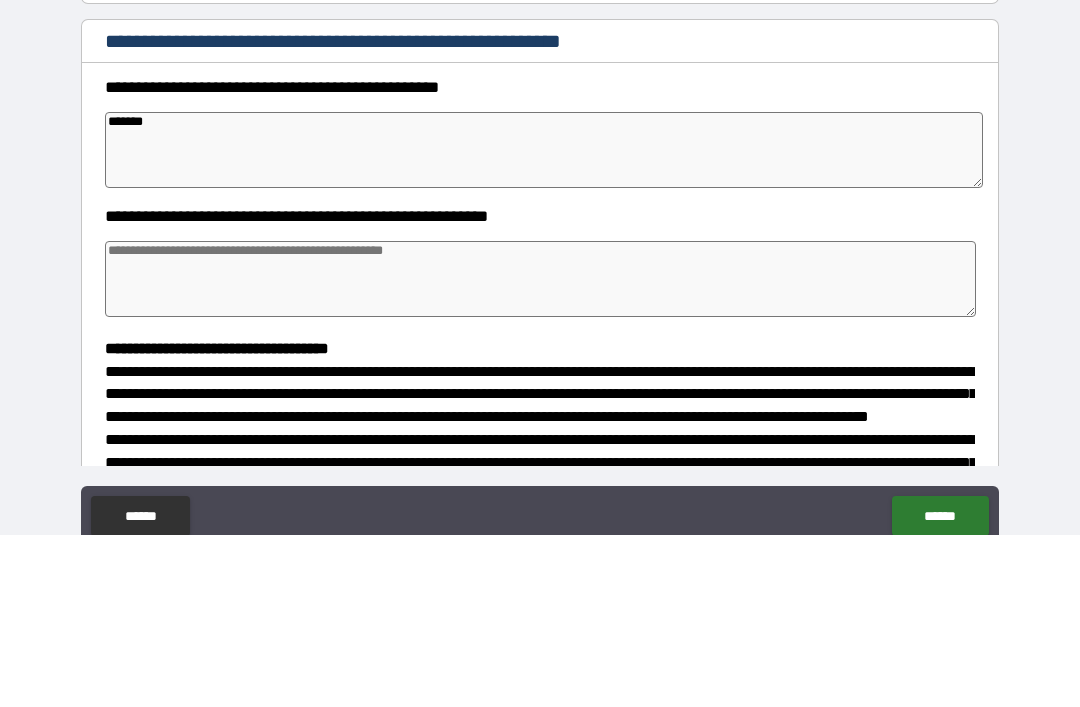 type on "*******" 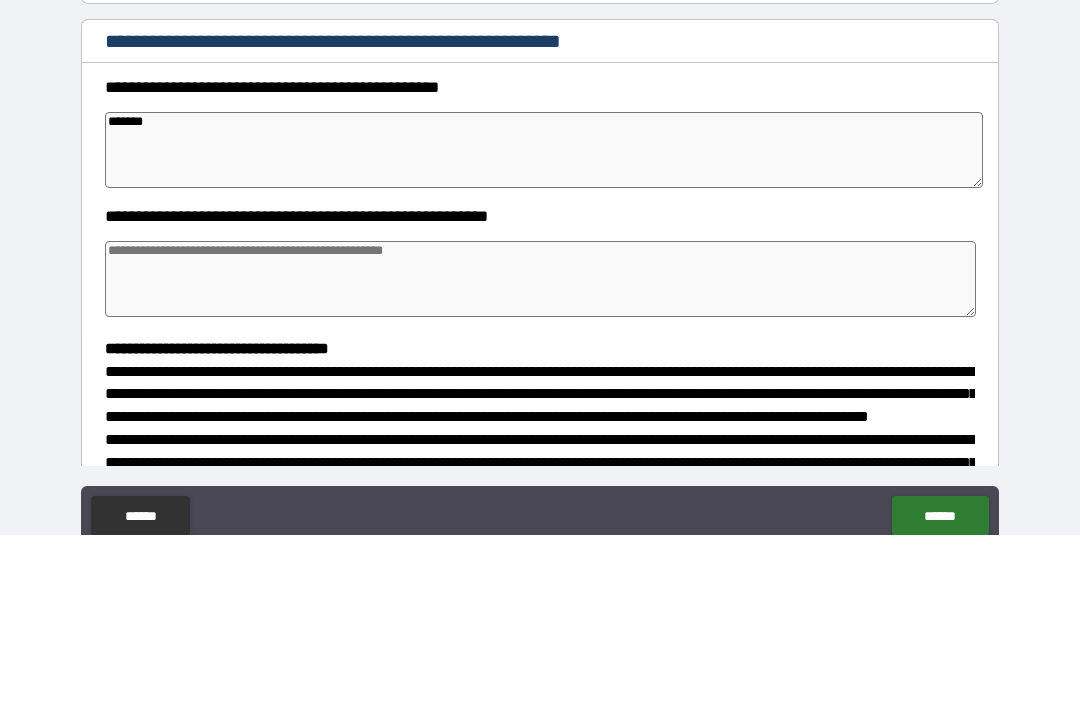 type on "*" 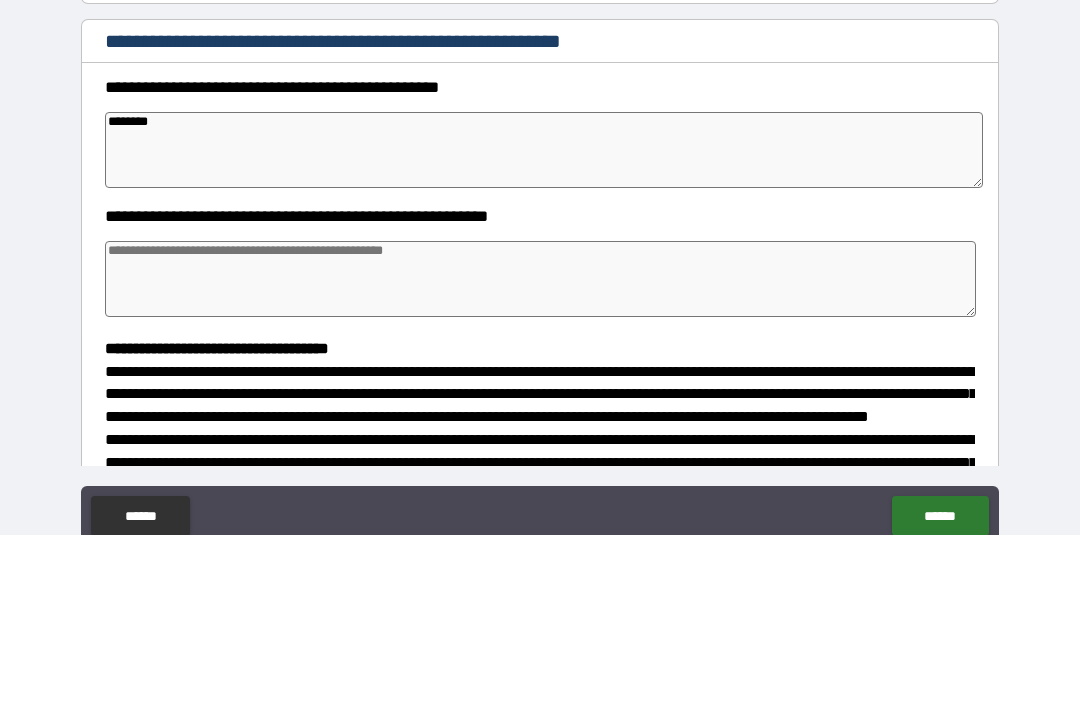 type on "*" 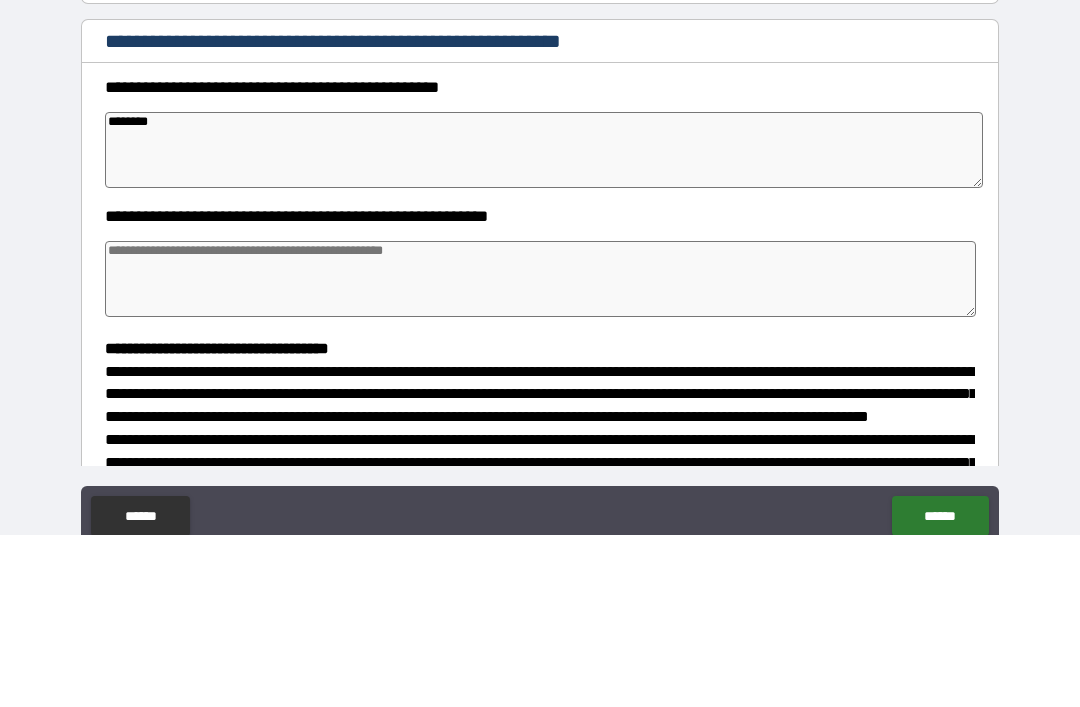 type on "*" 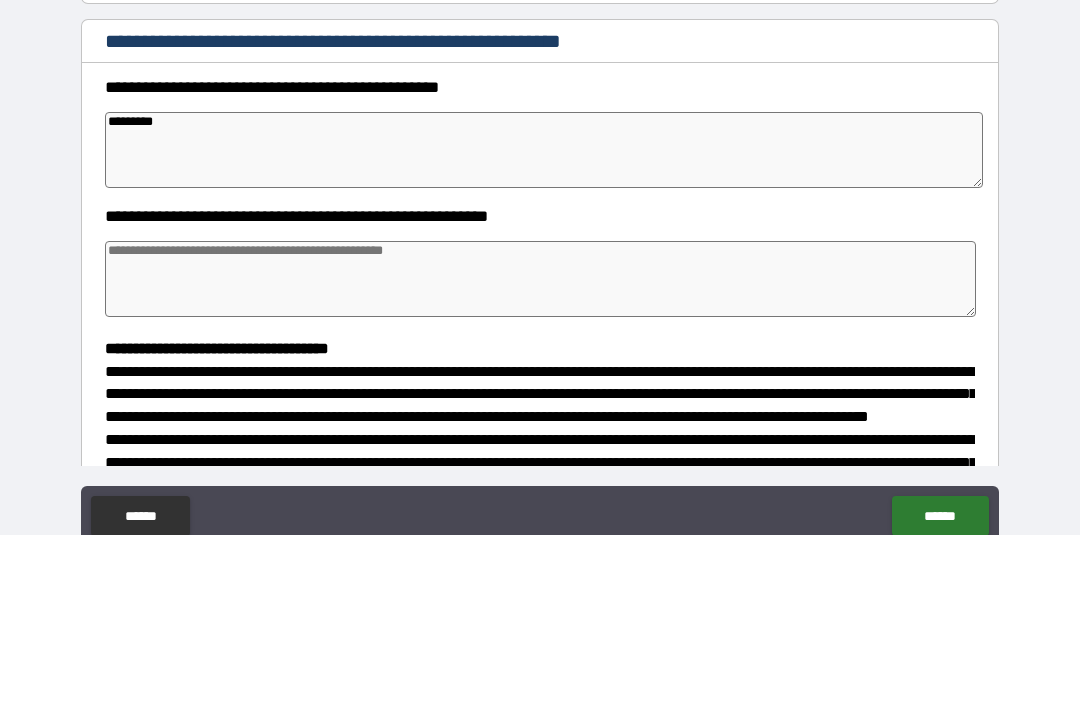 type on "*" 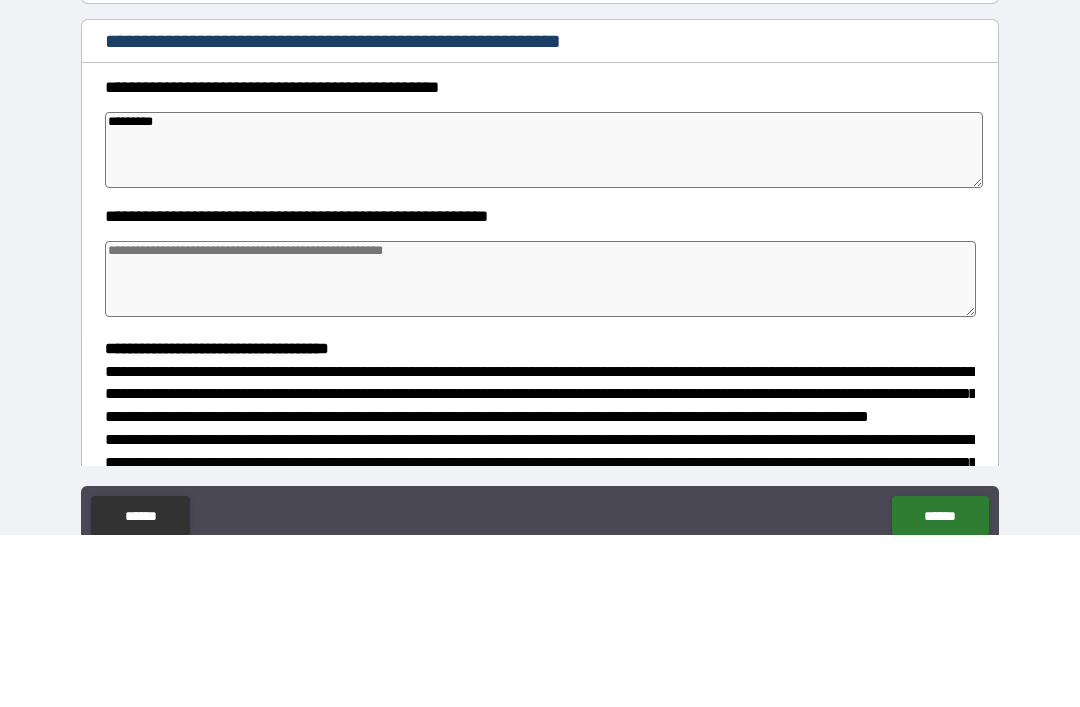 type on "**********" 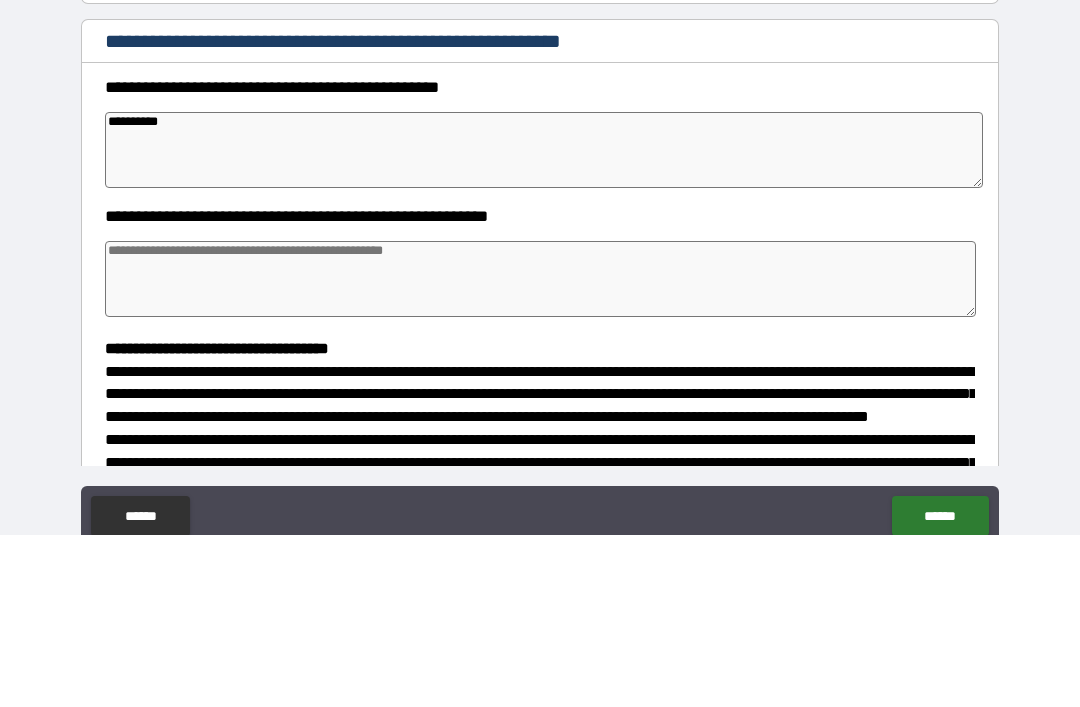 type on "*" 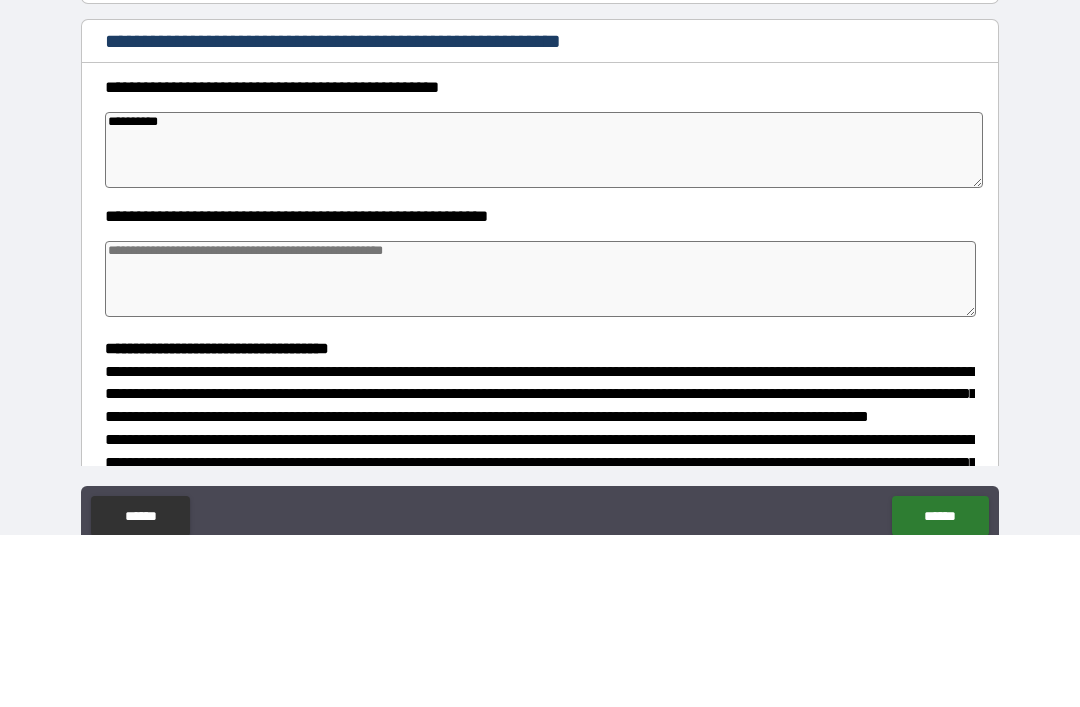 type on "*" 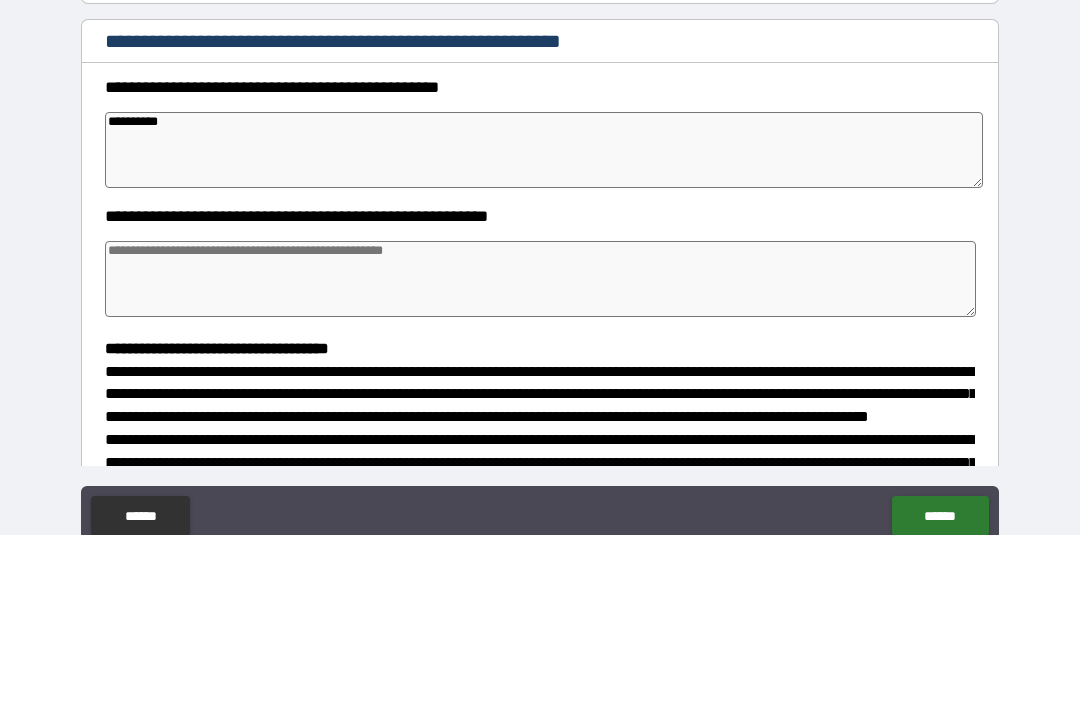 type on "*" 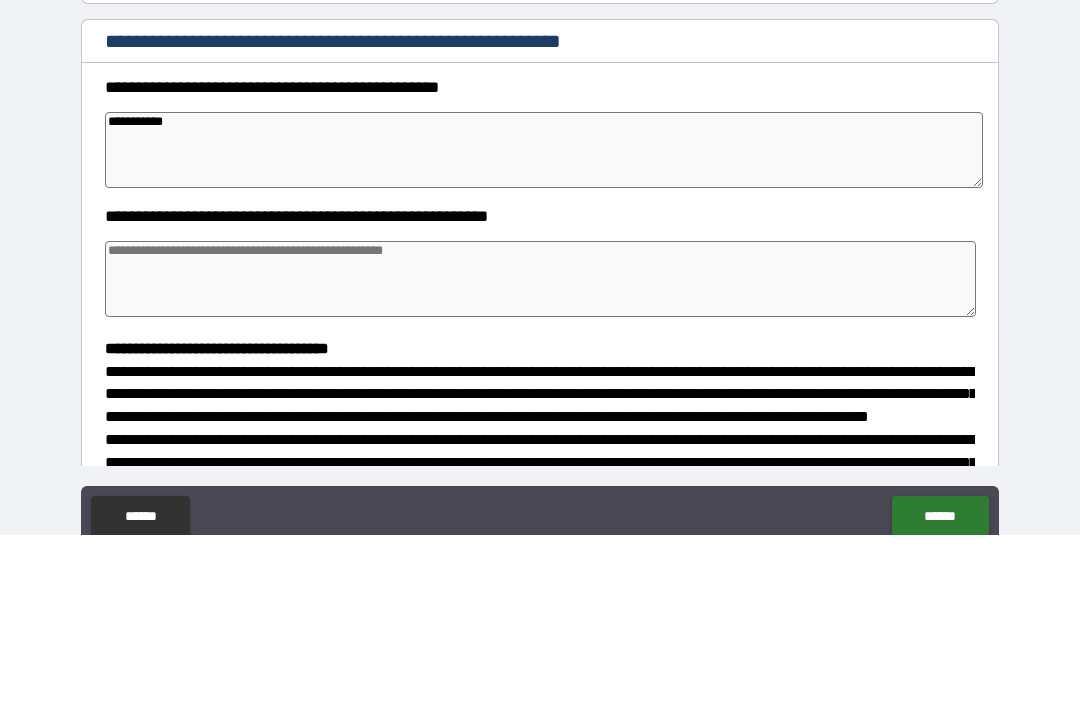 type on "*" 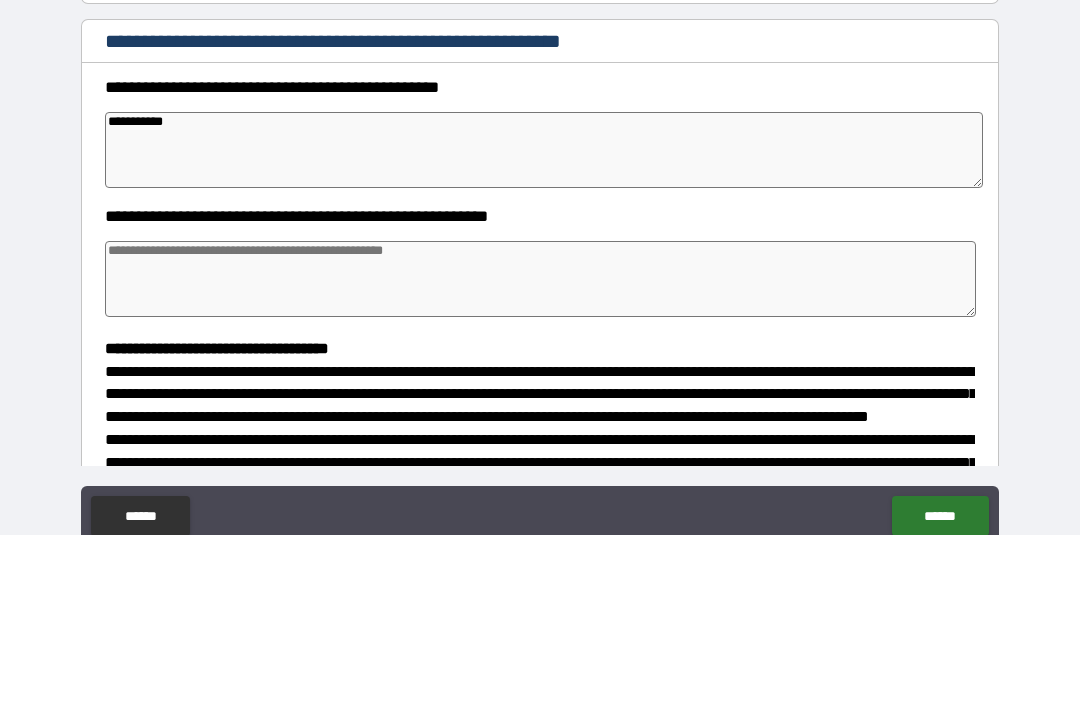 type on "*" 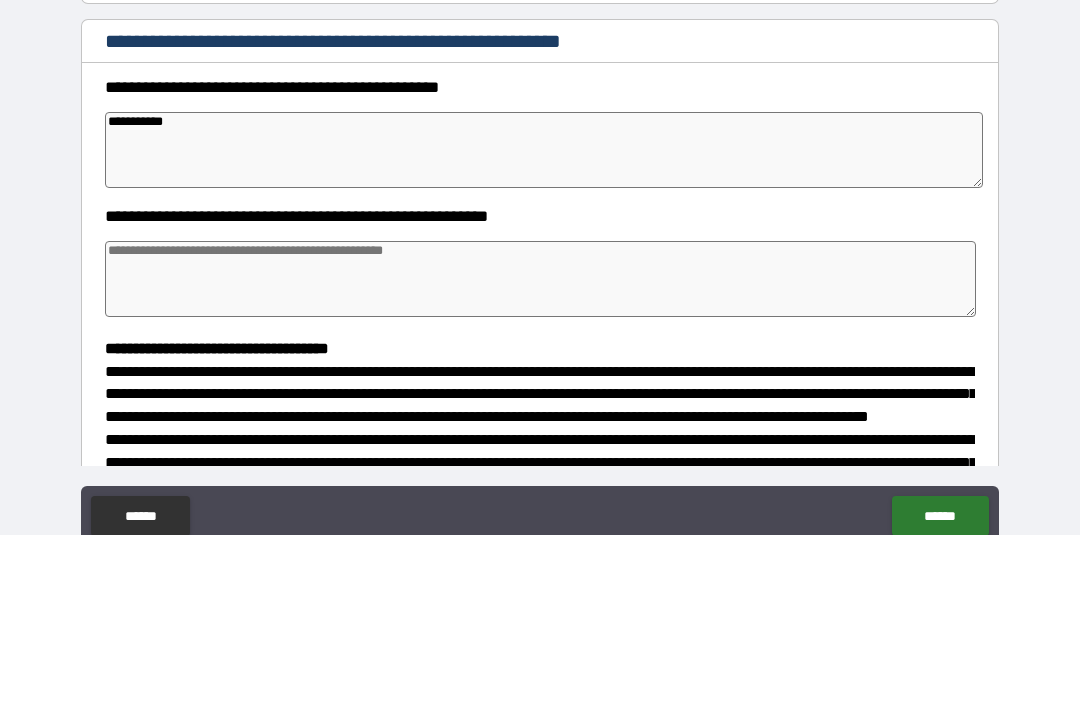 type on "*" 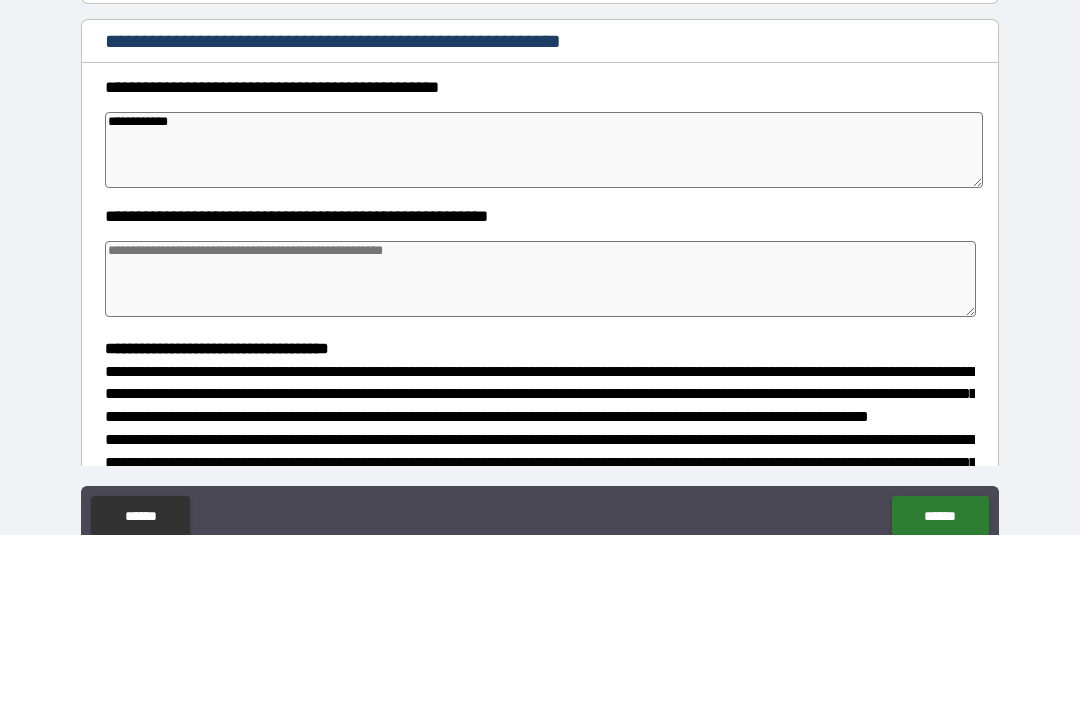 type on "*" 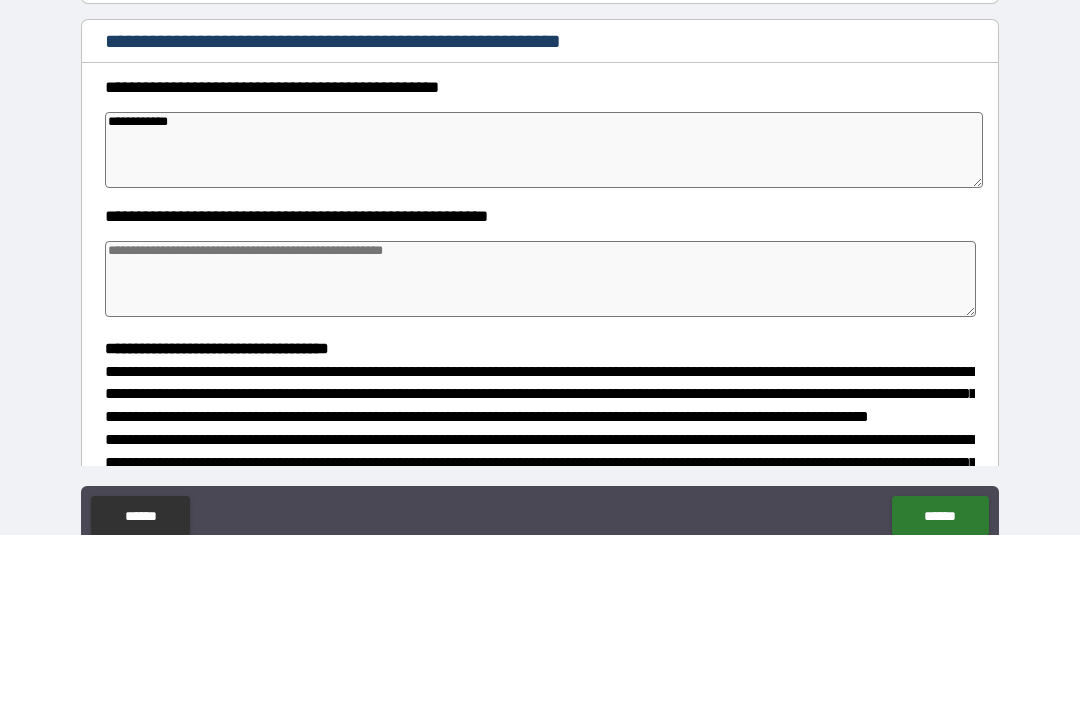 type on "**********" 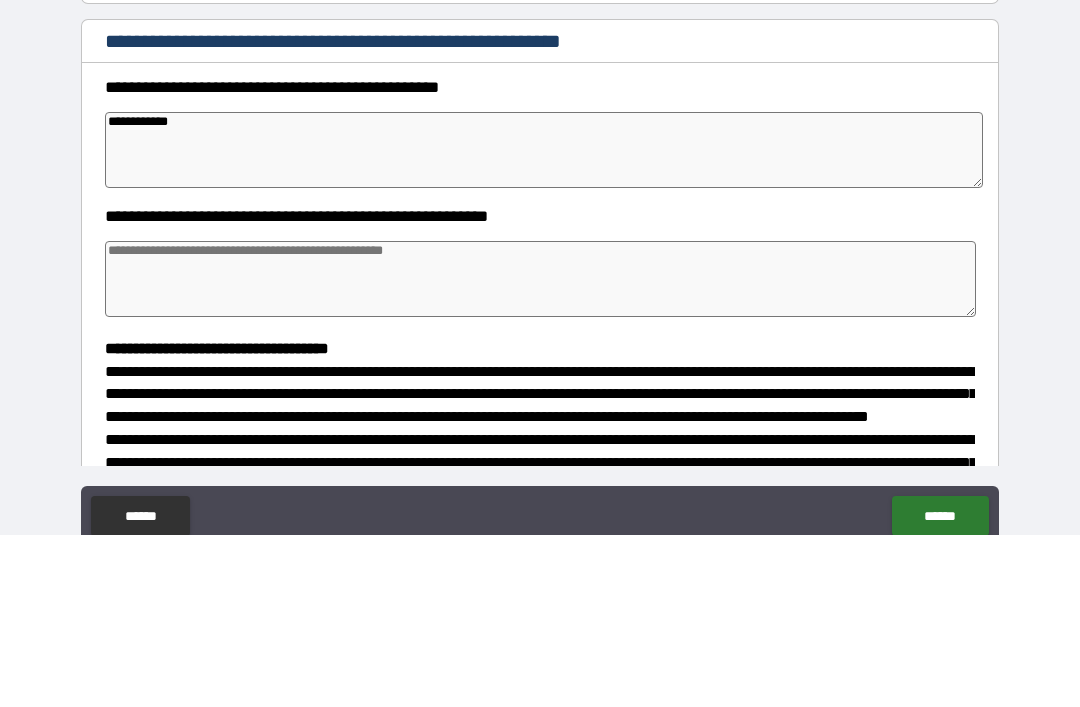 type on "*" 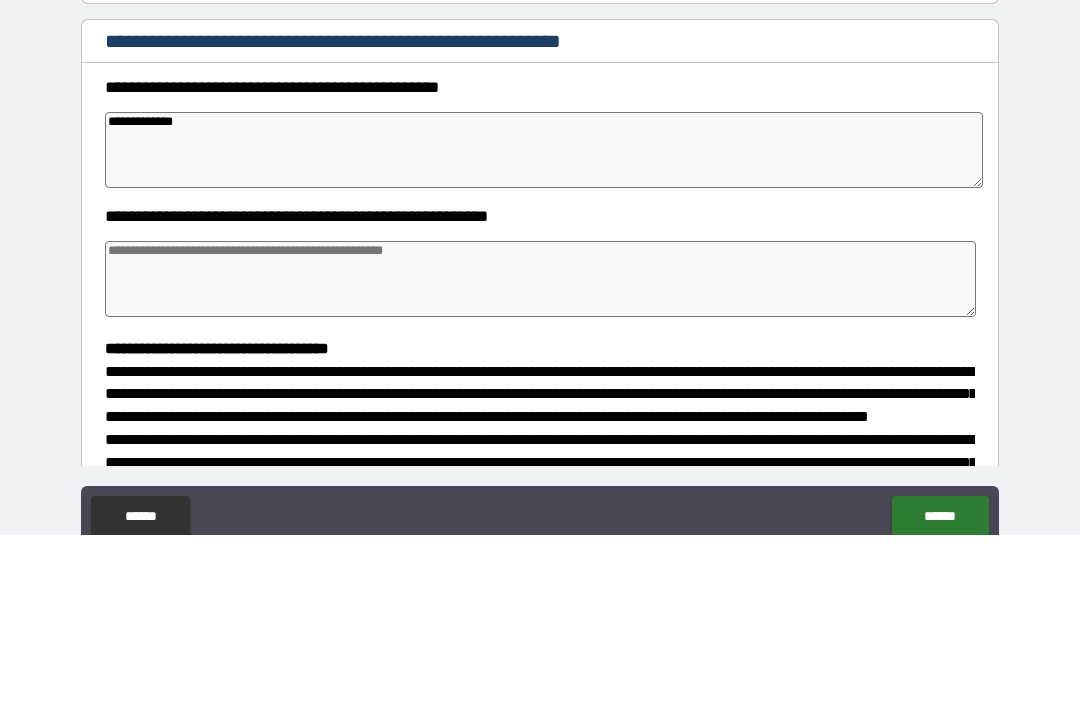 type on "*" 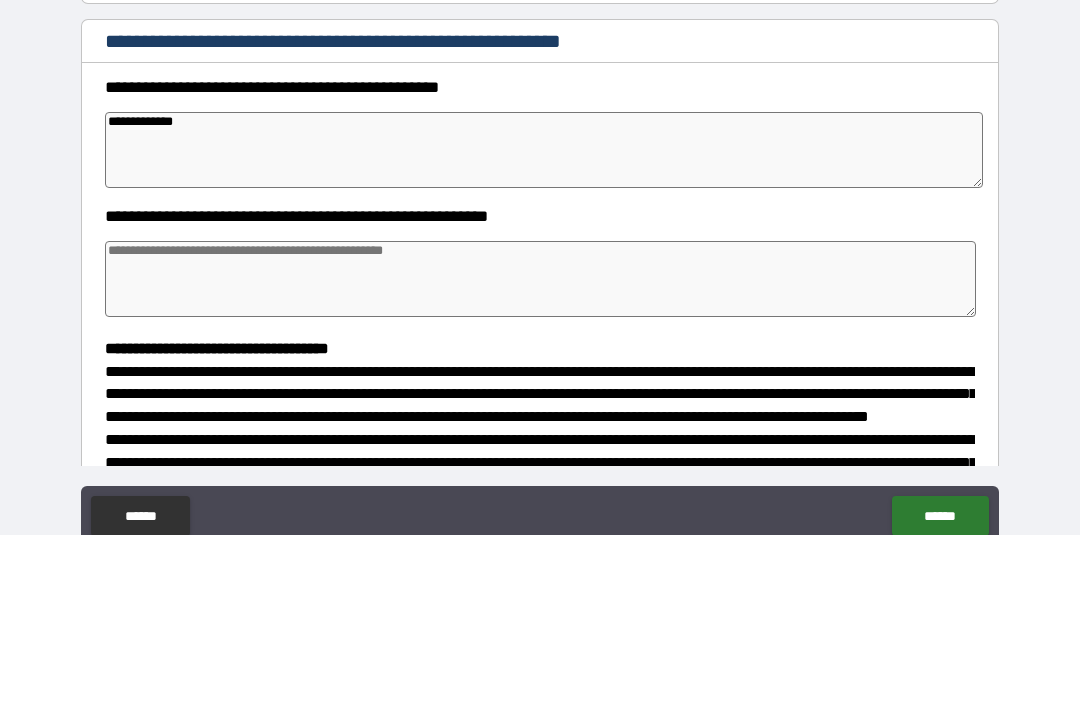 type on "**********" 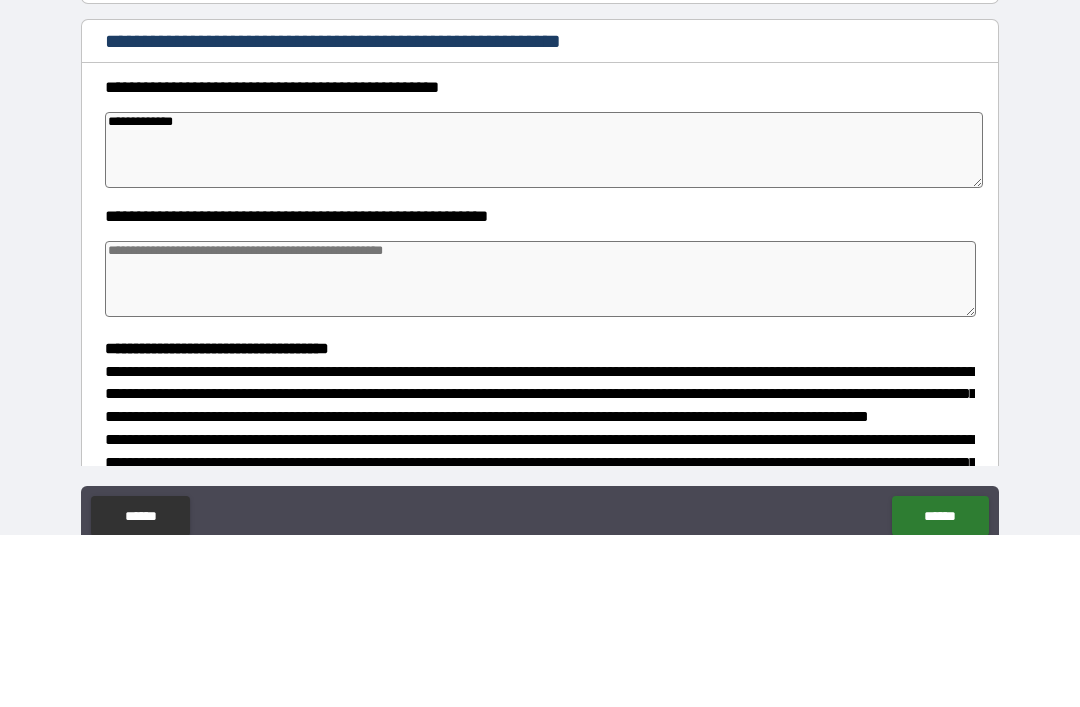 type on "*" 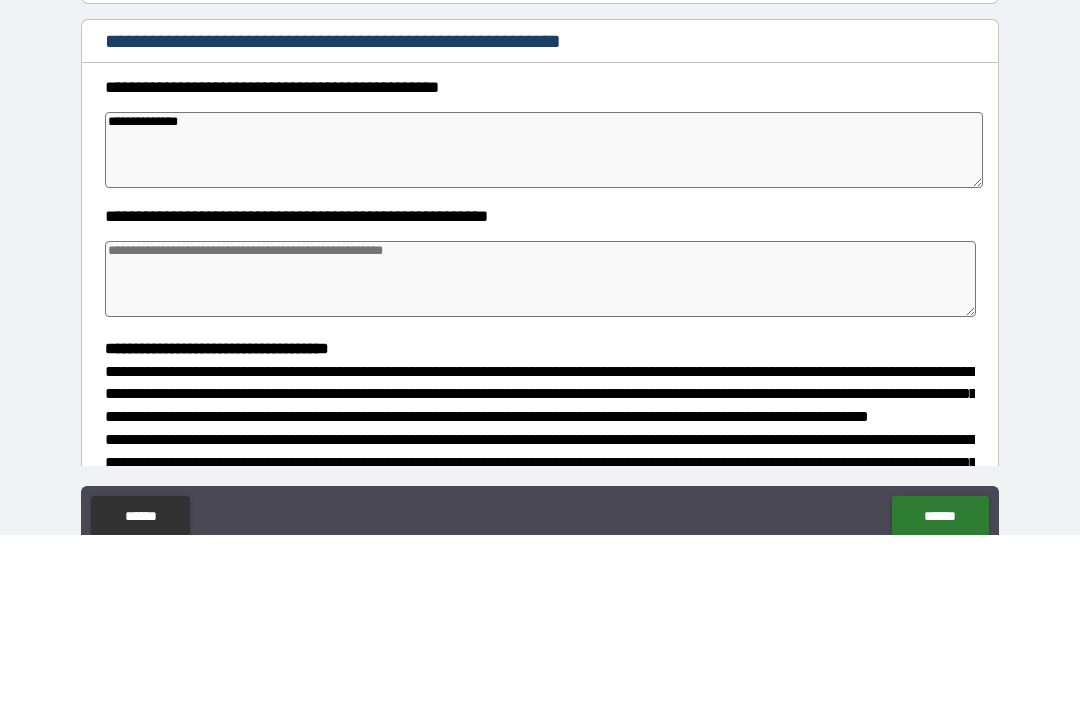 type on "*" 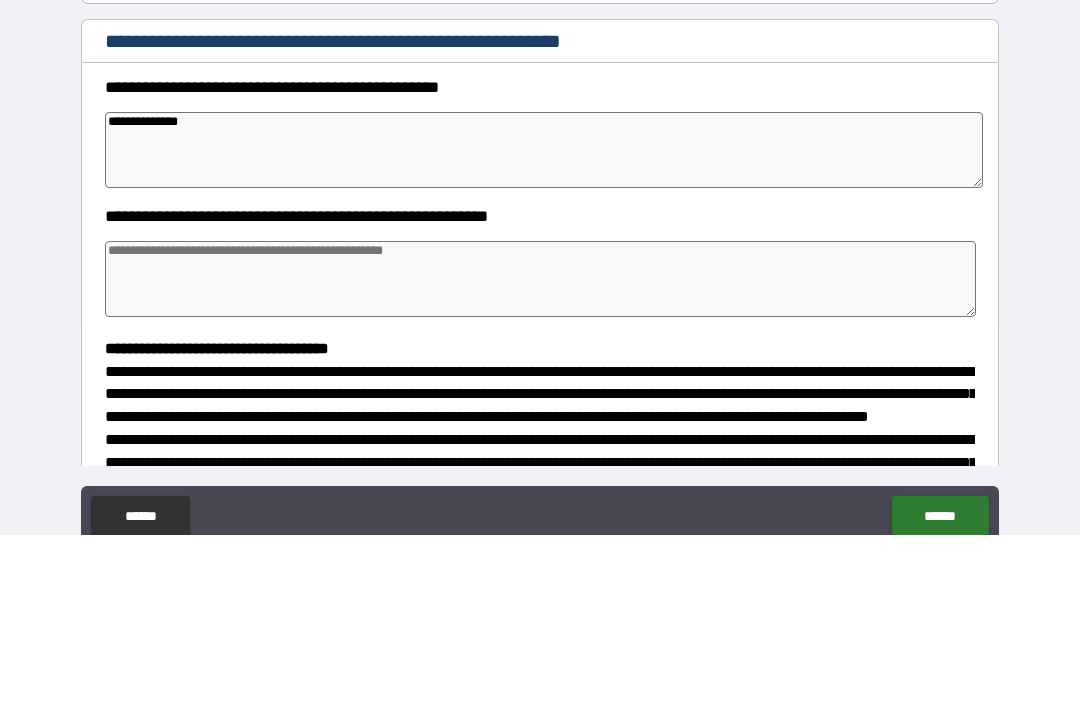type on "**********" 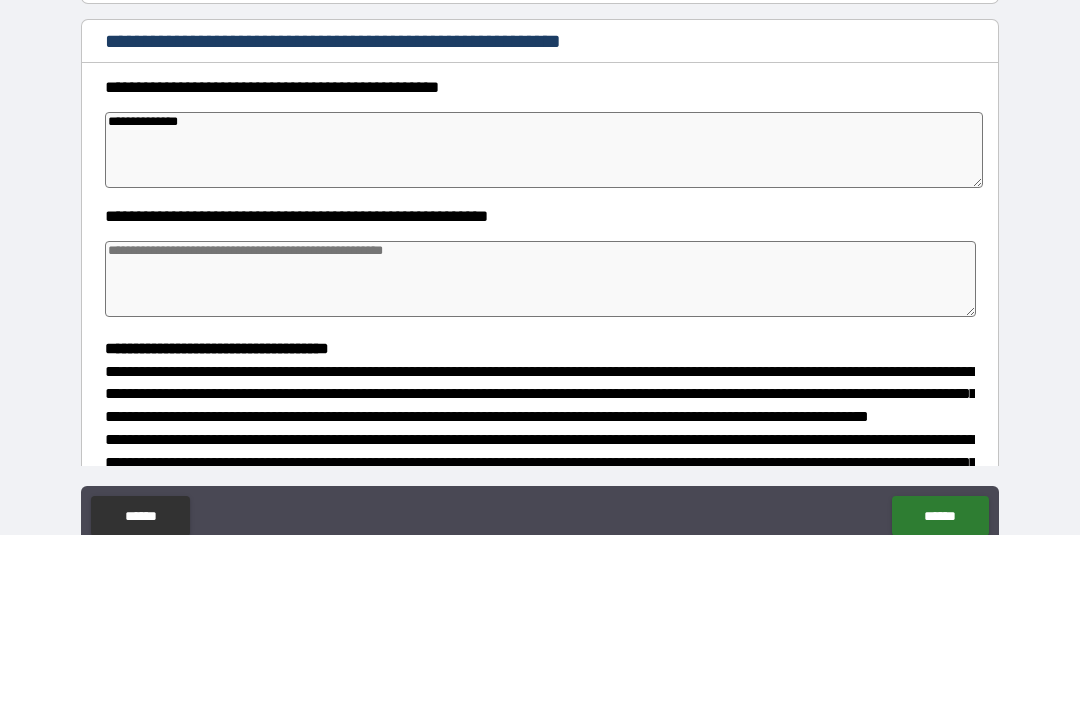 type on "*" 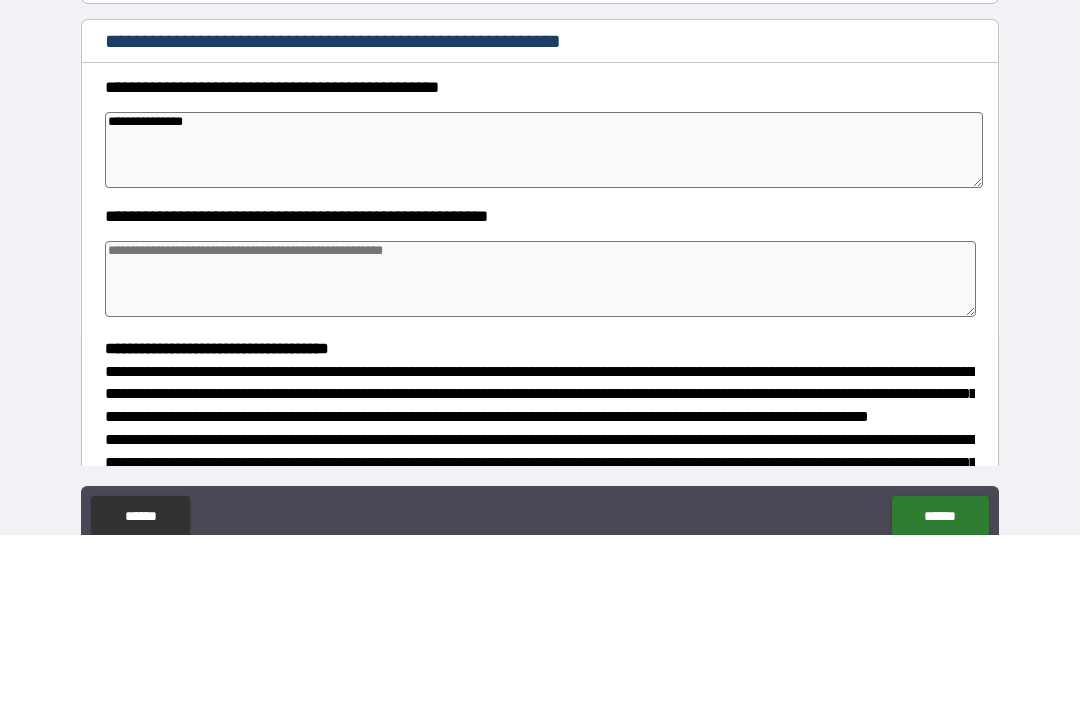 type on "*" 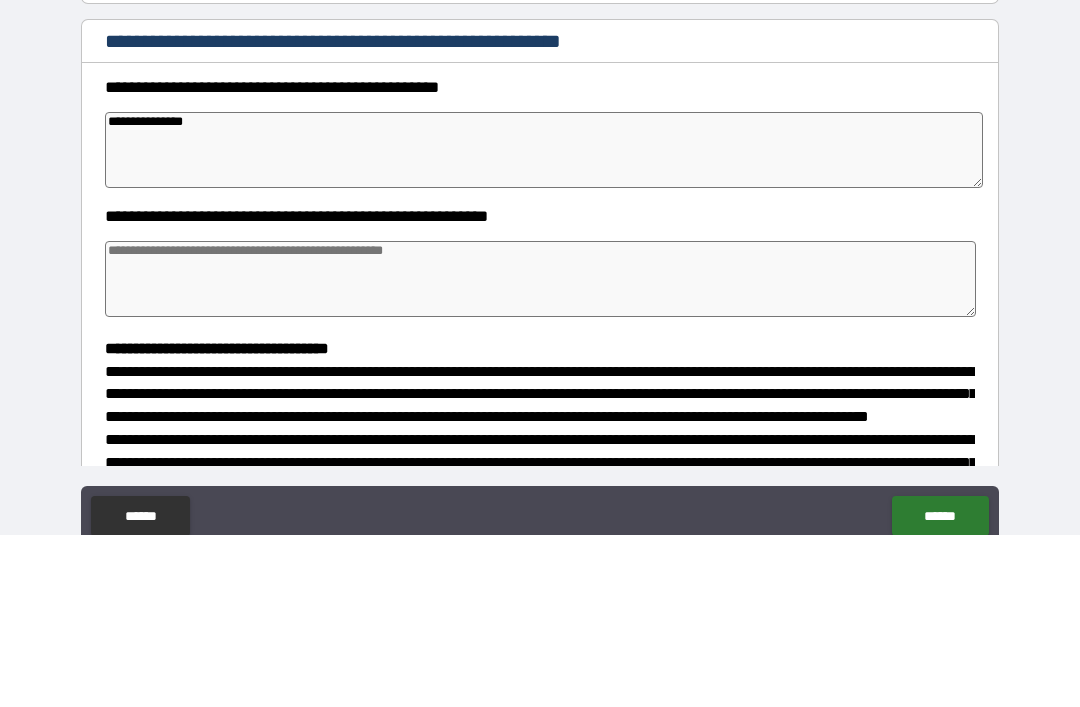 type on "**********" 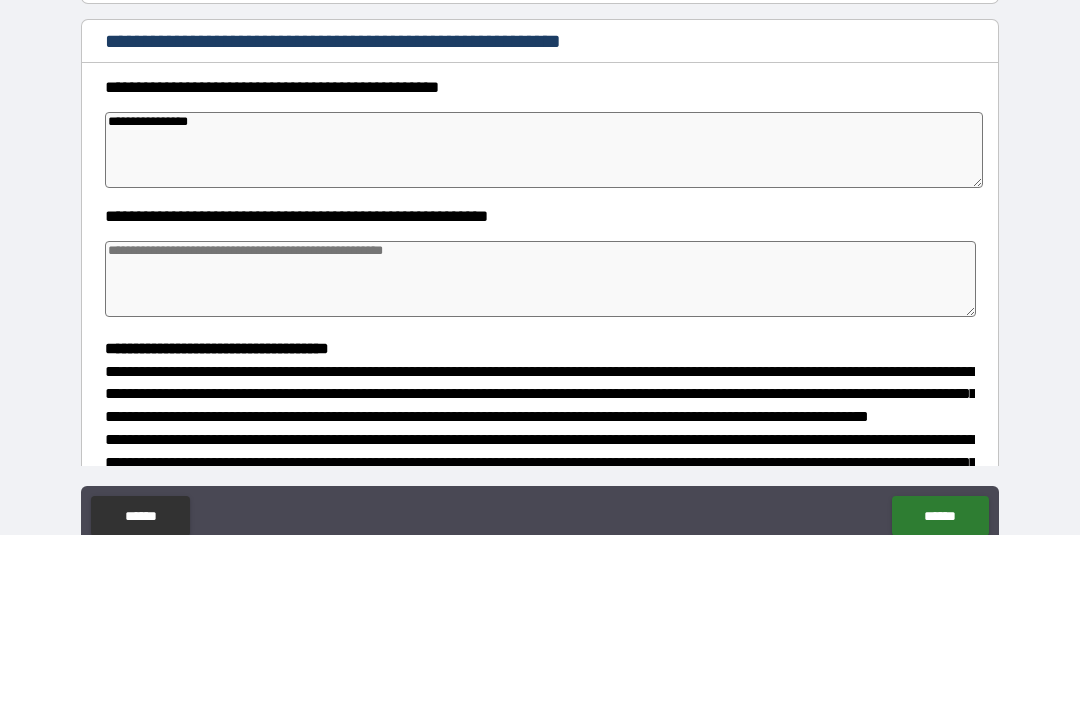 type on "*" 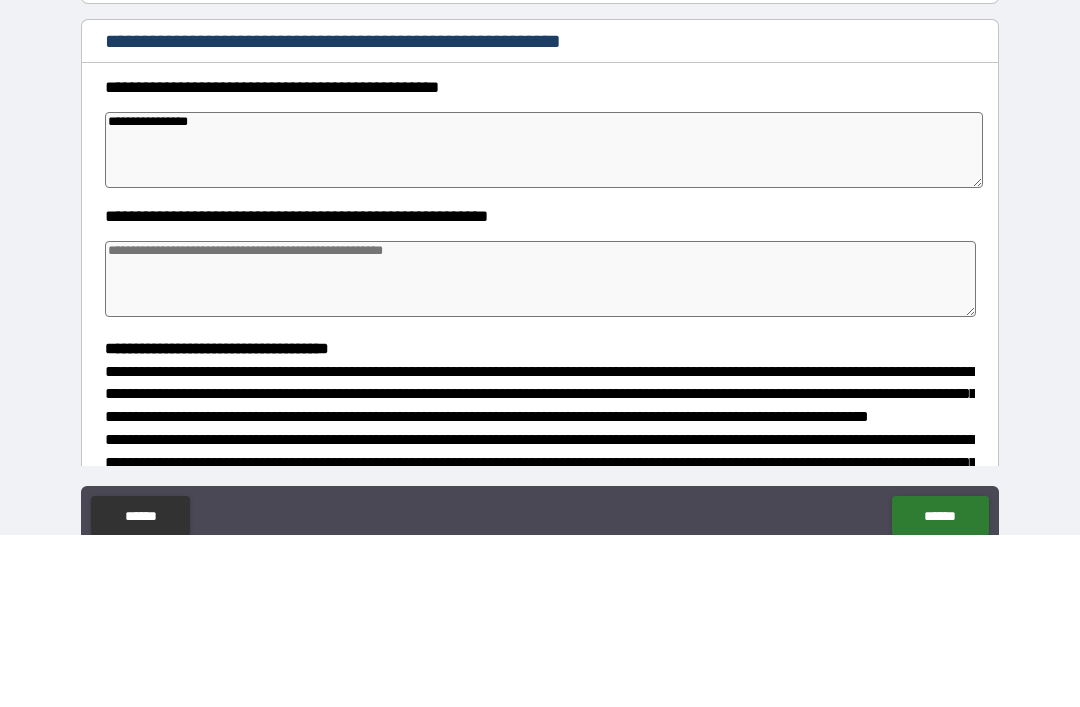 type on "*" 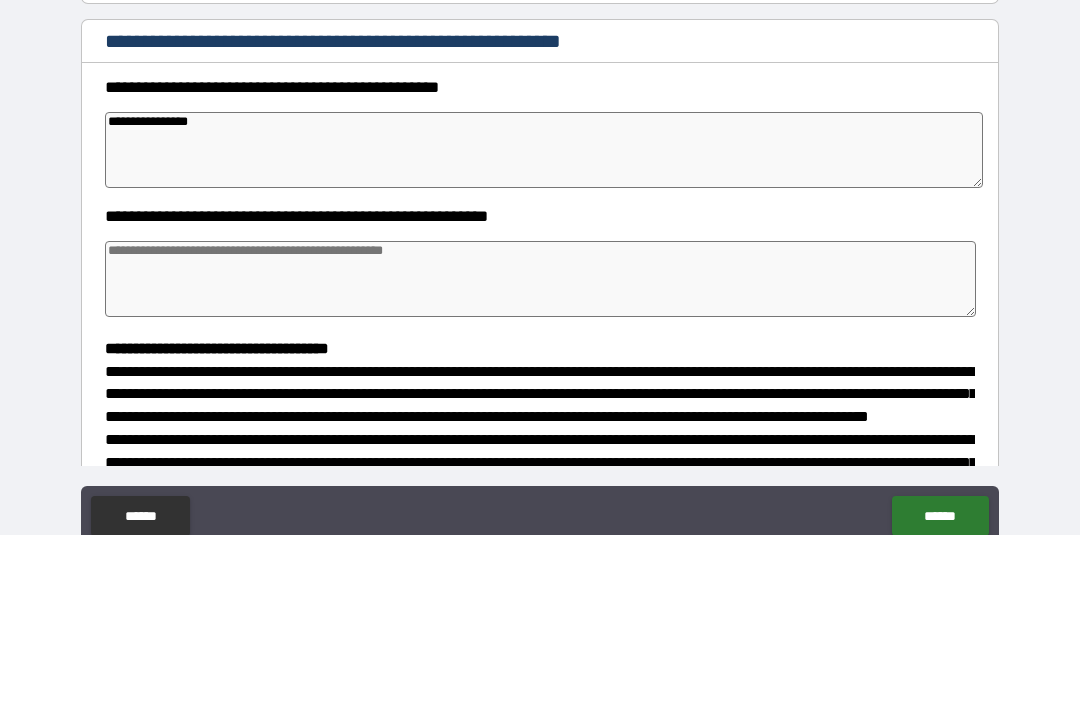 type on "*" 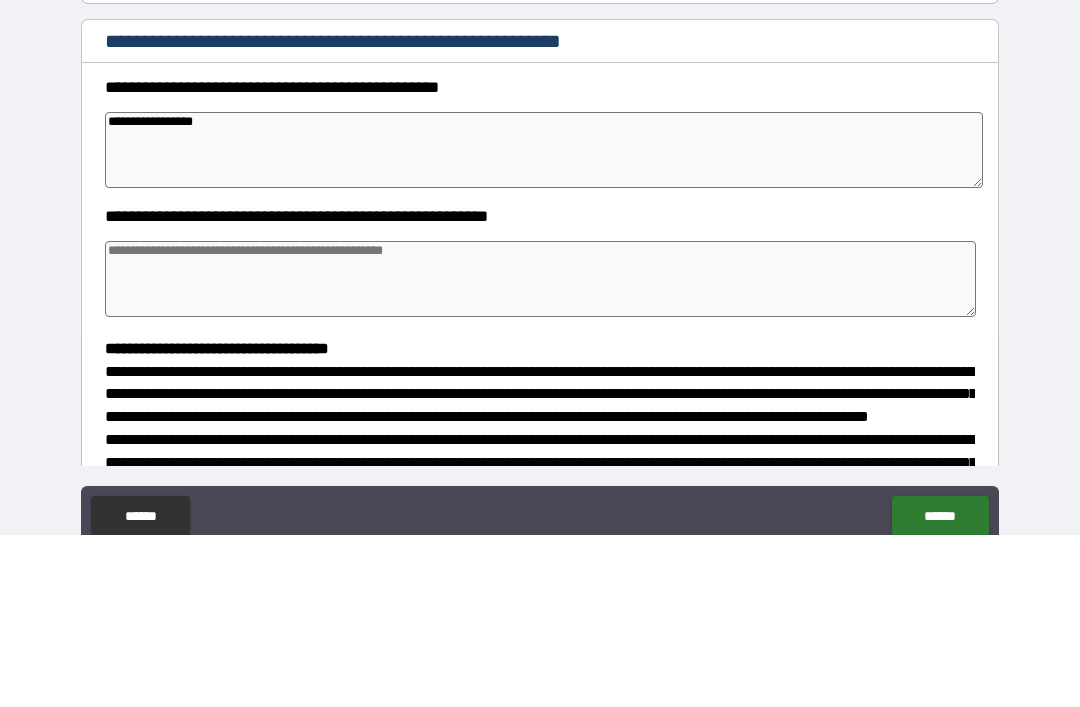 type on "*" 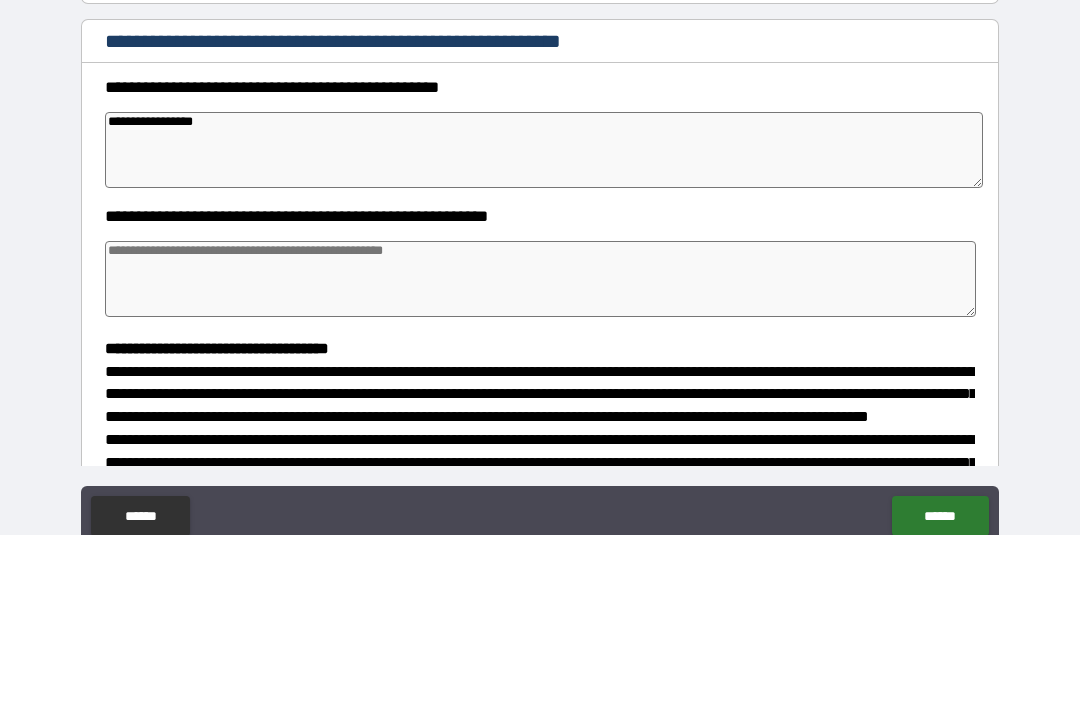 type on "*" 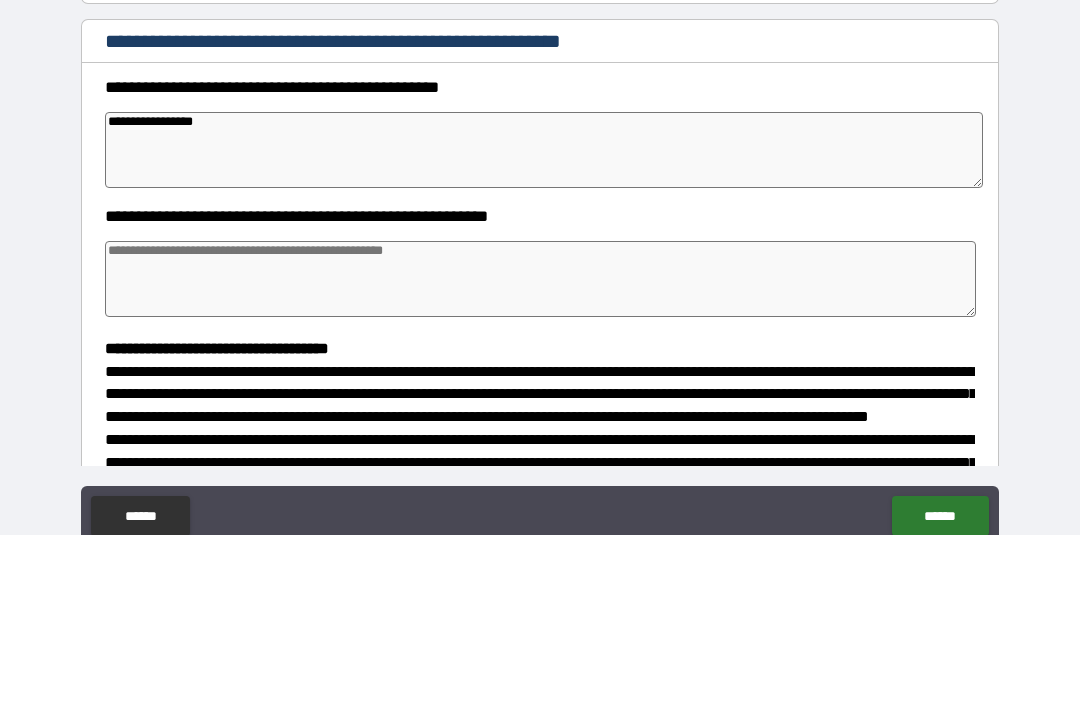 type on "*" 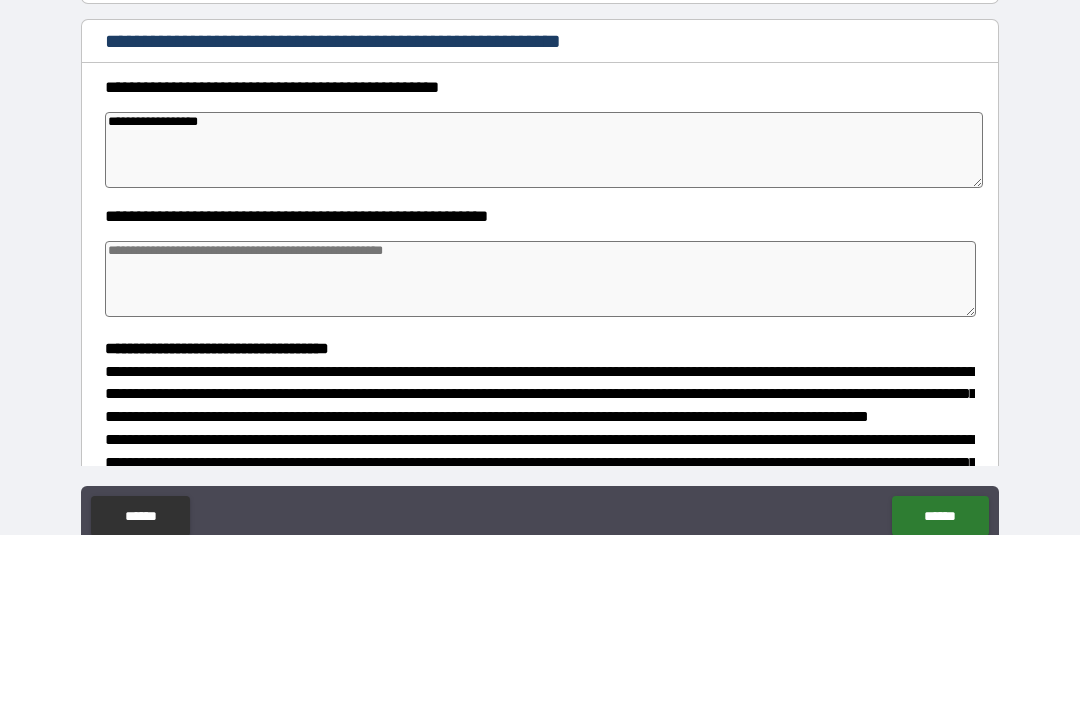 type on "*" 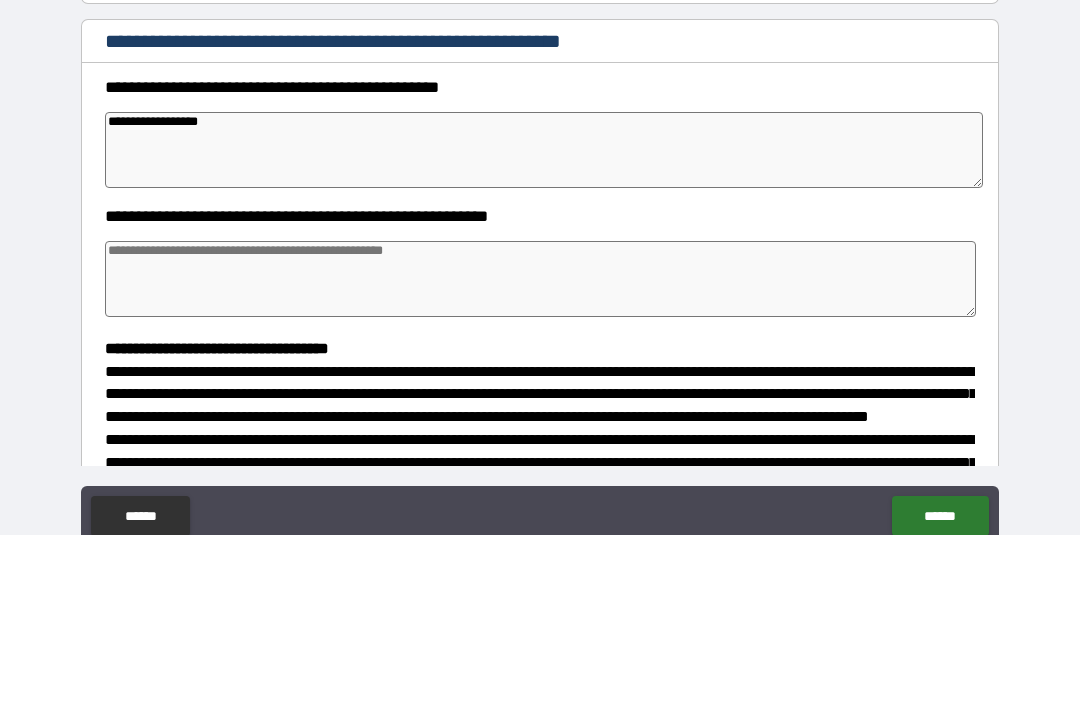 type on "*" 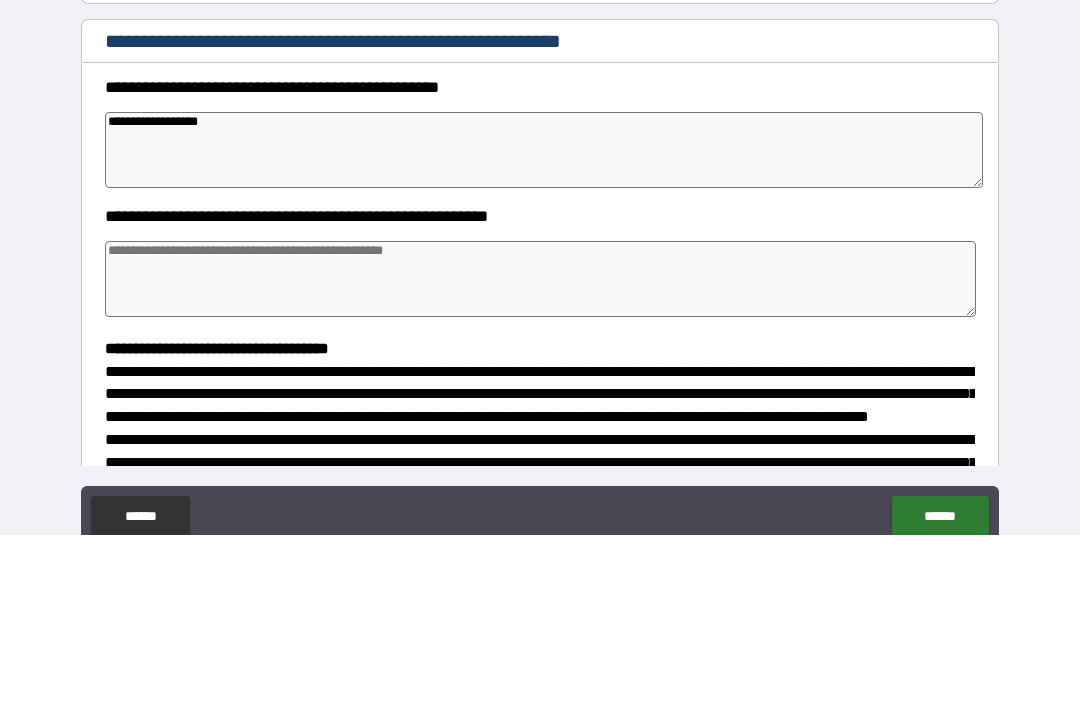 type on "*" 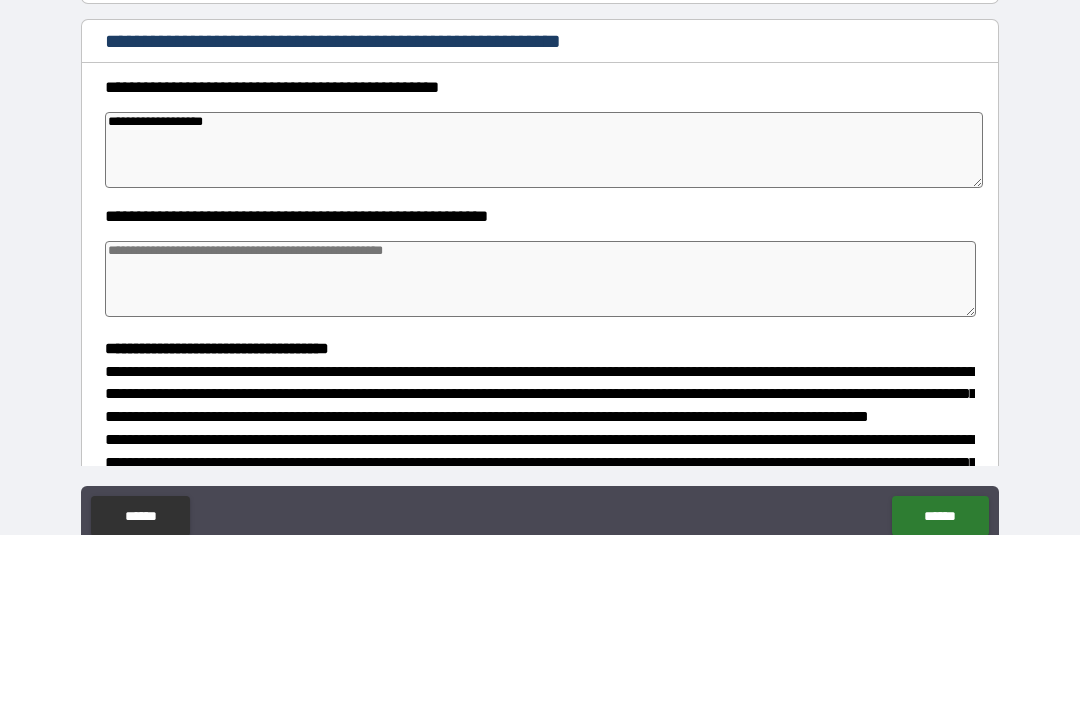 type on "*" 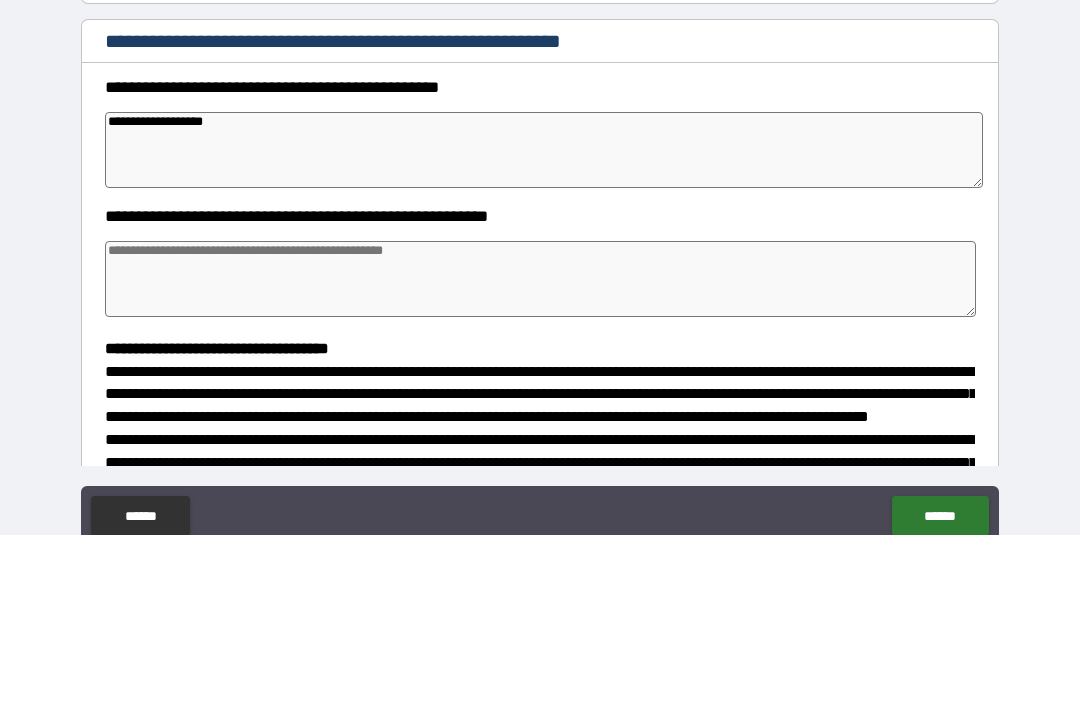 type on "*" 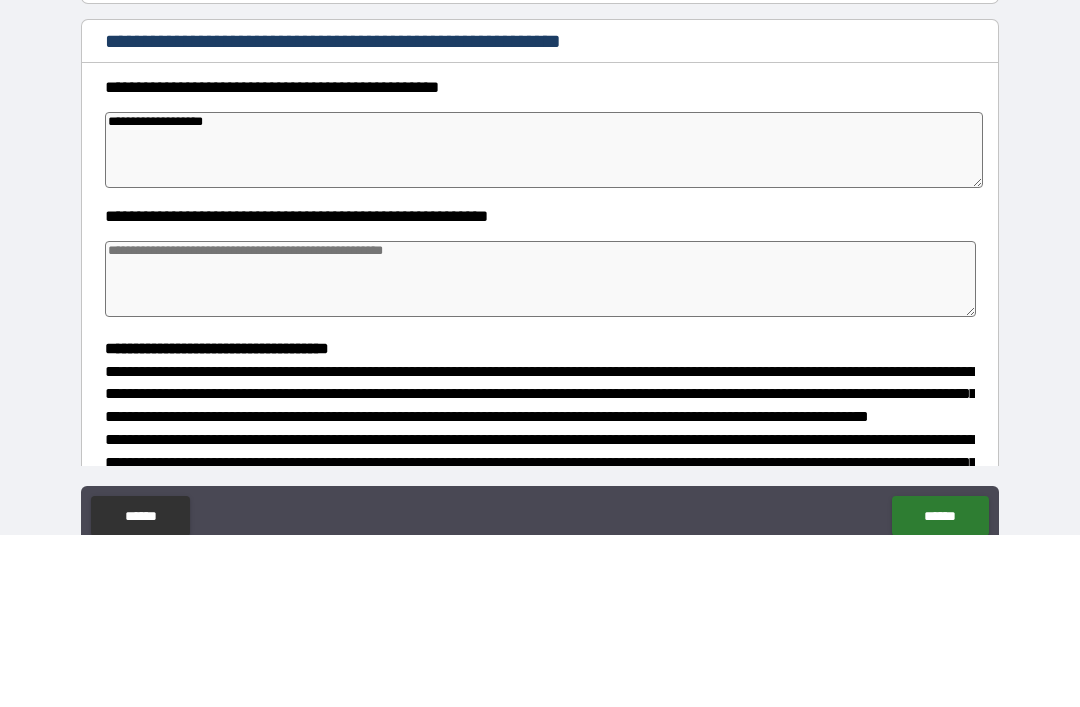 type on "*" 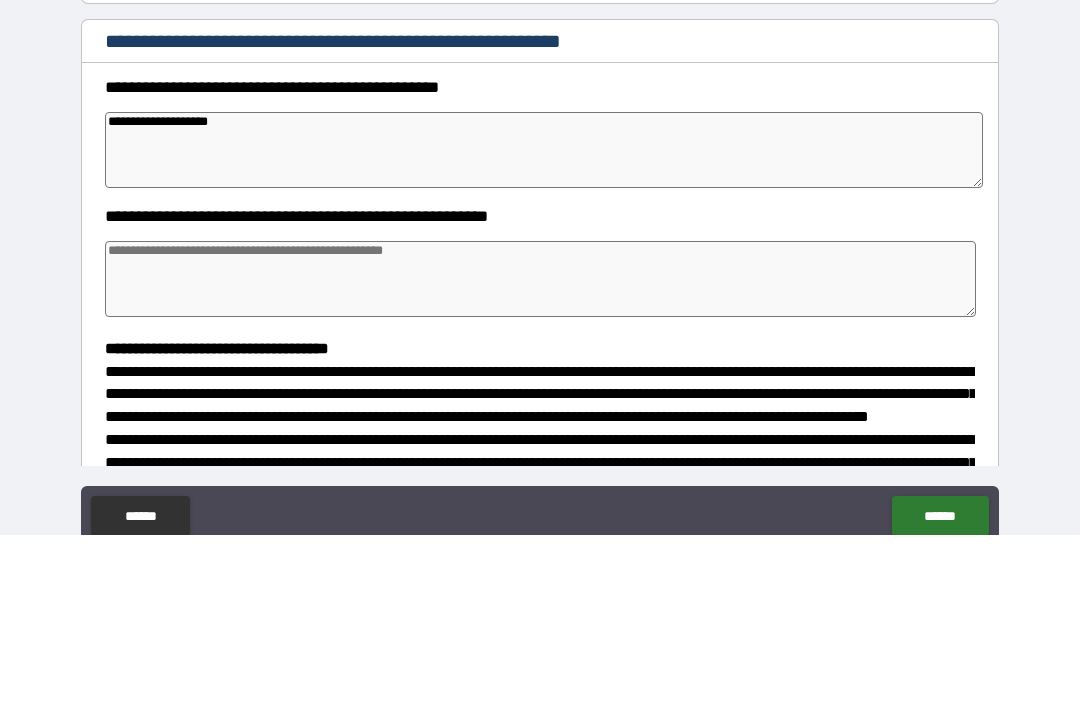 type on "*" 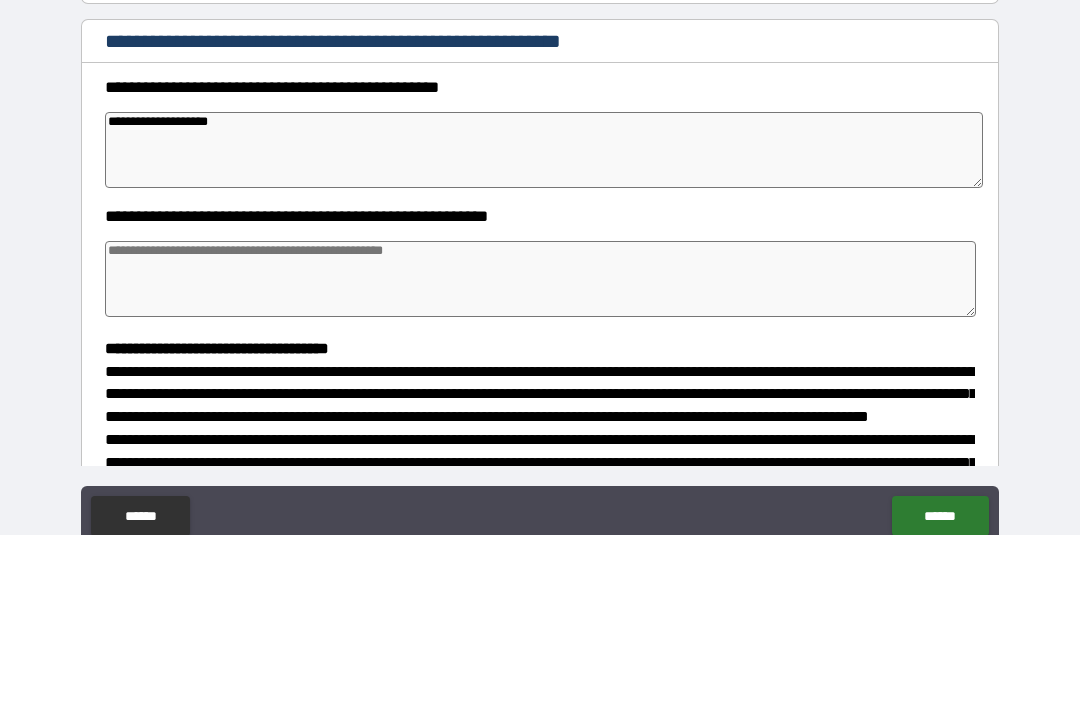 type on "*" 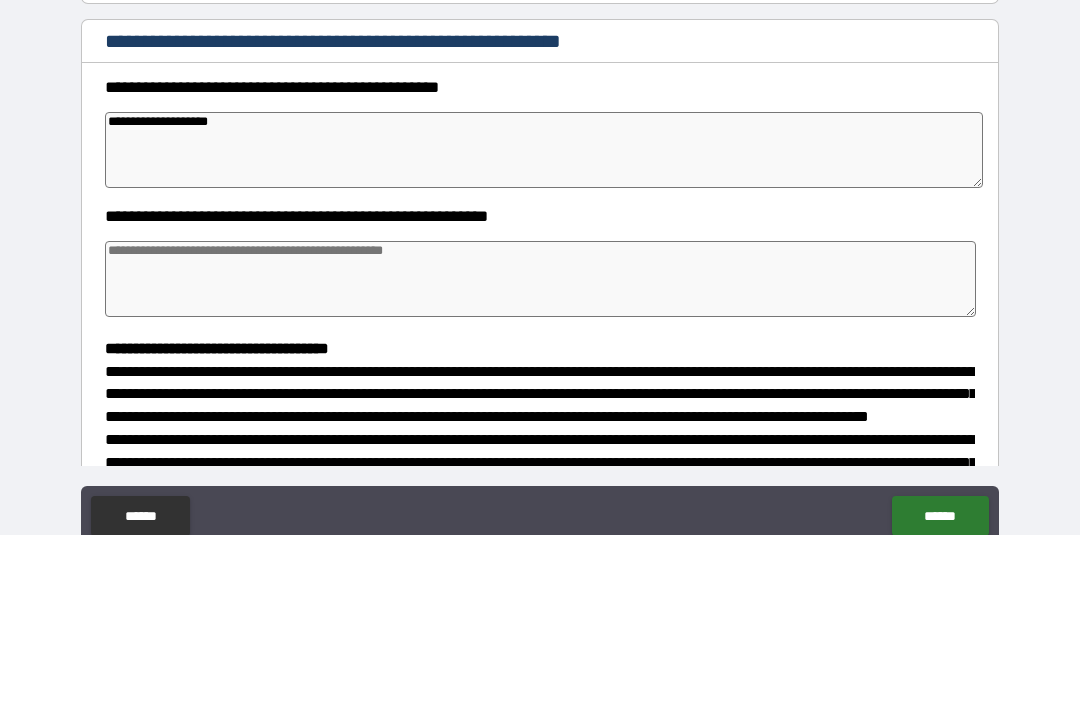 type on "*" 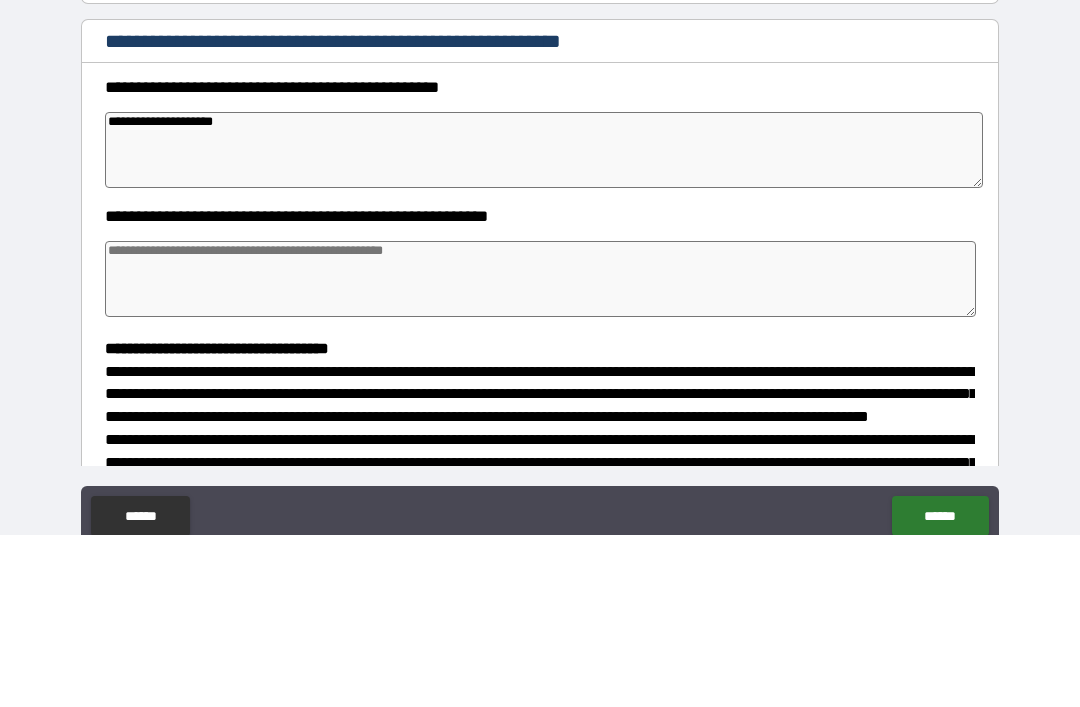 type on "*" 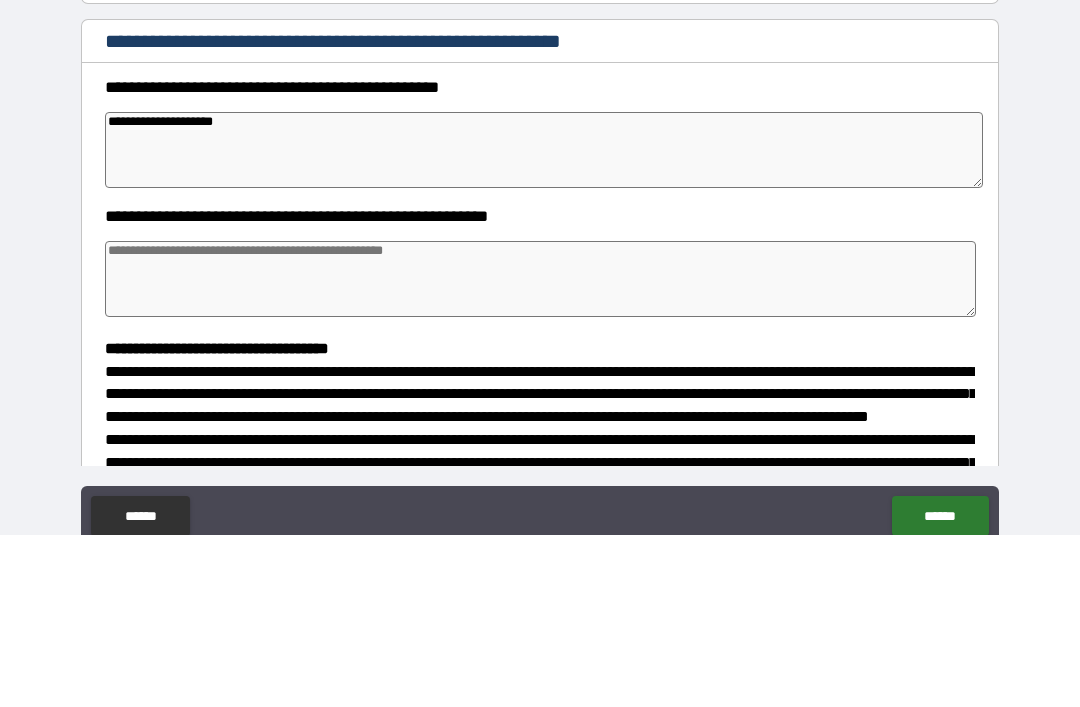 type on "**********" 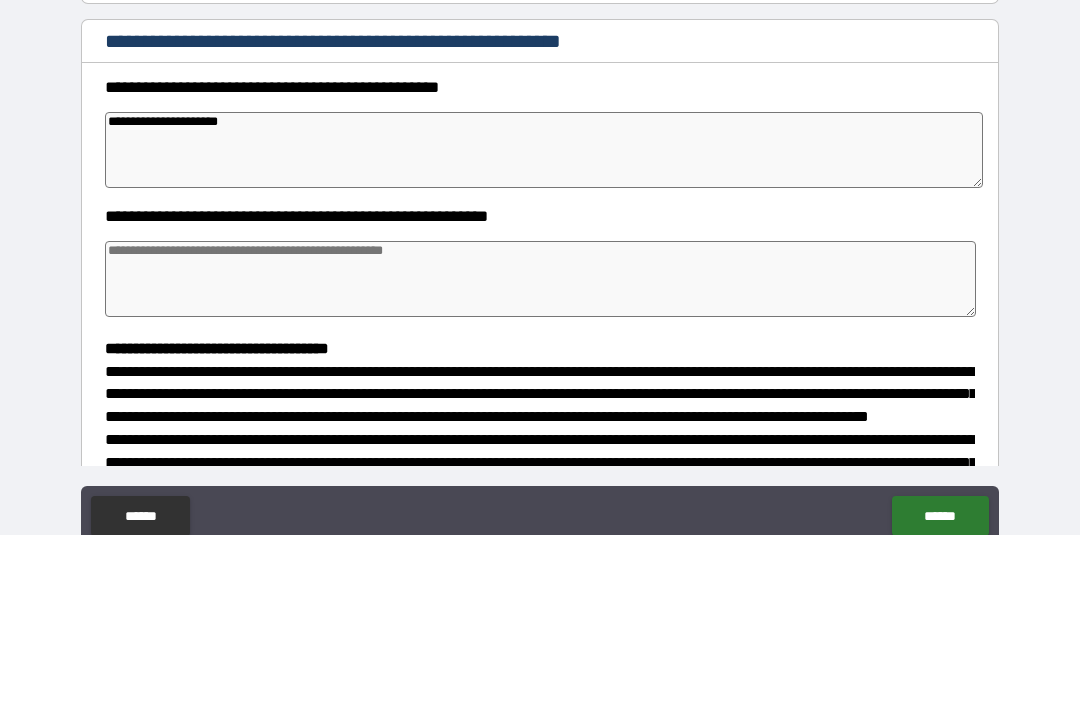 type on "*" 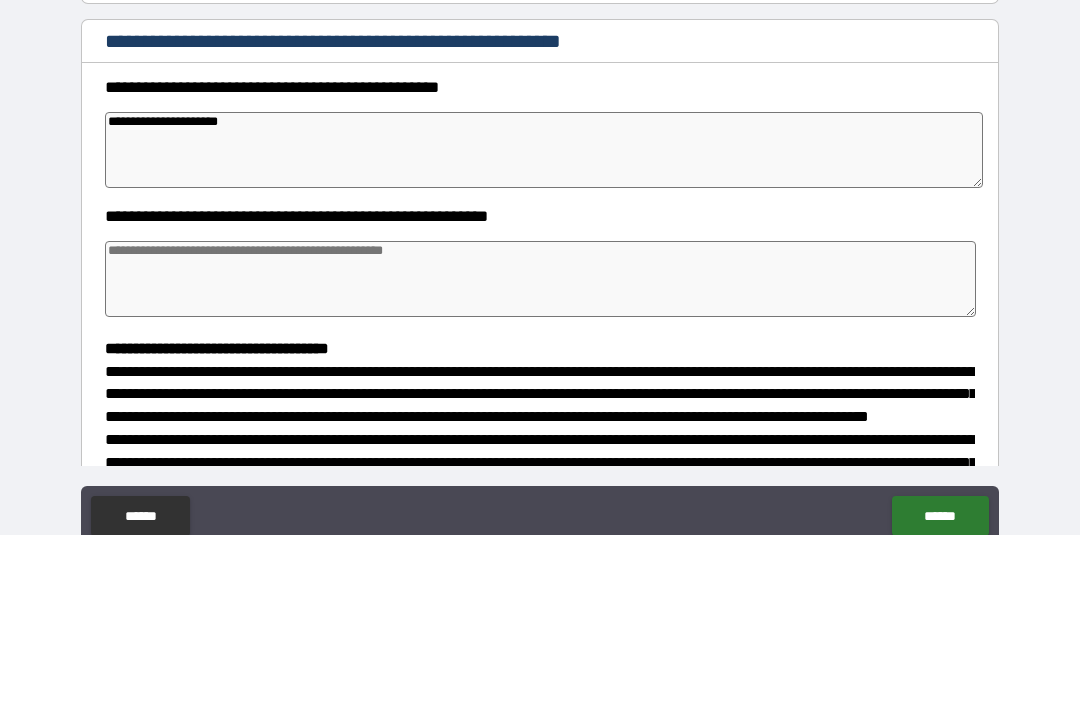 type on "**********" 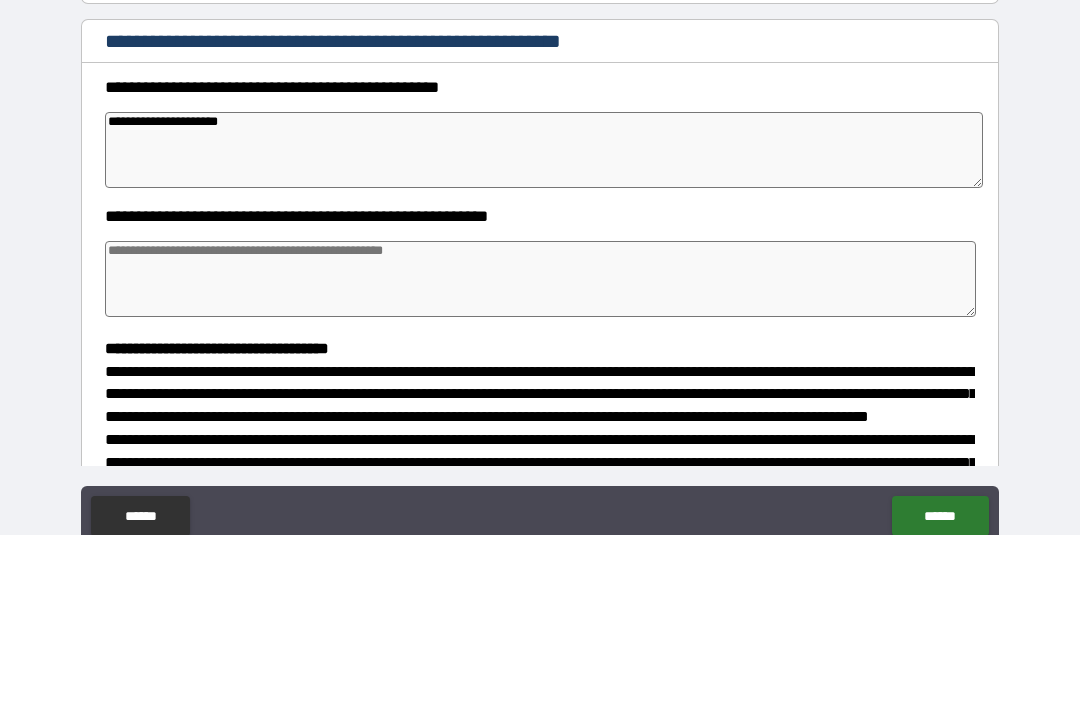 type on "*" 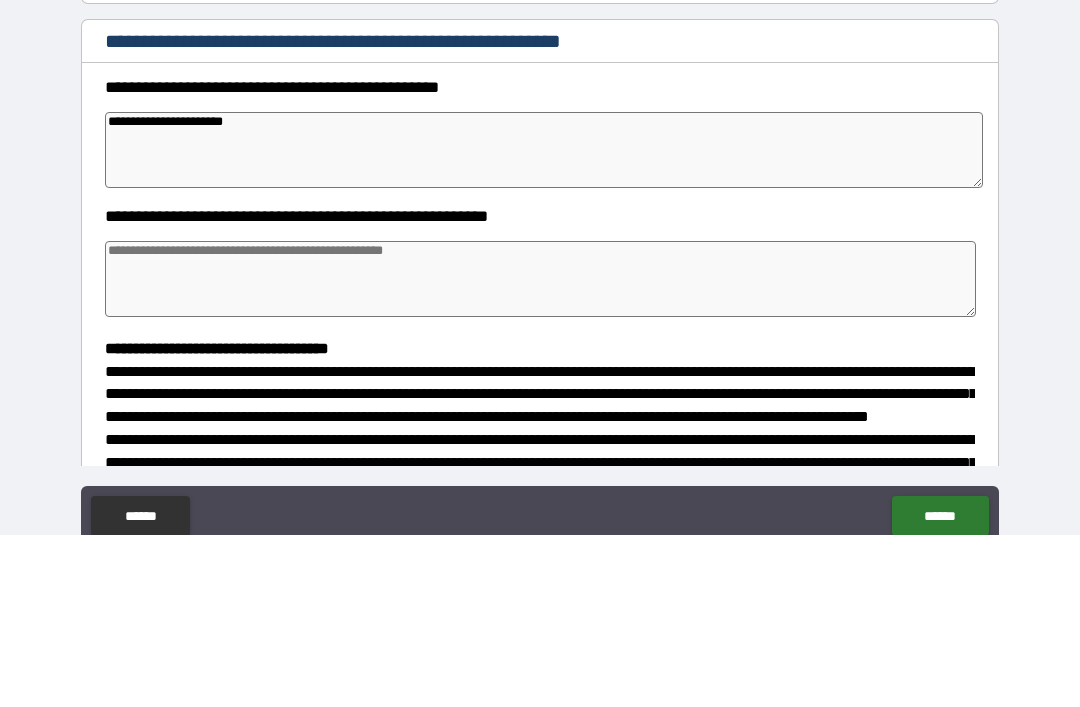 type on "*" 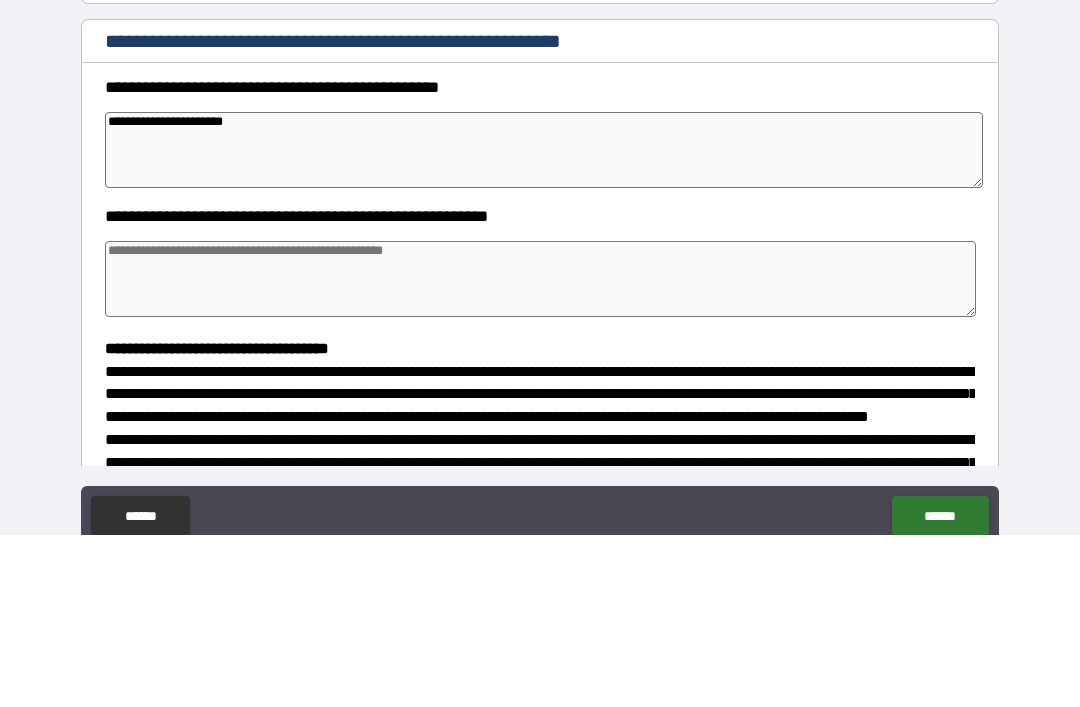 type on "**********" 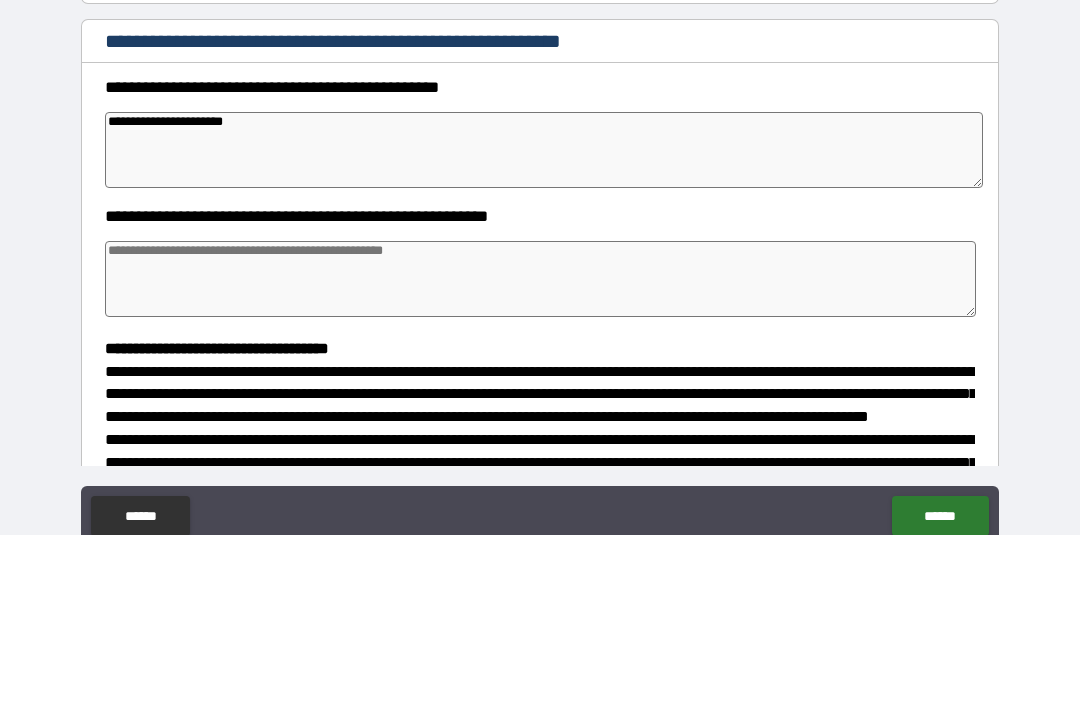 type on "*" 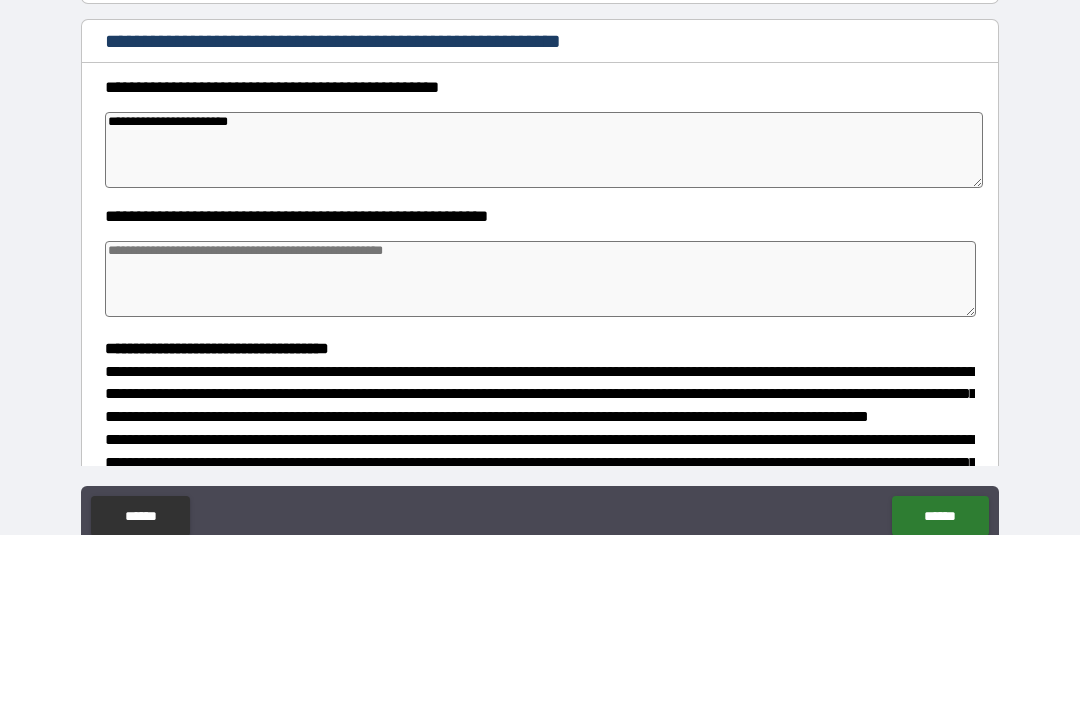 type on "*" 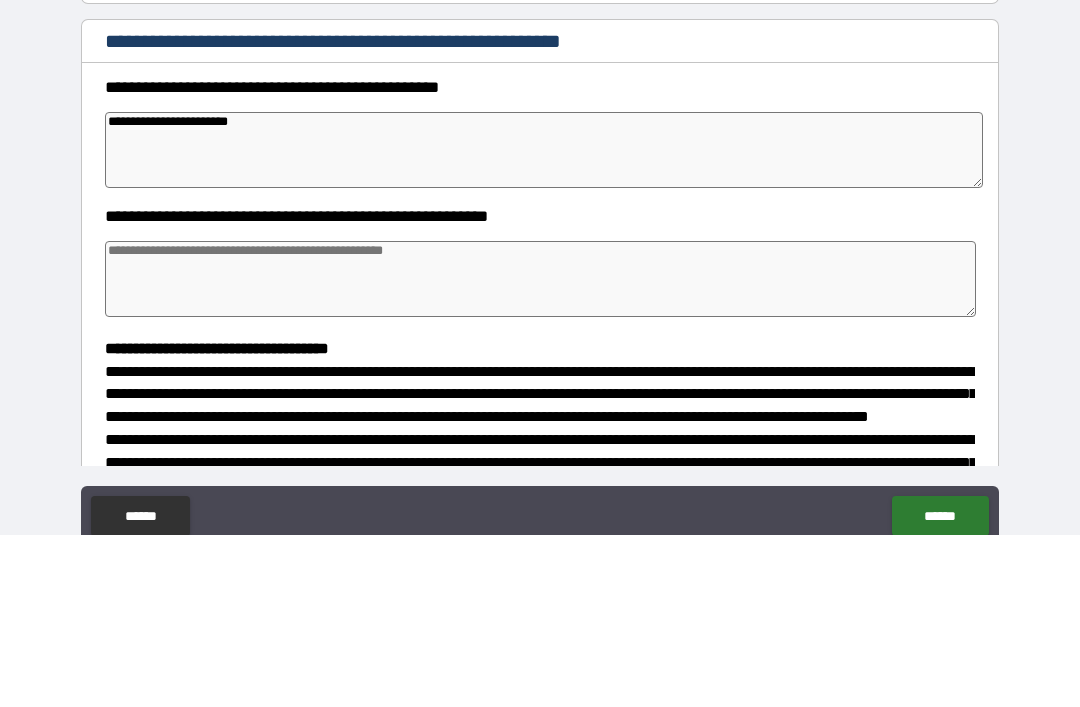 type on "*" 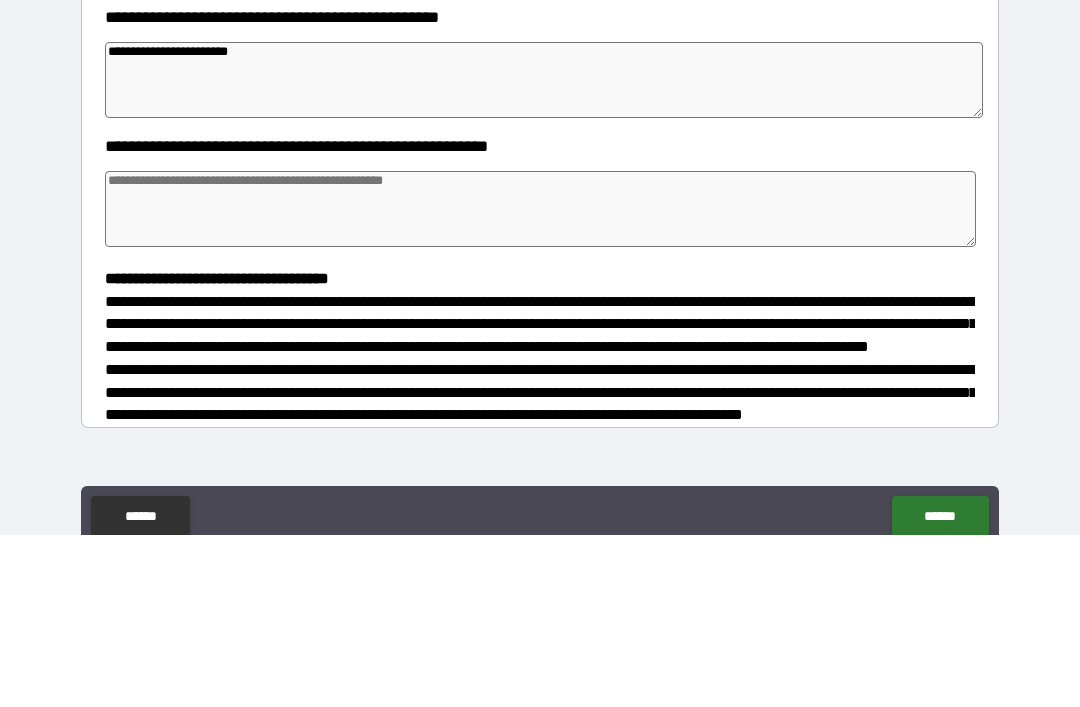 scroll, scrollTop: 156, scrollLeft: 0, axis: vertical 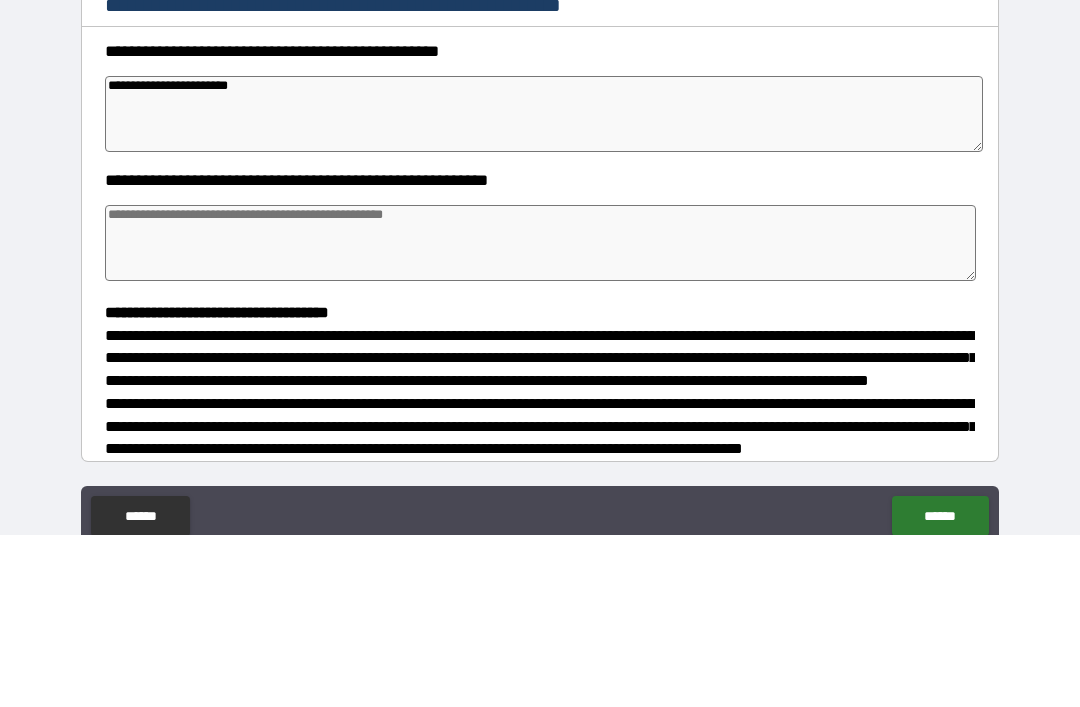 type on "**********" 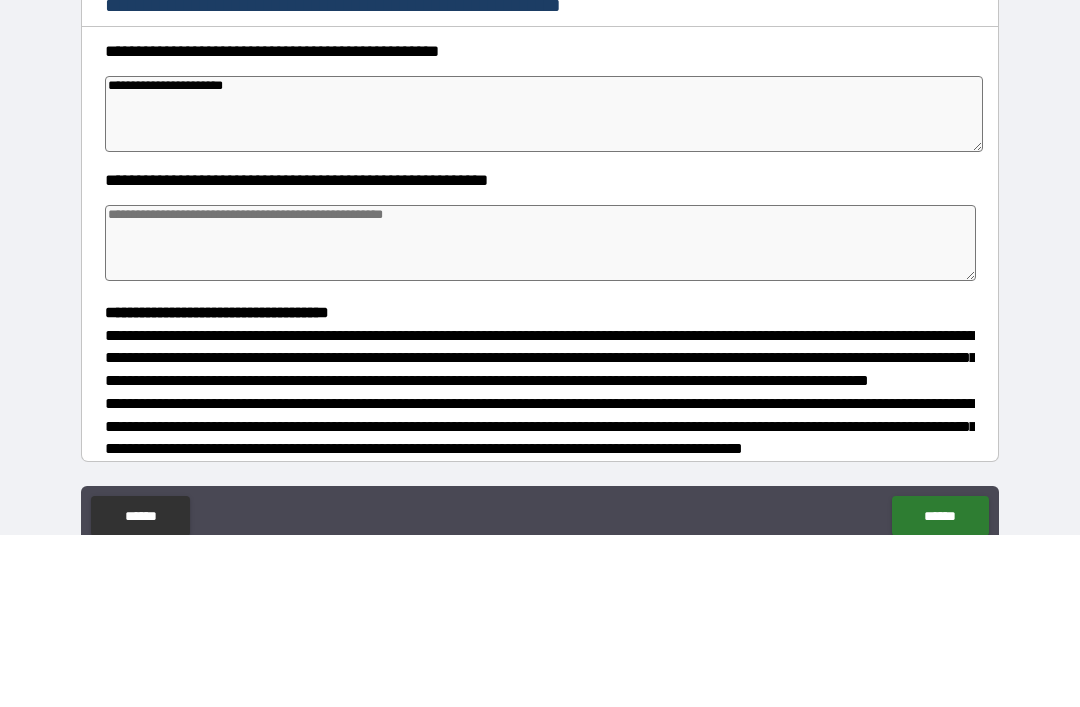 type on "*" 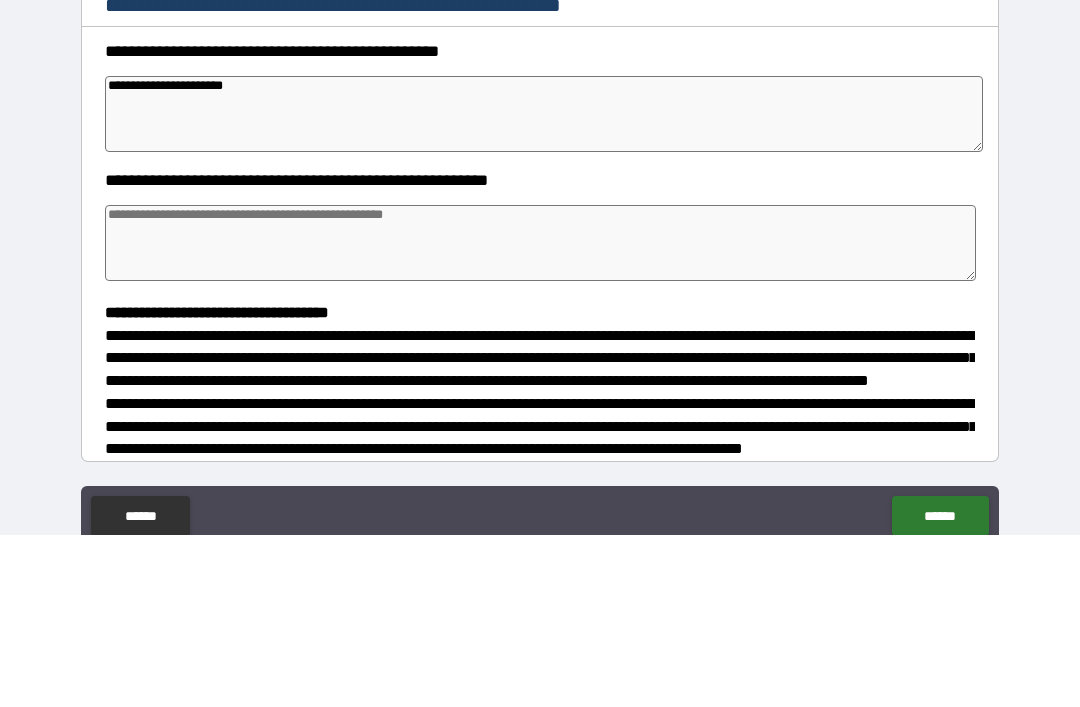 type on "*" 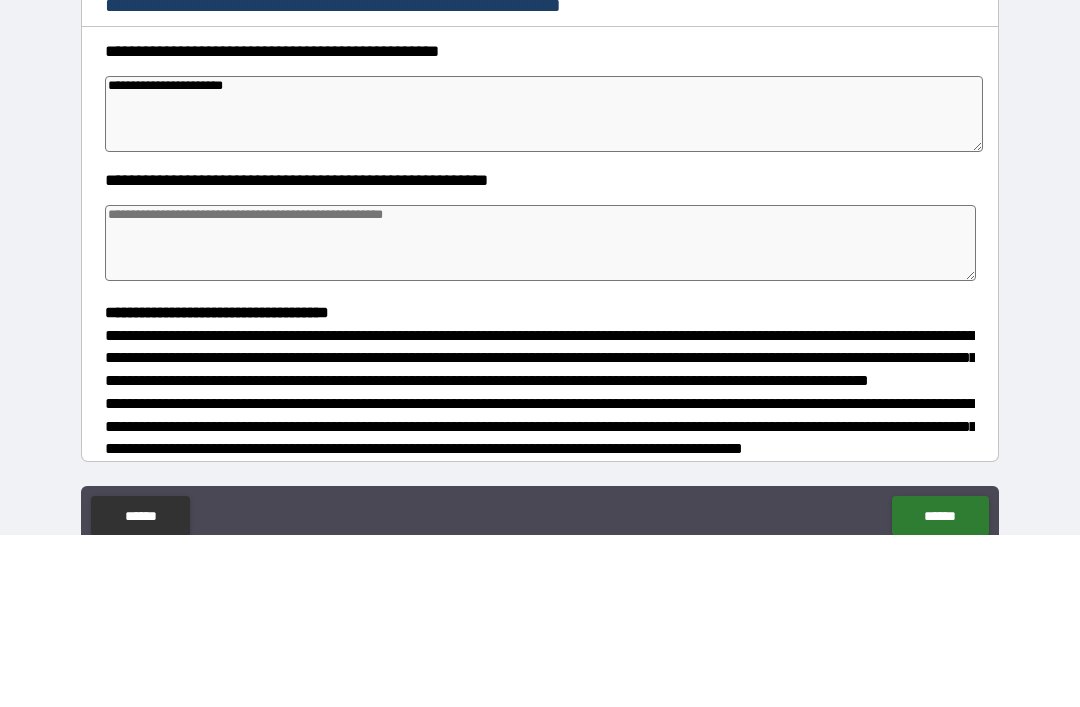 type on "*" 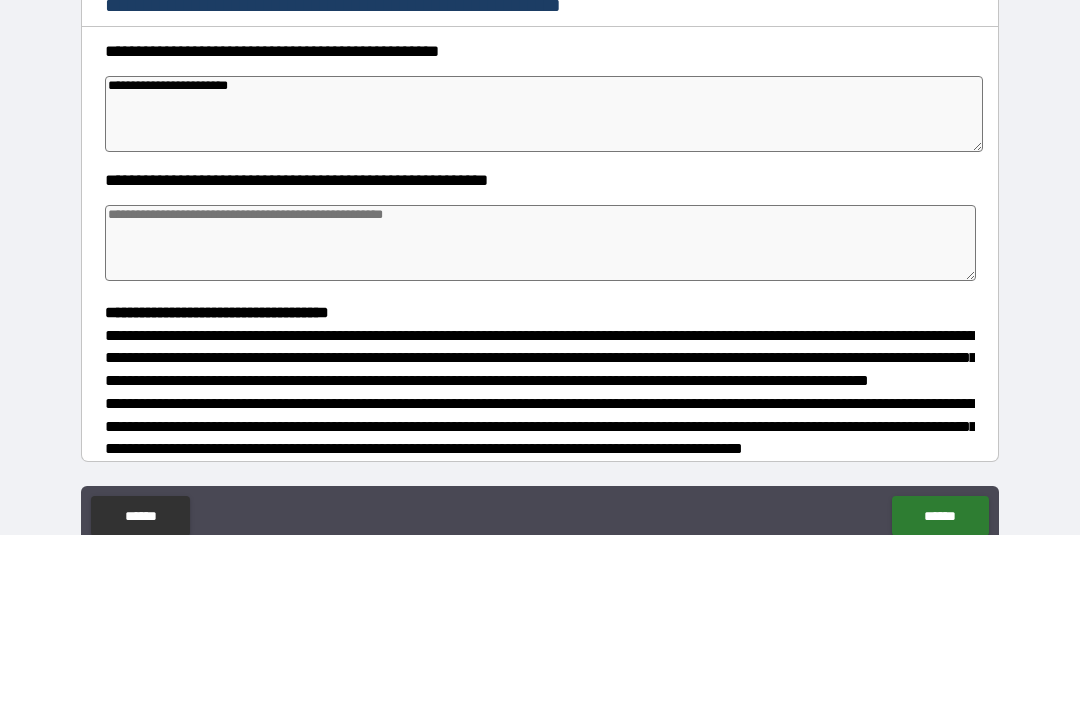 type on "*" 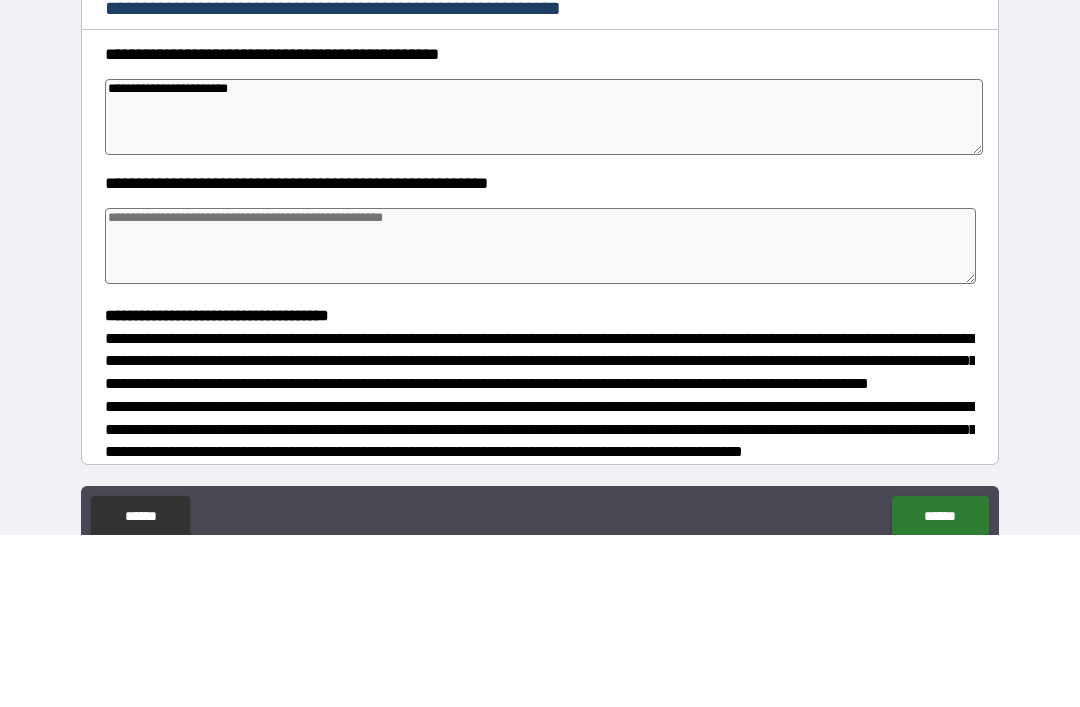scroll, scrollTop: 157, scrollLeft: 0, axis: vertical 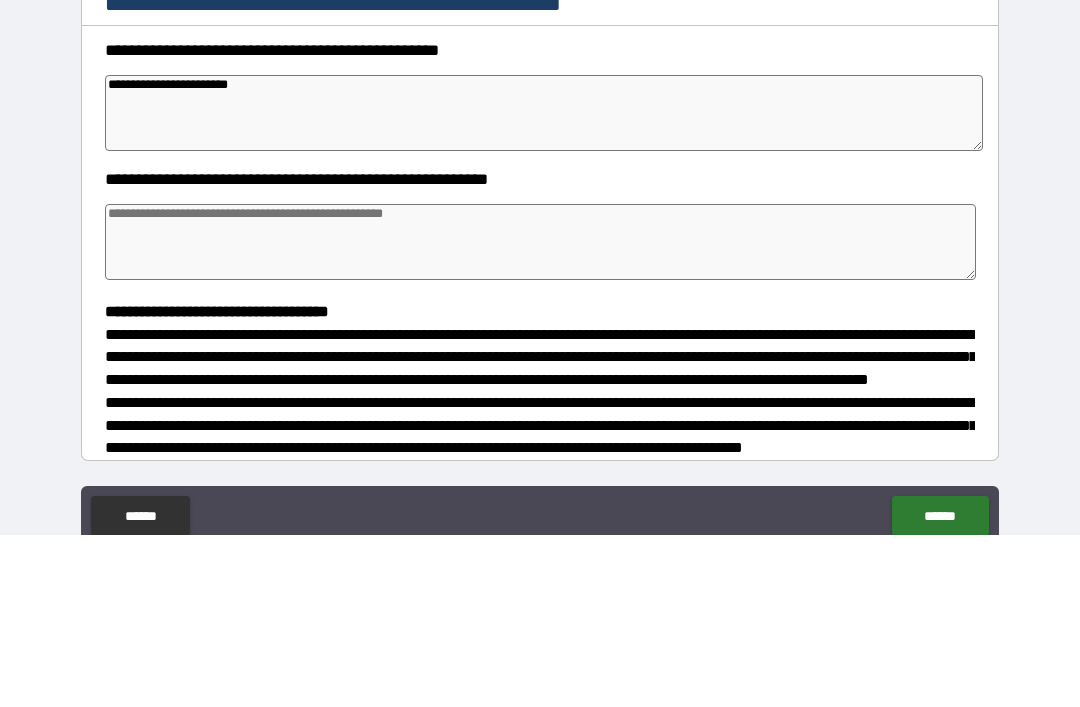 click on "**********" at bounding box center [544, 285] 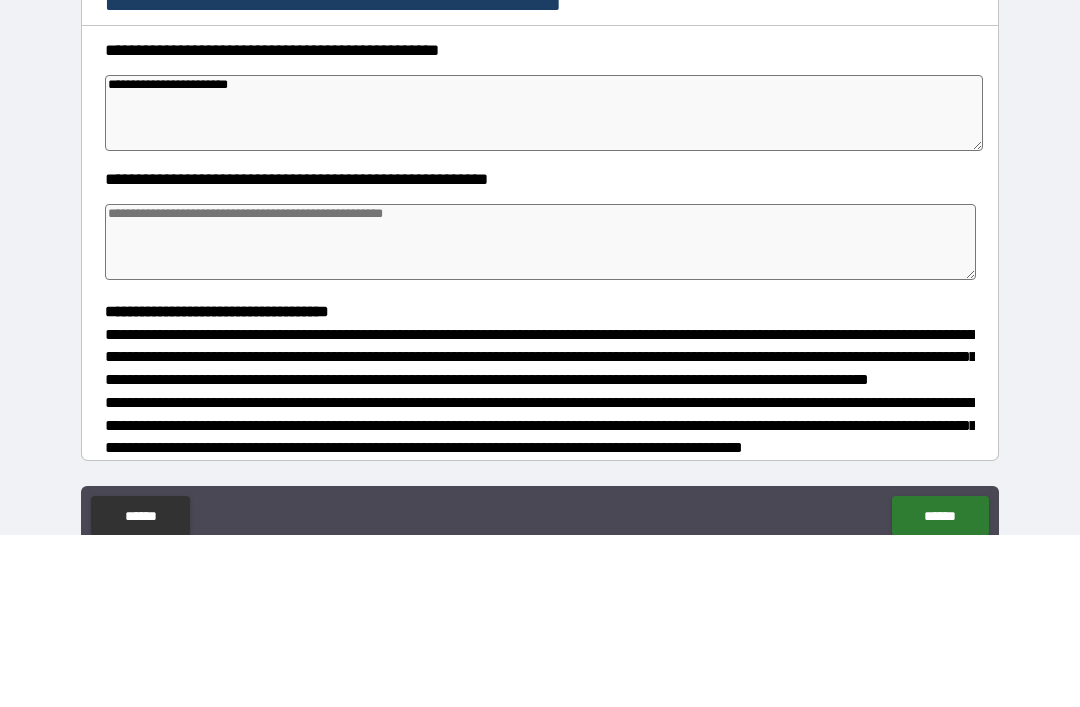type on "**********" 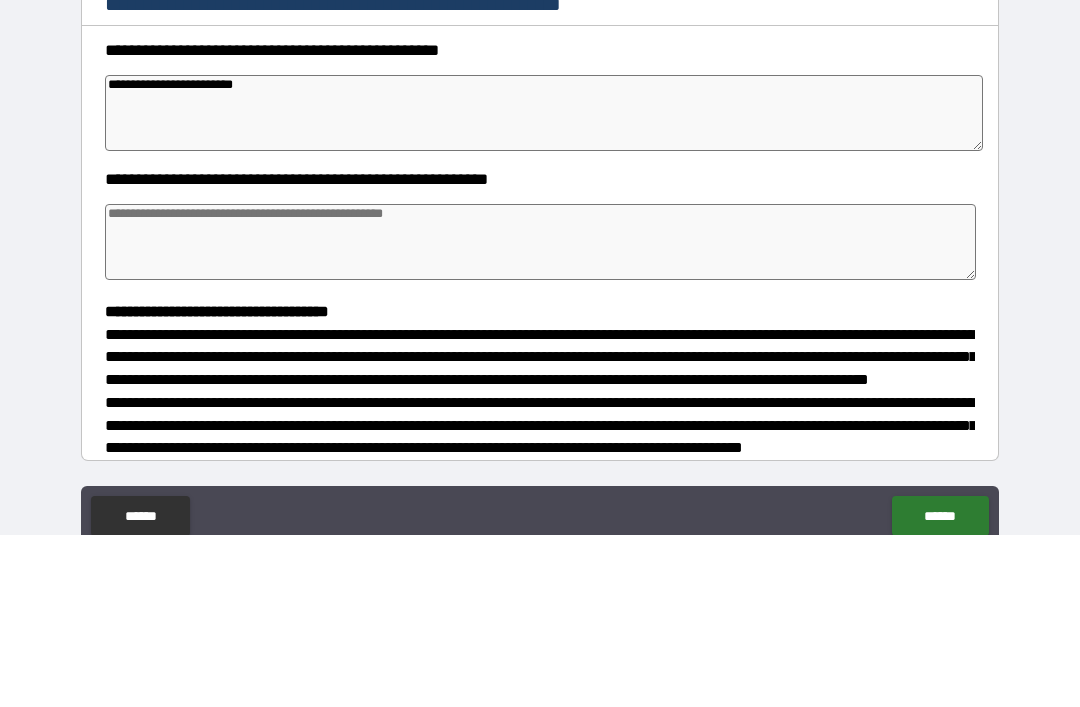 type on "*" 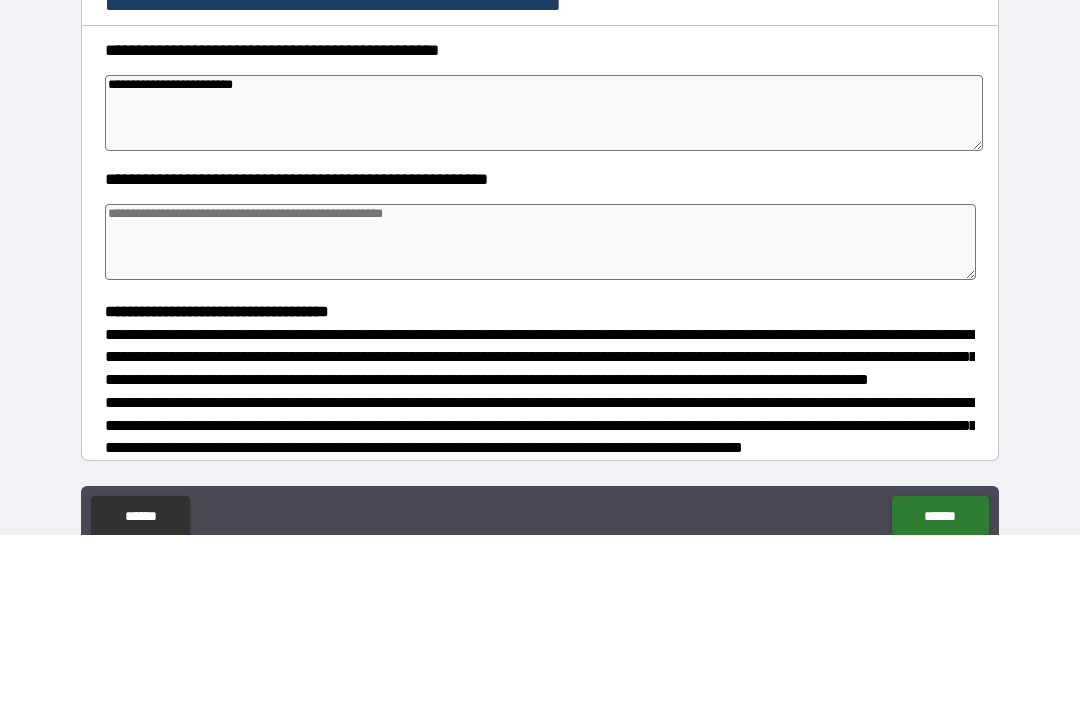 type on "*" 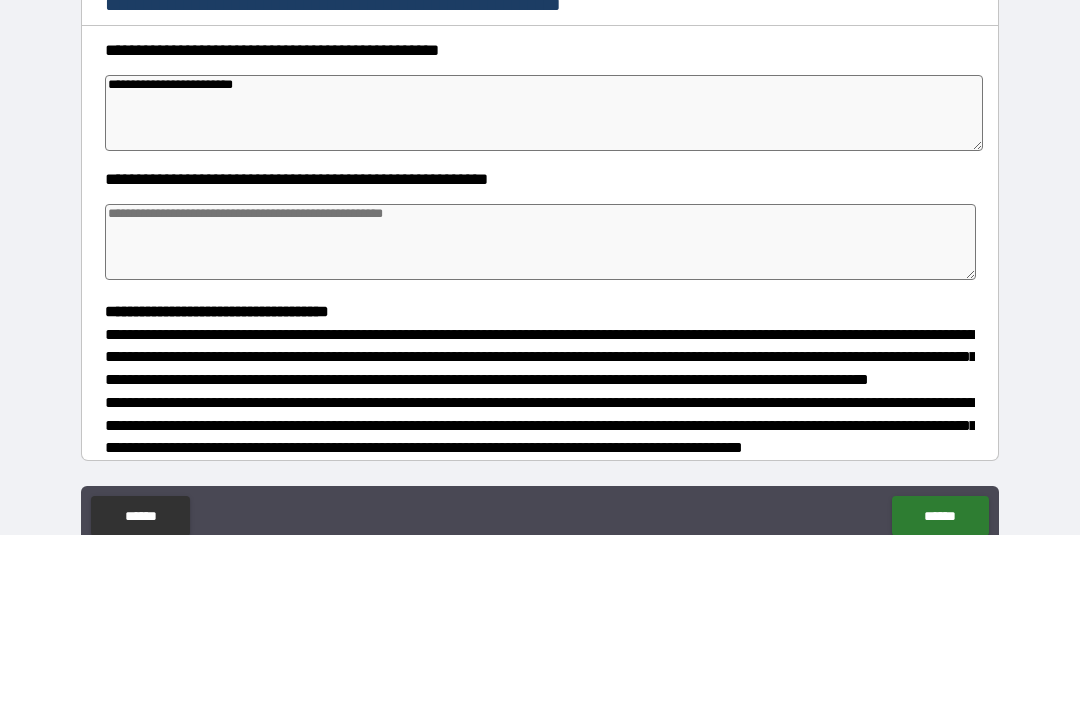 type on "*" 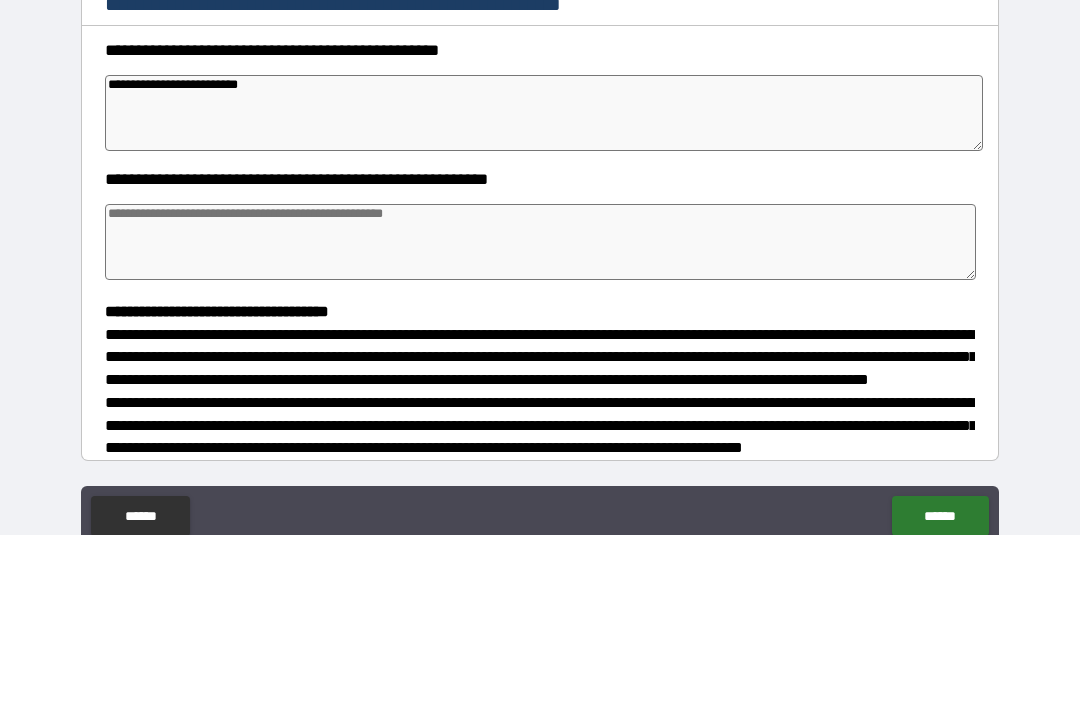 type on "*" 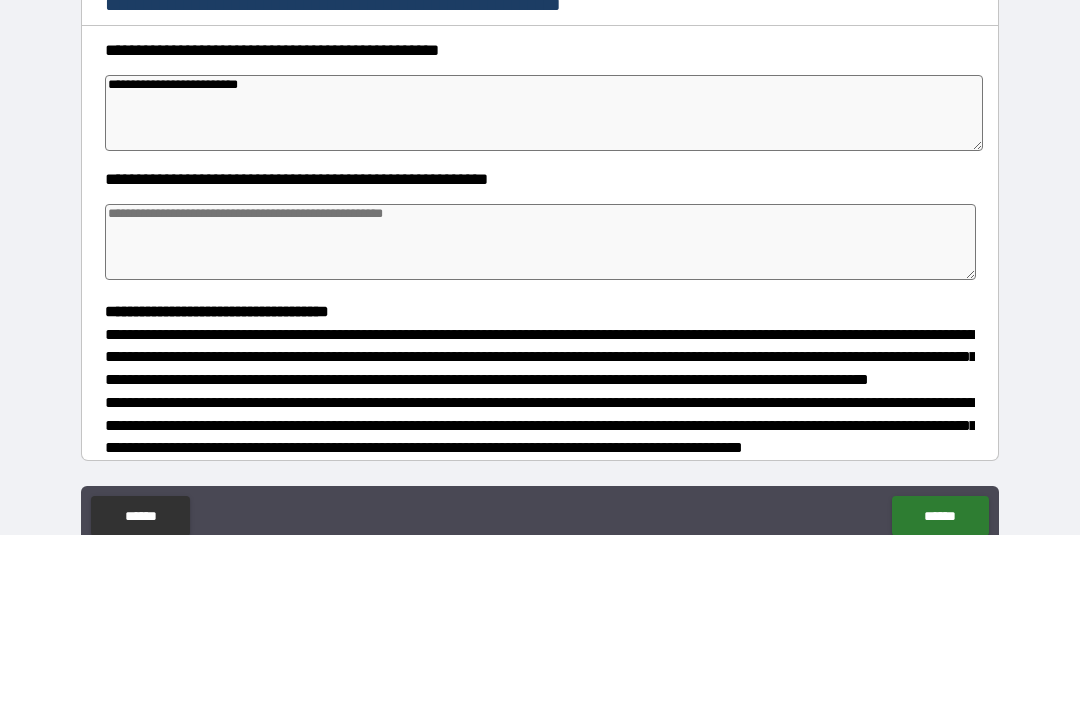 type on "**********" 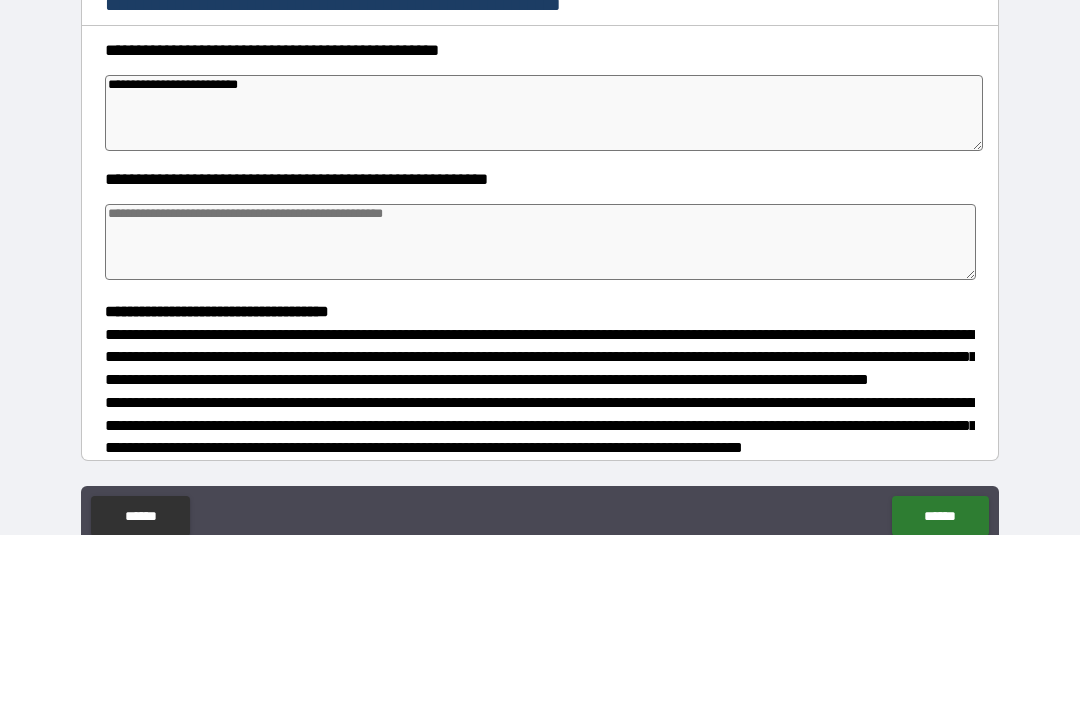 type on "*" 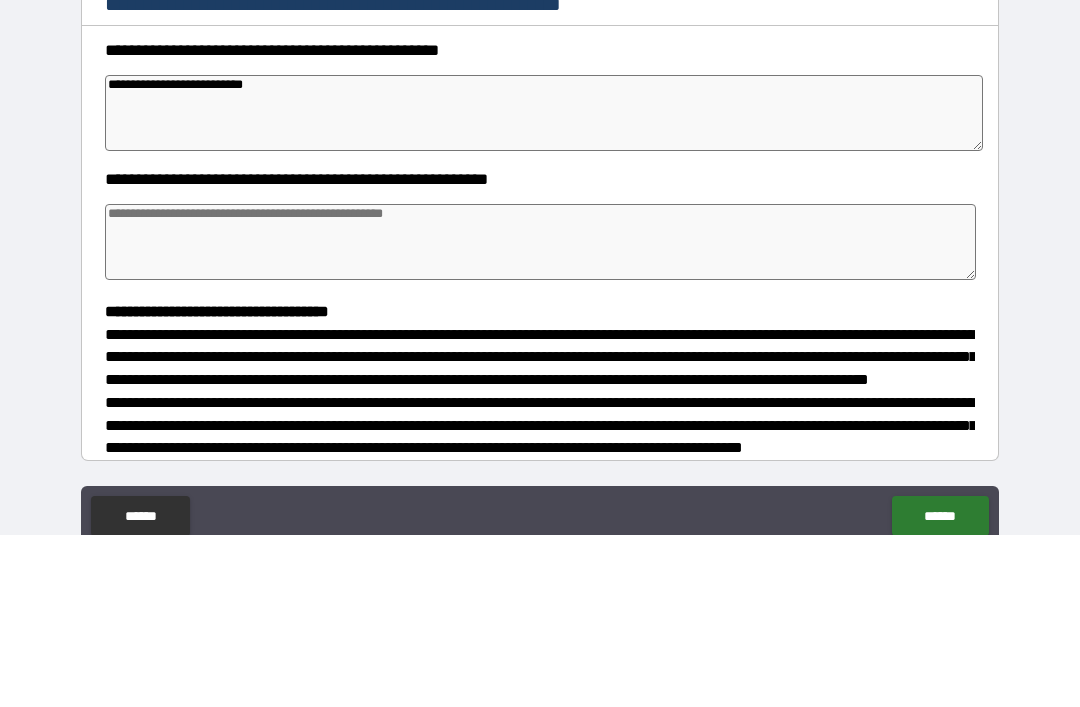 type on "*" 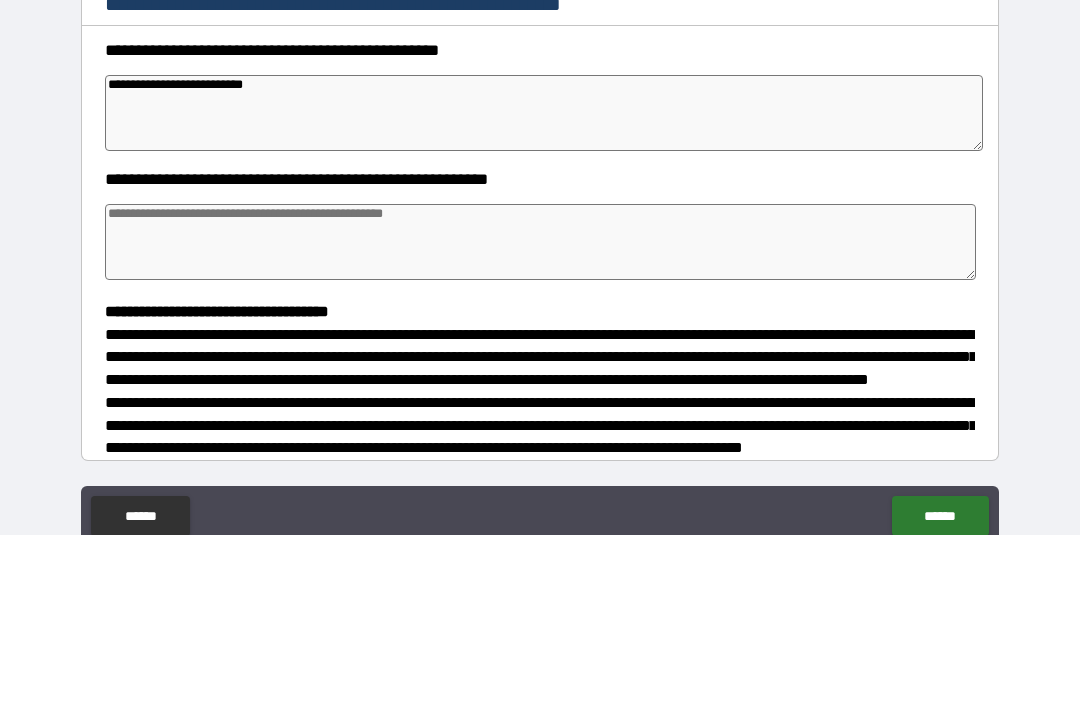 type on "**********" 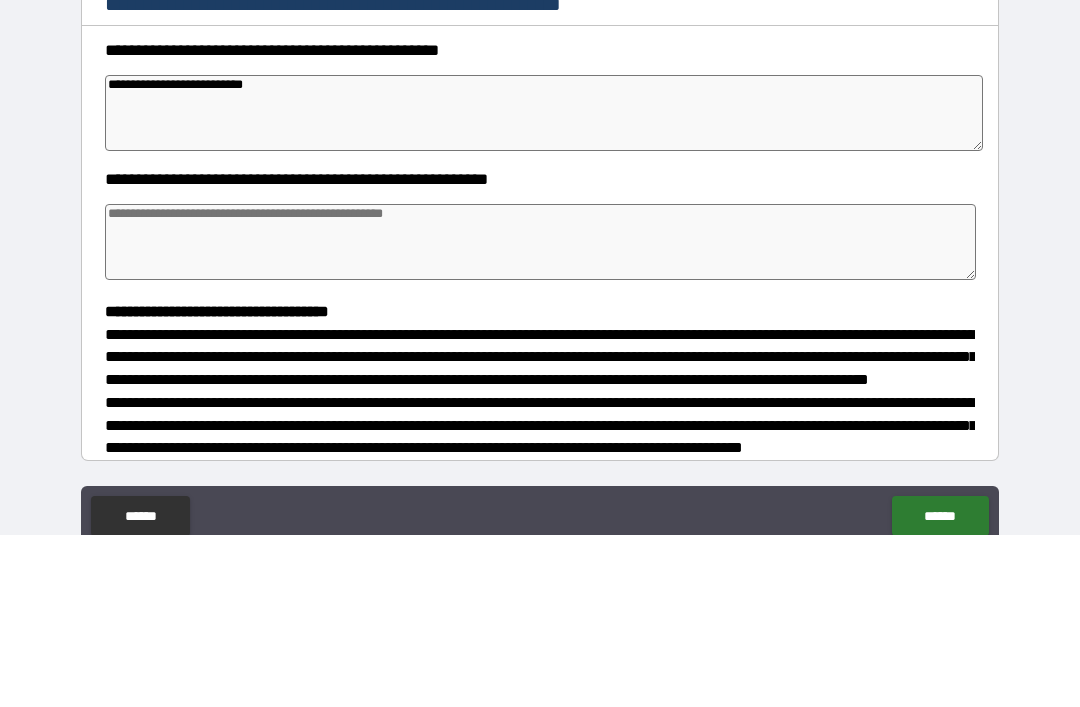 type on "*" 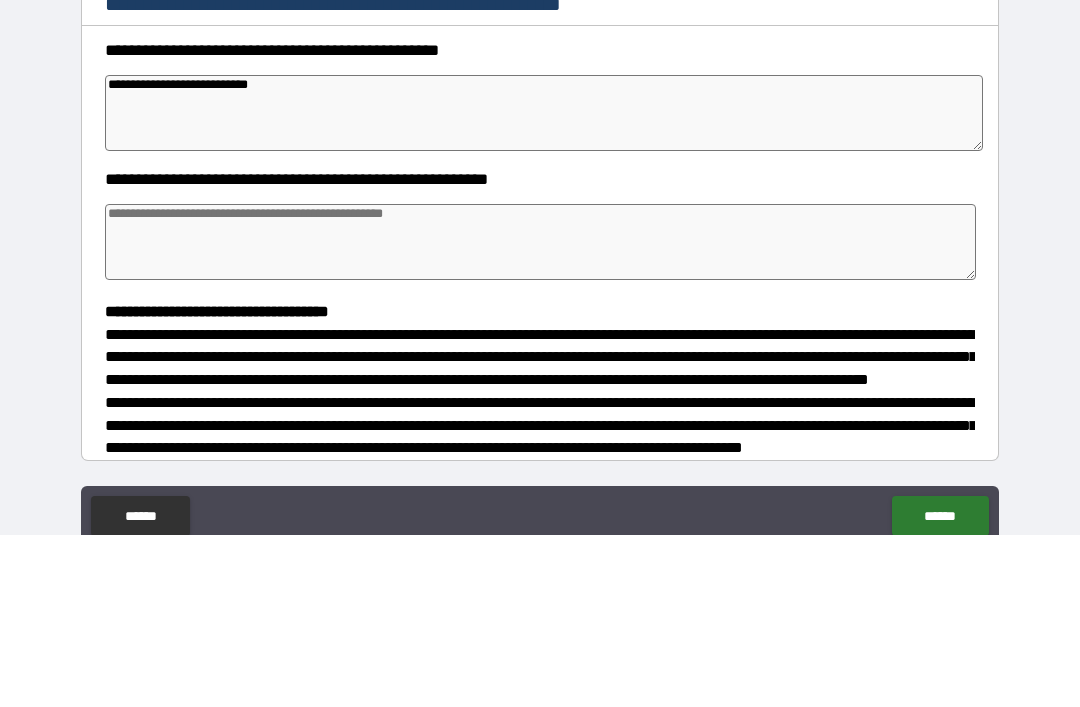 type on "*" 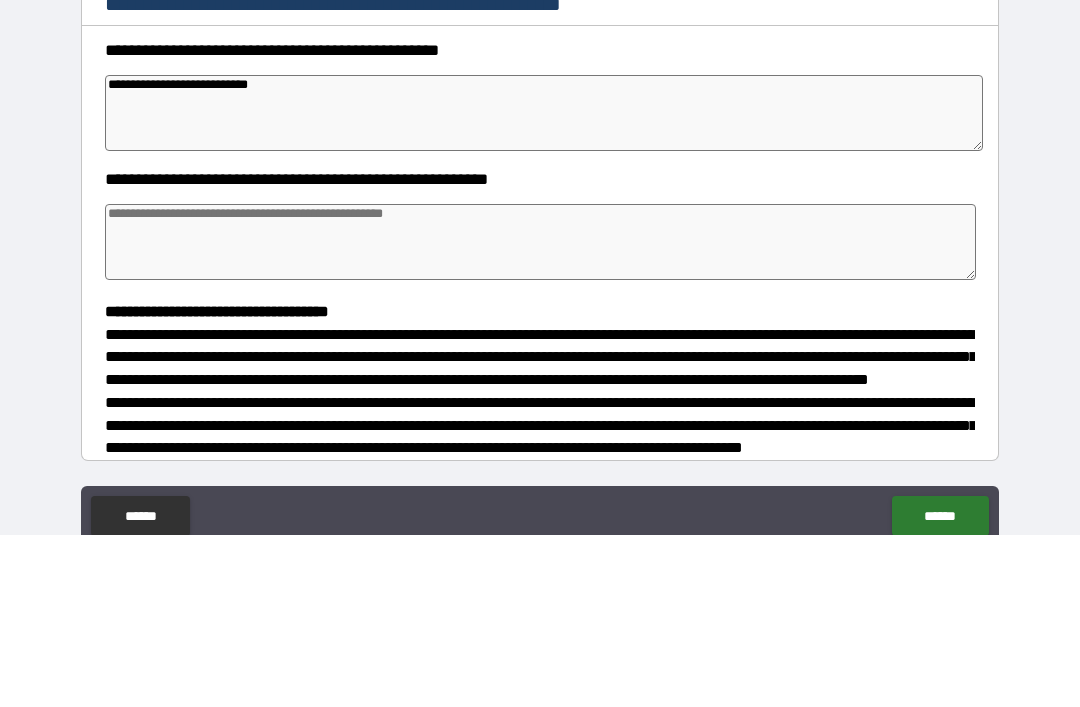 type on "*" 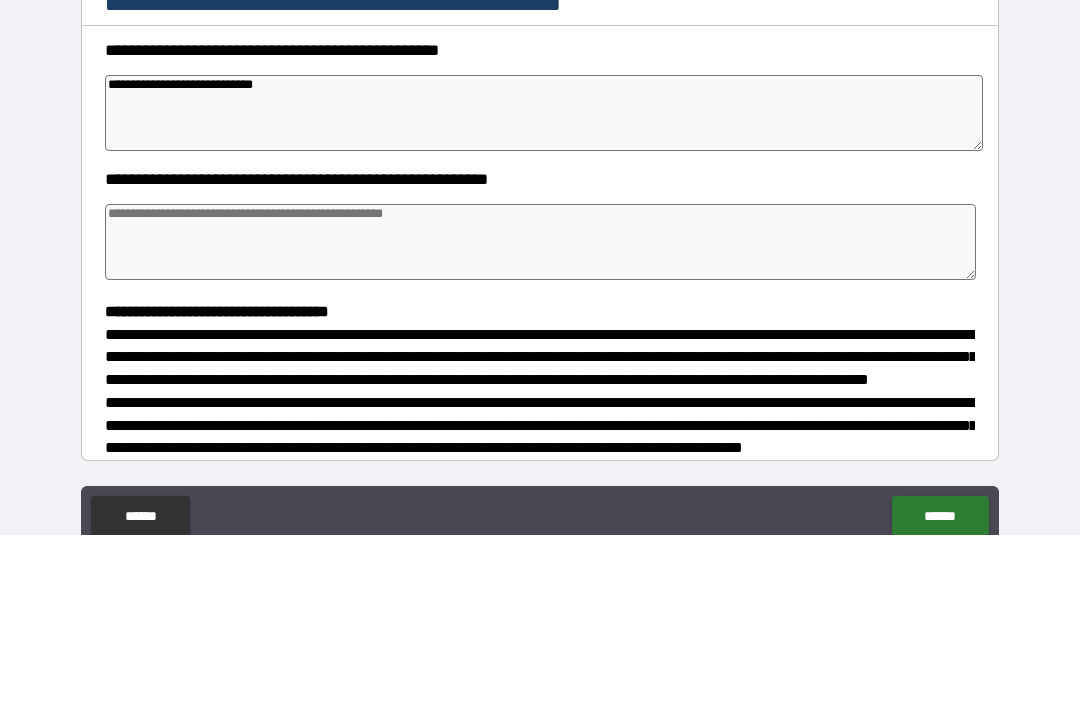 type on "*" 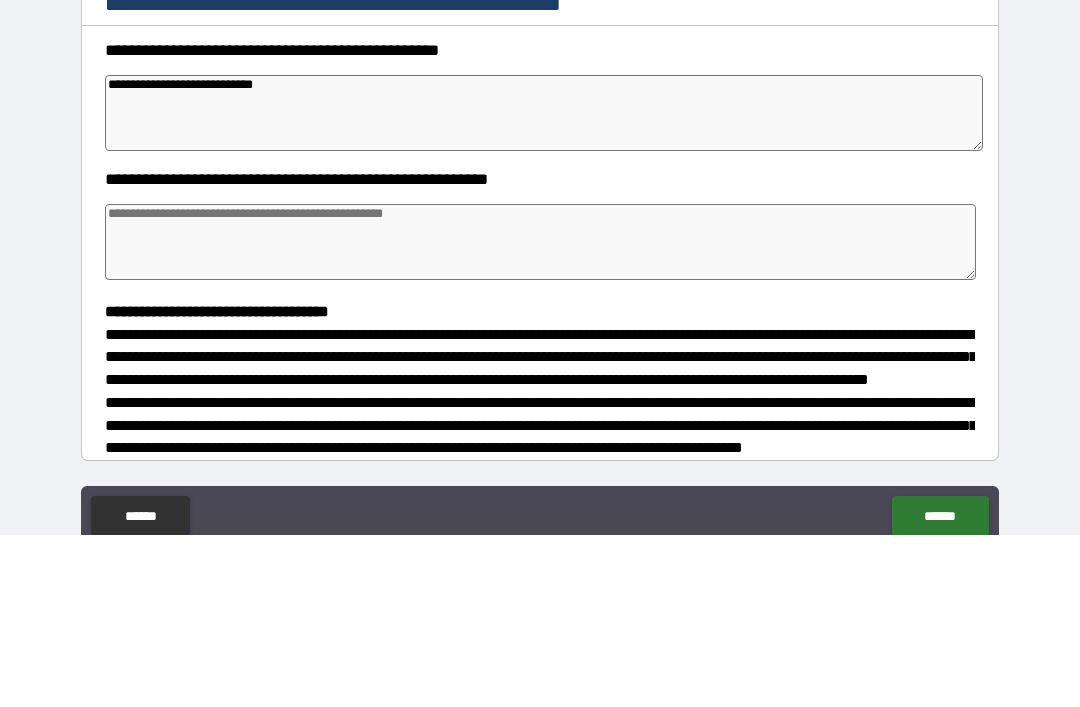 type on "**********" 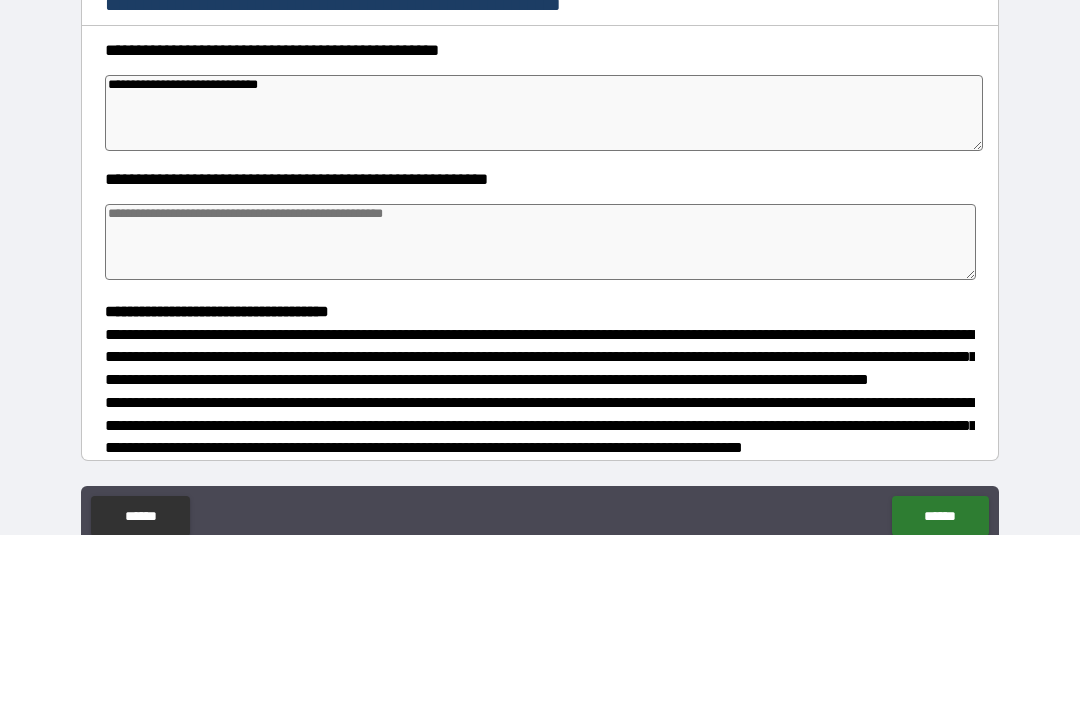 type on "*" 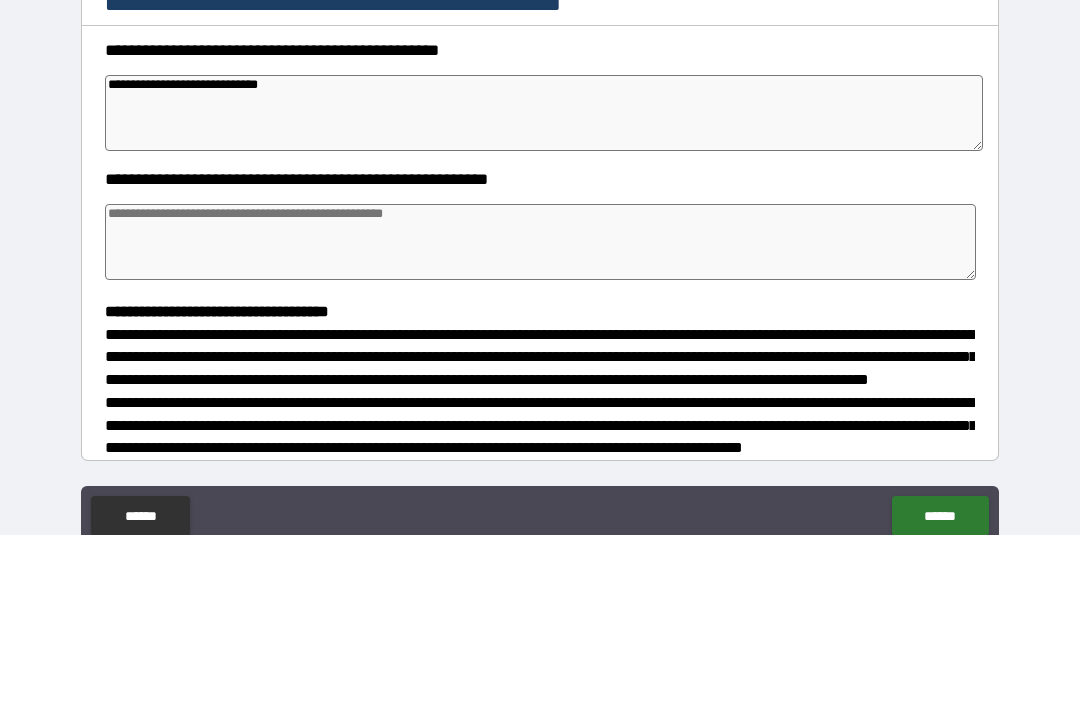 type on "**********" 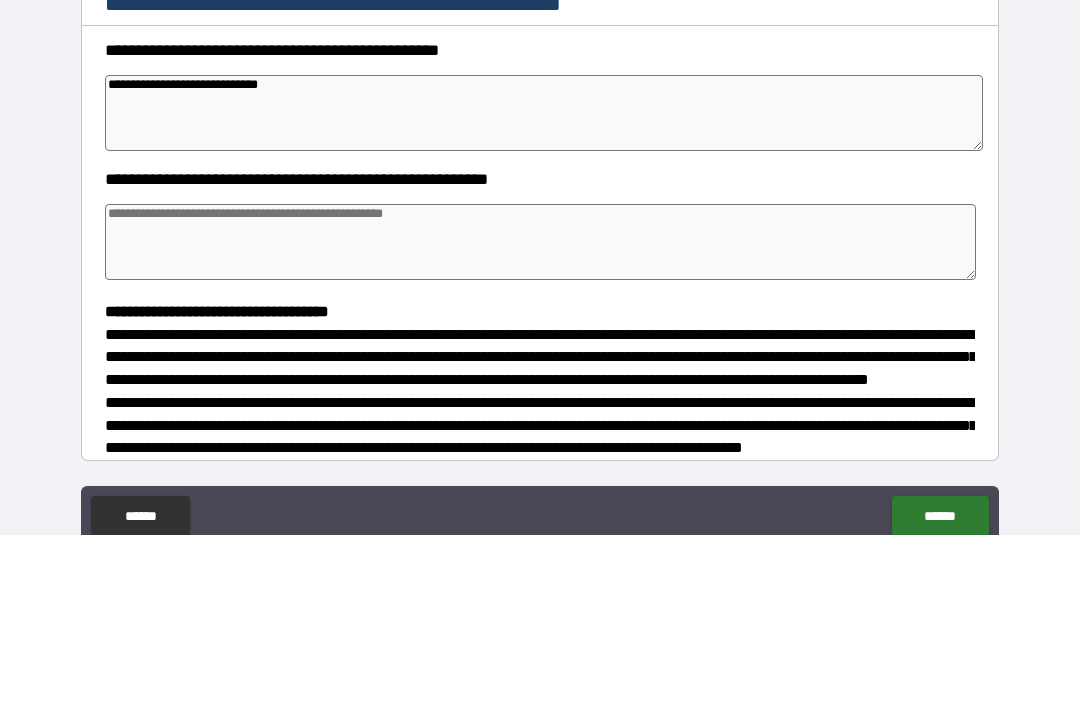 type on "*" 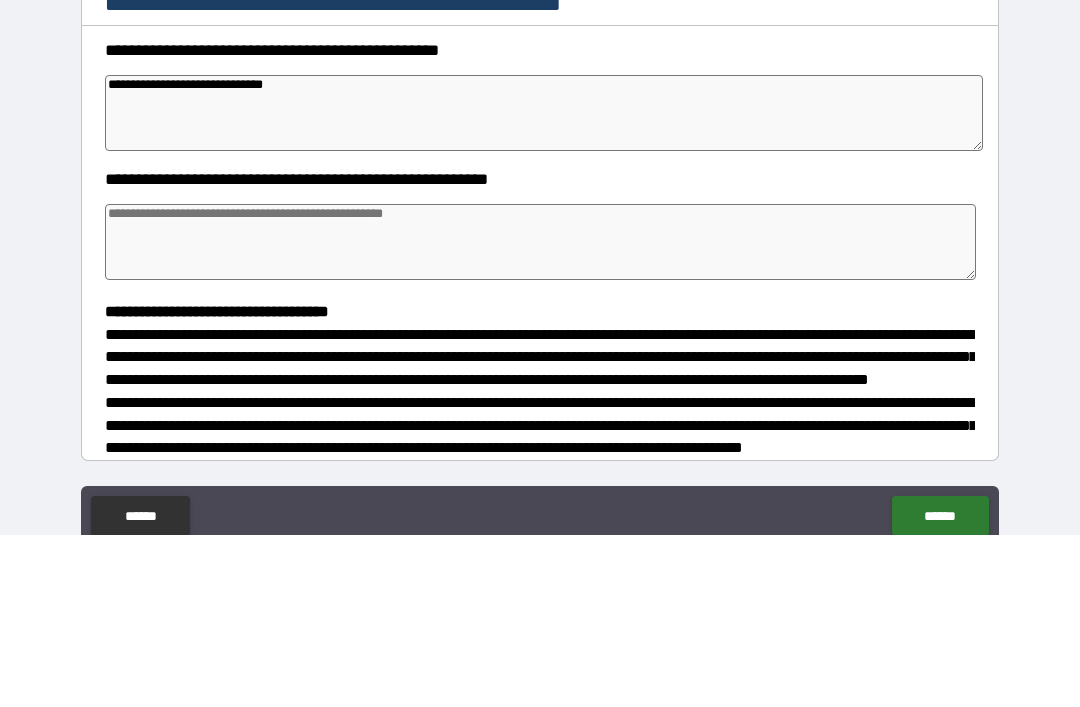 type on "*" 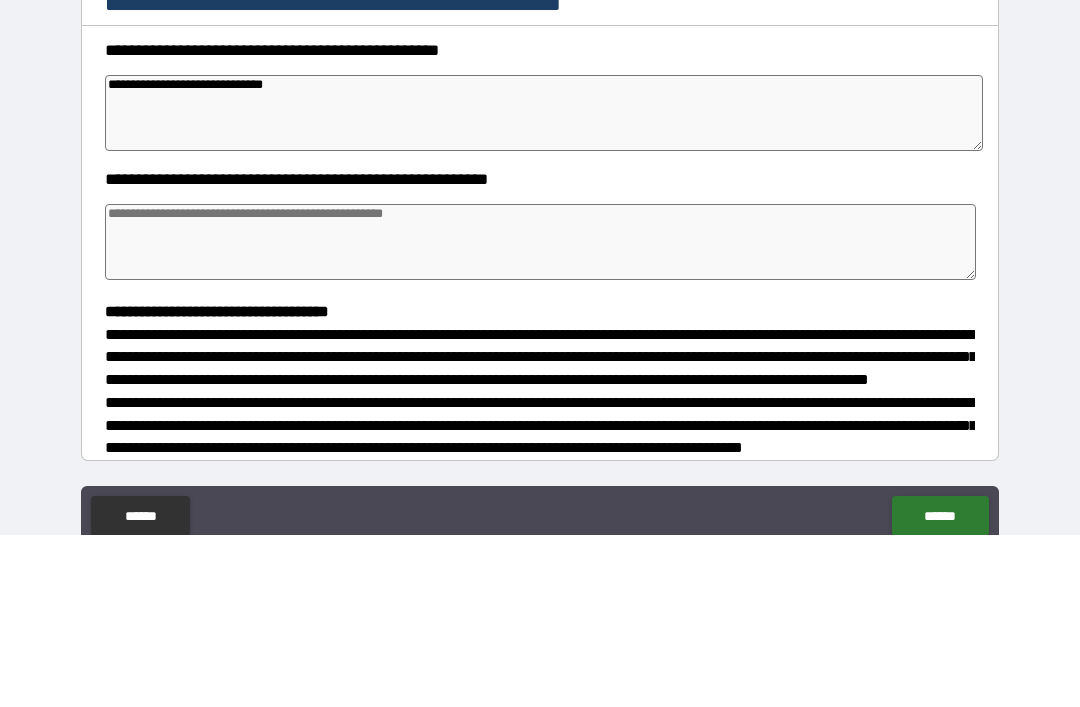 type on "*" 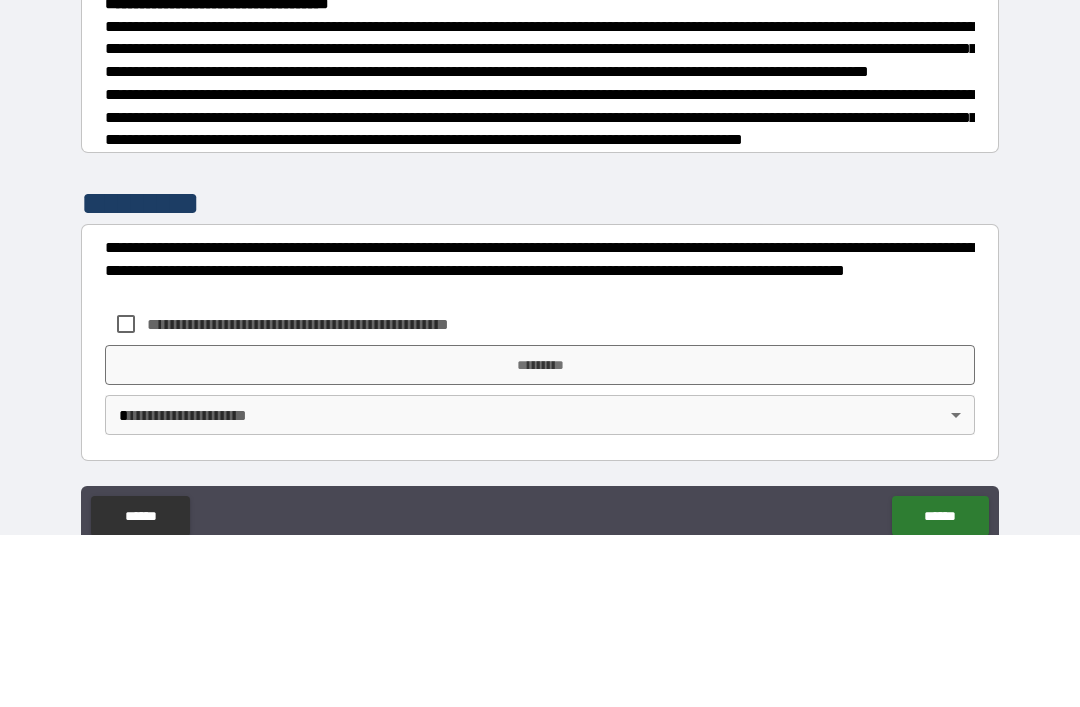 scroll, scrollTop: 504, scrollLeft: 0, axis: vertical 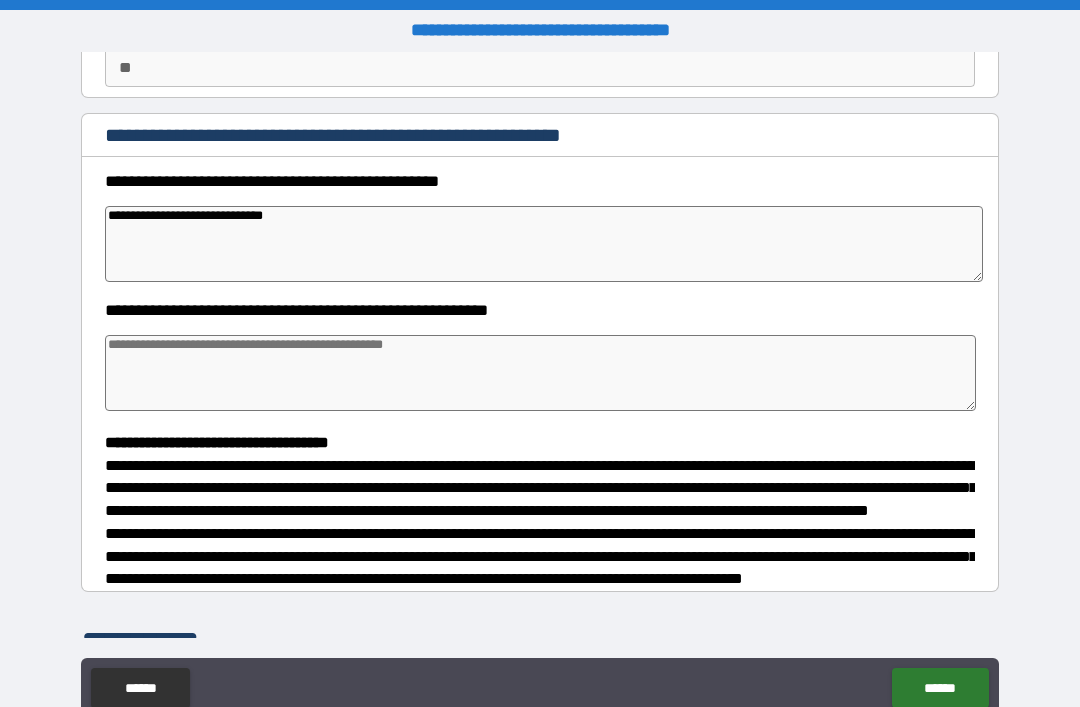 click on "**********" at bounding box center (540, 388) 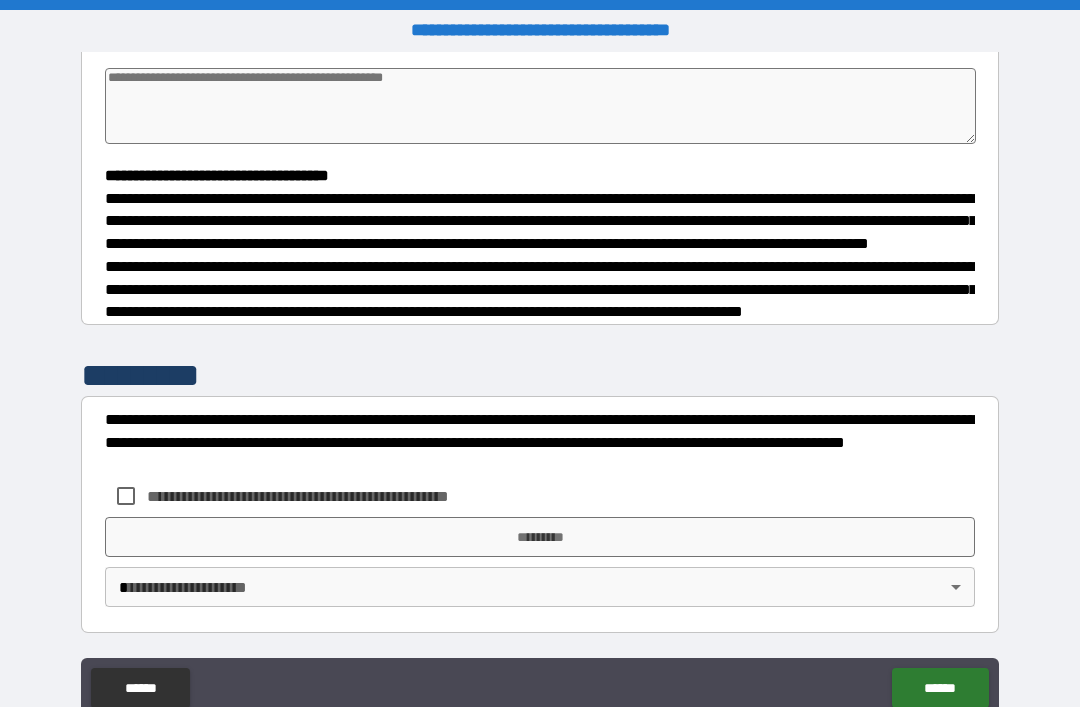 scroll, scrollTop: 504, scrollLeft: 0, axis: vertical 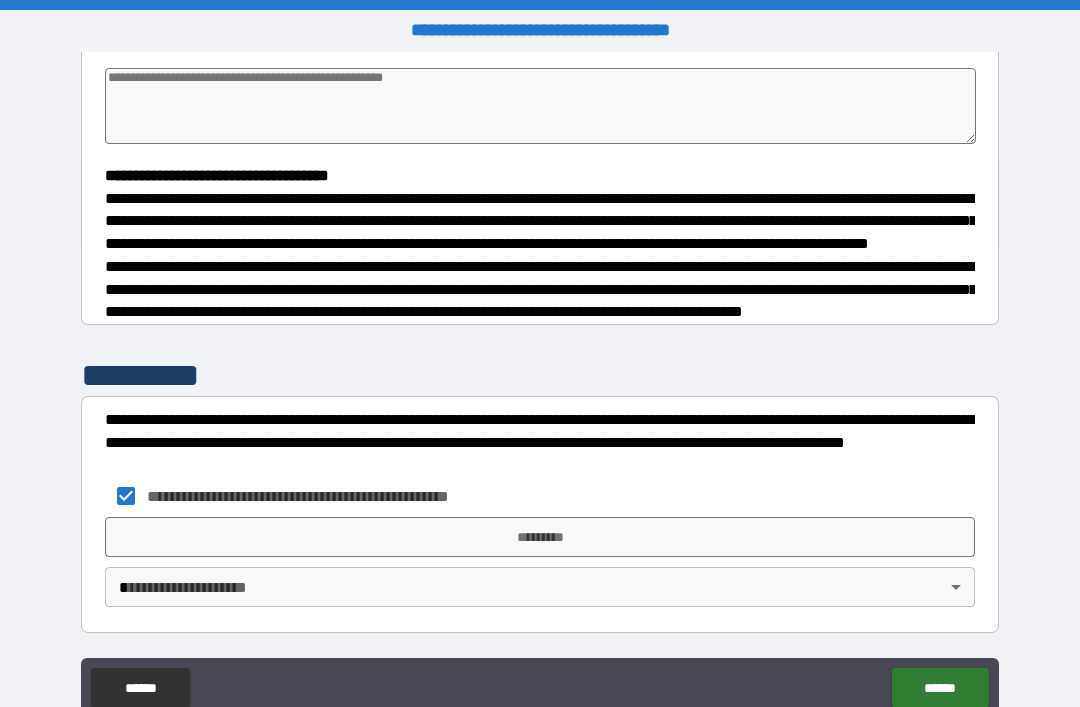 type on "*" 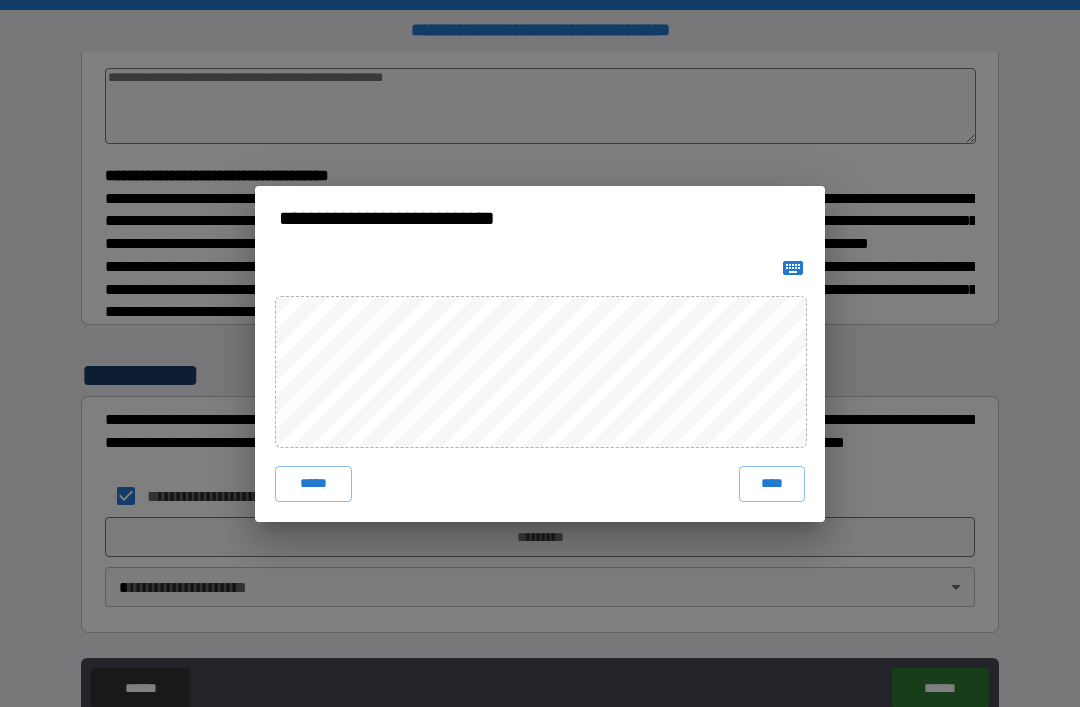 click on "****" at bounding box center [772, 484] 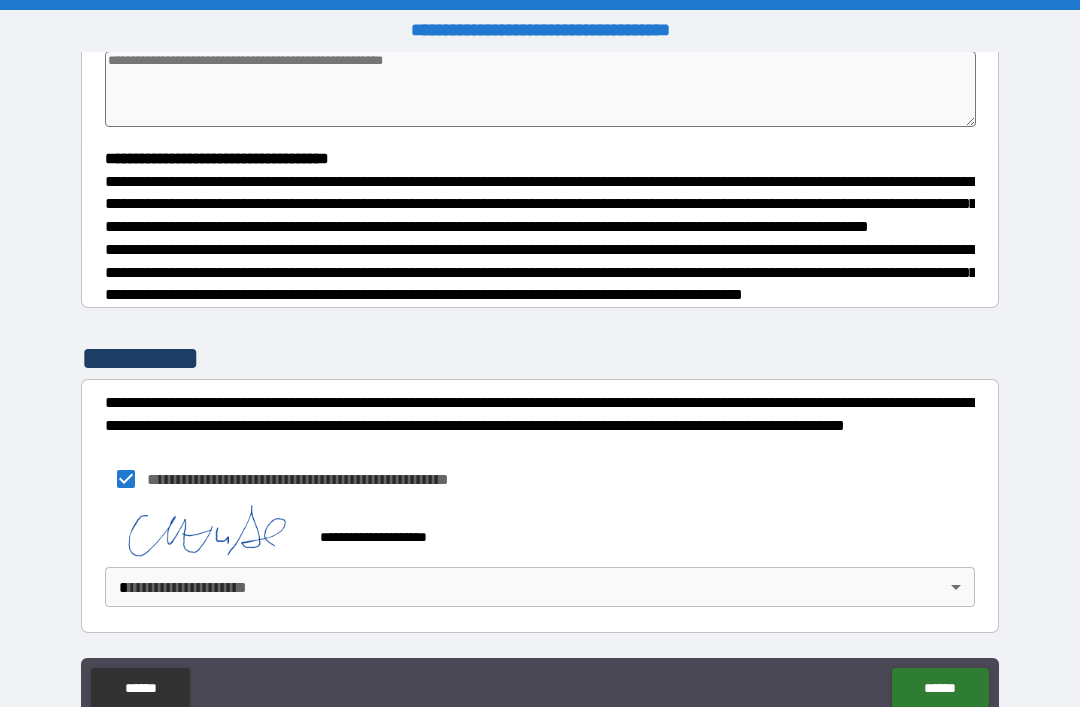 type on "*" 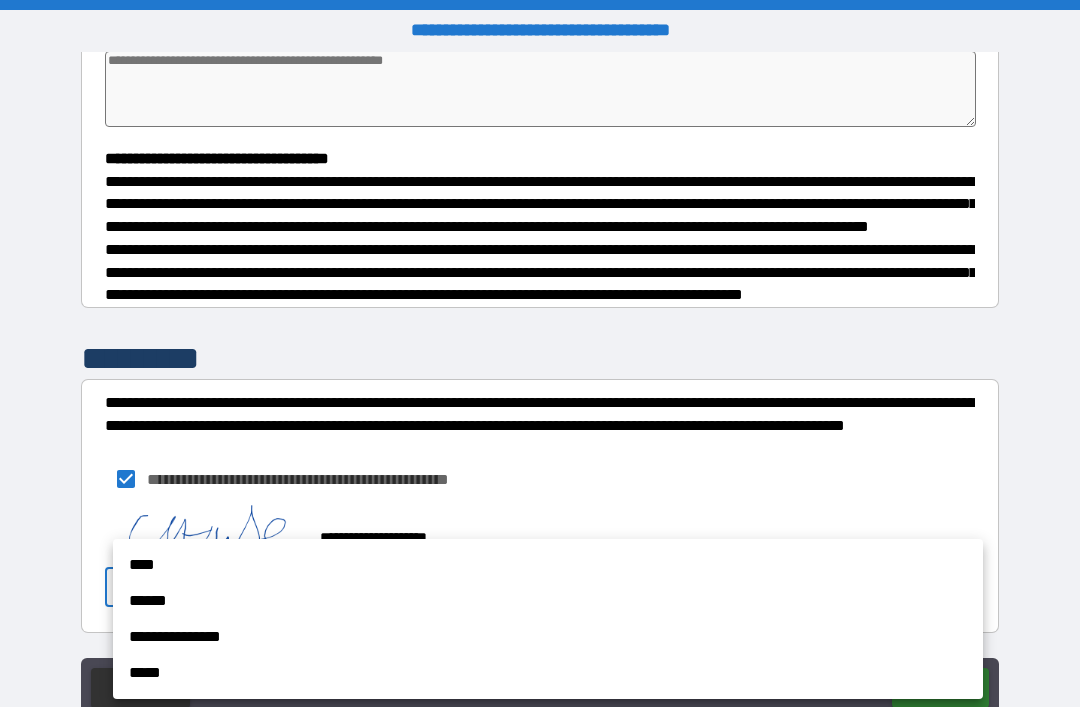 click on "**********" at bounding box center [548, 637] 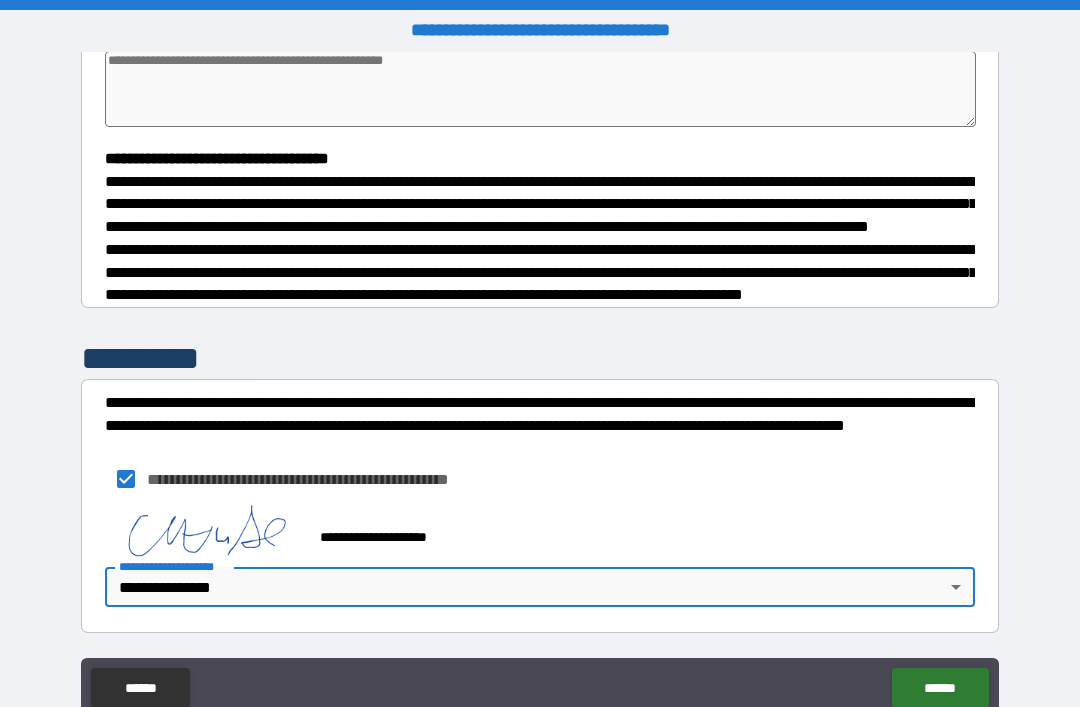type on "*" 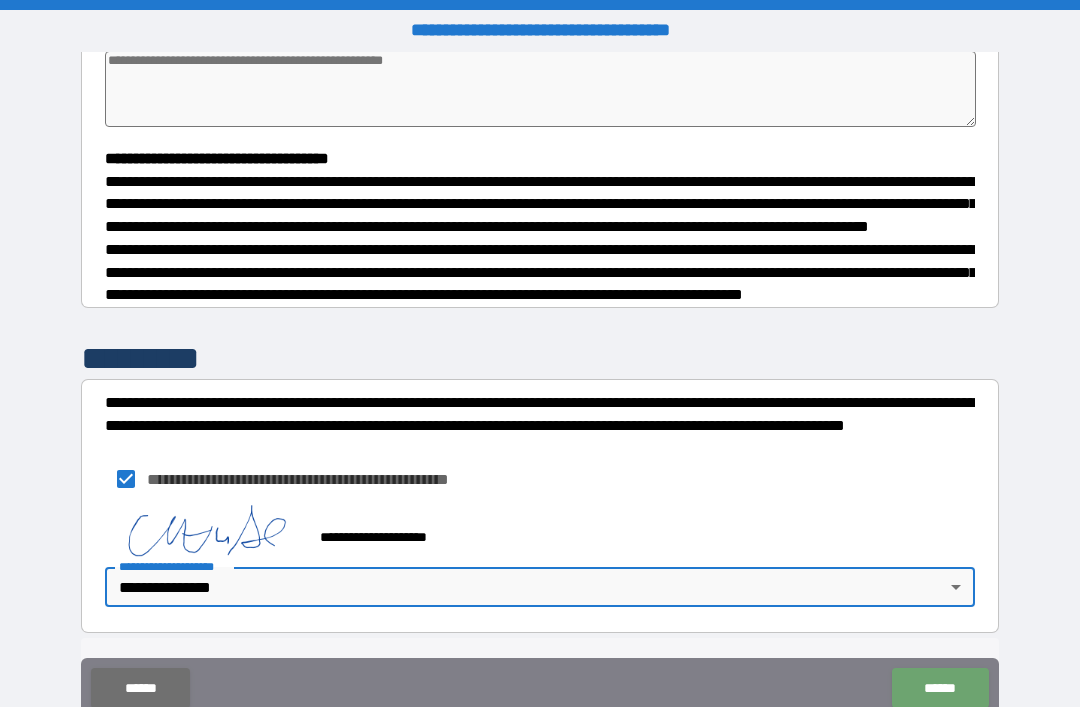 click on "******" at bounding box center (940, 688) 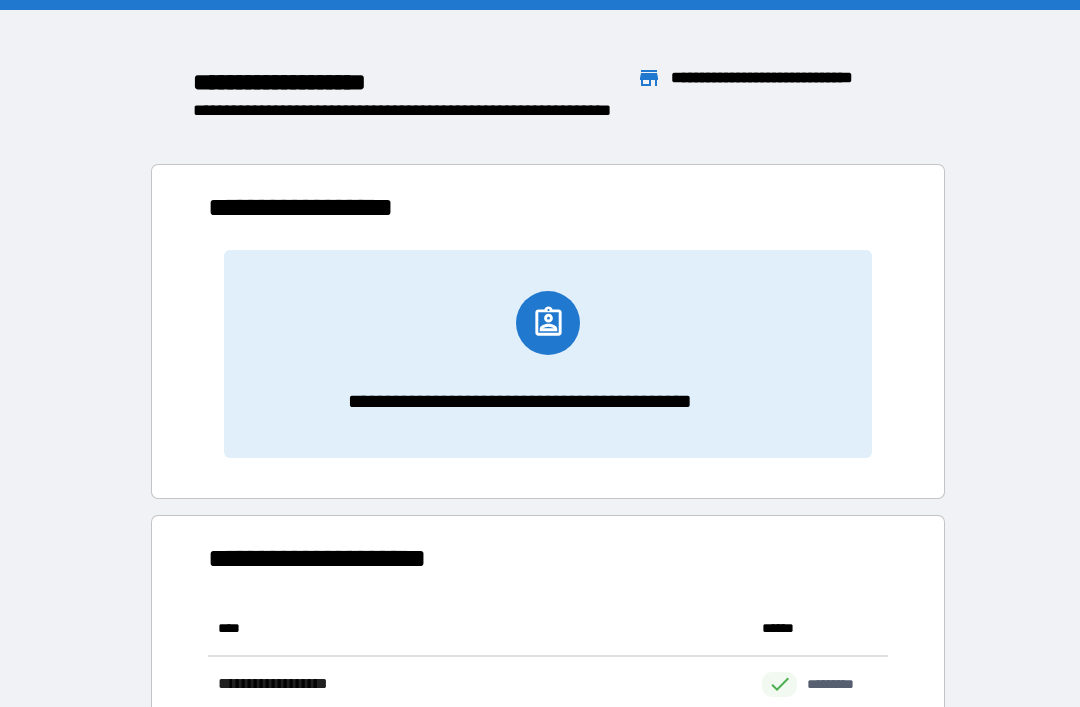 scroll, scrollTop: 441, scrollLeft: 680, axis: both 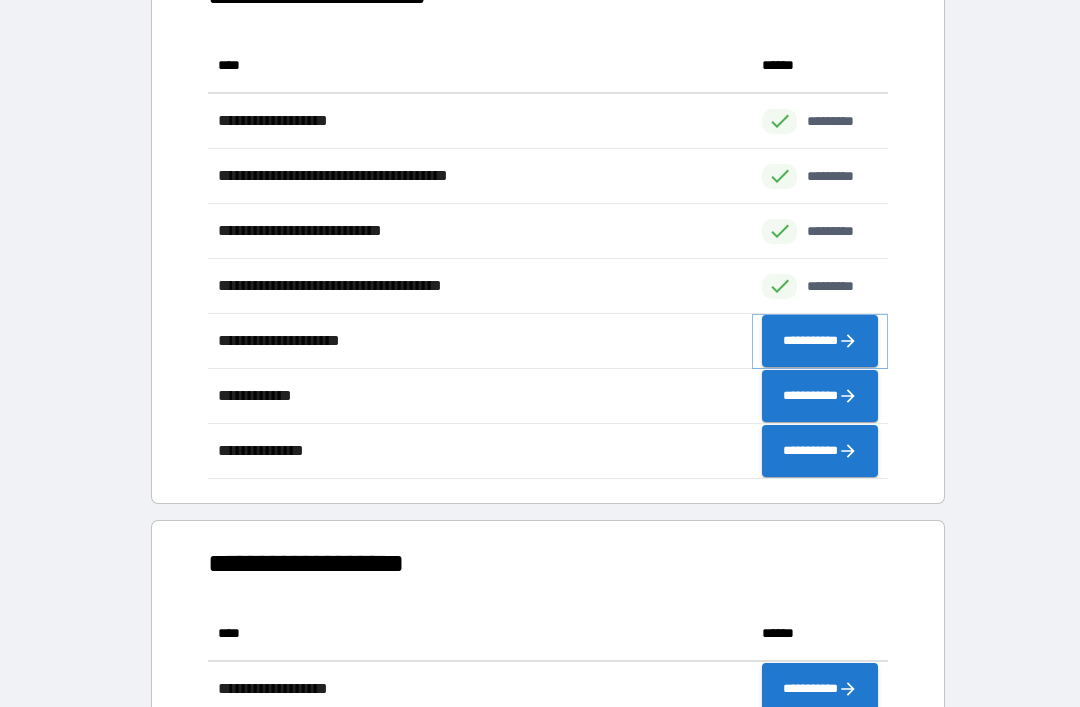 click on "**********" at bounding box center (820, 341) 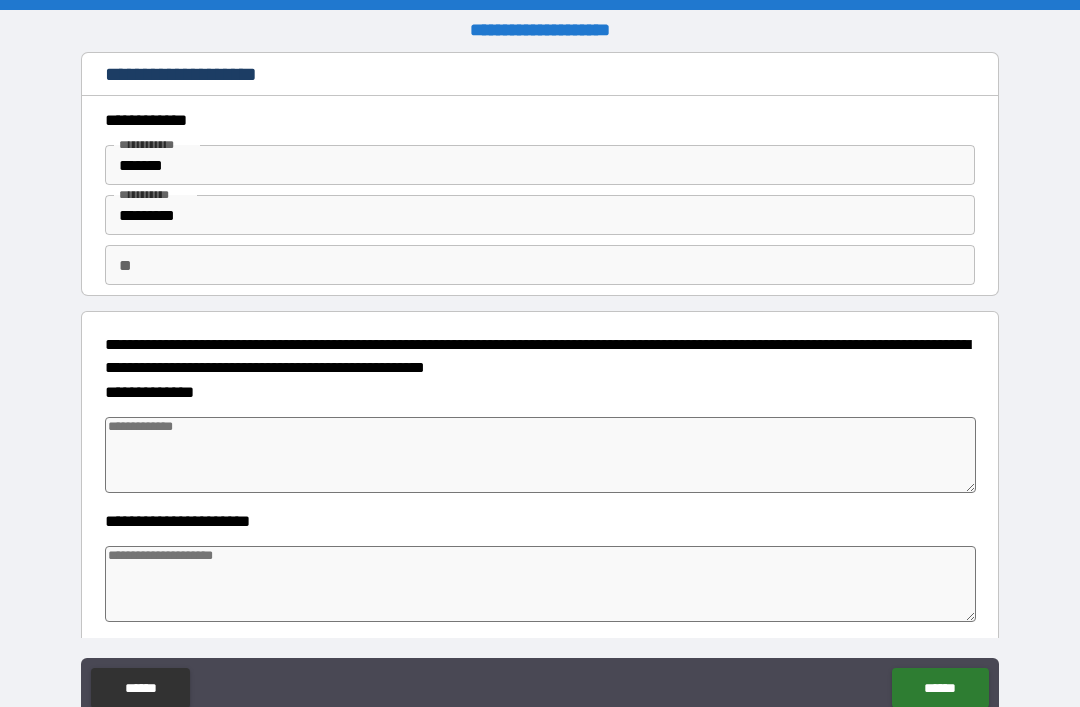 type on "*" 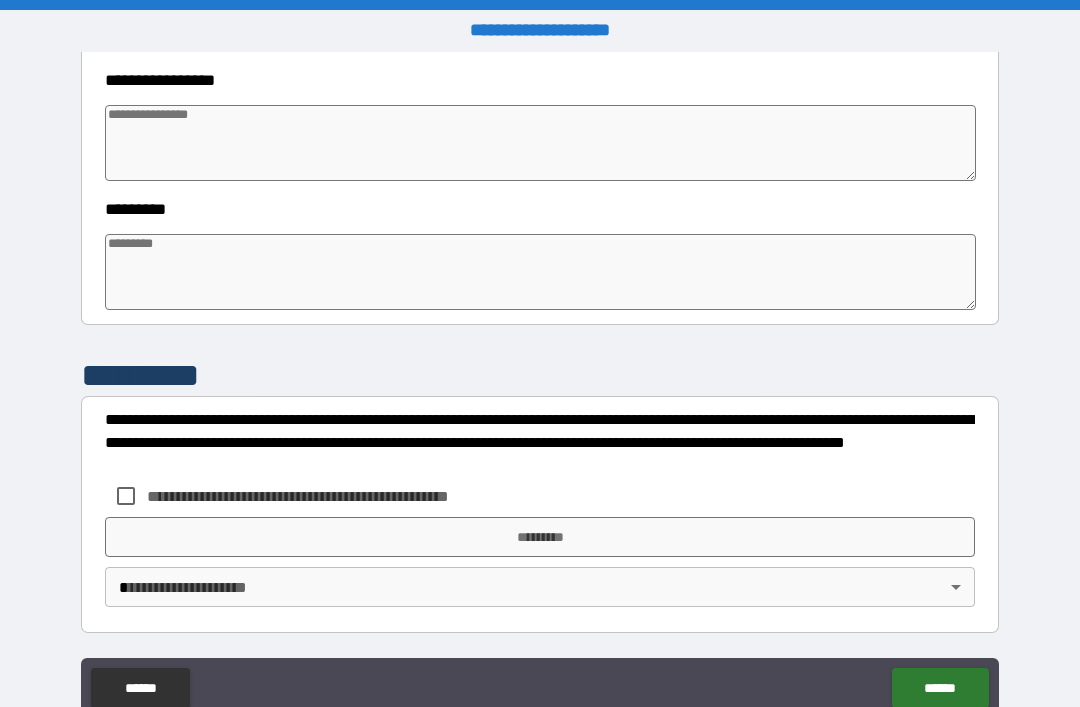 scroll, scrollTop: 570, scrollLeft: 0, axis: vertical 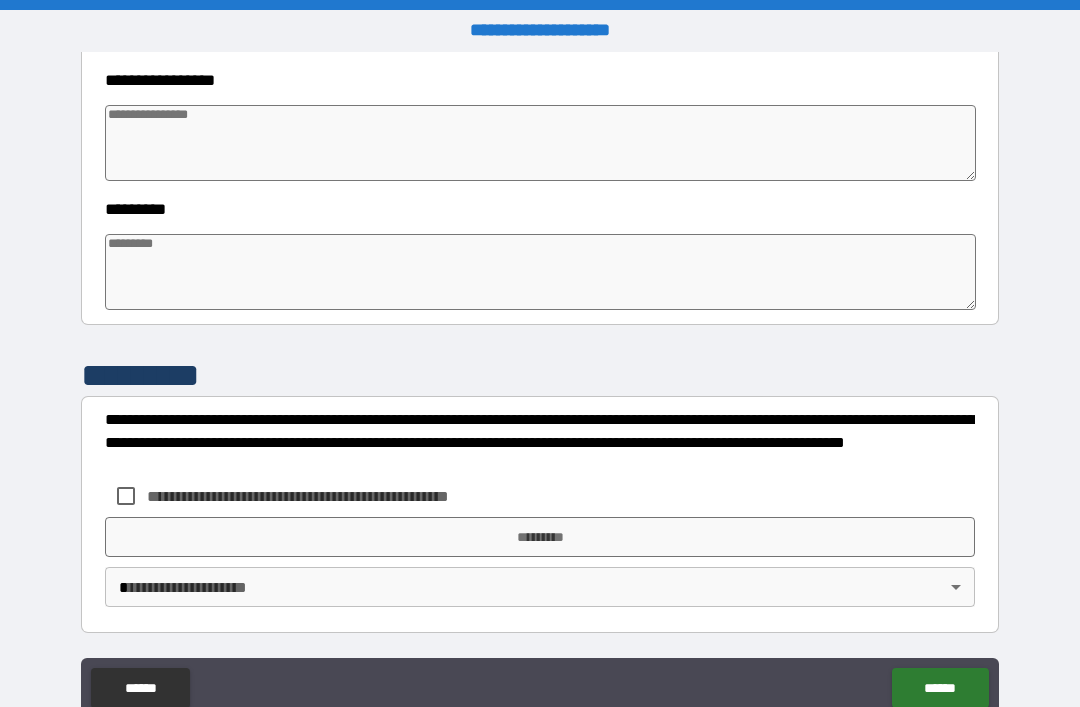 type on "*" 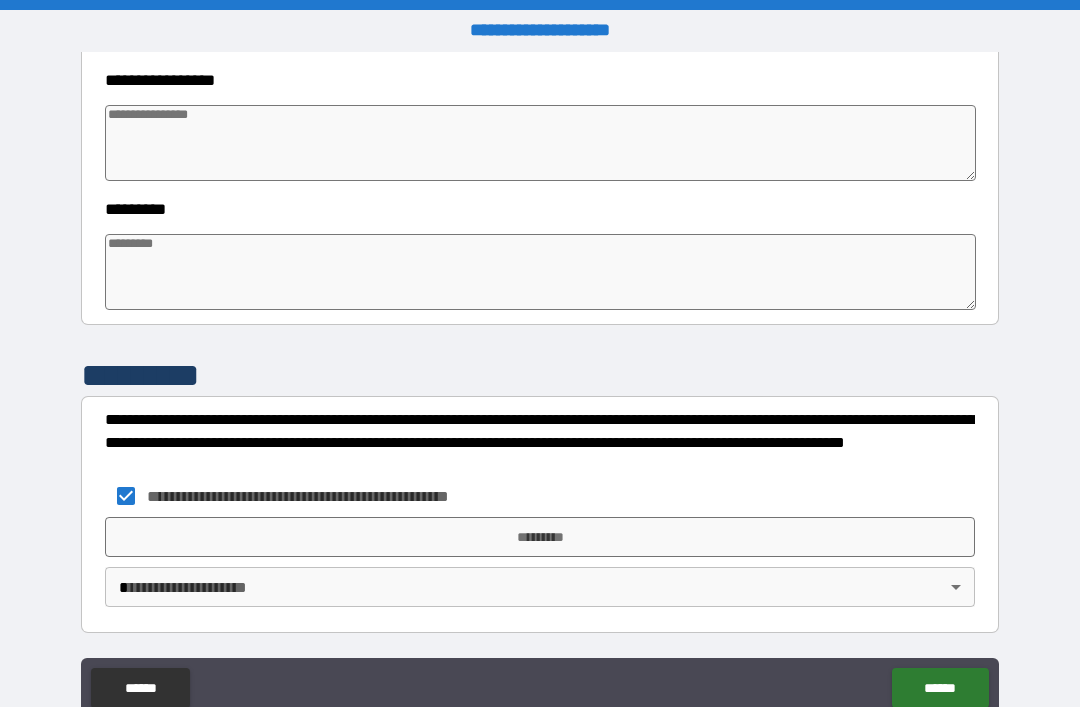 type on "*" 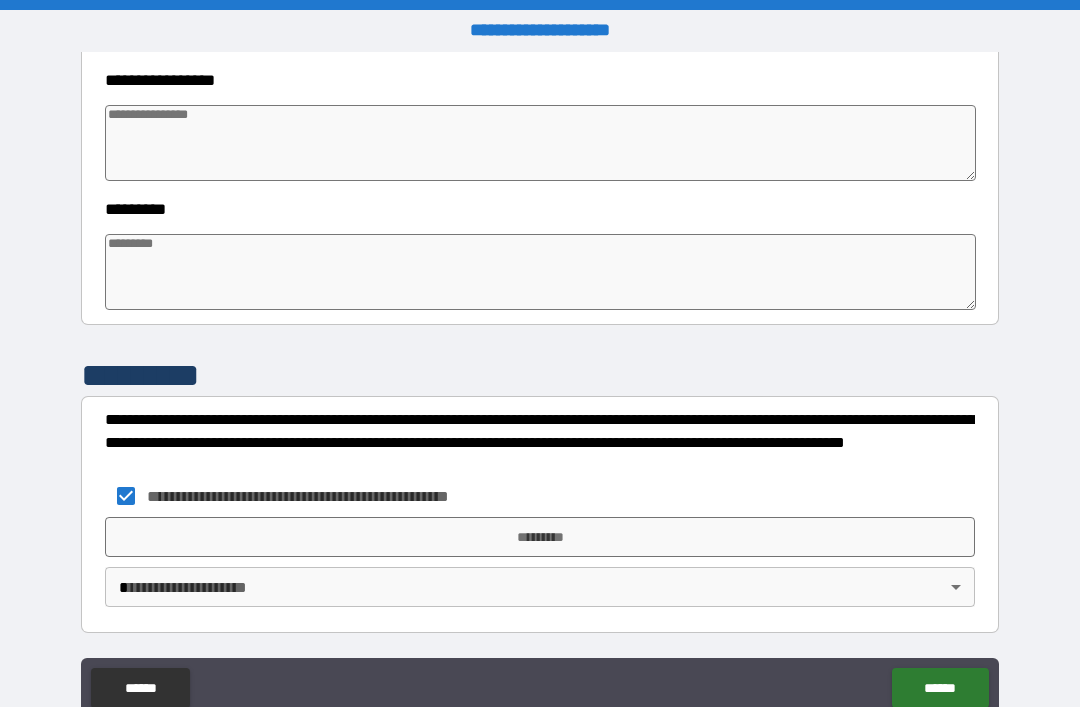type on "*" 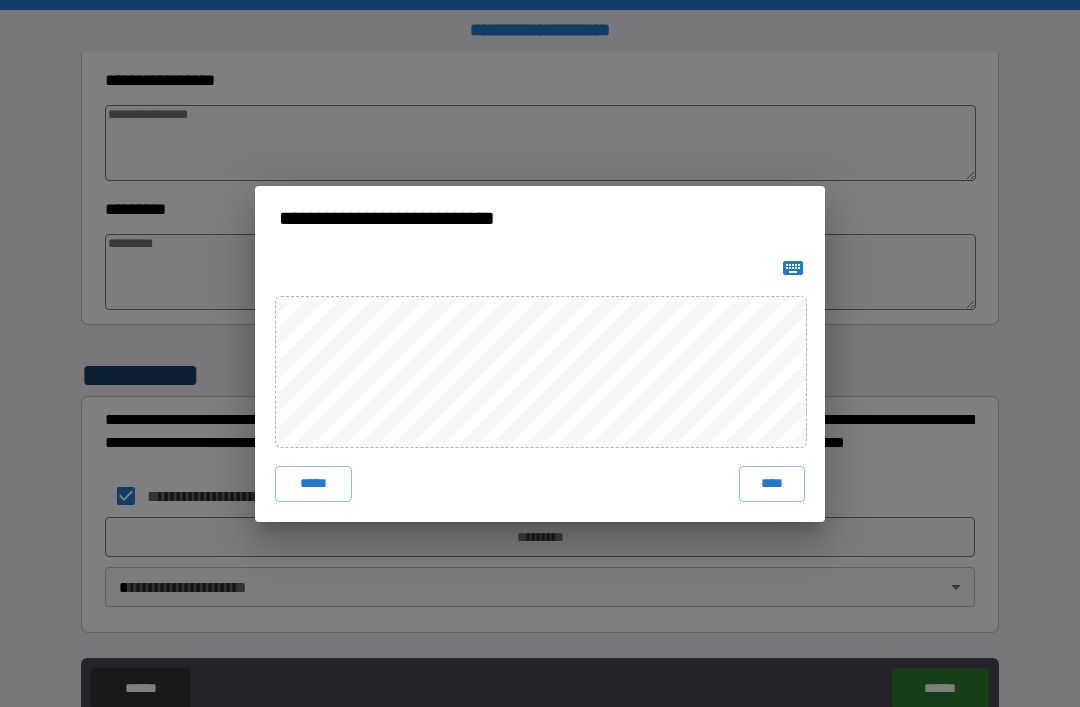 click on "****" at bounding box center (772, 484) 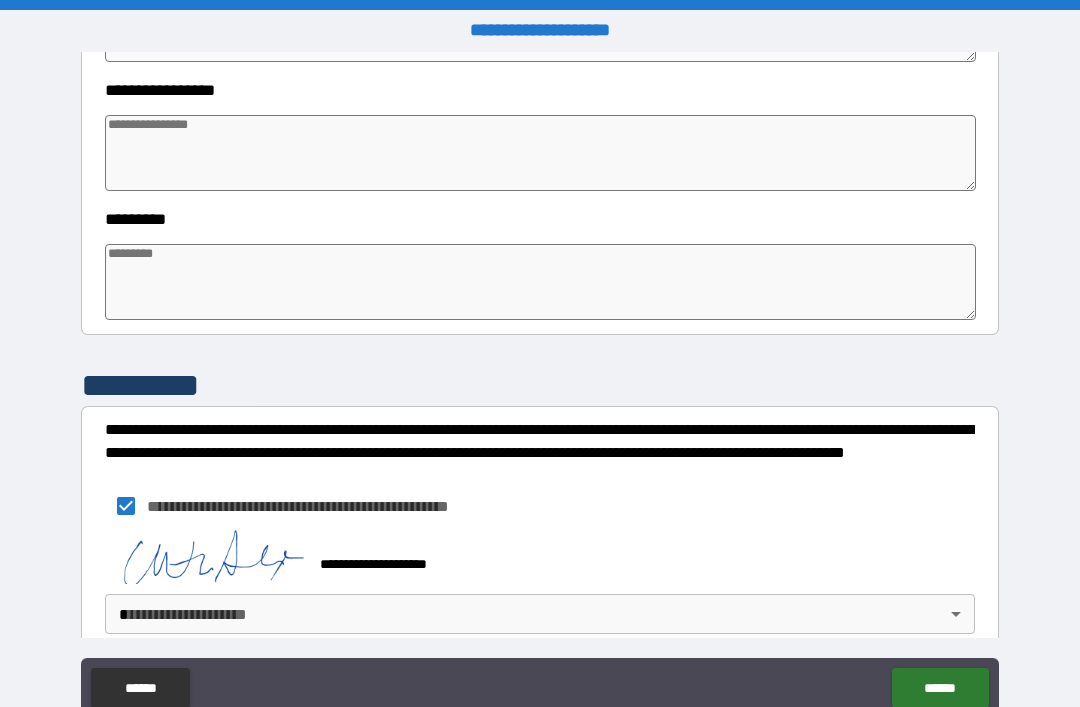 type on "*" 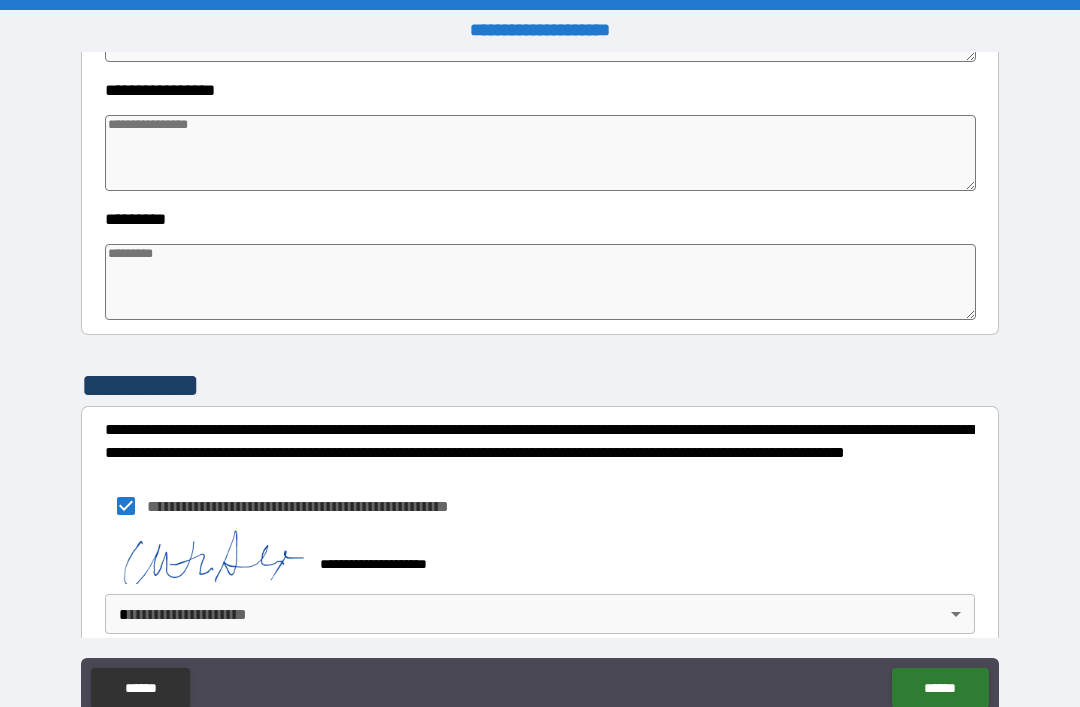 type 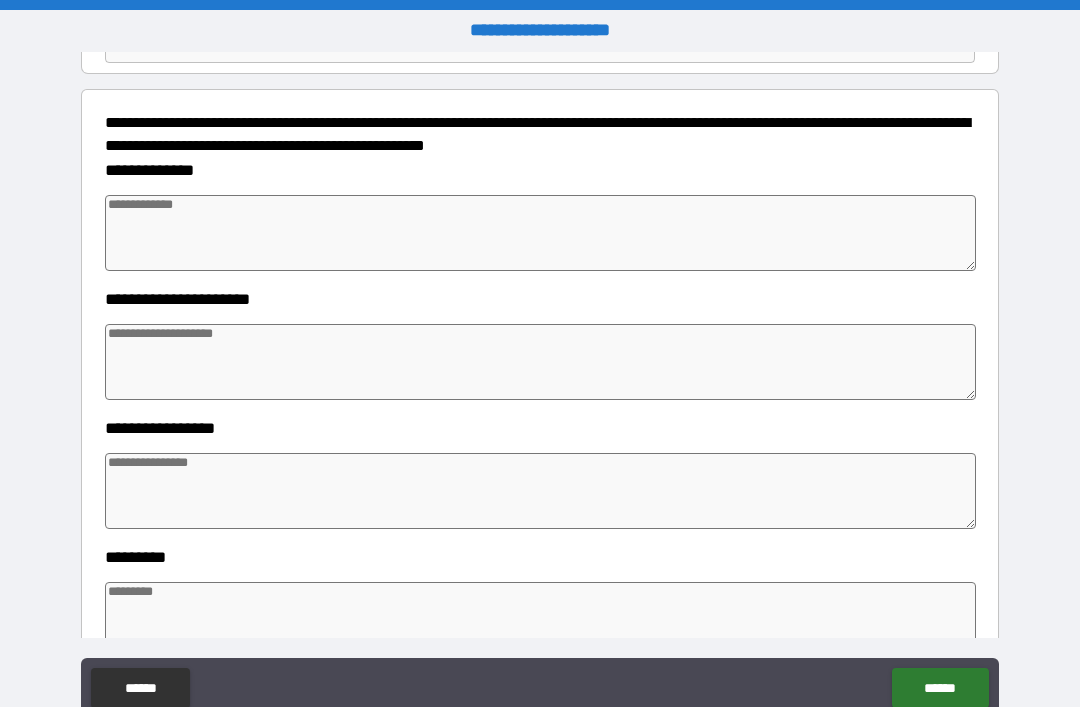 scroll, scrollTop: 217, scrollLeft: 0, axis: vertical 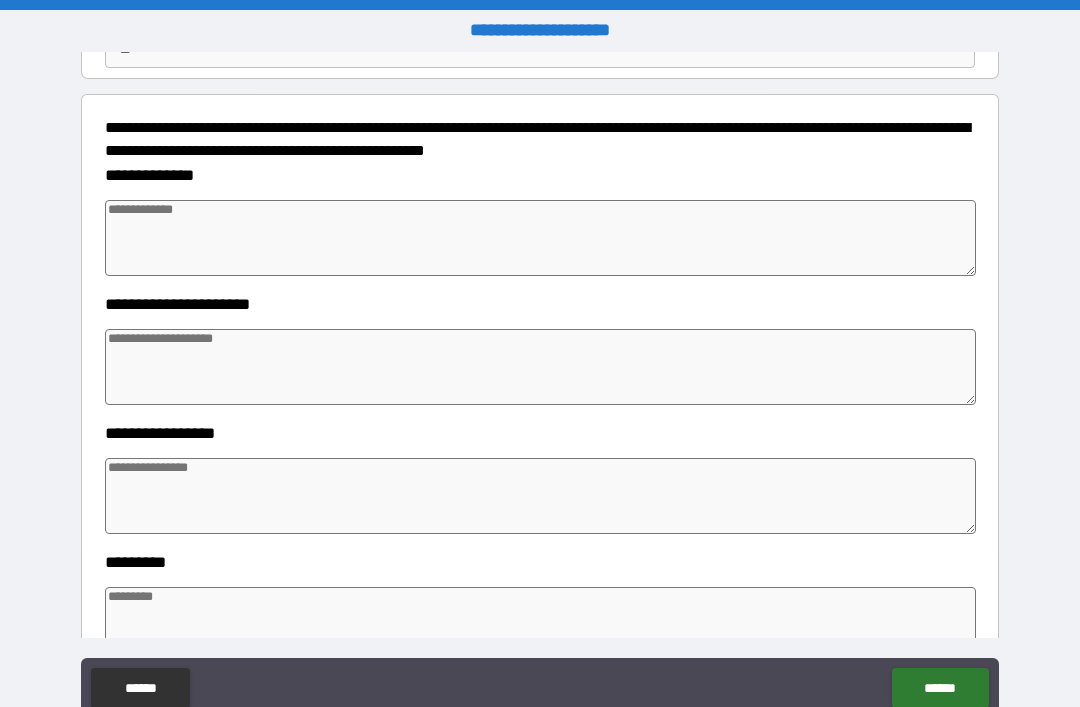 click at bounding box center [540, 238] 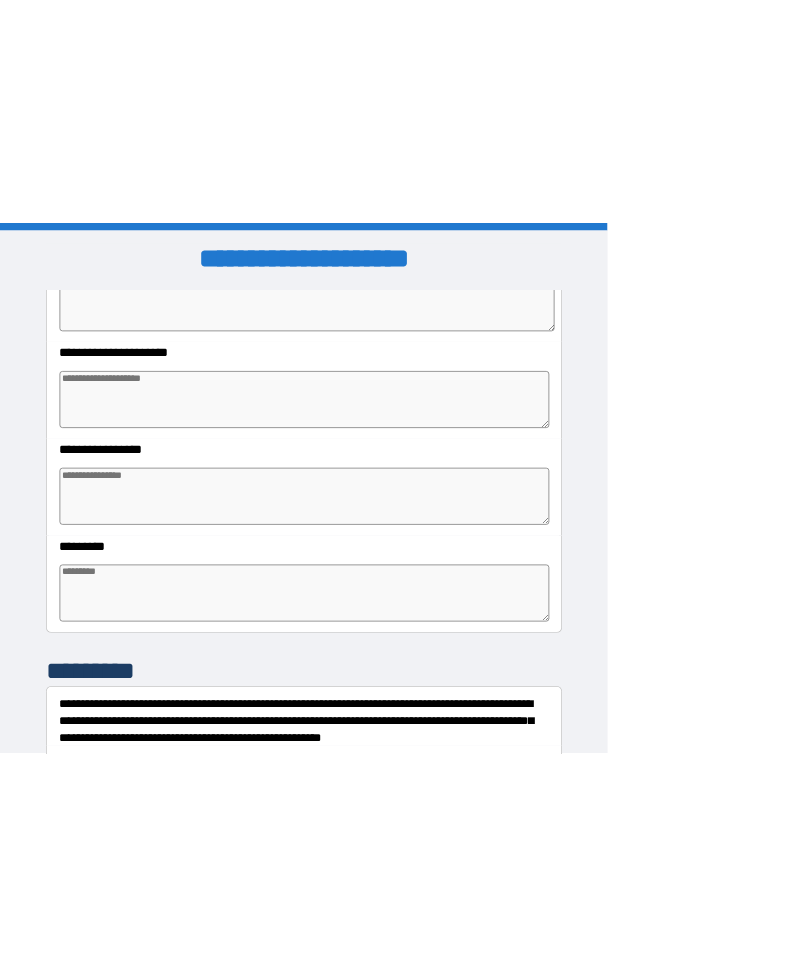 scroll, scrollTop: 388, scrollLeft: 0, axis: vertical 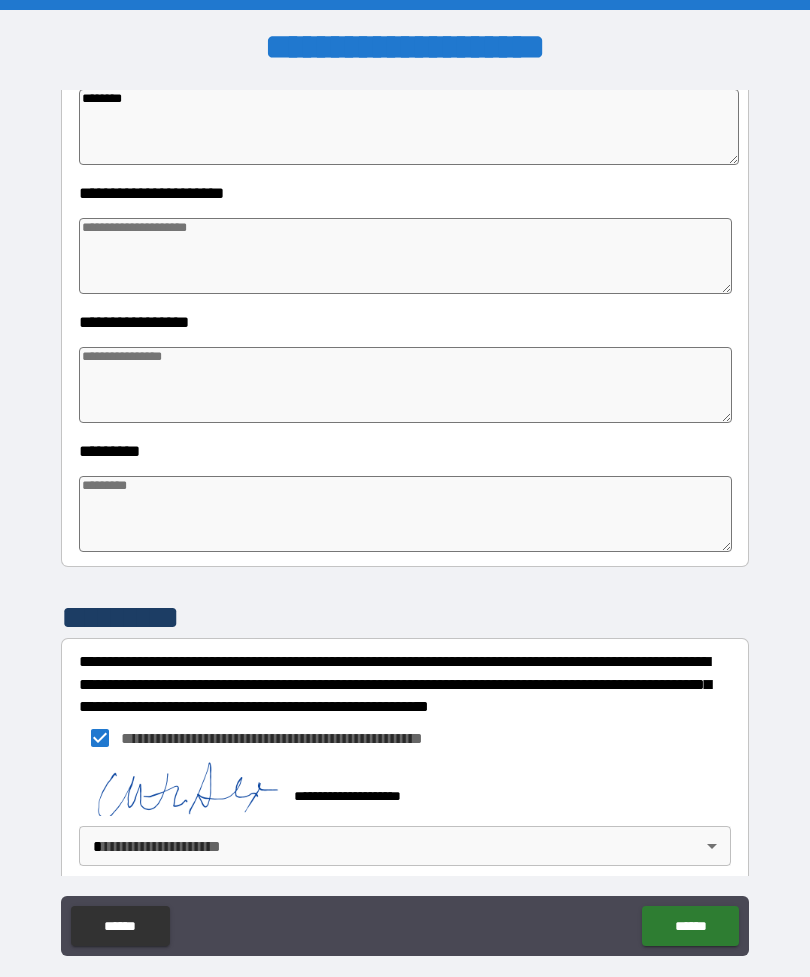 click on "*******" at bounding box center (409, 127) 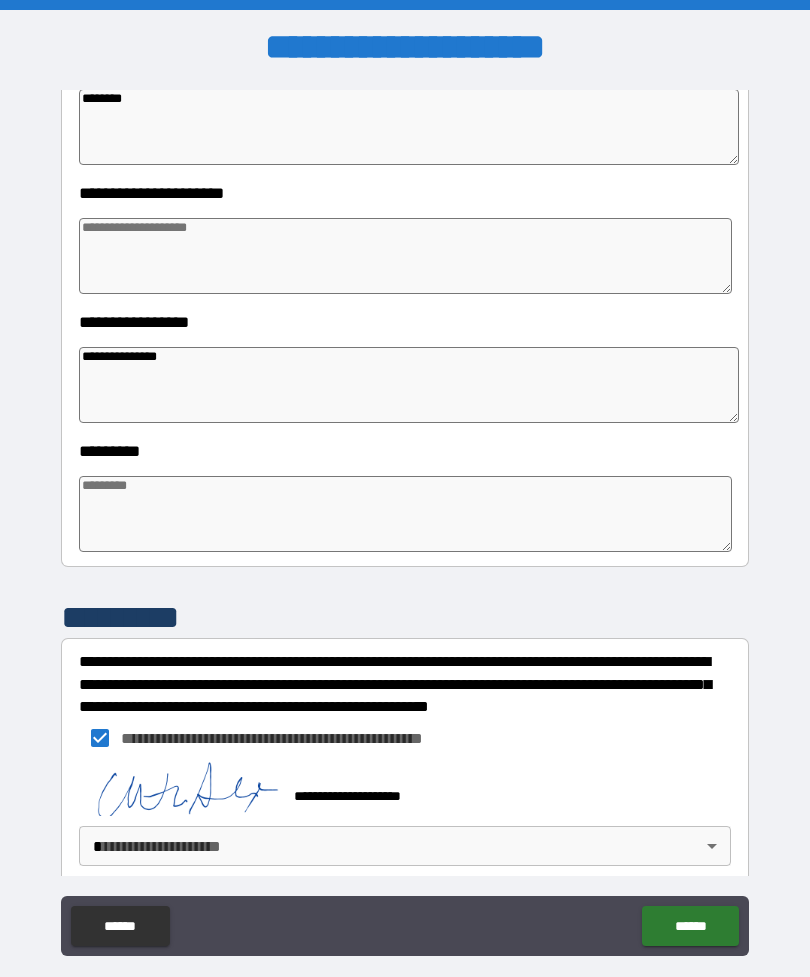 click at bounding box center [405, 514] 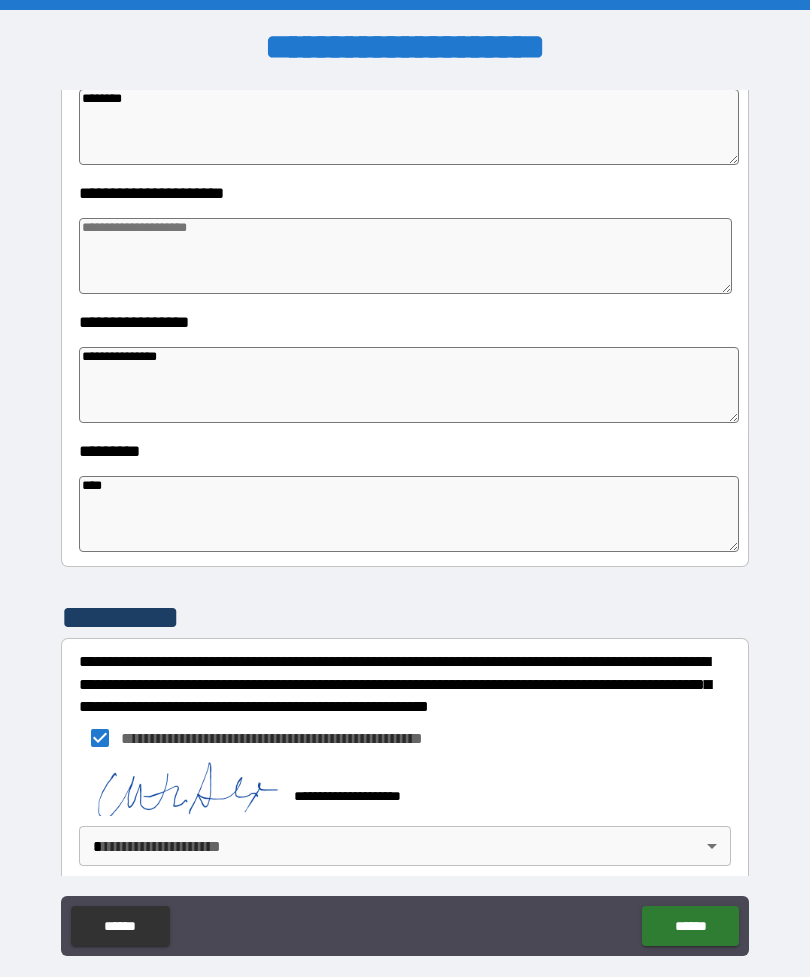 click at bounding box center [405, 256] 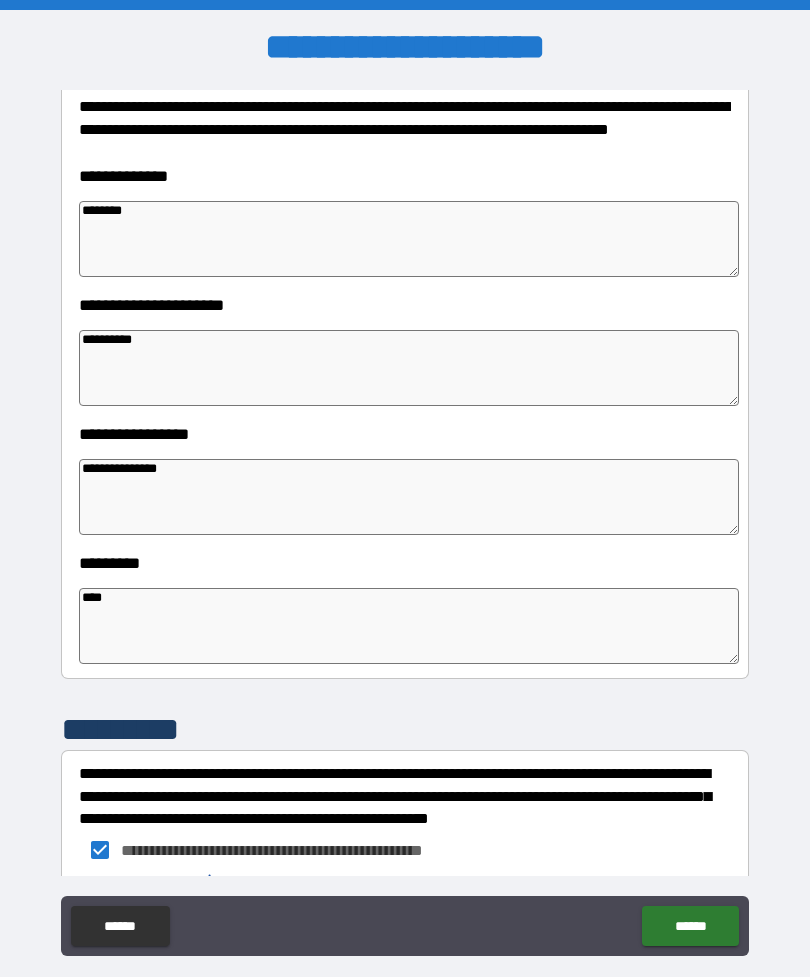 scroll, scrollTop: 264, scrollLeft: 0, axis: vertical 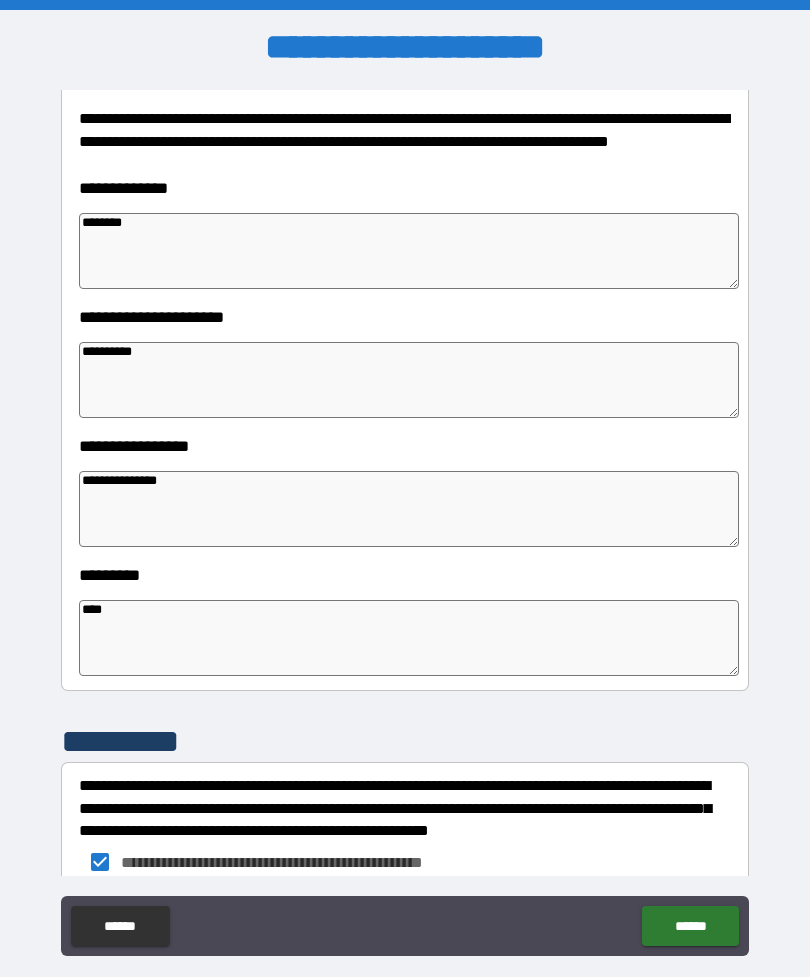 click on "*******" at bounding box center (409, 251) 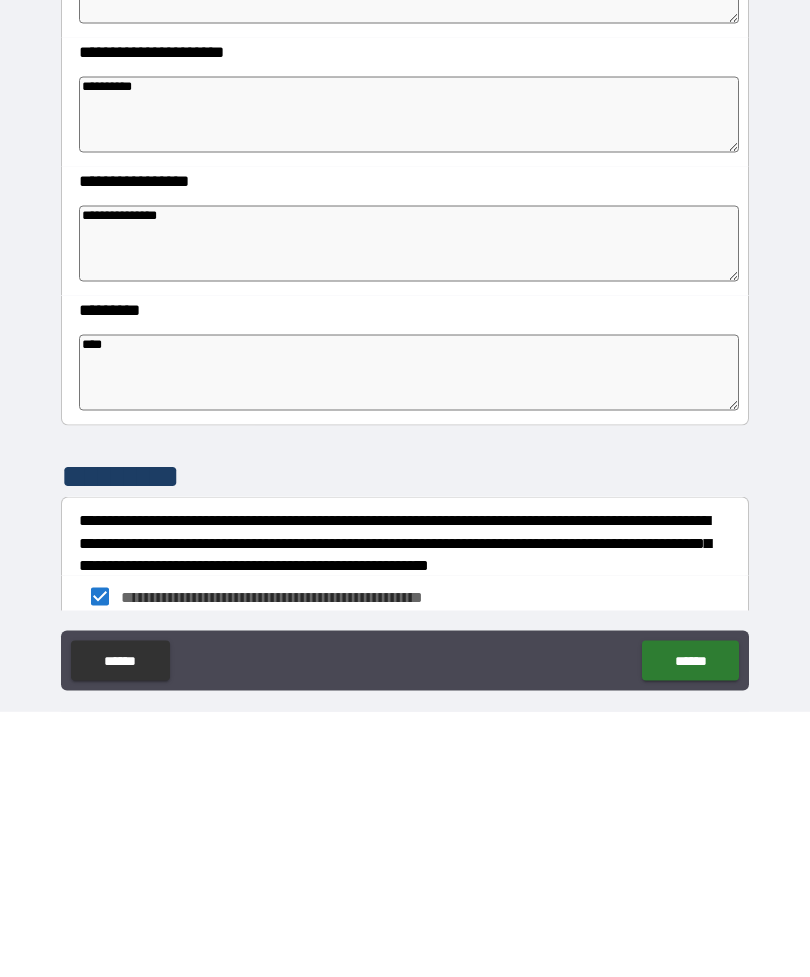 scroll, scrollTop: 64, scrollLeft: 0, axis: vertical 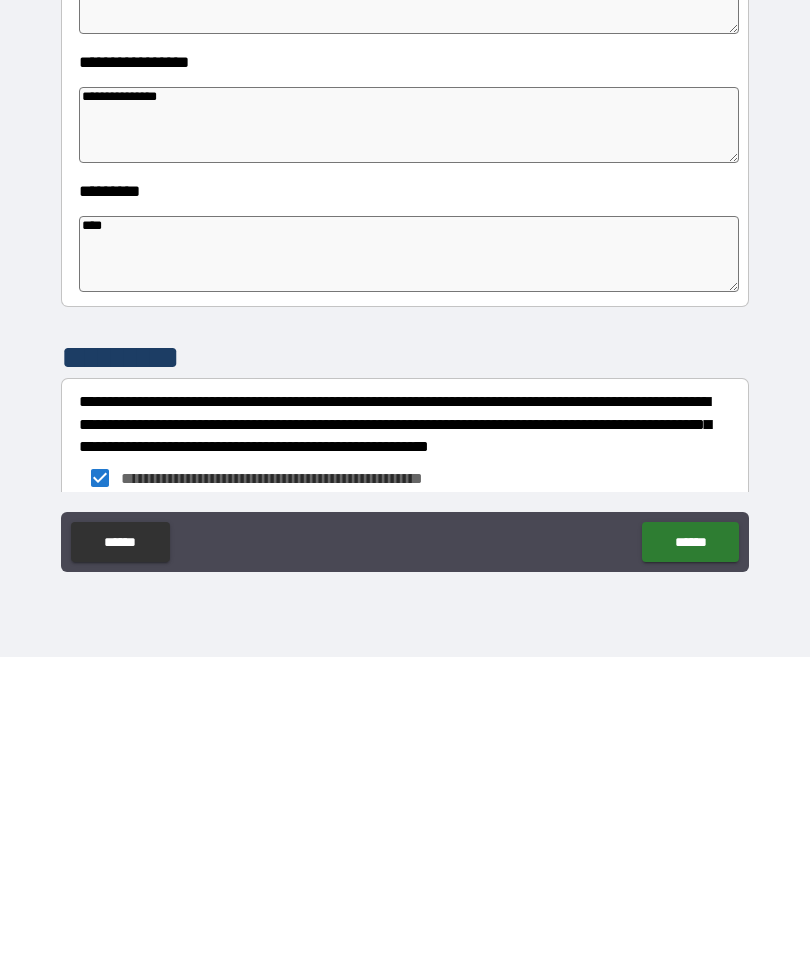 click on "******" at bounding box center [690, 862] 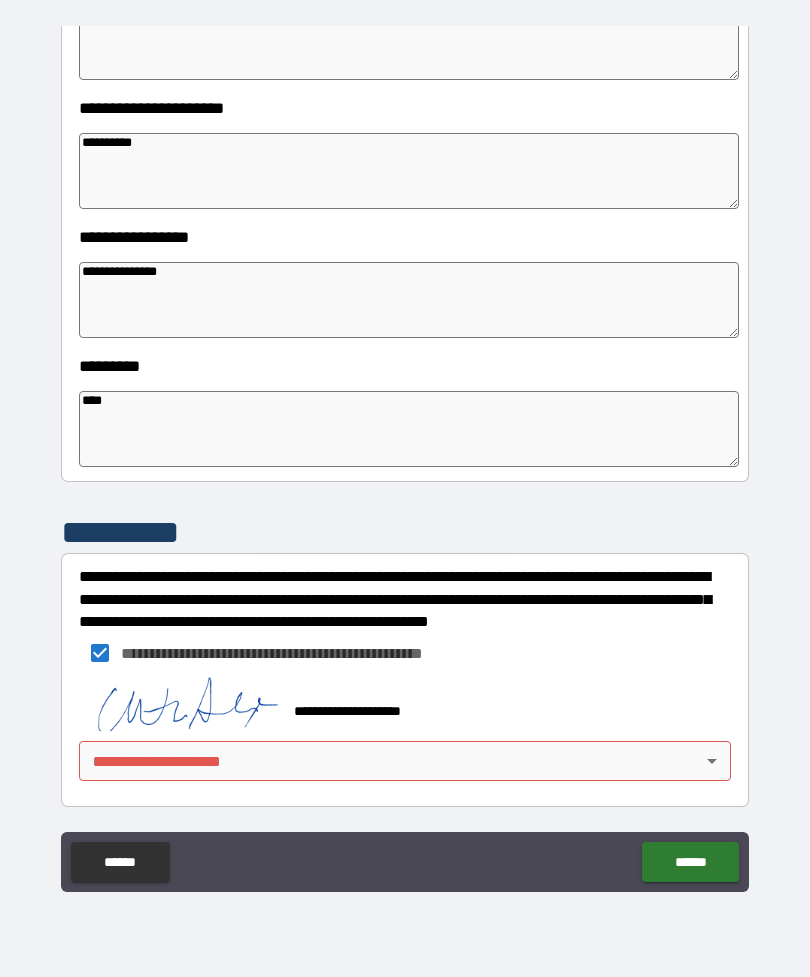 scroll, scrollTop: 409, scrollLeft: 0, axis: vertical 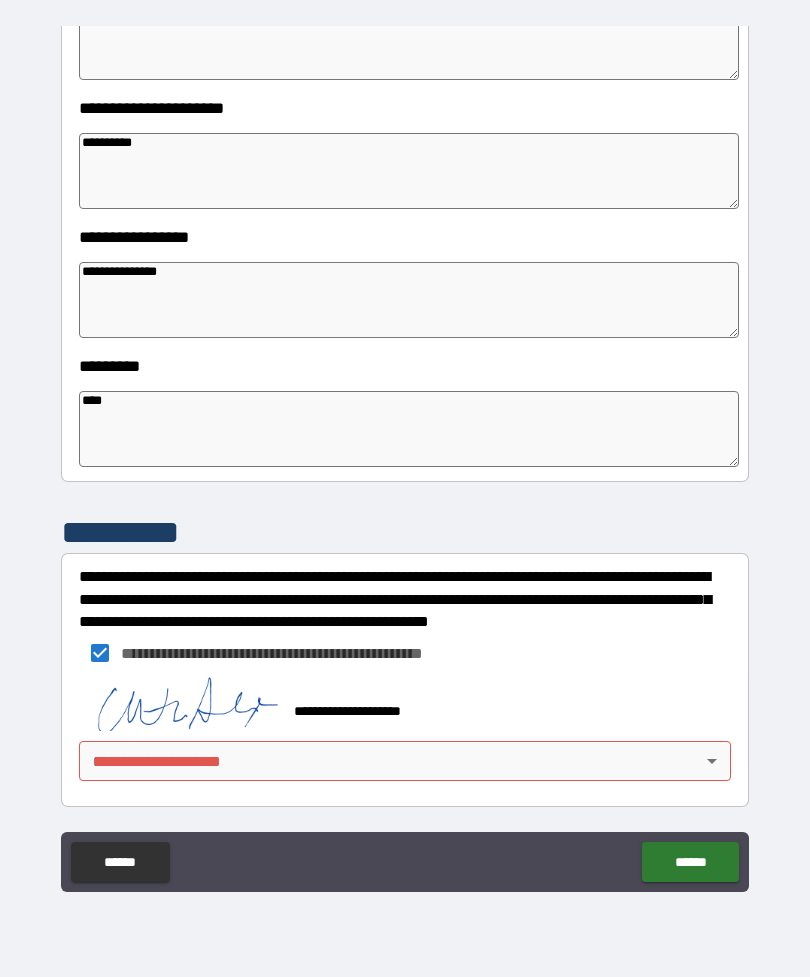 click on "**********" at bounding box center (405, 456) 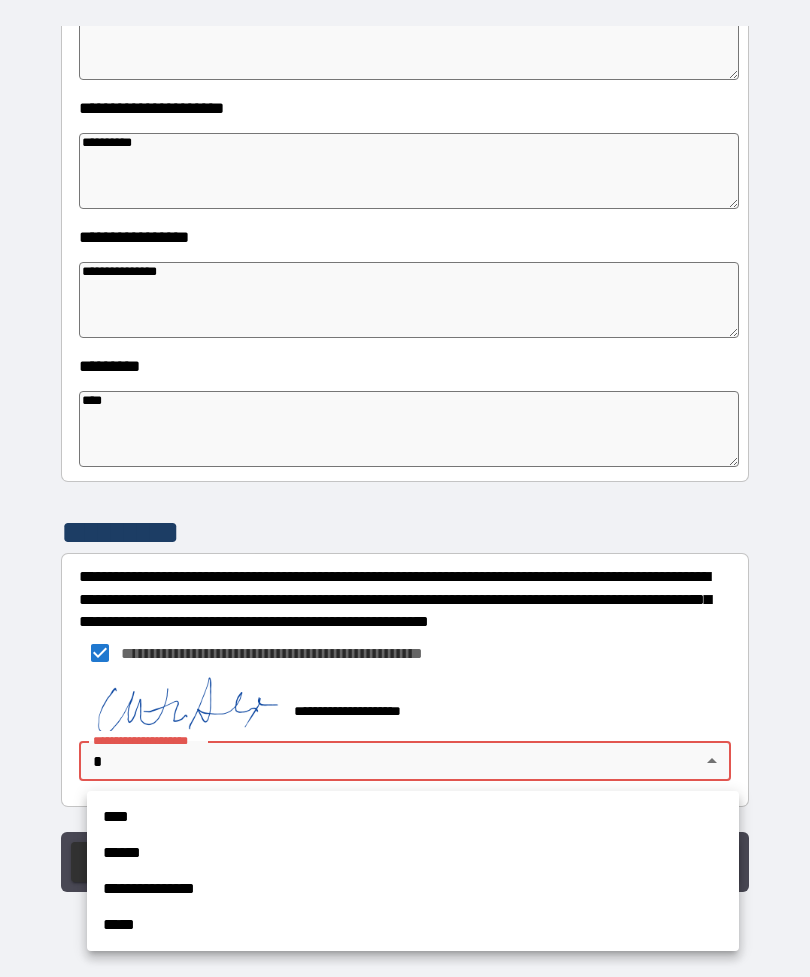 click on "**********" at bounding box center (413, 889) 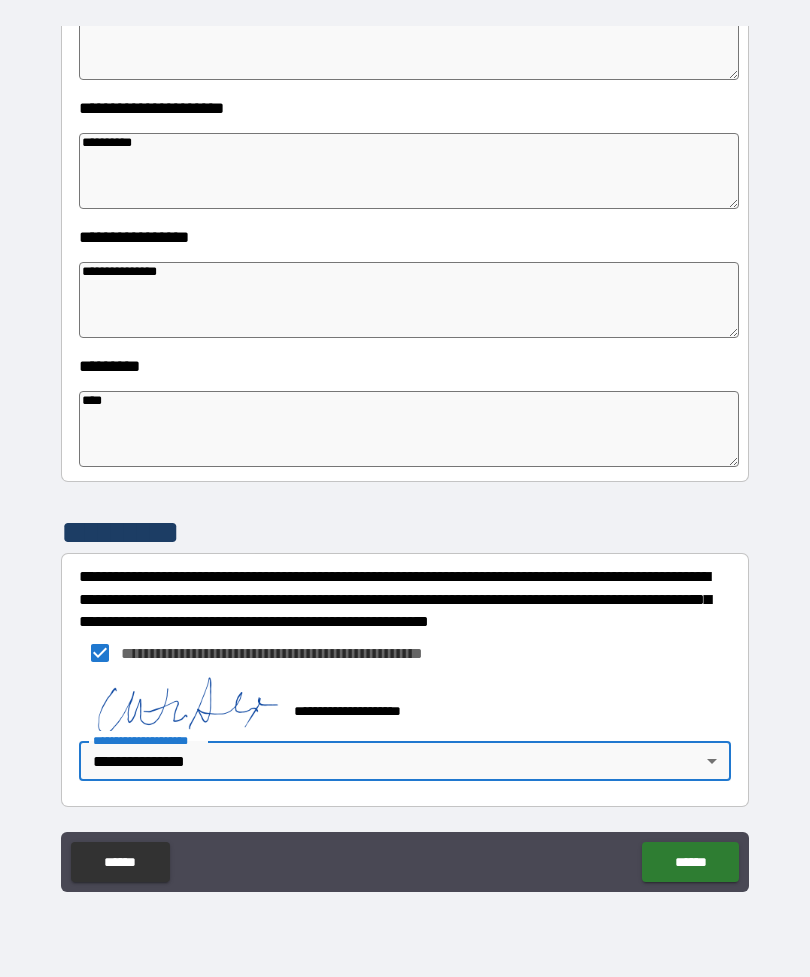 click on "******" at bounding box center (690, 862) 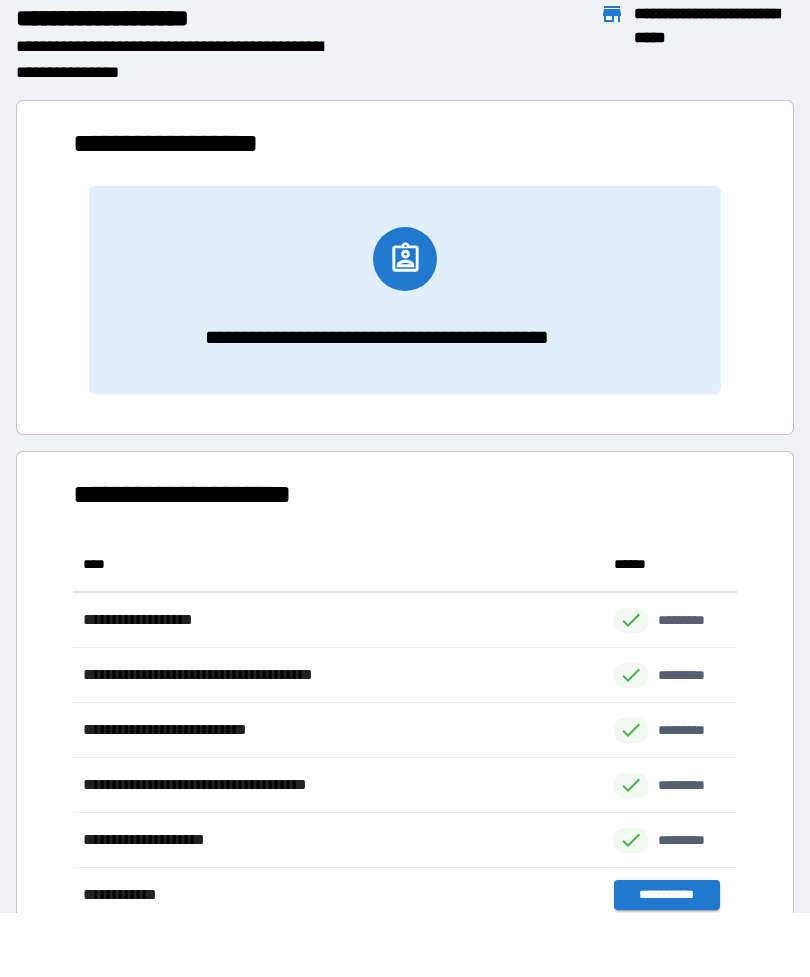 scroll, scrollTop: 1, scrollLeft: 1, axis: both 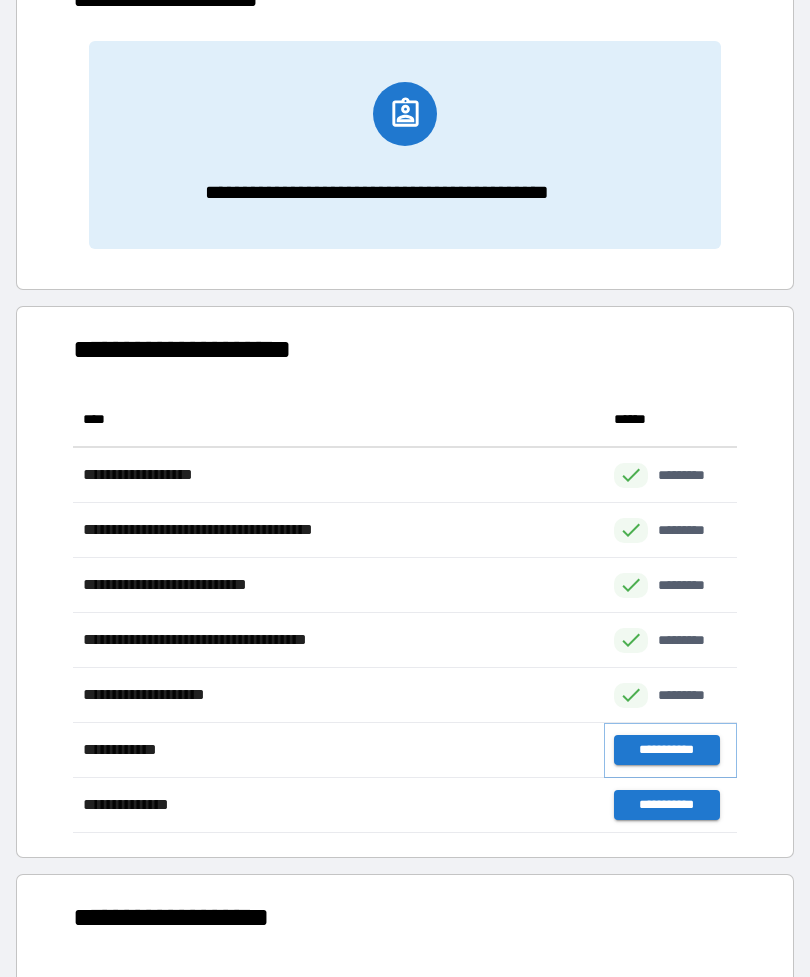 click on "**********" at bounding box center (666, 750) 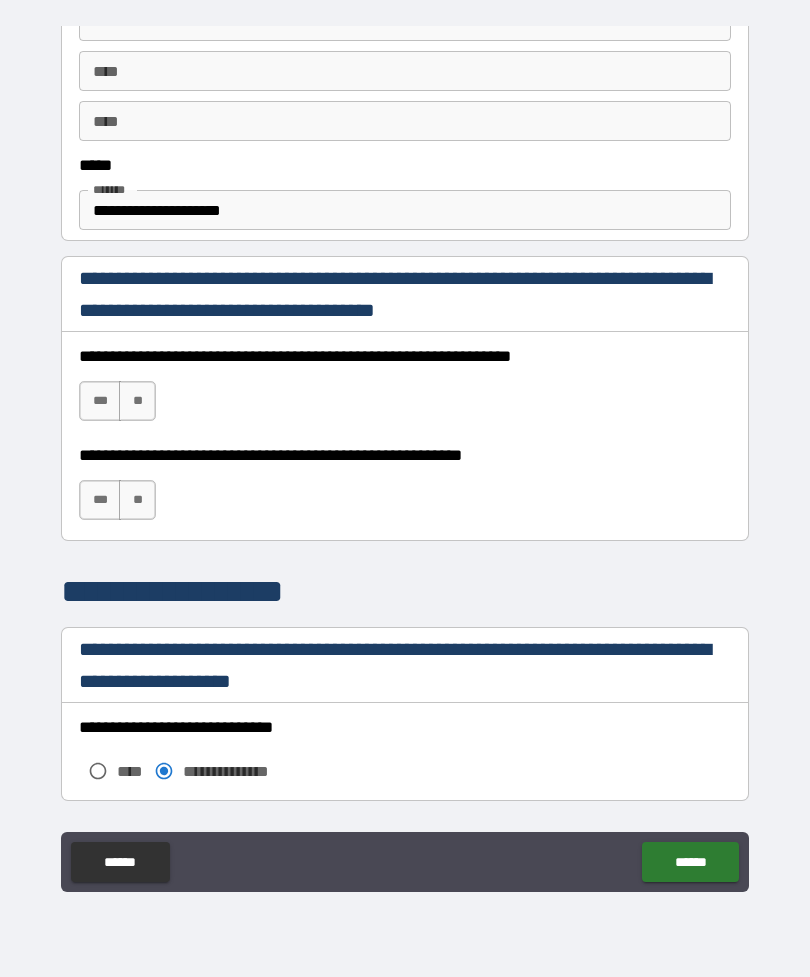 scroll, scrollTop: 1129, scrollLeft: 0, axis: vertical 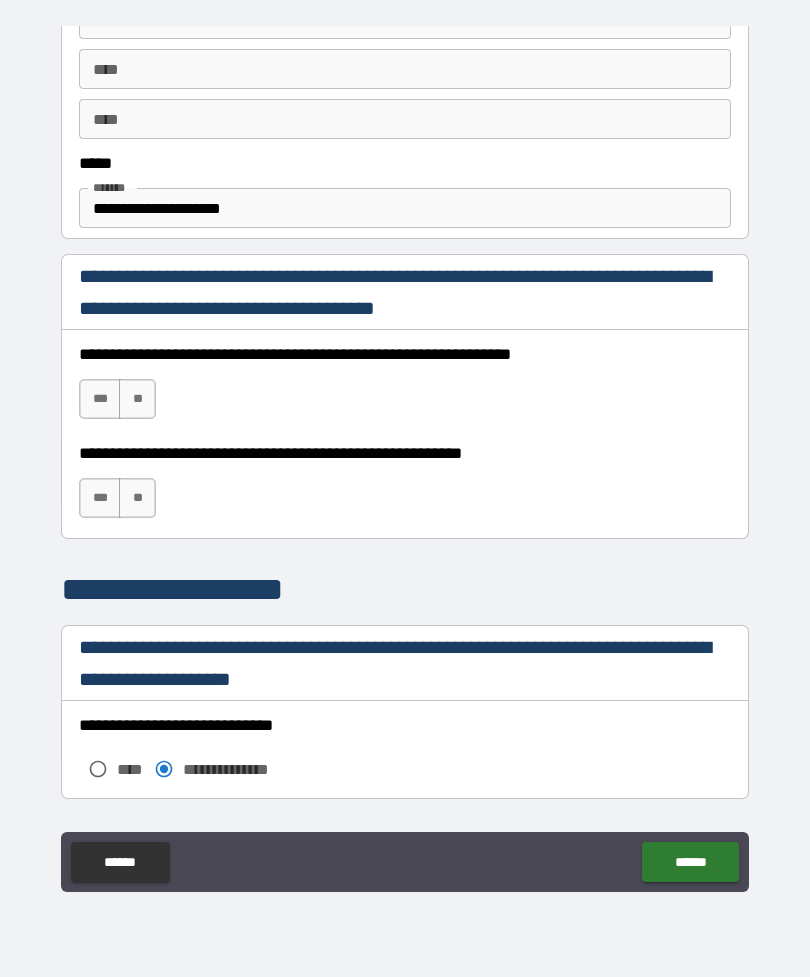 click on "***" at bounding box center [100, 399] 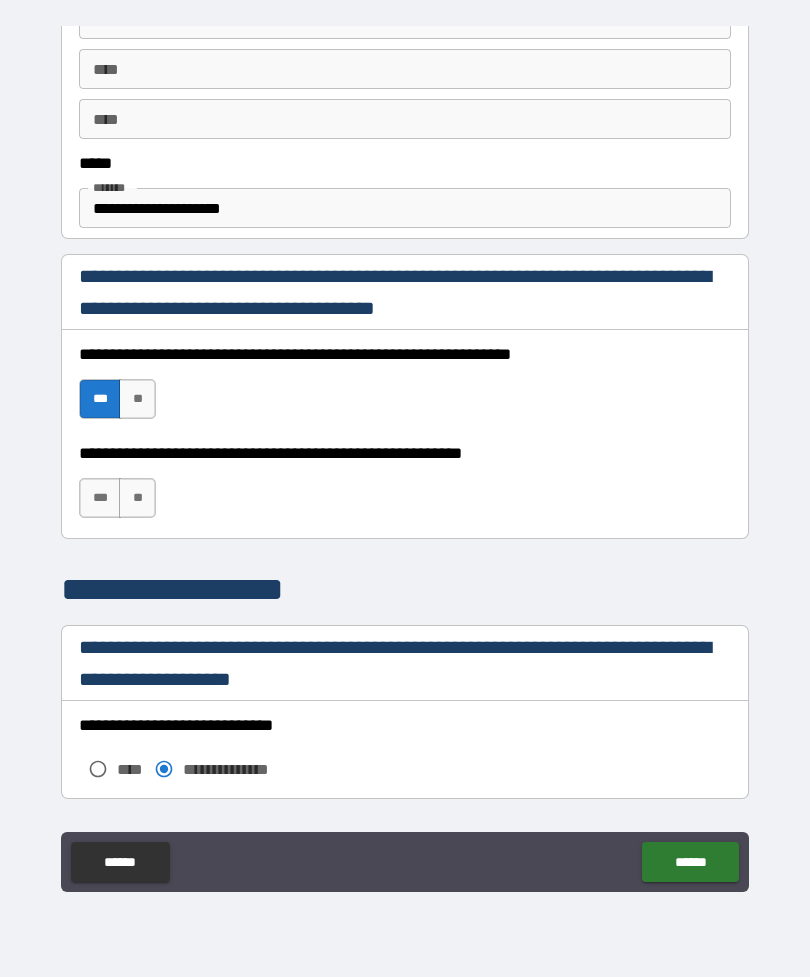 click on "***" at bounding box center [100, 498] 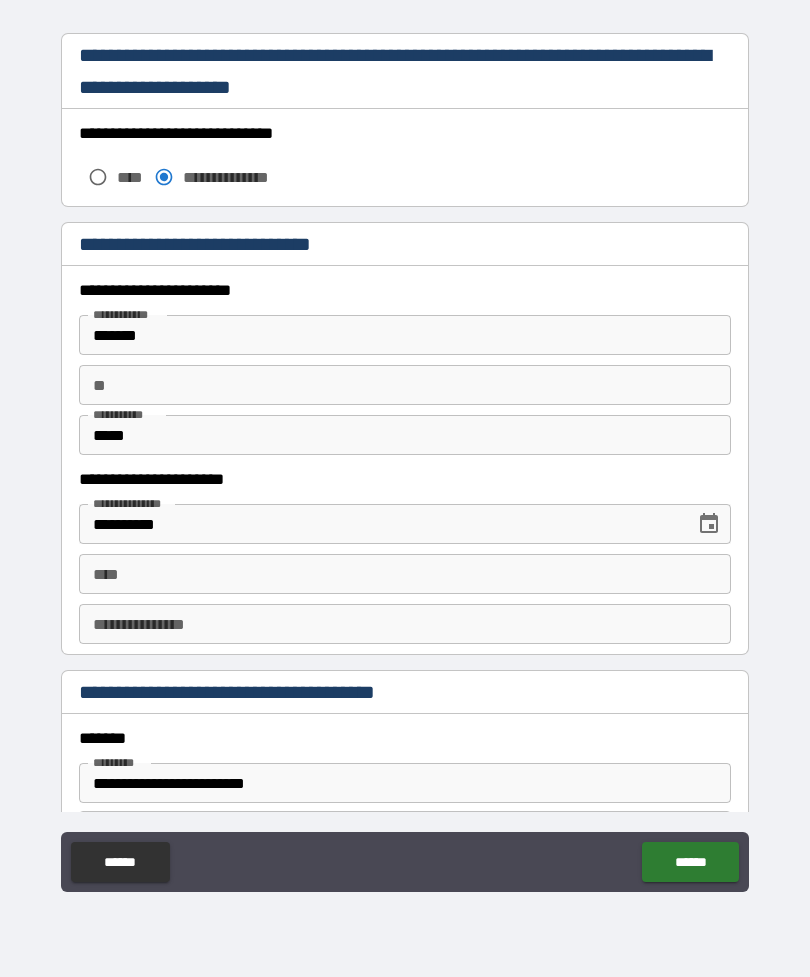 scroll, scrollTop: 1725, scrollLeft: 0, axis: vertical 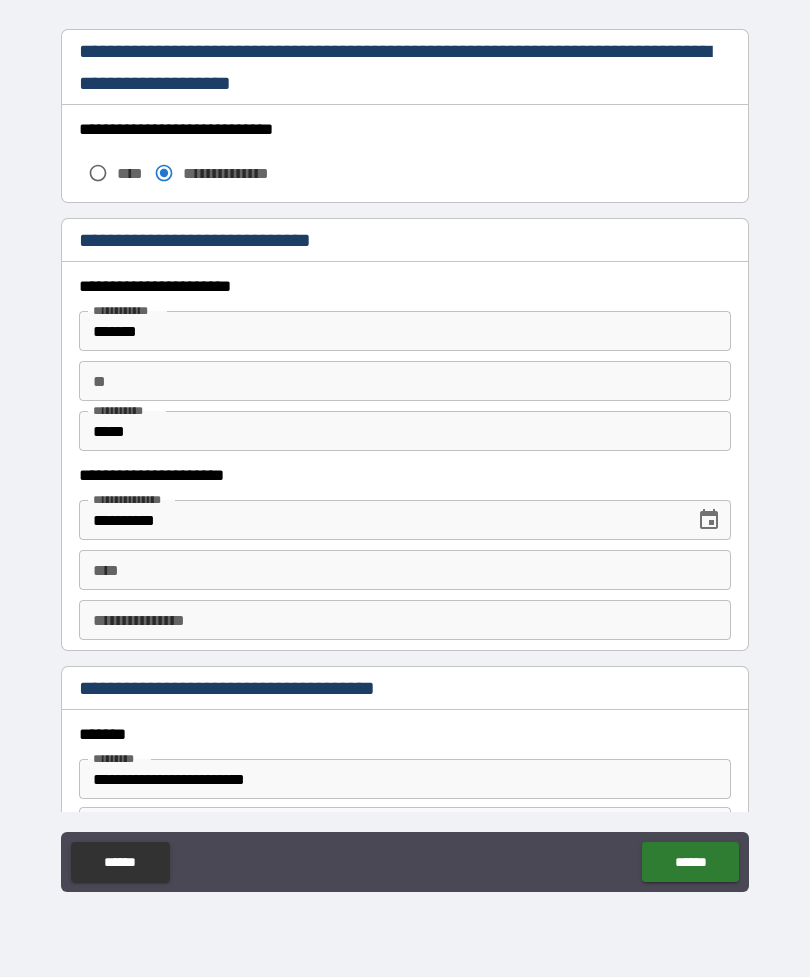 click on "****" at bounding box center [405, 570] 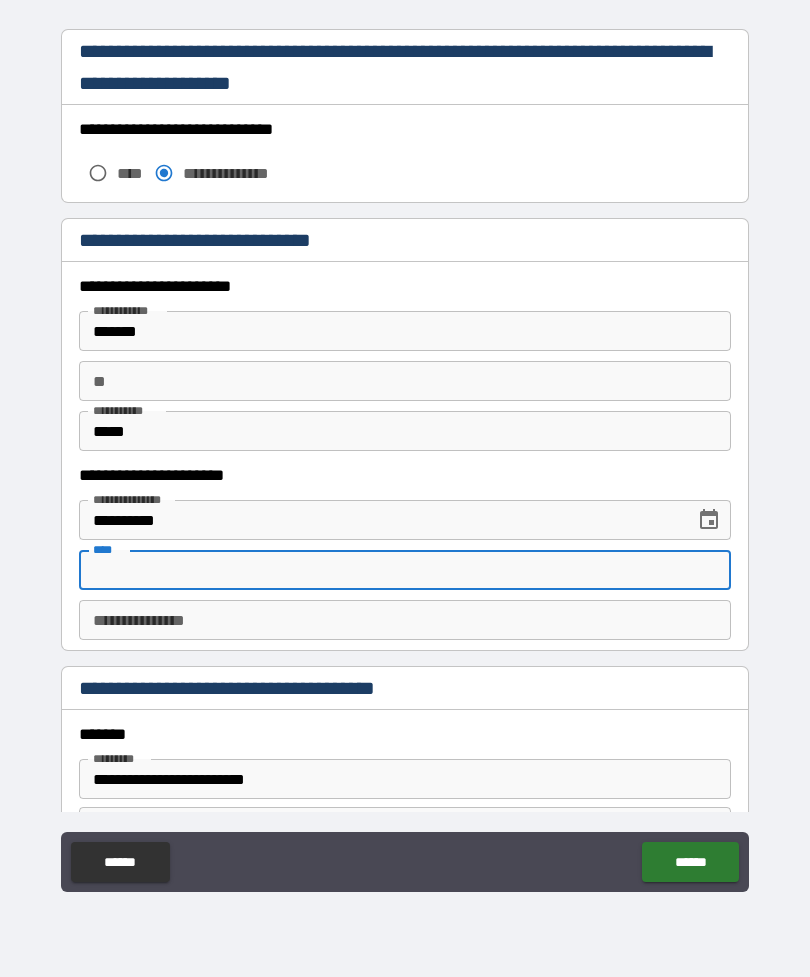 click on "**********" at bounding box center [405, 459] 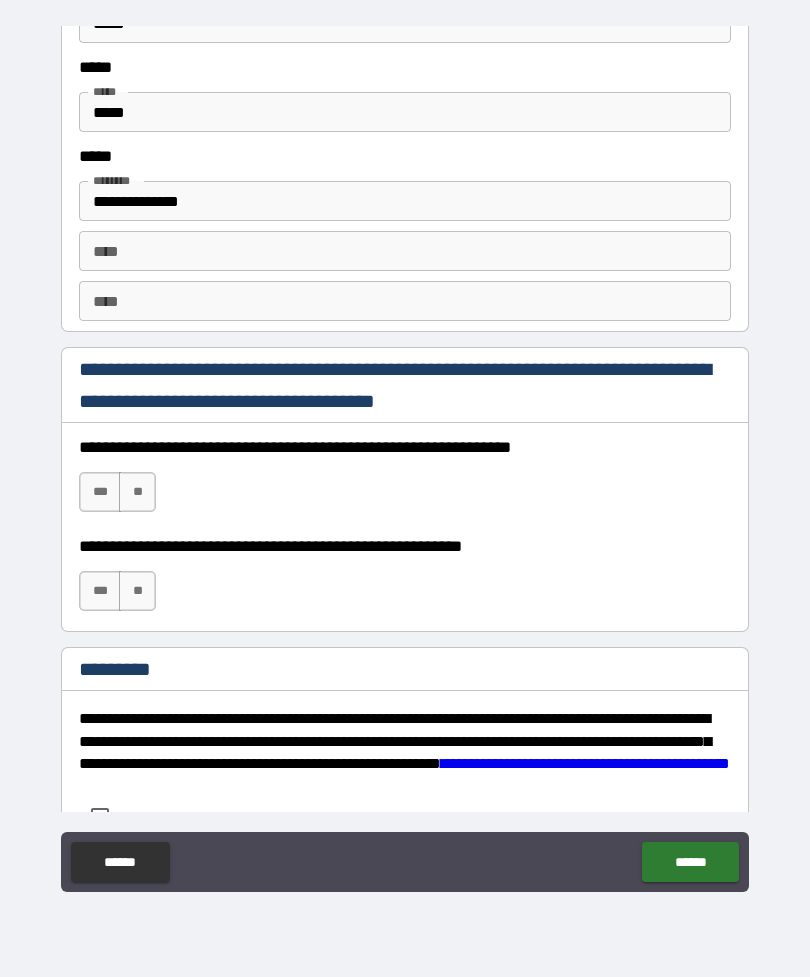 scroll, scrollTop: 2675, scrollLeft: 0, axis: vertical 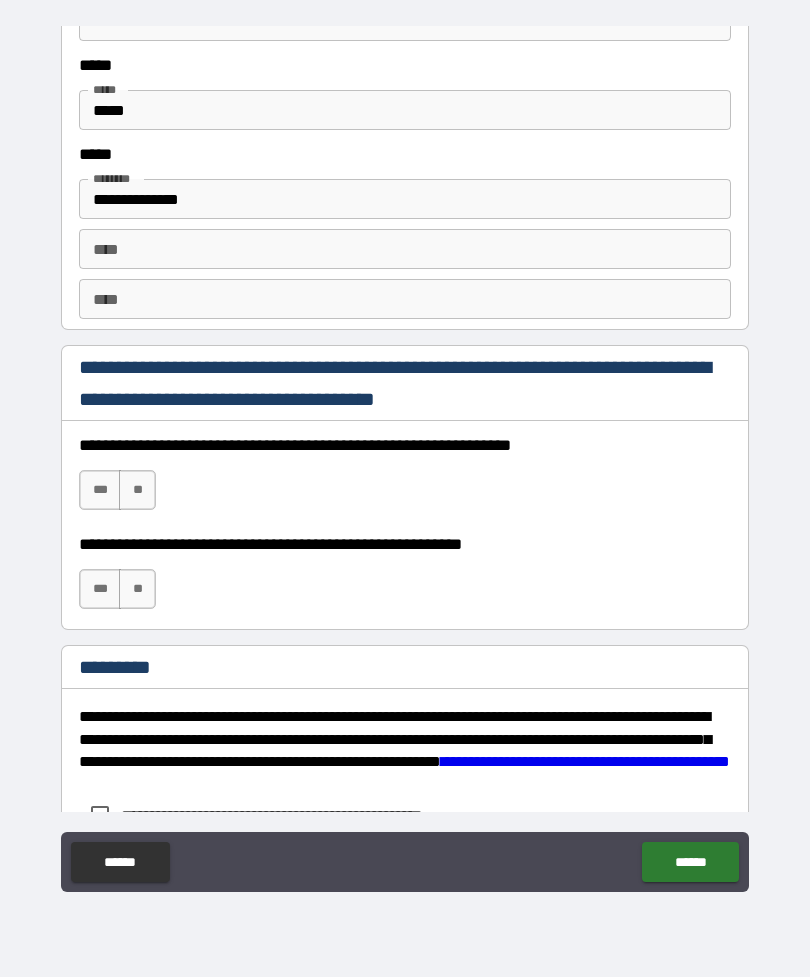click on "***" at bounding box center [100, 490] 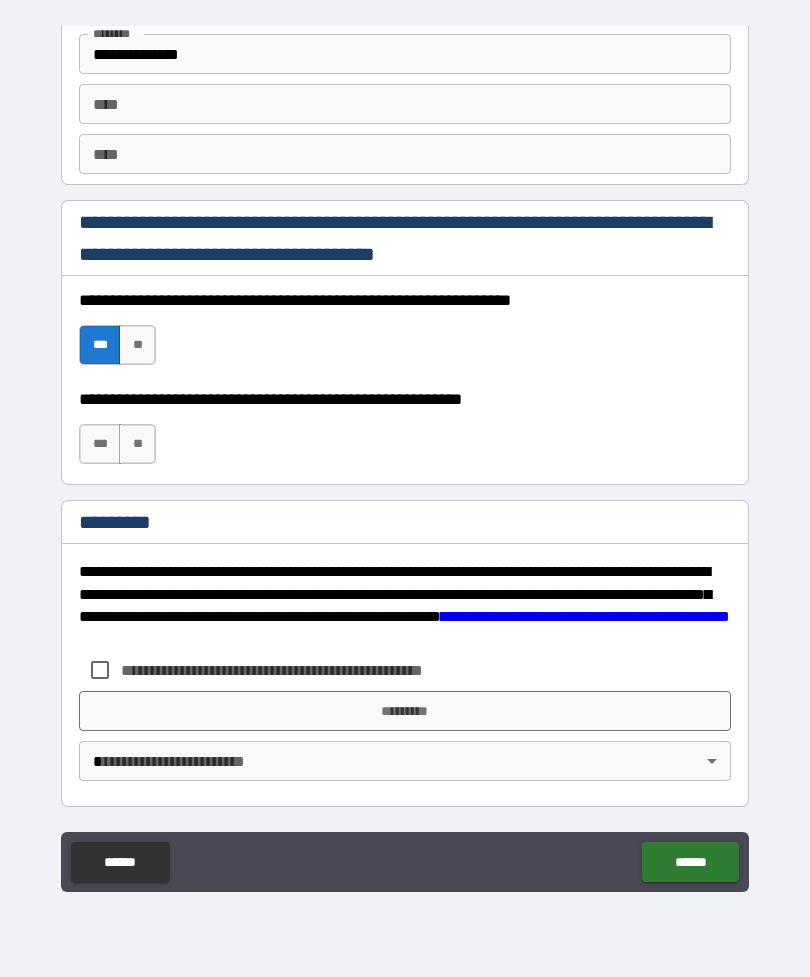 scroll, scrollTop: 2820, scrollLeft: 0, axis: vertical 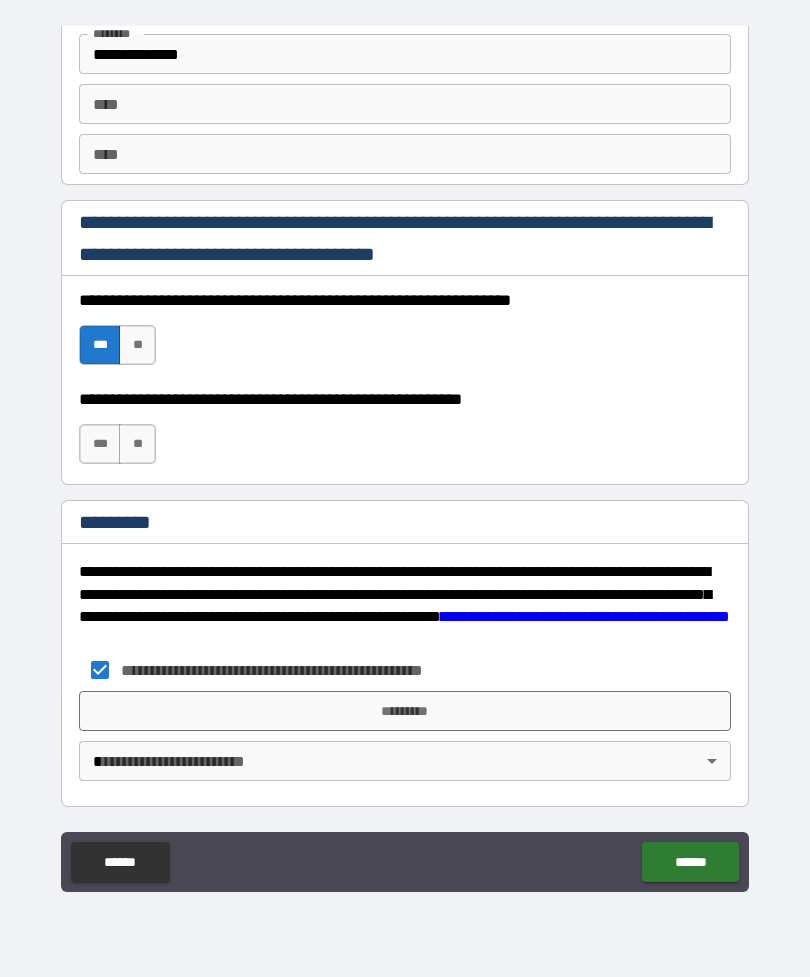 click on "*********" at bounding box center (405, 711) 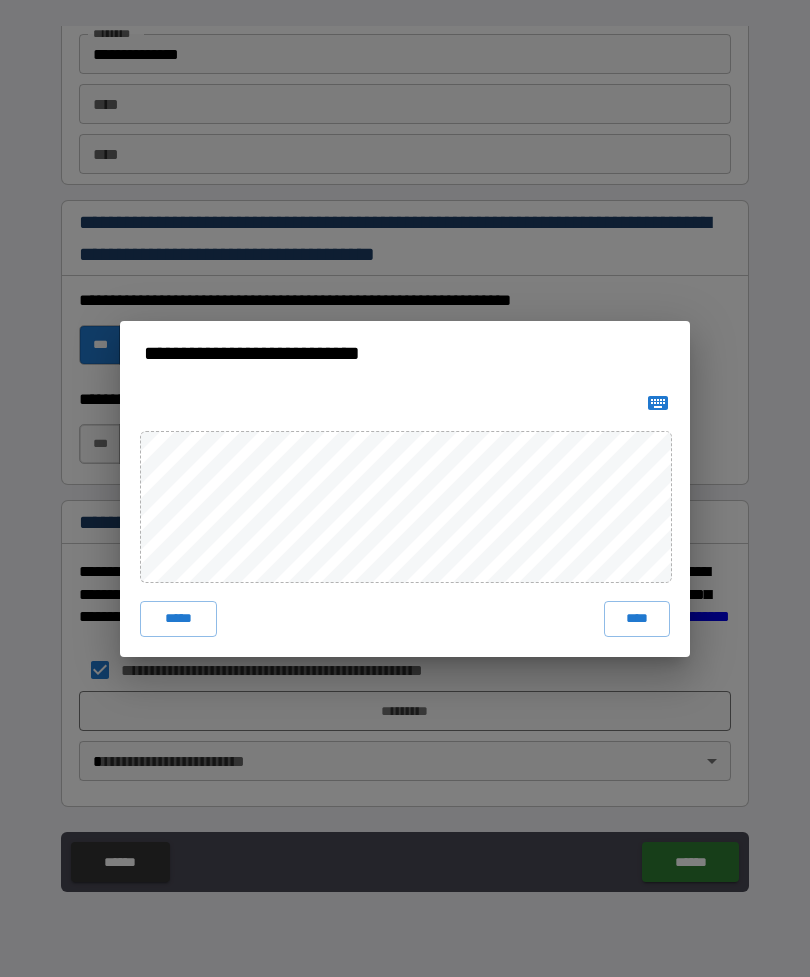 click on "****" at bounding box center (637, 619) 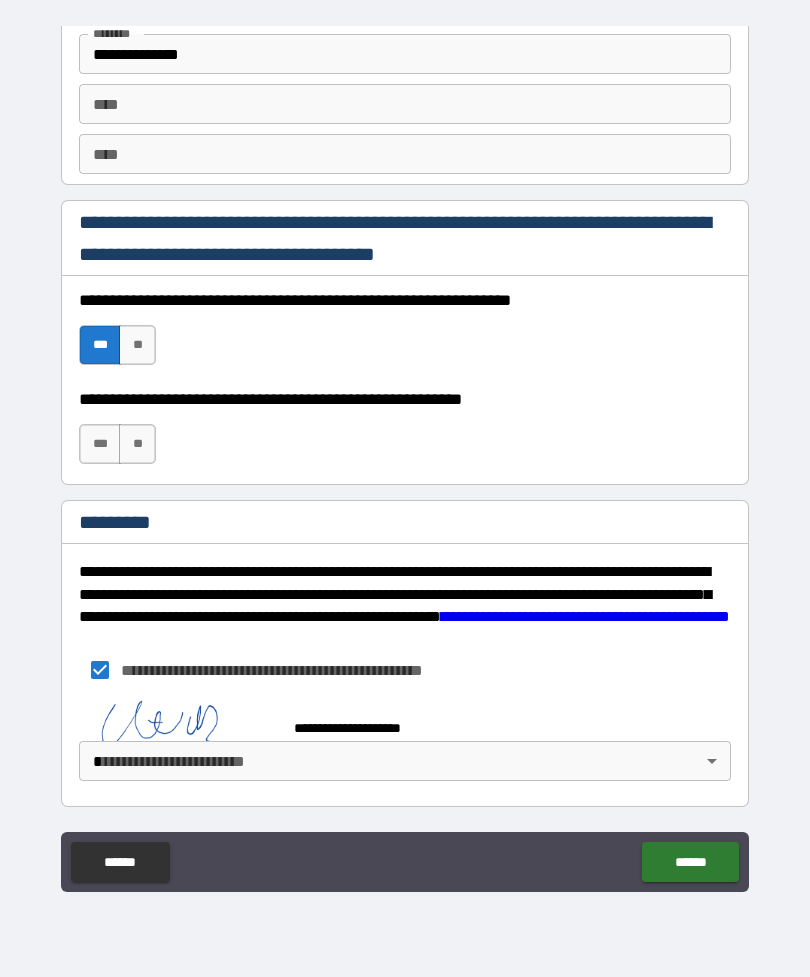 scroll, scrollTop: 2810, scrollLeft: 0, axis: vertical 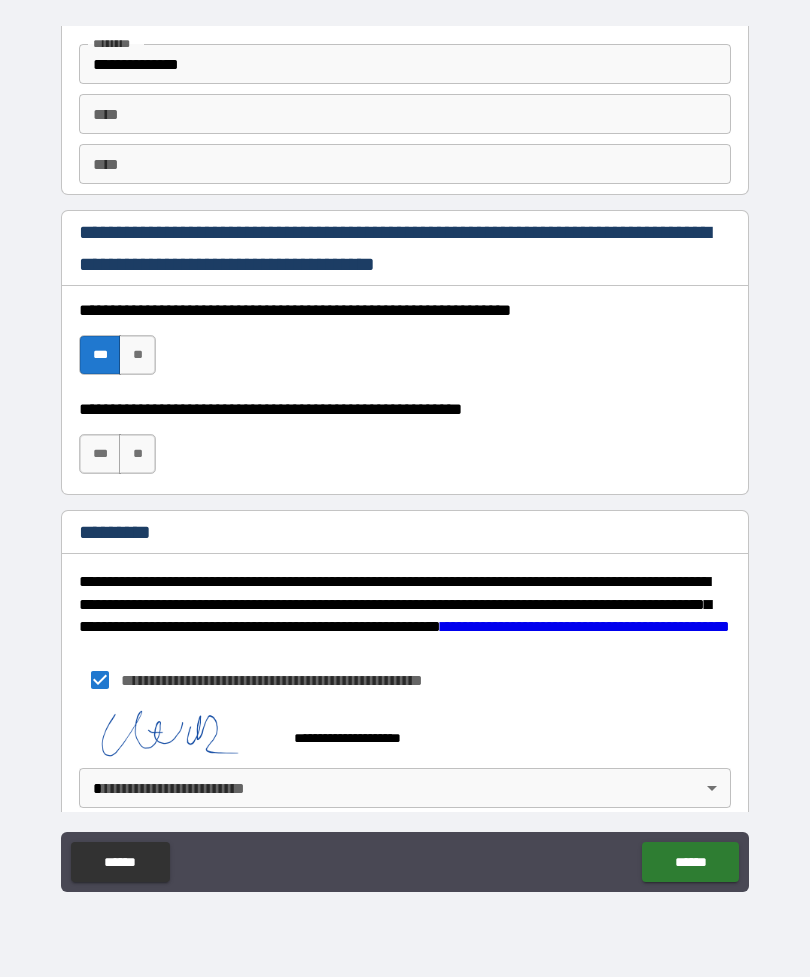 click on "**********" at bounding box center [405, 456] 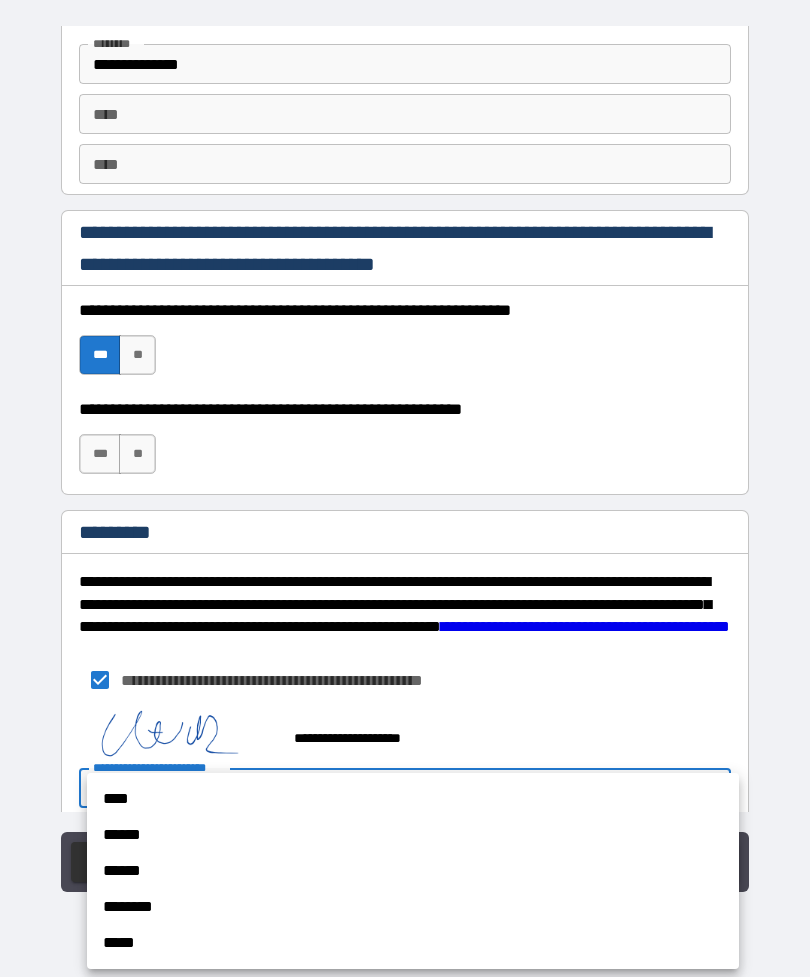 click on "******" at bounding box center [413, 835] 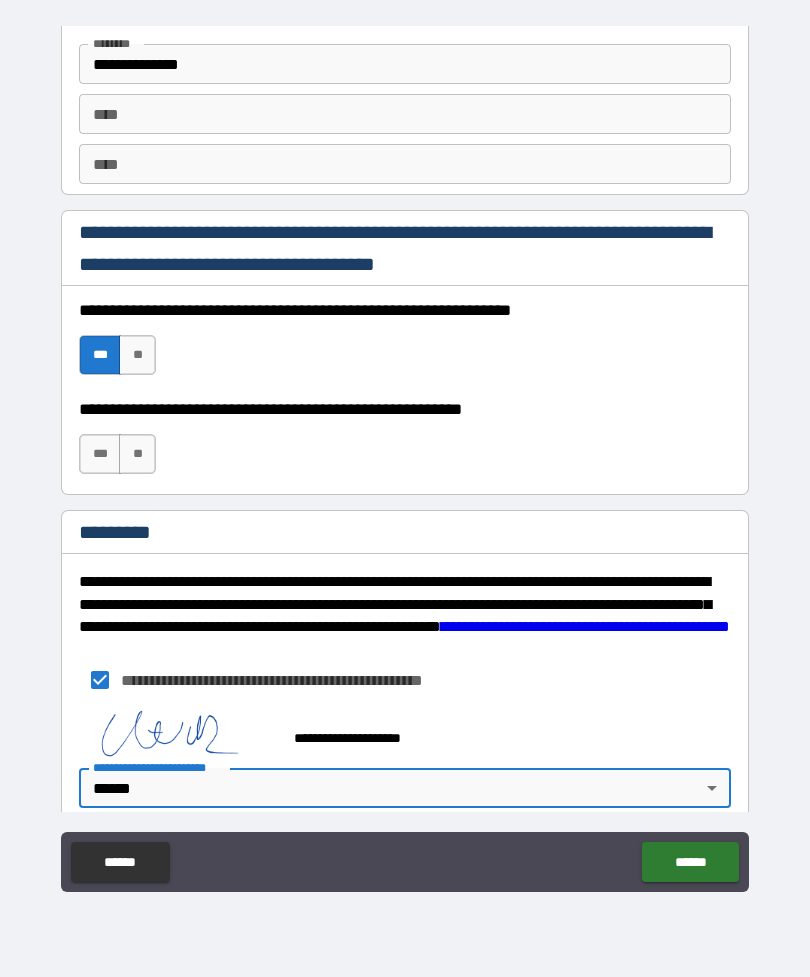 click on "******" at bounding box center [690, 862] 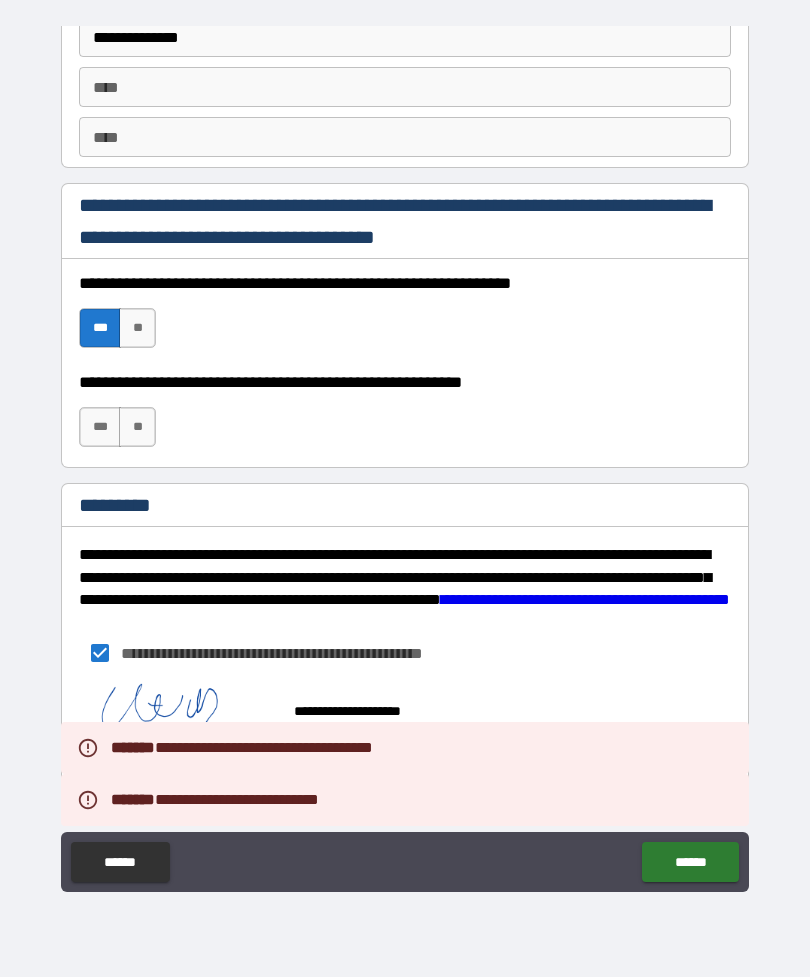 scroll, scrollTop: 2837, scrollLeft: 0, axis: vertical 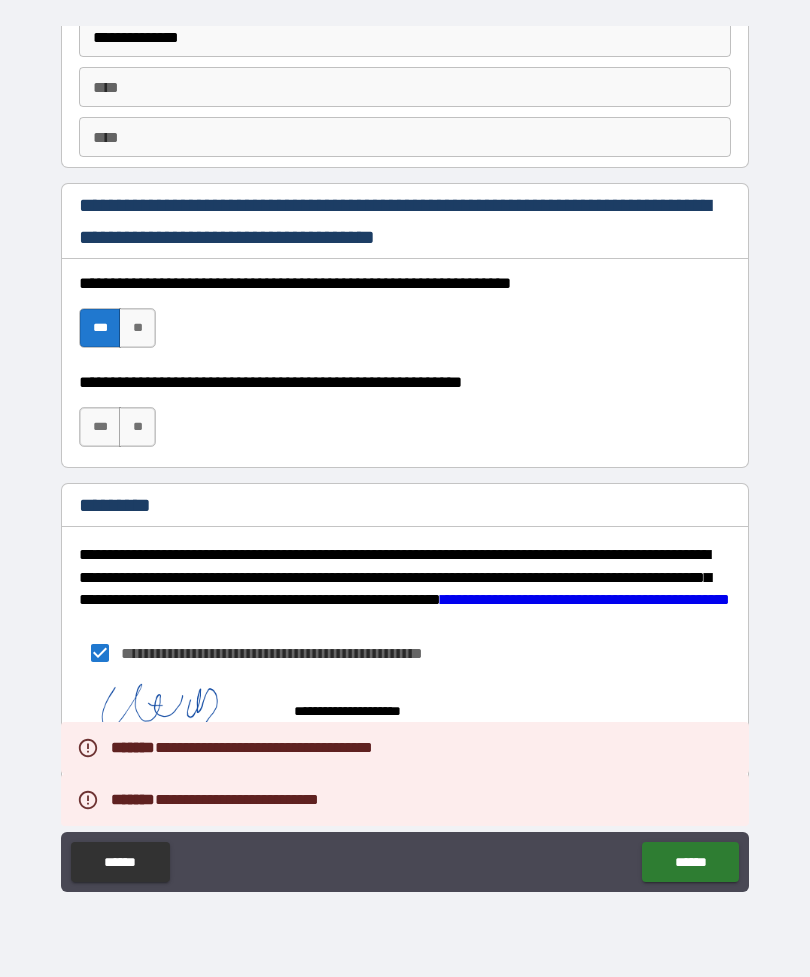 click on "**" at bounding box center (137, 427) 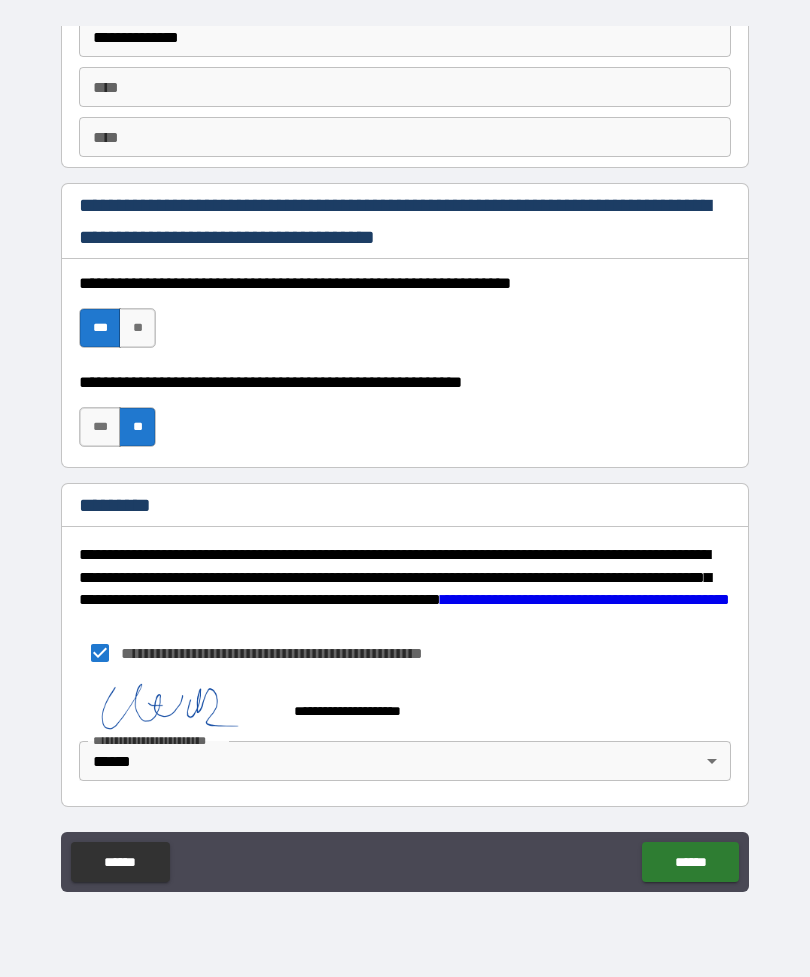 scroll, scrollTop: 2837, scrollLeft: 0, axis: vertical 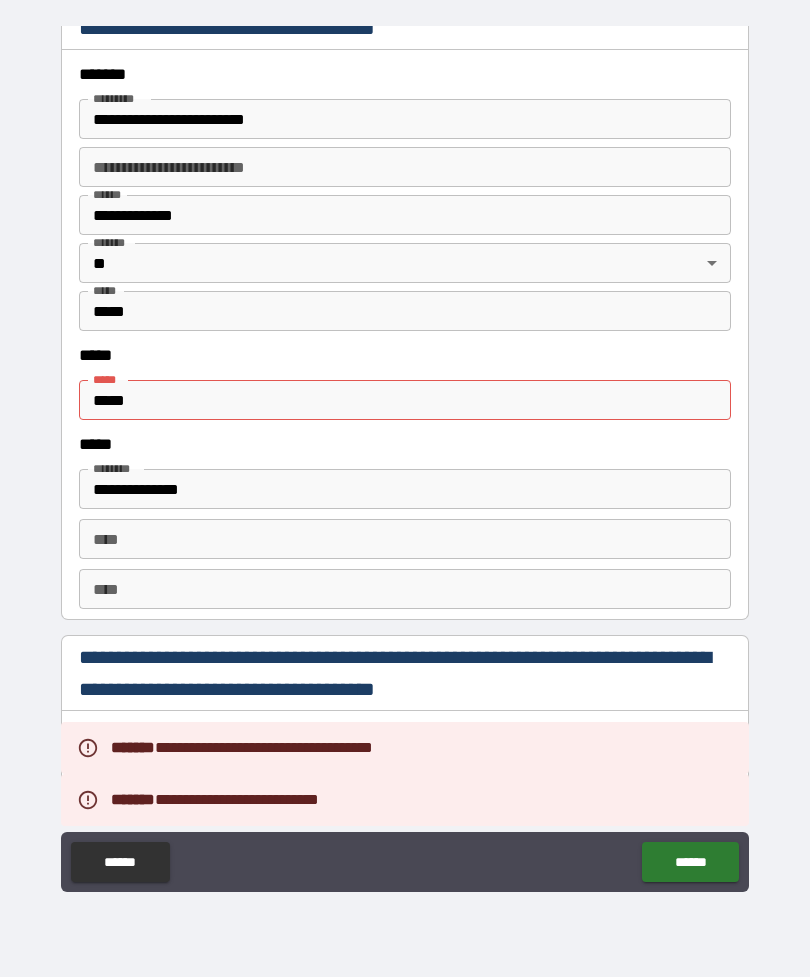 click on "*****" at bounding box center (405, 400) 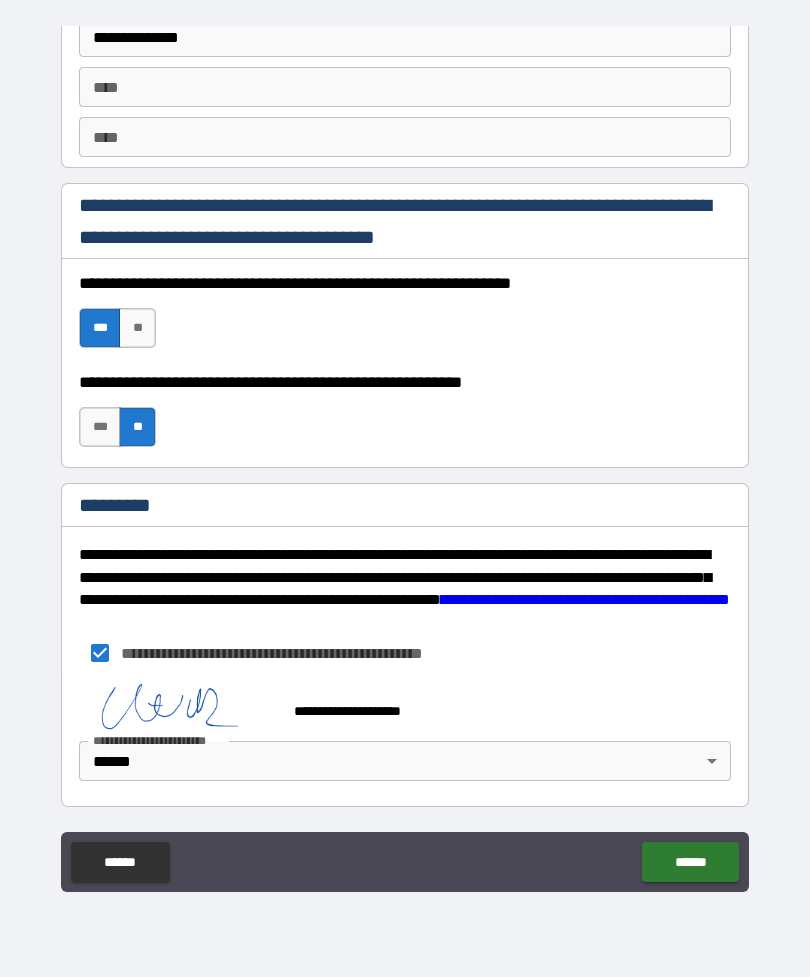 scroll, scrollTop: 2837, scrollLeft: 0, axis: vertical 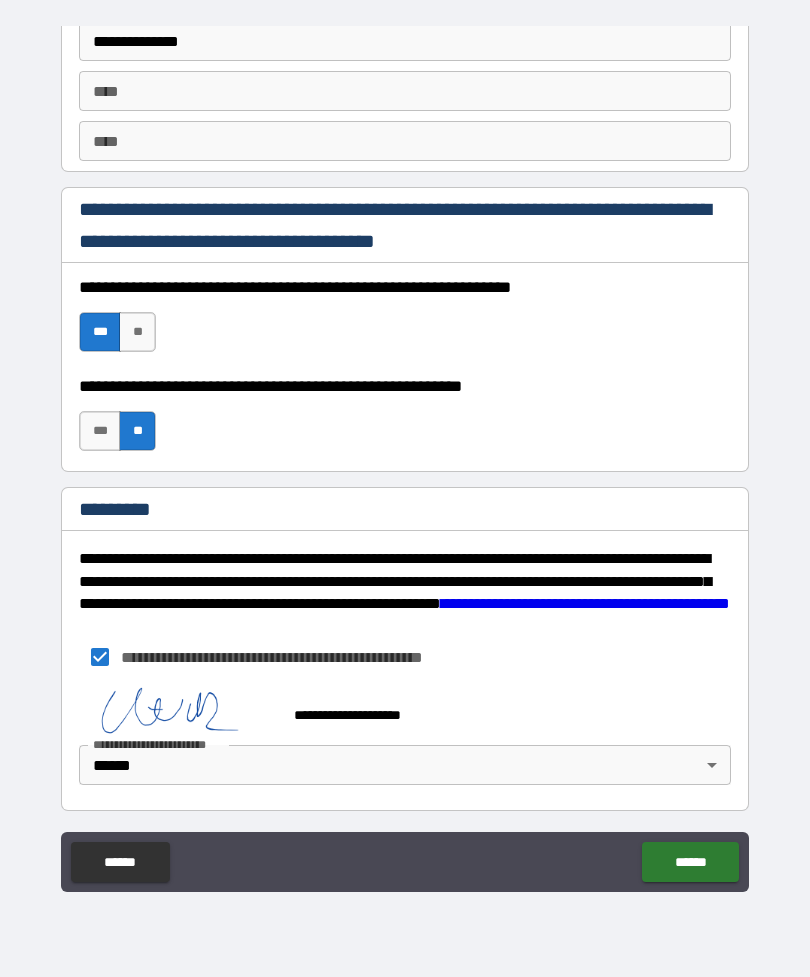 click at bounding box center (179, 706) 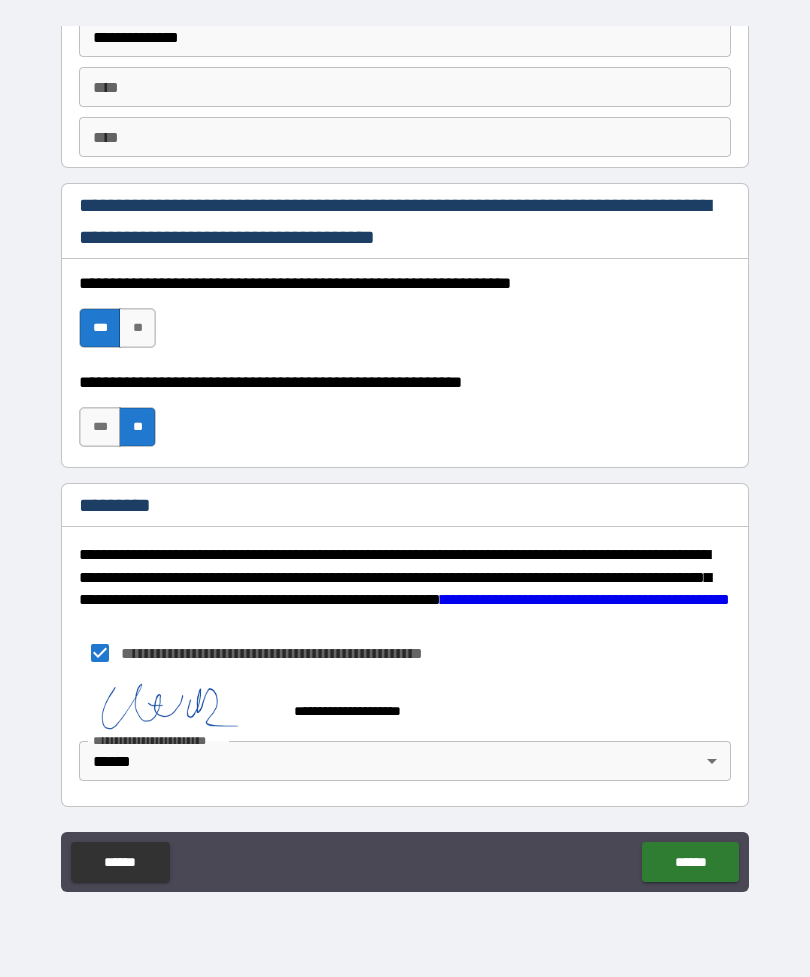 scroll, scrollTop: 2837, scrollLeft: 0, axis: vertical 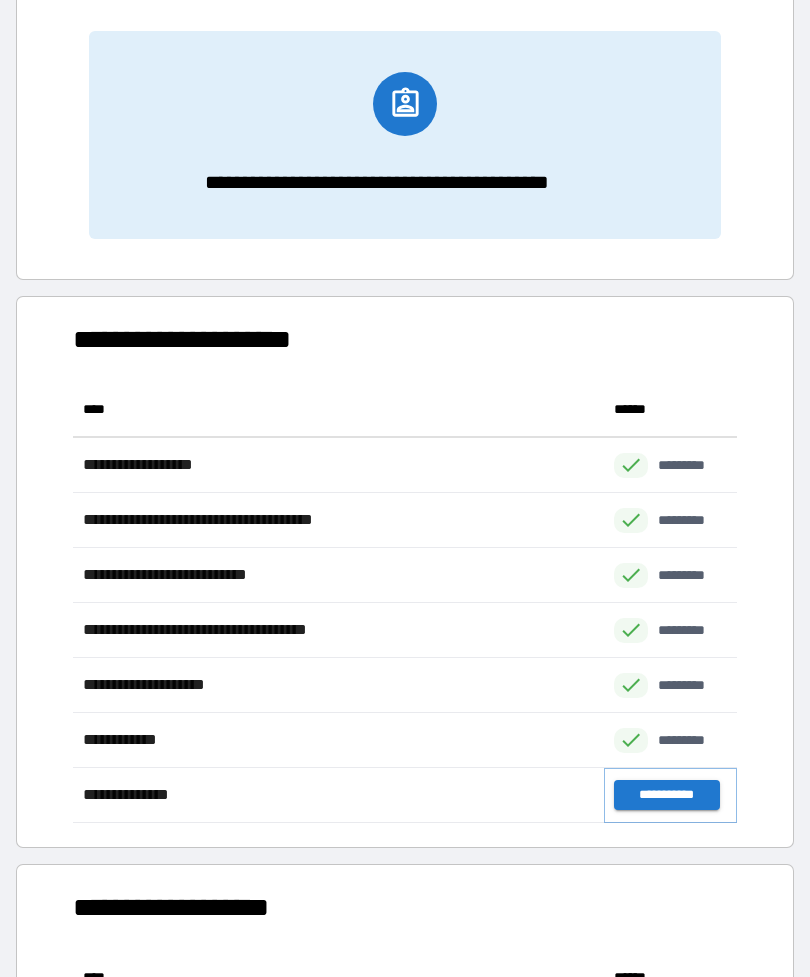 click on "**********" at bounding box center (666, 795) 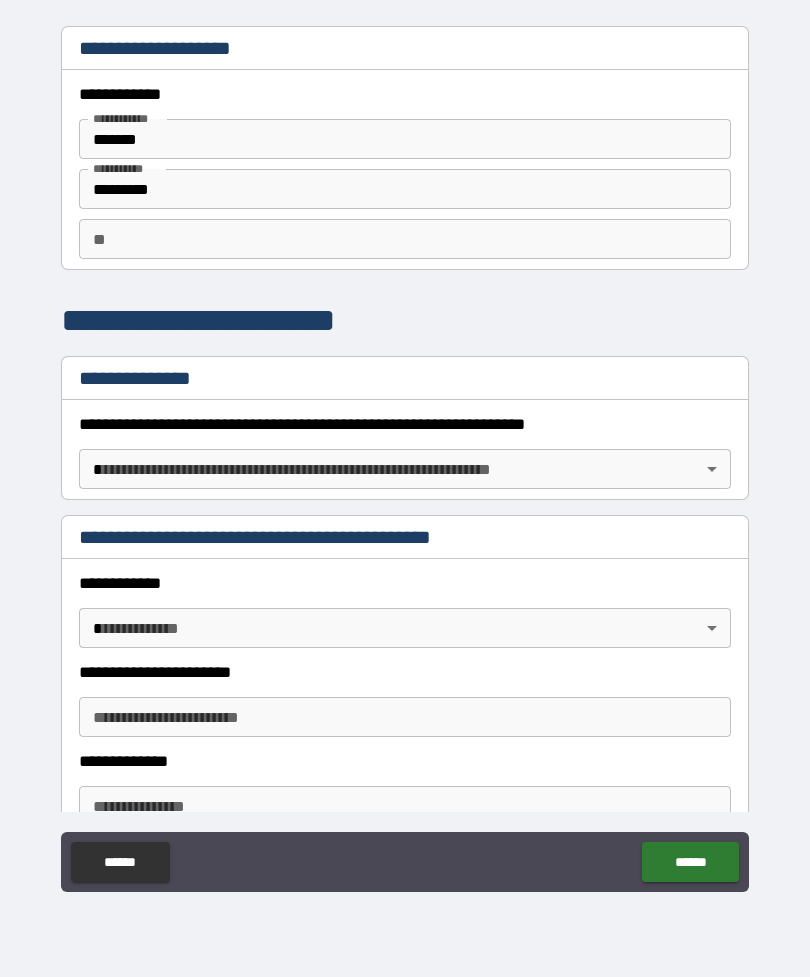 click on "**********" at bounding box center (405, 456) 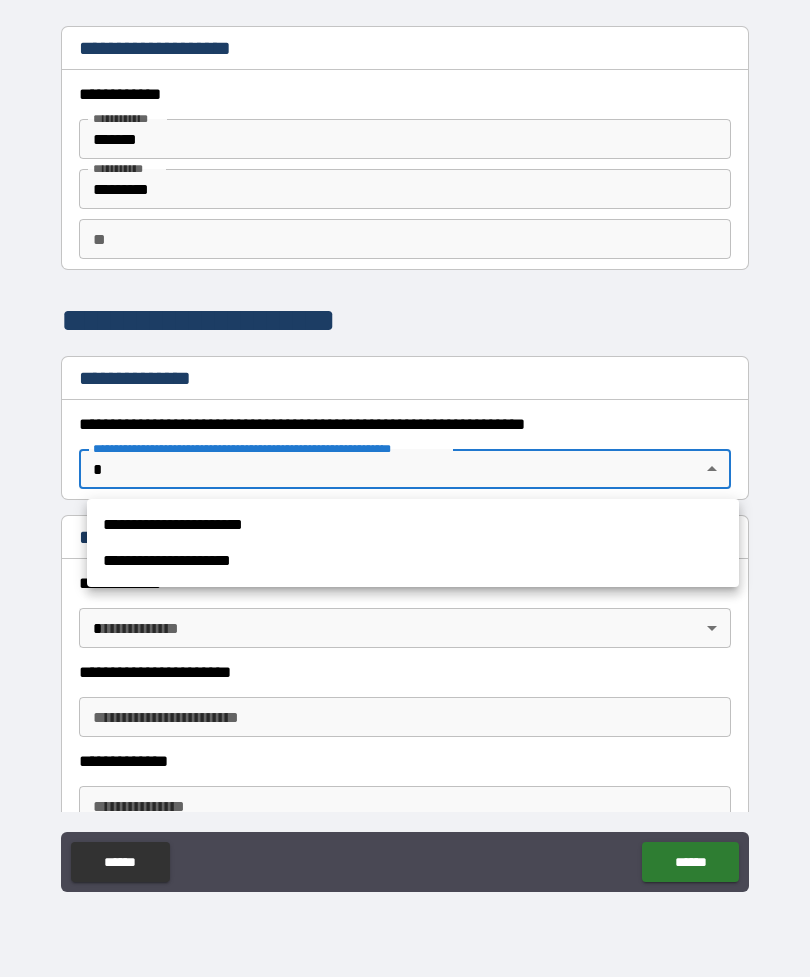 click on "**********" at bounding box center (413, 525) 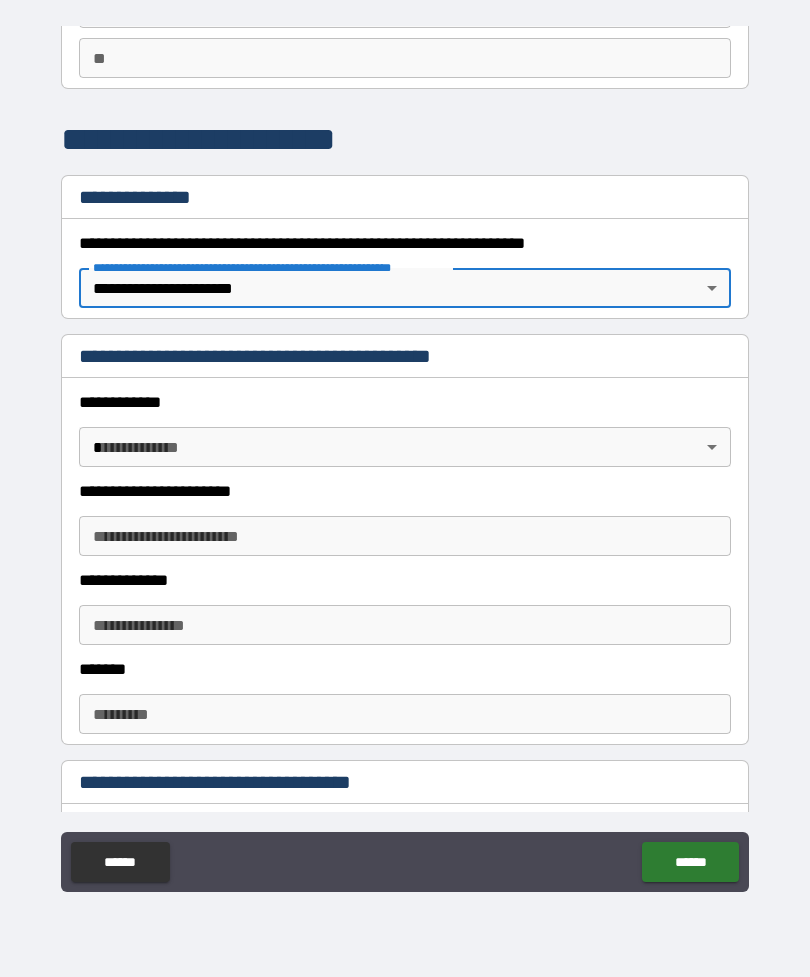scroll, scrollTop: 190, scrollLeft: 0, axis: vertical 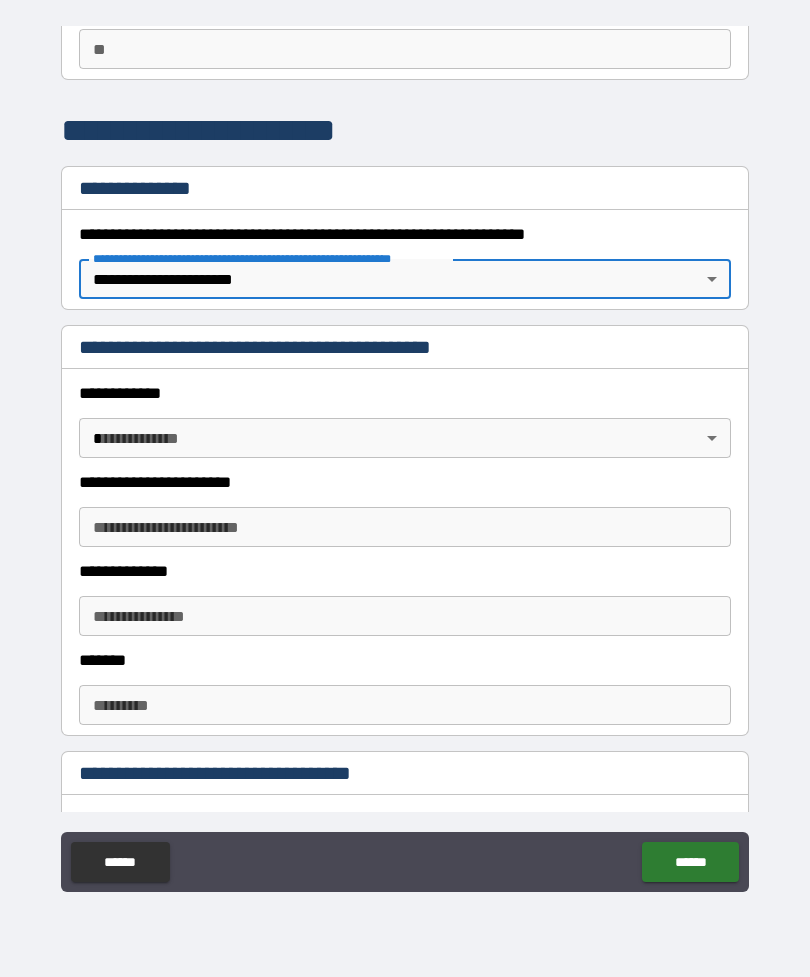 click on "**********" at bounding box center (405, 456) 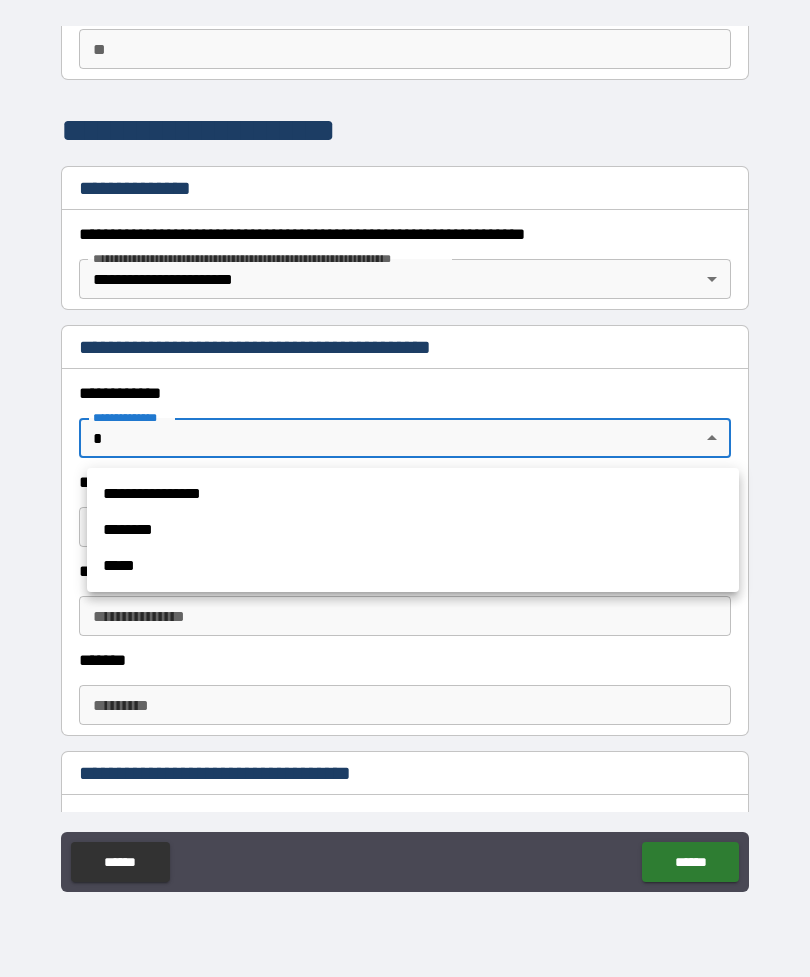click on "********" at bounding box center (413, 530) 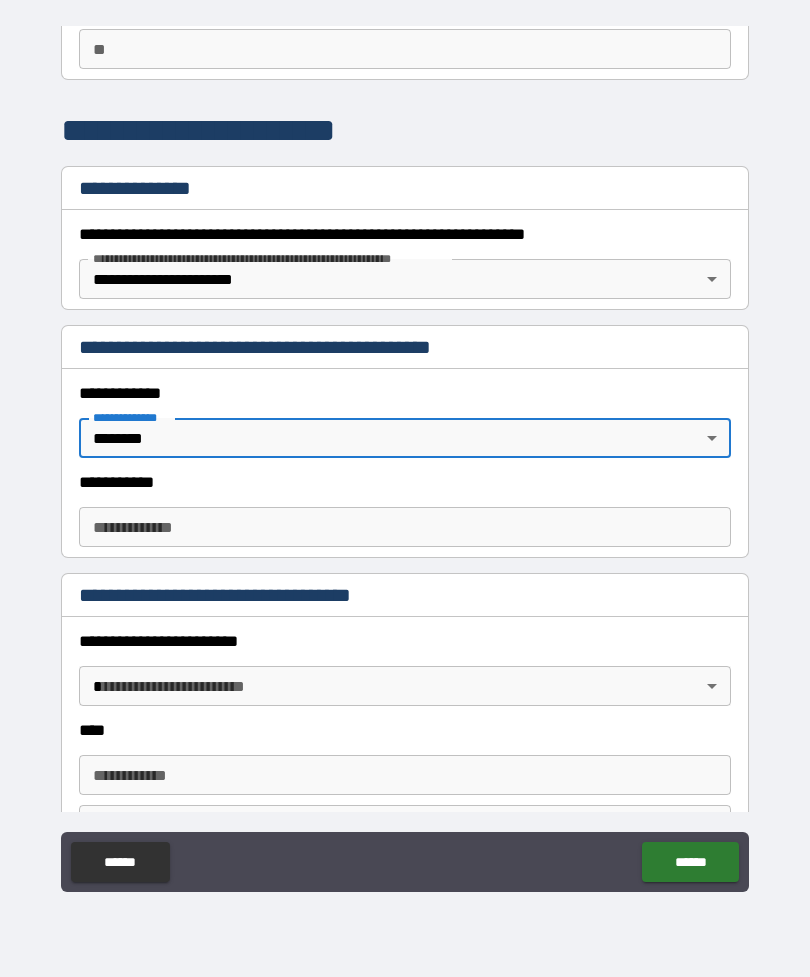 click on "**********" at bounding box center [405, 527] 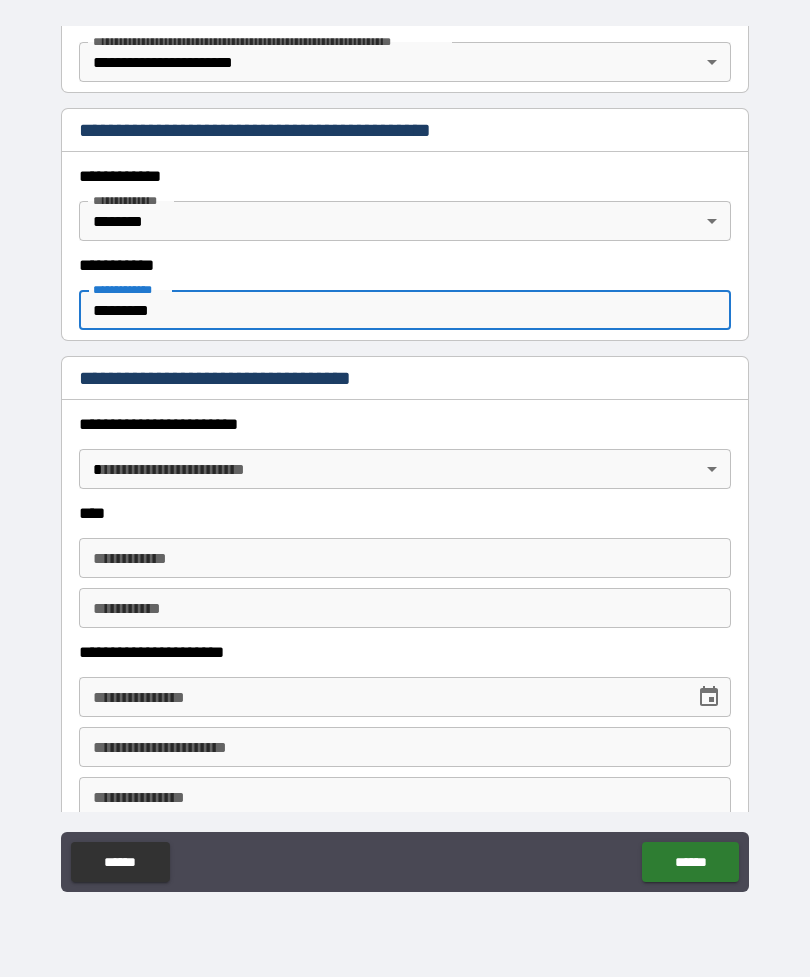 scroll, scrollTop: 416, scrollLeft: 0, axis: vertical 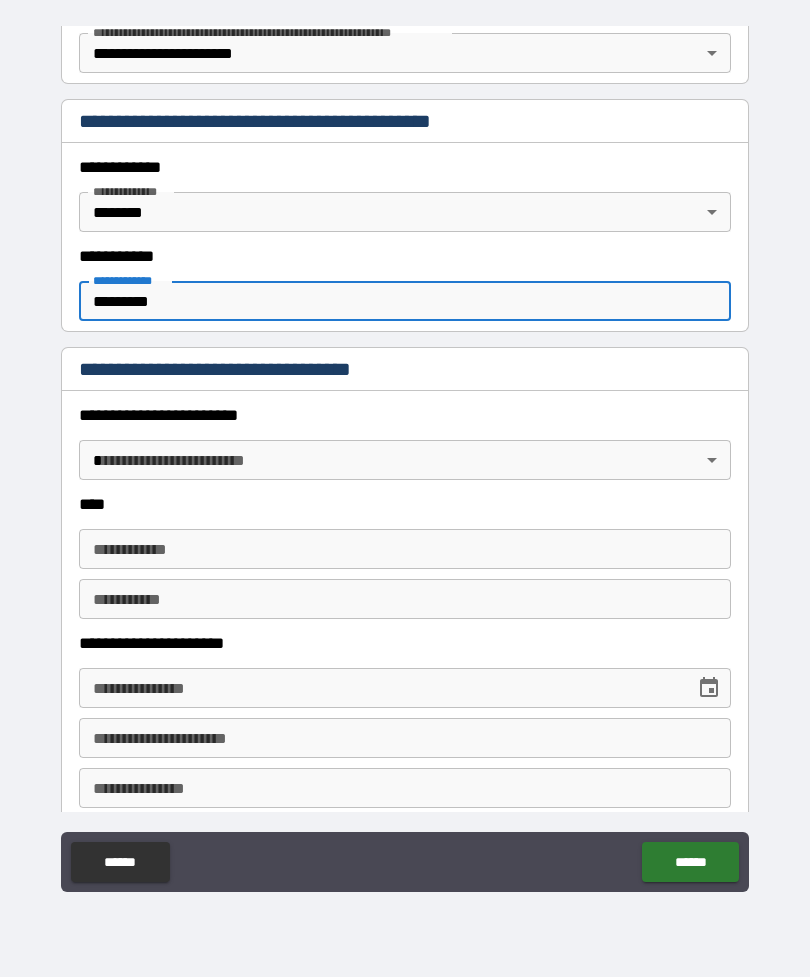 click on "**********" at bounding box center [405, 456] 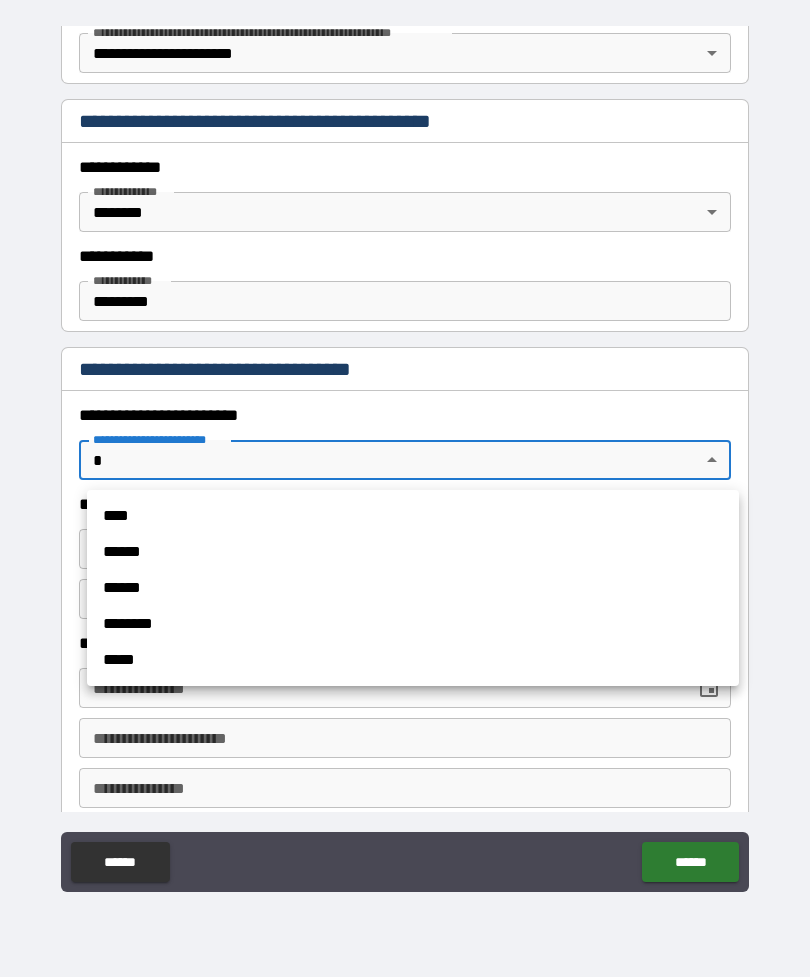 click on "******" at bounding box center [413, 552] 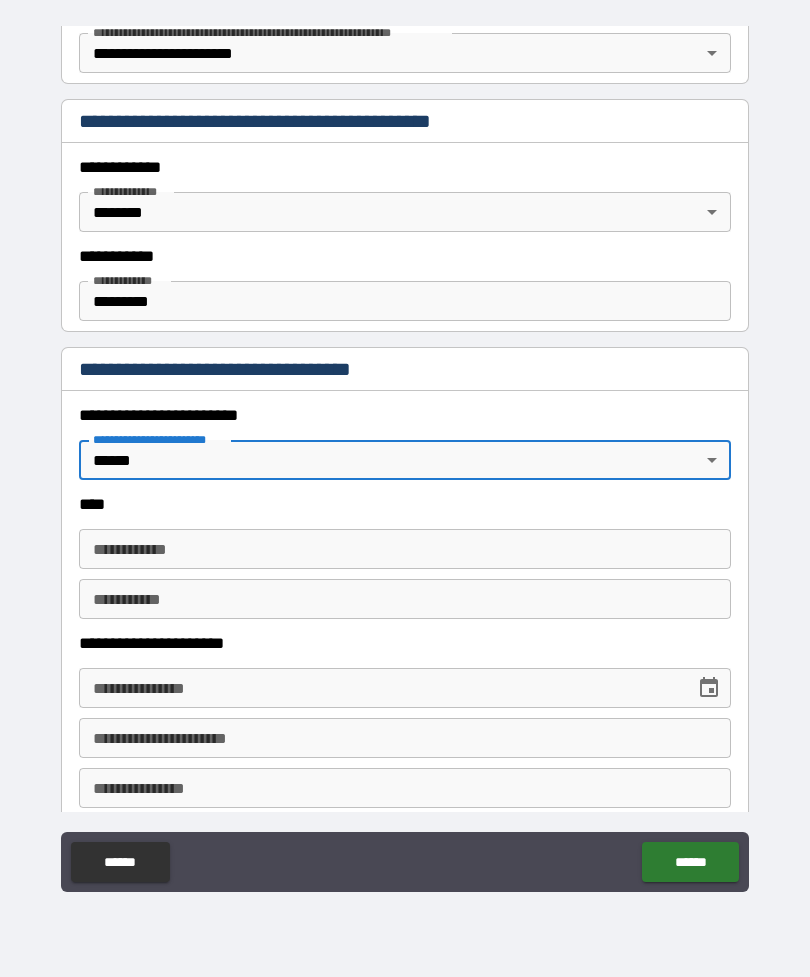 click on "**********" at bounding box center [405, 549] 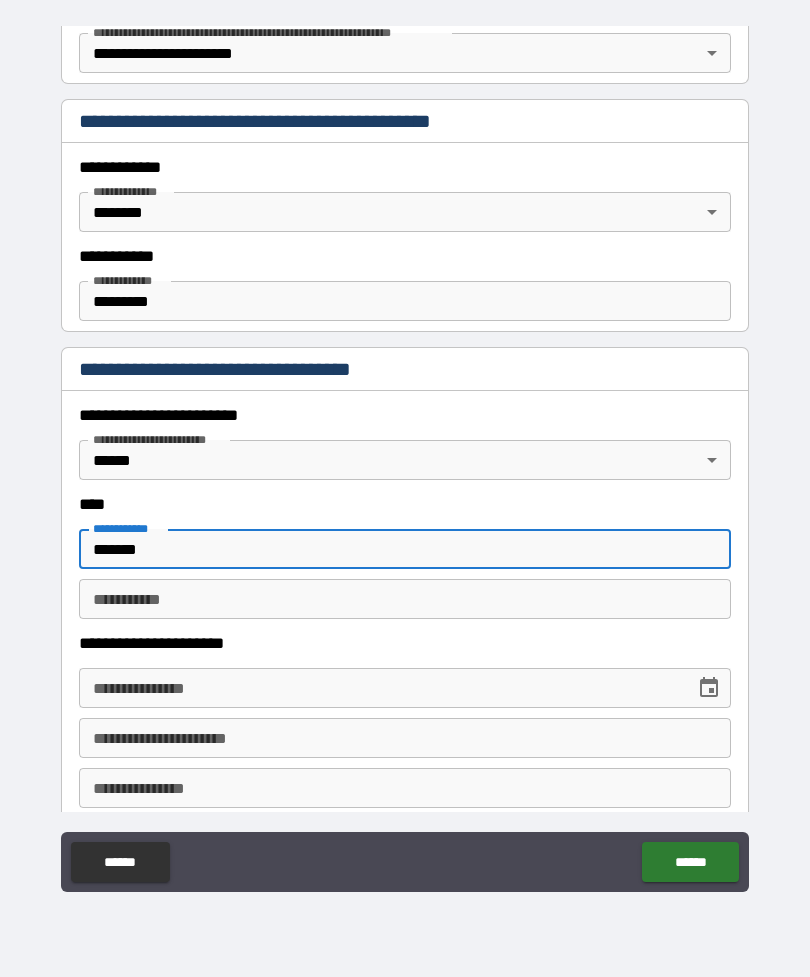 click on "*********   *" at bounding box center (405, 599) 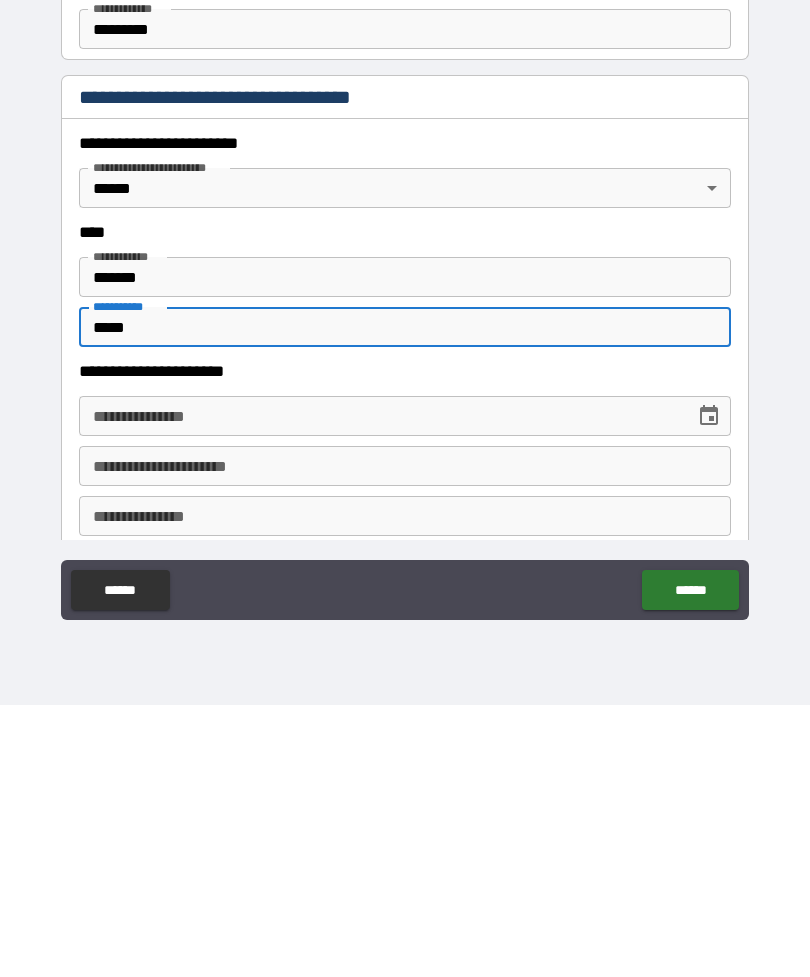 click on "**********" at bounding box center (380, 688) 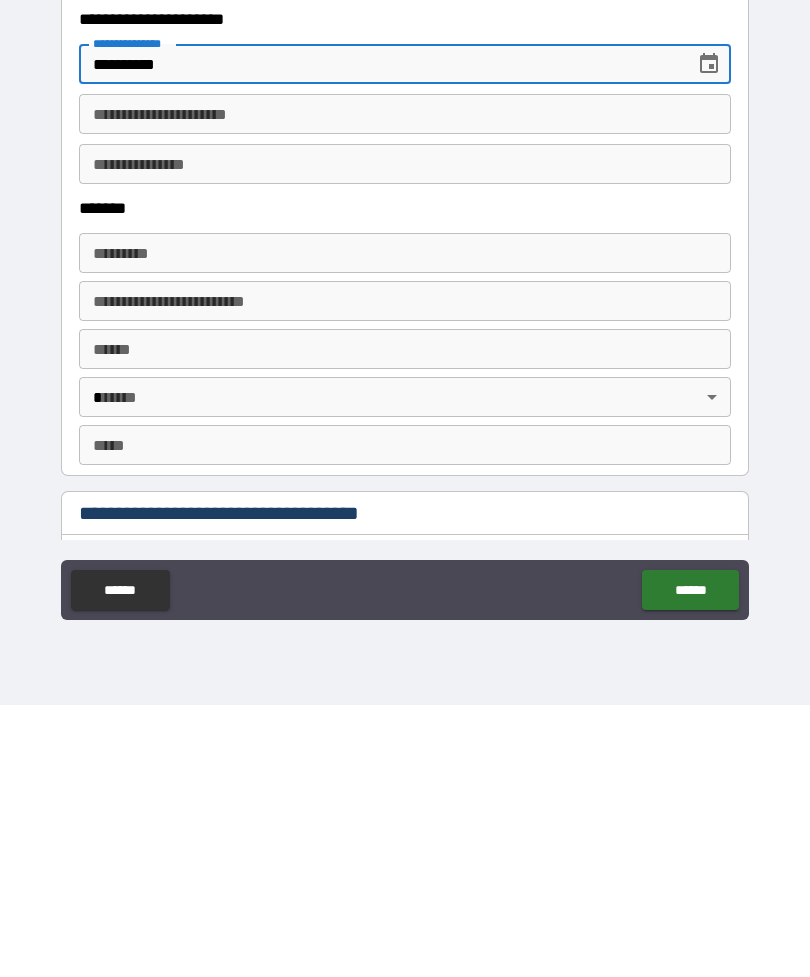 scroll, scrollTop: 776, scrollLeft: 0, axis: vertical 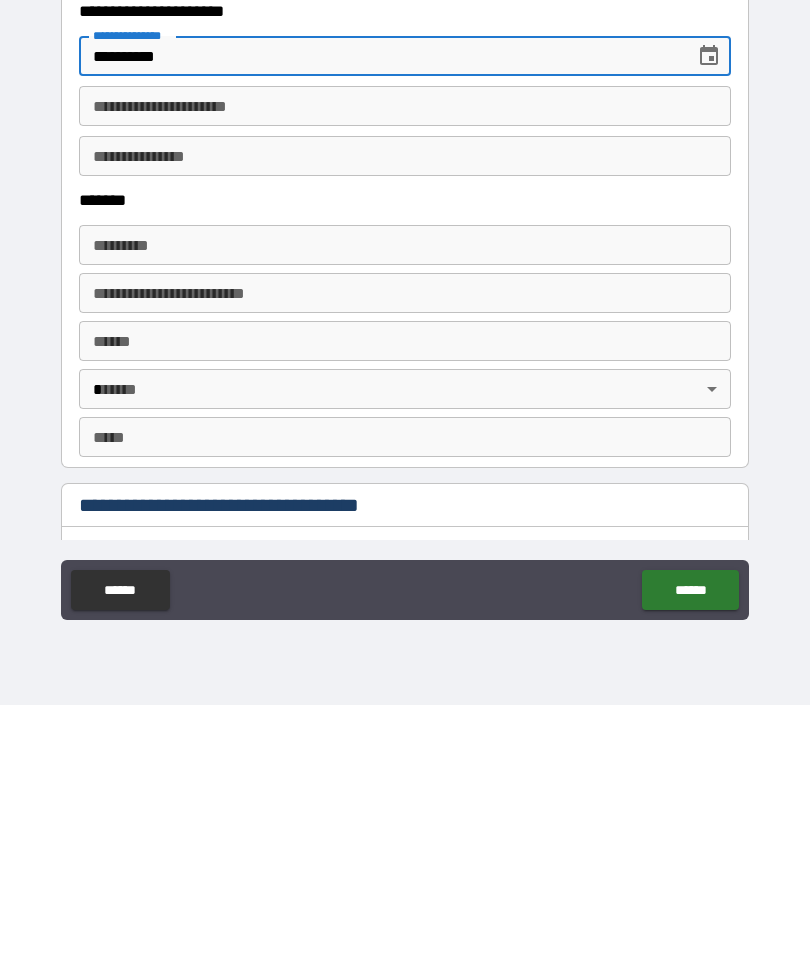 click on "*******   *" at bounding box center [405, 517] 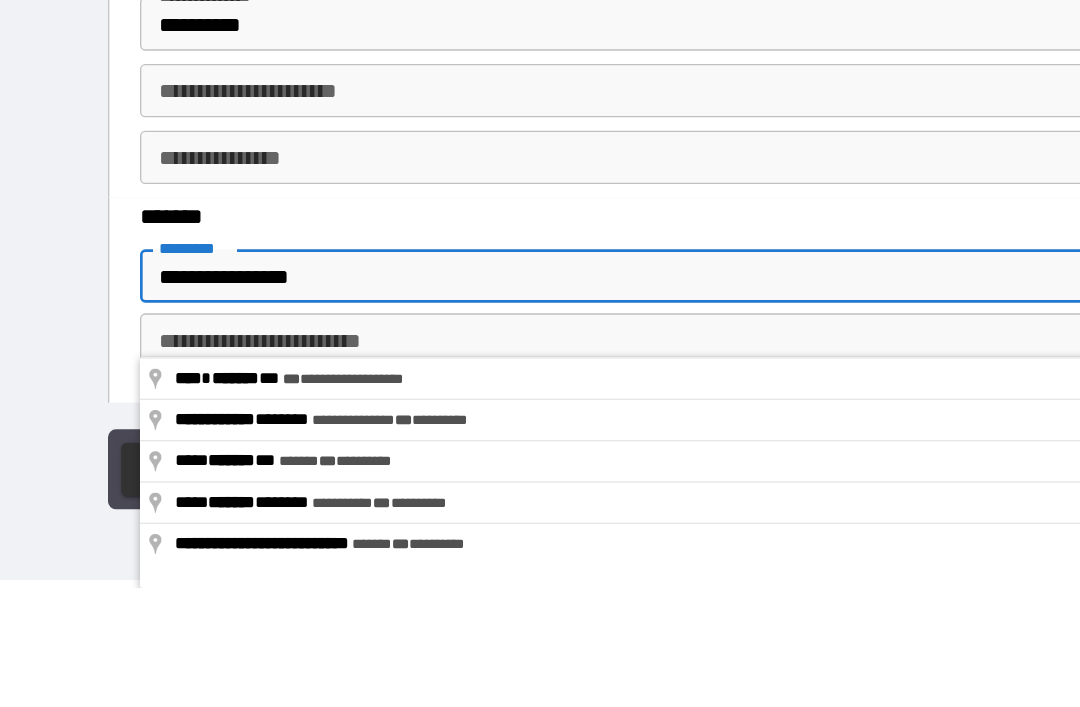 scroll, scrollTop: 64, scrollLeft: 0, axis: vertical 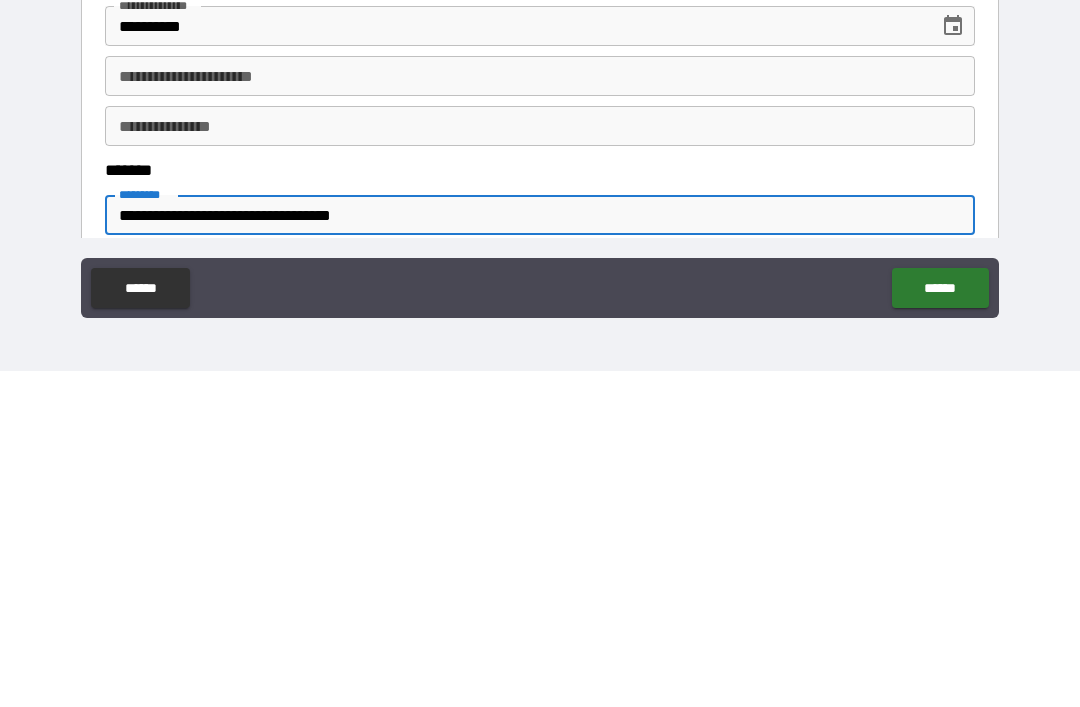 click on "******" at bounding box center [140, 624] 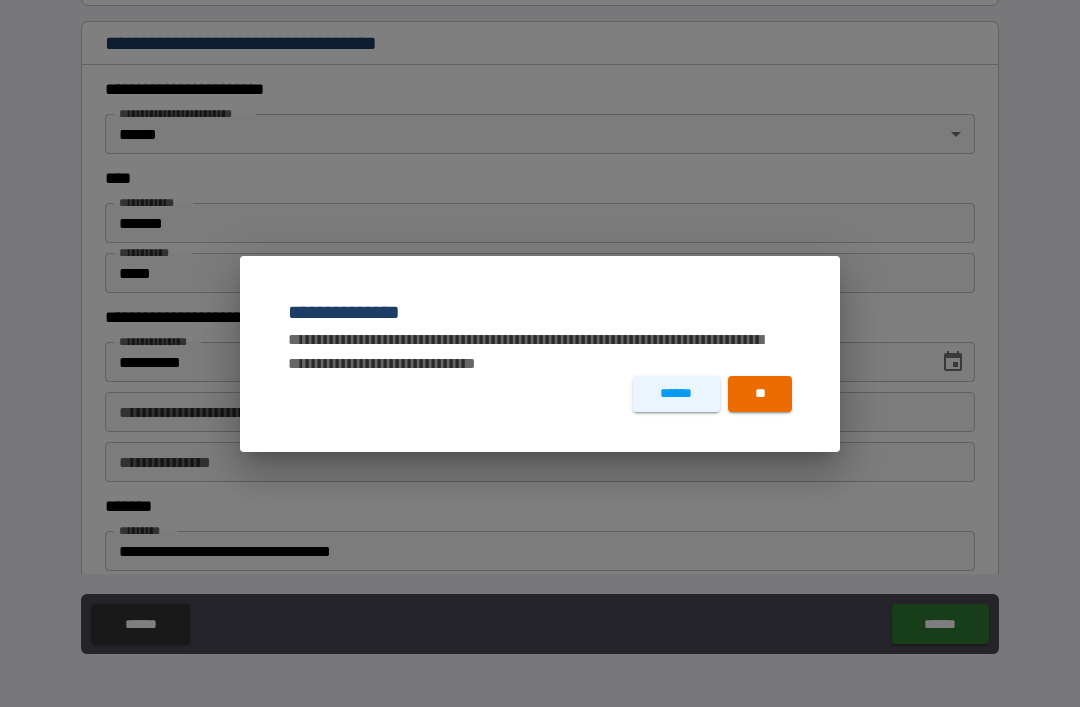 click on "******" at bounding box center (676, 394) 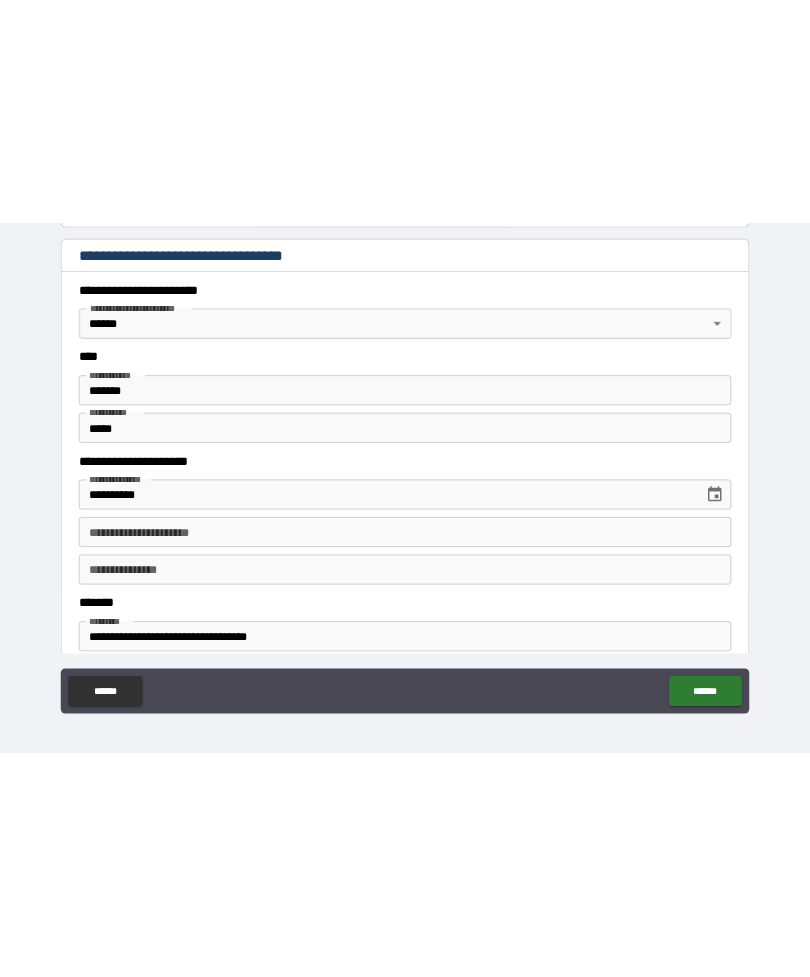 scroll, scrollTop: 0, scrollLeft: 0, axis: both 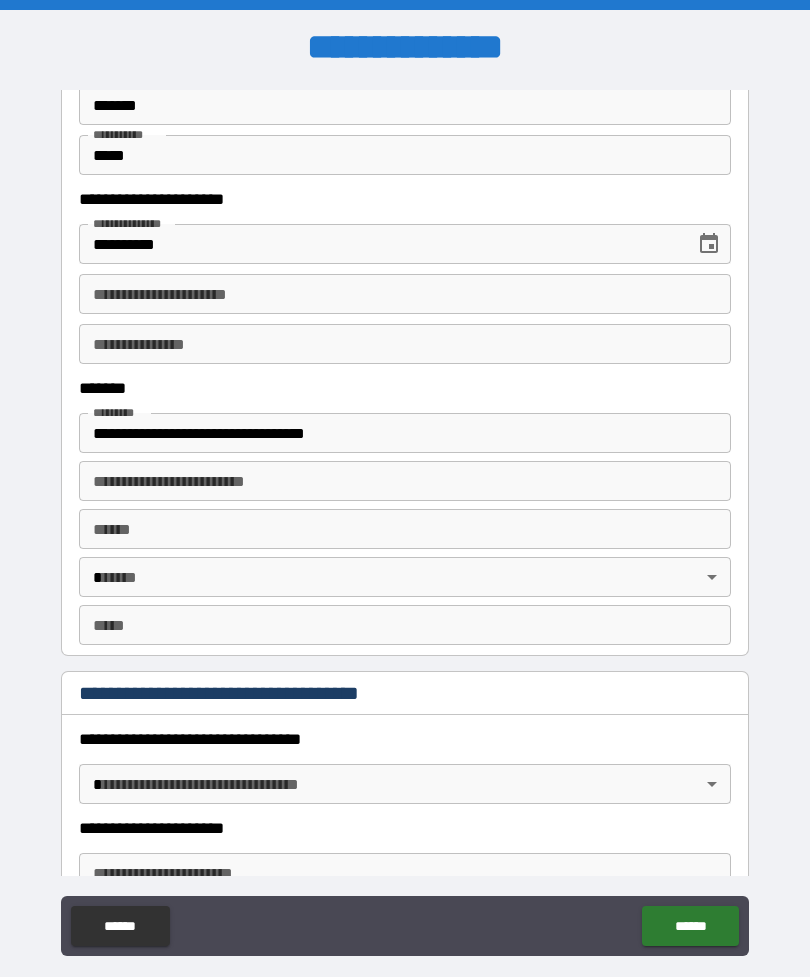 click on "**********" at bounding box center [405, 433] 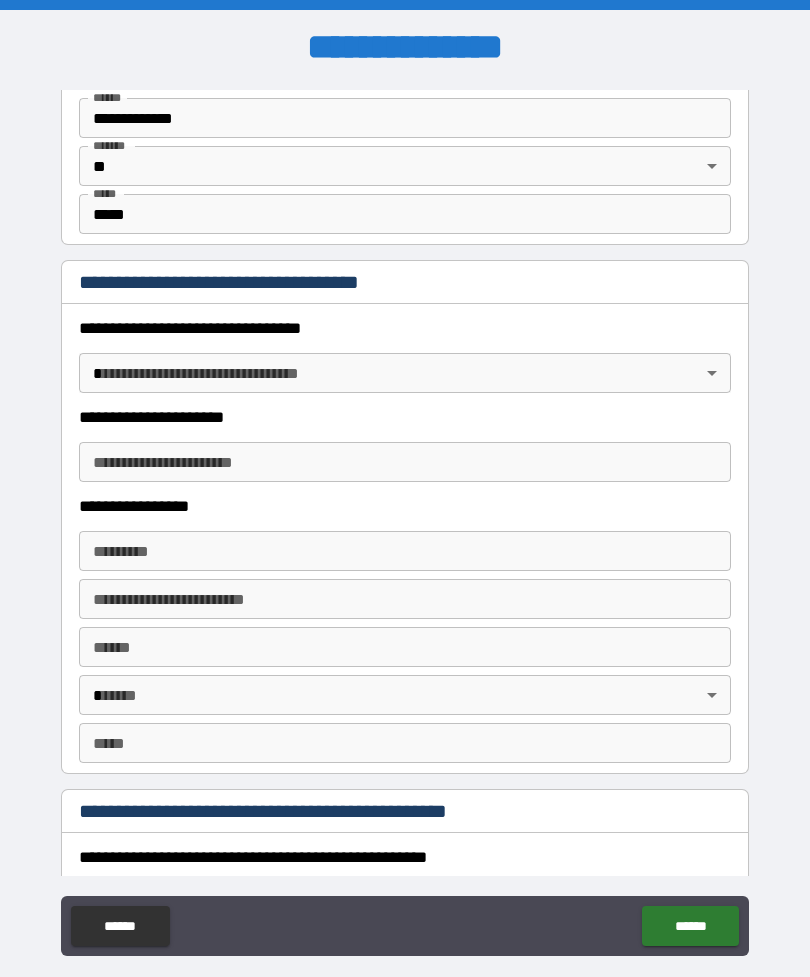 scroll, scrollTop: 1341, scrollLeft: 0, axis: vertical 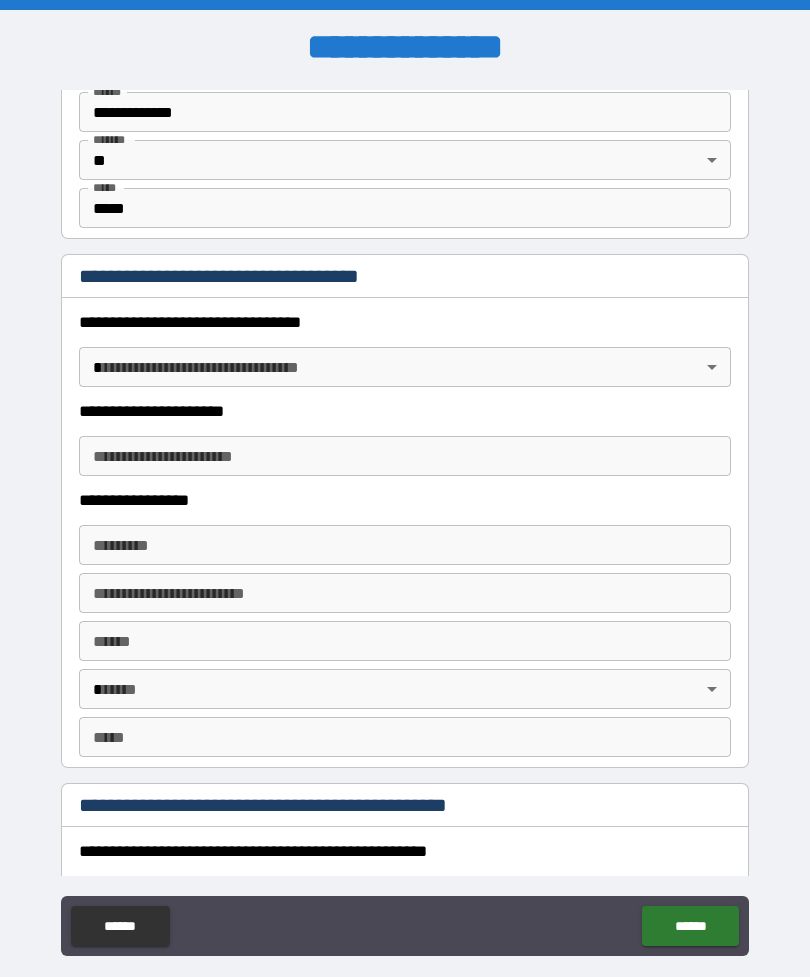 click on "**********" at bounding box center [405, 520] 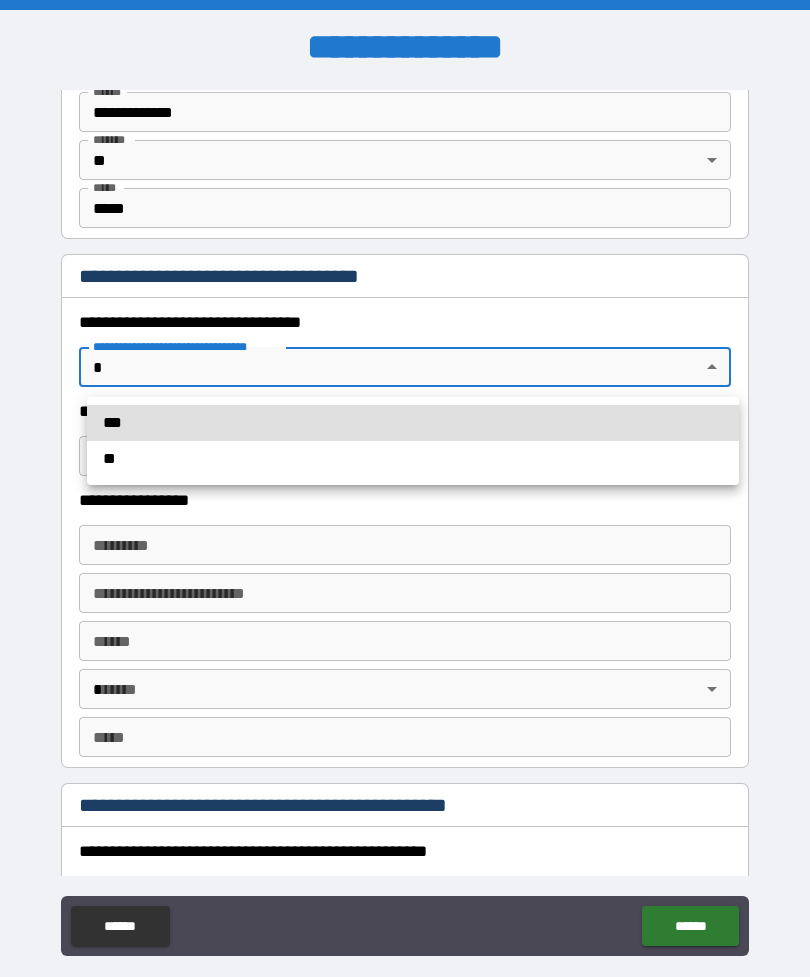 click on "**" at bounding box center [413, 459] 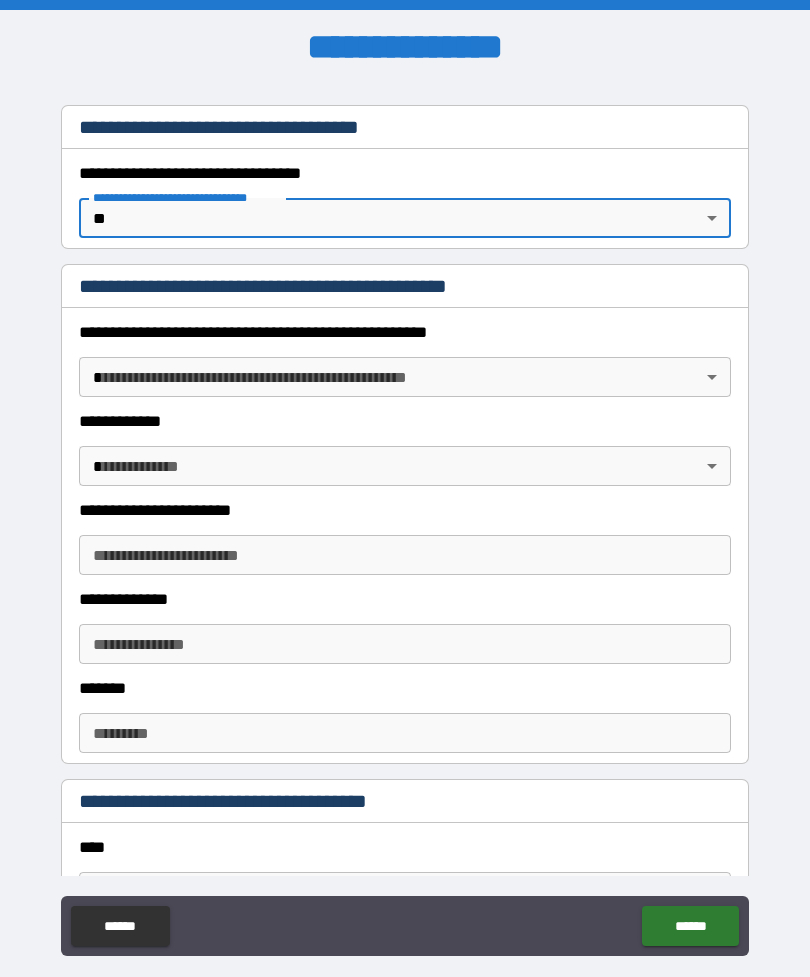 scroll, scrollTop: 1513, scrollLeft: 0, axis: vertical 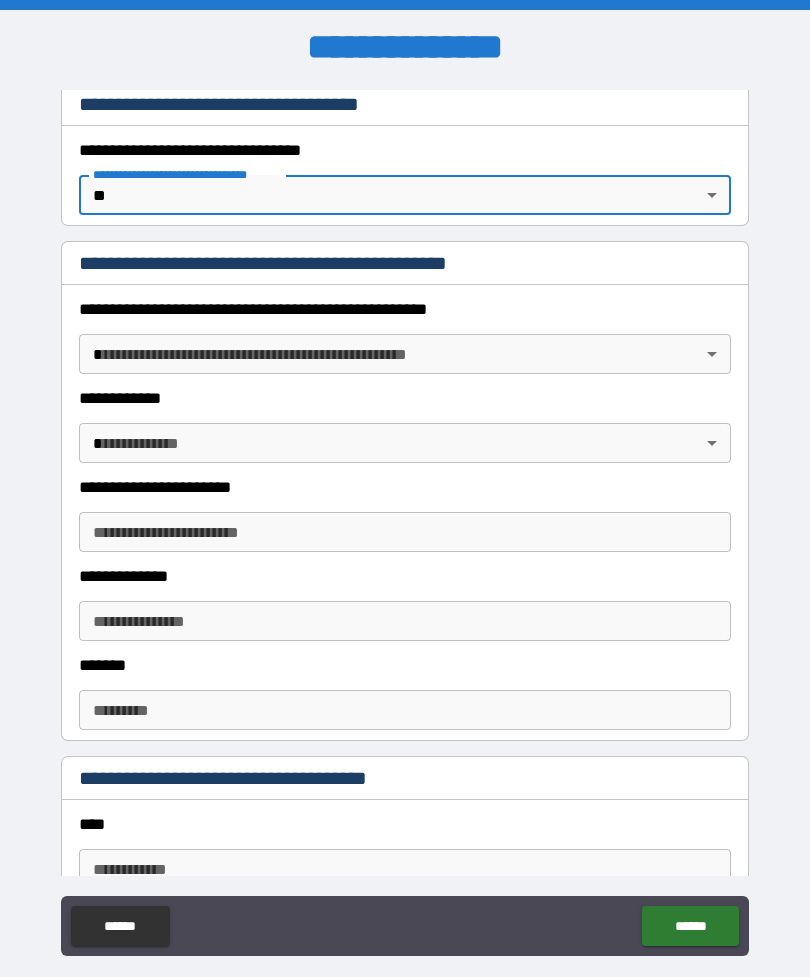 click on "**********" at bounding box center [405, 520] 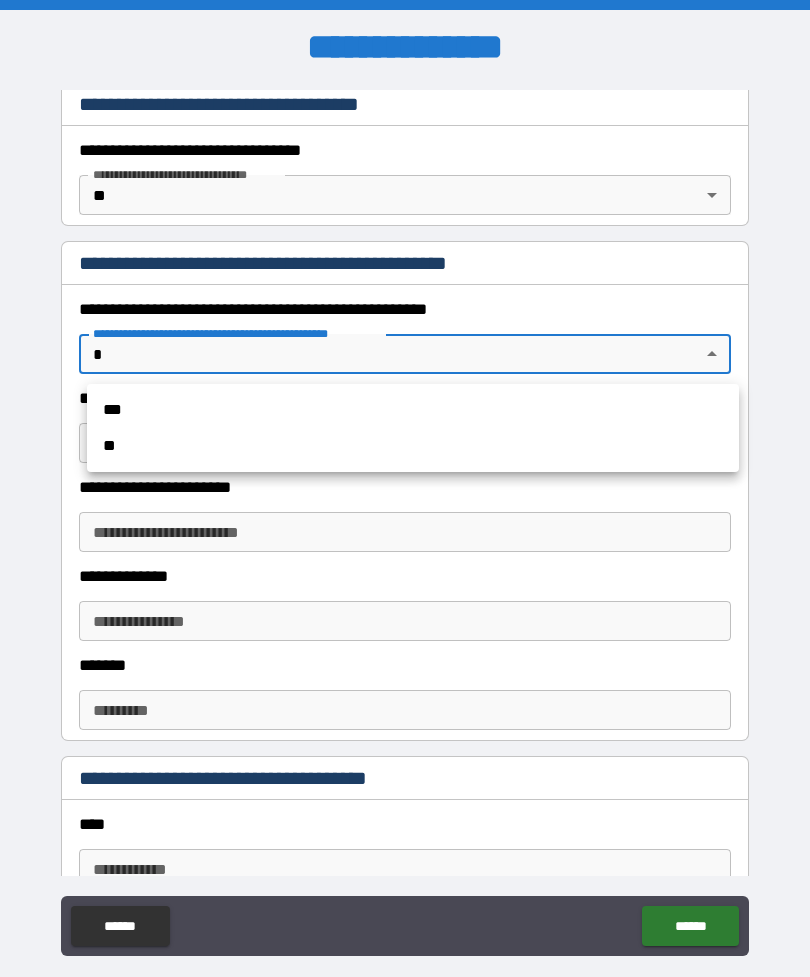 click on "**" at bounding box center [413, 446] 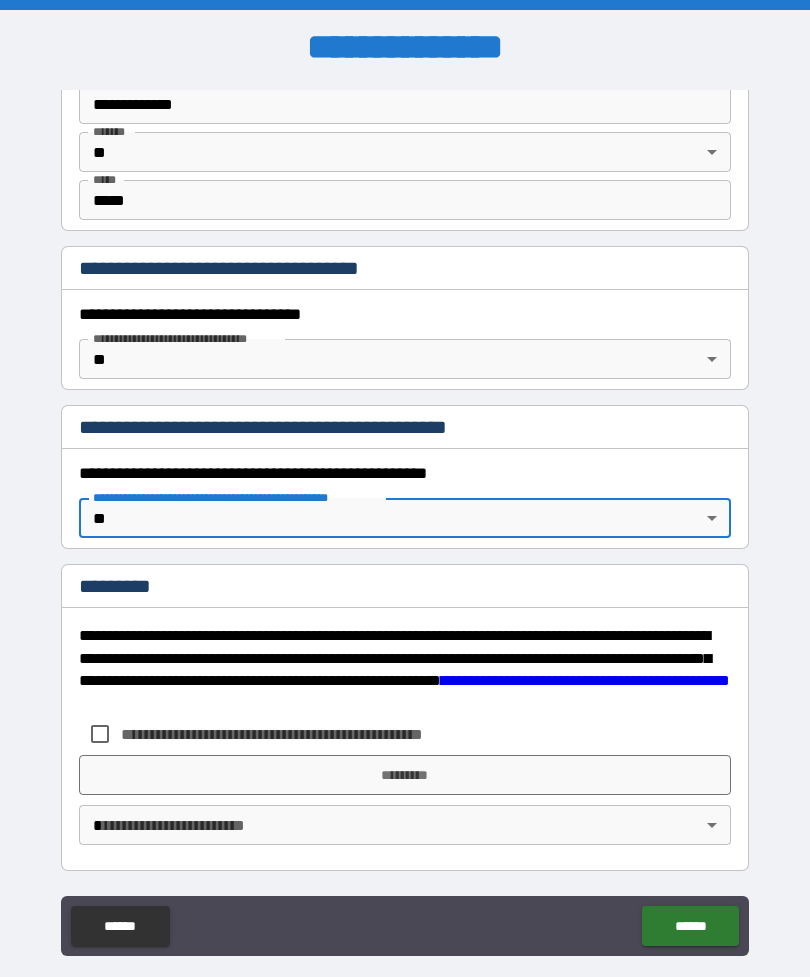 scroll, scrollTop: 1349, scrollLeft: 0, axis: vertical 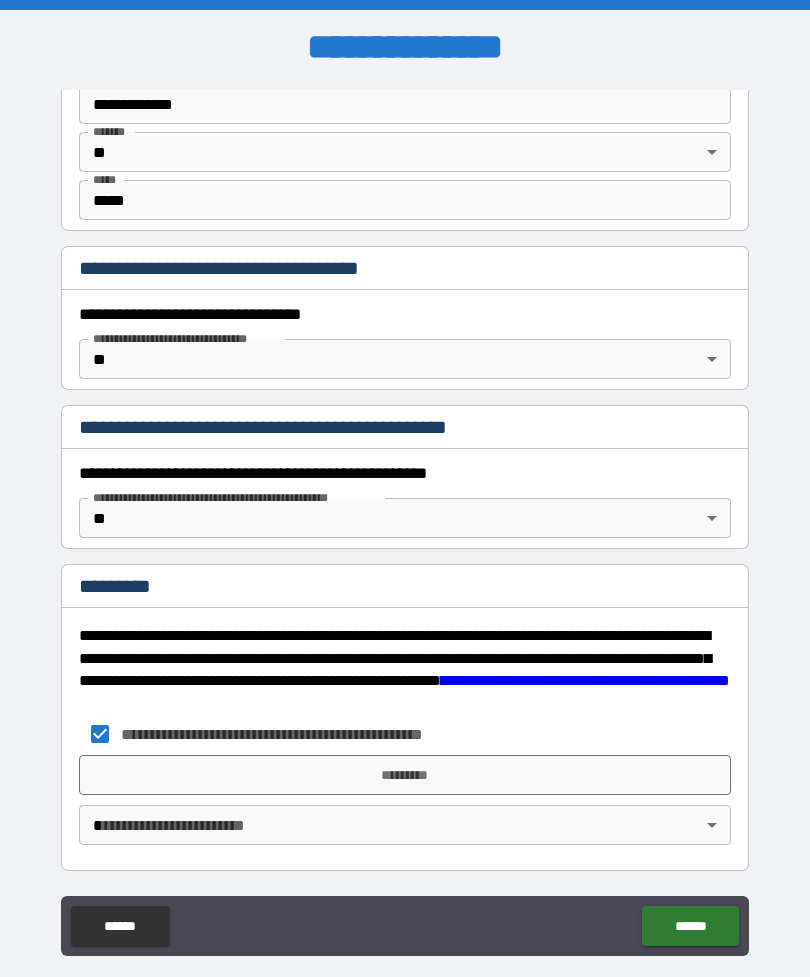 click on "*********" at bounding box center [405, 775] 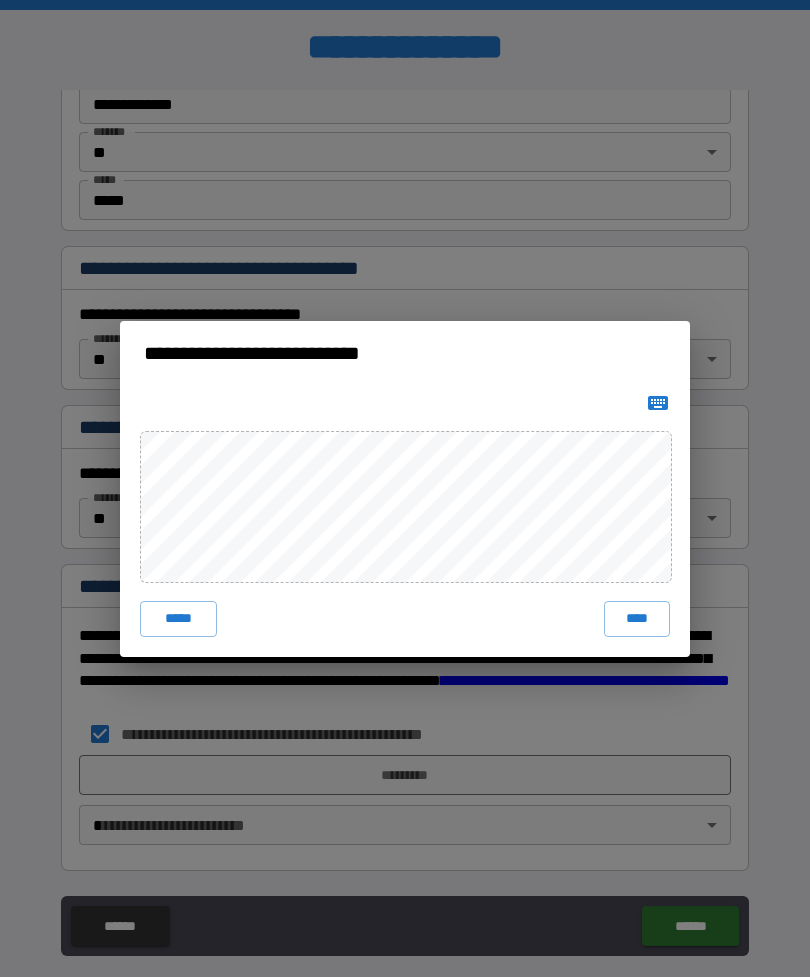 click on "****" at bounding box center [637, 619] 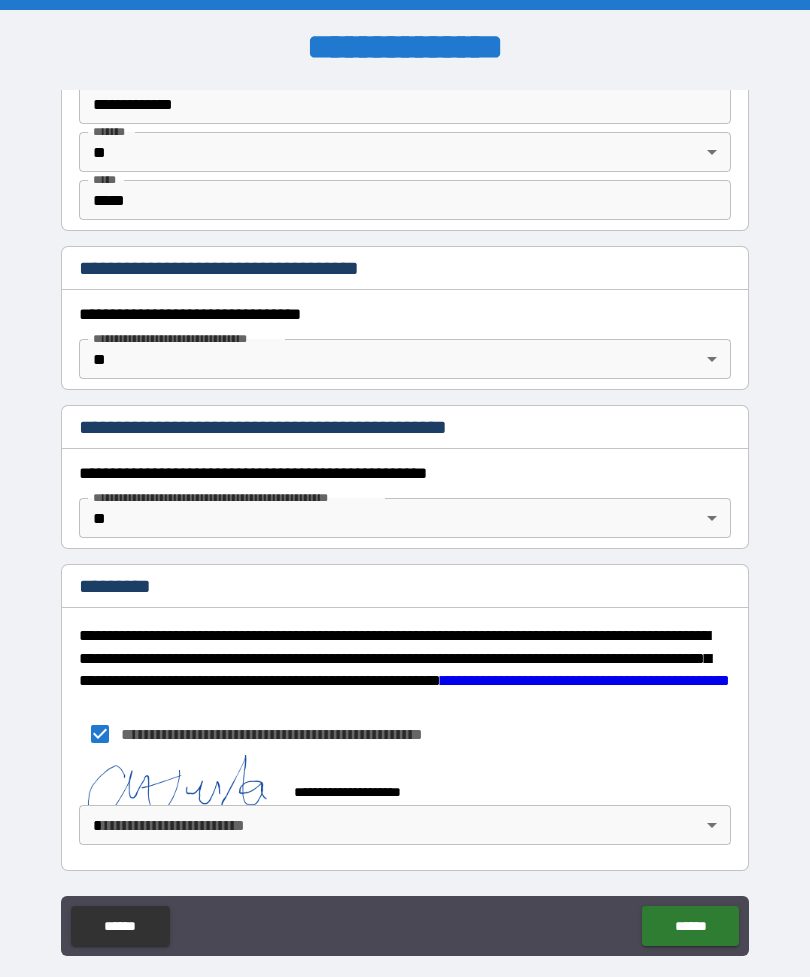 scroll, scrollTop: 1339, scrollLeft: 0, axis: vertical 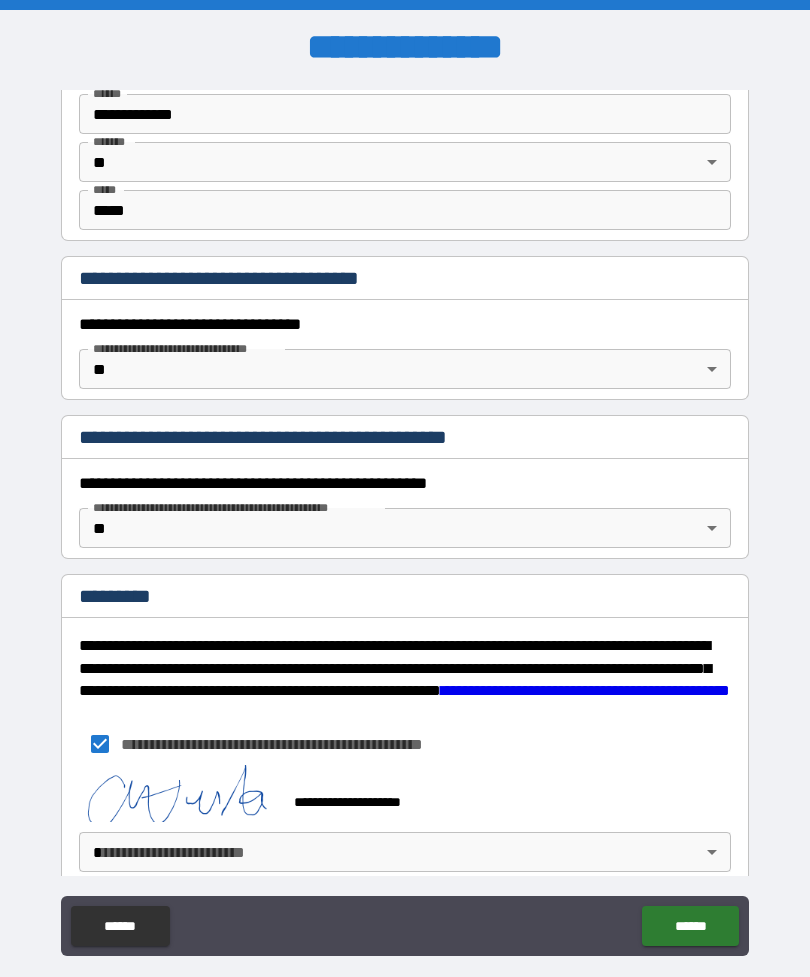 click on "**********" at bounding box center [405, 520] 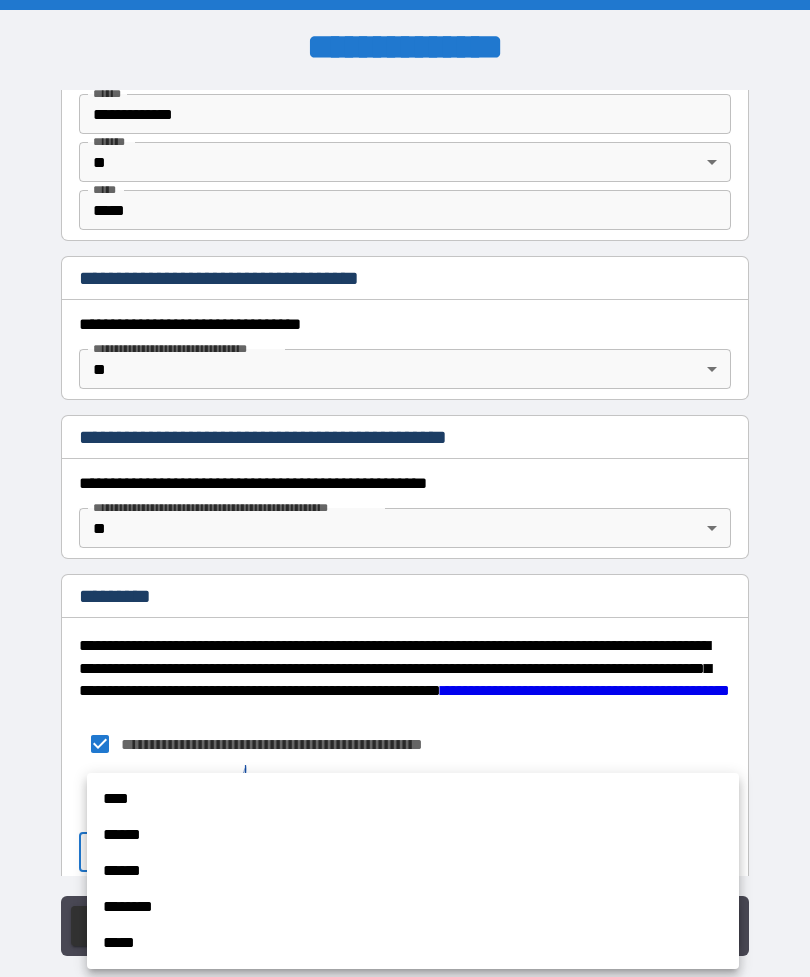 click on "******" at bounding box center (413, 835) 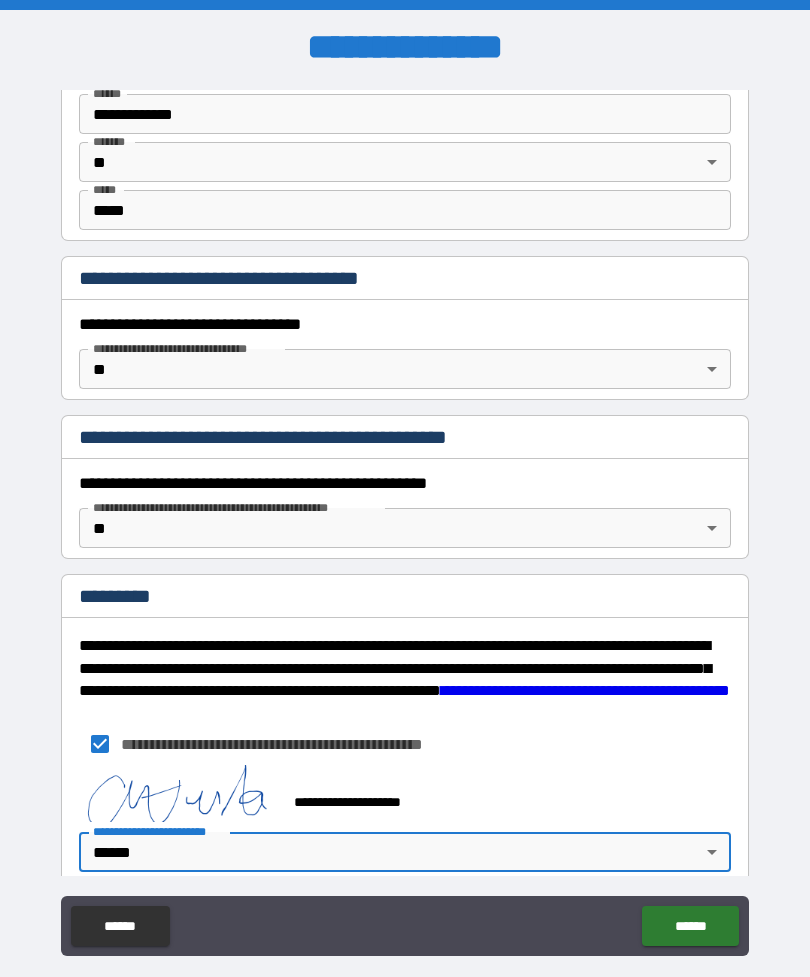 click on "******" at bounding box center [690, 926] 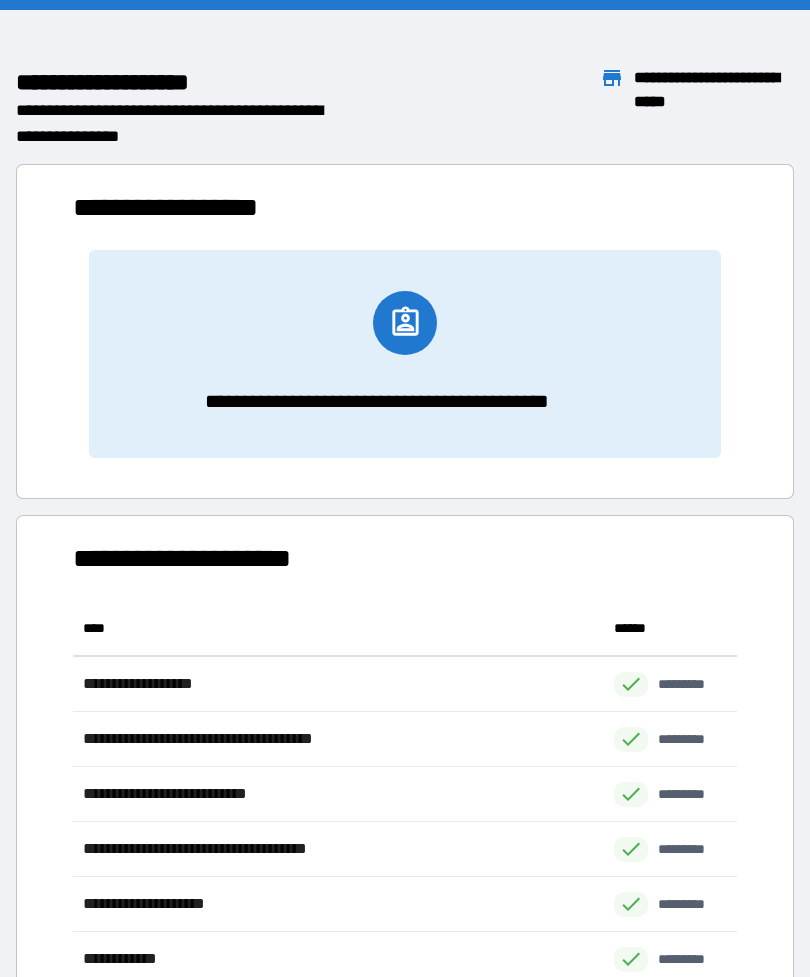 scroll, scrollTop: 441, scrollLeft: 664, axis: both 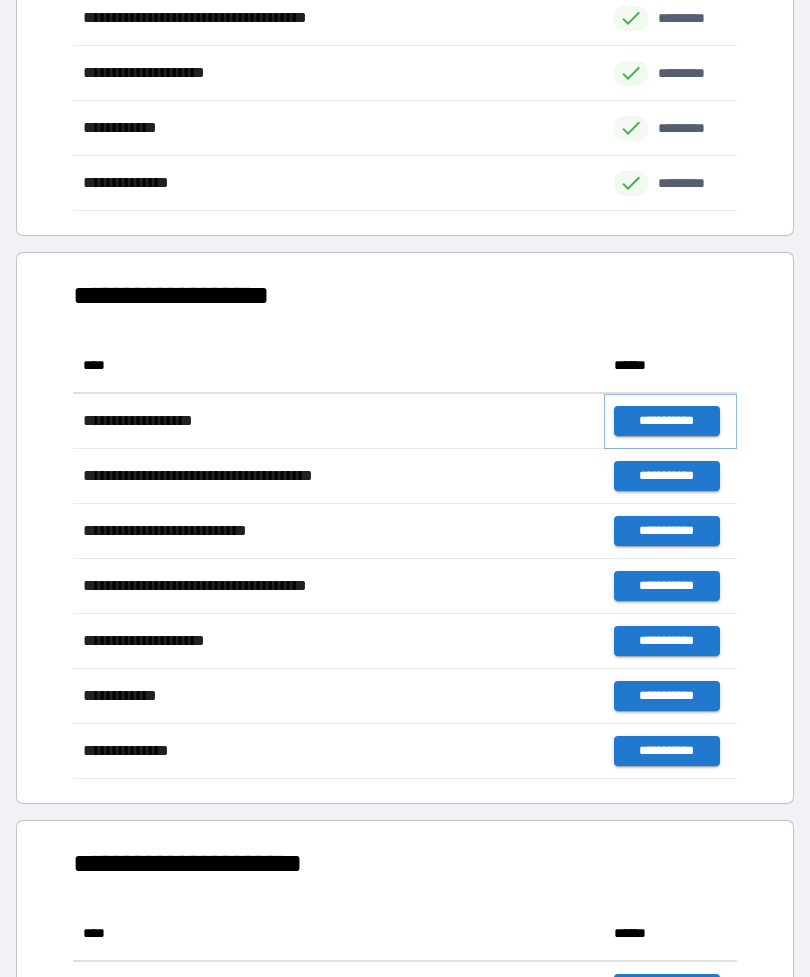 click on "**********" at bounding box center [666, 421] 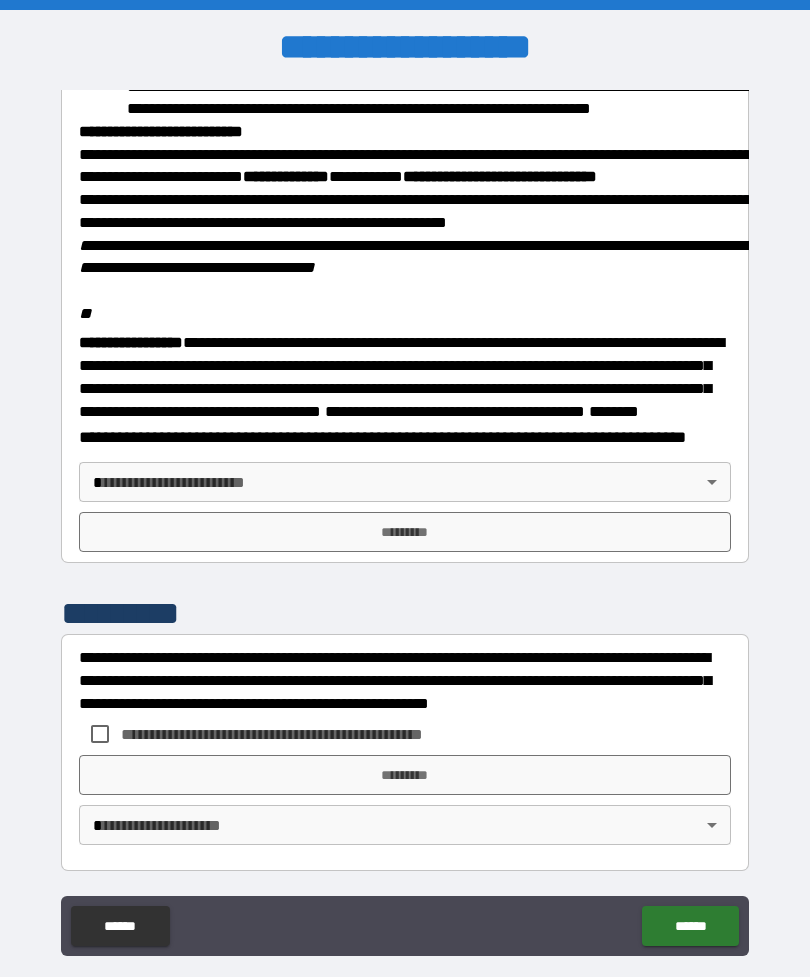scroll, scrollTop: 2257, scrollLeft: 0, axis: vertical 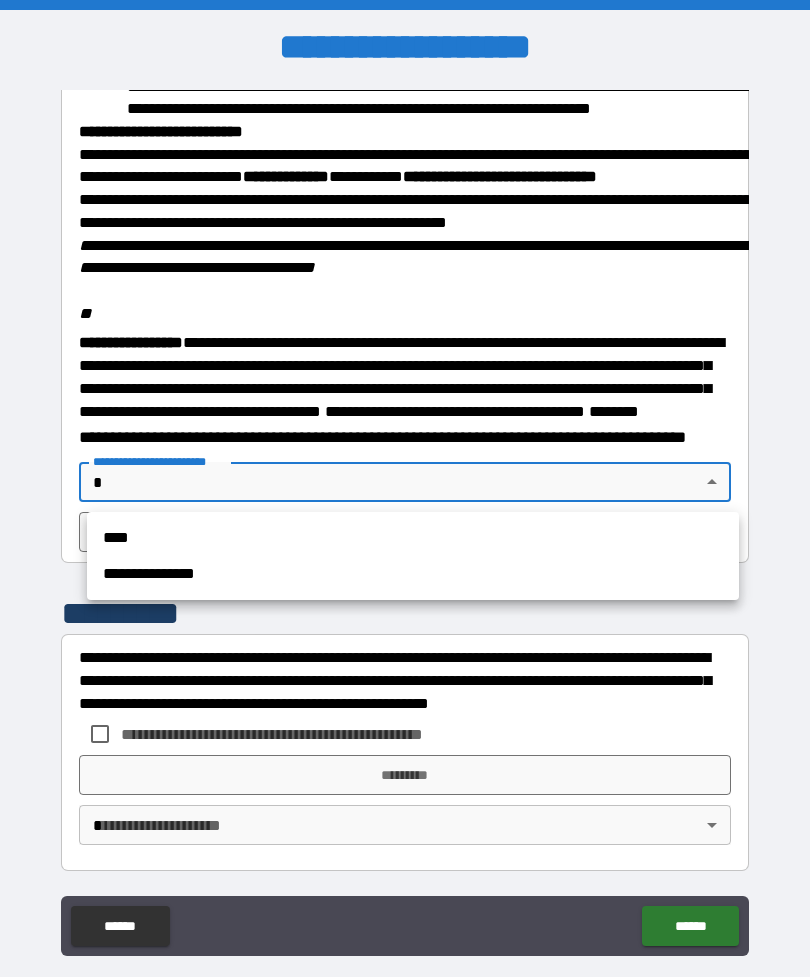 click on "**********" at bounding box center [413, 574] 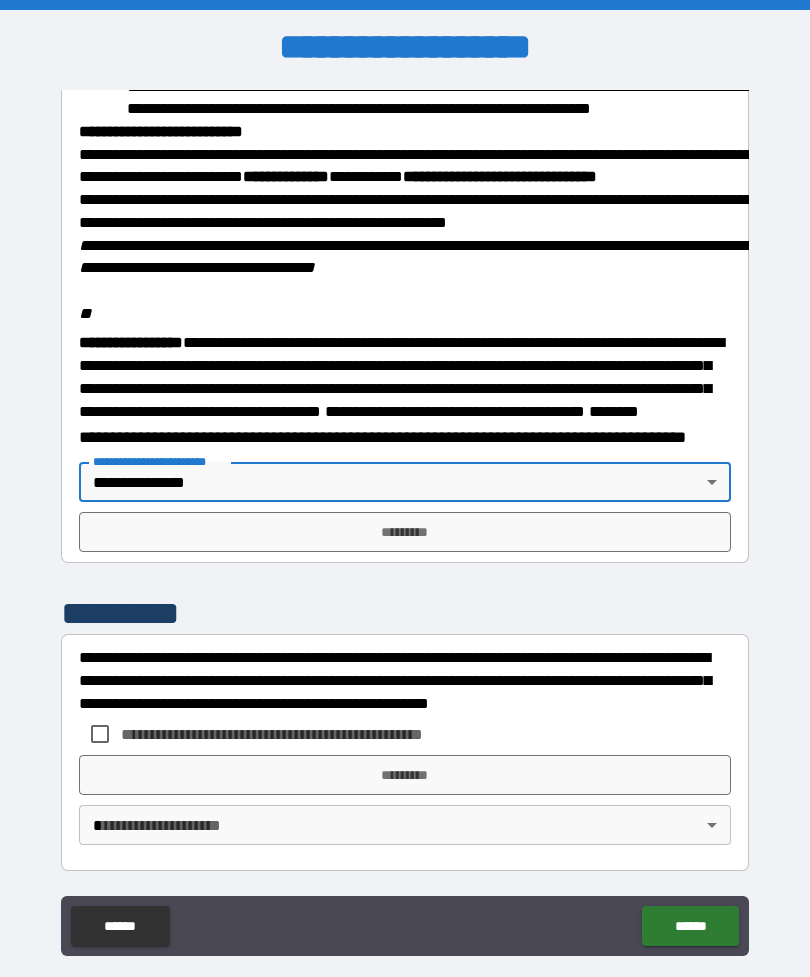 click on "*********" at bounding box center [405, 532] 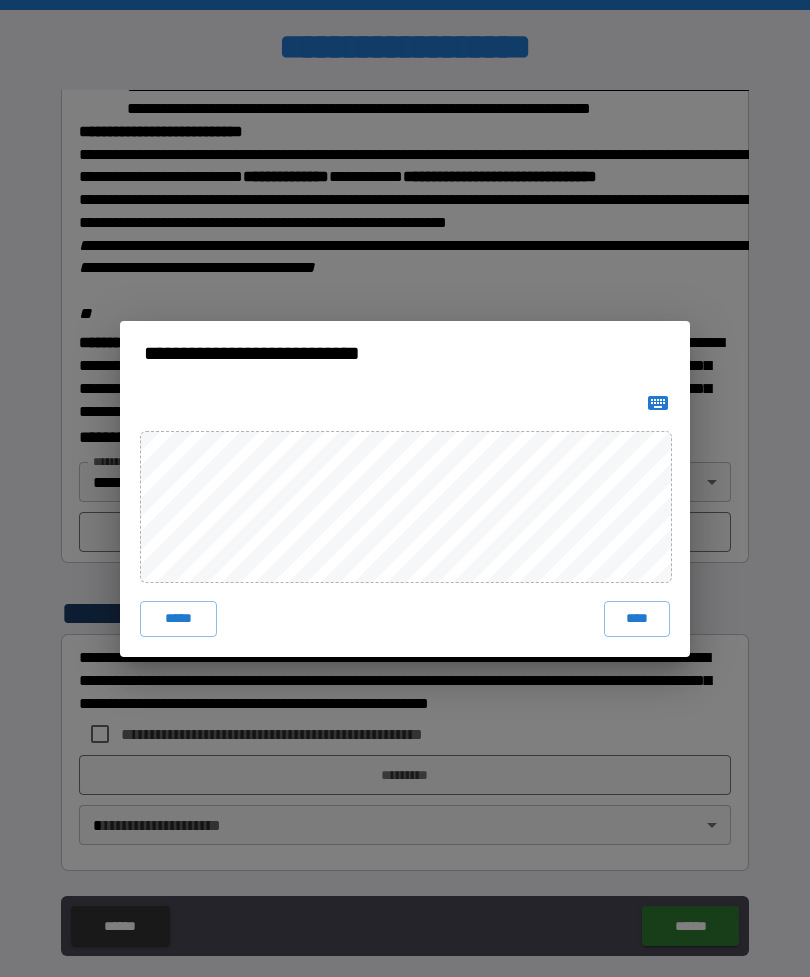 click on "****" at bounding box center [637, 619] 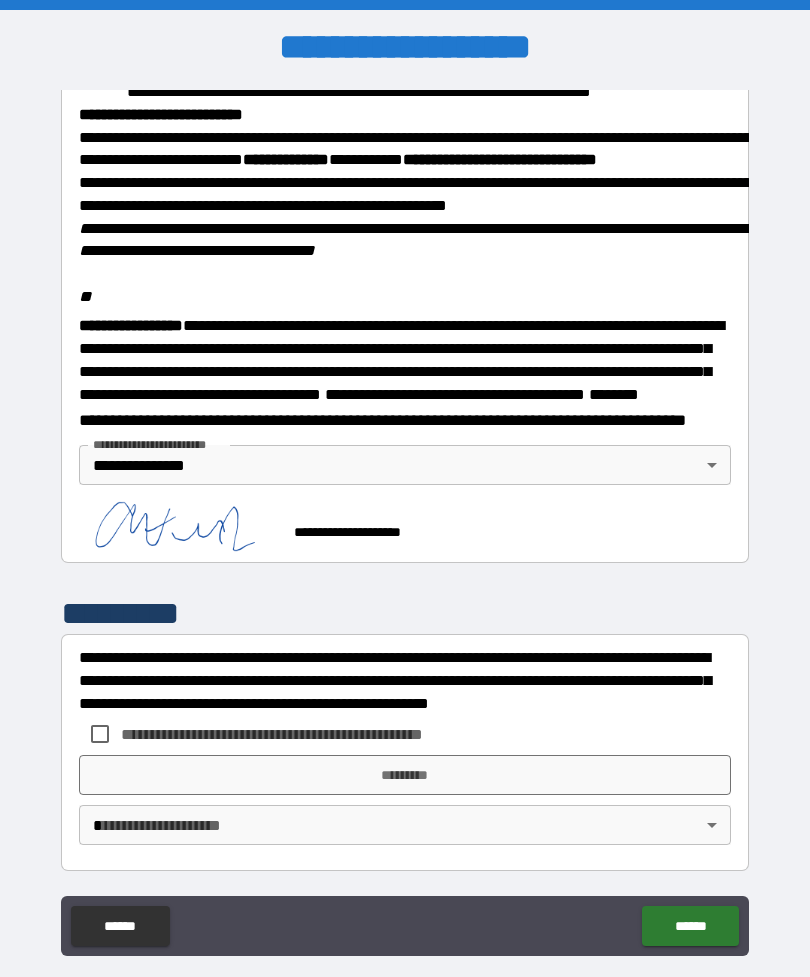 scroll, scrollTop: 2274, scrollLeft: 0, axis: vertical 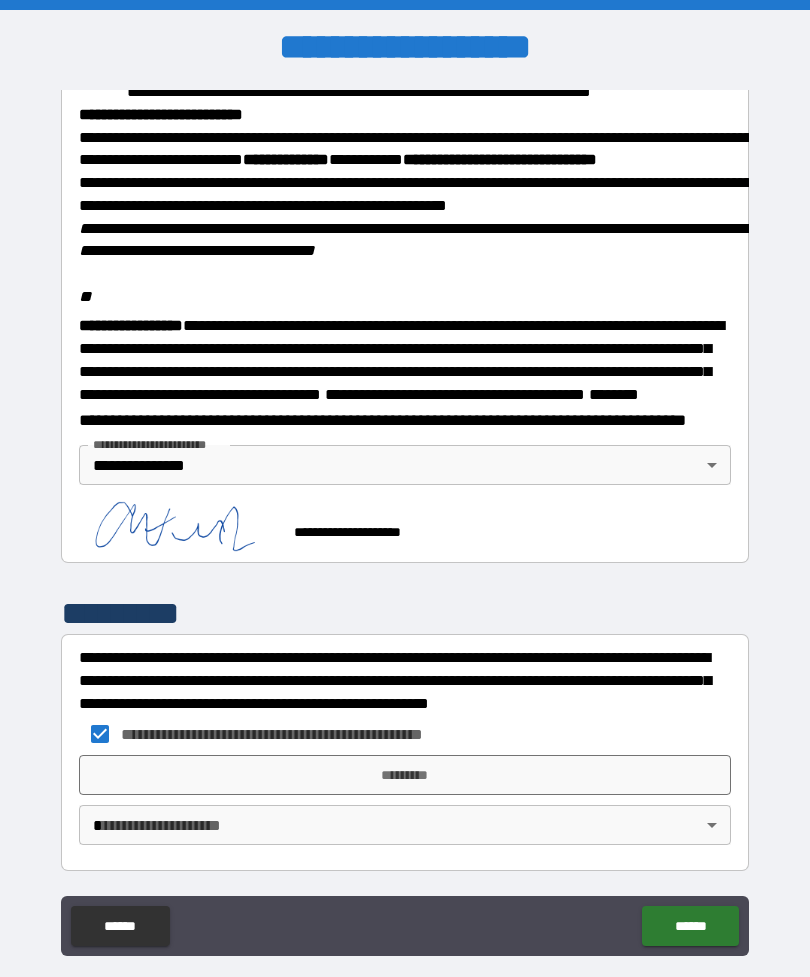 click on "*********" at bounding box center [405, 775] 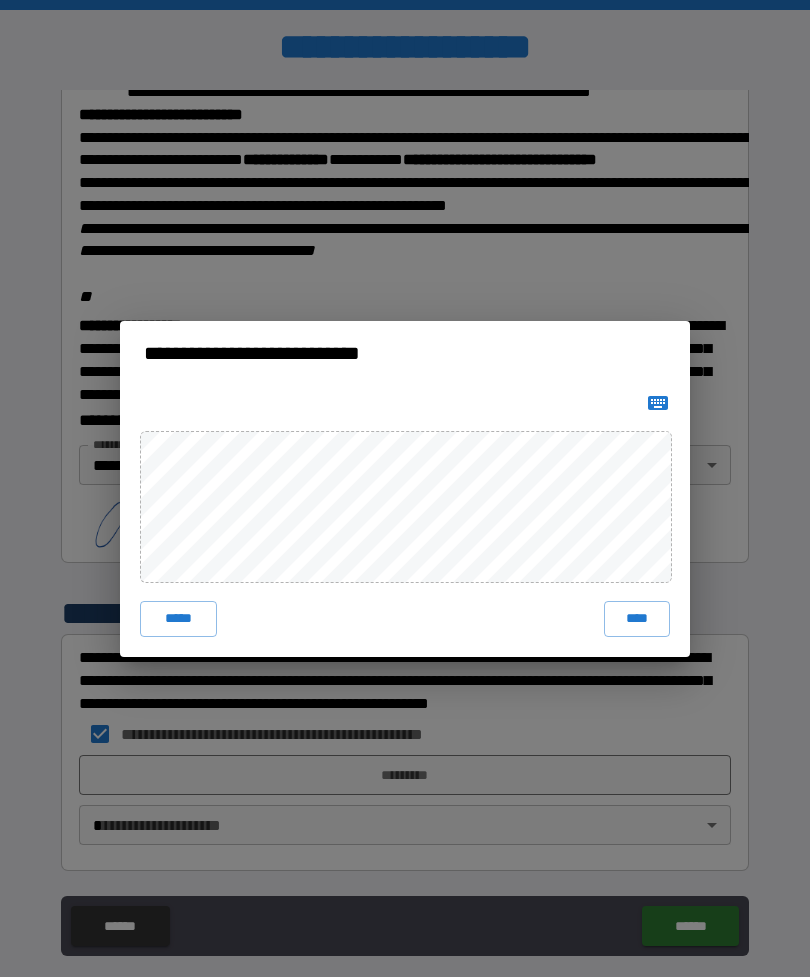click on "****" at bounding box center [637, 619] 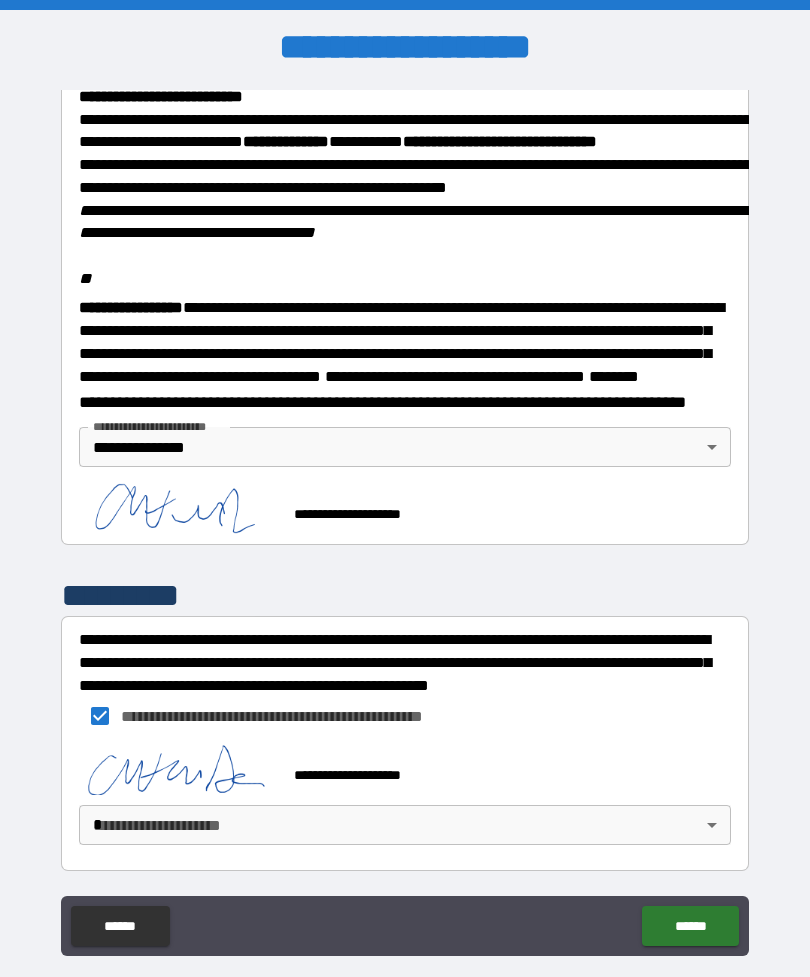 click on "**********" at bounding box center (405, 520) 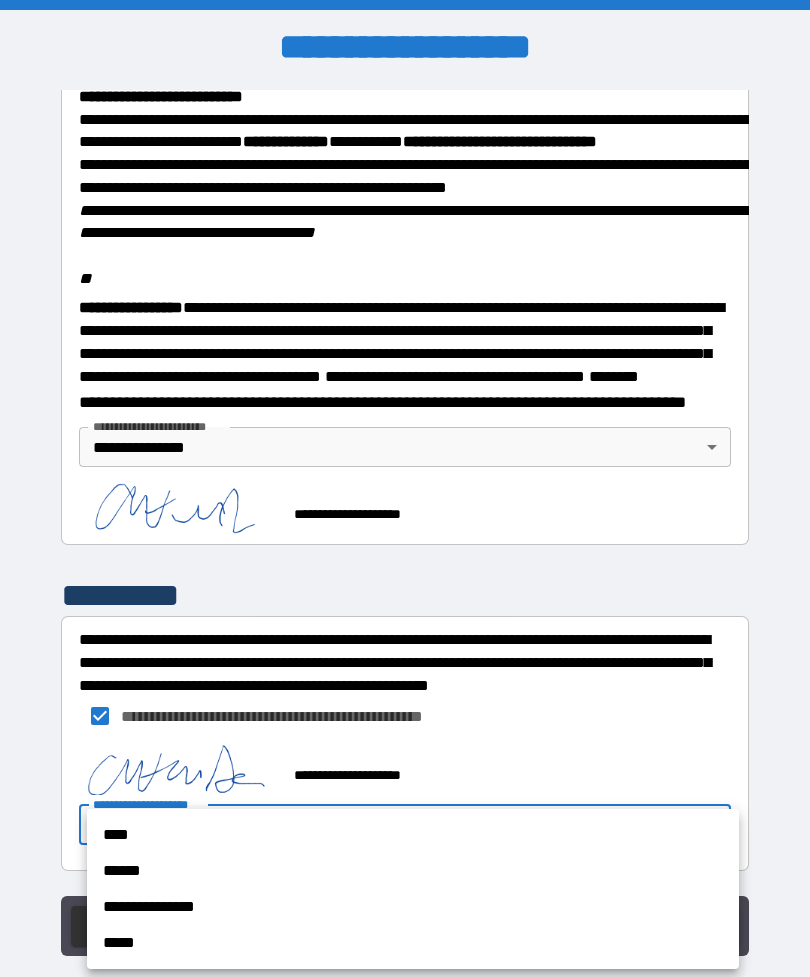 click on "**********" at bounding box center [413, 907] 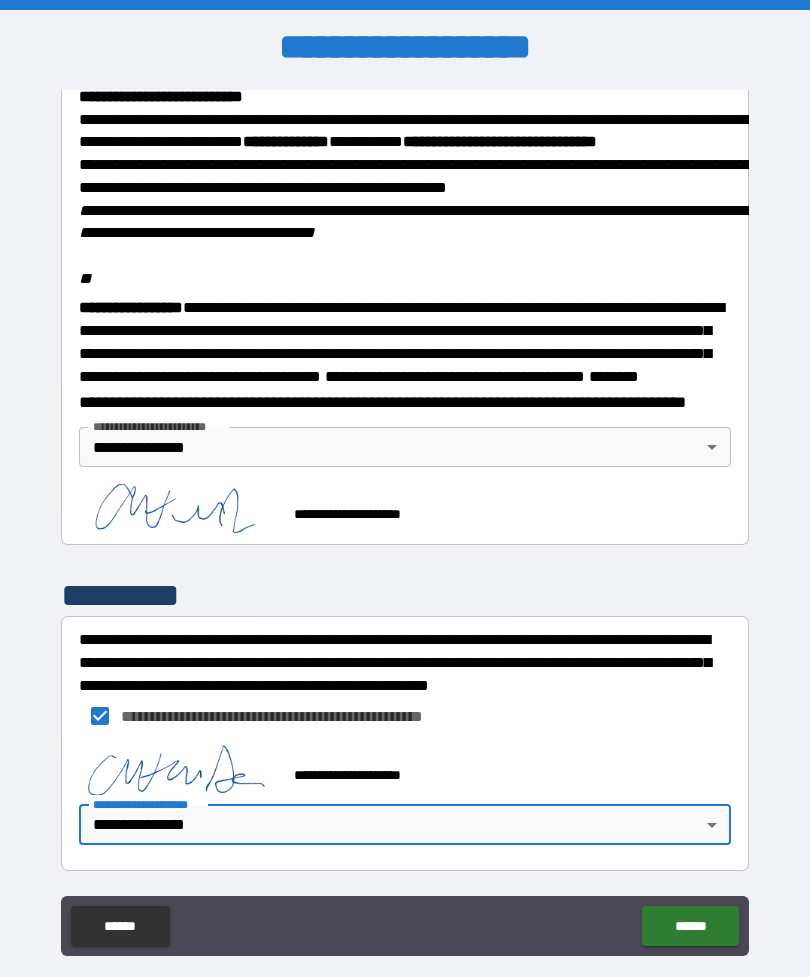 click on "******" at bounding box center [690, 926] 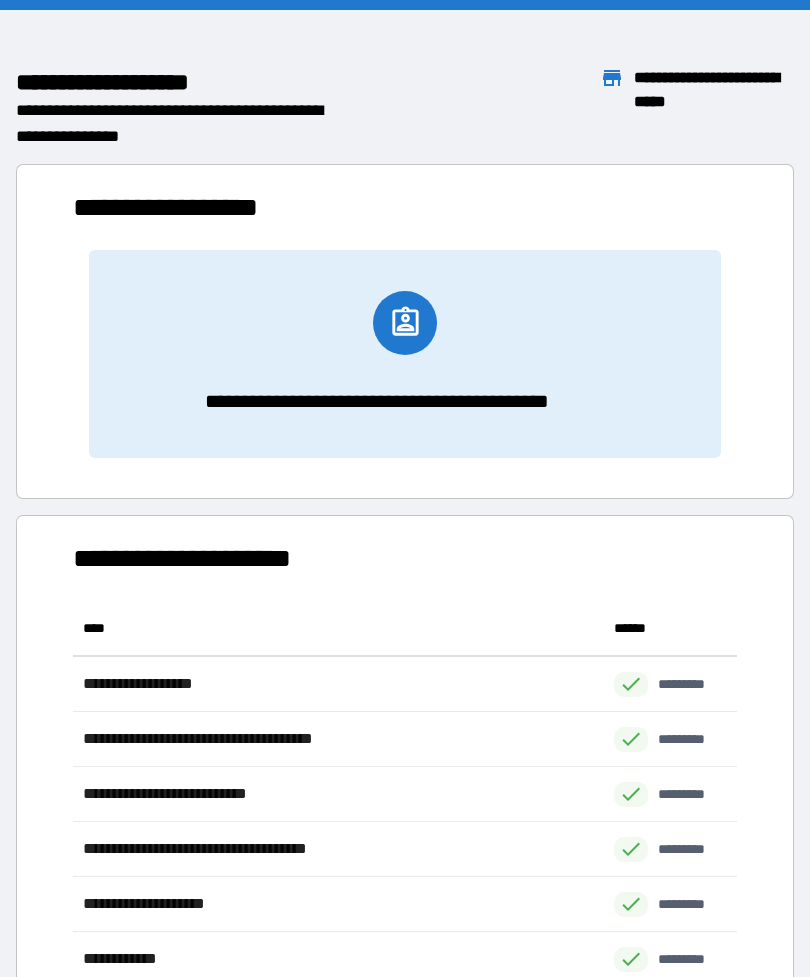 scroll, scrollTop: 1, scrollLeft: 1, axis: both 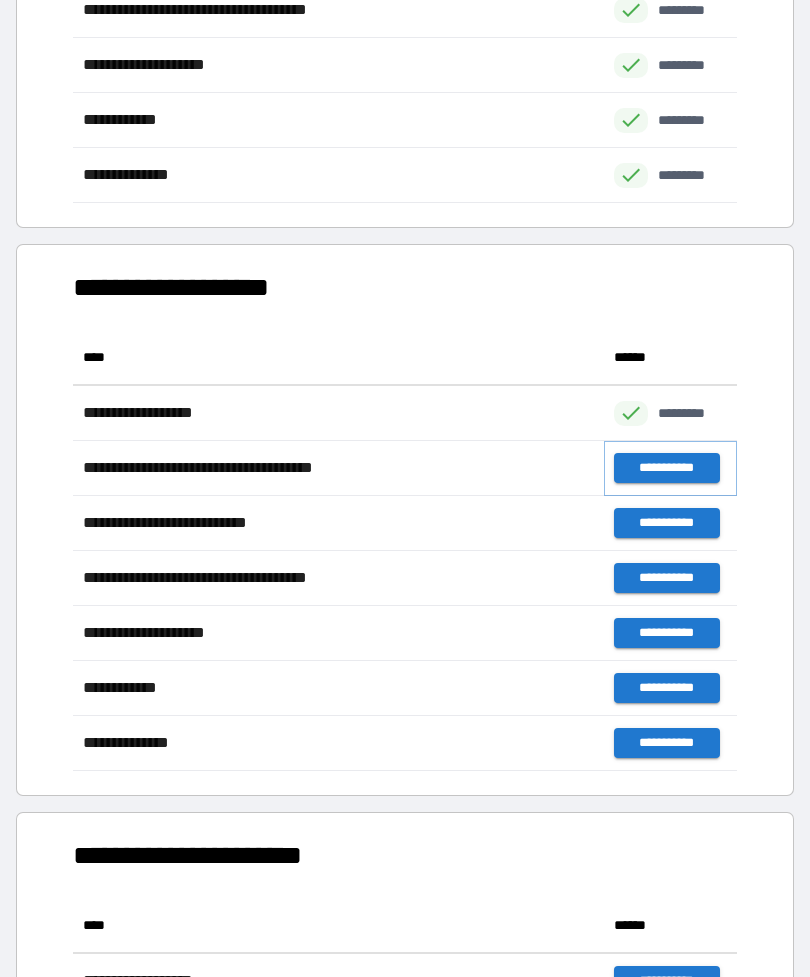 click on "**********" at bounding box center [666, 468] 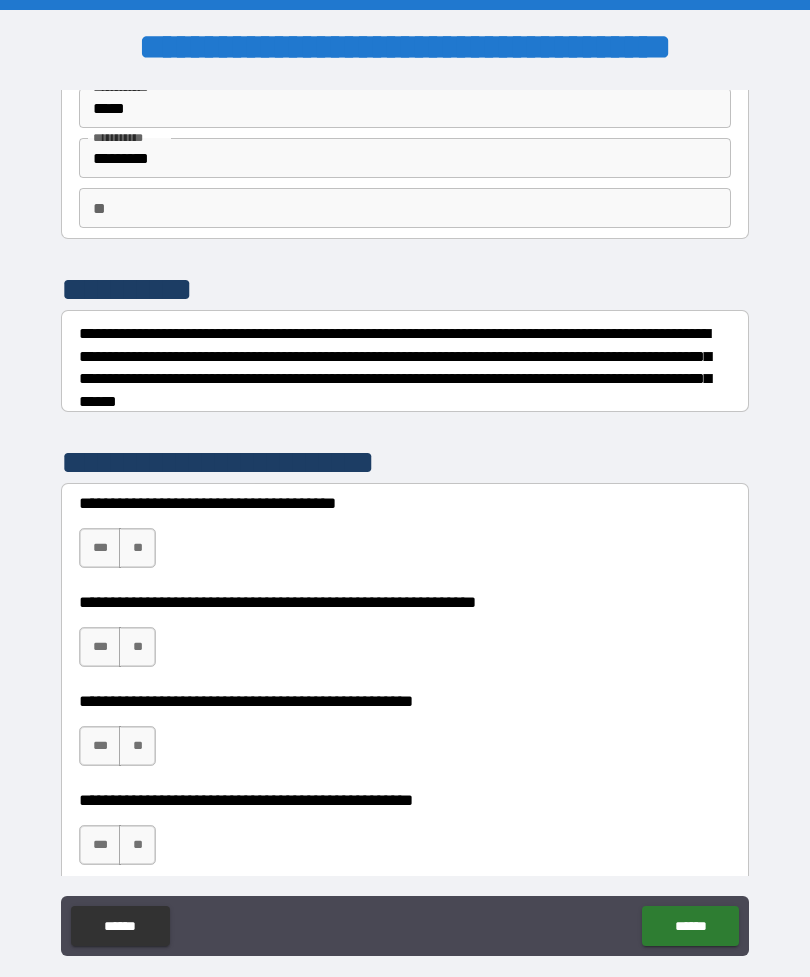 scroll, scrollTop: 97, scrollLeft: 0, axis: vertical 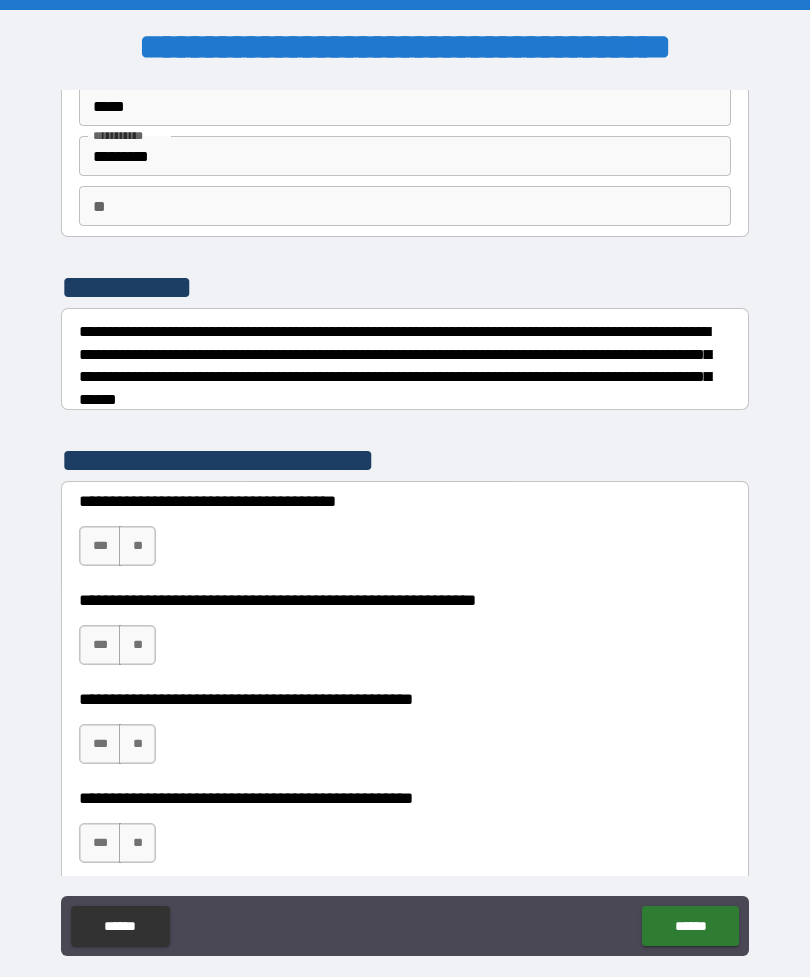 click on "**" at bounding box center [137, 546] 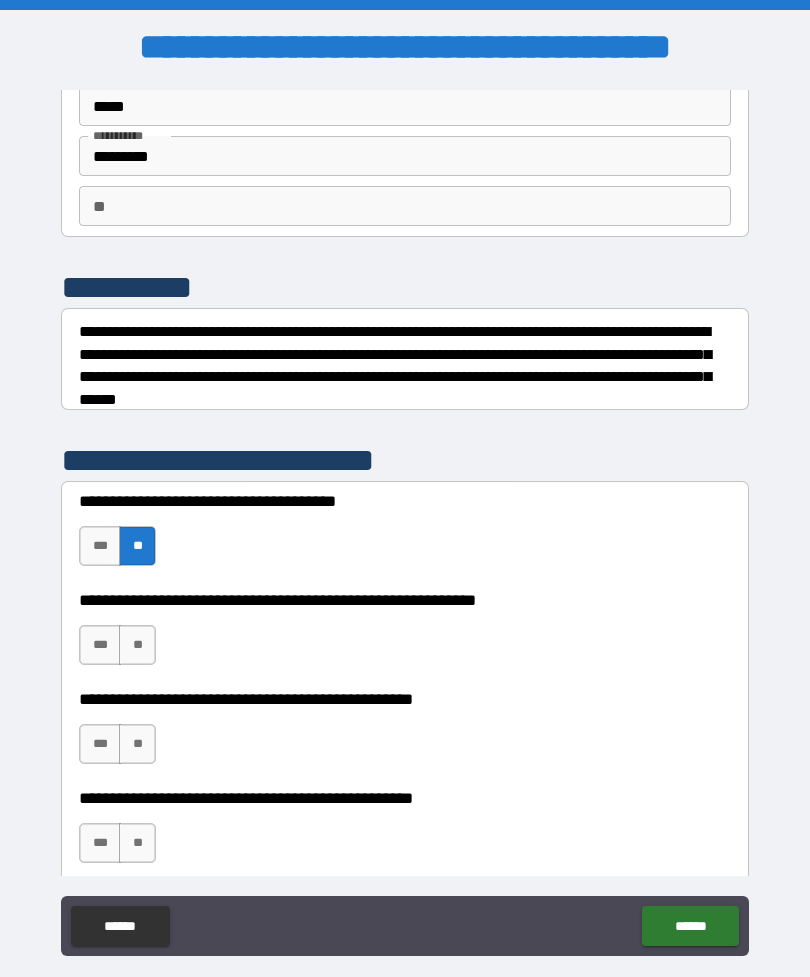 click on "**" at bounding box center (137, 645) 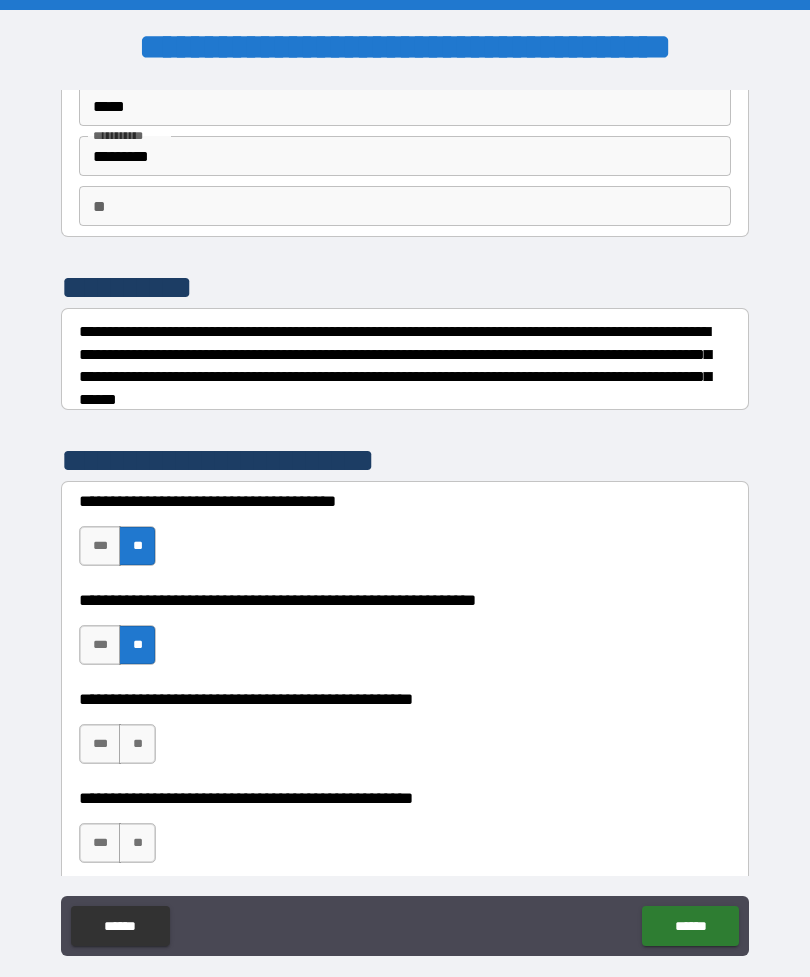 click on "**" at bounding box center [137, 744] 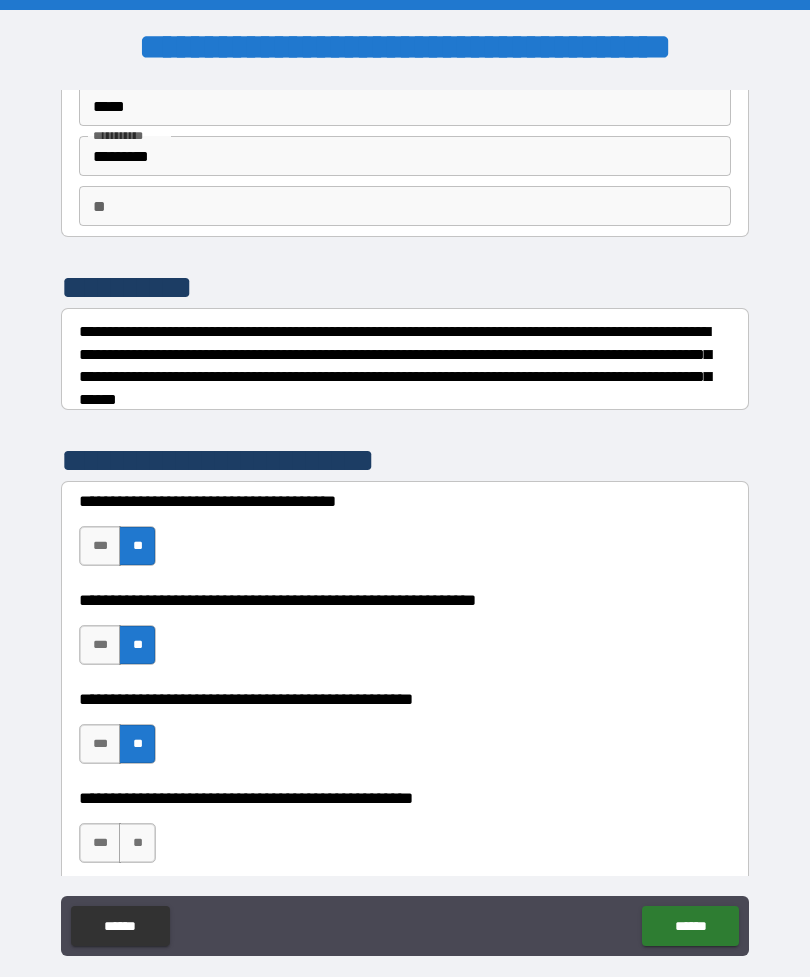 click on "**" at bounding box center [137, 843] 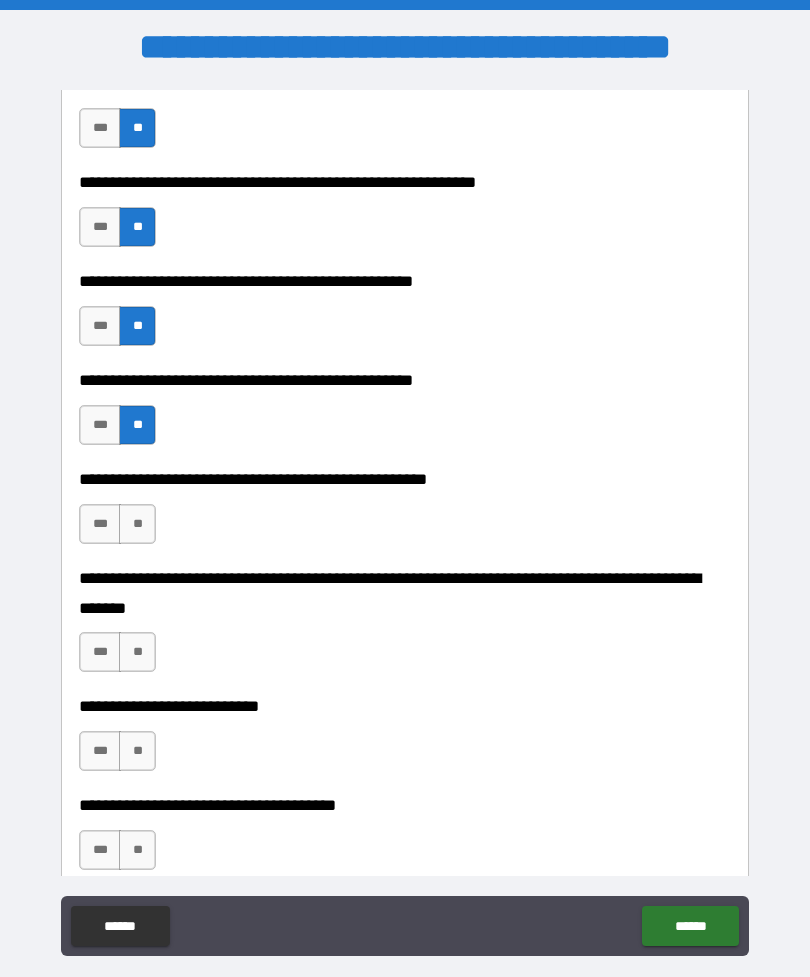 scroll, scrollTop: 514, scrollLeft: 0, axis: vertical 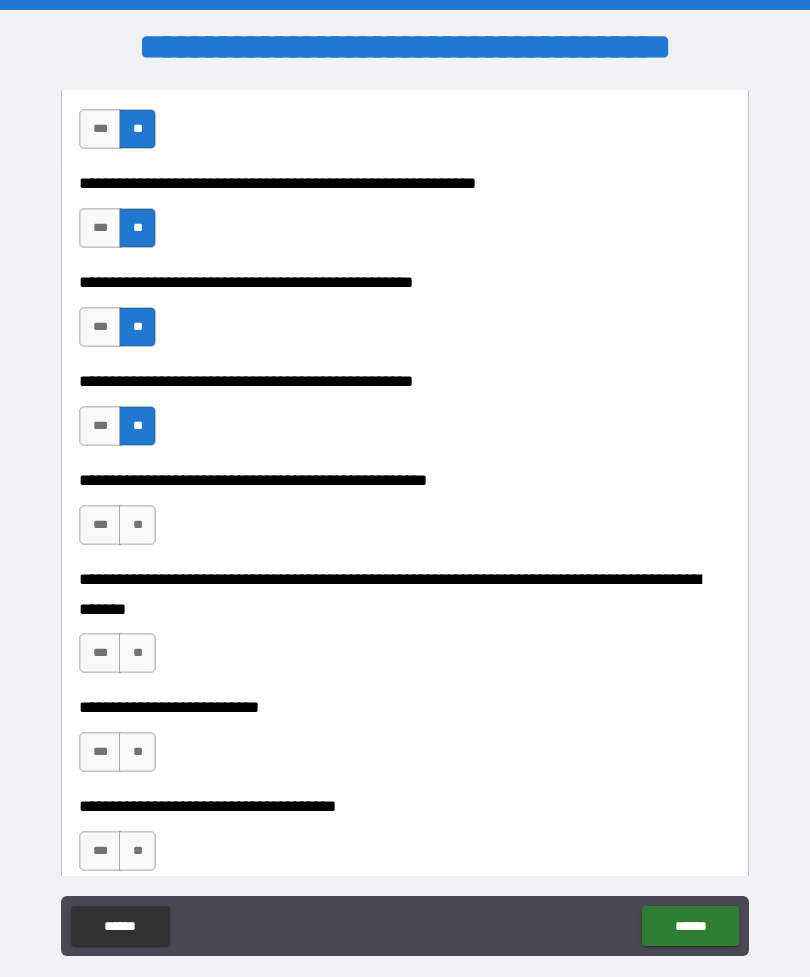 click on "**" at bounding box center (137, 525) 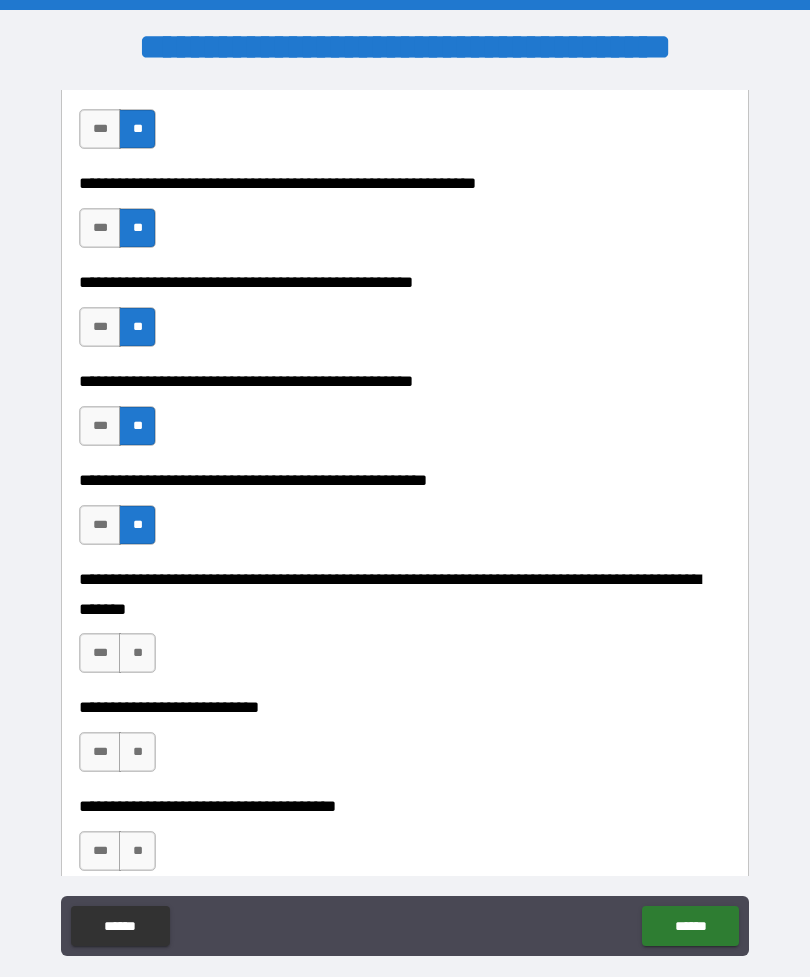 click on "**" at bounding box center [137, 653] 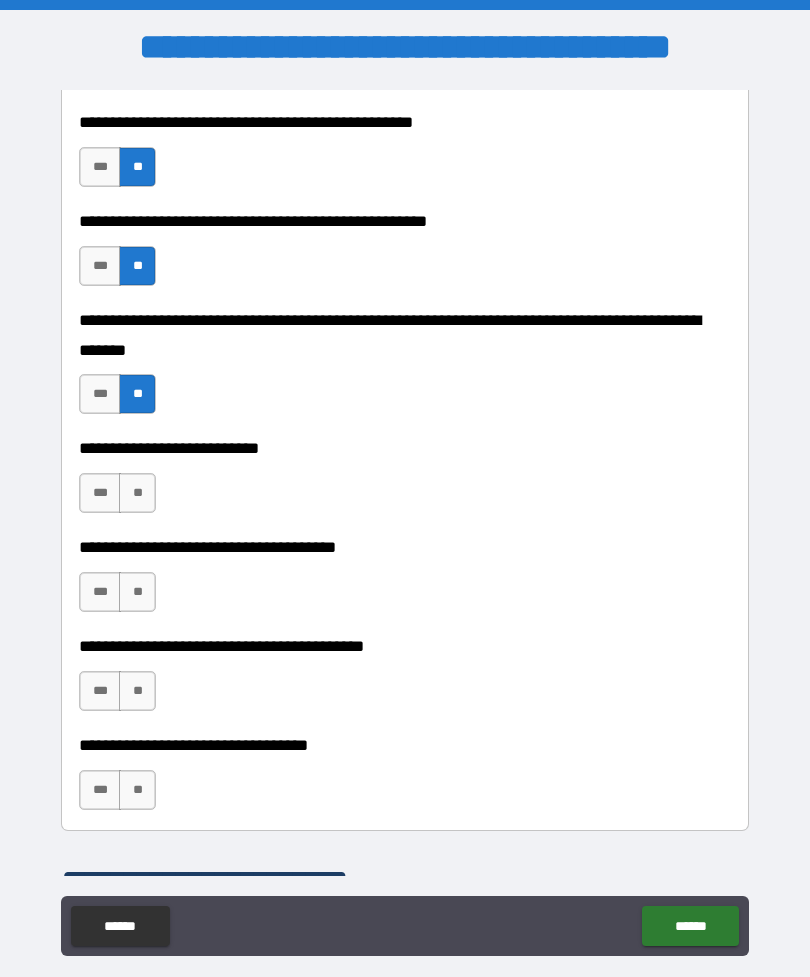 scroll, scrollTop: 787, scrollLeft: 0, axis: vertical 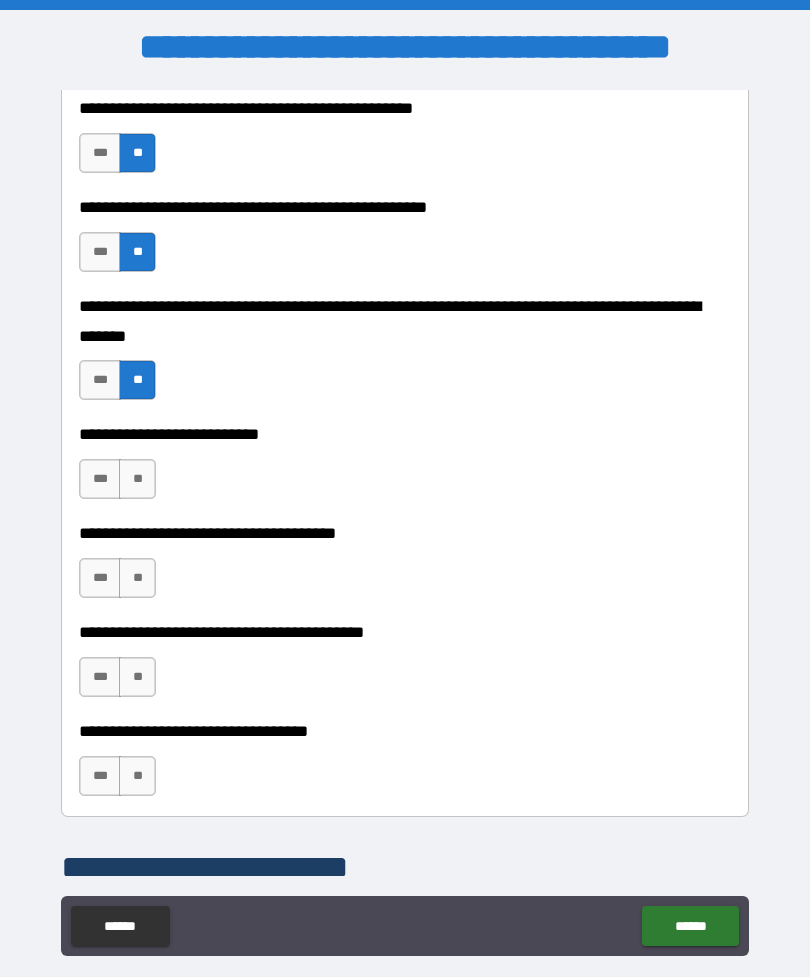 click on "**********" at bounding box center [405, 469] 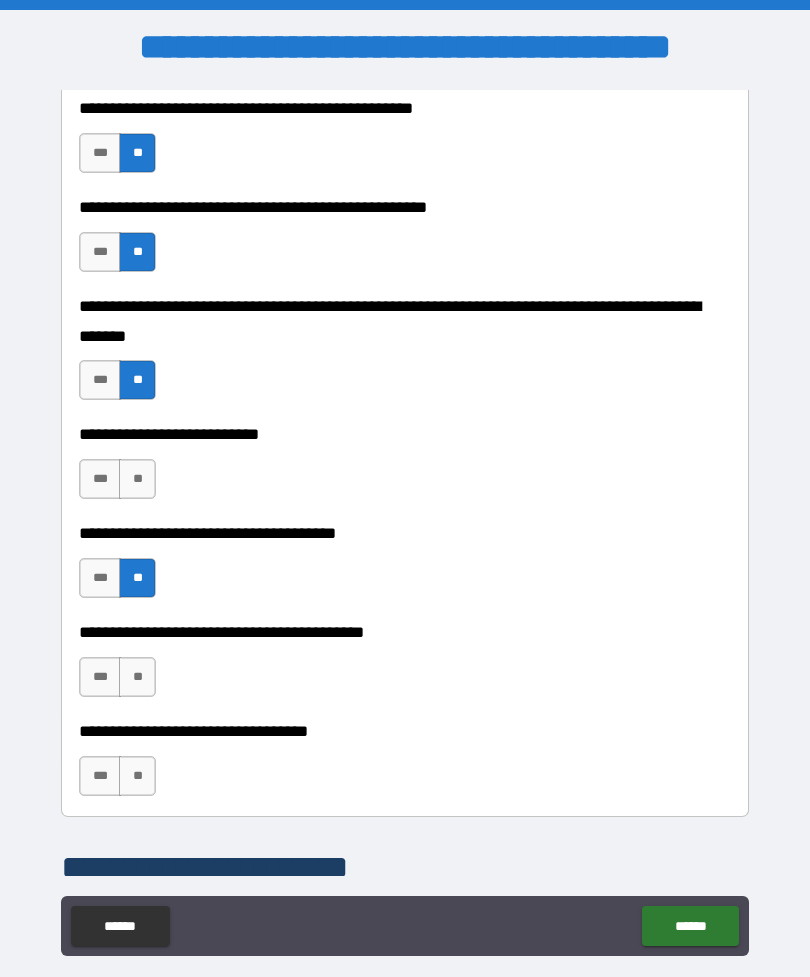 click on "**" at bounding box center (137, 677) 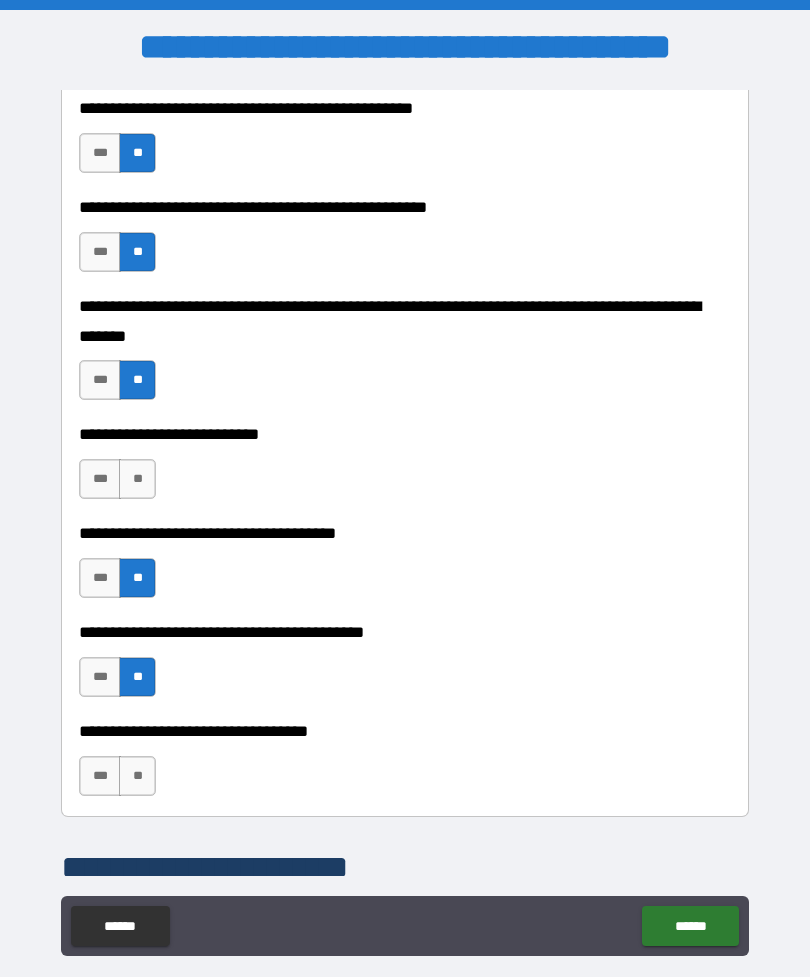 click on "**" at bounding box center [137, 776] 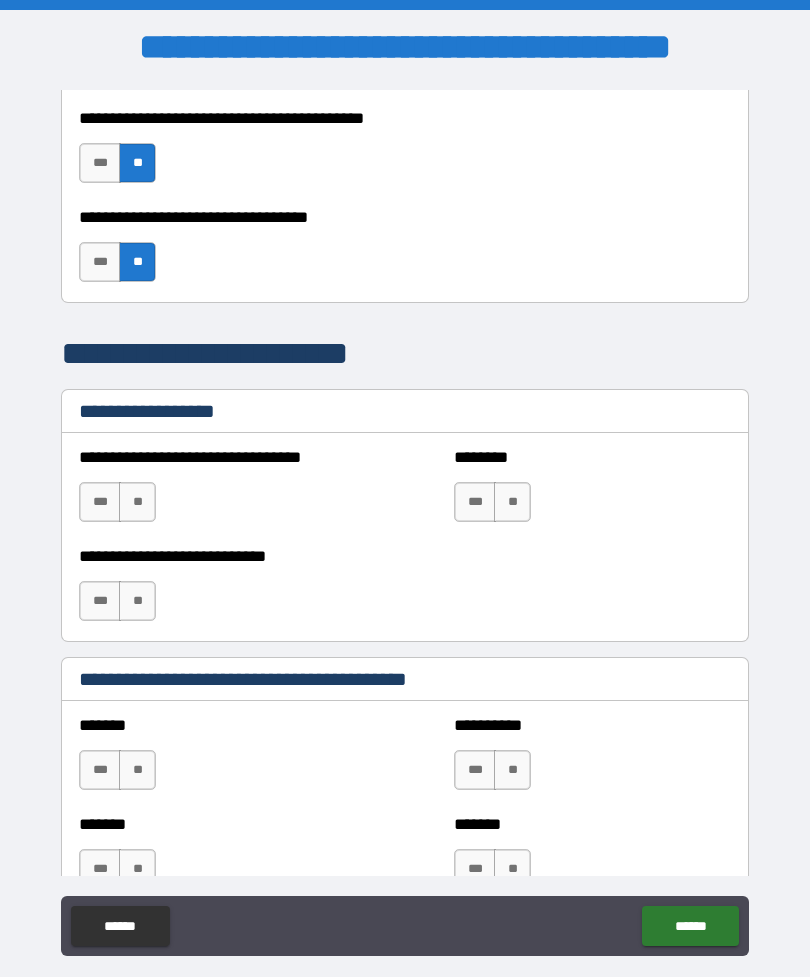 scroll, scrollTop: 1308, scrollLeft: 0, axis: vertical 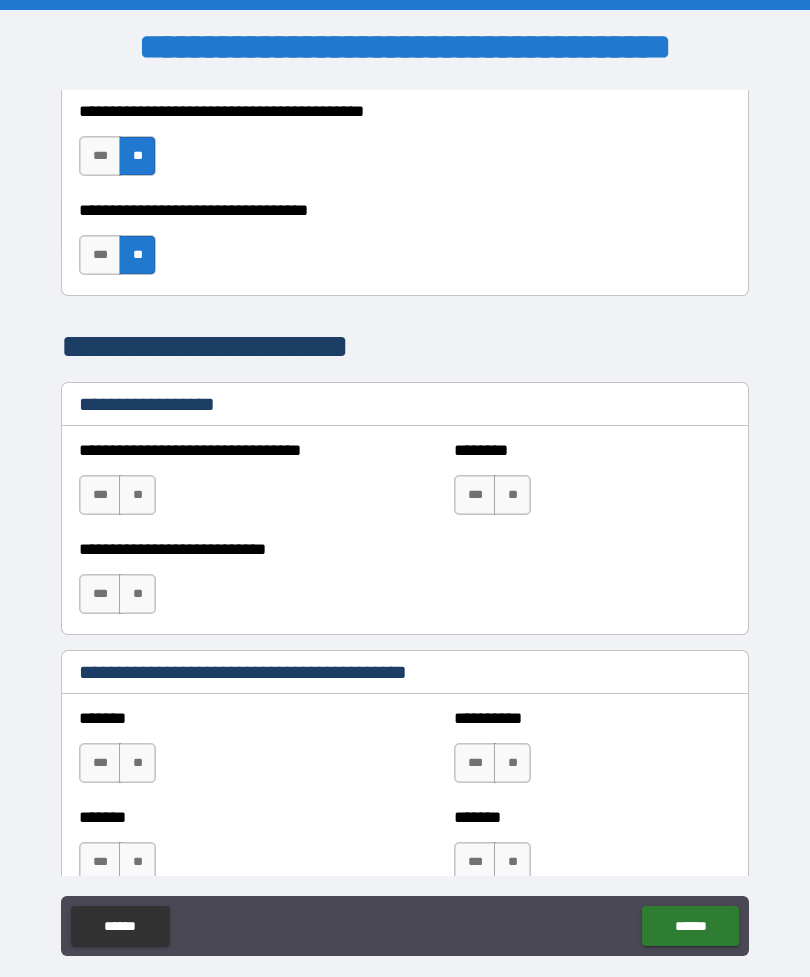 click on "**" at bounding box center (137, 495) 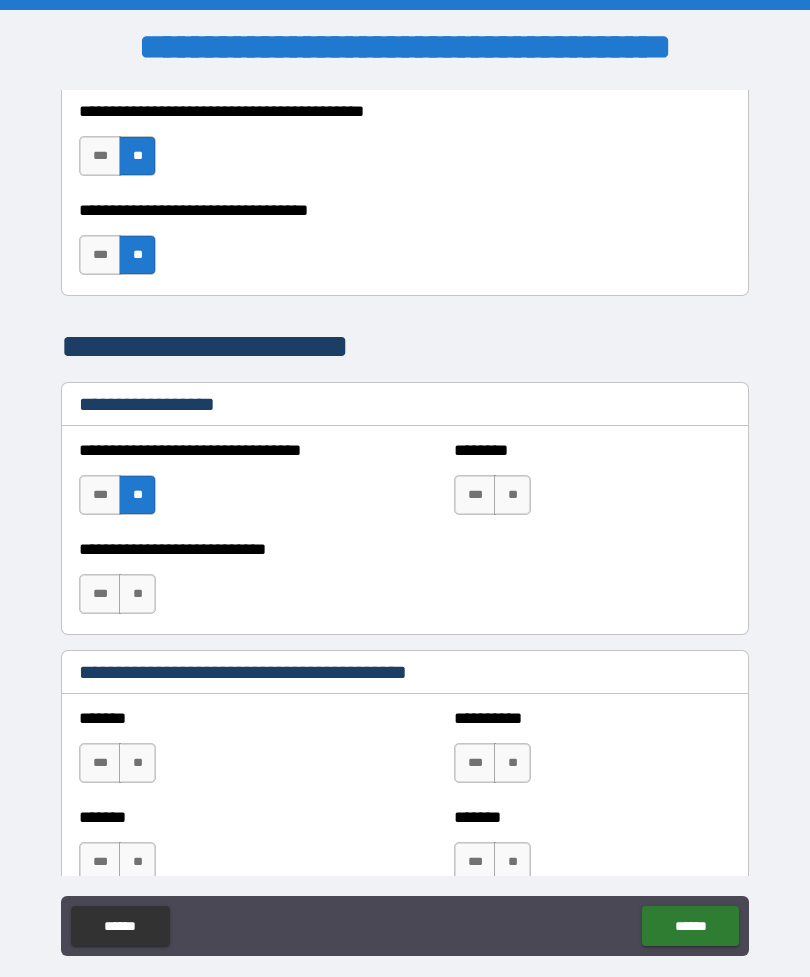 click on "**" at bounding box center (512, 495) 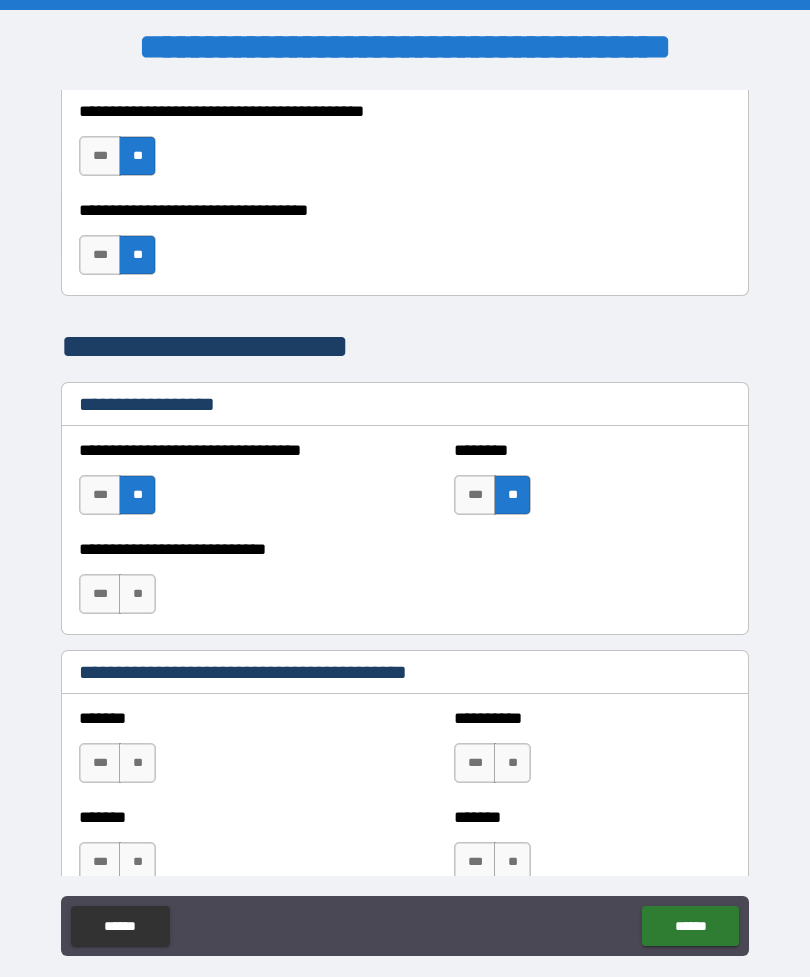 click on "**" at bounding box center [137, 594] 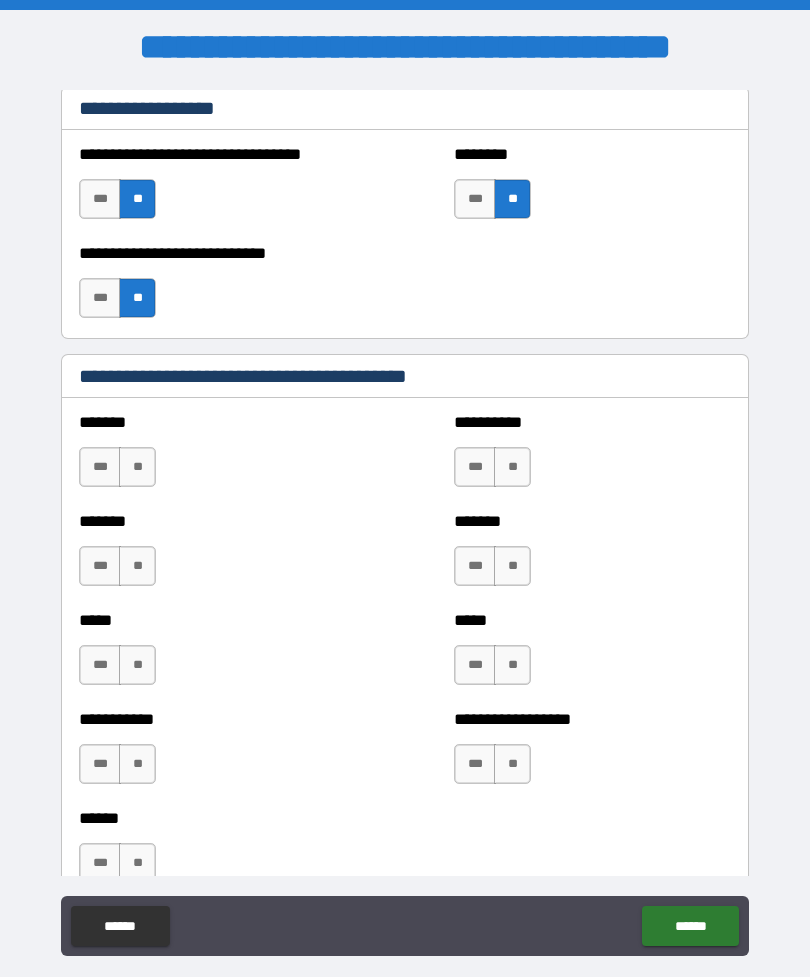 scroll, scrollTop: 1678, scrollLeft: 0, axis: vertical 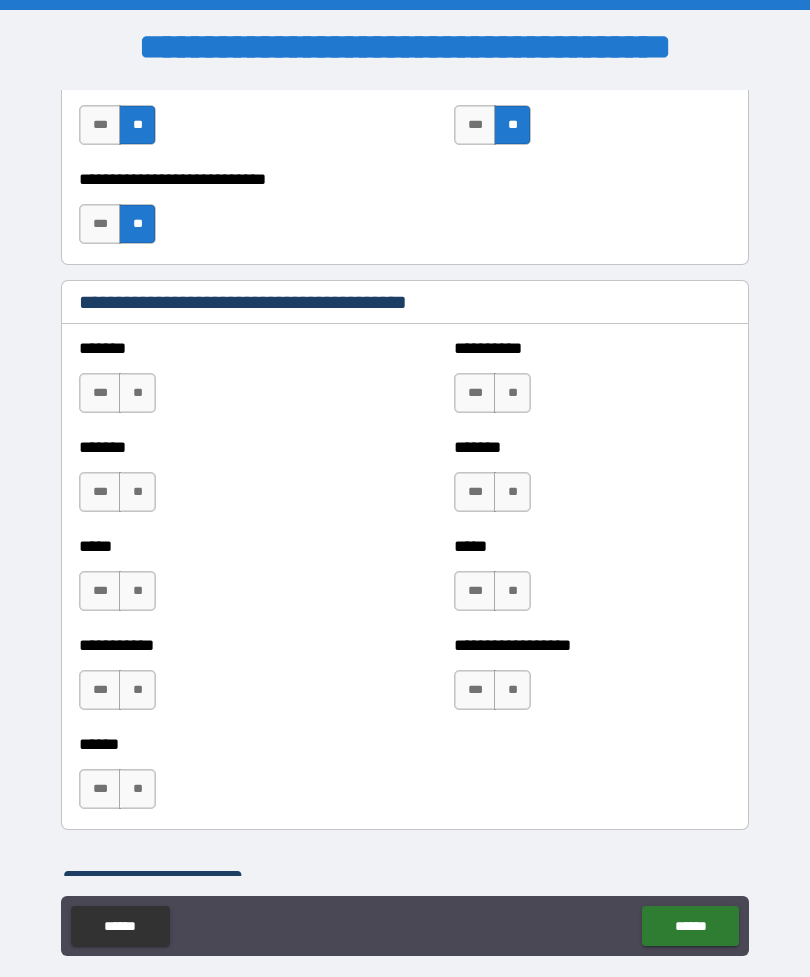 click on "**" at bounding box center (137, 393) 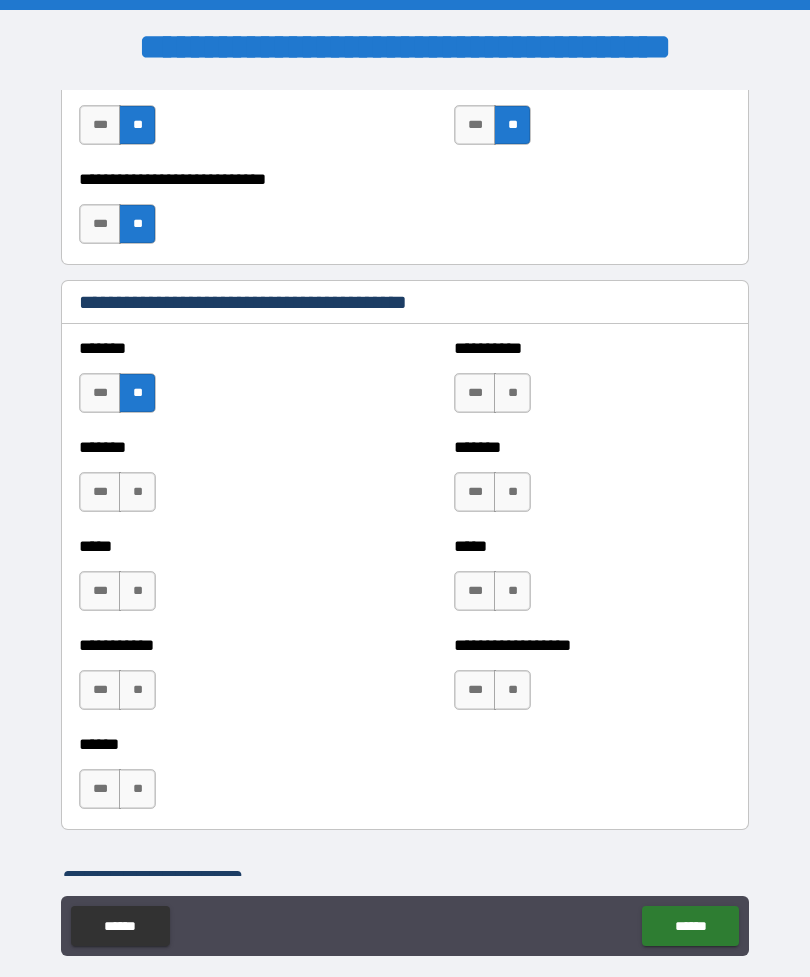 click on "**" at bounding box center (137, 492) 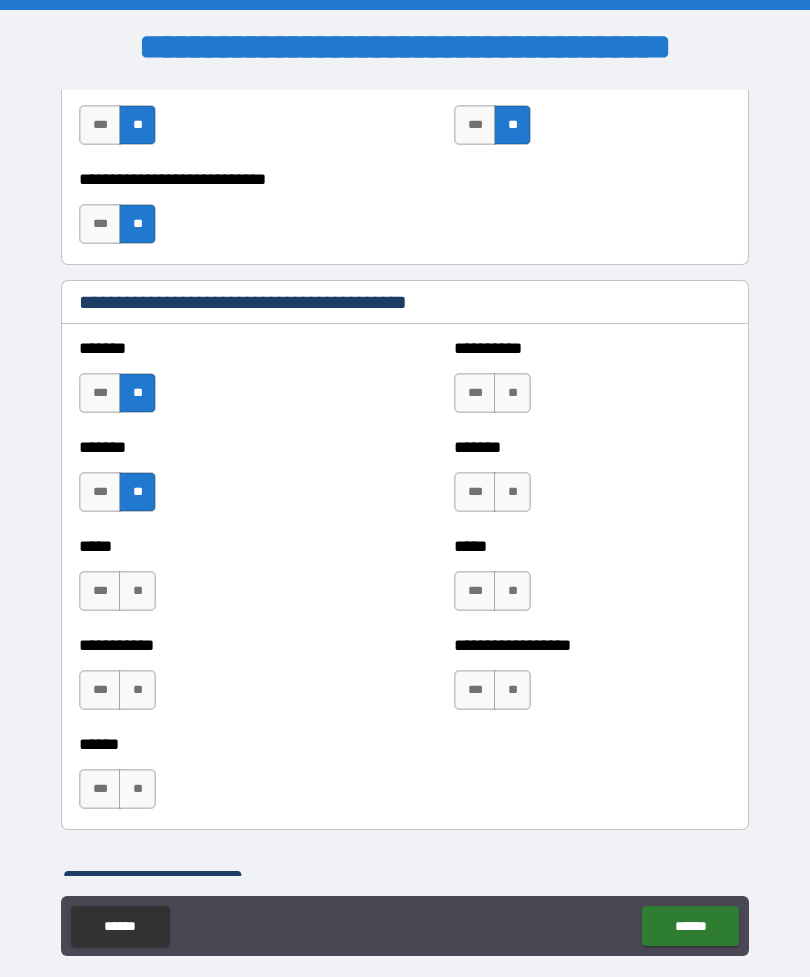 click on "**" at bounding box center [137, 591] 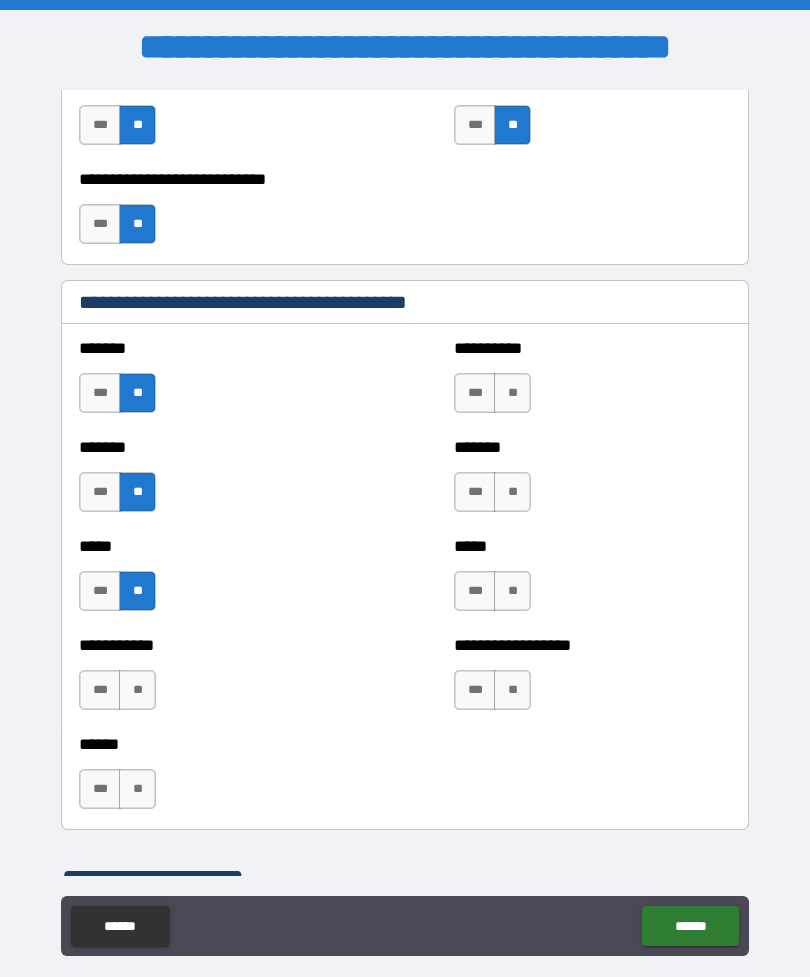 click on "**" at bounding box center (137, 690) 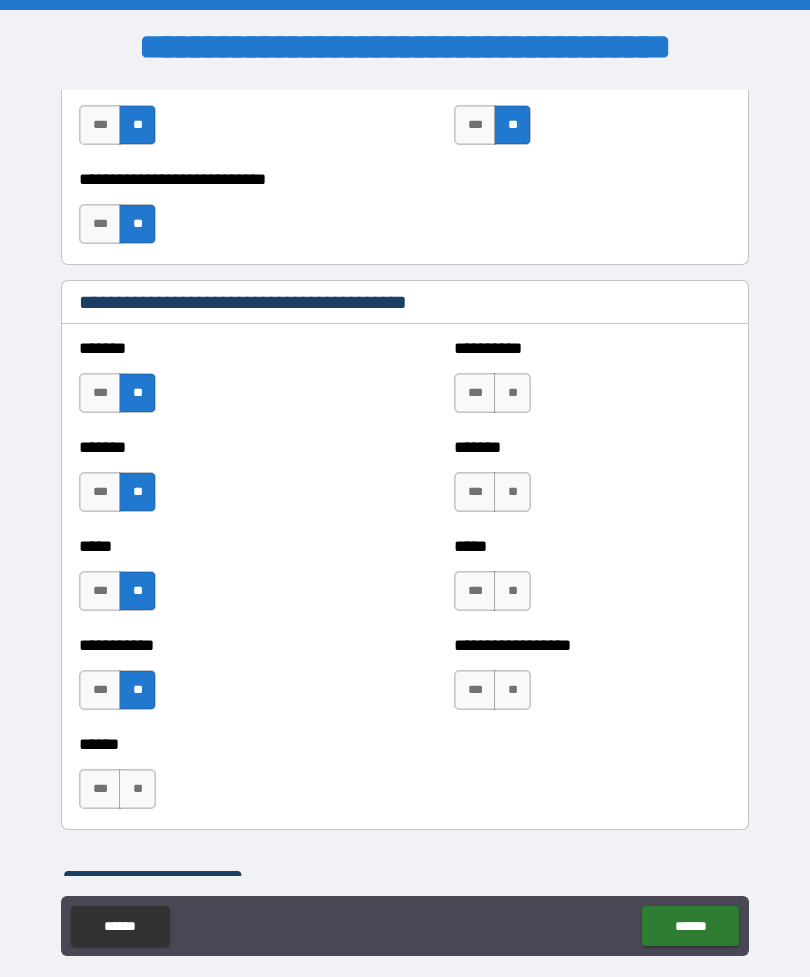 click on "**" at bounding box center [137, 789] 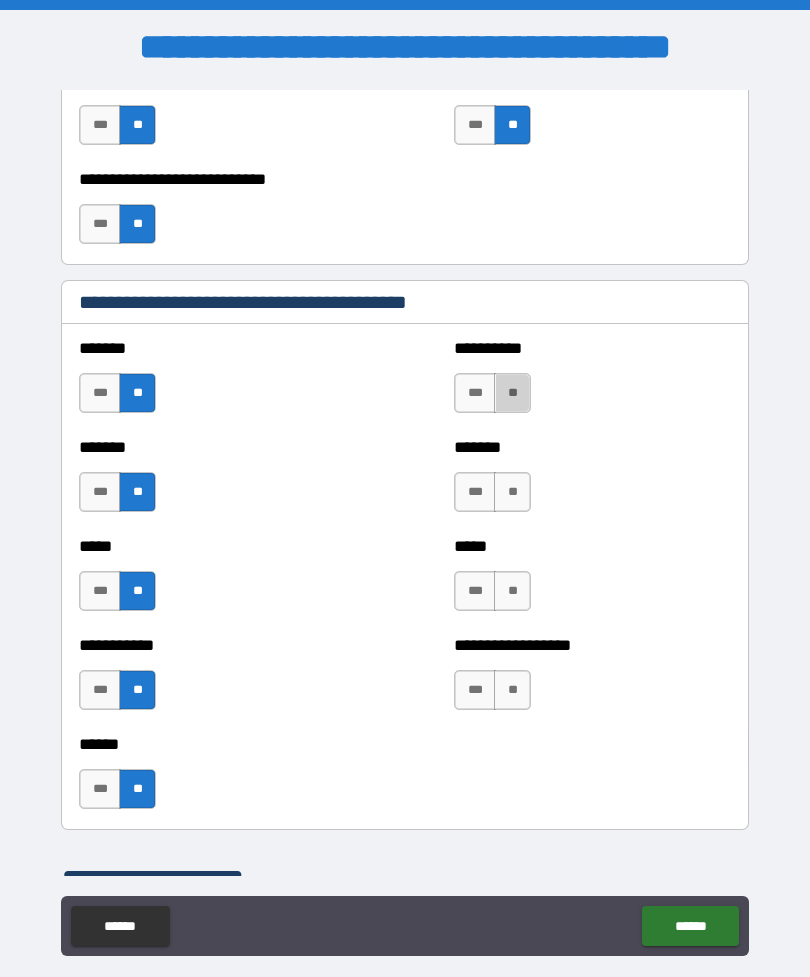 click on "**" at bounding box center (512, 393) 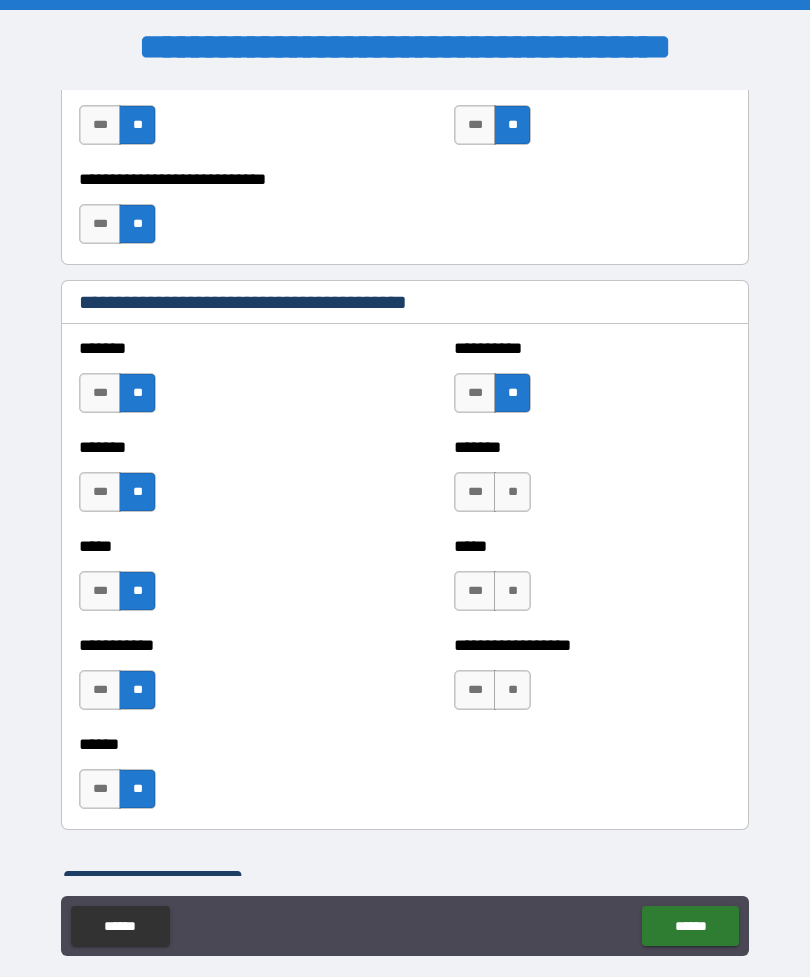 click on "**" at bounding box center (512, 492) 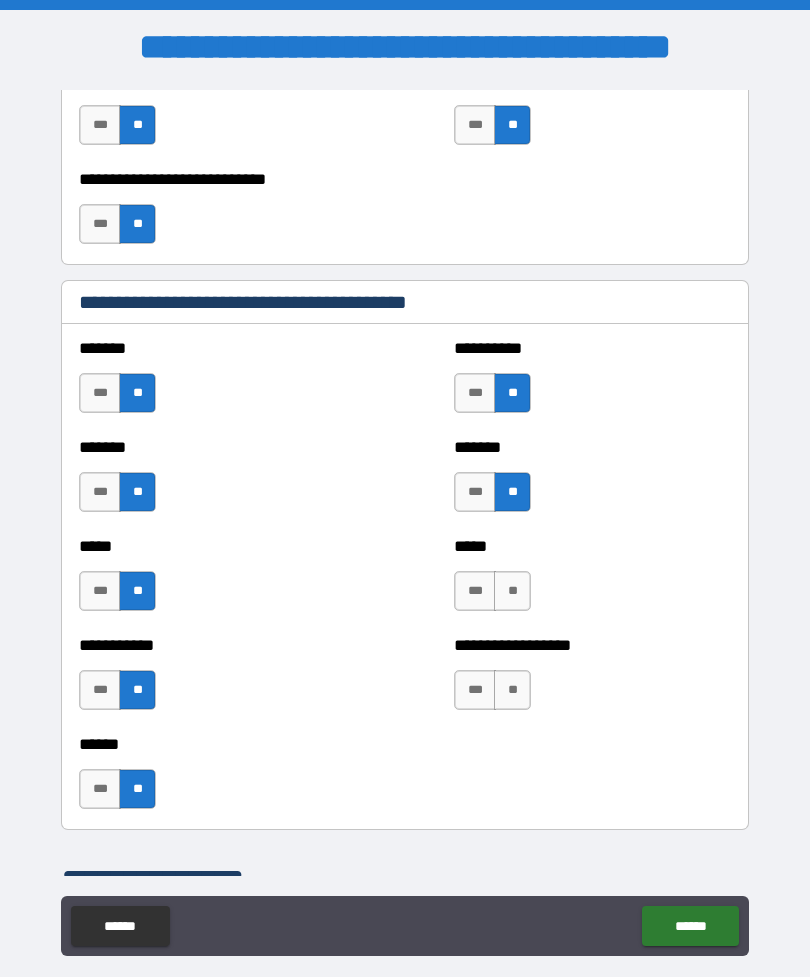 click on "***** *** **" at bounding box center [592, 581] 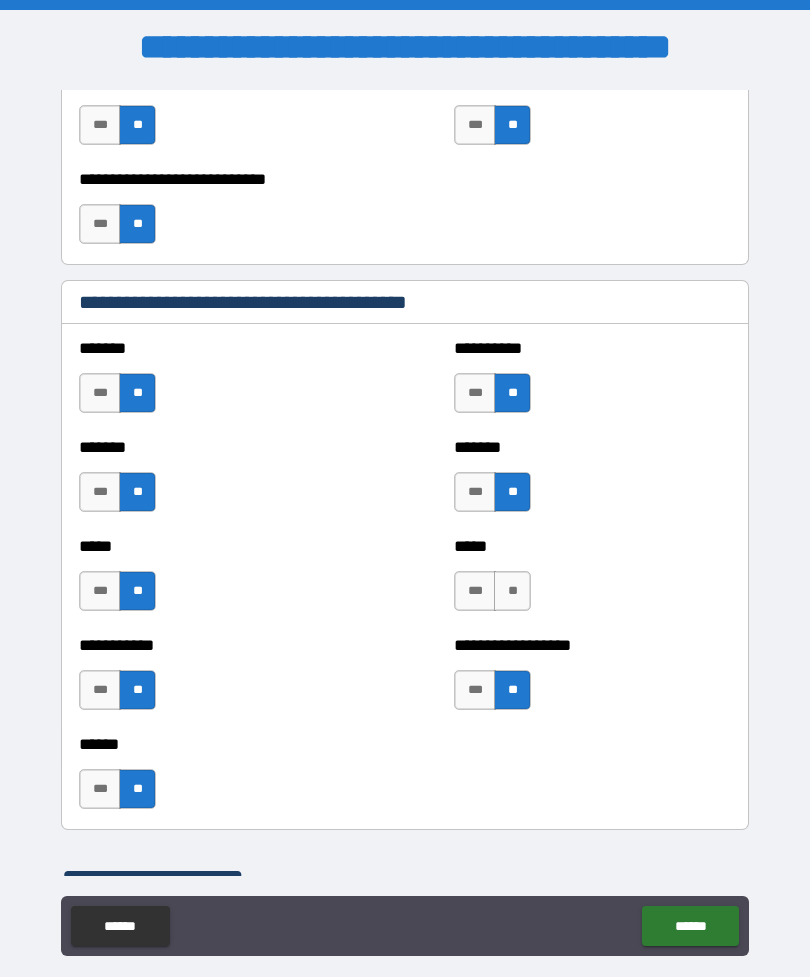 click on "**" at bounding box center (512, 591) 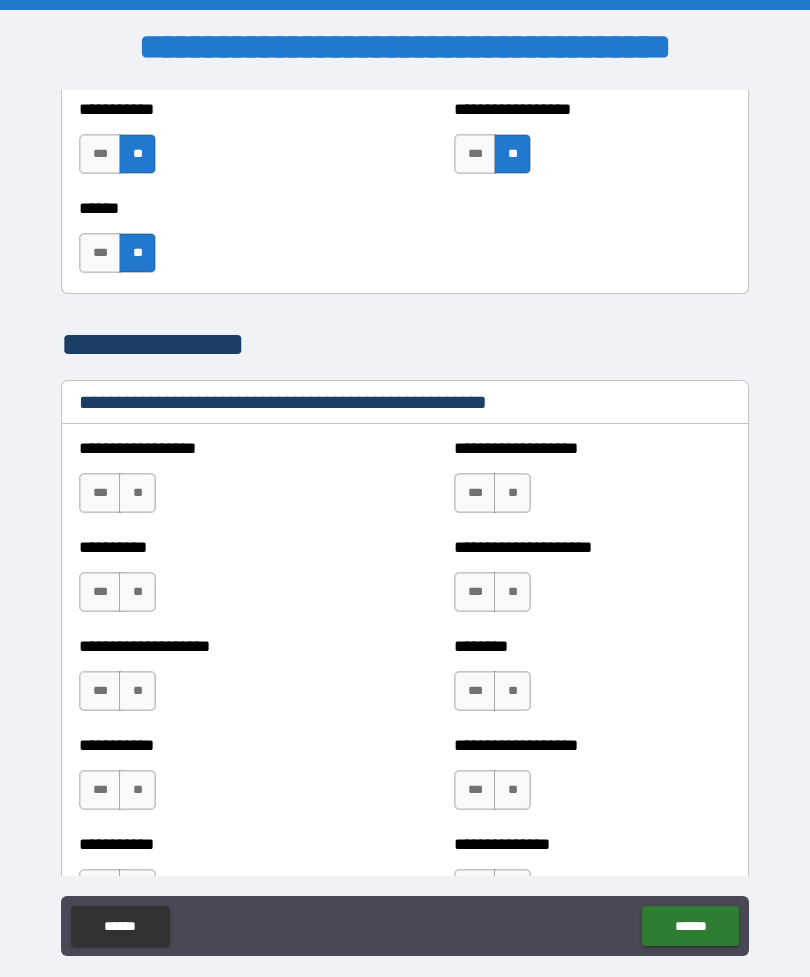 scroll, scrollTop: 2220, scrollLeft: 0, axis: vertical 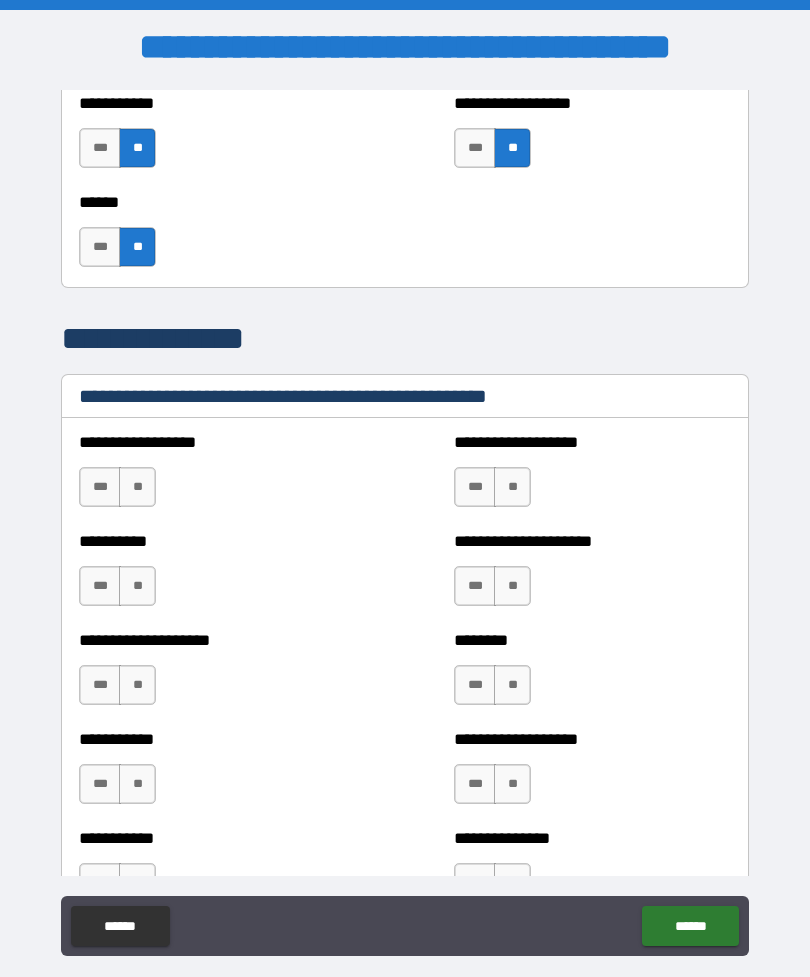 click on "**" at bounding box center (137, 487) 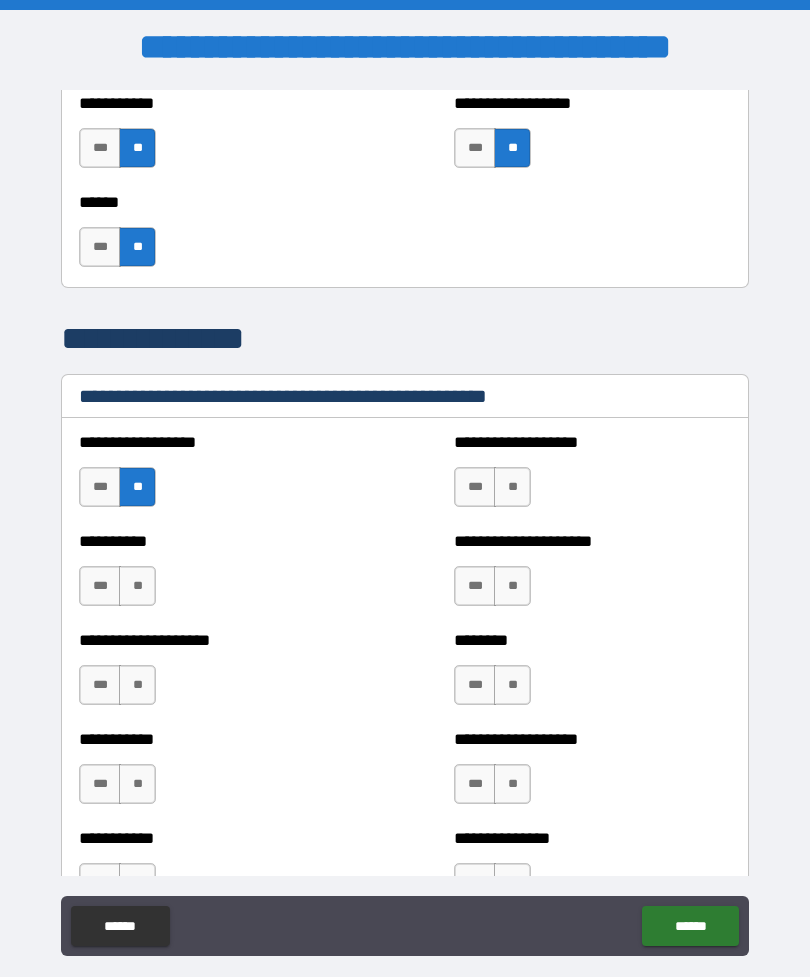 click on "**" at bounding box center (137, 586) 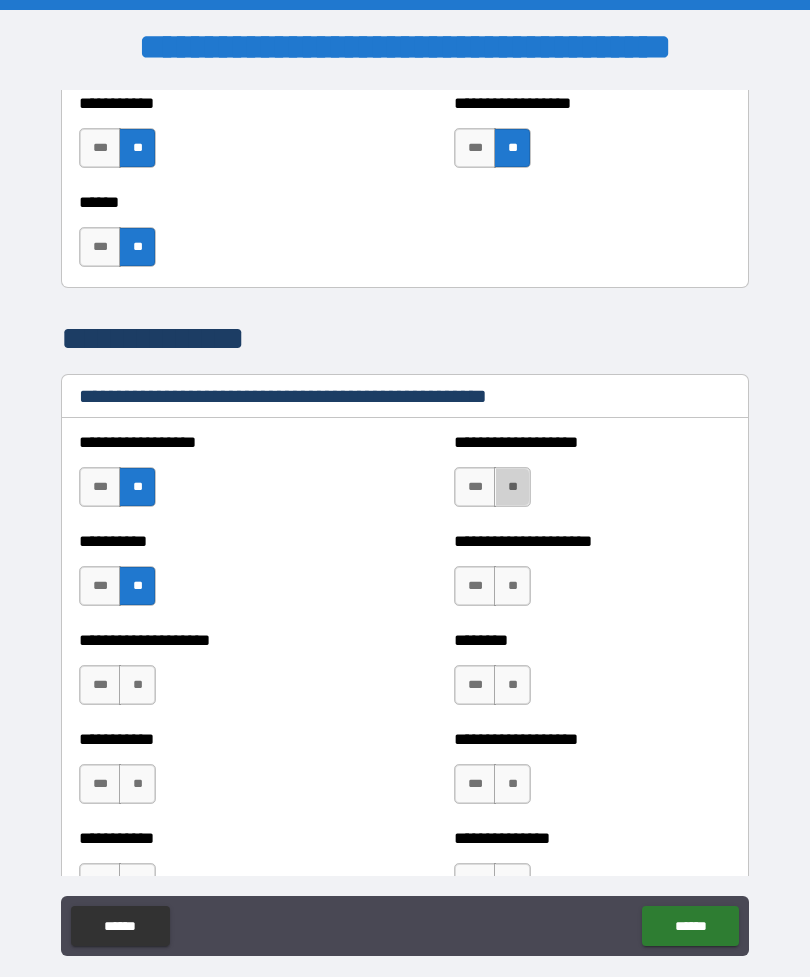 click on "**" at bounding box center (512, 487) 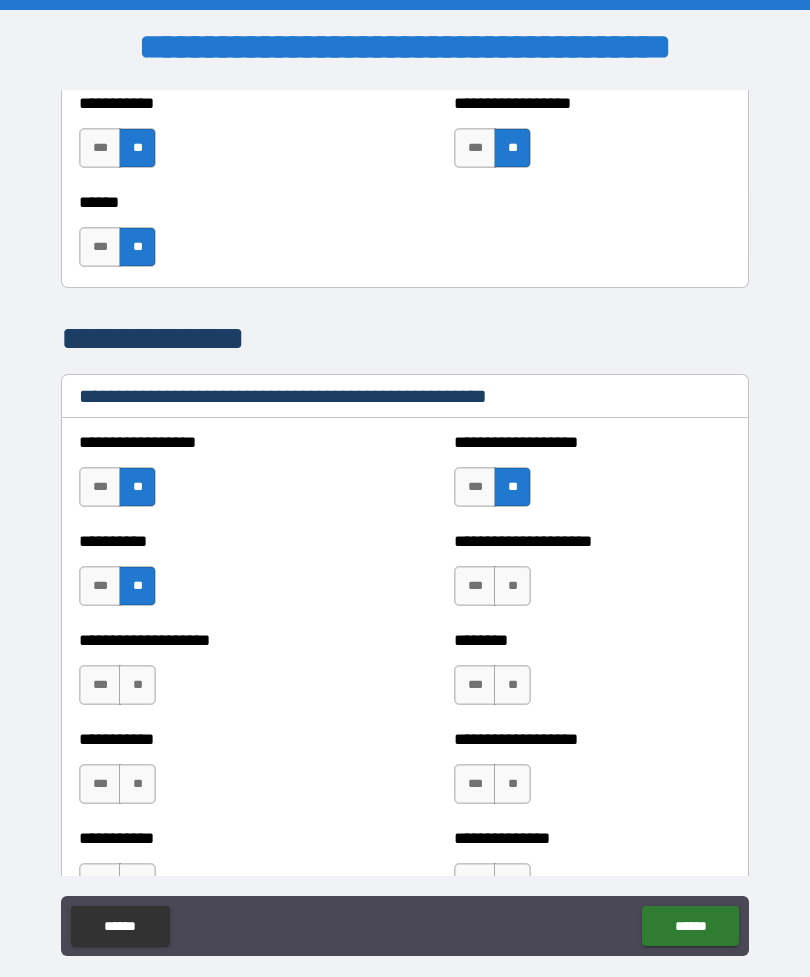 click on "**" at bounding box center (512, 586) 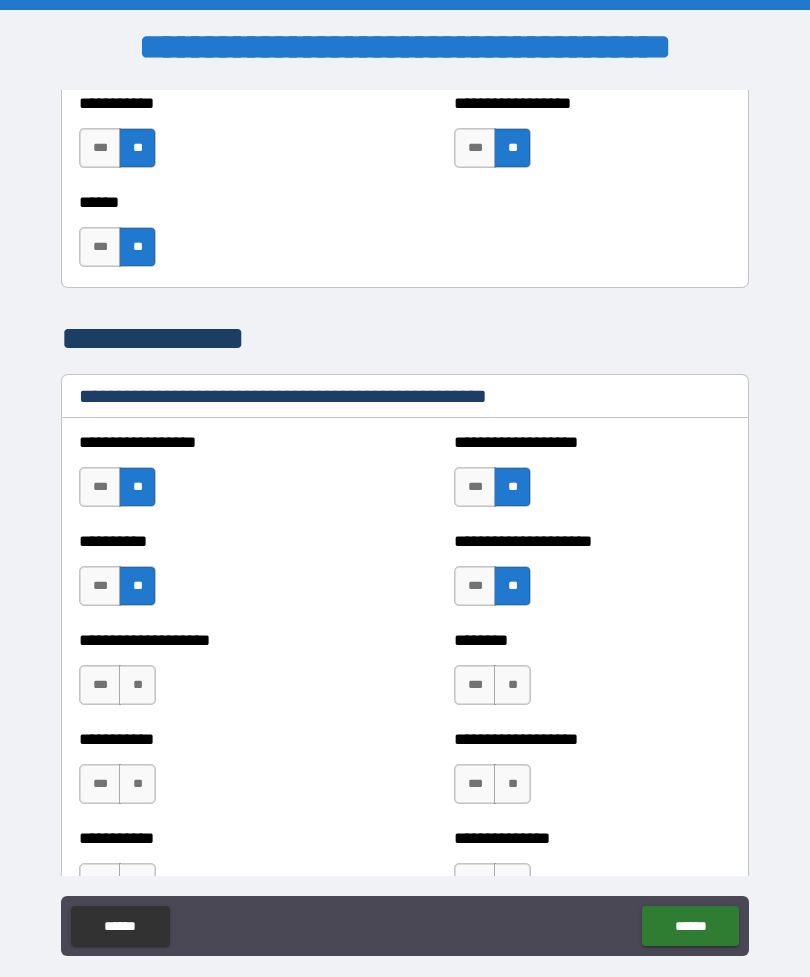 click on "**" at bounding box center [512, 685] 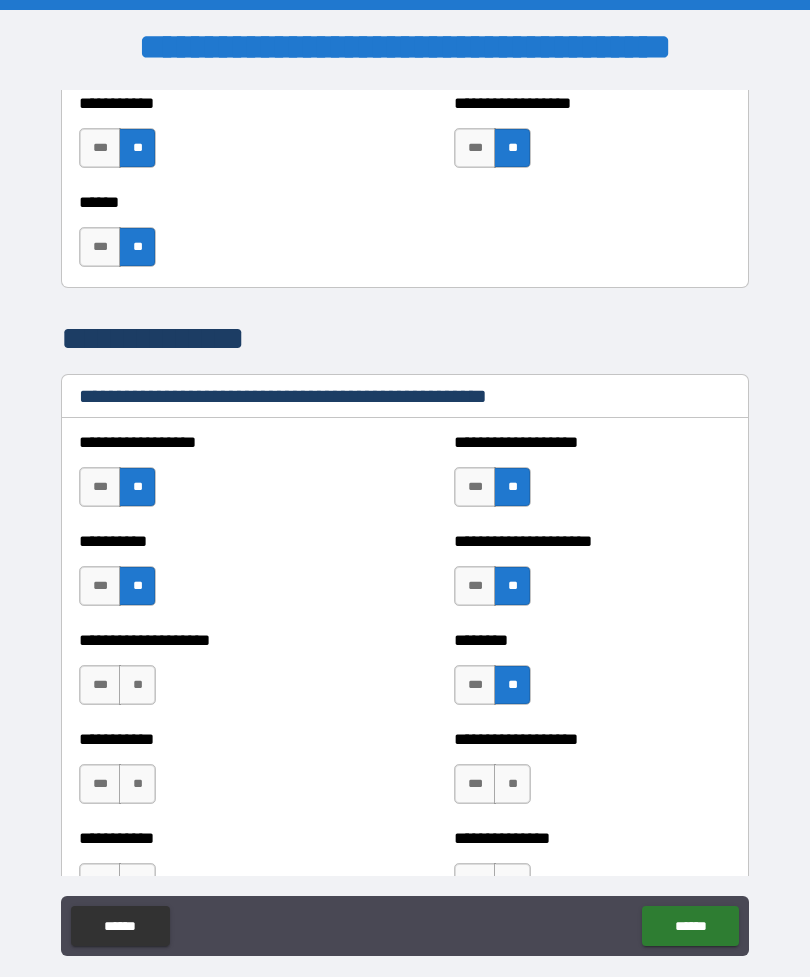 click on "**" at bounding box center (512, 784) 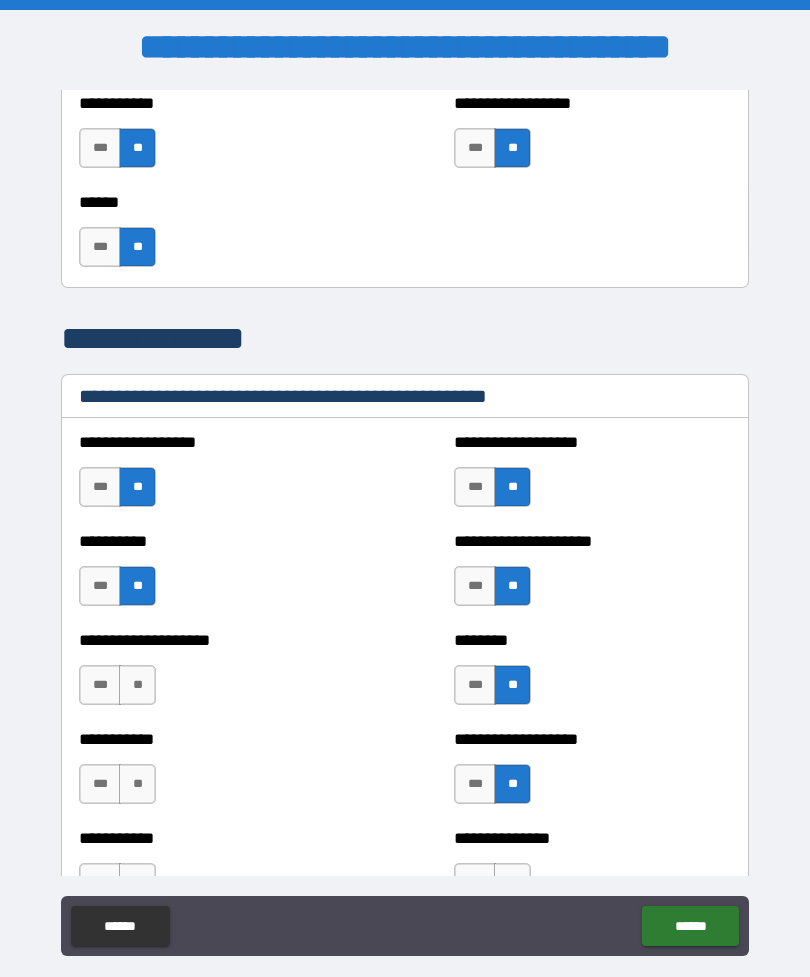 click on "**" at bounding box center [137, 685] 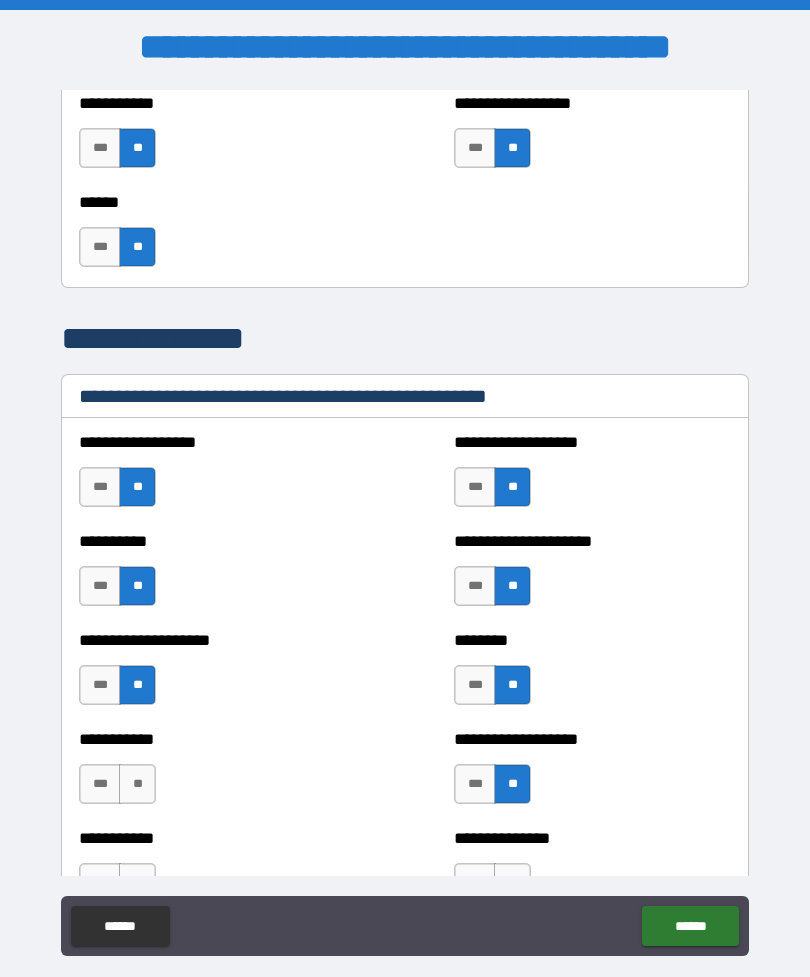 click on "**" at bounding box center [137, 784] 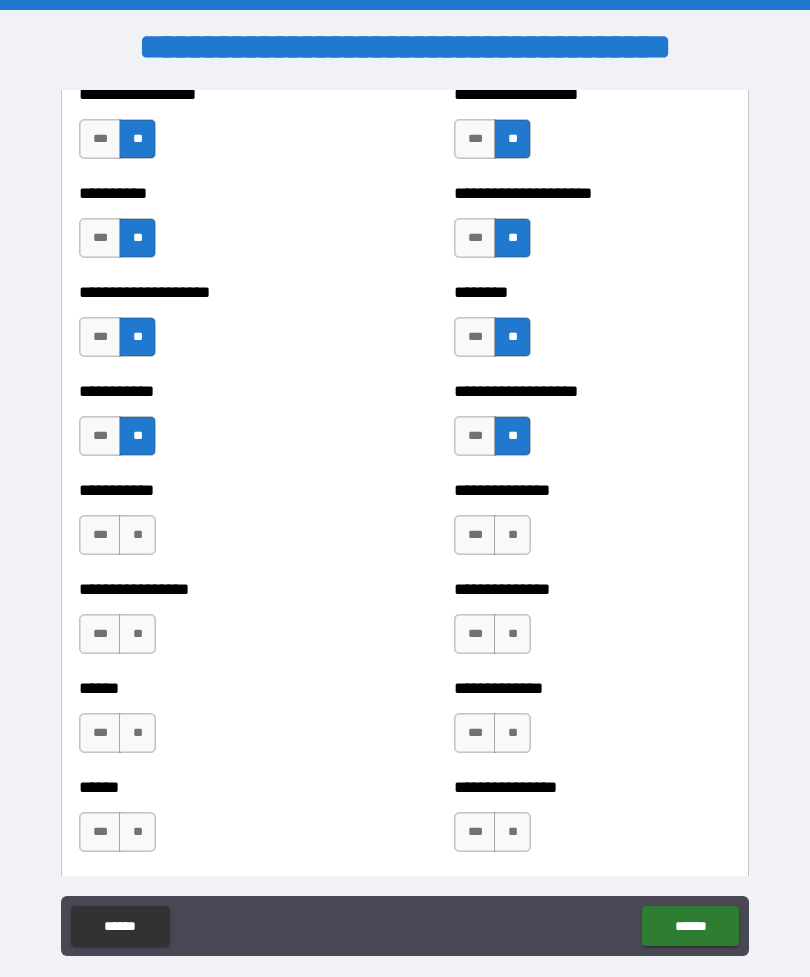 scroll, scrollTop: 2568, scrollLeft: 0, axis: vertical 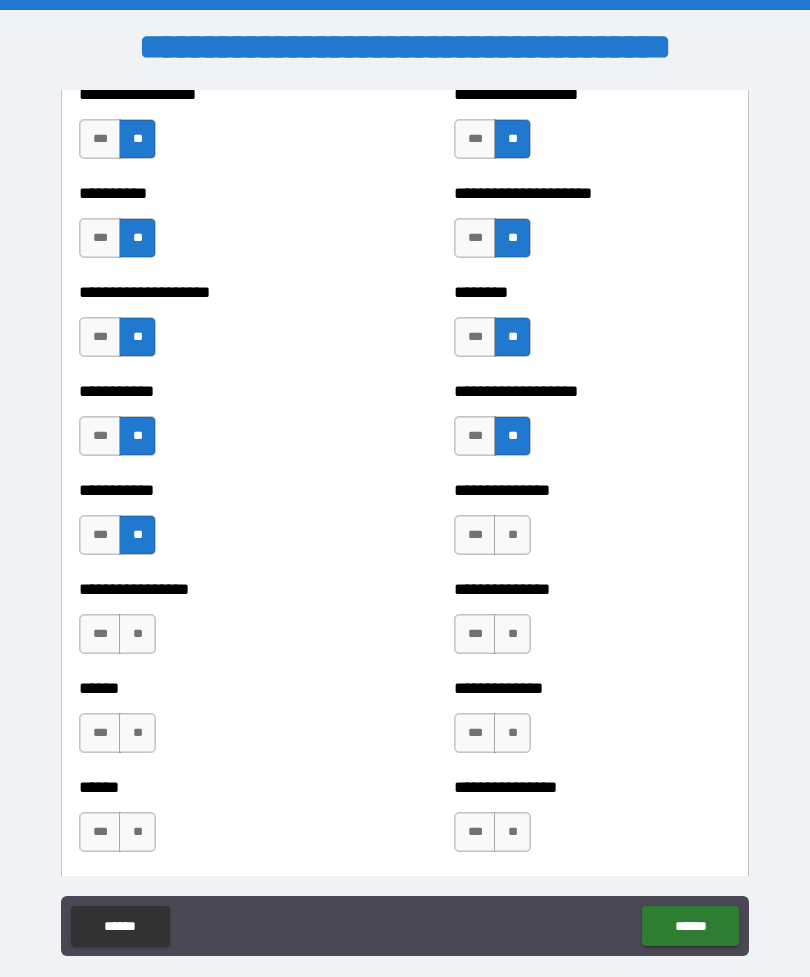 click on "**" at bounding box center [137, 634] 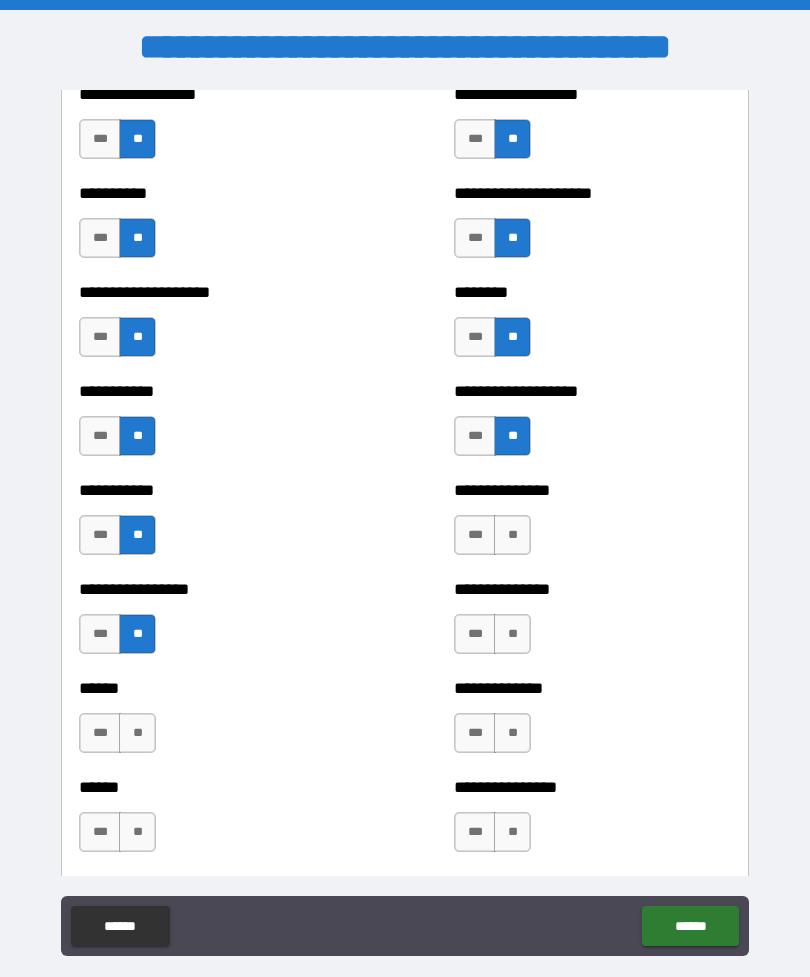 click on "**" at bounding box center [512, 535] 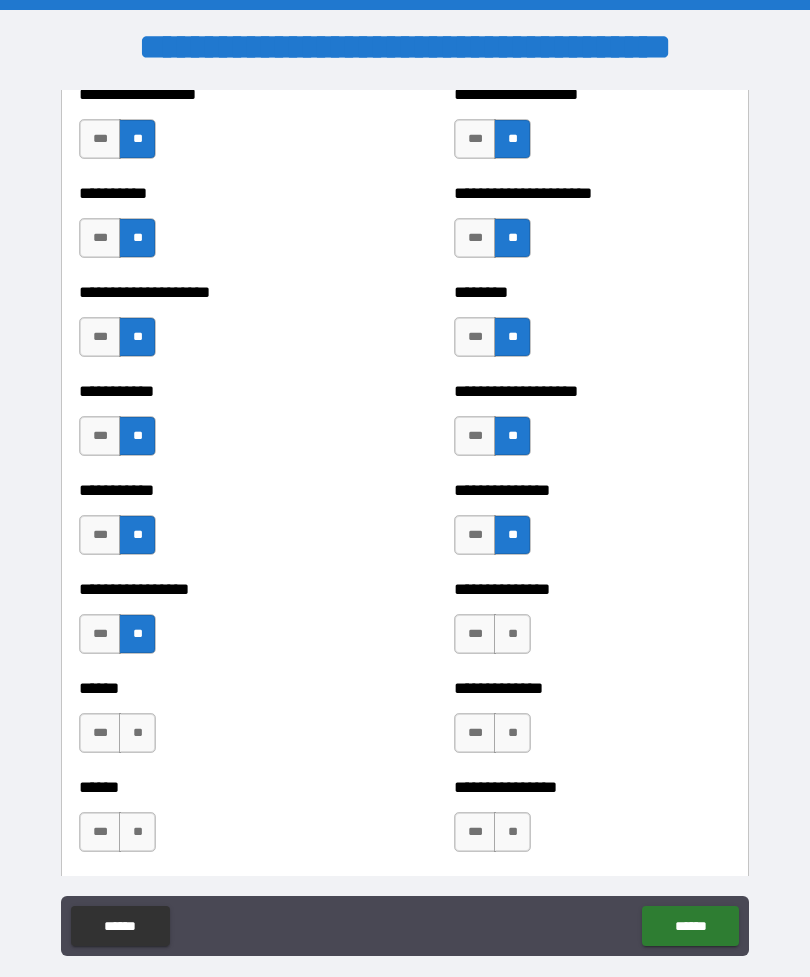 click on "**" at bounding box center [512, 634] 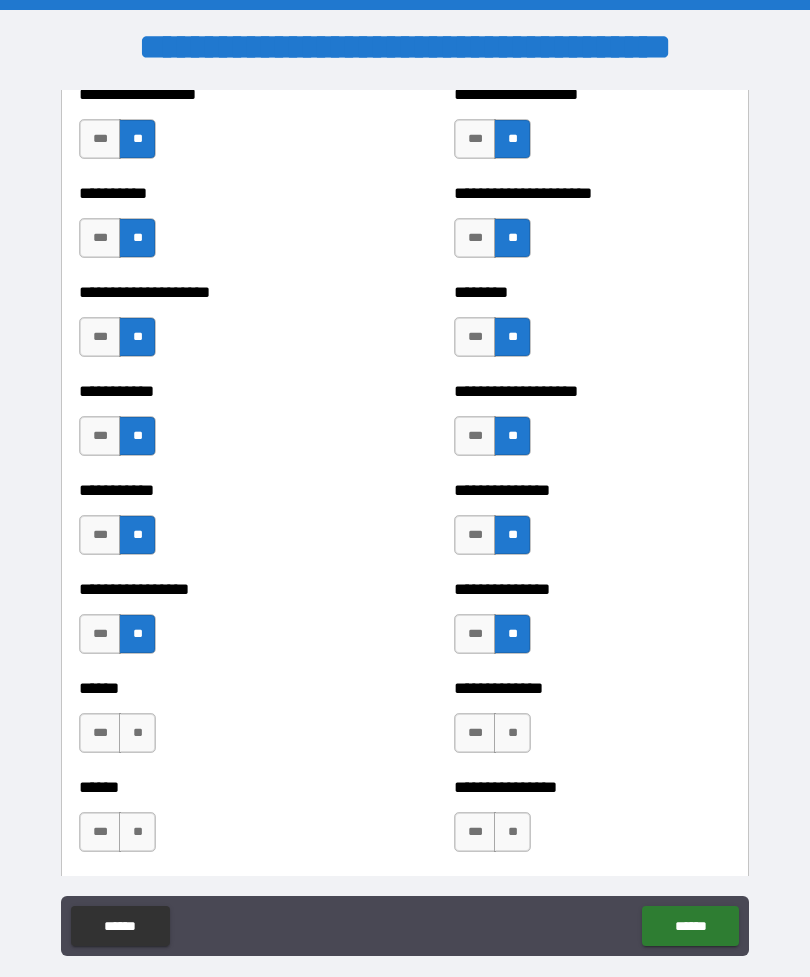 click on "**" at bounding box center [137, 733] 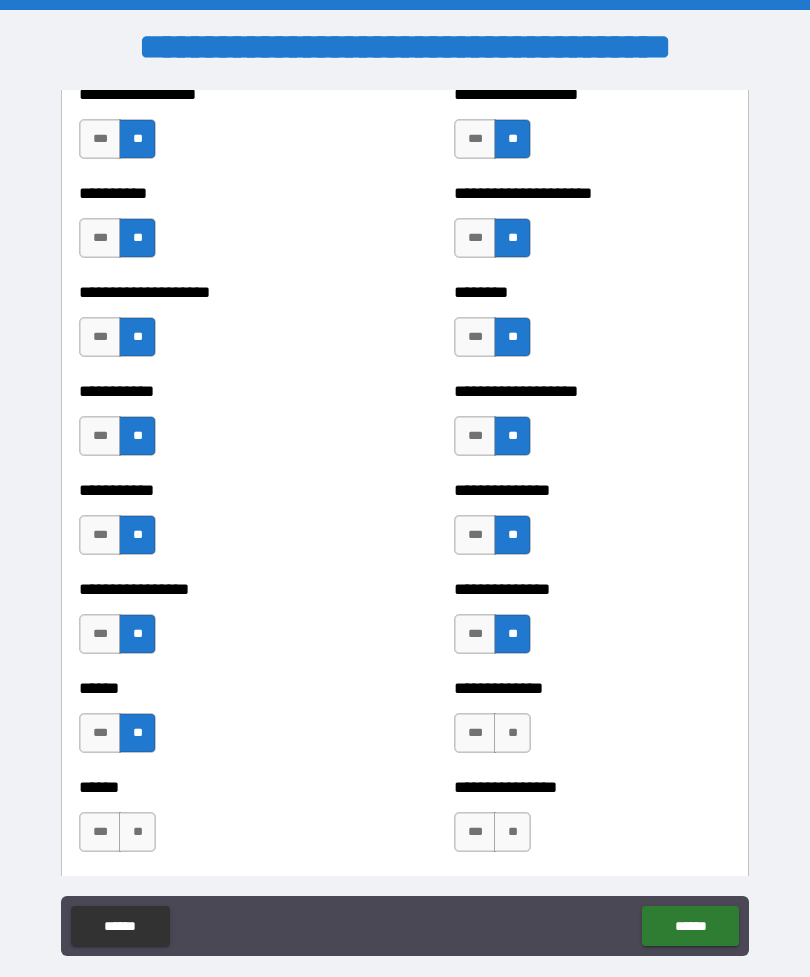click on "**" at bounding box center (137, 832) 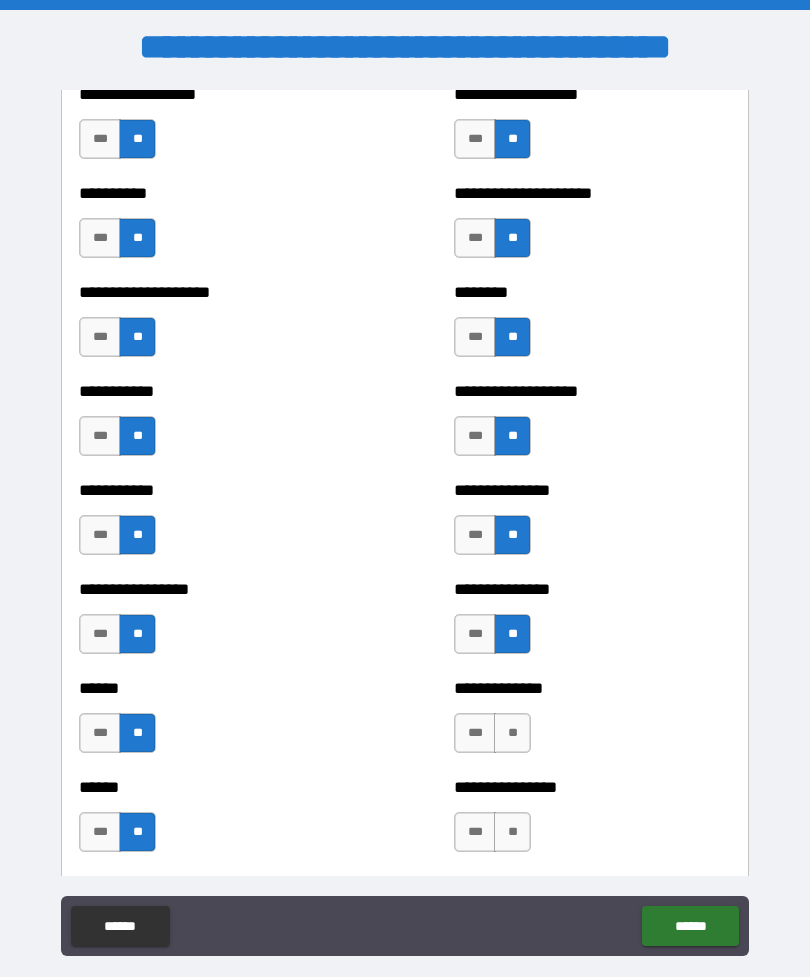 click on "**" at bounding box center [512, 733] 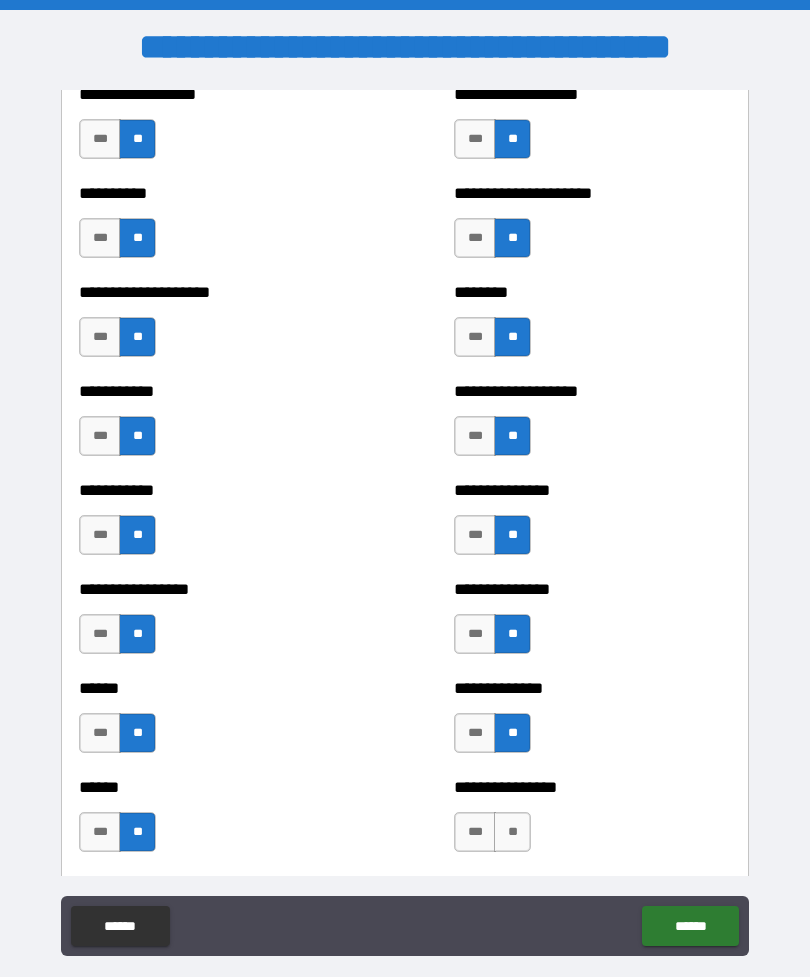 click on "**" at bounding box center [512, 832] 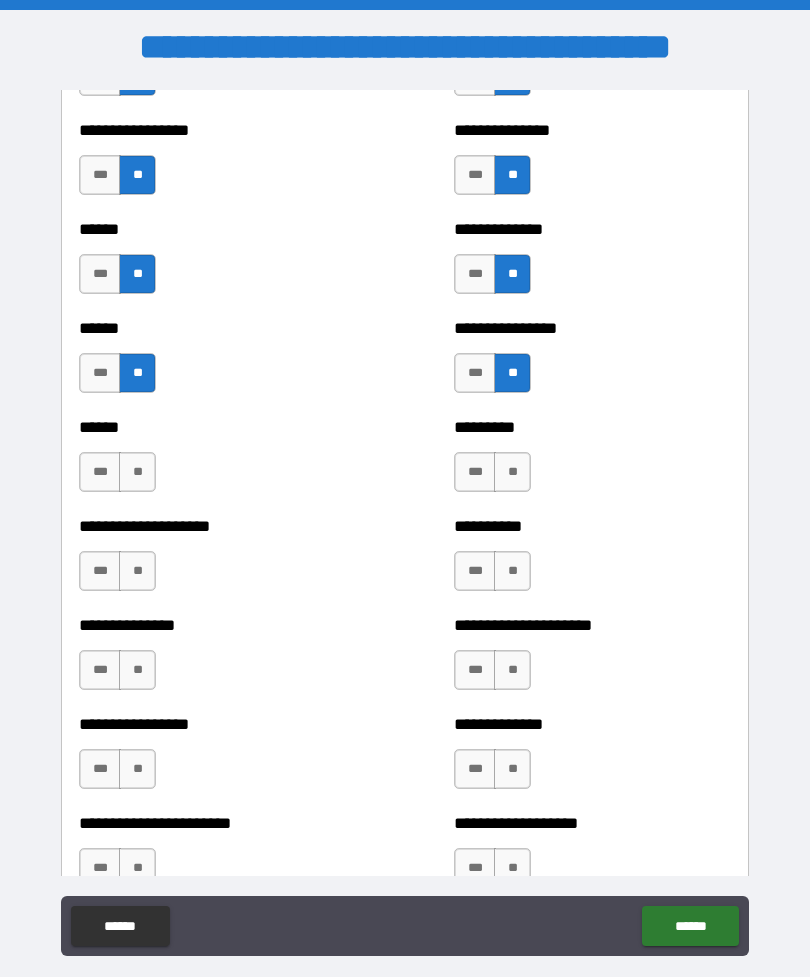 scroll, scrollTop: 3024, scrollLeft: 0, axis: vertical 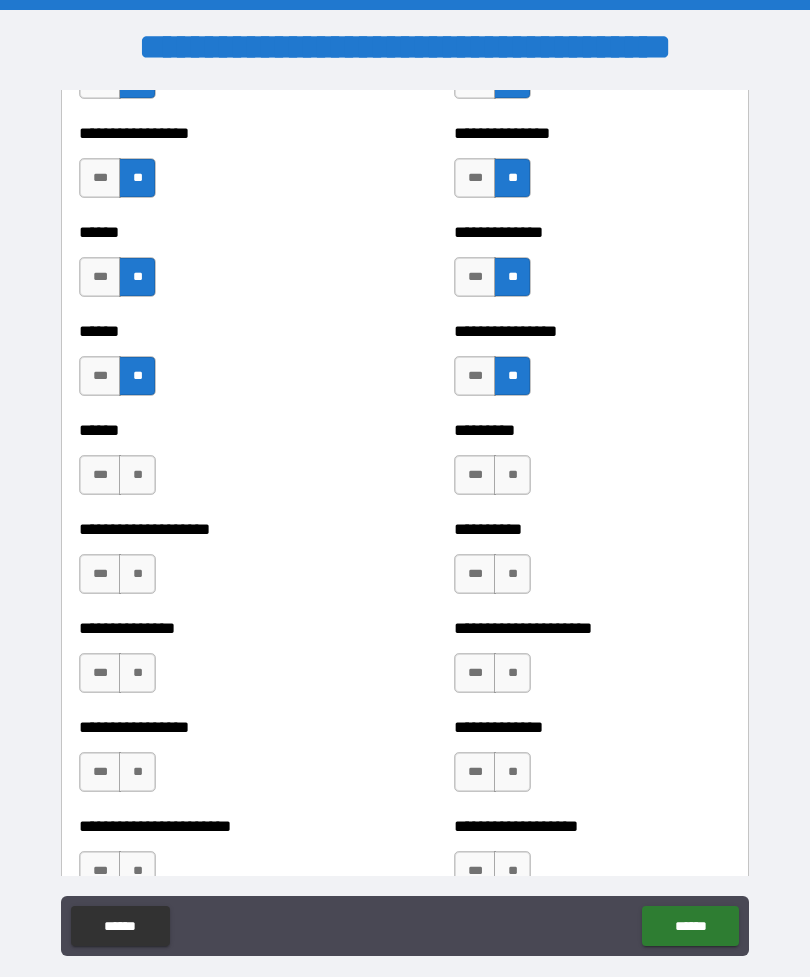 click on "**" at bounding box center [137, 475] 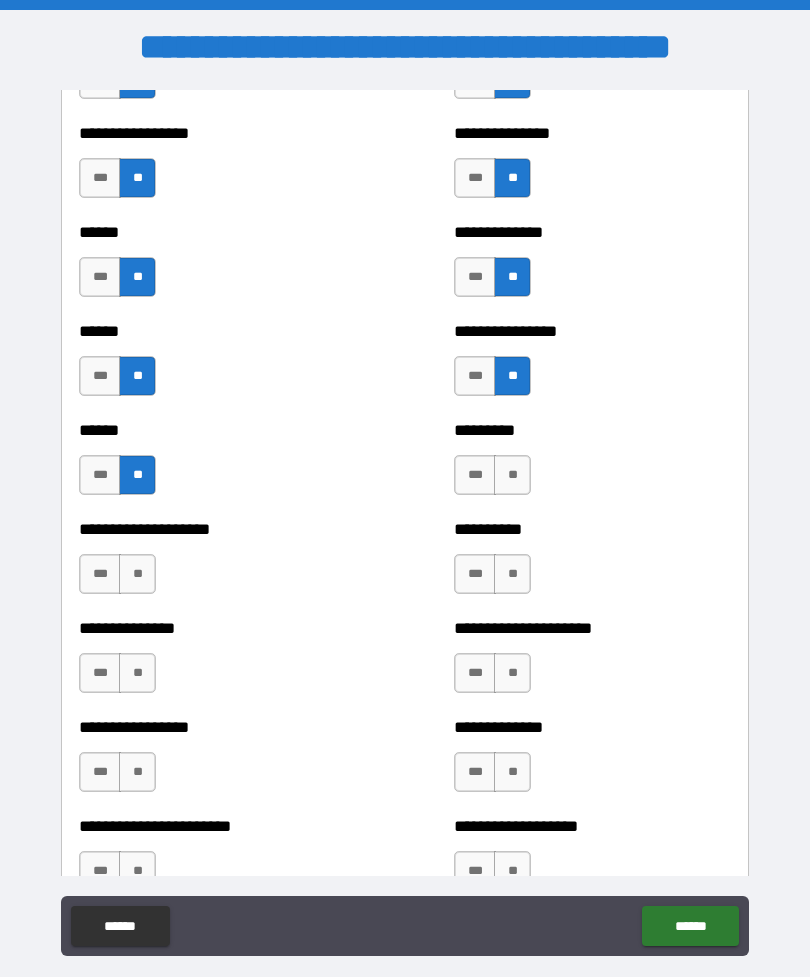 click on "**" at bounding box center (137, 574) 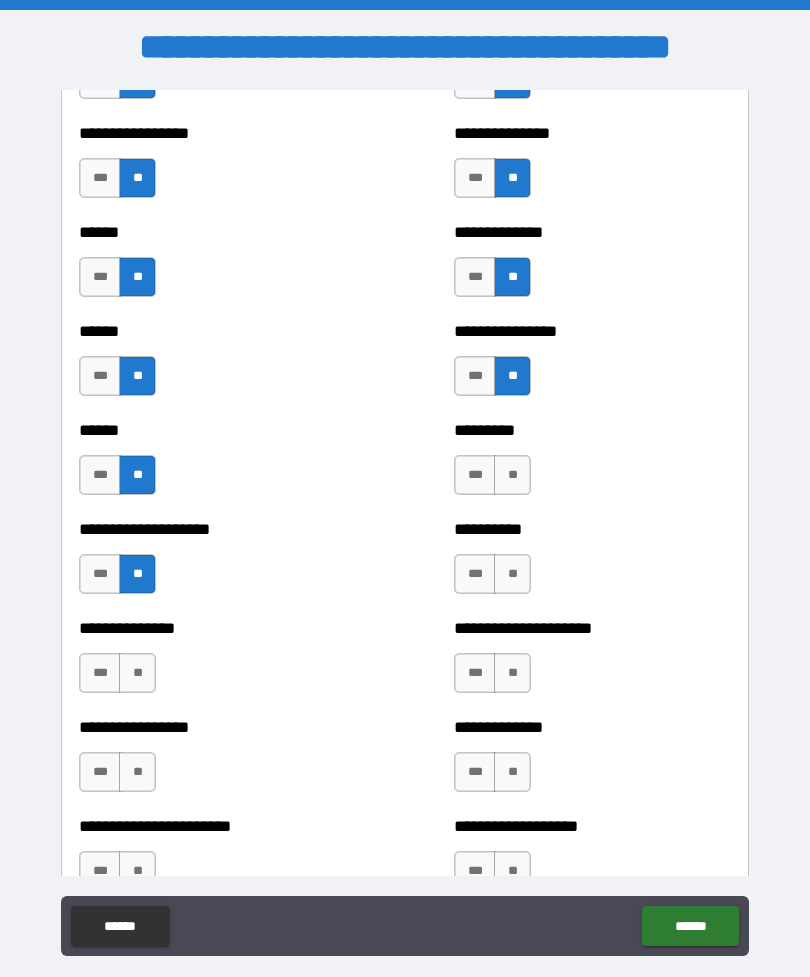 click on "**" at bounding box center [512, 475] 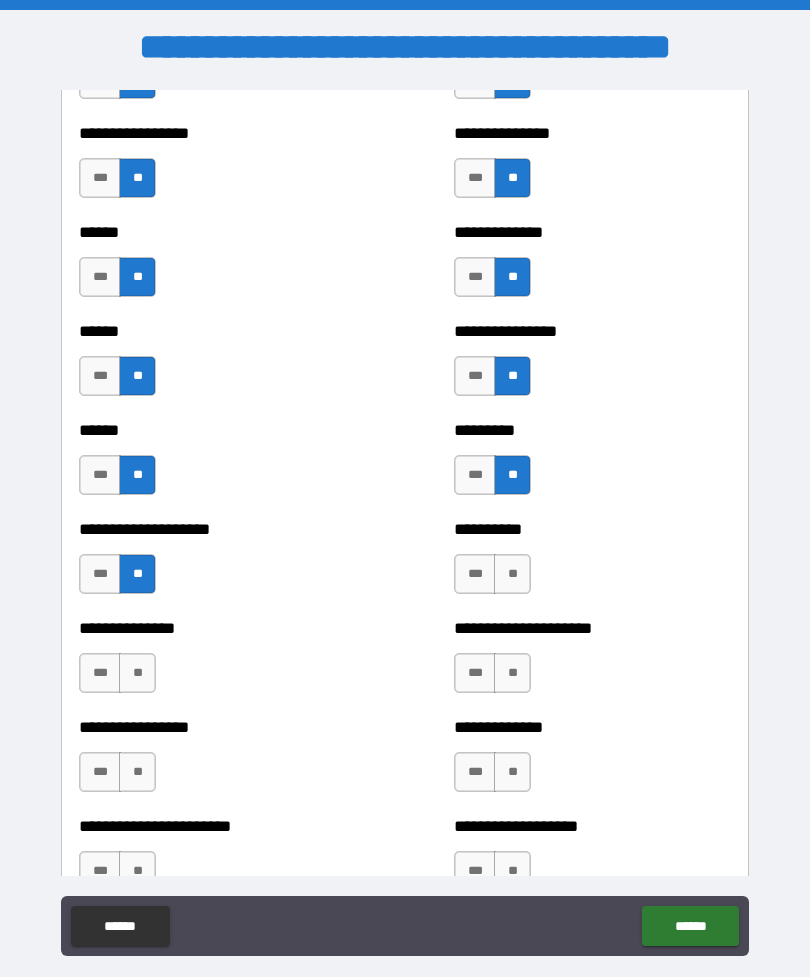 click on "**" at bounding box center [512, 574] 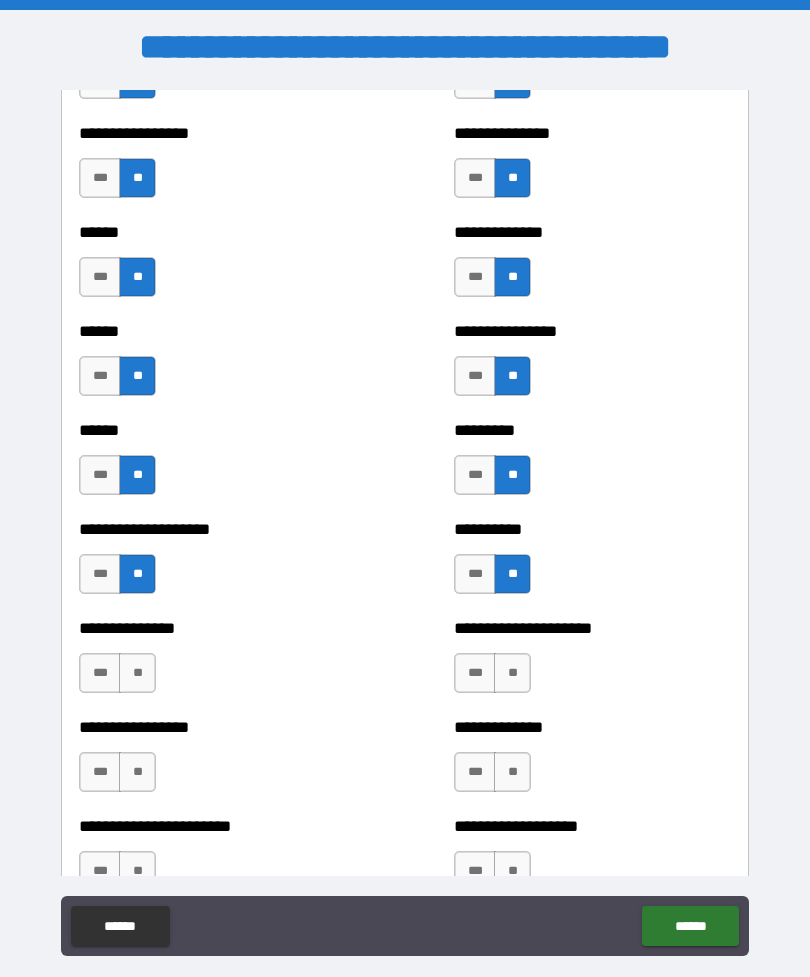 click on "**" at bounding box center (137, 673) 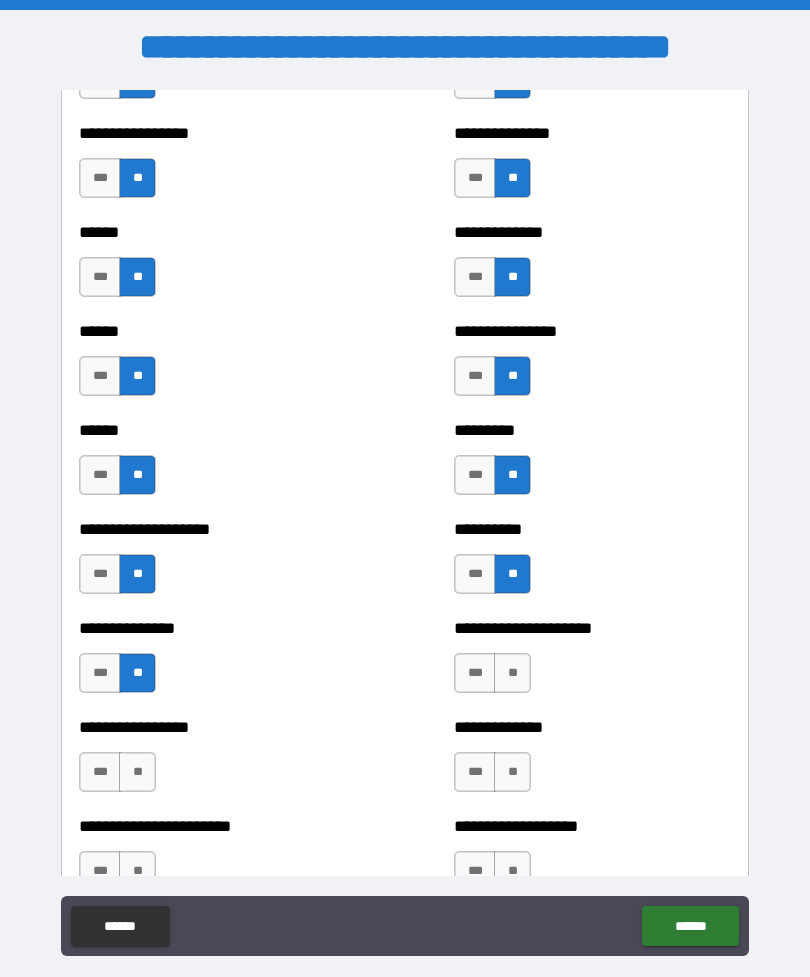click on "**" at bounding box center (137, 772) 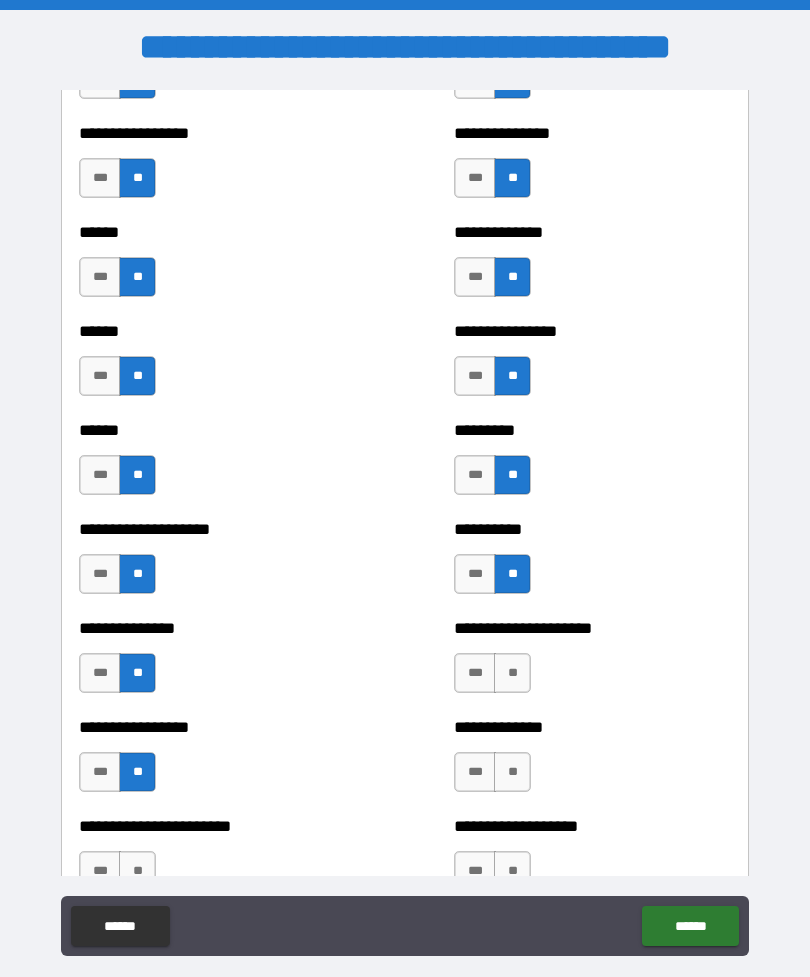 click on "*** **" at bounding box center [492, 673] 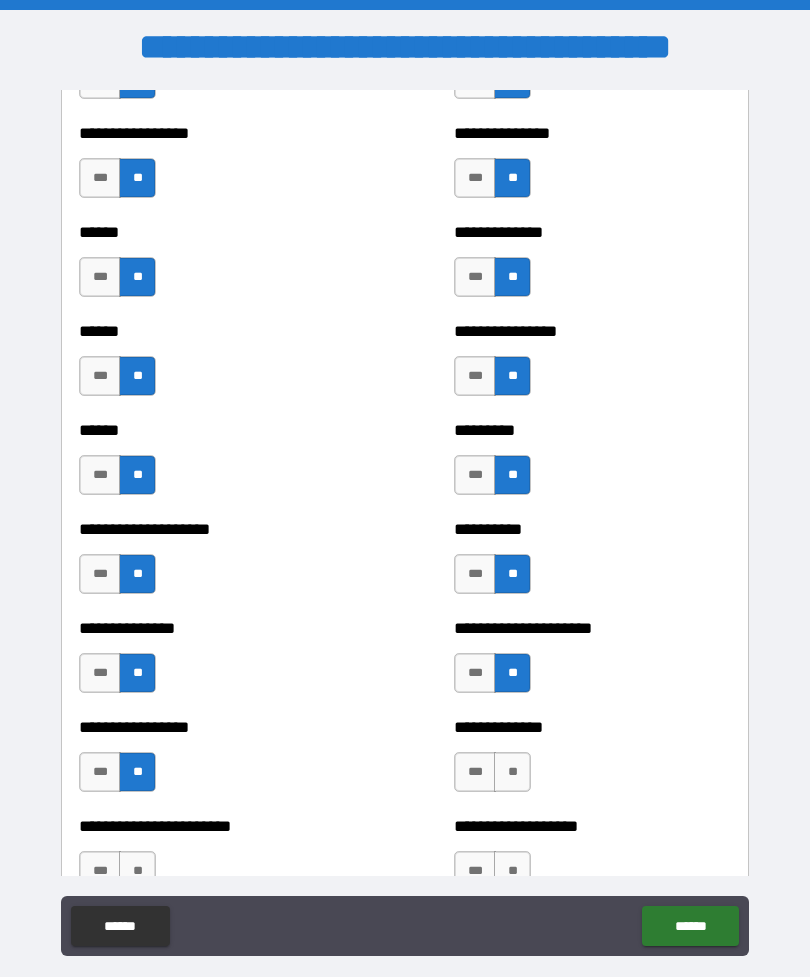 click on "**" at bounding box center (512, 772) 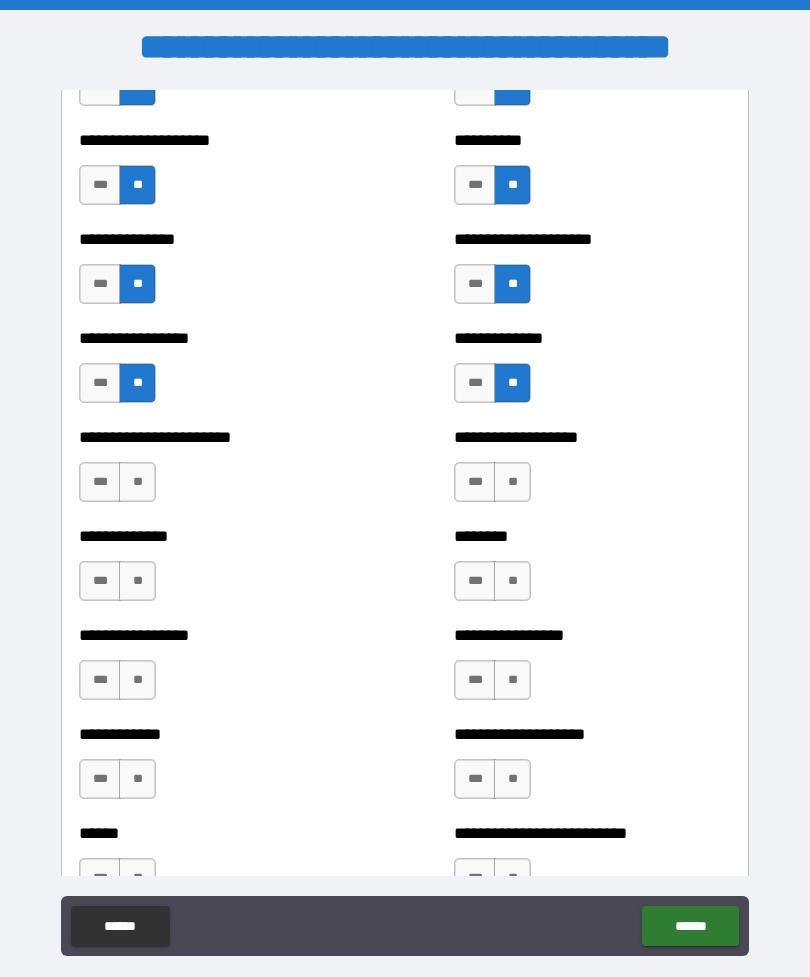 scroll, scrollTop: 3408, scrollLeft: 0, axis: vertical 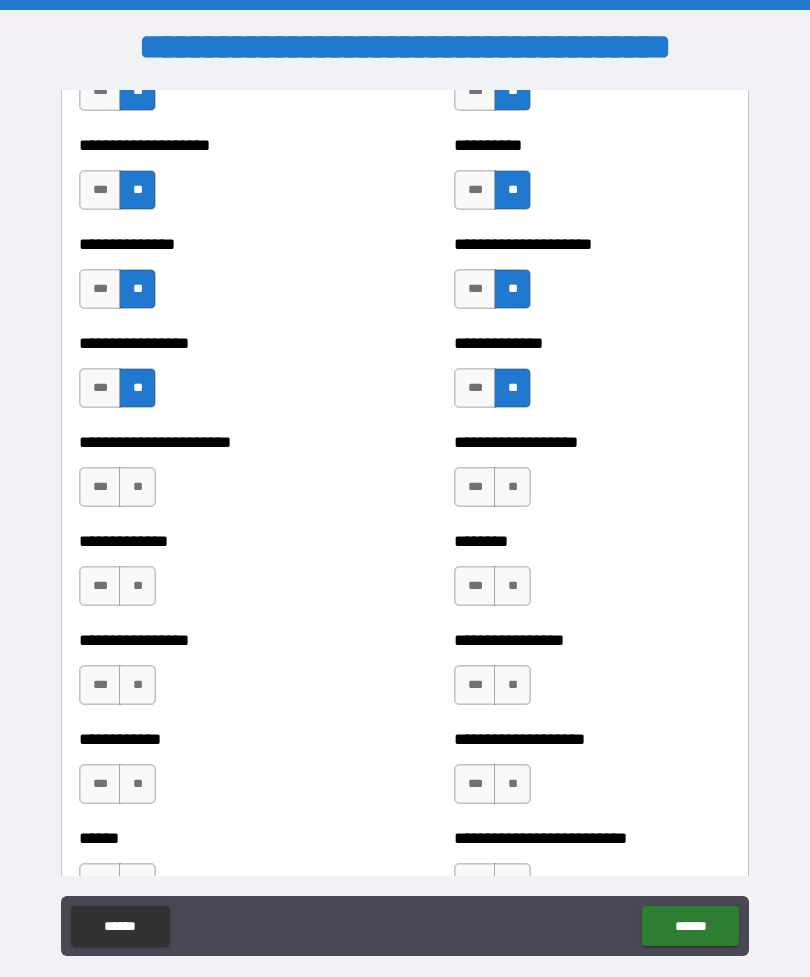 click on "**" at bounding box center [137, 487] 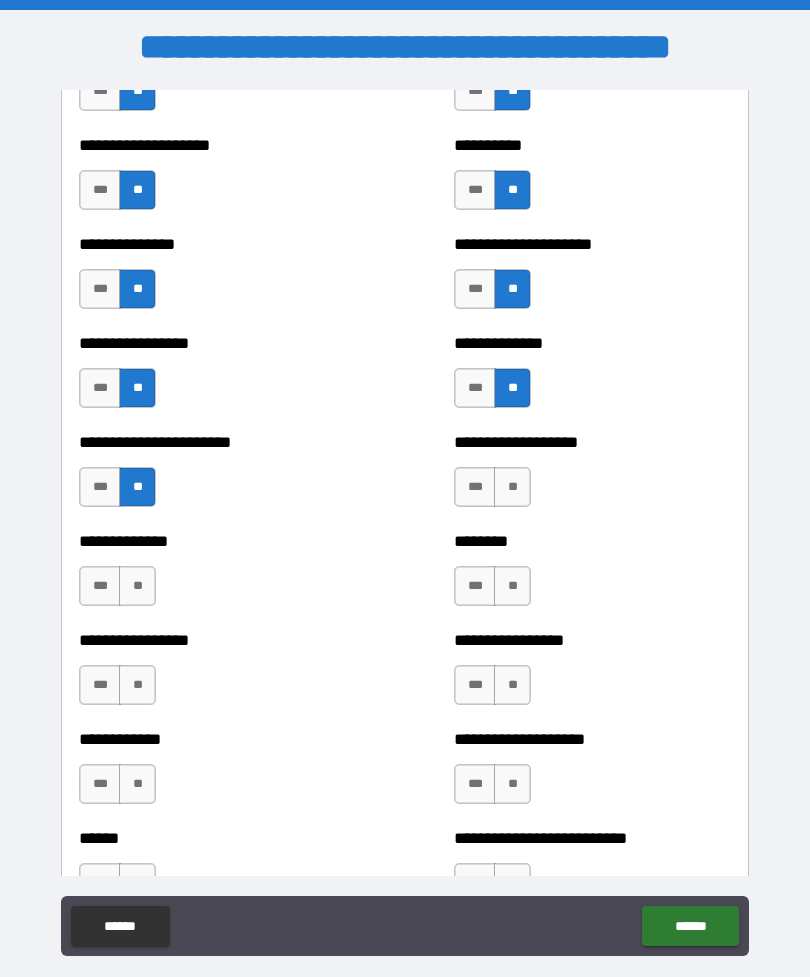 click on "**" at bounding box center [137, 586] 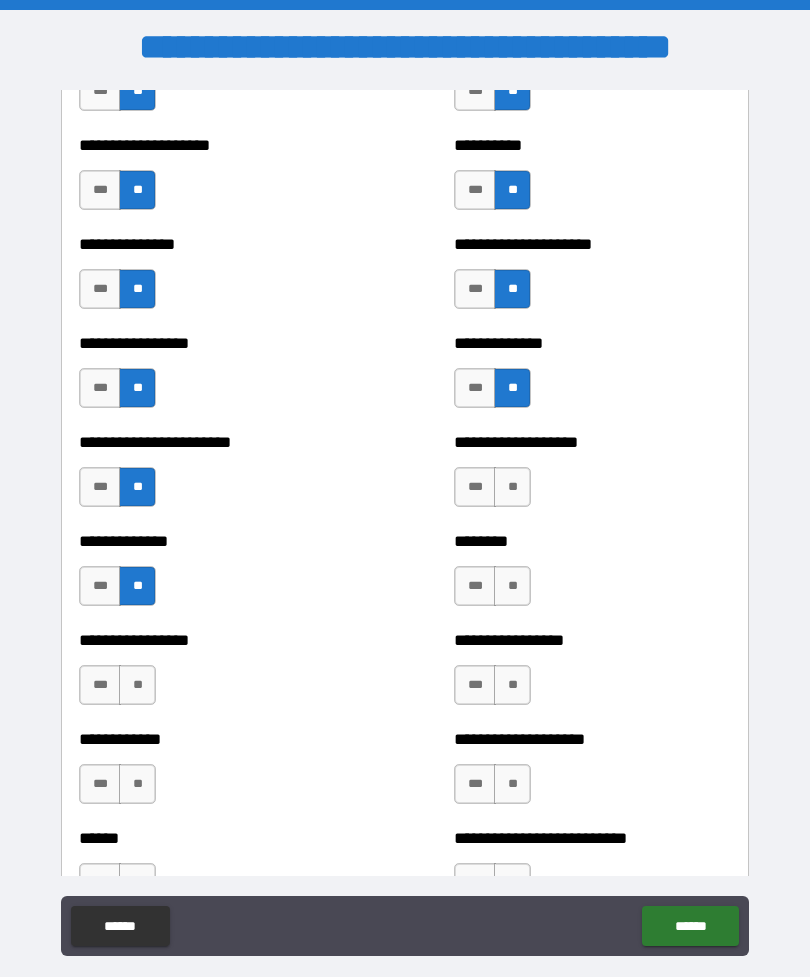 click on "**" at bounding box center (137, 685) 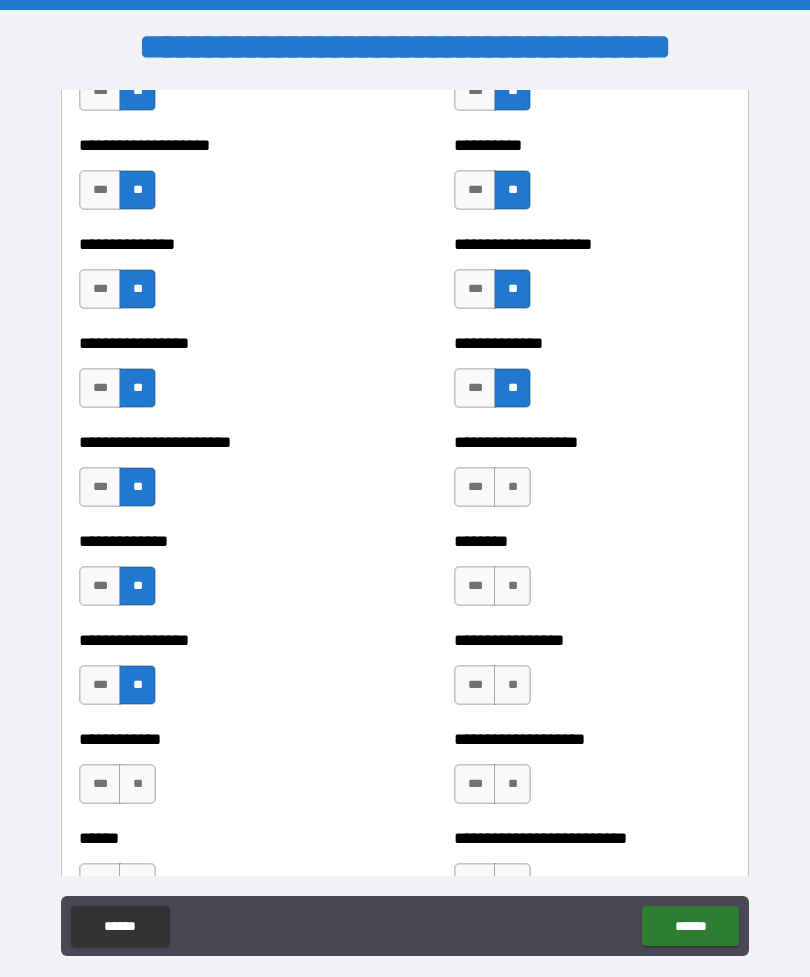click on "**" at bounding box center [137, 784] 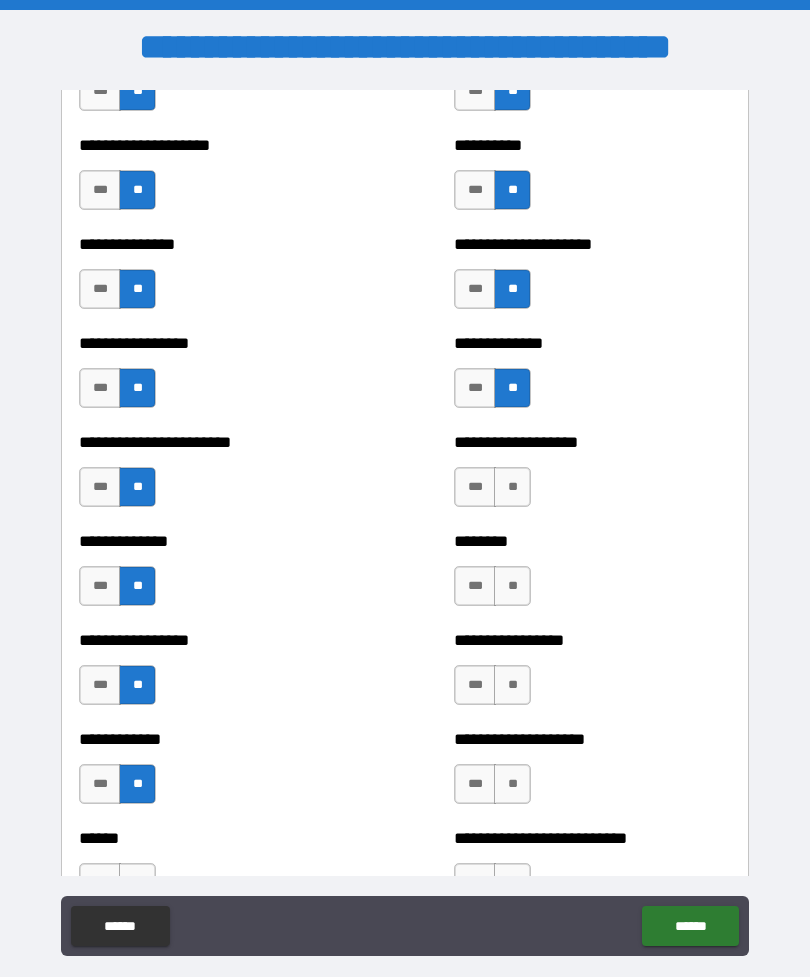 click on "**" at bounding box center (512, 487) 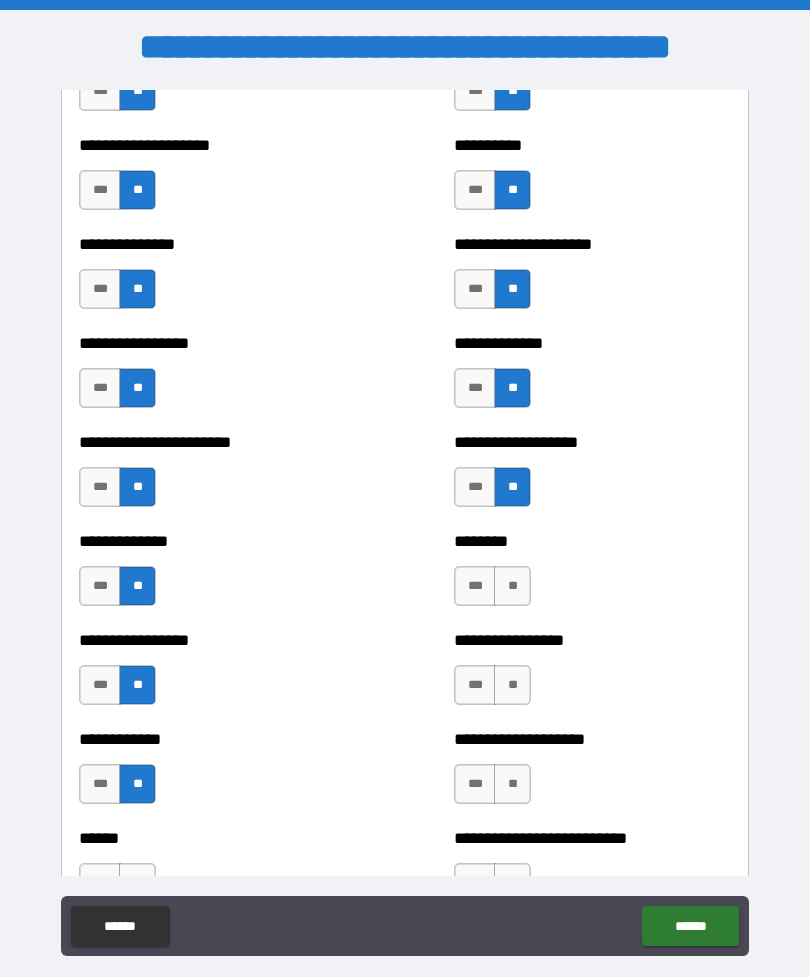 click on "**" at bounding box center [512, 586] 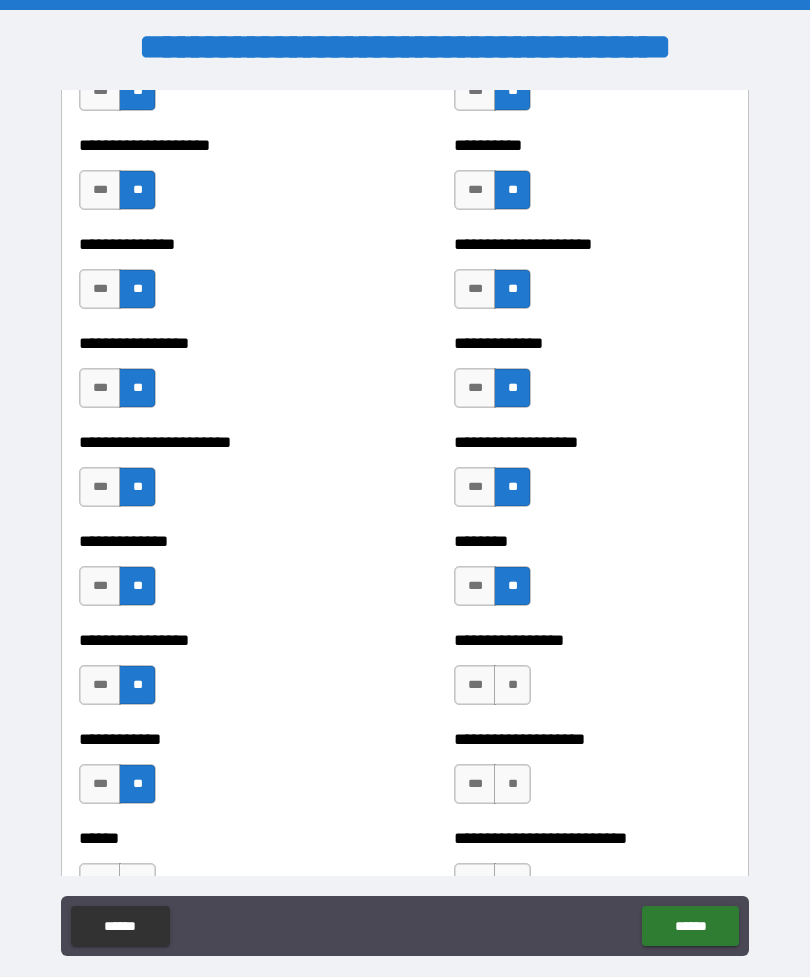 click on "**" at bounding box center [512, 685] 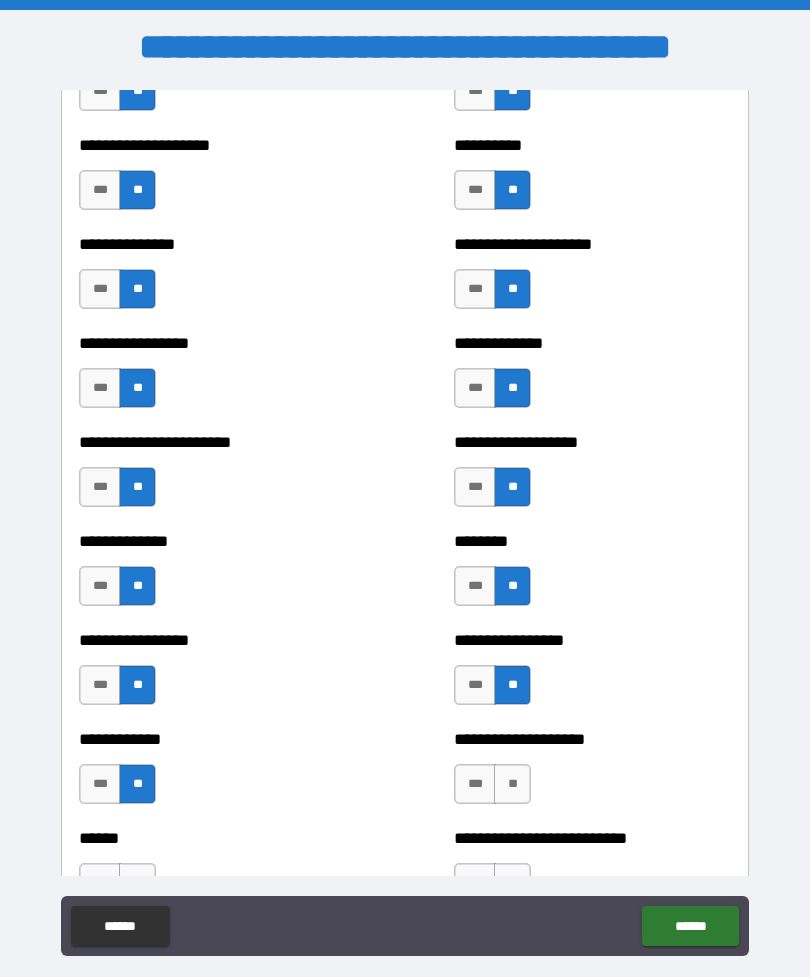 click on "**" at bounding box center (512, 784) 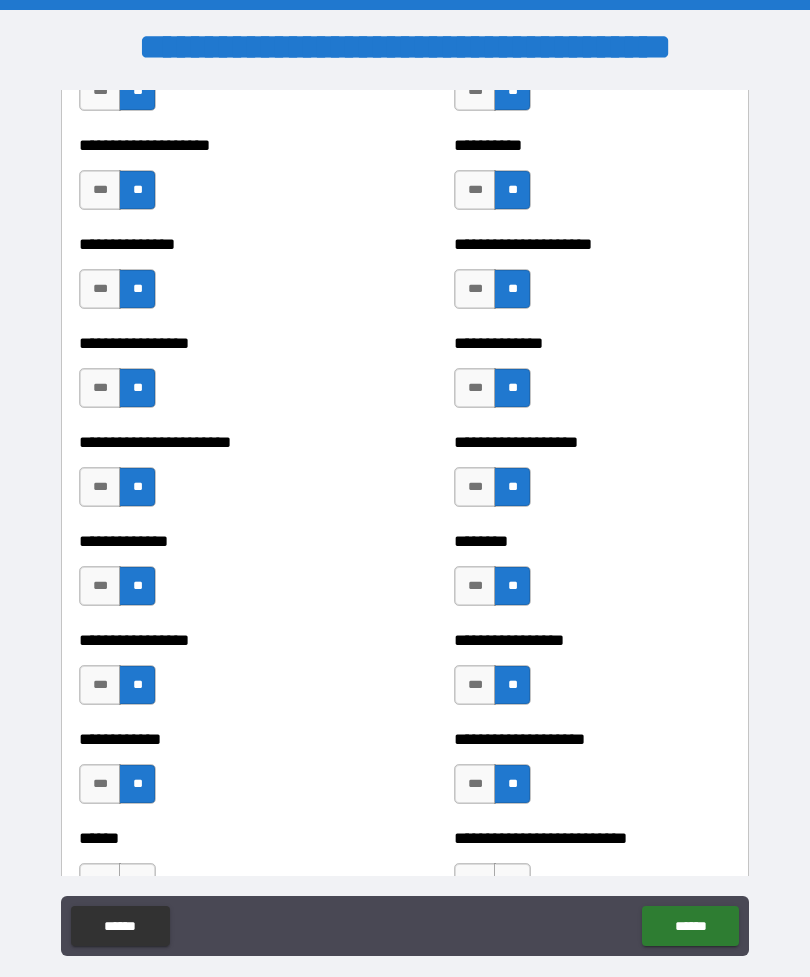 click on "**" at bounding box center [512, 784] 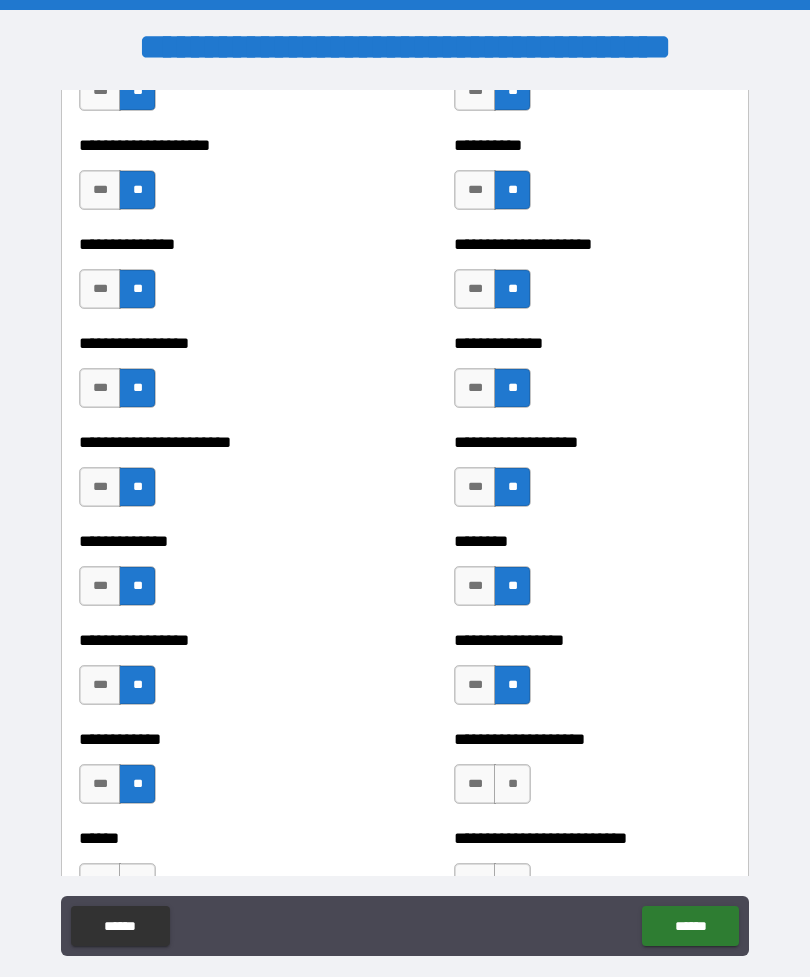 click on "**" at bounding box center (512, 784) 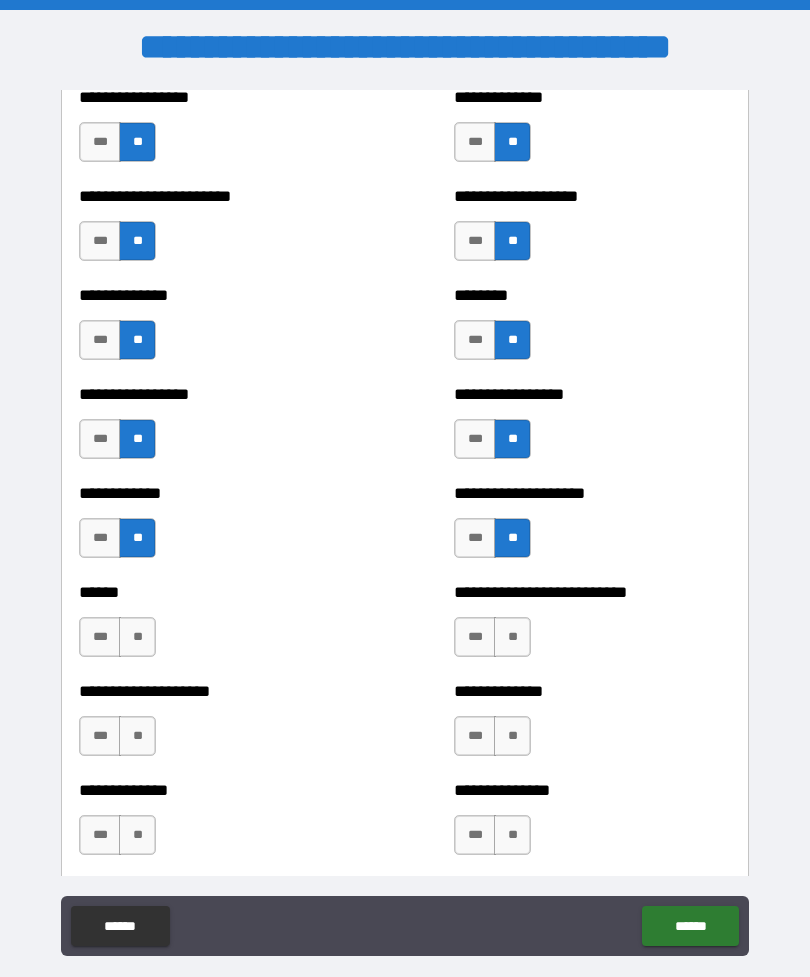scroll, scrollTop: 3670, scrollLeft: 0, axis: vertical 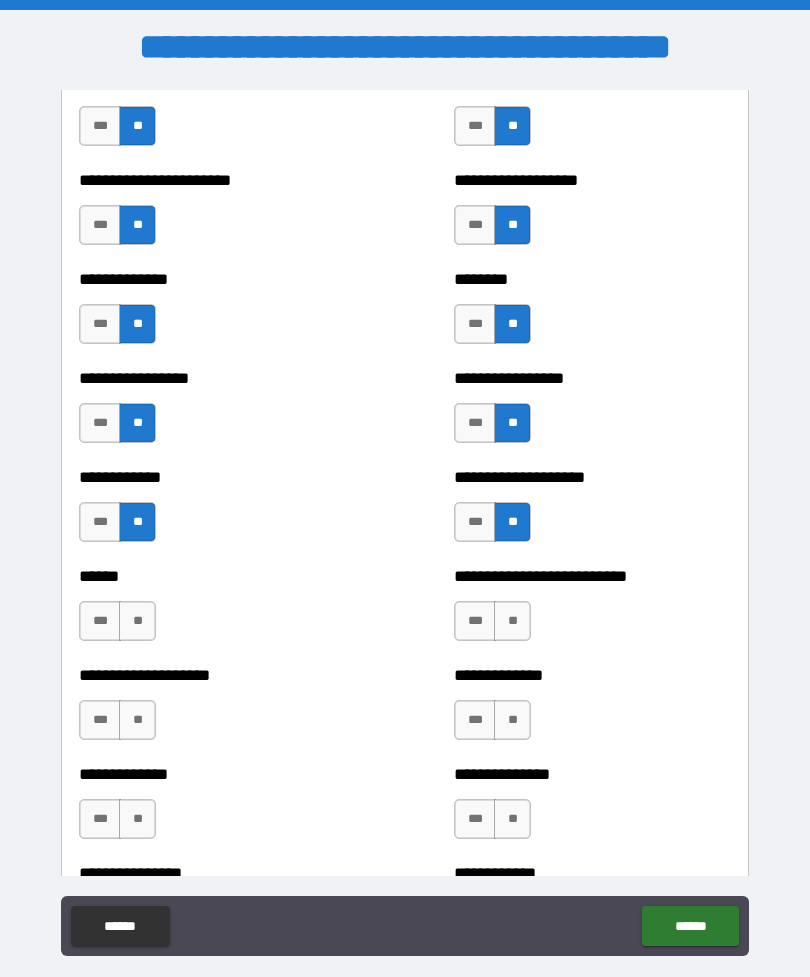 click on "**" at bounding box center [137, 621] 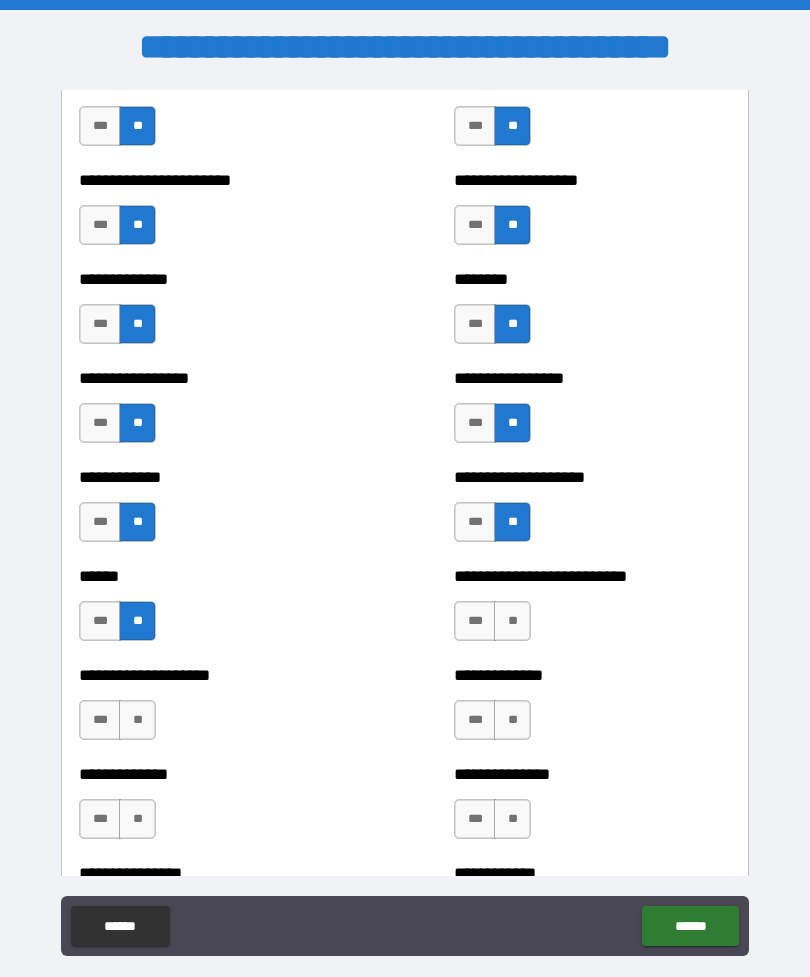 click on "**" at bounding box center [512, 621] 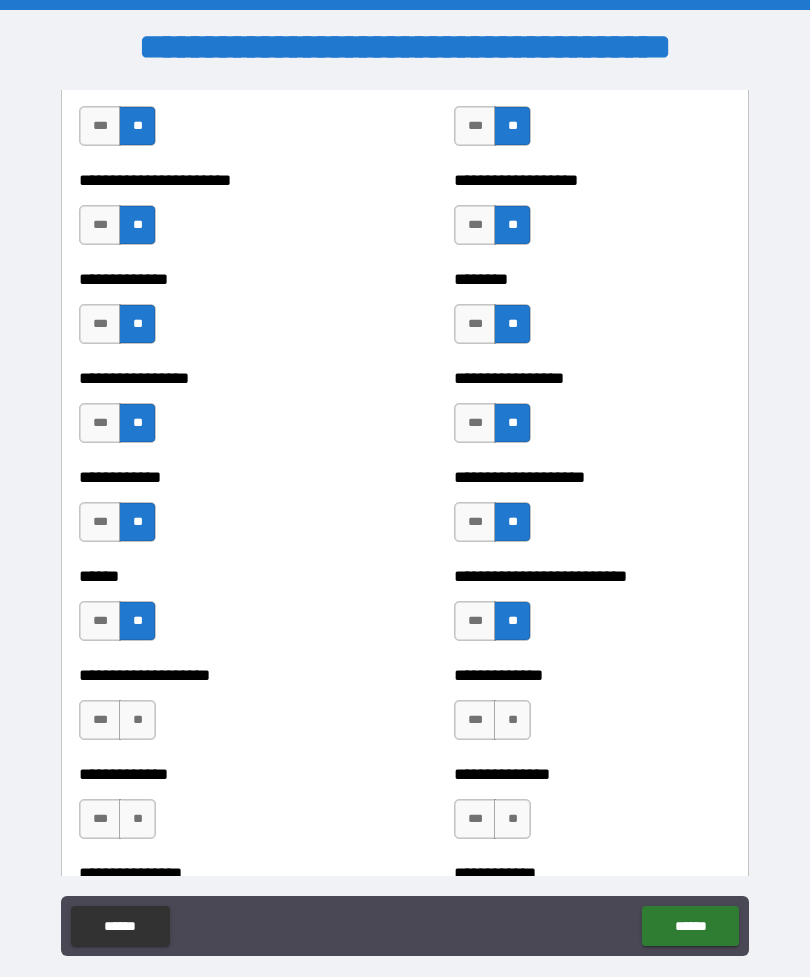 click on "**" at bounding box center (137, 720) 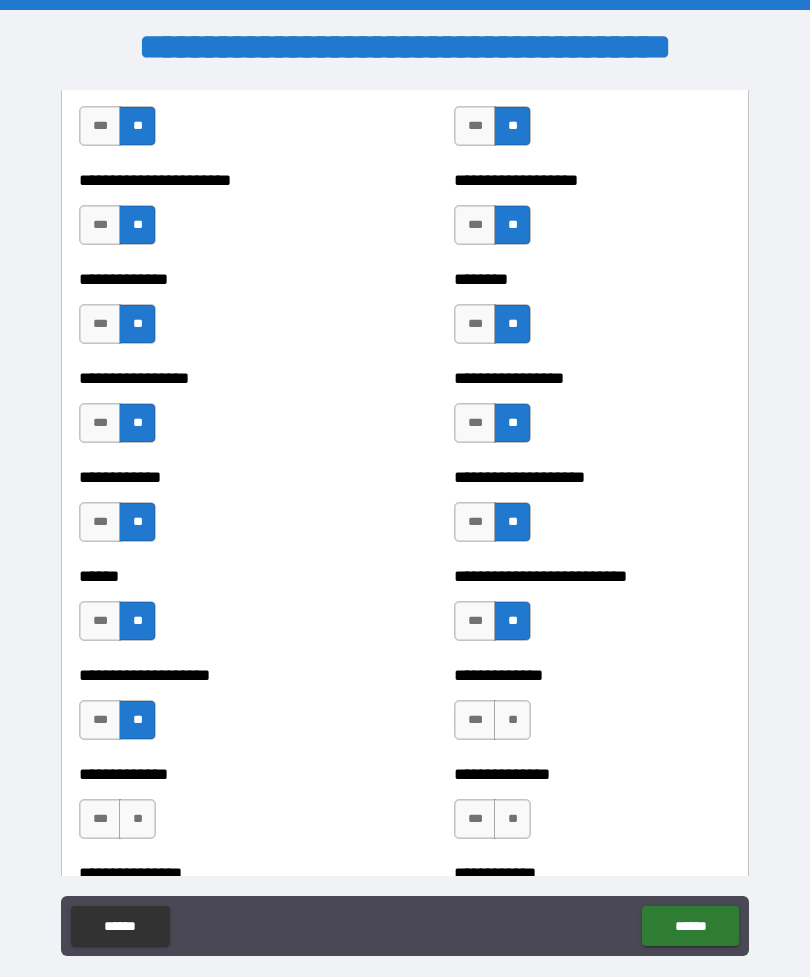 click on "**" at bounding box center [512, 720] 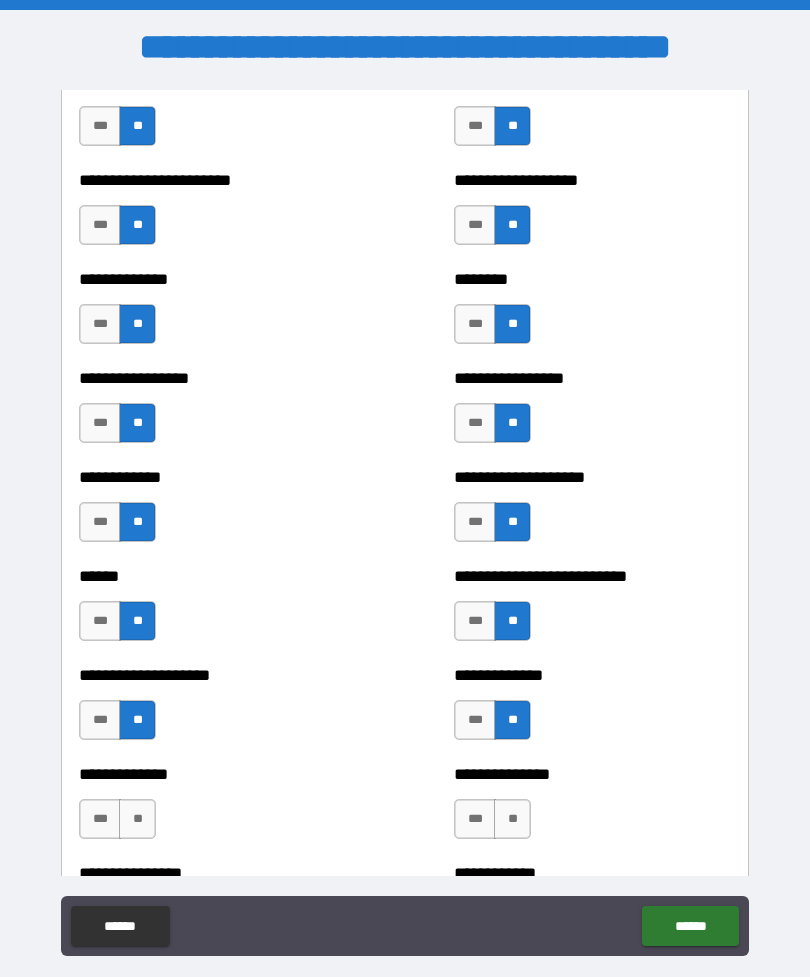 click on "**" at bounding box center [137, 819] 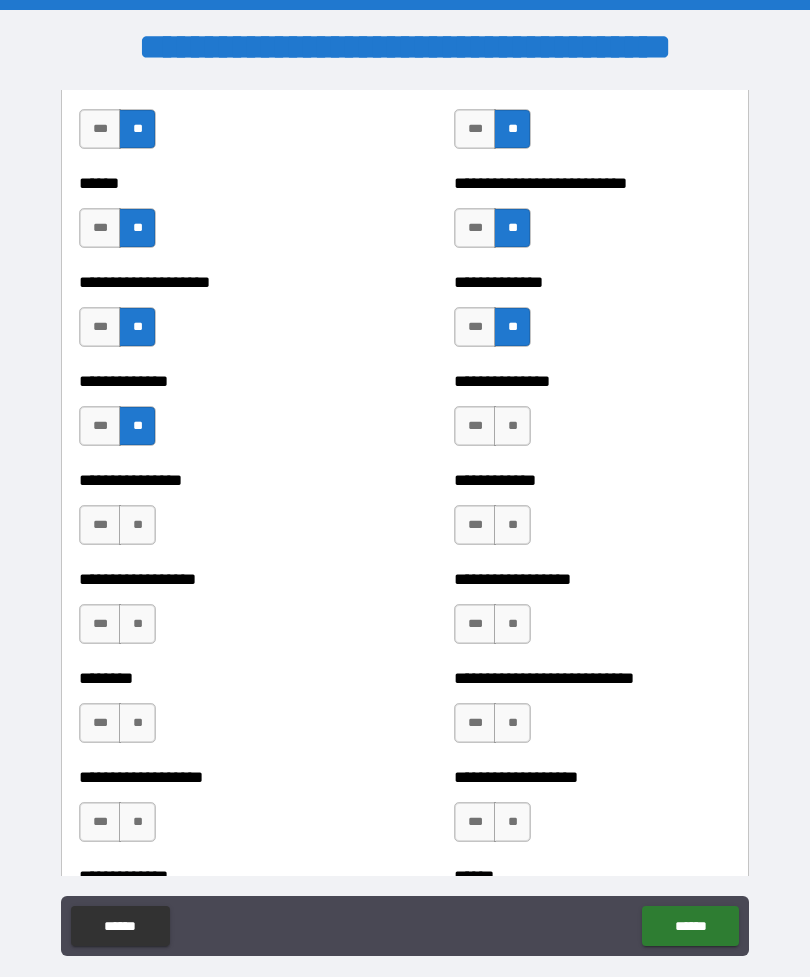 scroll, scrollTop: 4062, scrollLeft: 0, axis: vertical 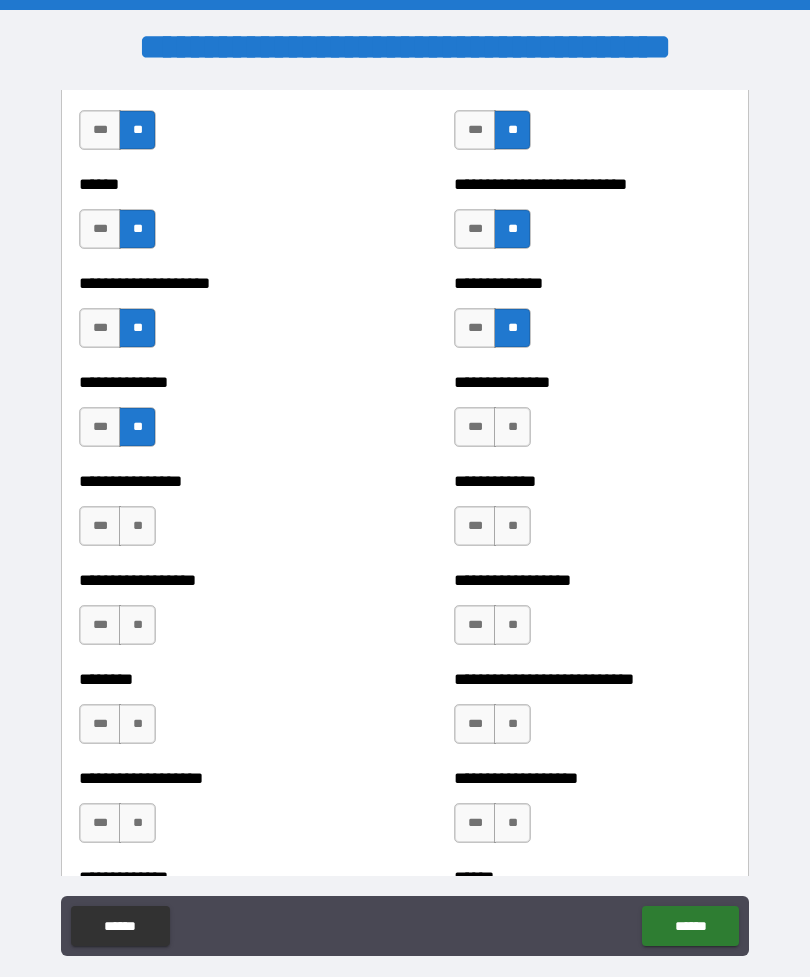 click on "**" at bounding box center [512, 427] 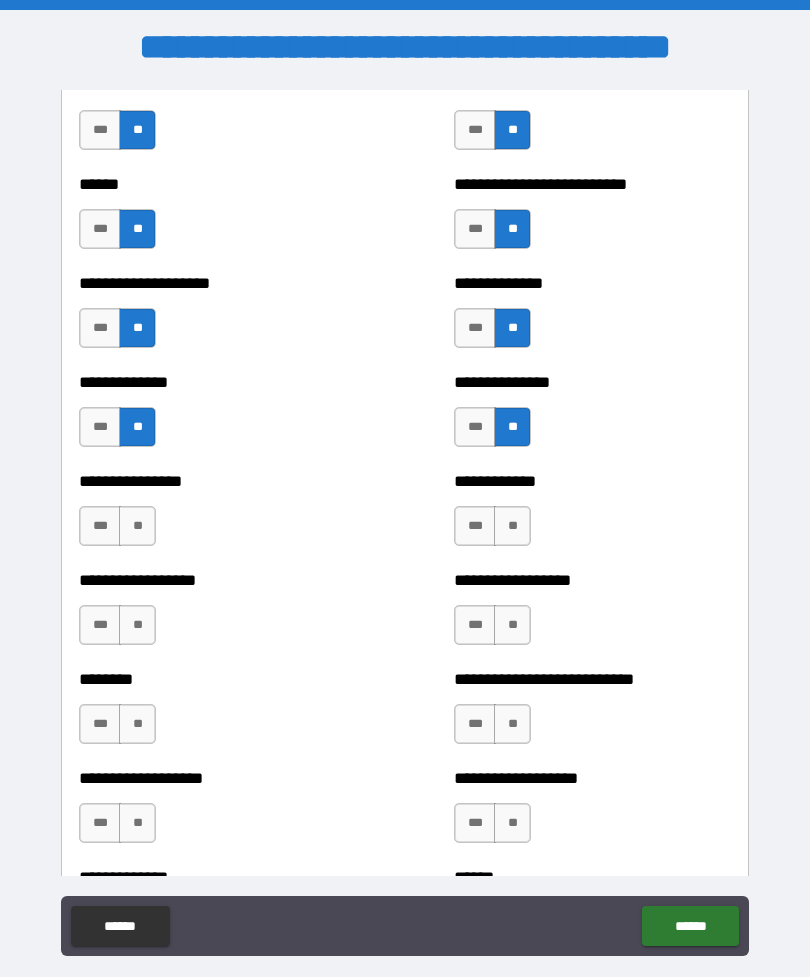 click on "**" at bounding box center [137, 526] 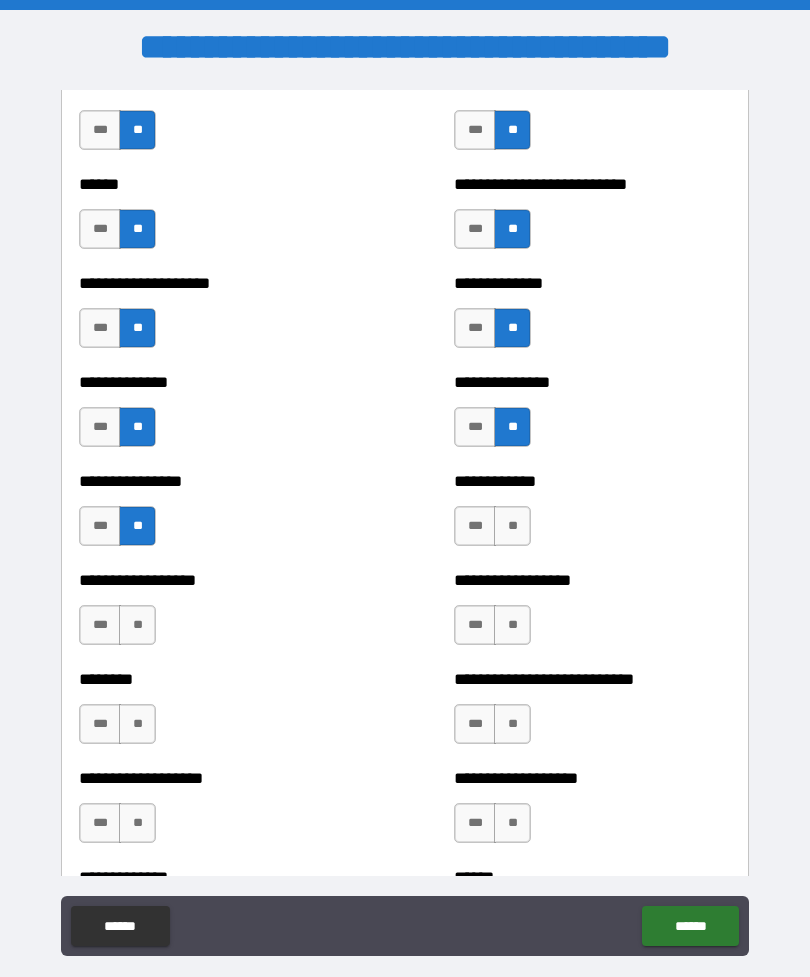 click on "**" at bounding box center (137, 625) 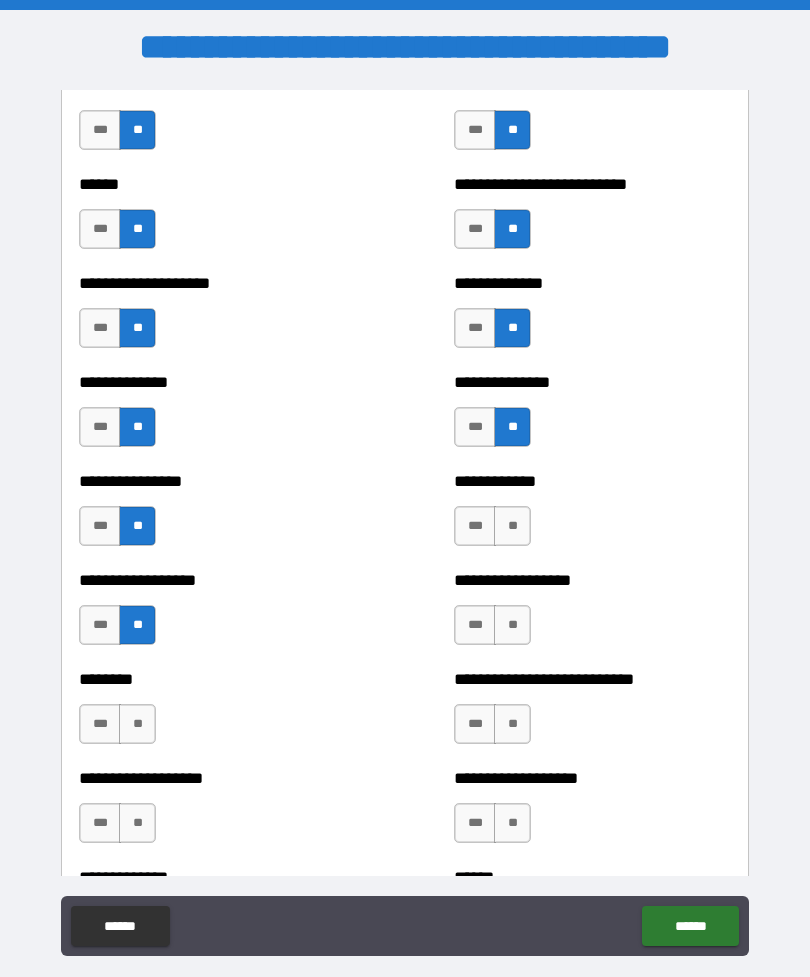 click on "**" at bounding box center [512, 526] 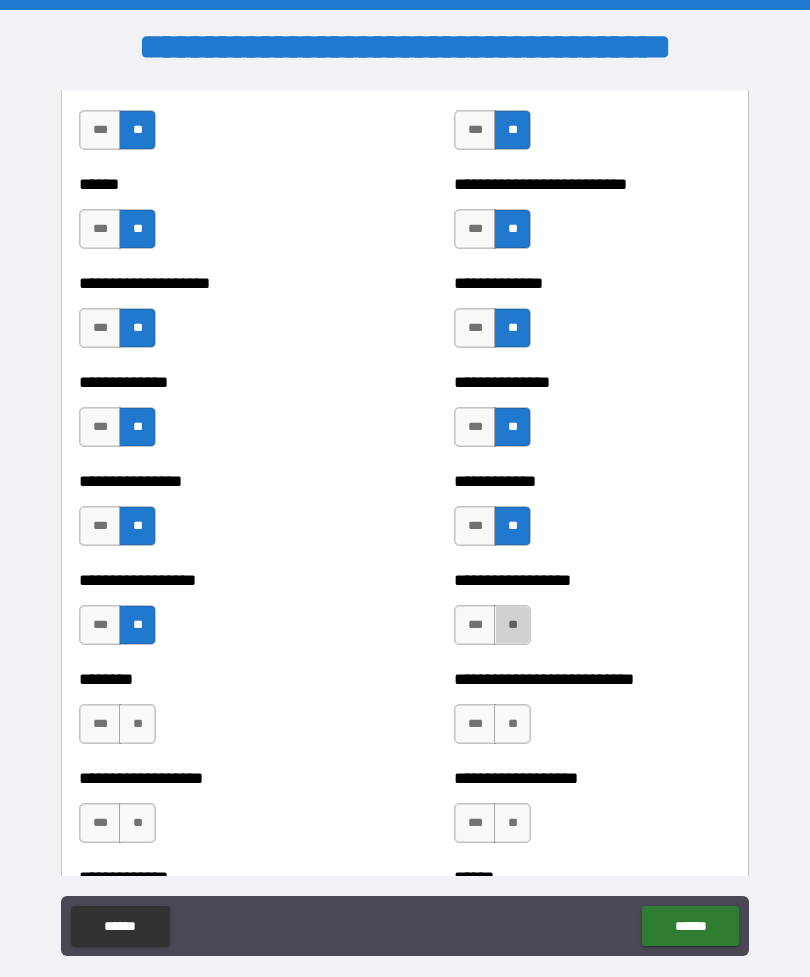 click on "**" at bounding box center [512, 625] 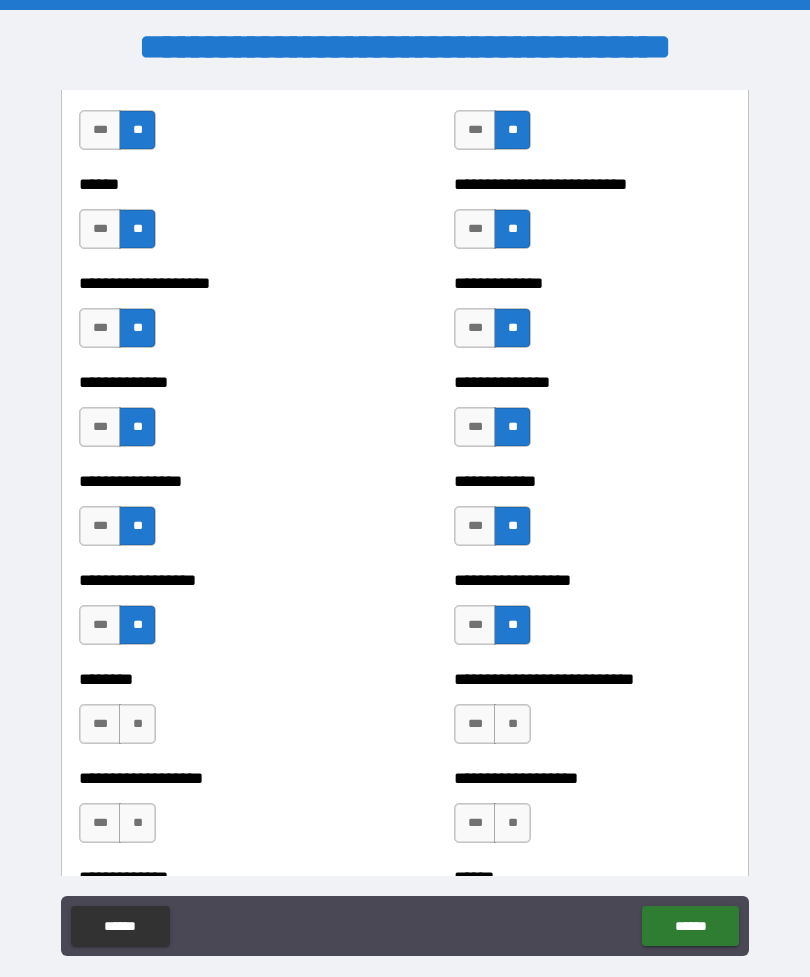 click on "**" at bounding box center [137, 724] 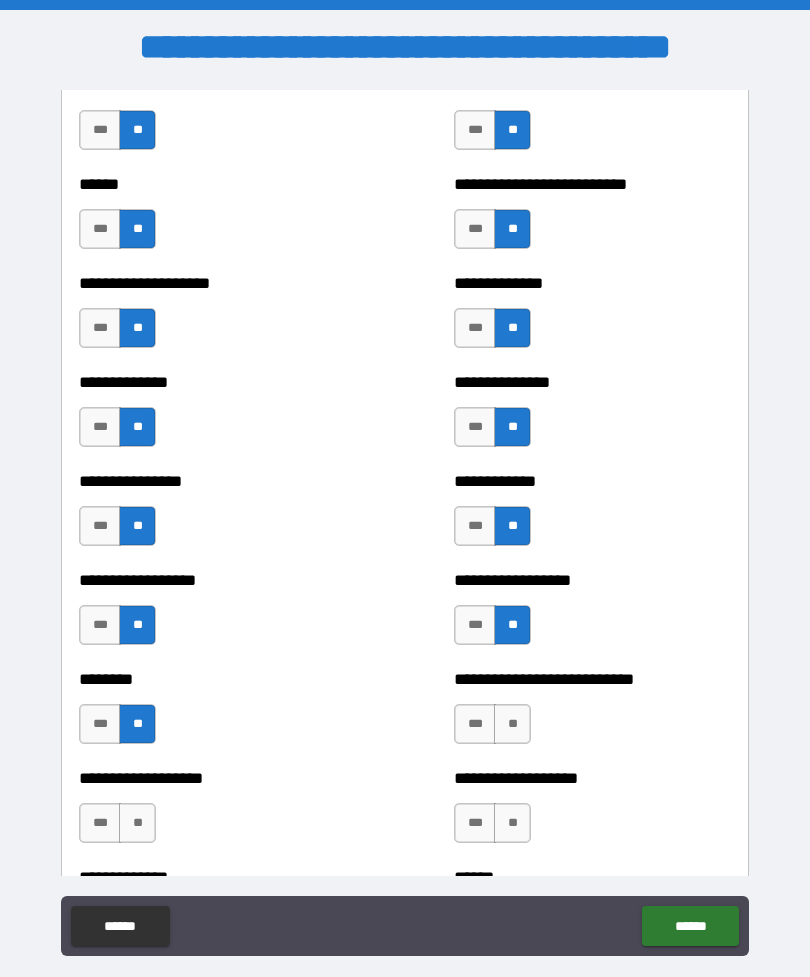 click on "**" at bounding box center [137, 823] 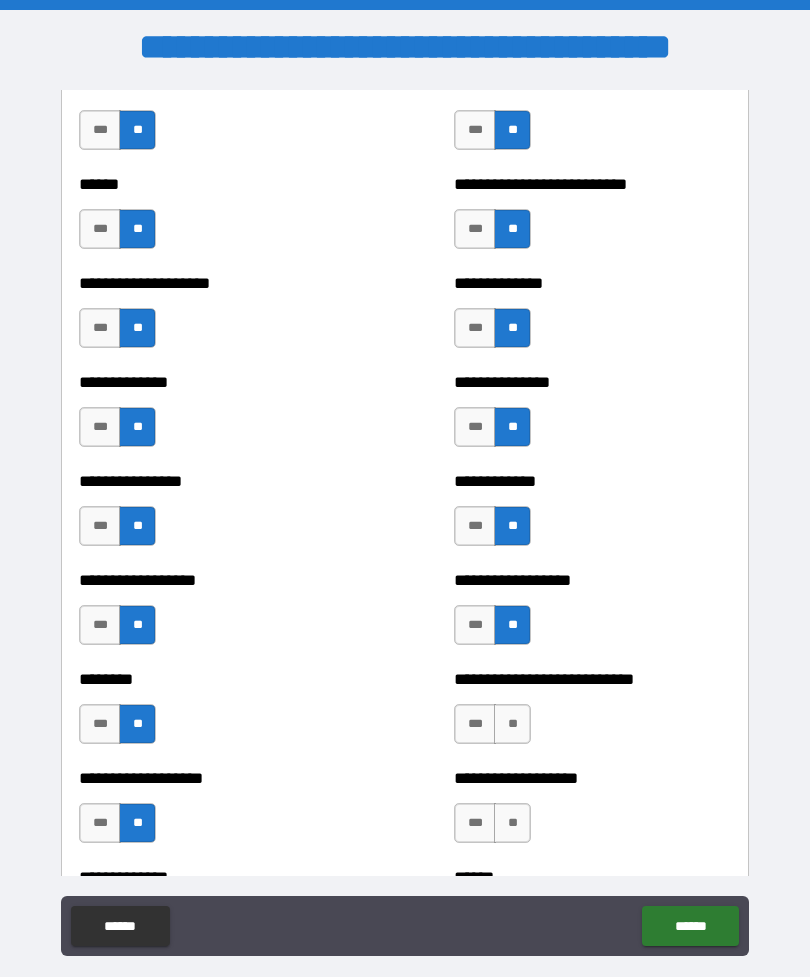 click on "**" at bounding box center [512, 724] 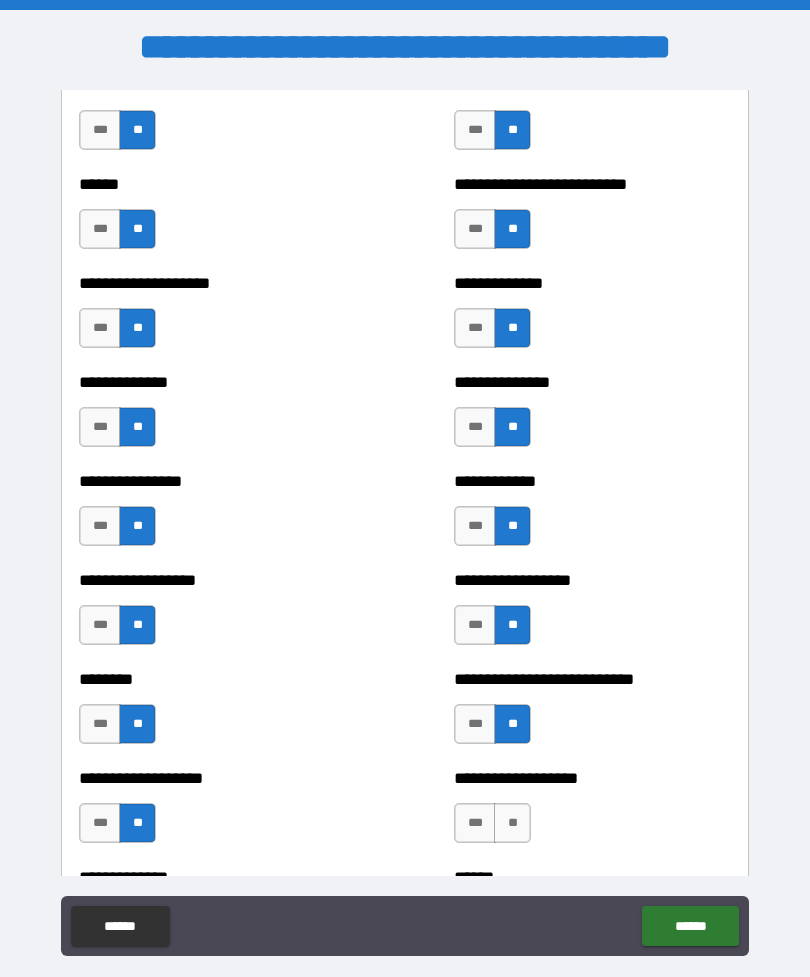 click on "**" at bounding box center [512, 823] 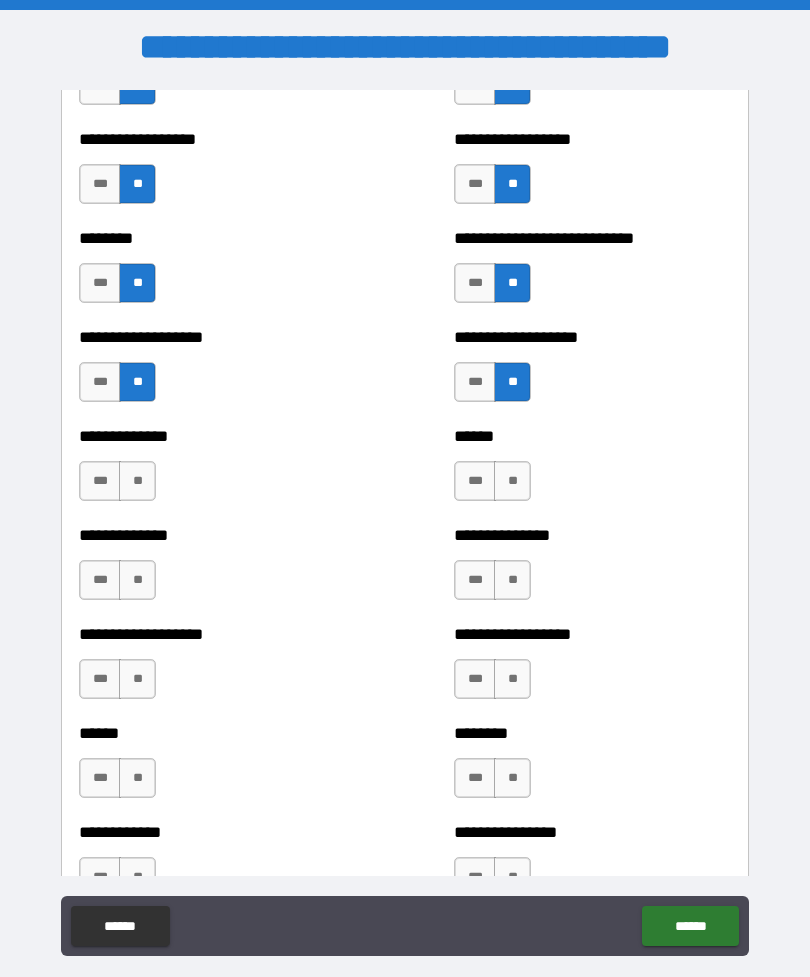 scroll, scrollTop: 4509, scrollLeft: 0, axis: vertical 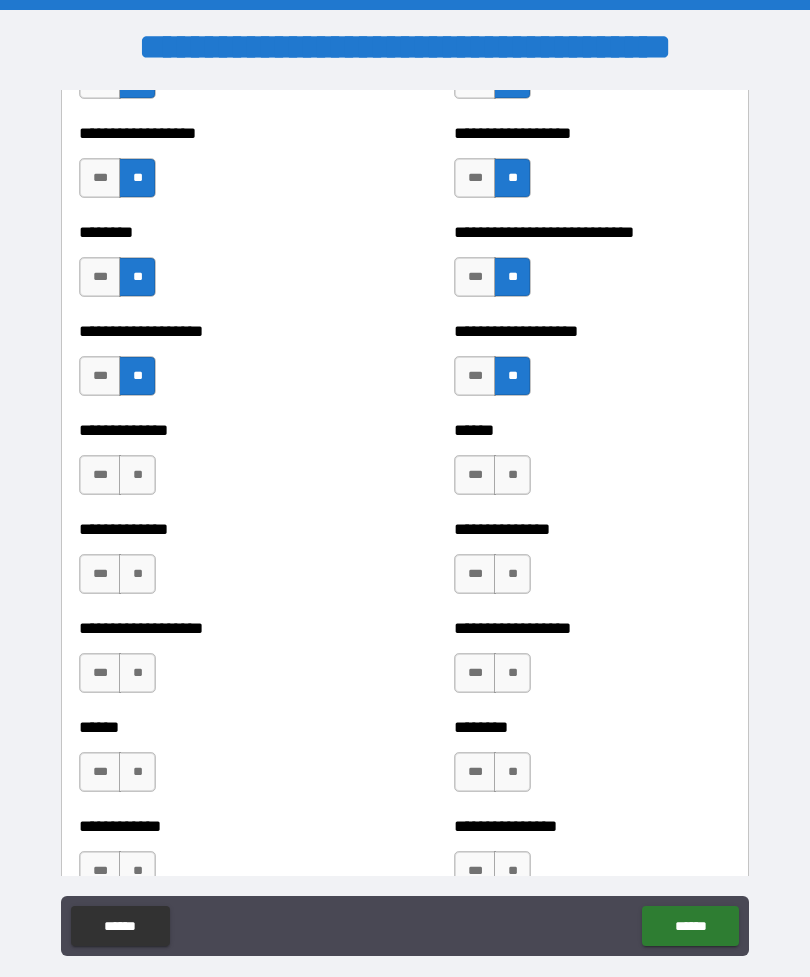 click on "**" at bounding box center [137, 475] 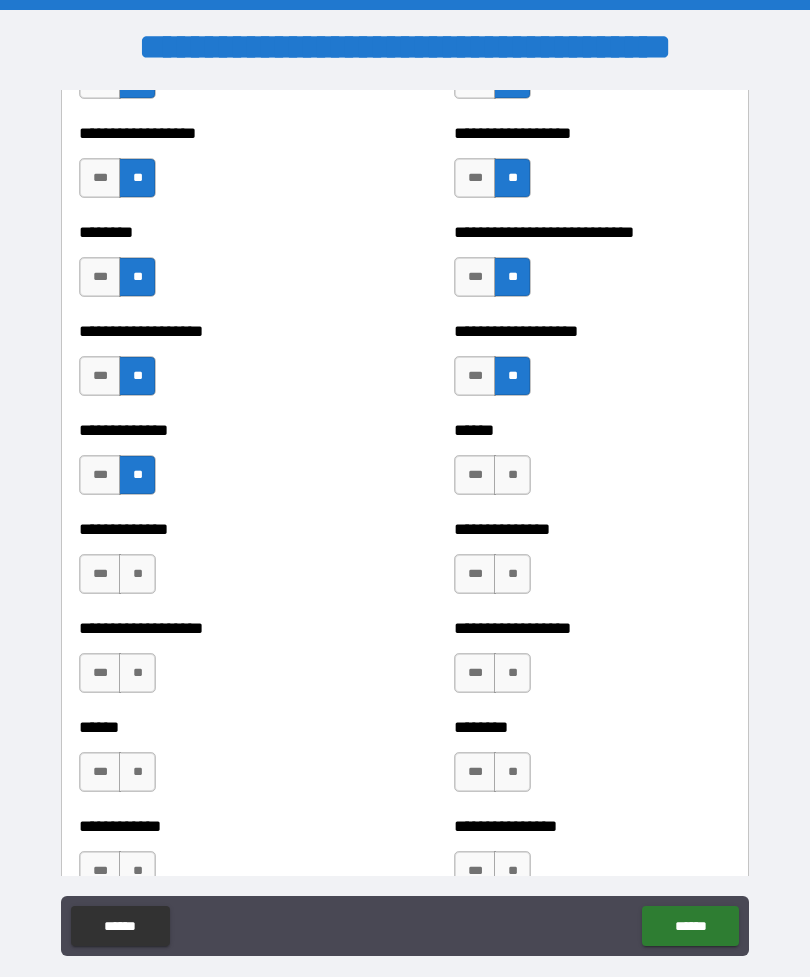click on "**" at bounding box center [137, 574] 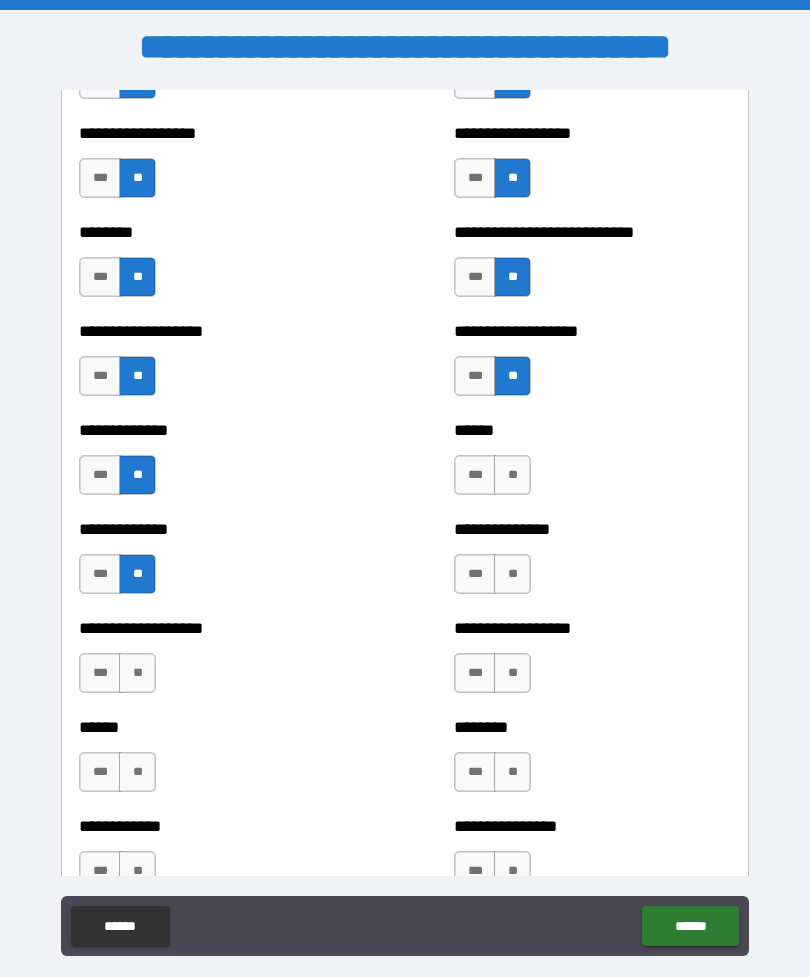 click on "**" at bounding box center (512, 475) 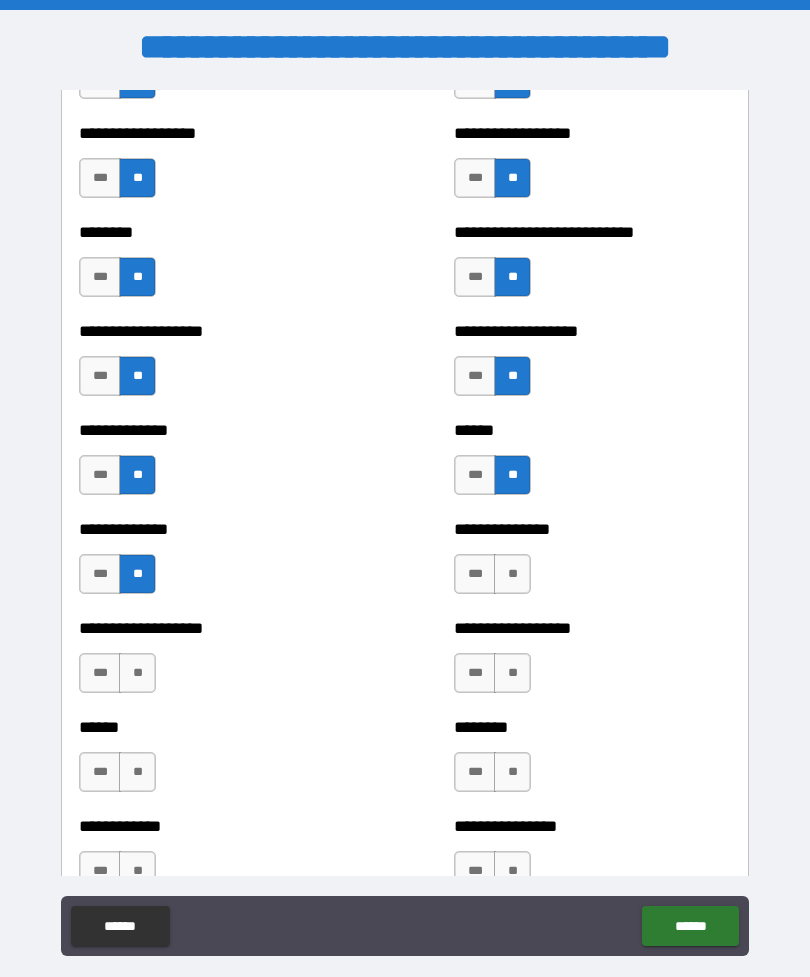 click on "**" at bounding box center (512, 574) 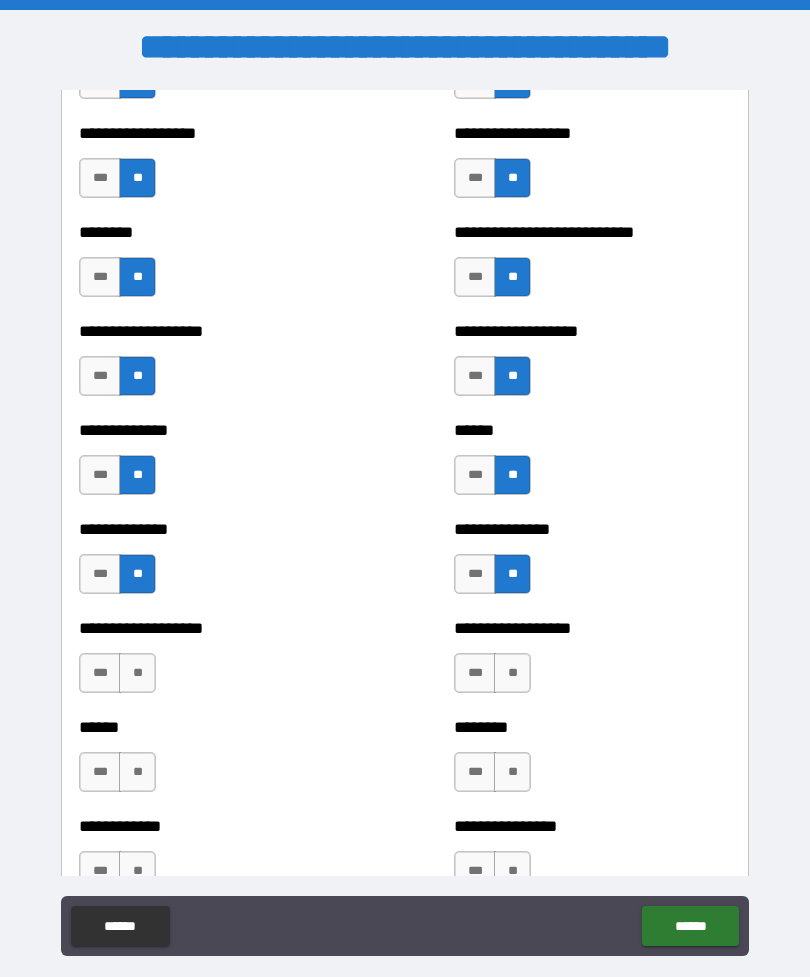 click on "**" at bounding box center [137, 673] 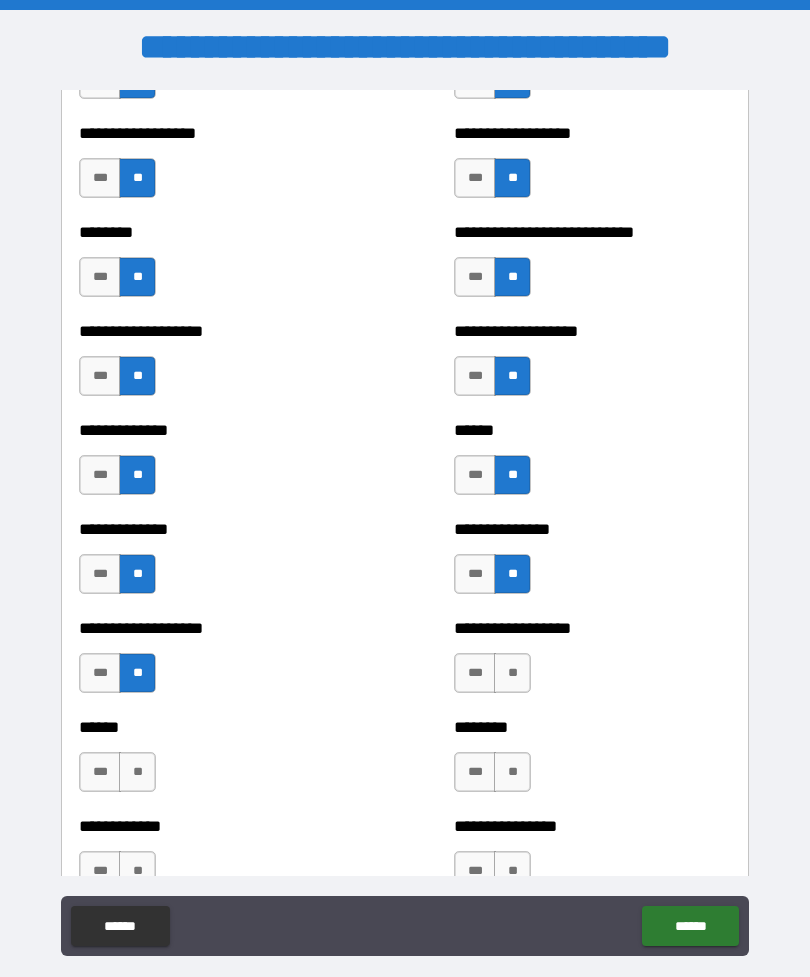 click on "**" at bounding box center (137, 772) 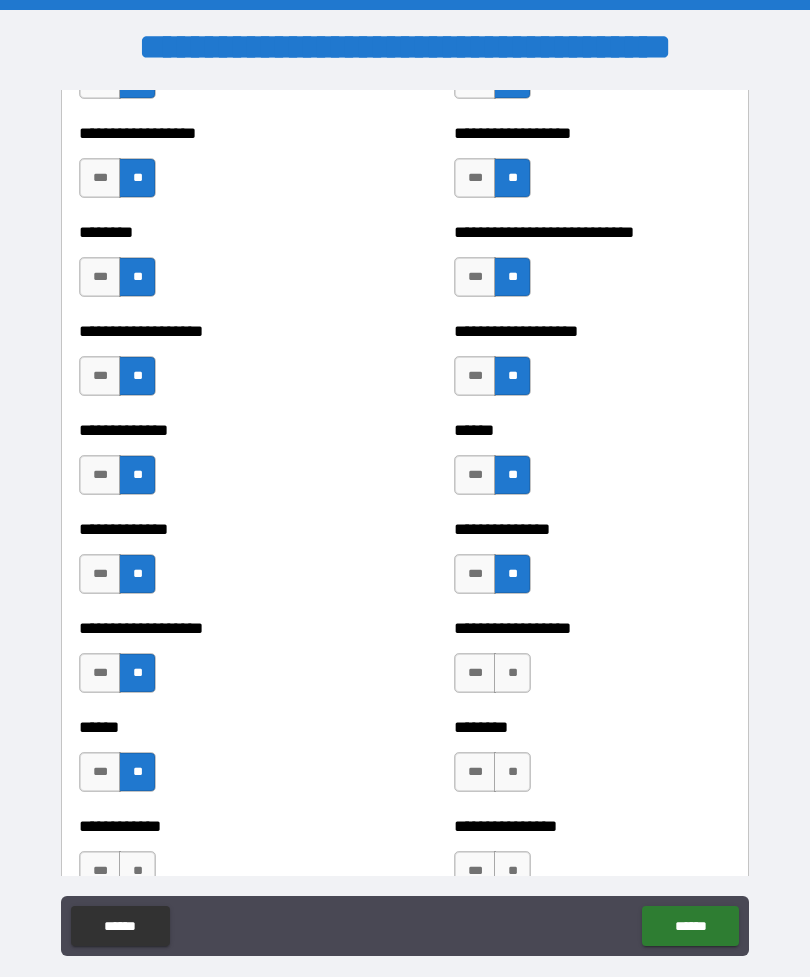 click on "**" at bounding box center (512, 673) 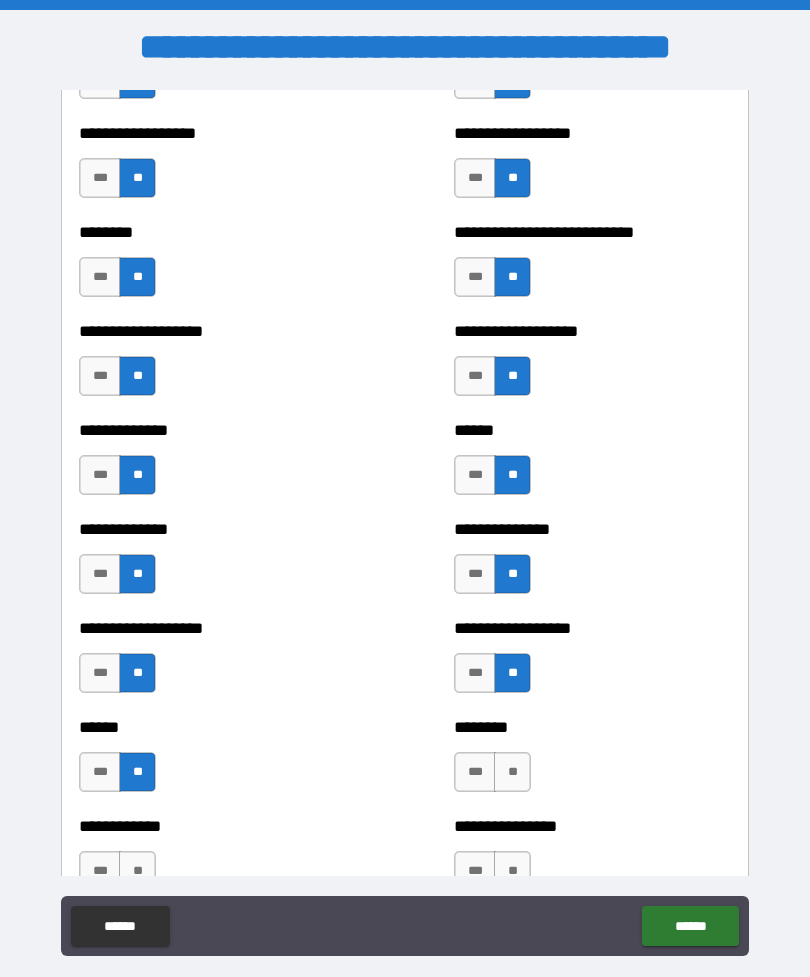 click on "**" at bounding box center (512, 772) 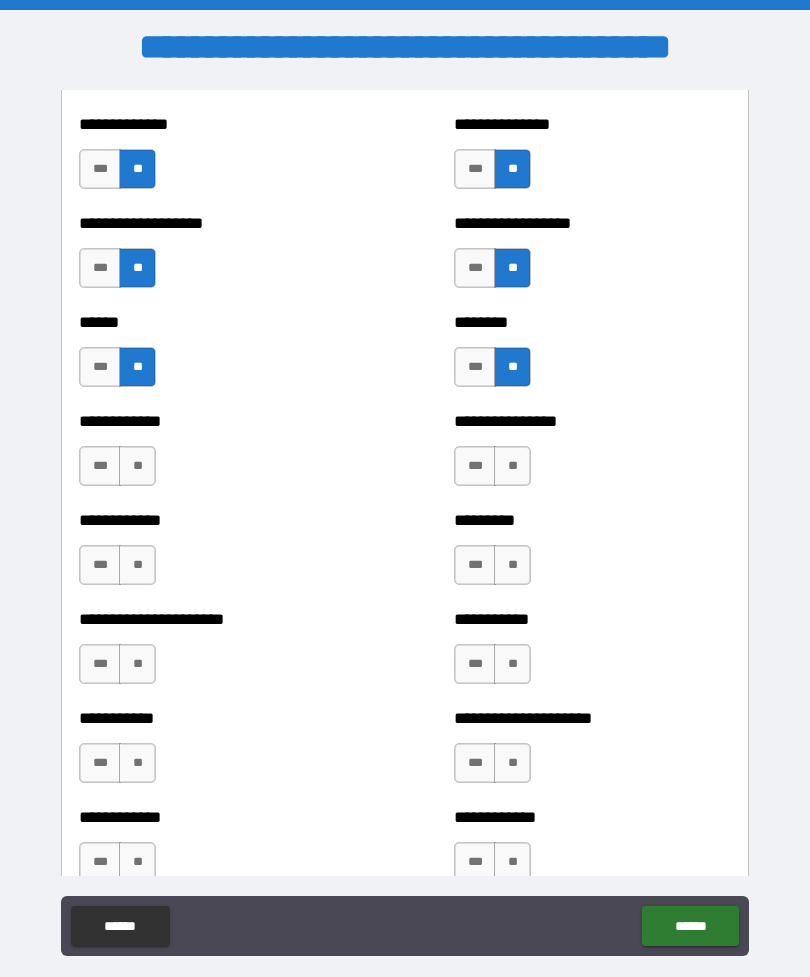 scroll, scrollTop: 4914, scrollLeft: 0, axis: vertical 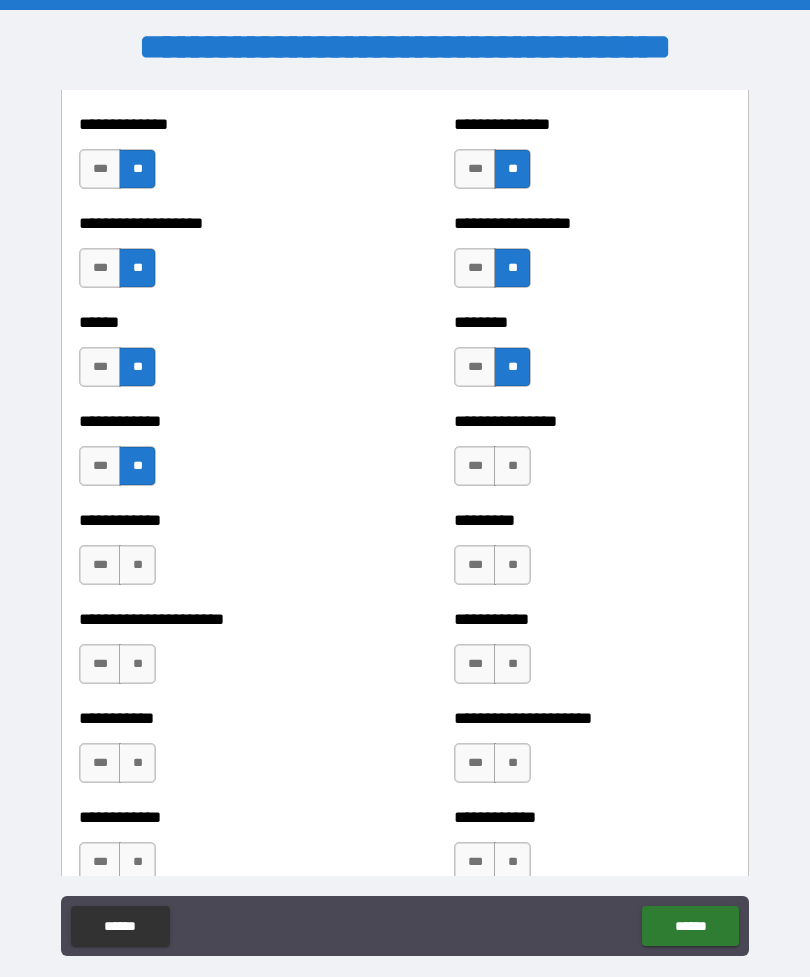 click on "**" at bounding box center [137, 565] 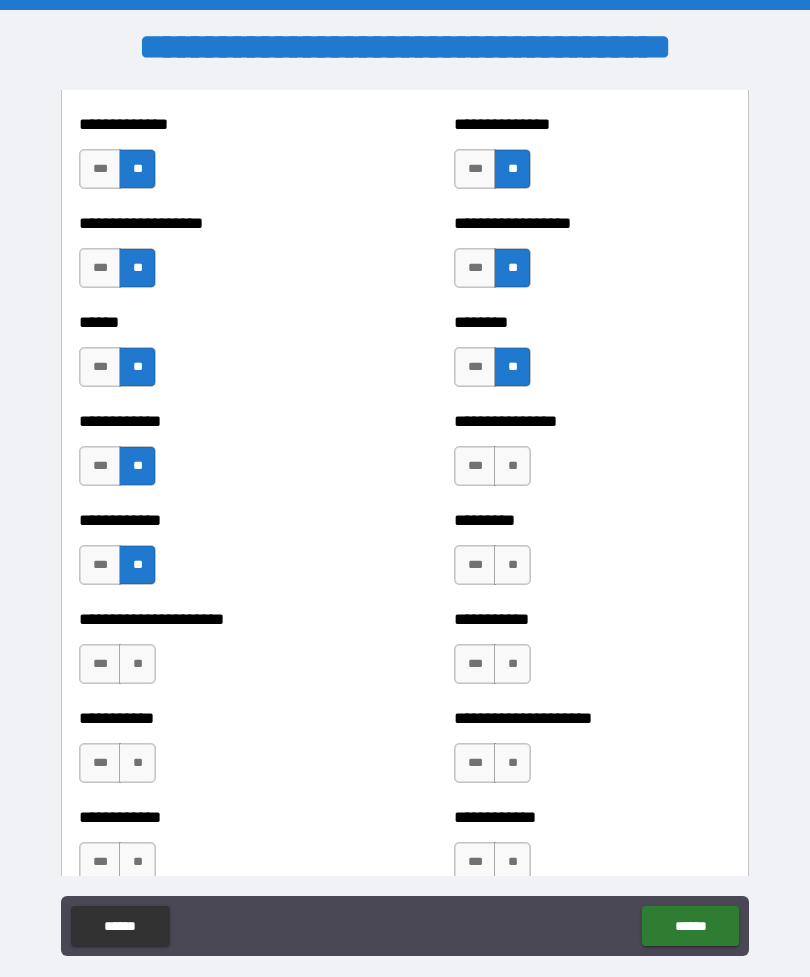 click on "**" at bounding box center (512, 466) 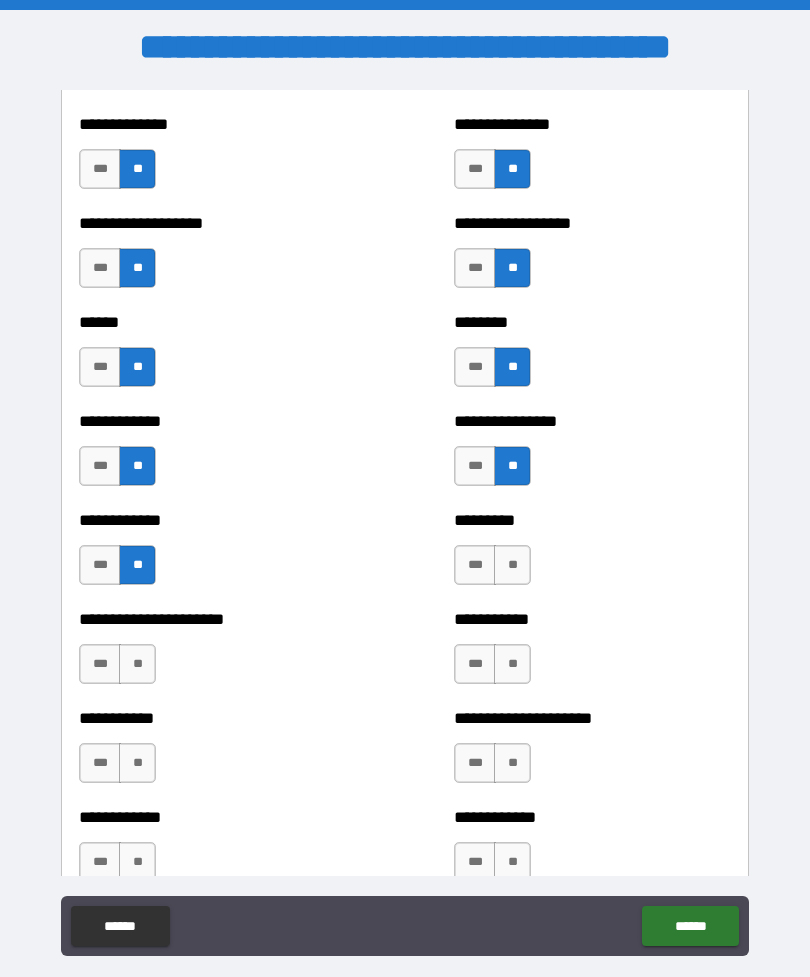 click on "**" at bounding box center (512, 565) 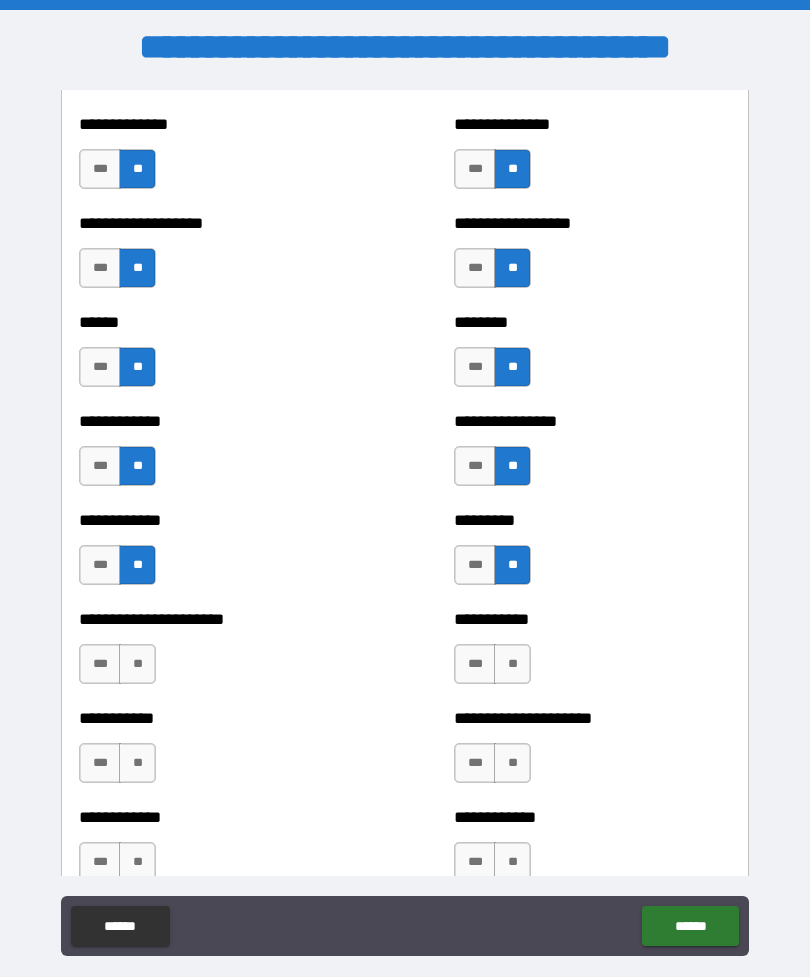 click on "**" at bounding box center [137, 664] 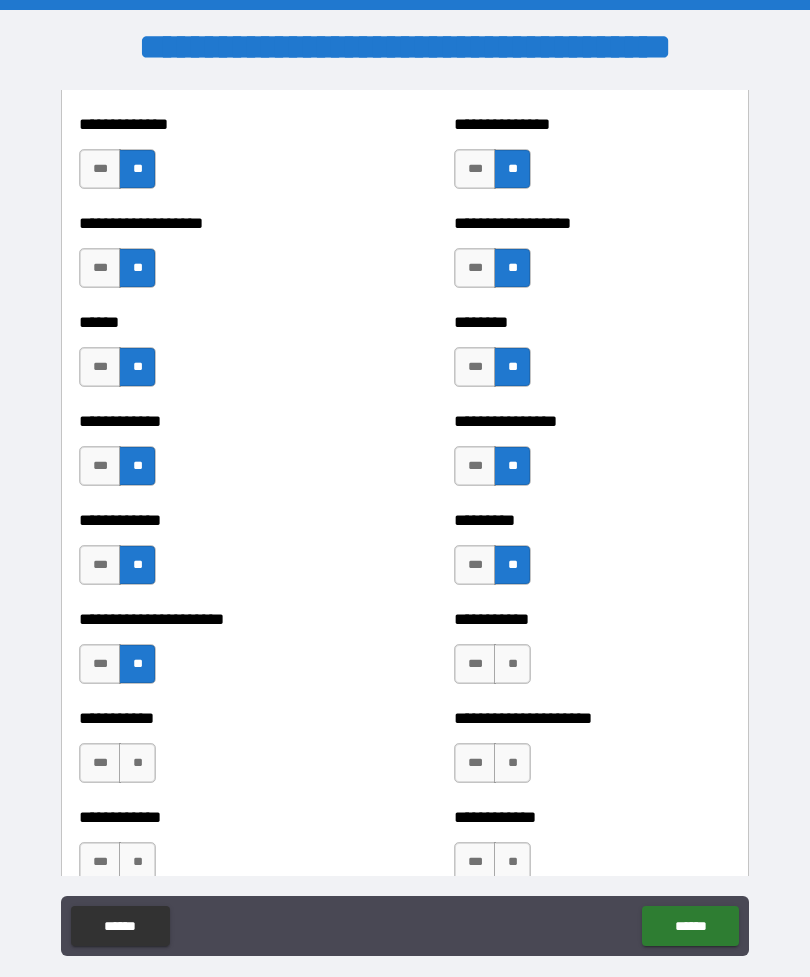 click on "**********" at bounding box center [217, 753] 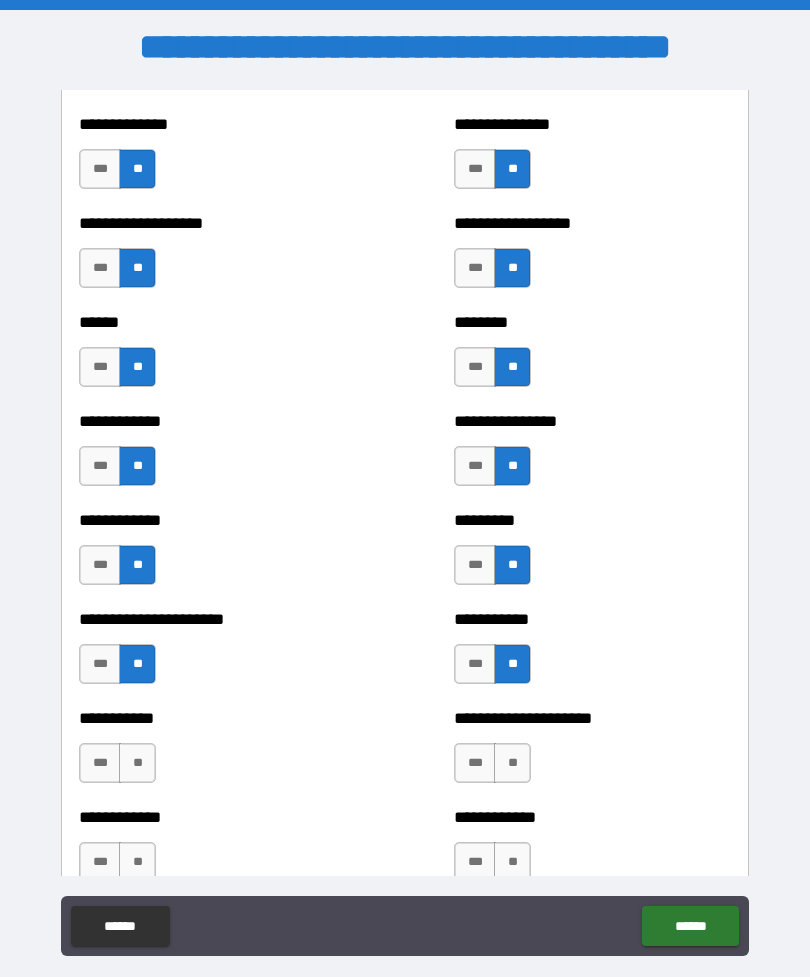 click on "**" at bounding box center (512, 763) 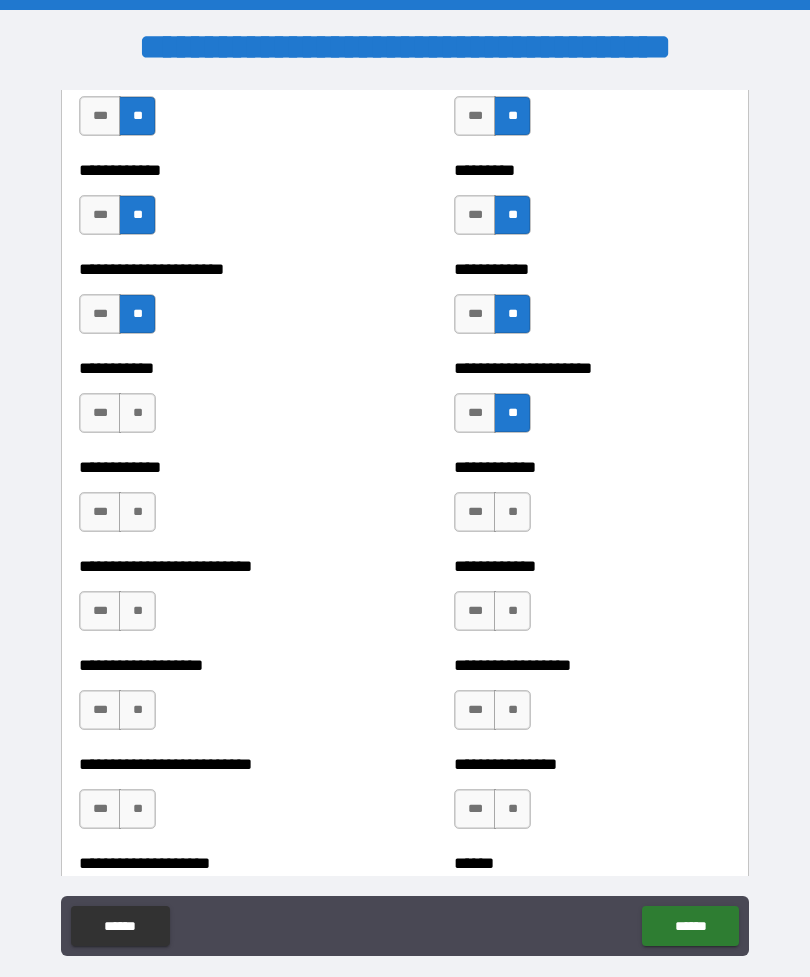 scroll, scrollTop: 5279, scrollLeft: 0, axis: vertical 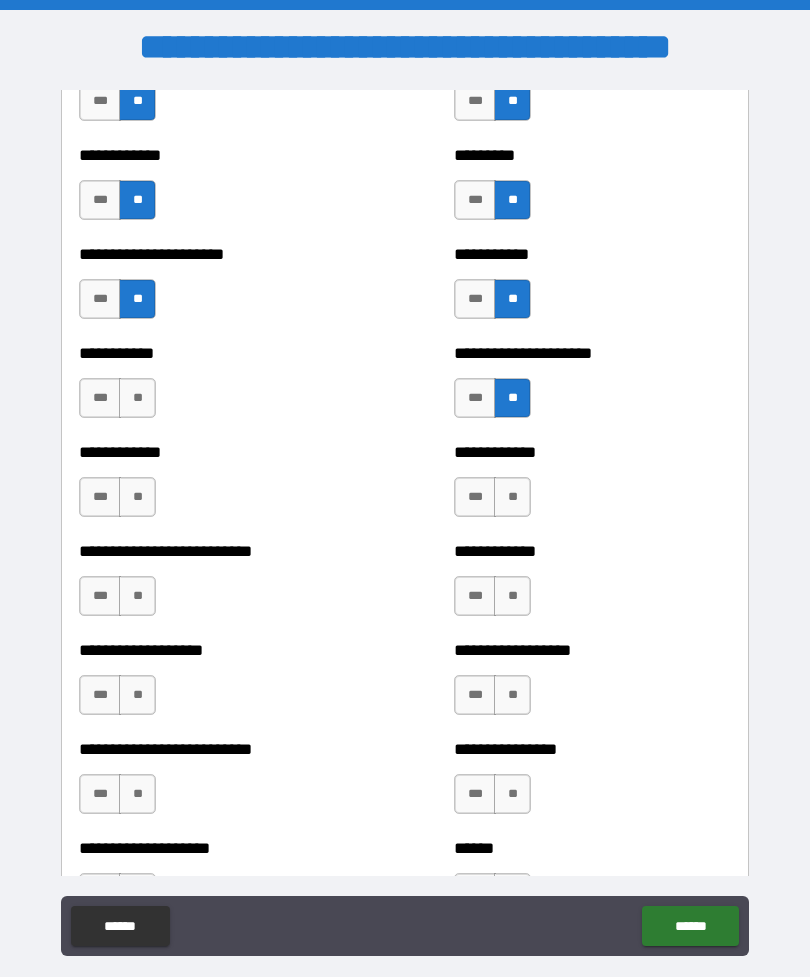 click on "**" at bounding box center (137, 398) 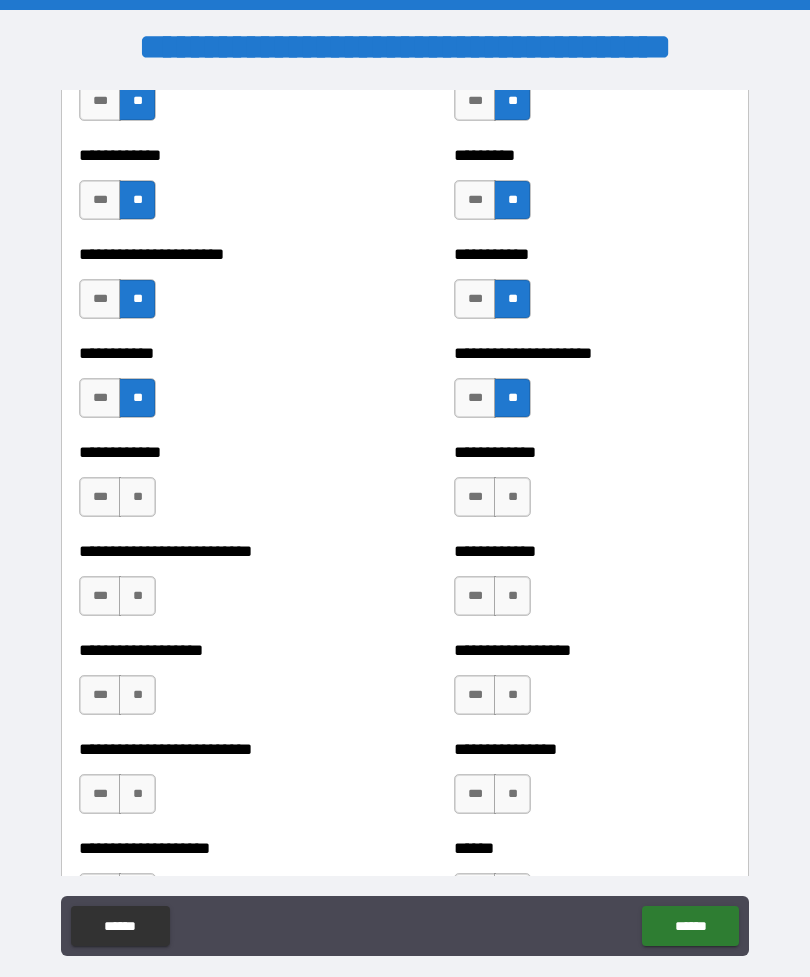 click on "**" at bounding box center (137, 497) 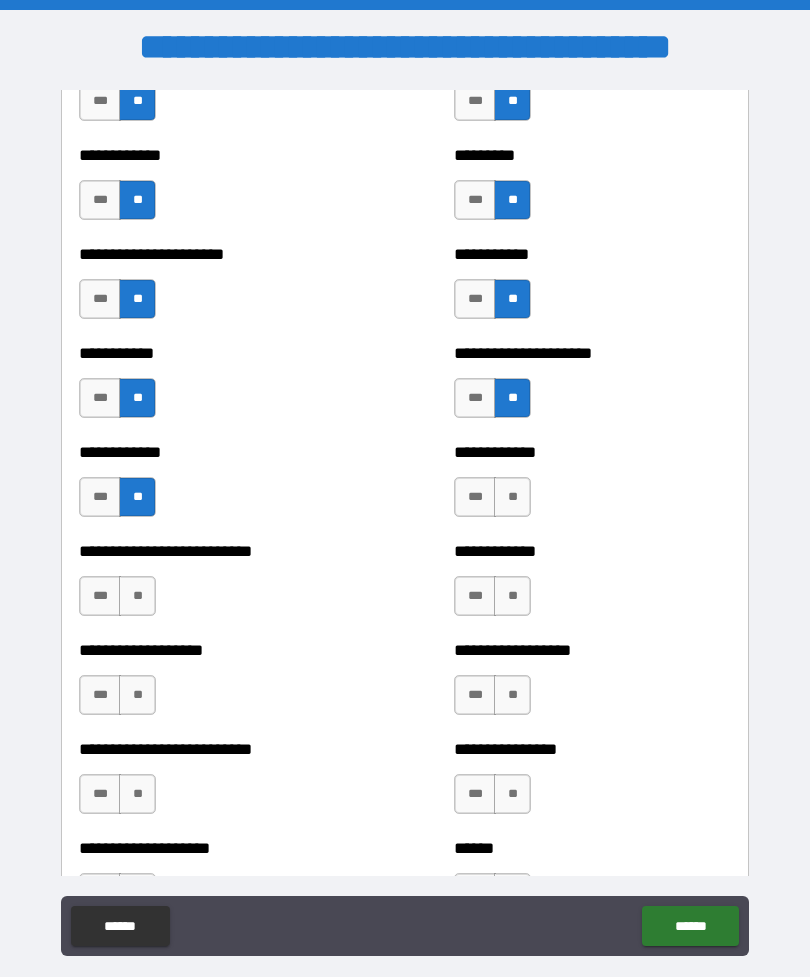 click on "**" at bounding box center (512, 497) 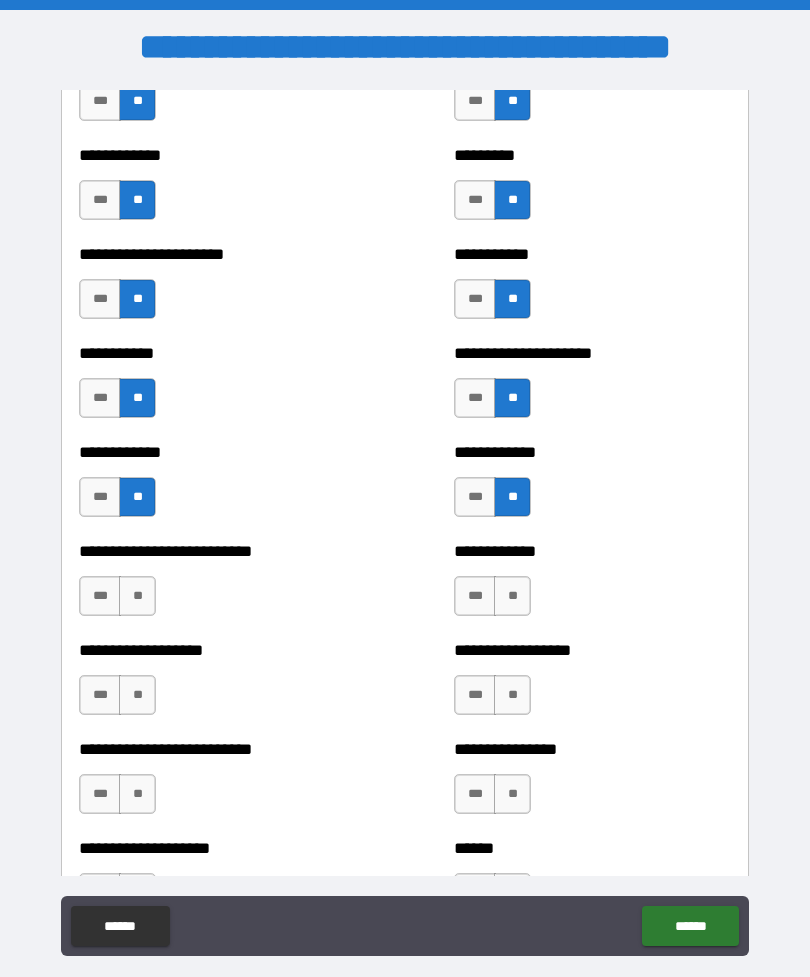 click on "**" at bounding box center [512, 596] 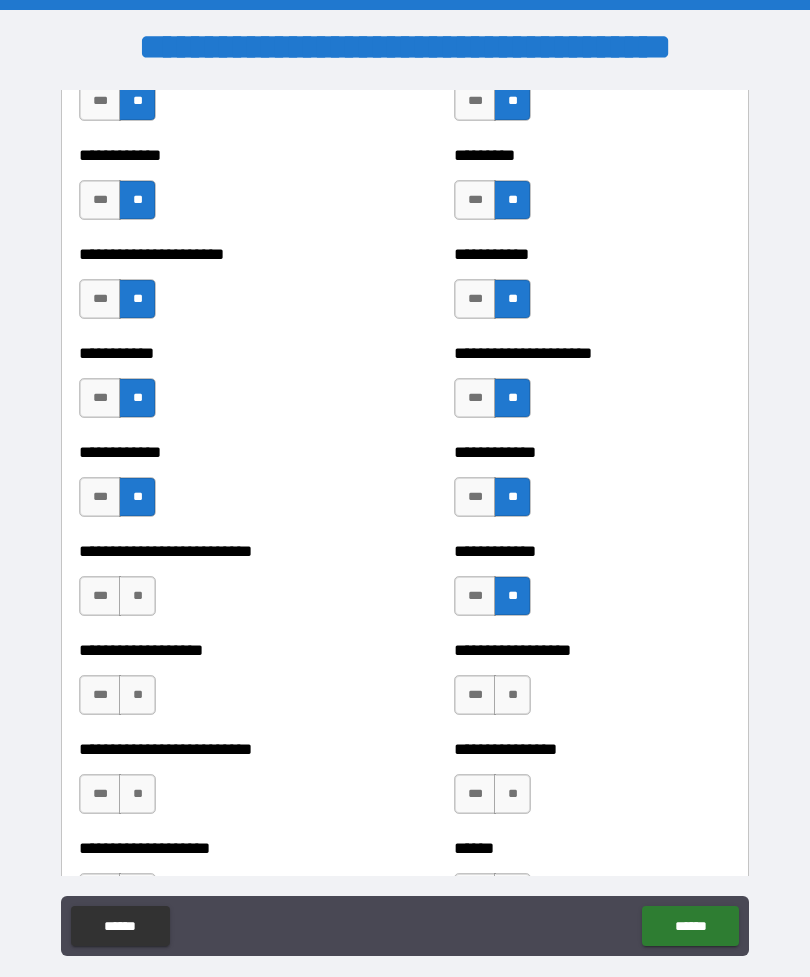 click on "**" at bounding box center (137, 596) 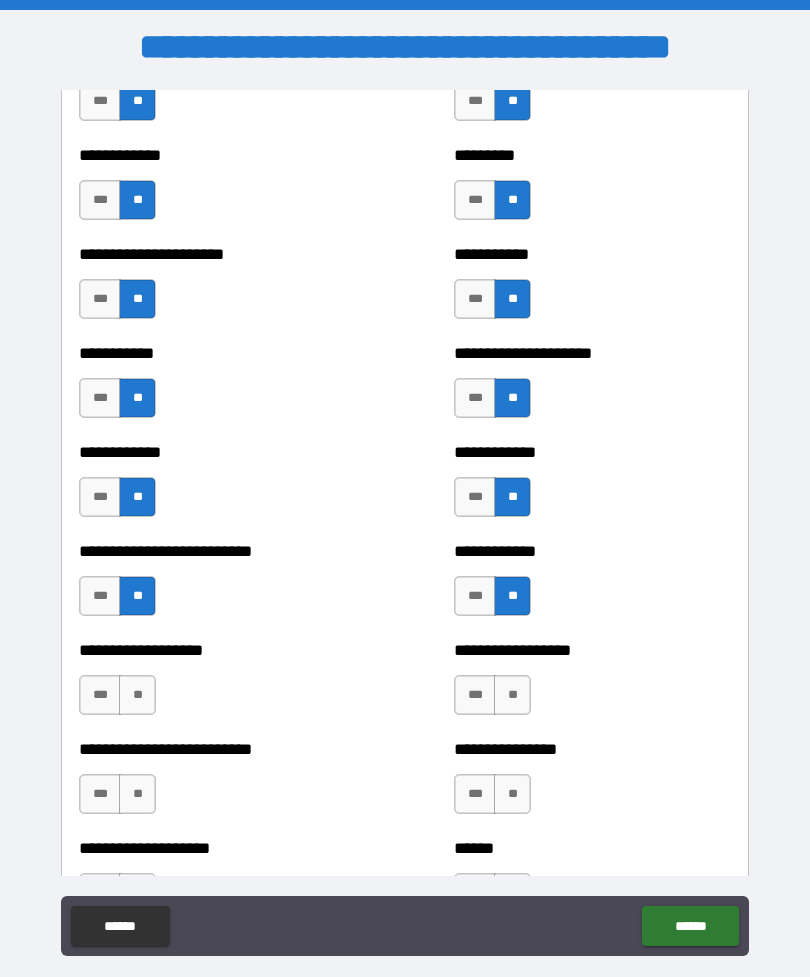 click on "**" at bounding box center [137, 695] 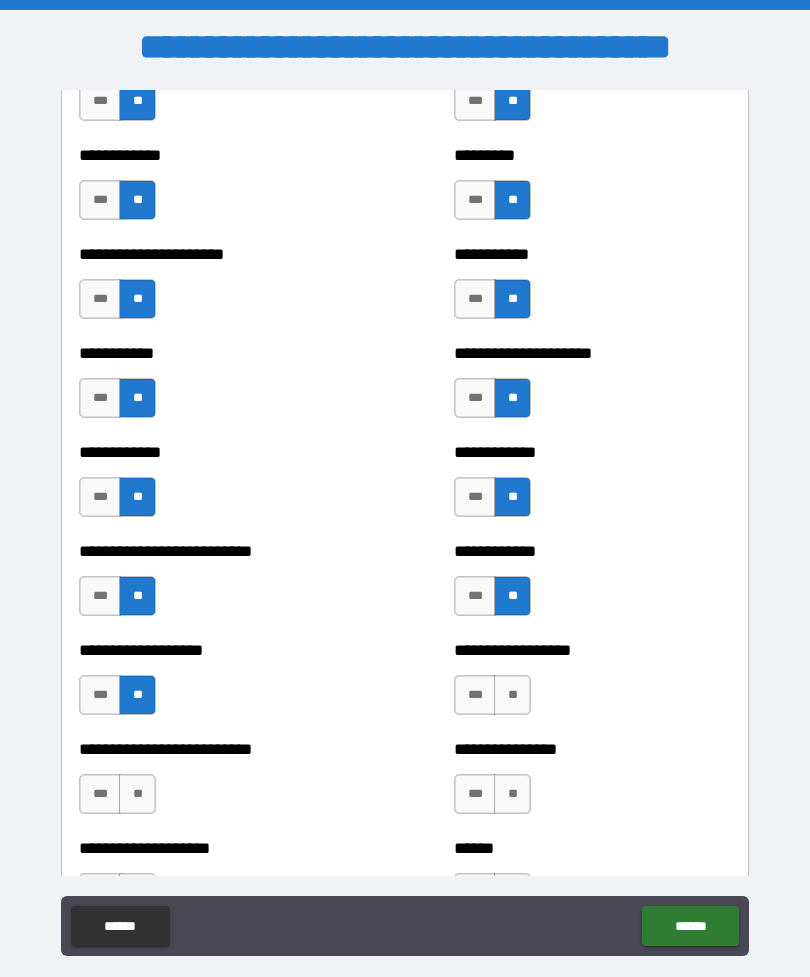 click on "**" at bounding box center [512, 695] 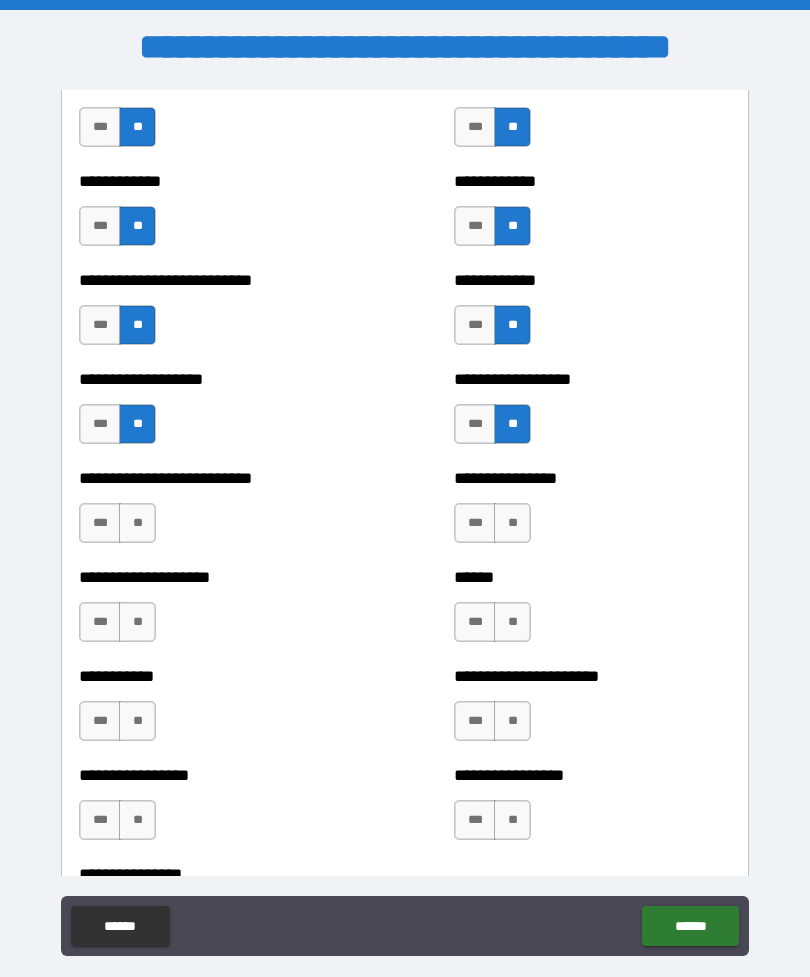 scroll, scrollTop: 5557, scrollLeft: 0, axis: vertical 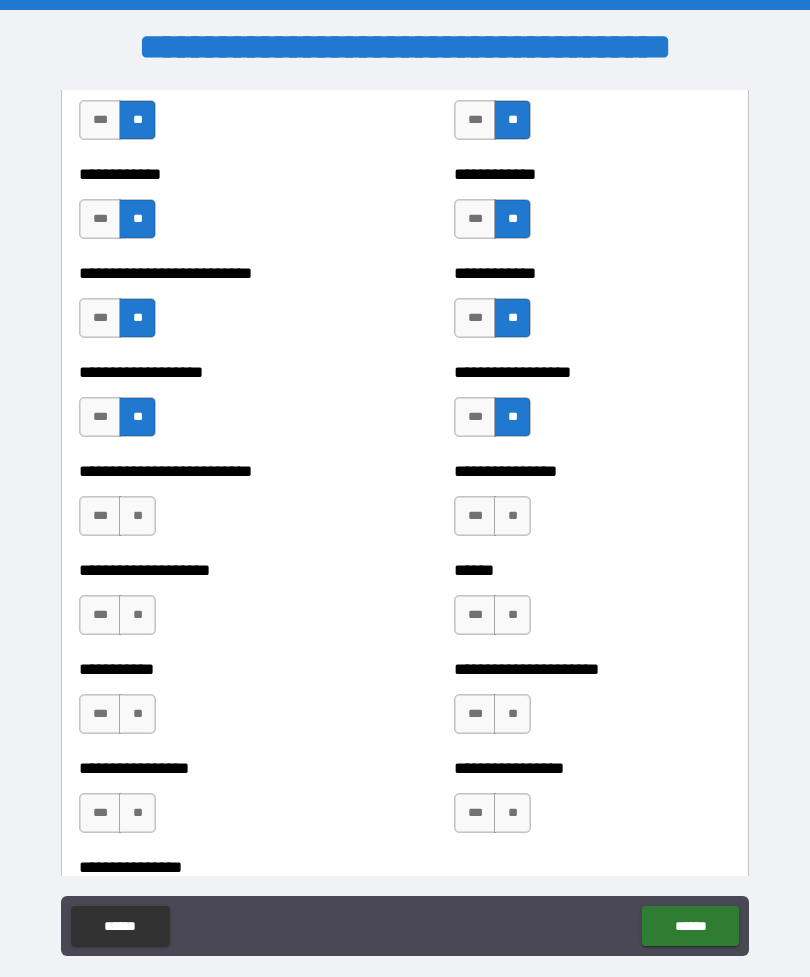 click on "**" at bounding box center (137, 516) 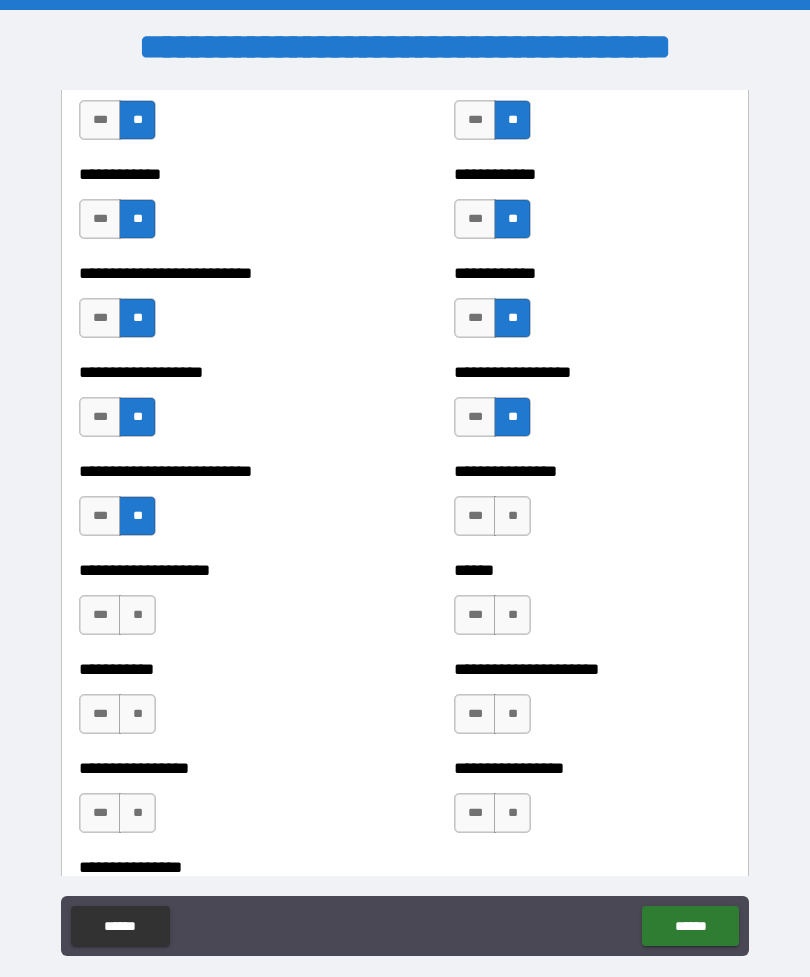 click on "**" at bounding box center (137, 615) 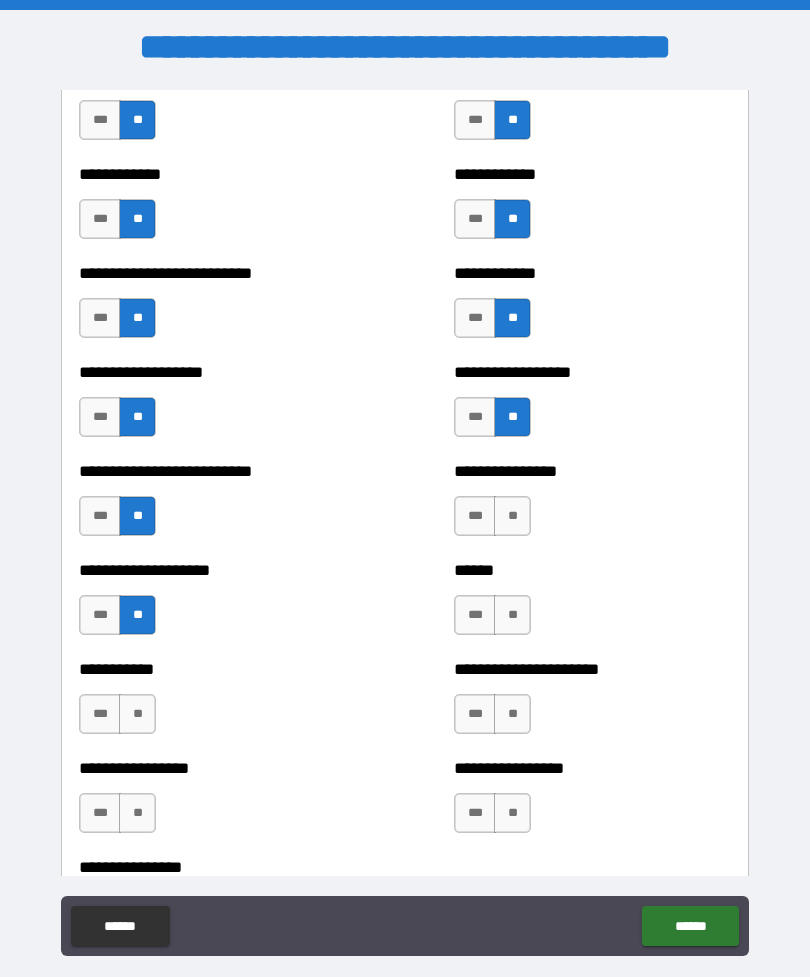 click on "**" at bounding box center (512, 516) 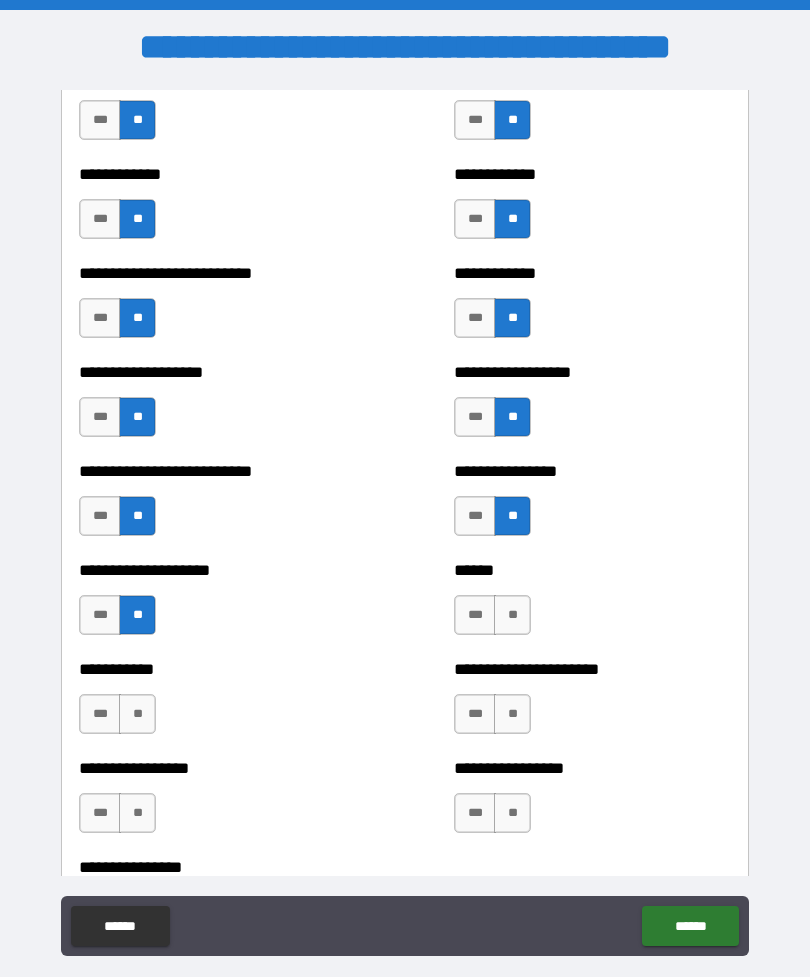 click on "**" at bounding box center [512, 615] 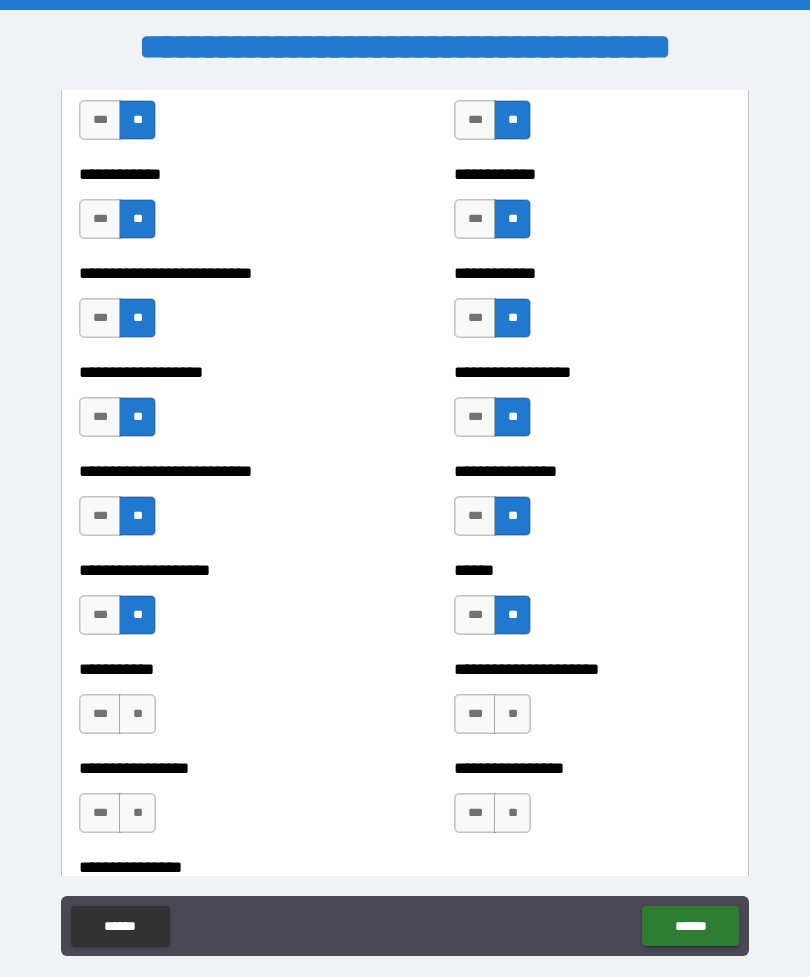 click on "**" at bounding box center (512, 714) 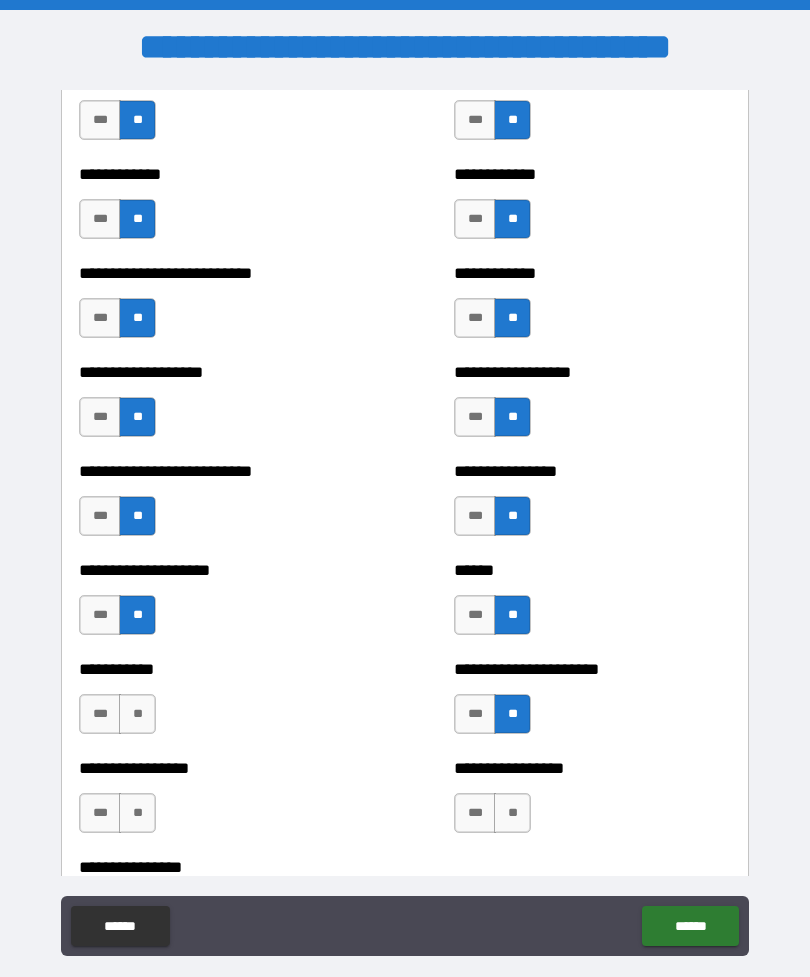 click on "**" at bounding box center (512, 813) 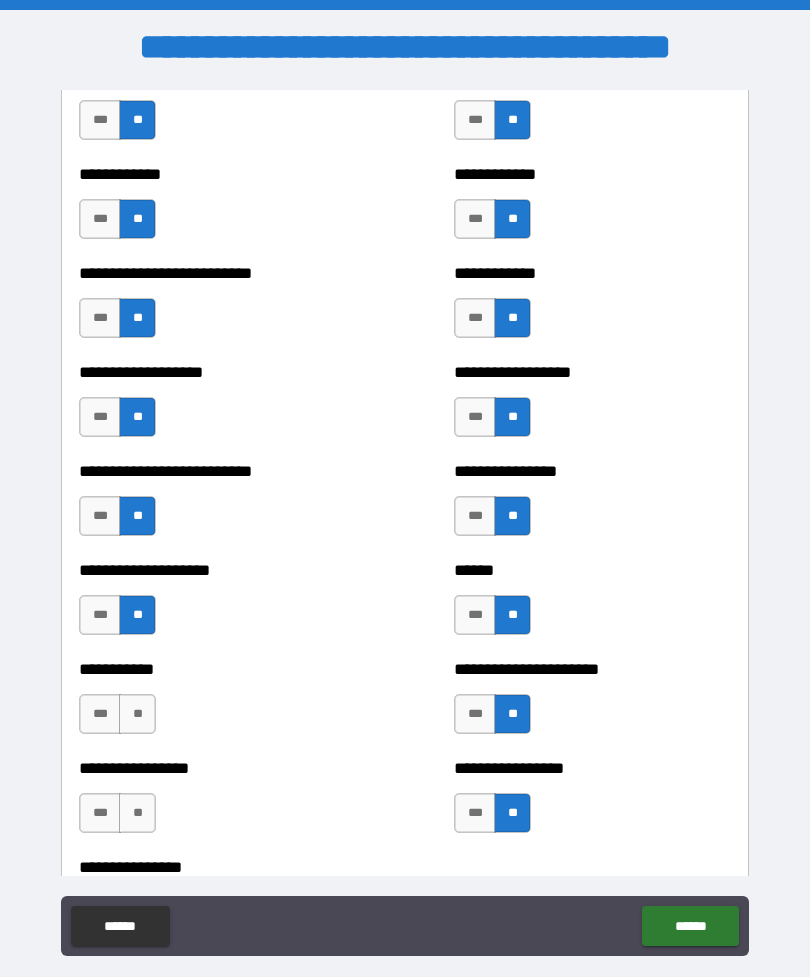 click on "**" at bounding box center (137, 714) 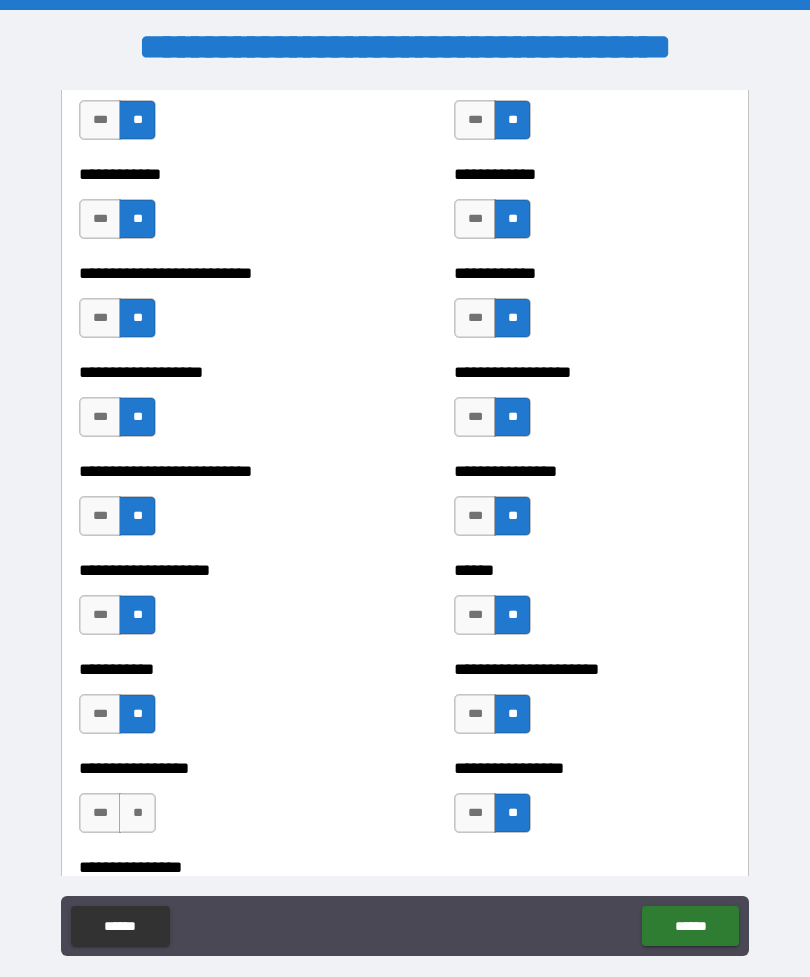click on "**" at bounding box center (137, 813) 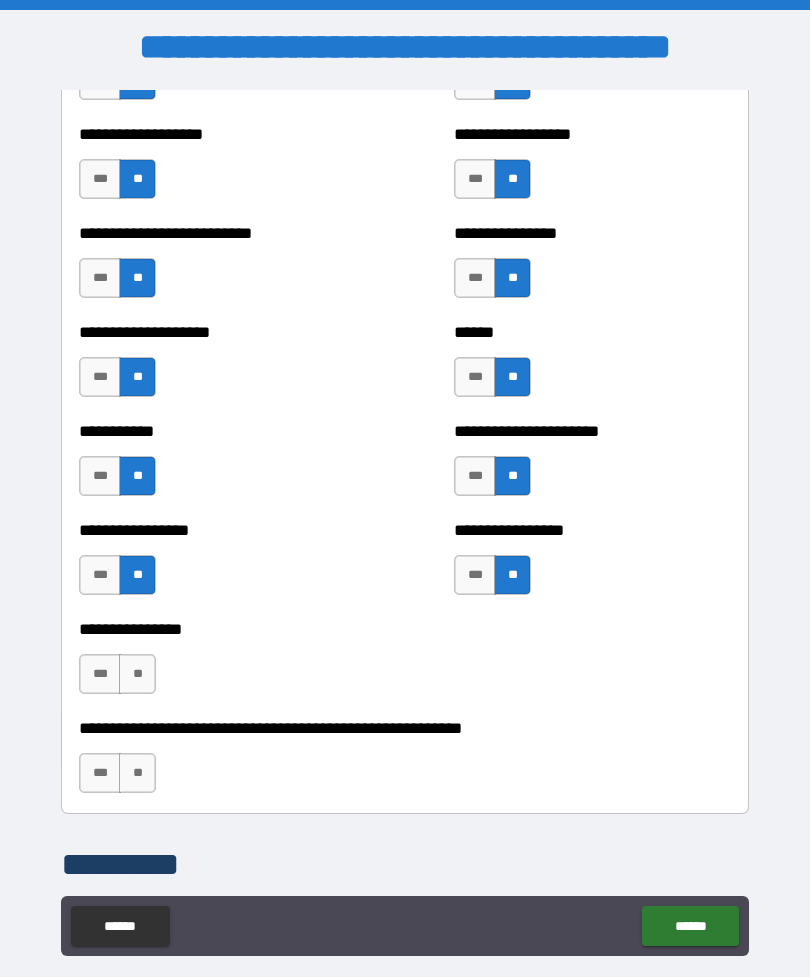 scroll, scrollTop: 5878, scrollLeft: 0, axis: vertical 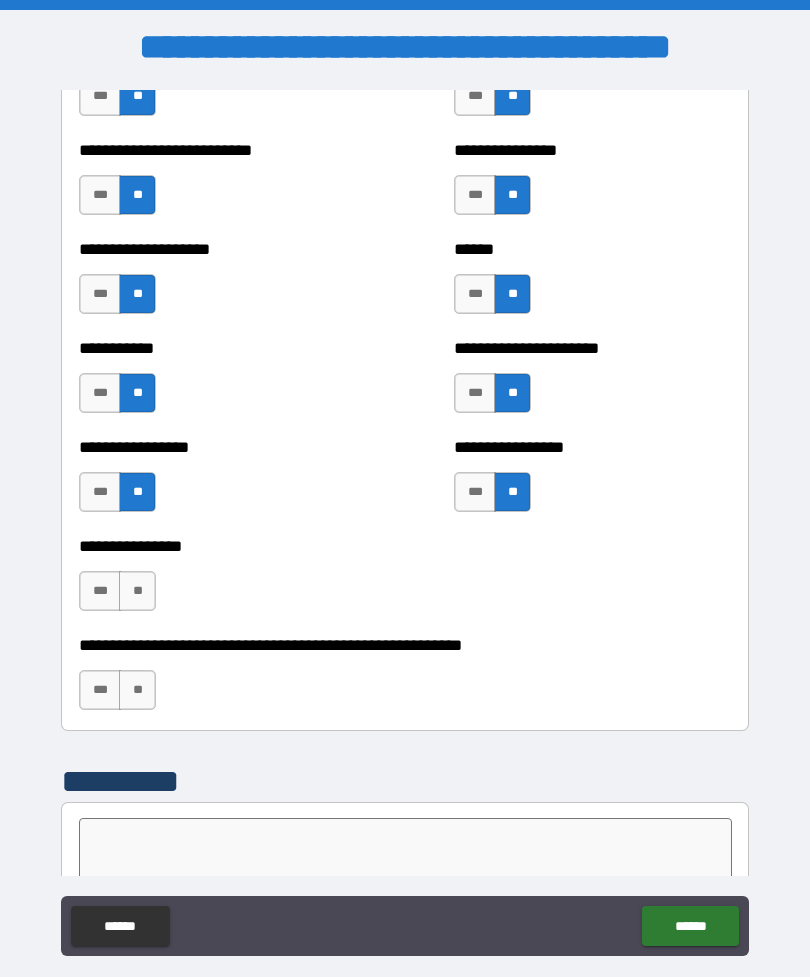 click on "**" at bounding box center (137, 591) 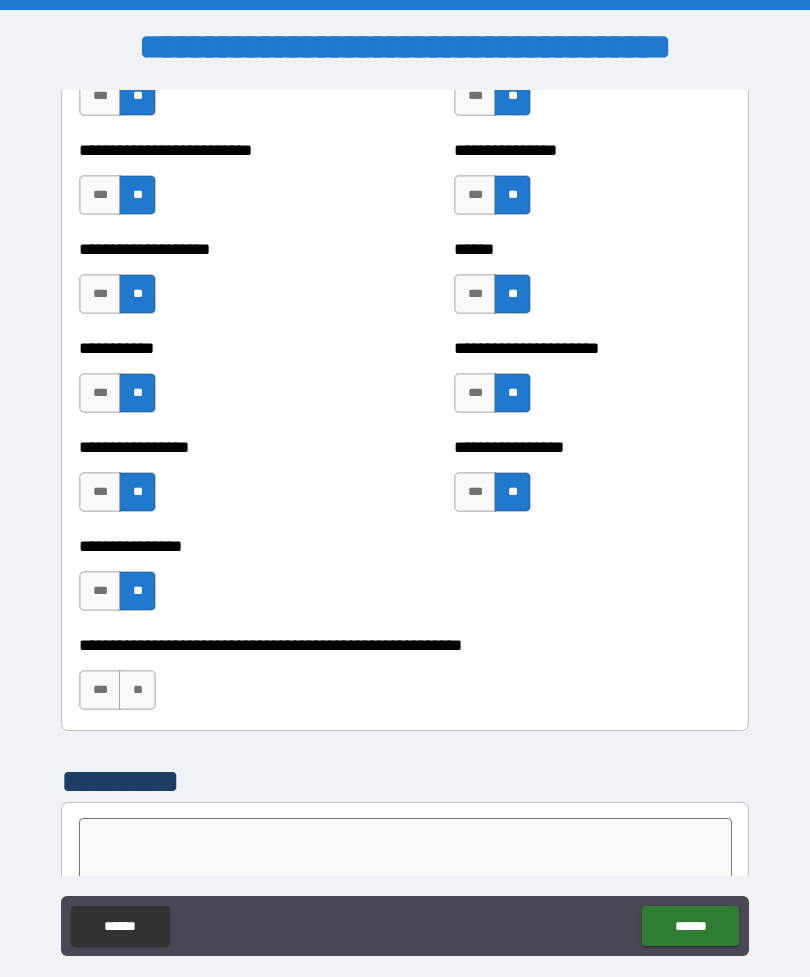 click on "**" at bounding box center [137, 690] 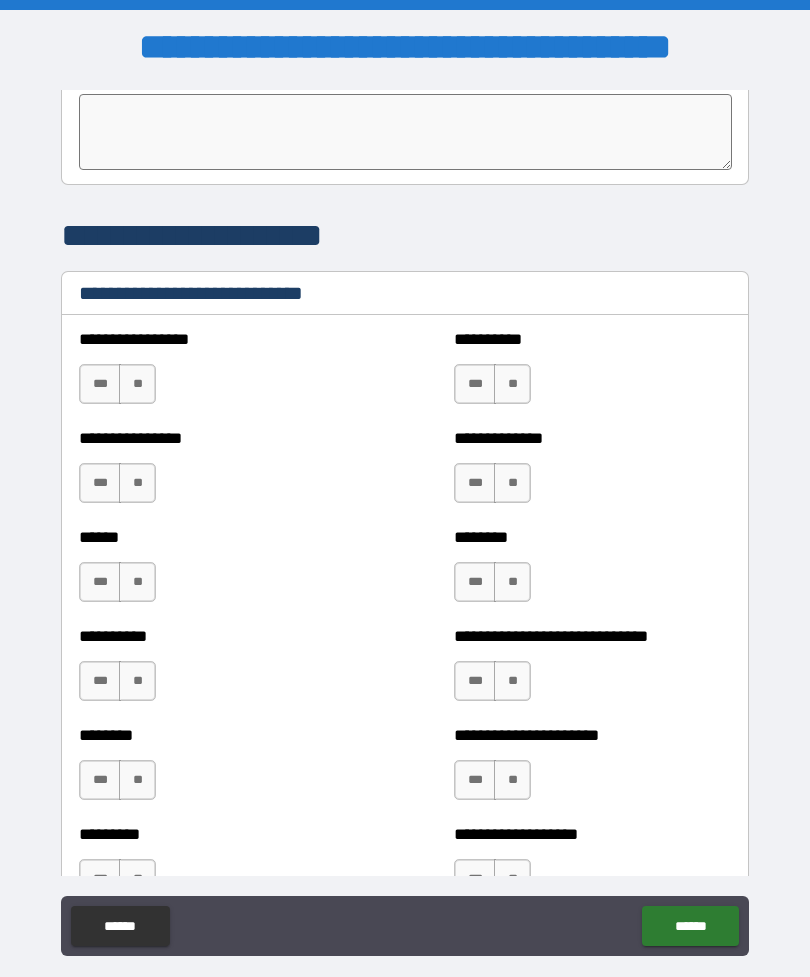 scroll, scrollTop: 6603, scrollLeft: 0, axis: vertical 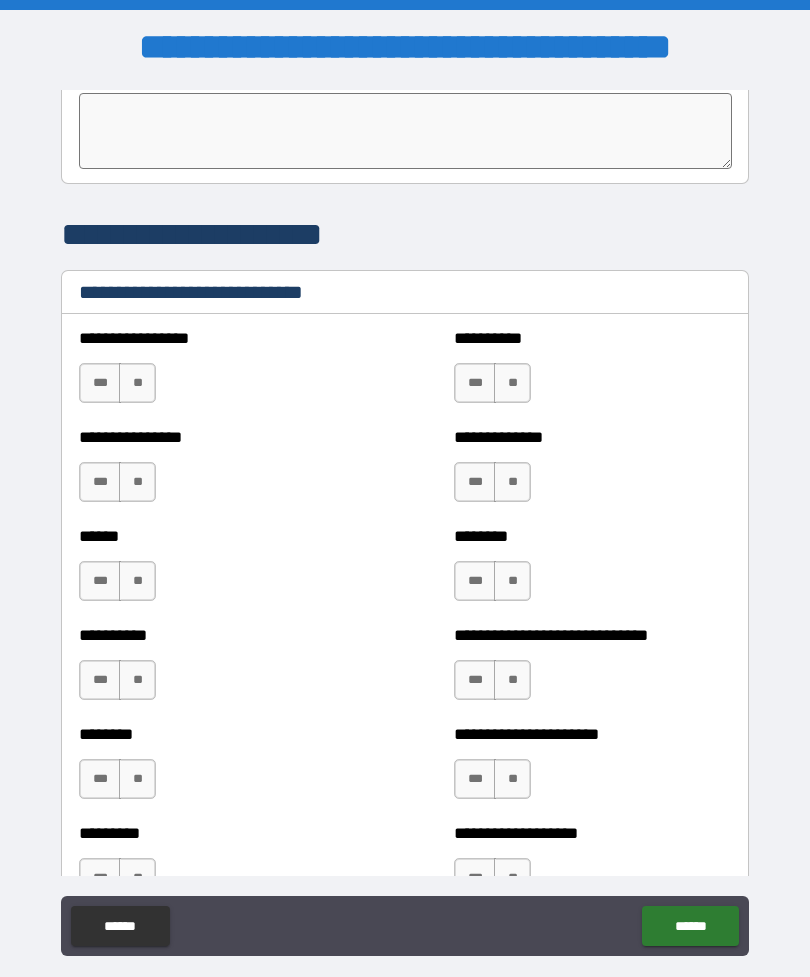 click on "**" at bounding box center [137, 383] 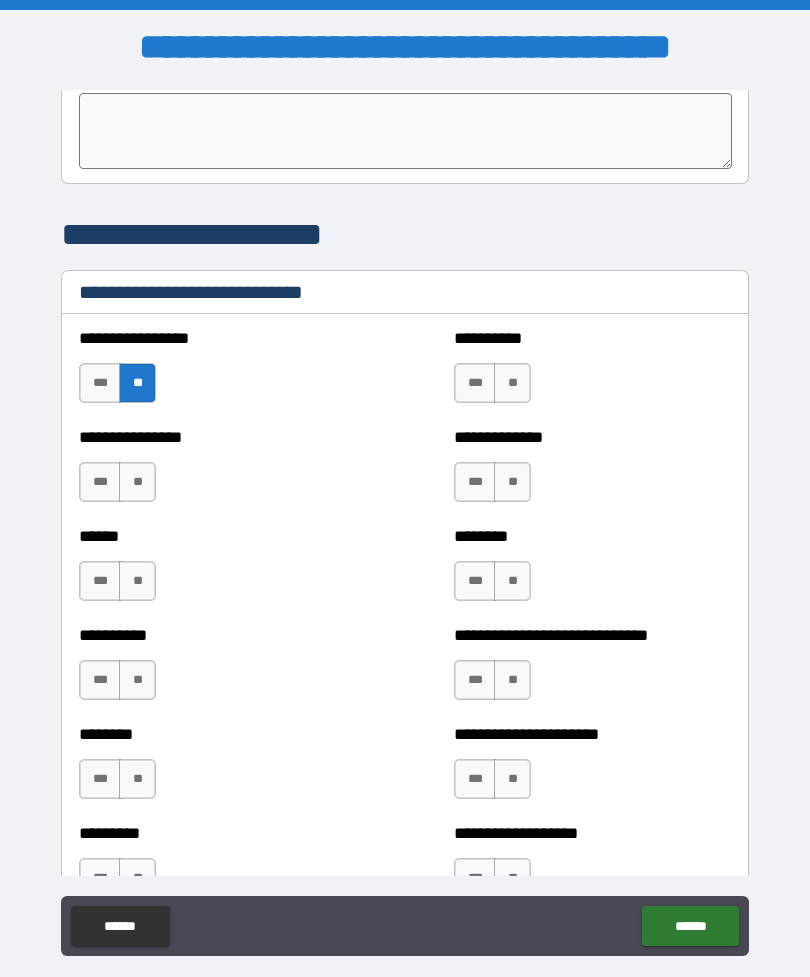 click on "**" at bounding box center [512, 383] 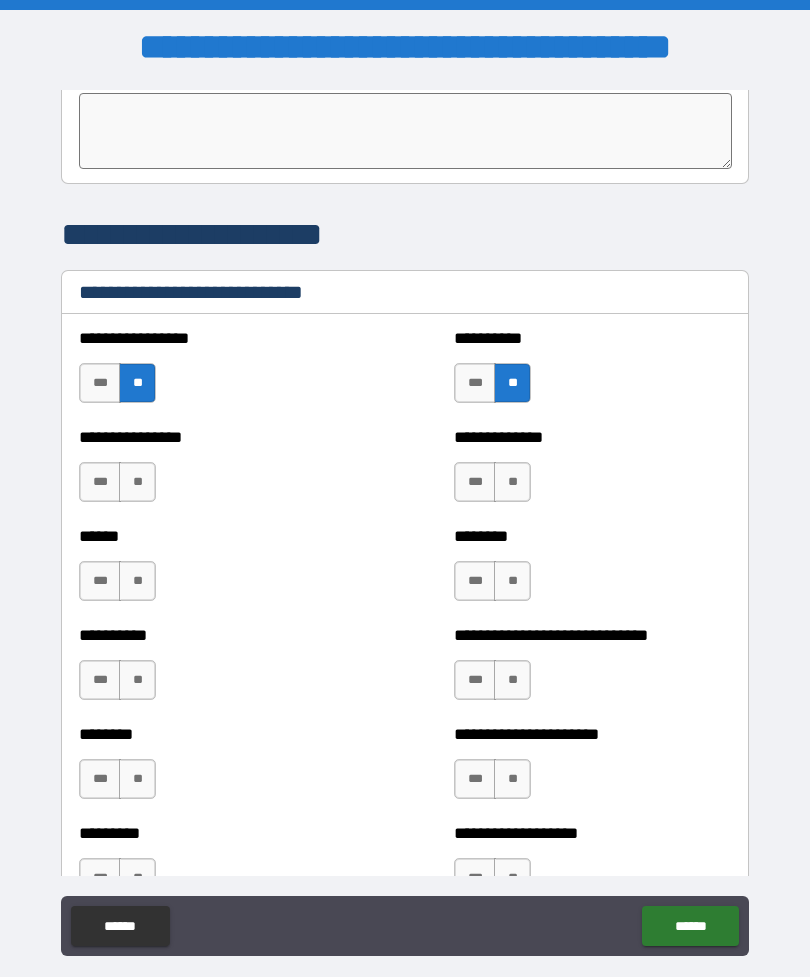 click on "**" at bounding box center [512, 482] 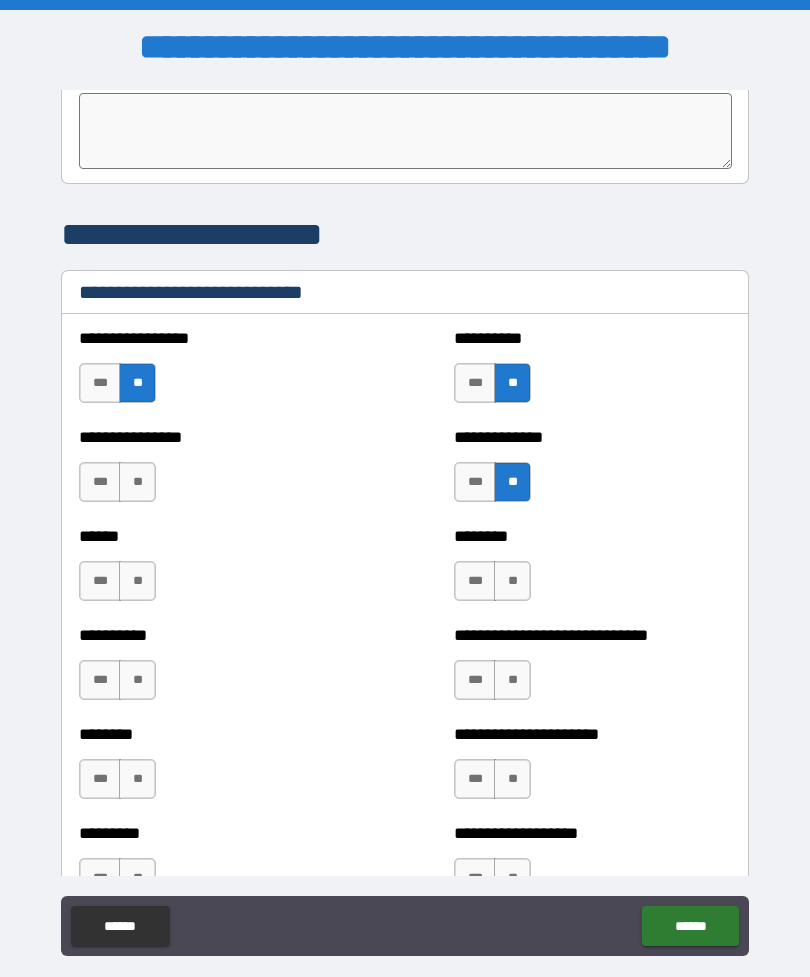 click on "**" at bounding box center [137, 482] 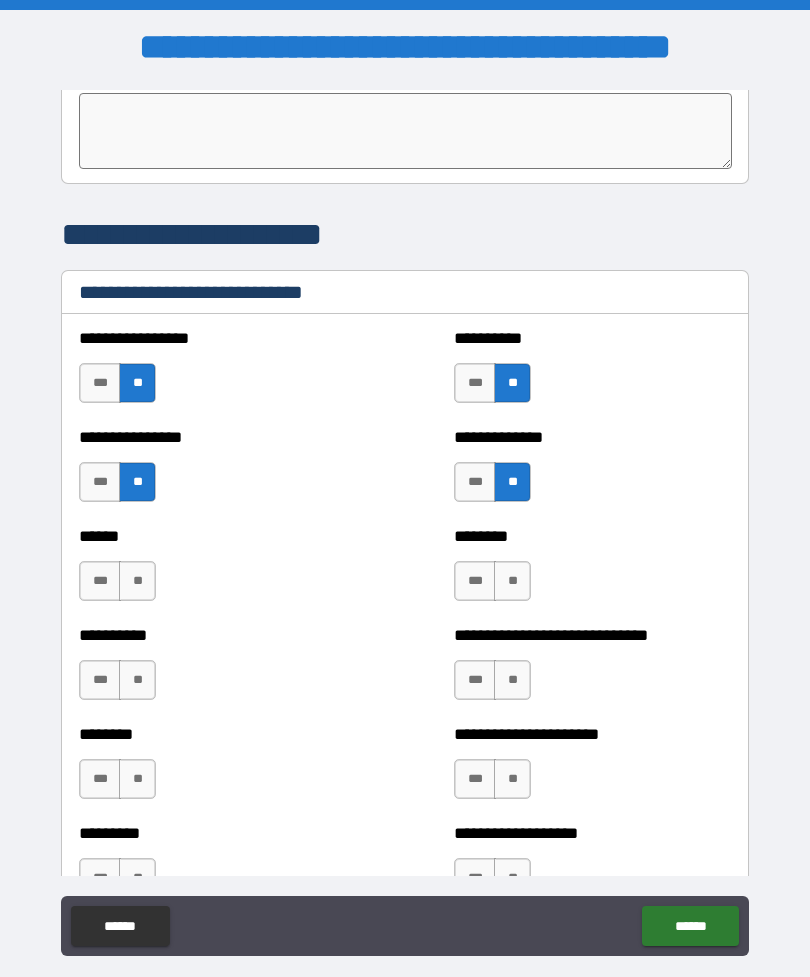 click on "***" at bounding box center (100, 581) 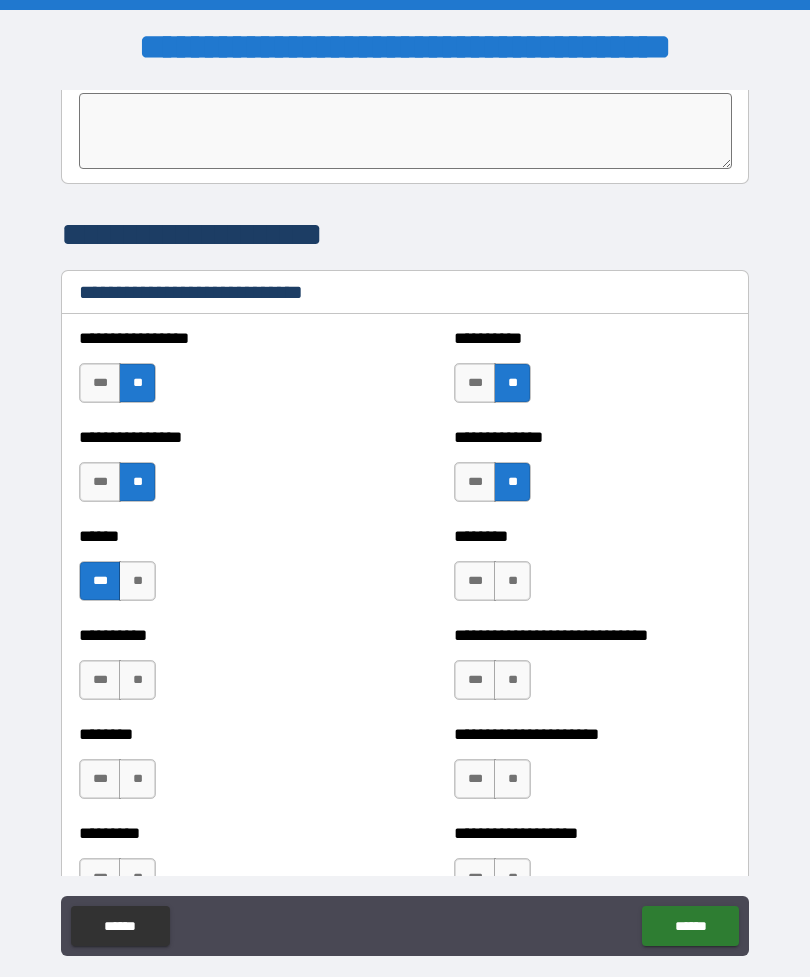 click on "**" at bounding box center (512, 581) 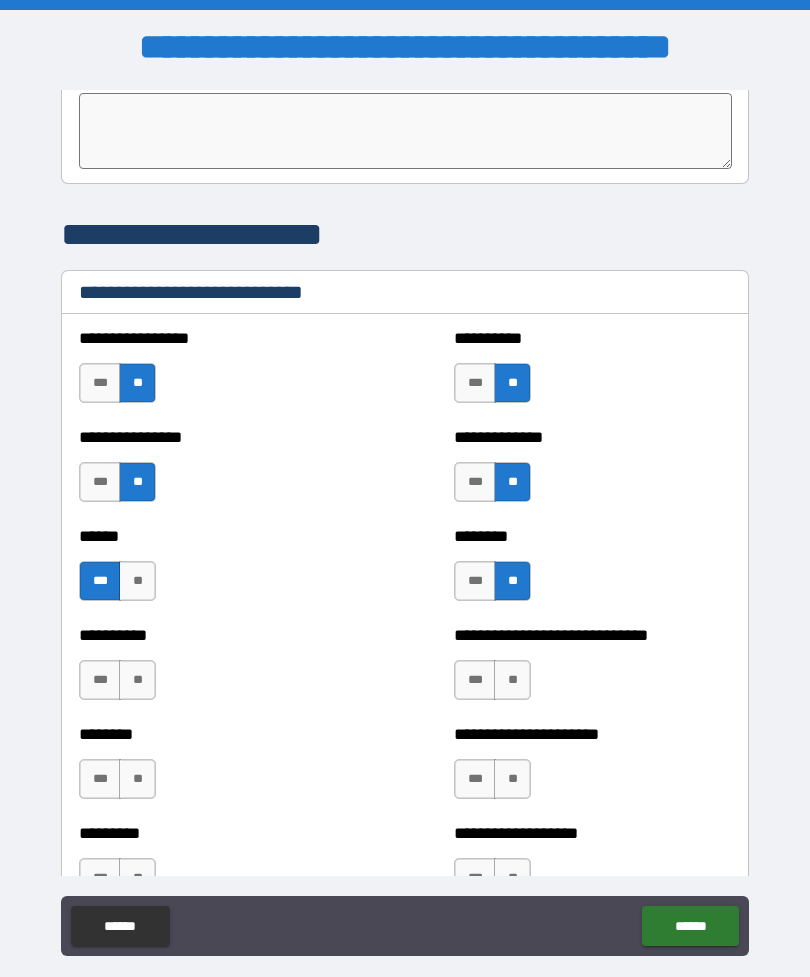 click on "**" at bounding box center (137, 680) 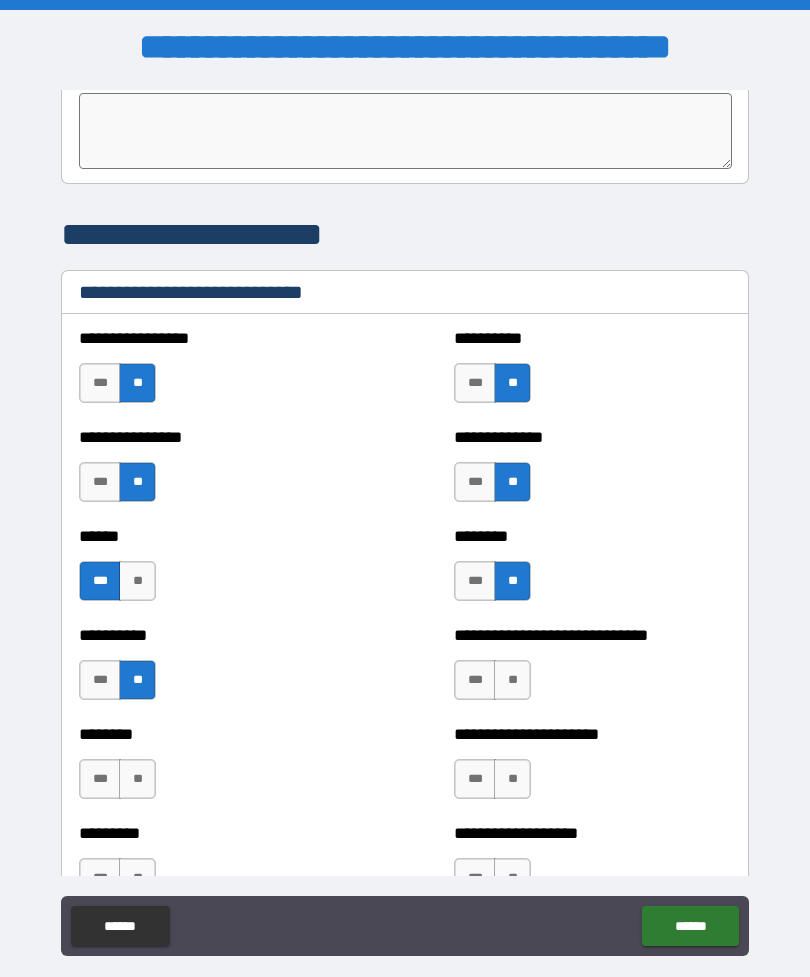 click on "**" at bounding box center [512, 680] 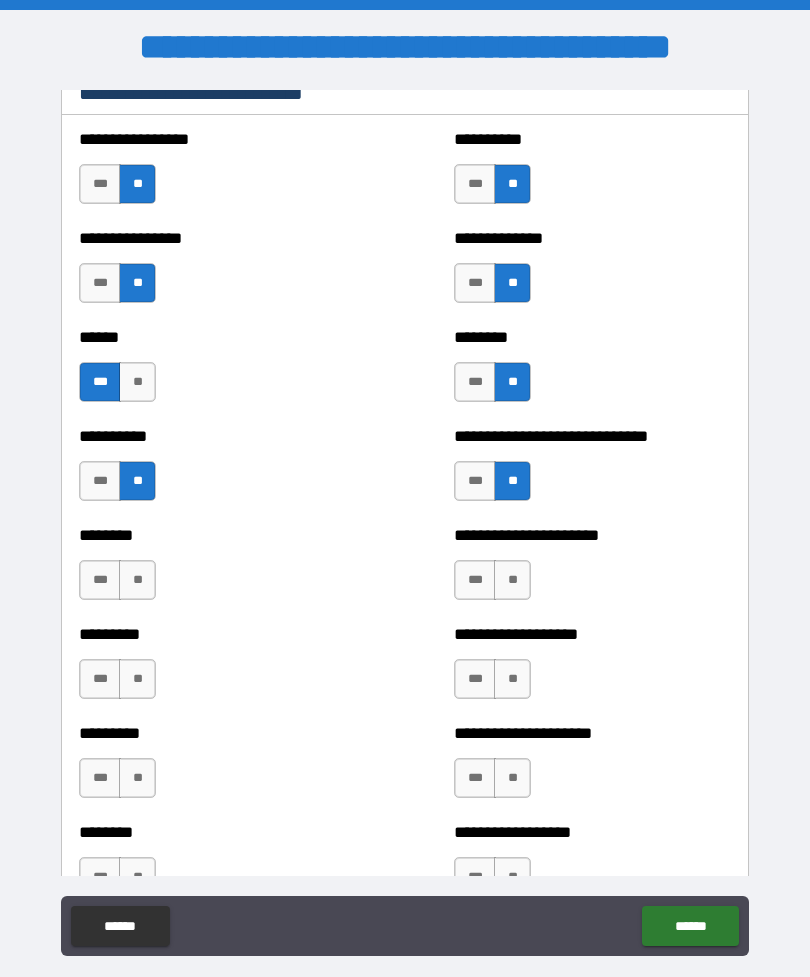 scroll, scrollTop: 6806, scrollLeft: 0, axis: vertical 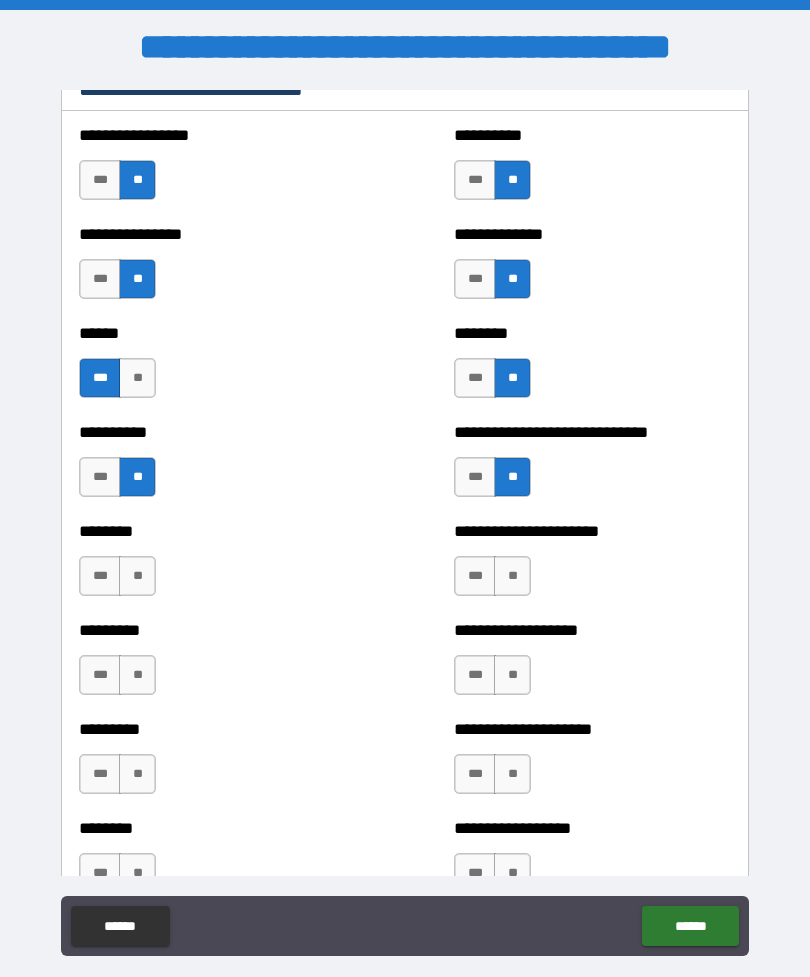 click on "**" at bounding box center [137, 576] 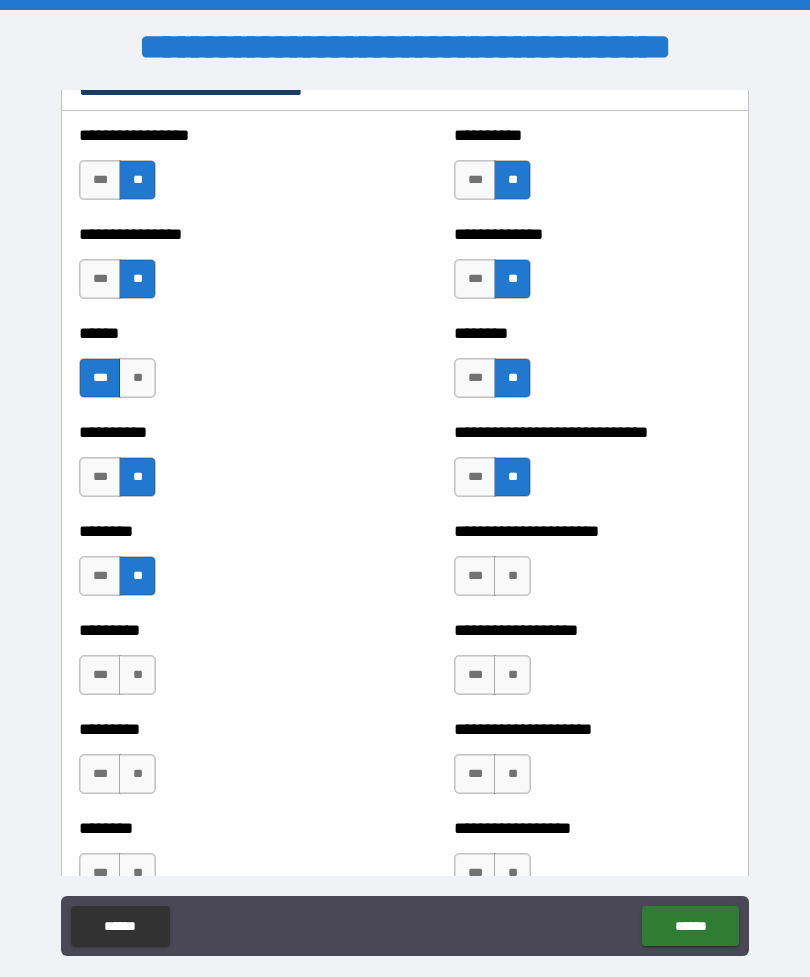 click on "**" at bounding box center (512, 576) 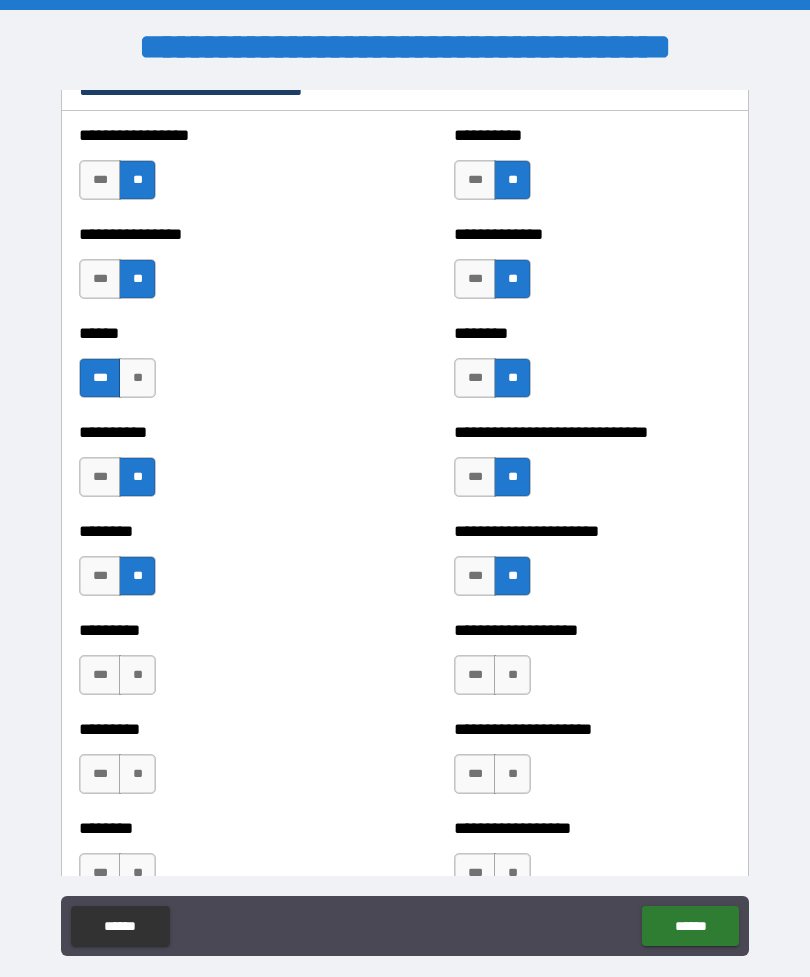 click on "**" at bounding box center [137, 675] 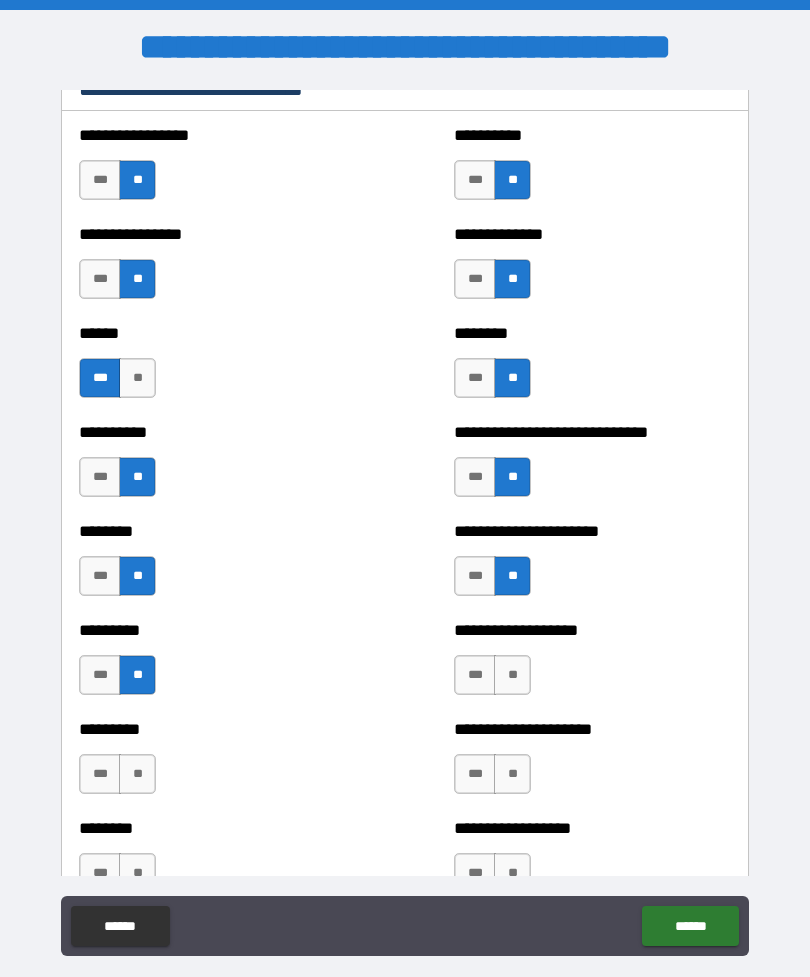 click on "**" at bounding box center [512, 675] 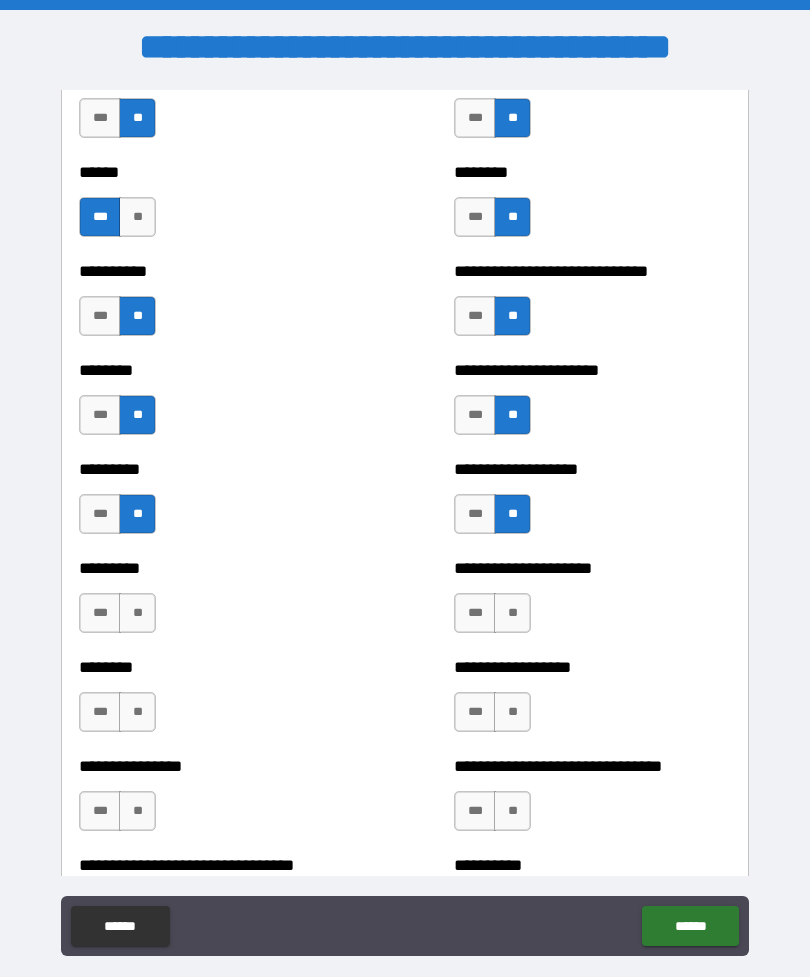 scroll, scrollTop: 6970, scrollLeft: 0, axis: vertical 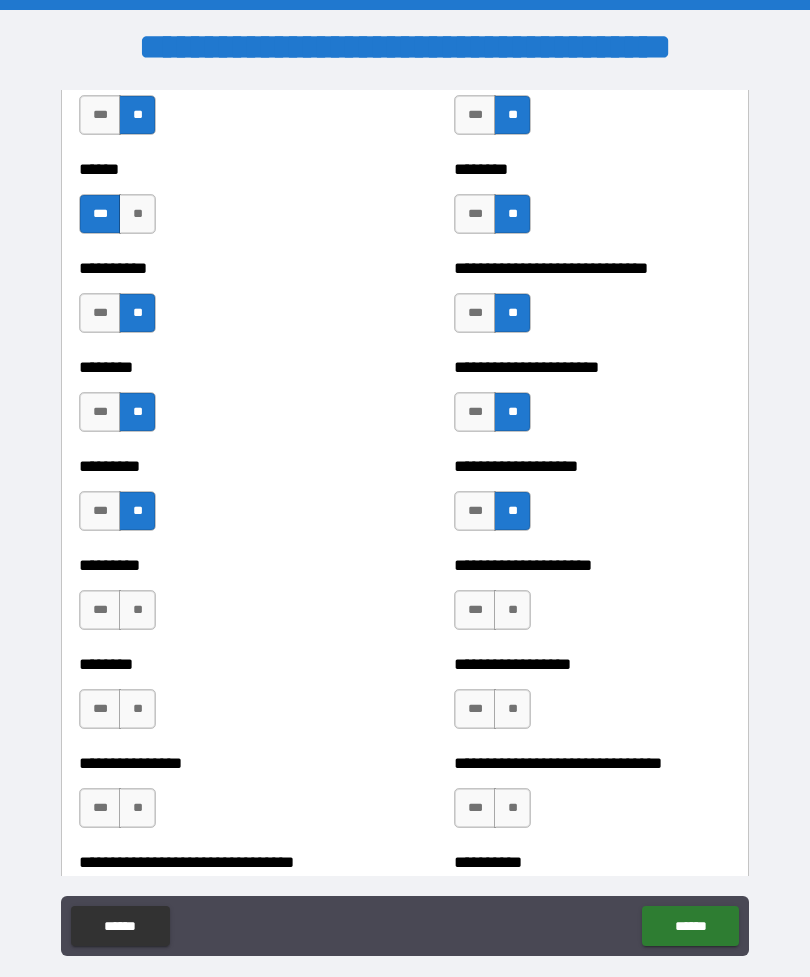 click on "**" at bounding box center [137, 610] 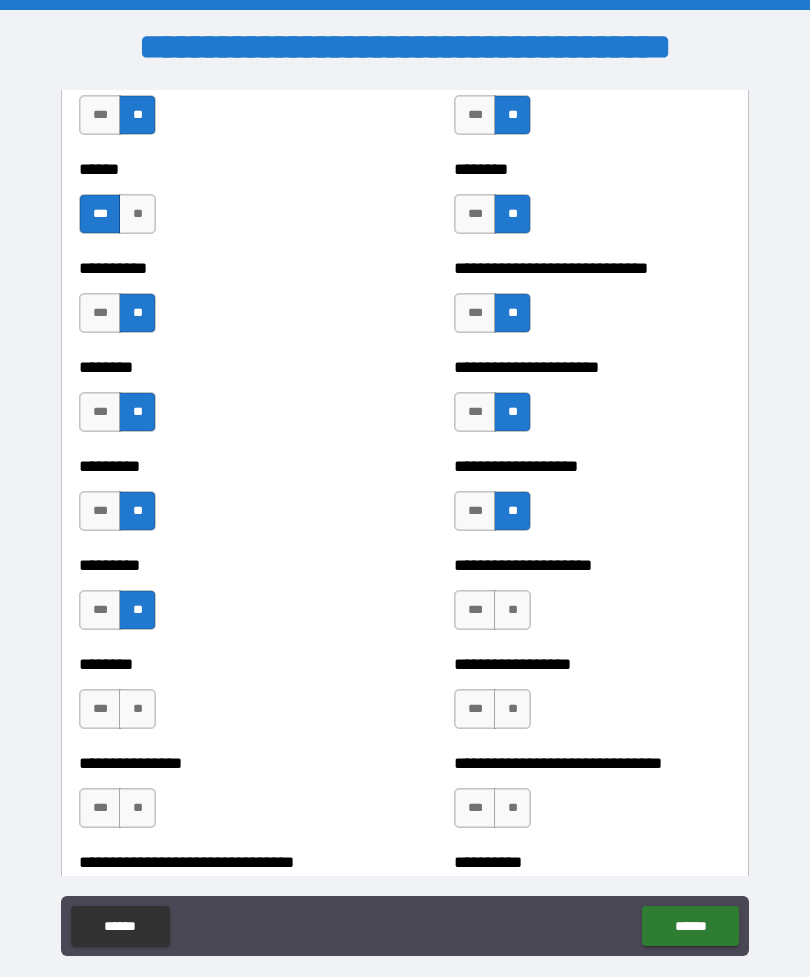 click on "**" at bounding box center (512, 610) 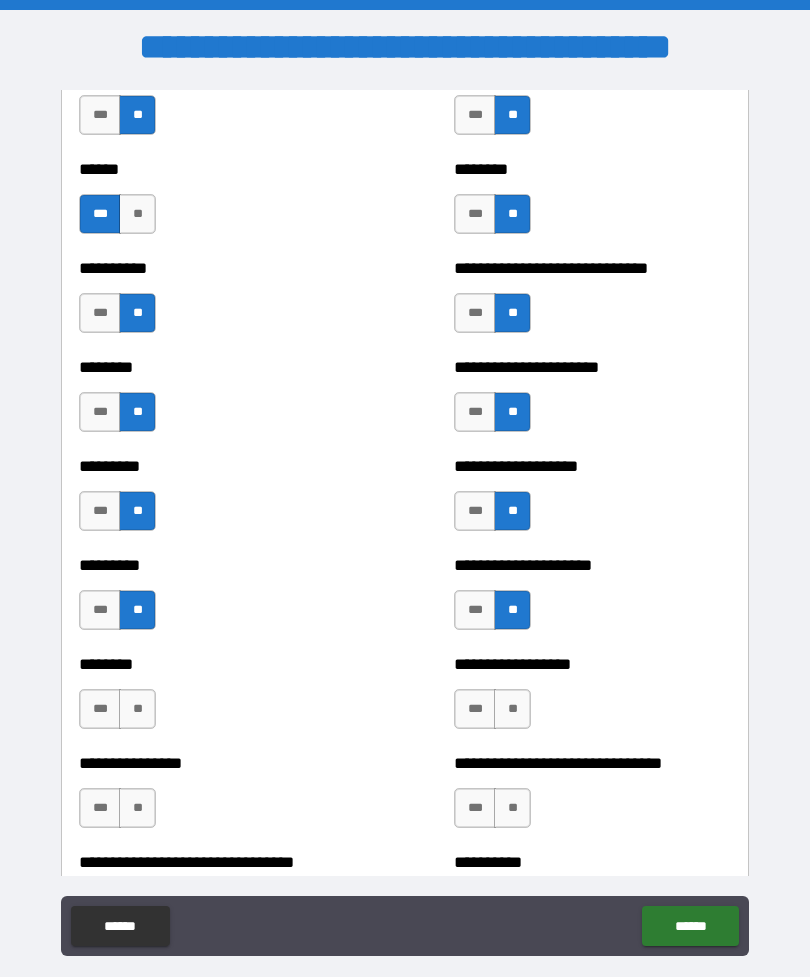 click on "**" at bounding box center [137, 709] 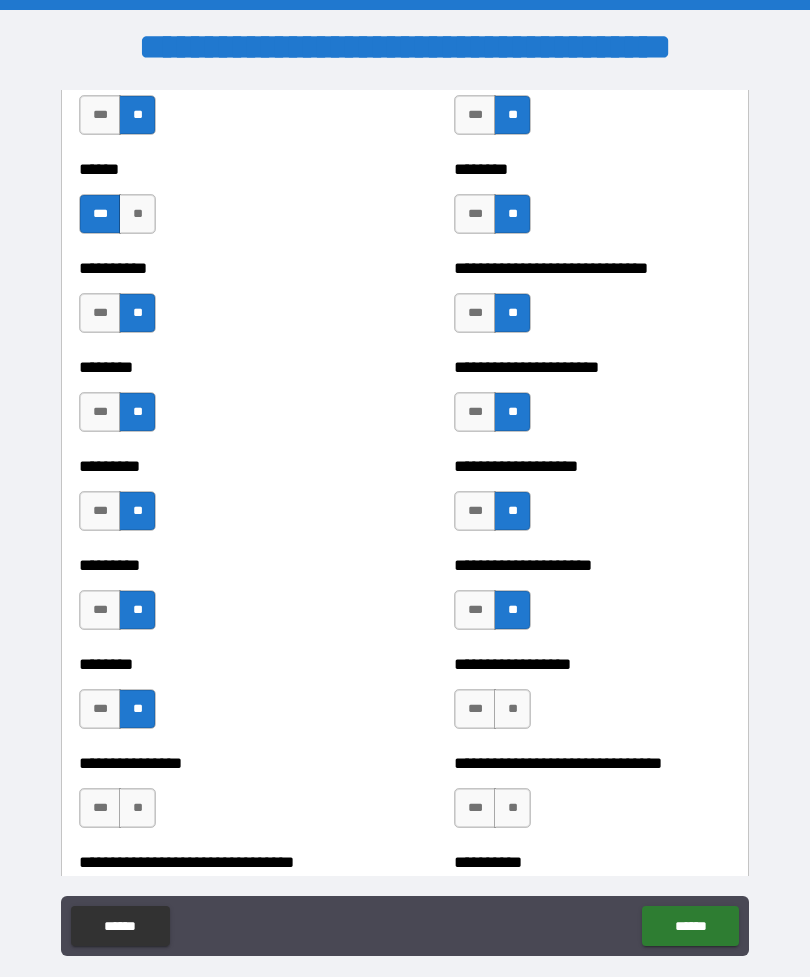 click on "**" at bounding box center [512, 709] 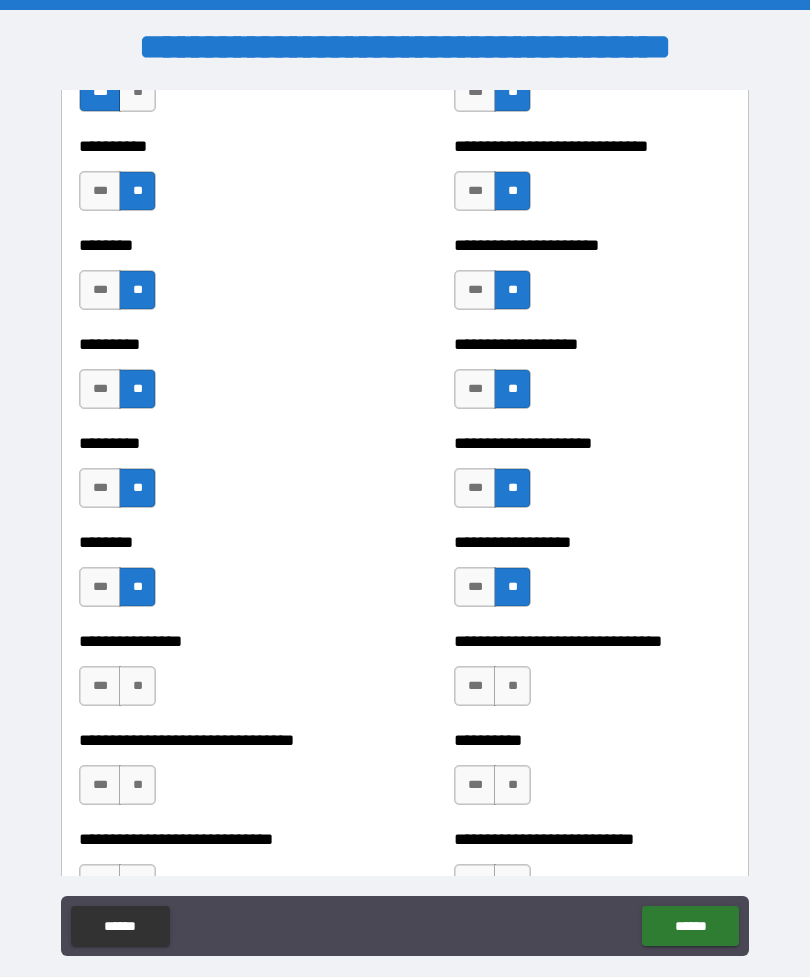 scroll, scrollTop: 7094, scrollLeft: 0, axis: vertical 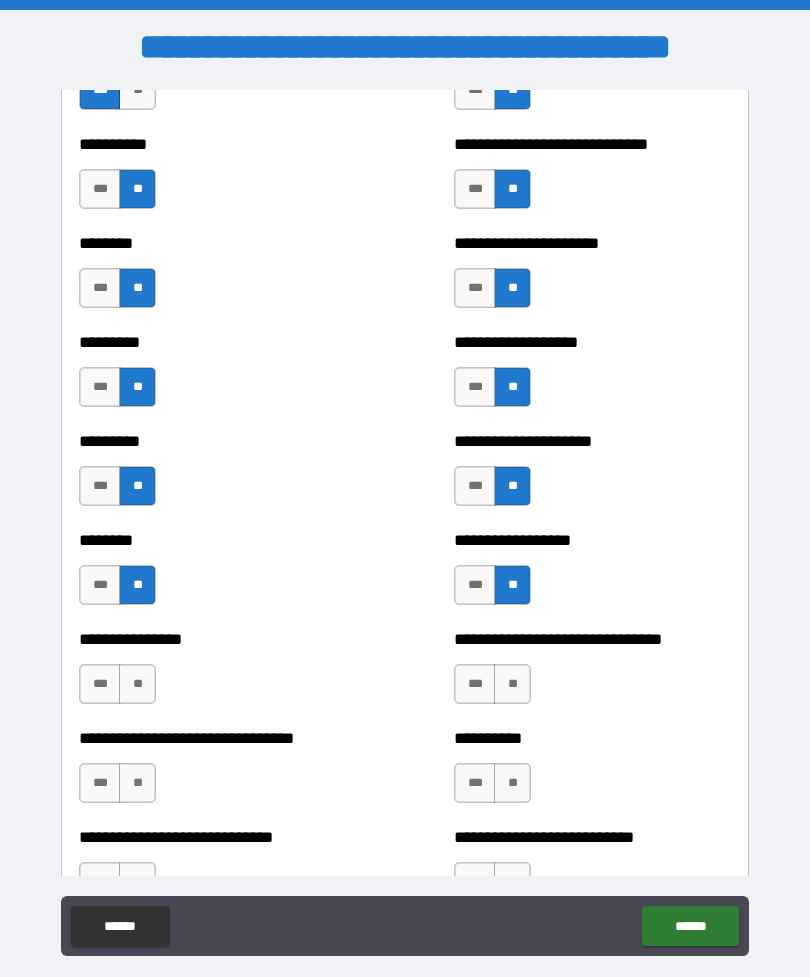 click on "**" at bounding box center (137, 684) 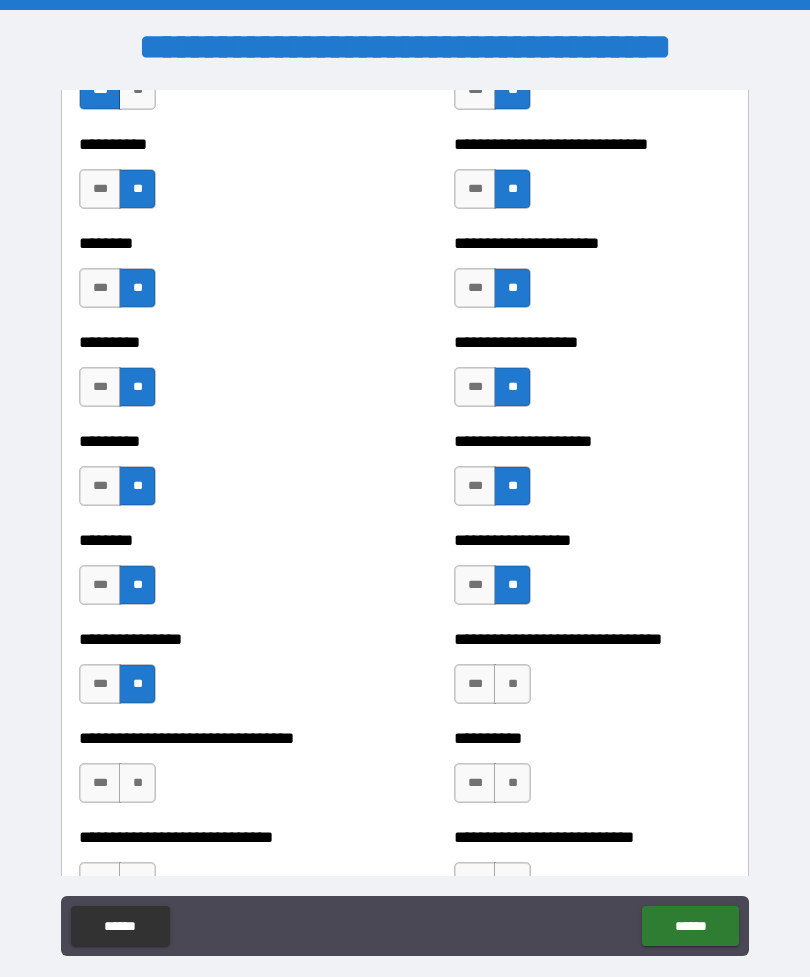 click on "**" at bounding box center (512, 684) 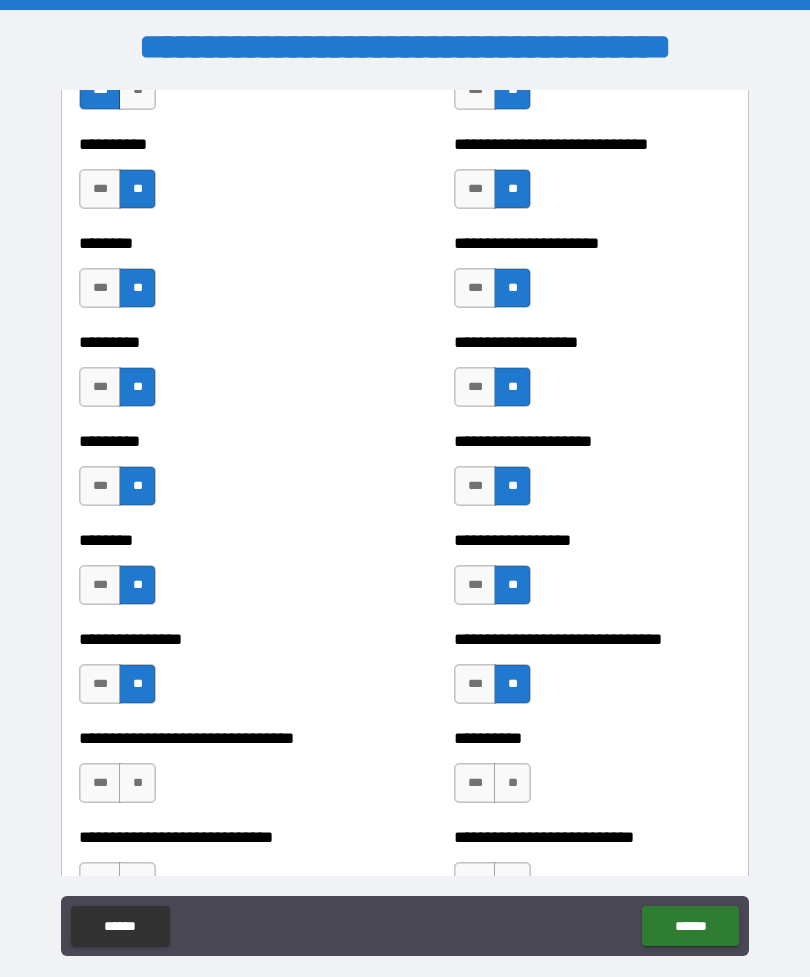 click on "**" at bounding box center [137, 783] 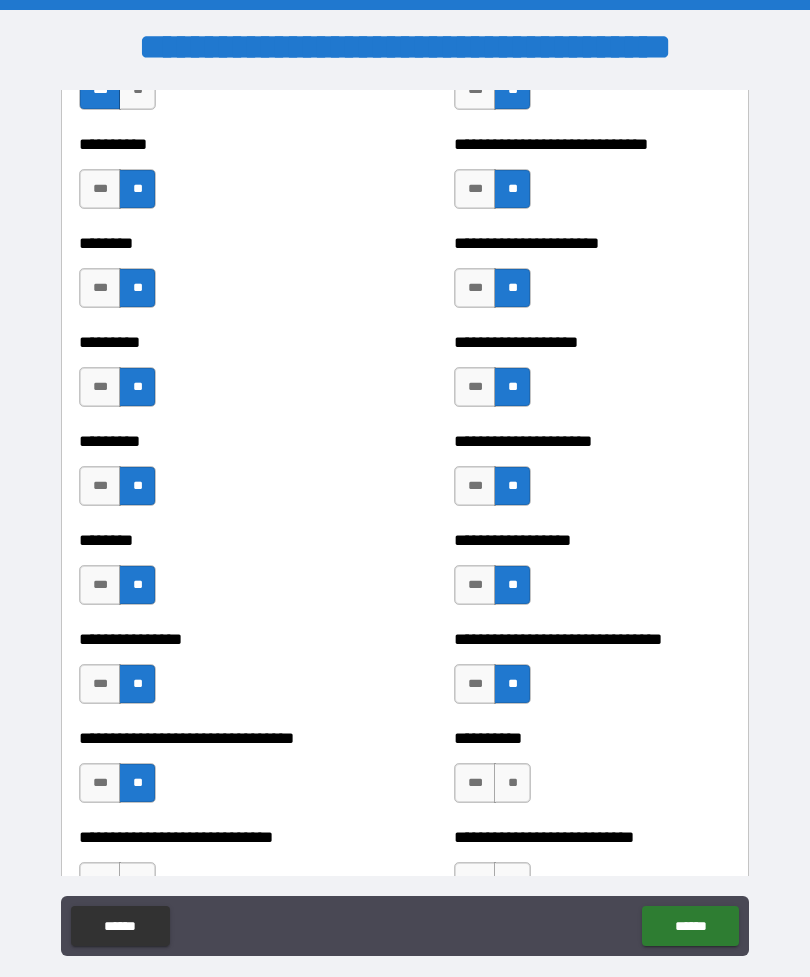 click on "**" at bounding box center [512, 783] 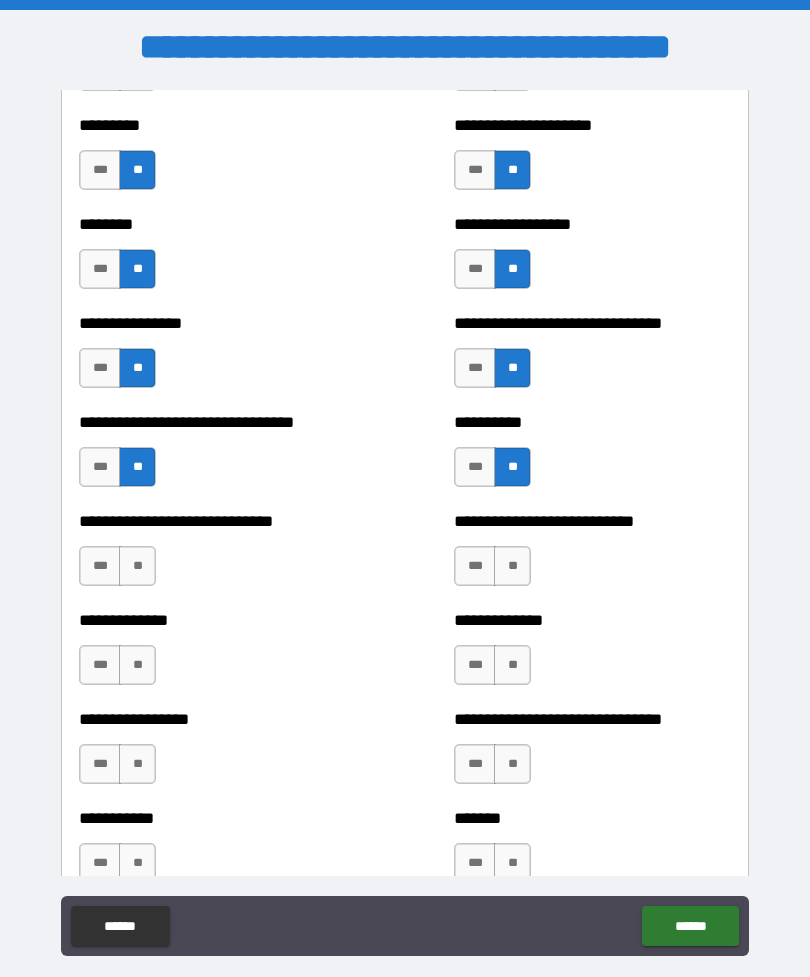scroll, scrollTop: 7426, scrollLeft: 0, axis: vertical 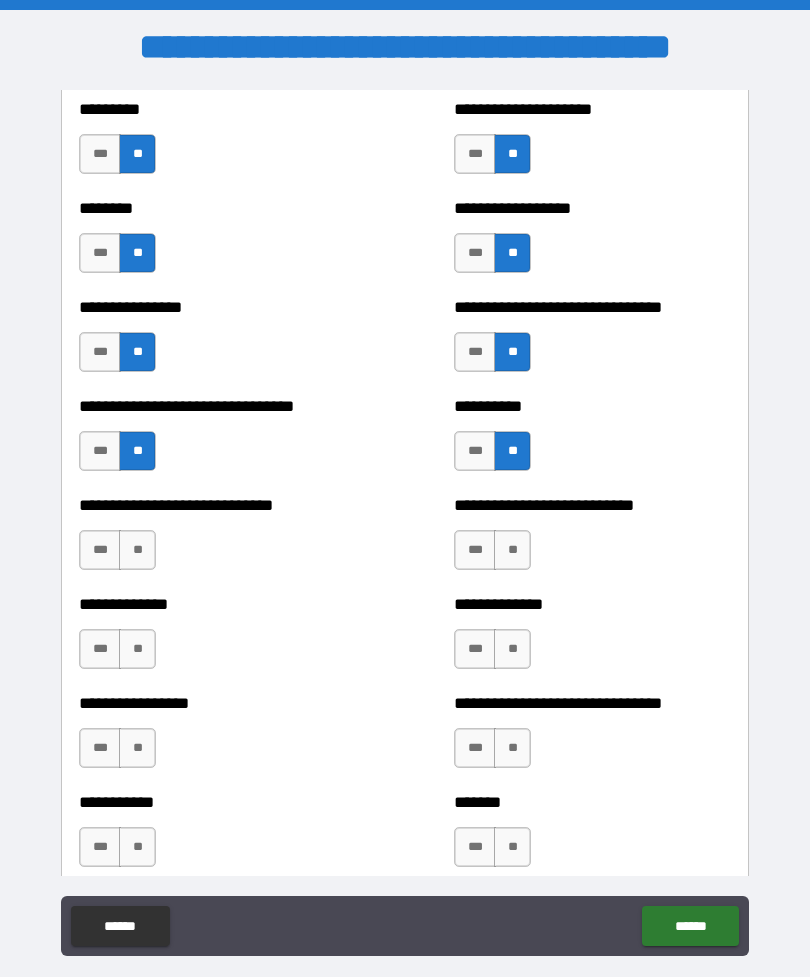 click on "**" at bounding box center [137, 550] 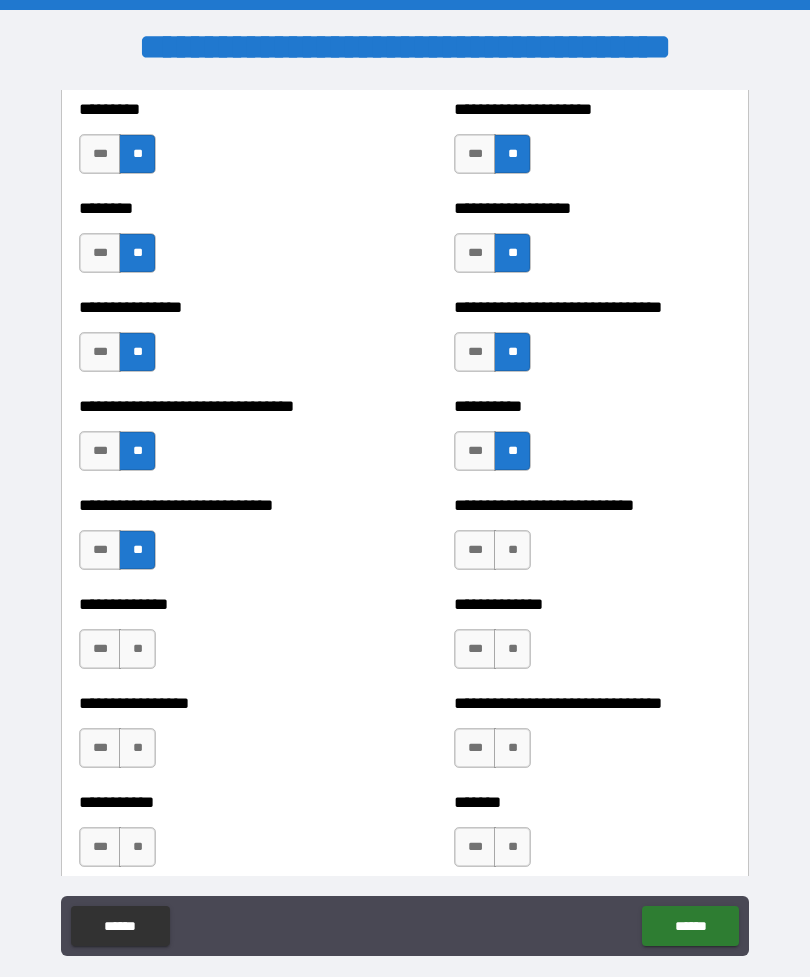 click on "**" at bounding box center (512, 550) 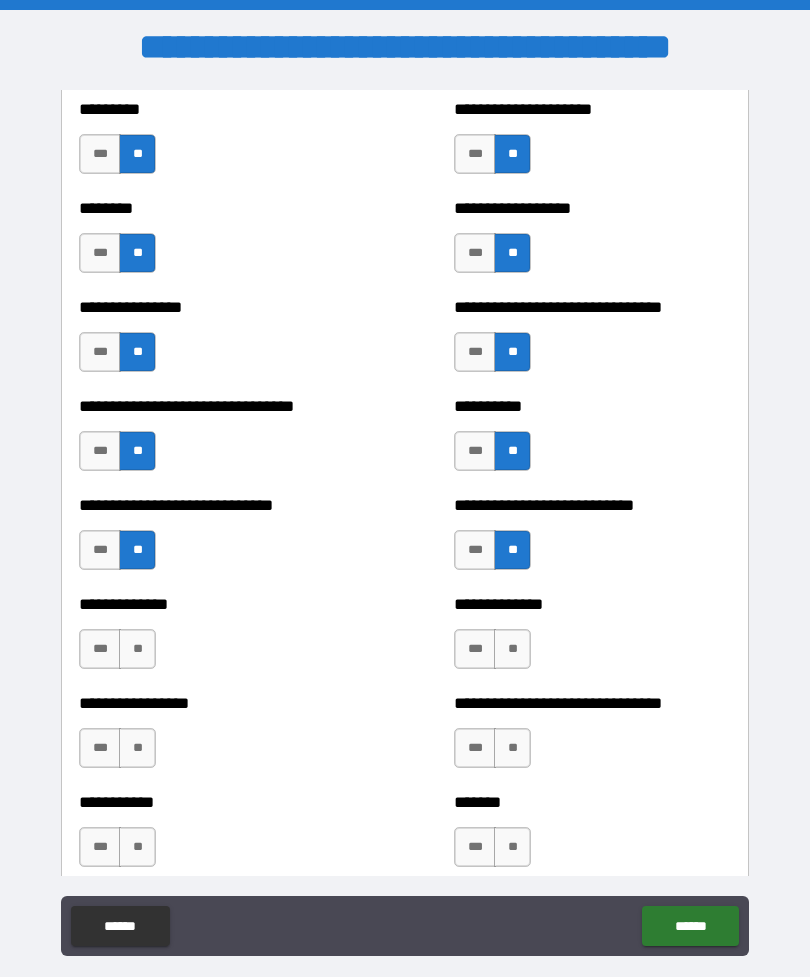 click on "**" at bounding box center (512, 649) 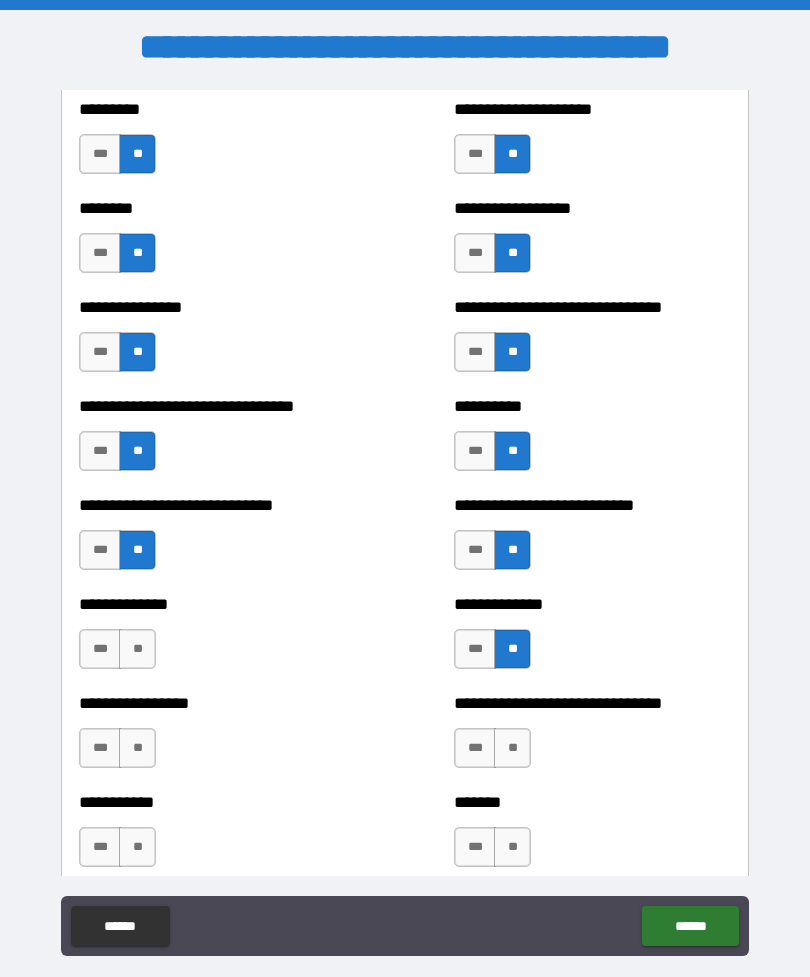 click on "**" at bounding box center [137, 649] 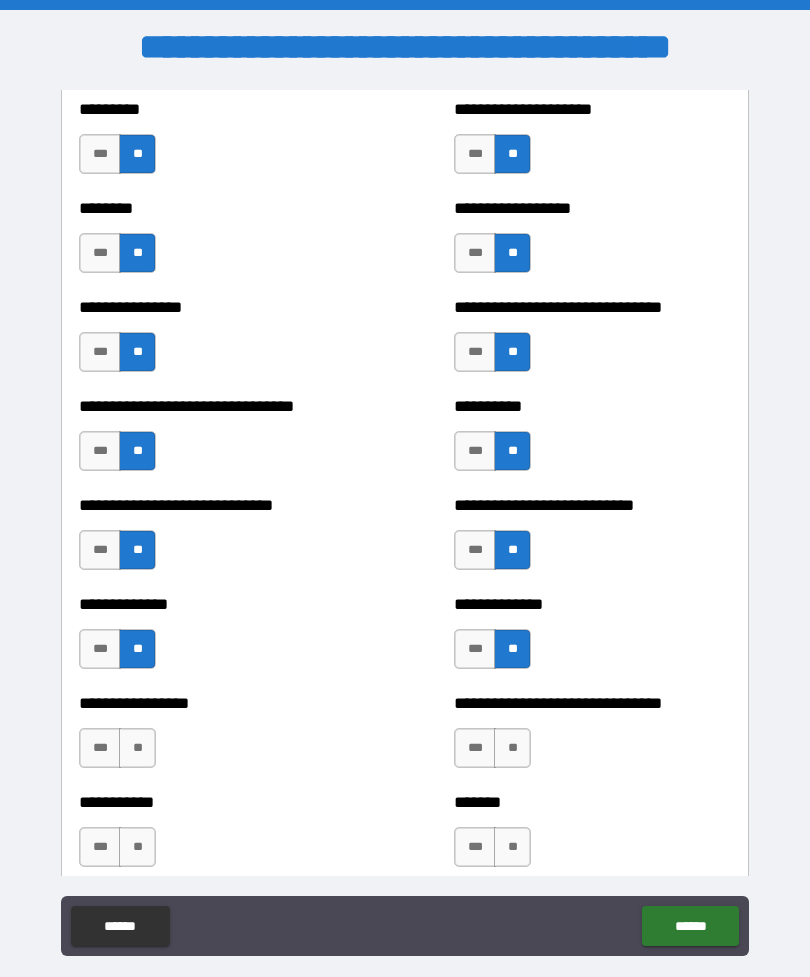 click on "**" at bounding box center [137, 748] 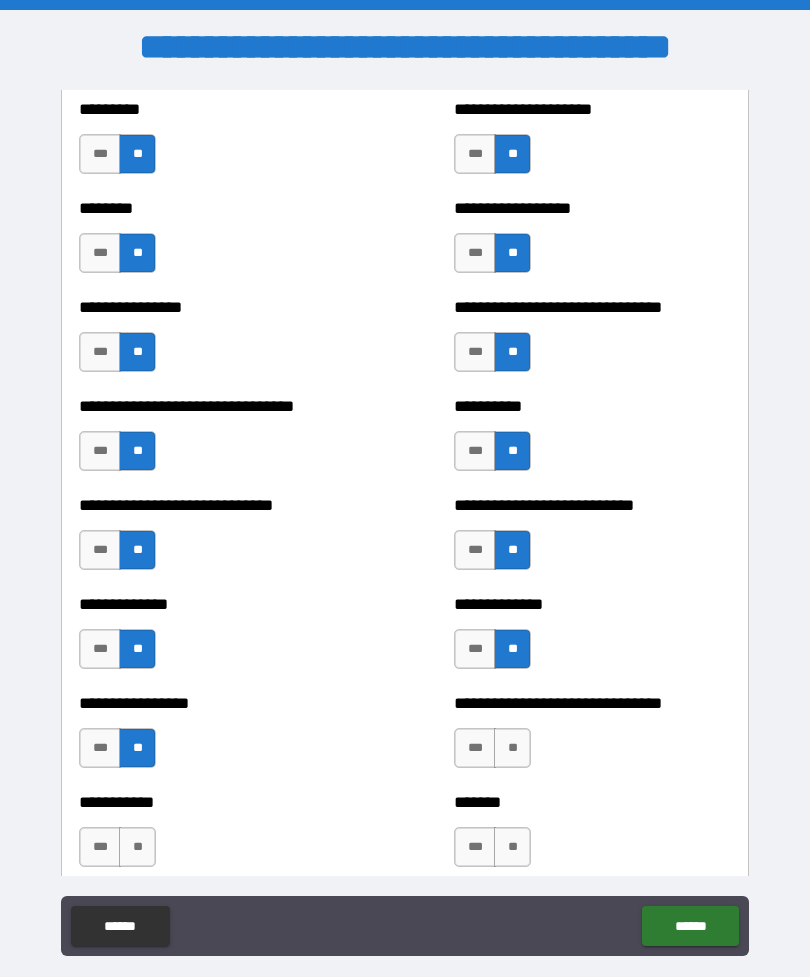 click on "**" at bounding box center (512, 748) 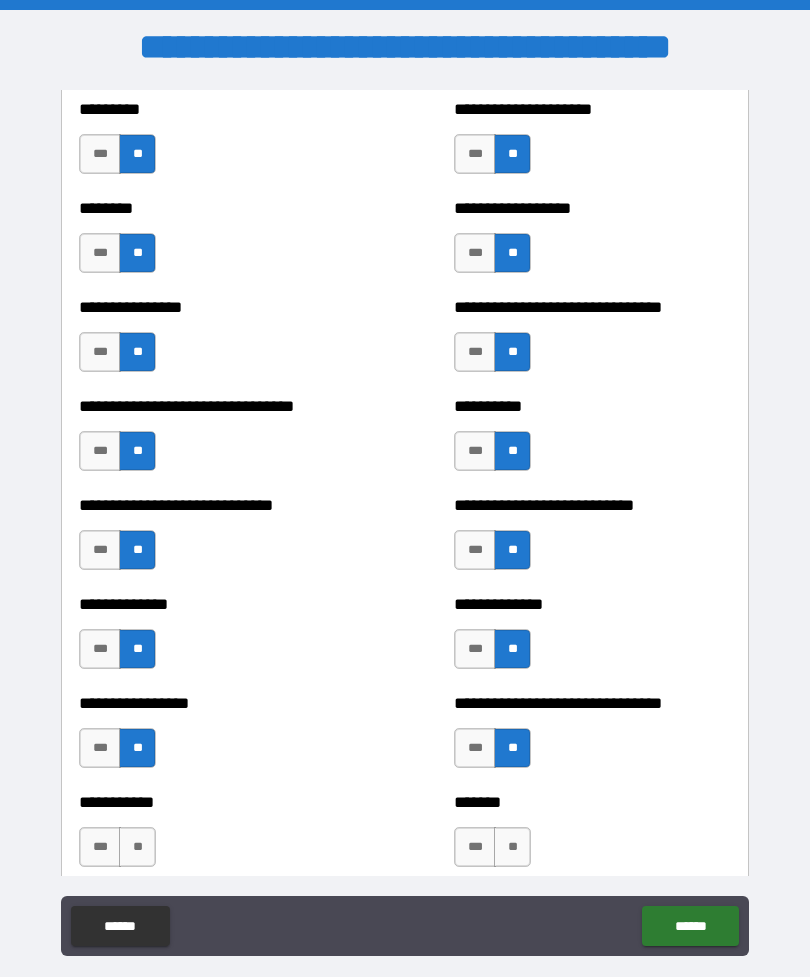 click on "**" at bounding box center [137, 847] 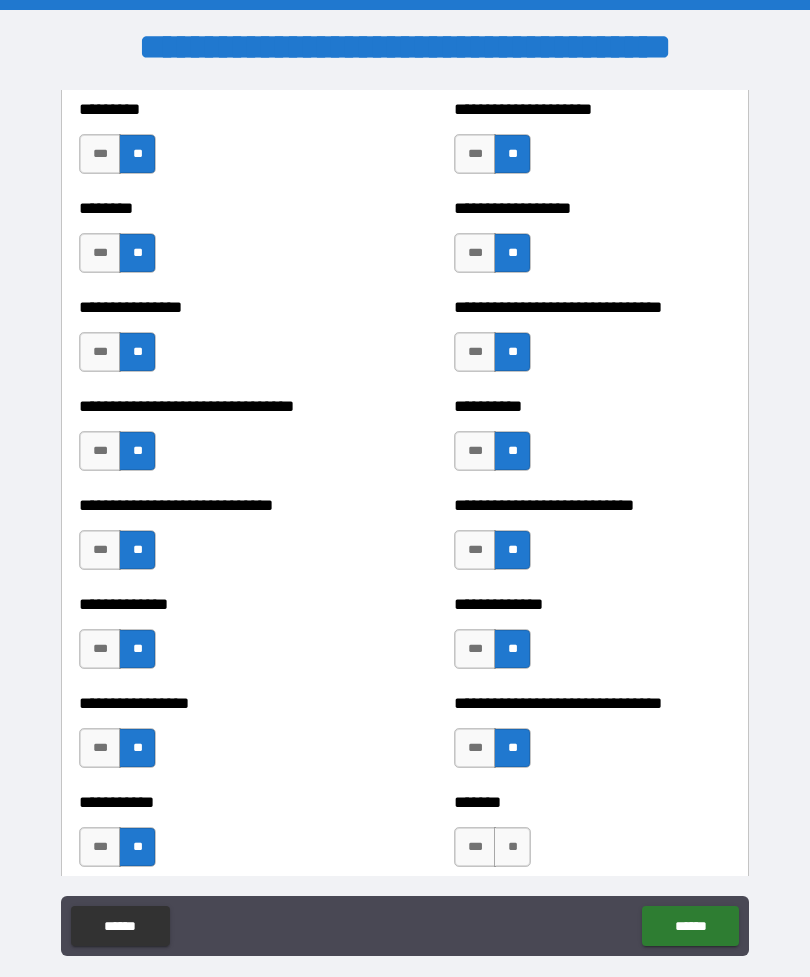 click on "**" at bounding box center (512, 847) 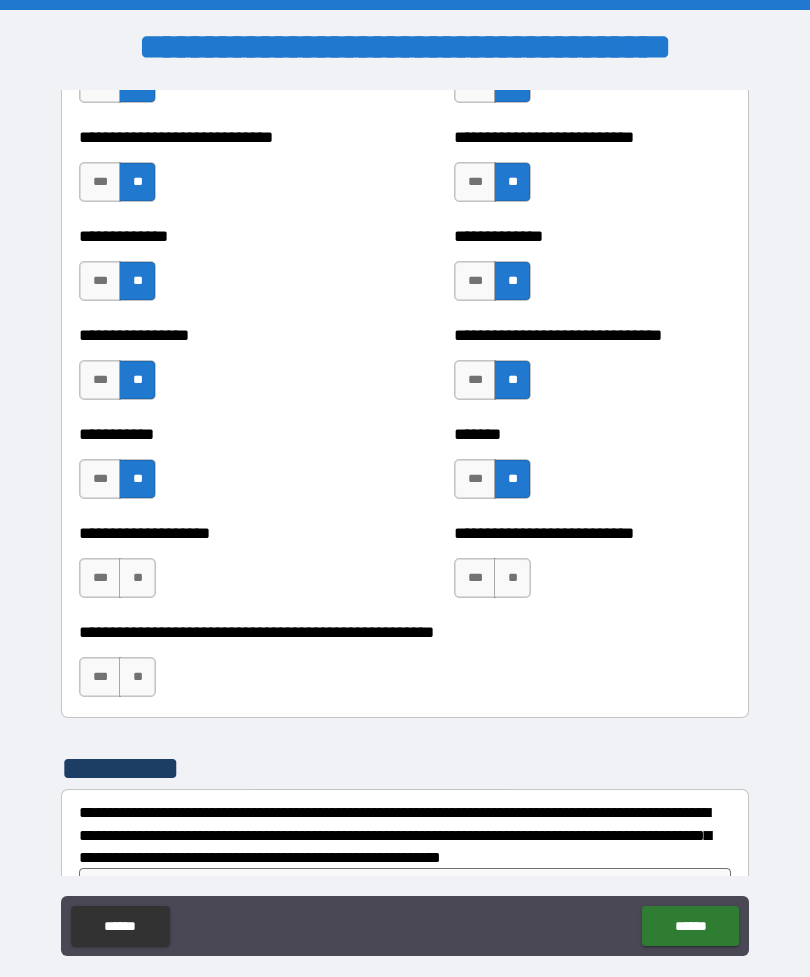 scroll, scrollTop: 7804, scrollLeft: 0, axis: vertical 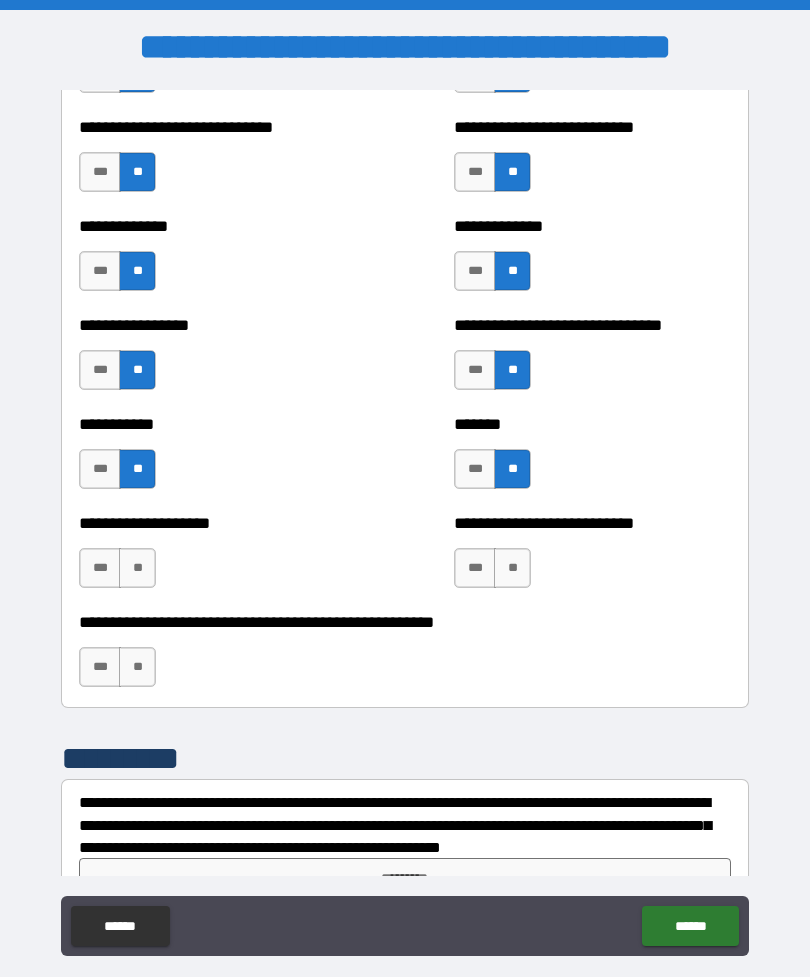 click on "**" at bounding box center [137, 568] 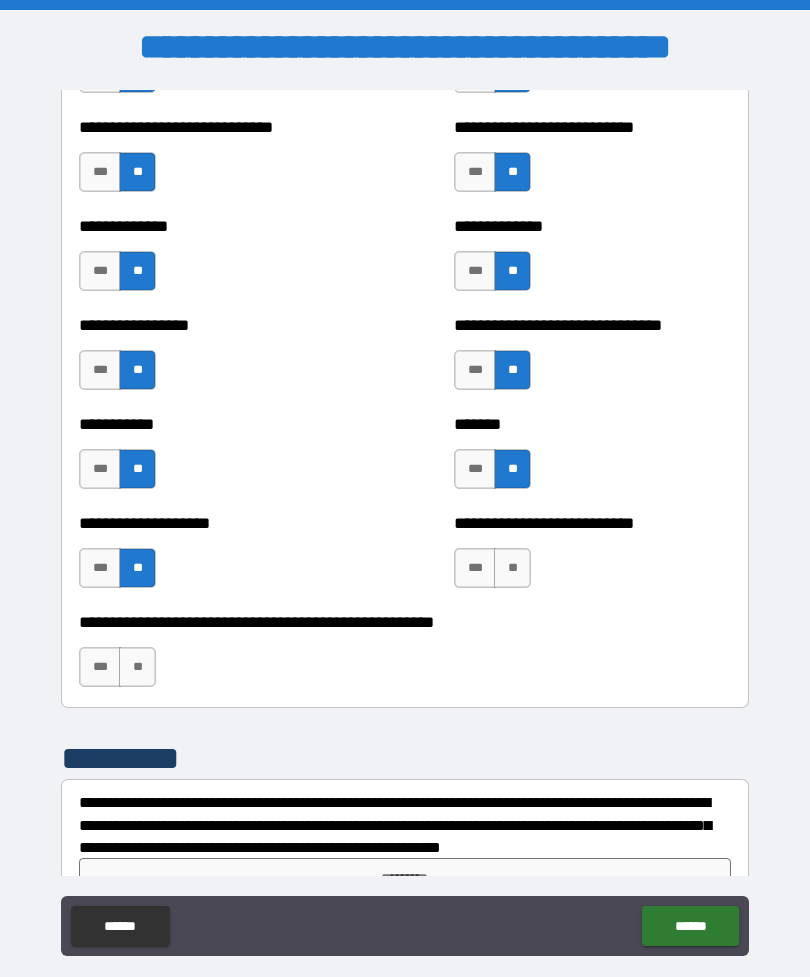 click on "**" at bounding box center [512, 568] 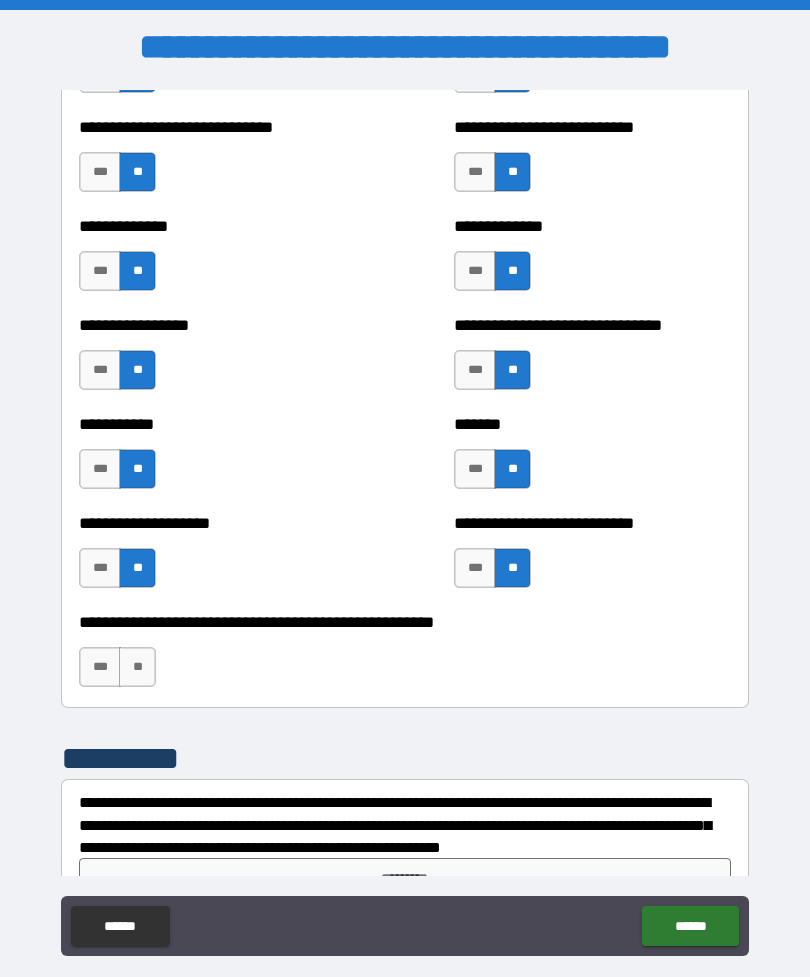 click on "**" at bounding box center (137, 667) 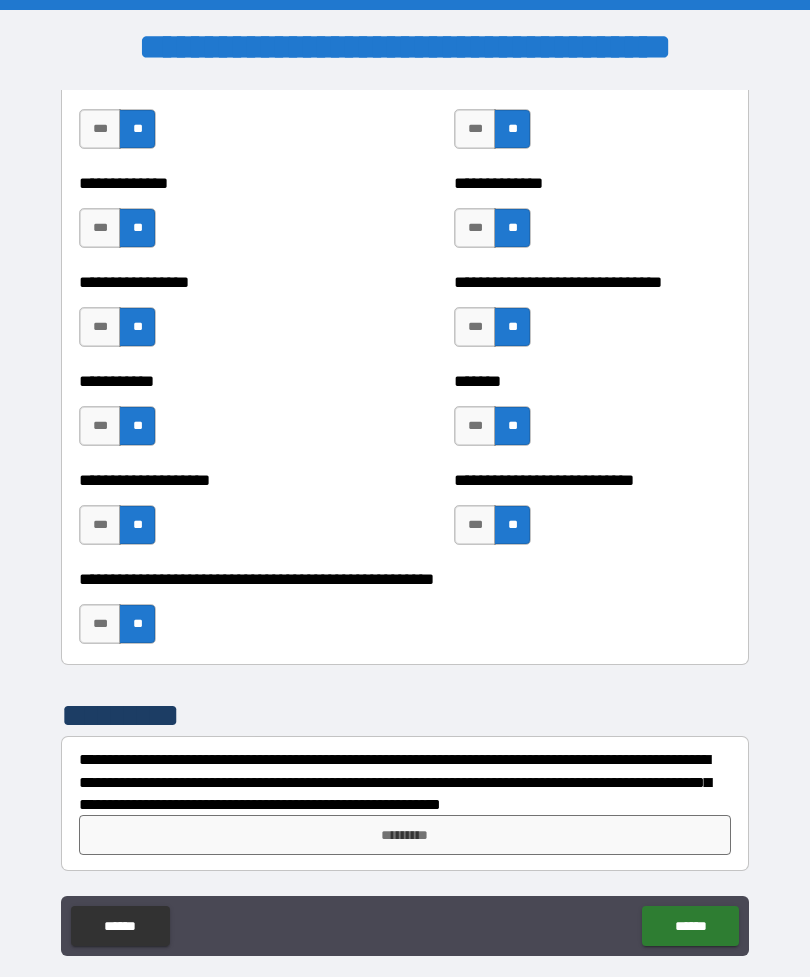 scroll, scrollTop: 7847, scrollLeft: 0, axis: vertical 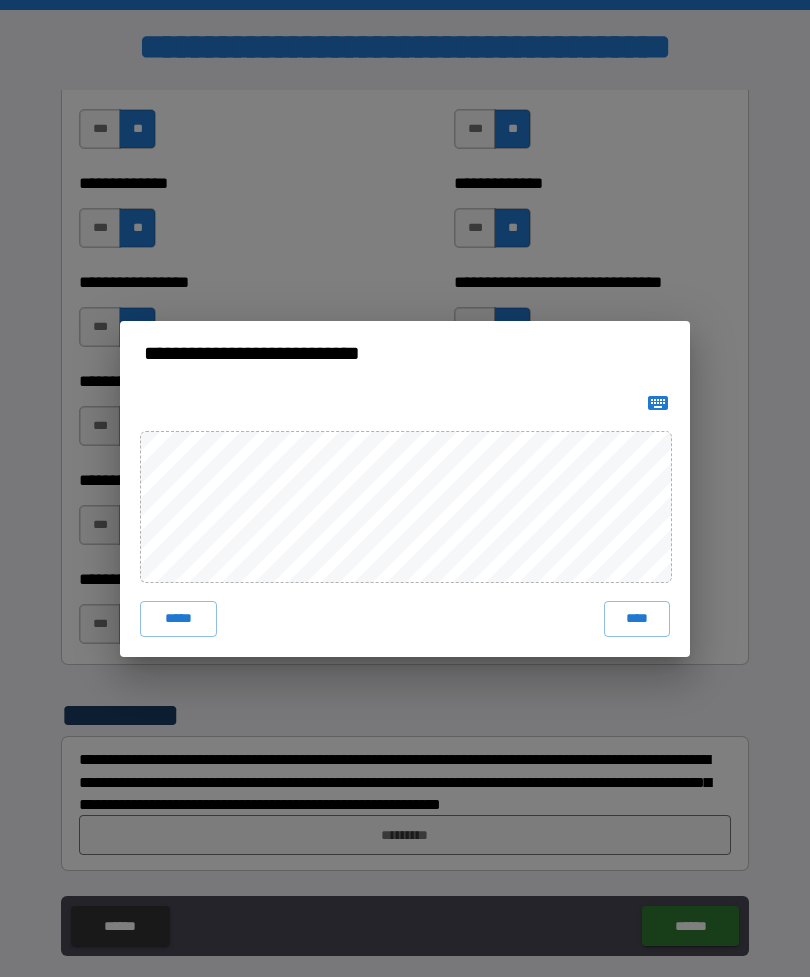 click on "****" at bounding box center (637, 619) 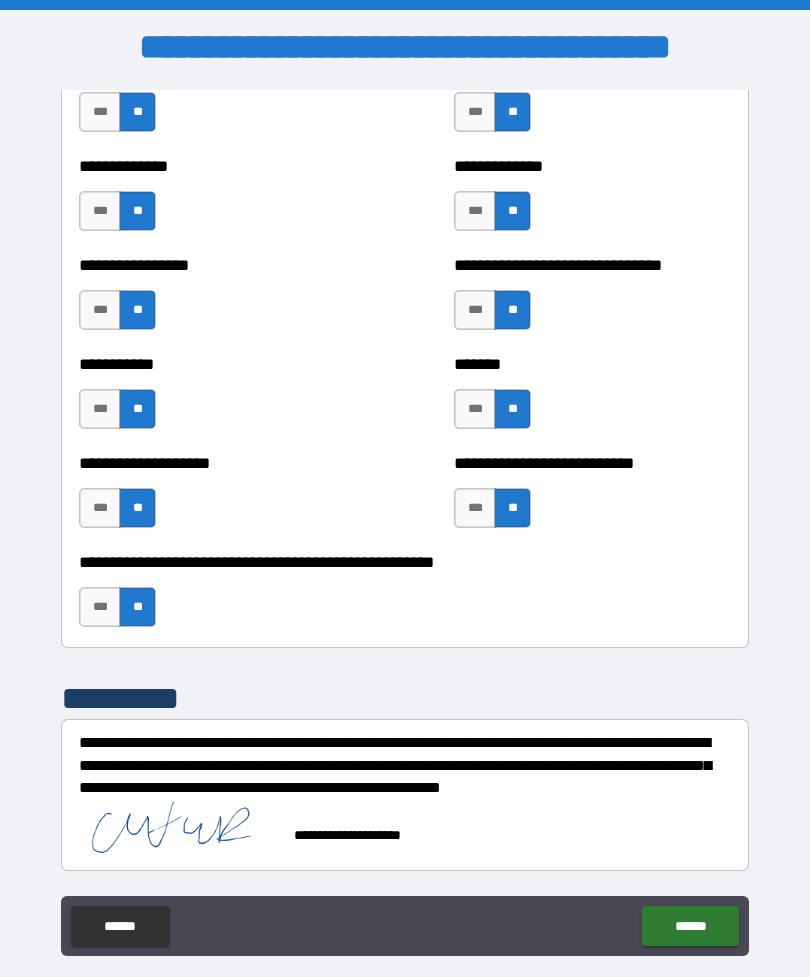 scroll, scrollTop: 7864, scrollLeft: 0, axis: vertical 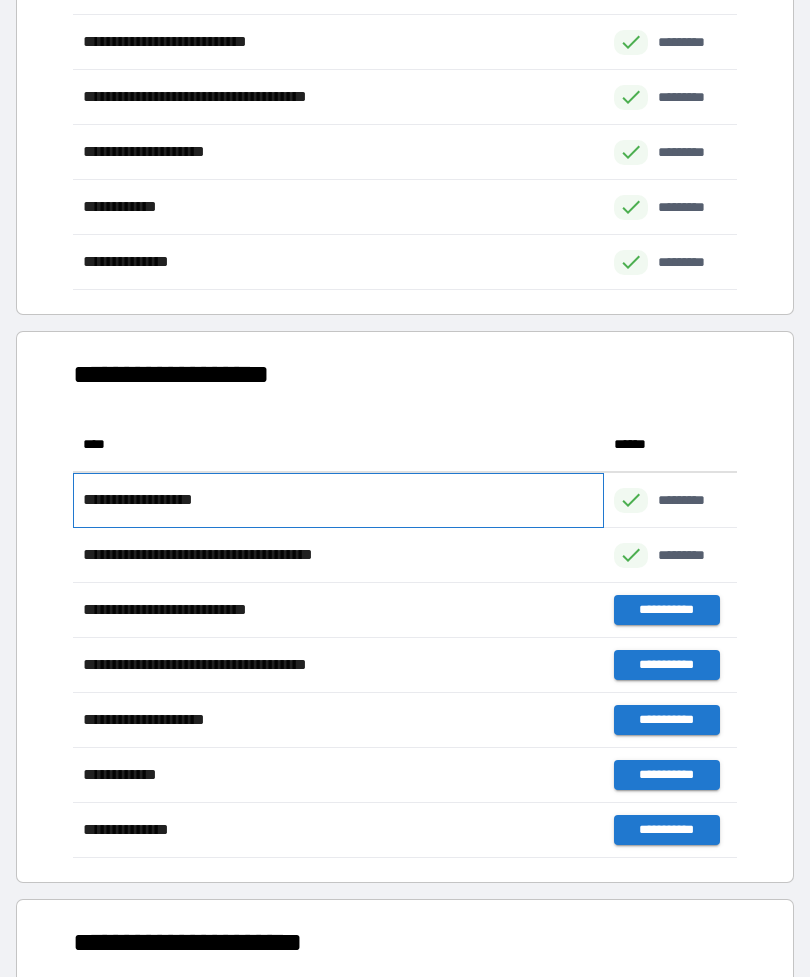 click on "**********" at bounding box center [338, 500] 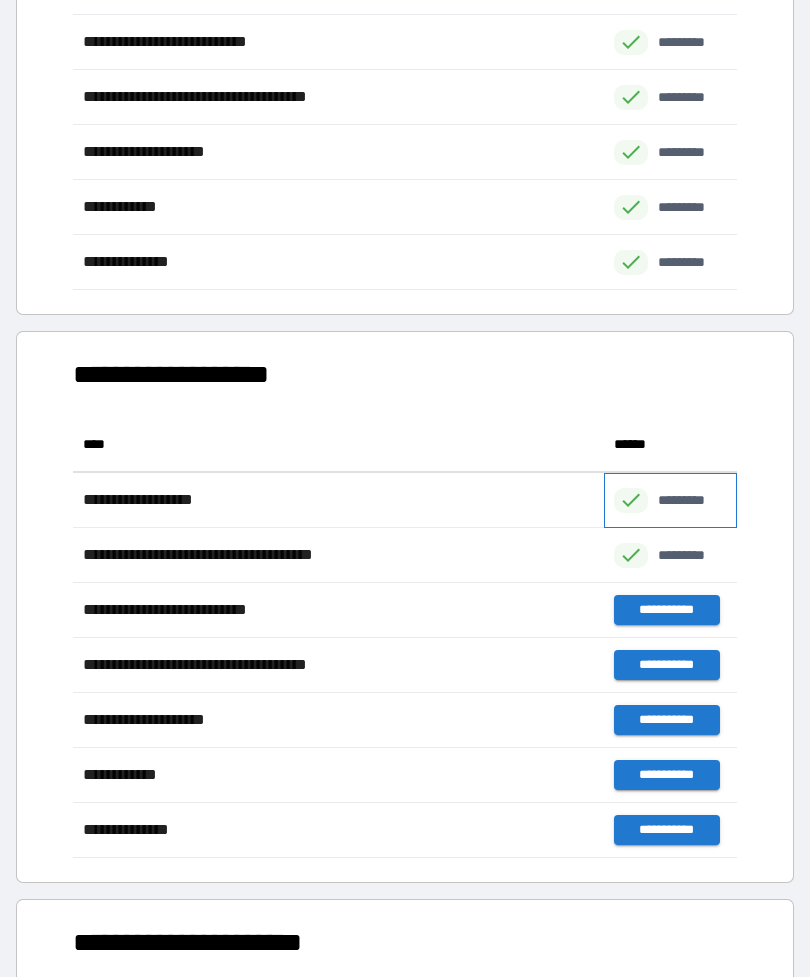 click on "*********" at bounding box center (670, 500) 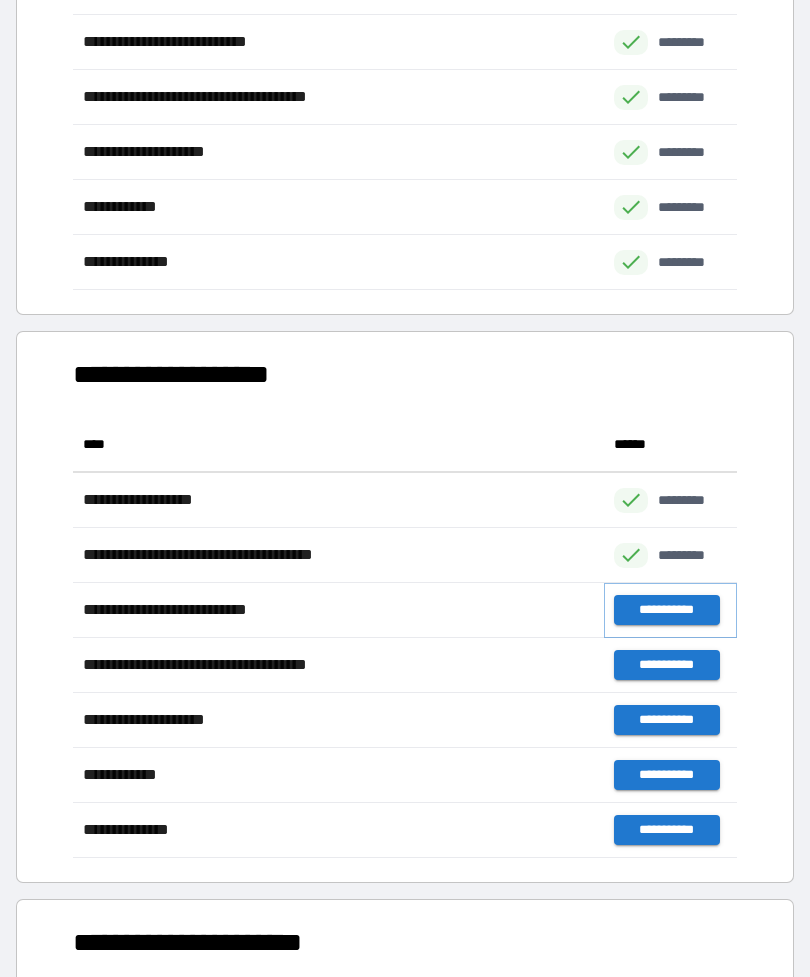 click on "**********" at bounding box center [666, 610] 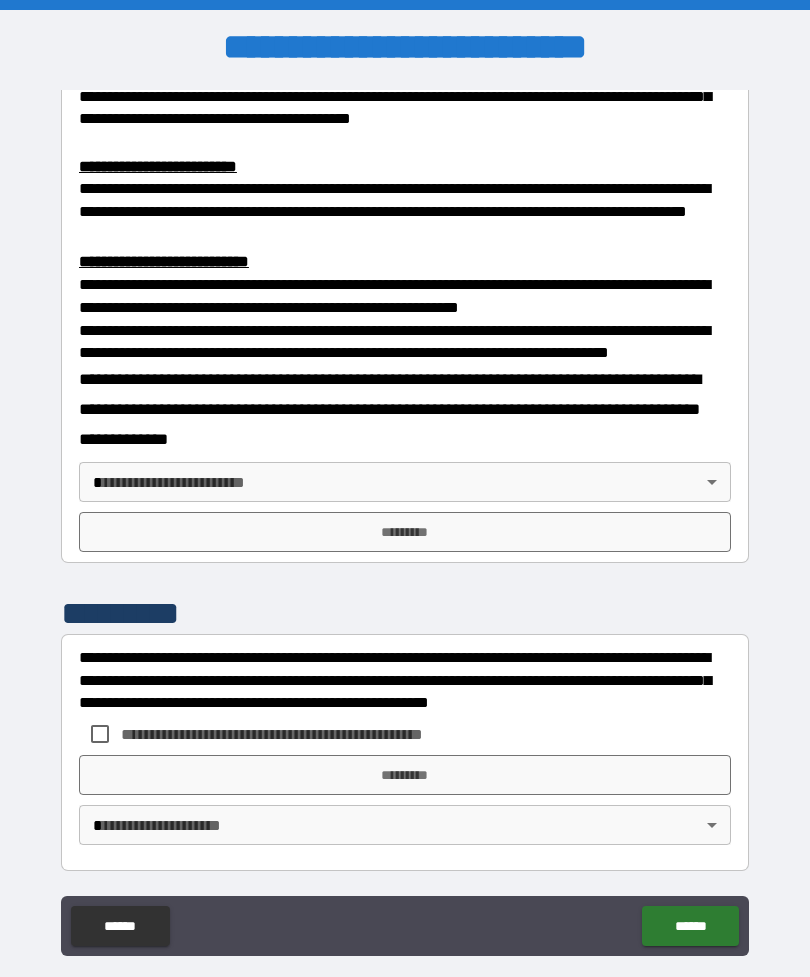 scroll, scrollTop: 660, scrollLeft: 0, axis: vertical 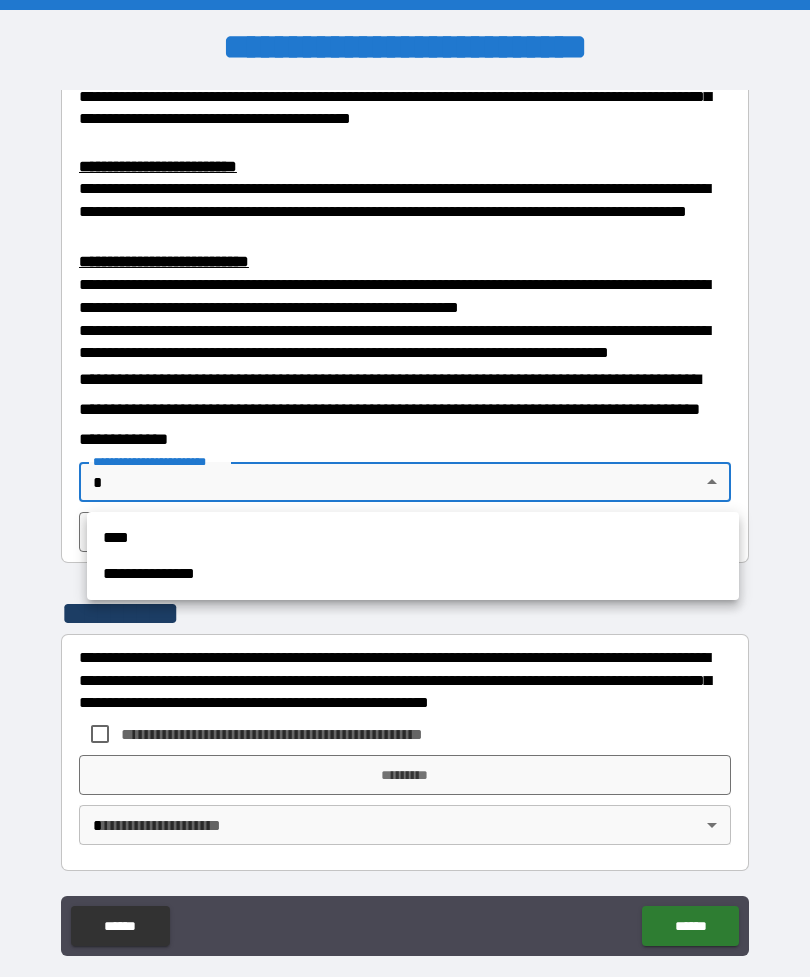 click on "**********" at bounding box center (413, 574) 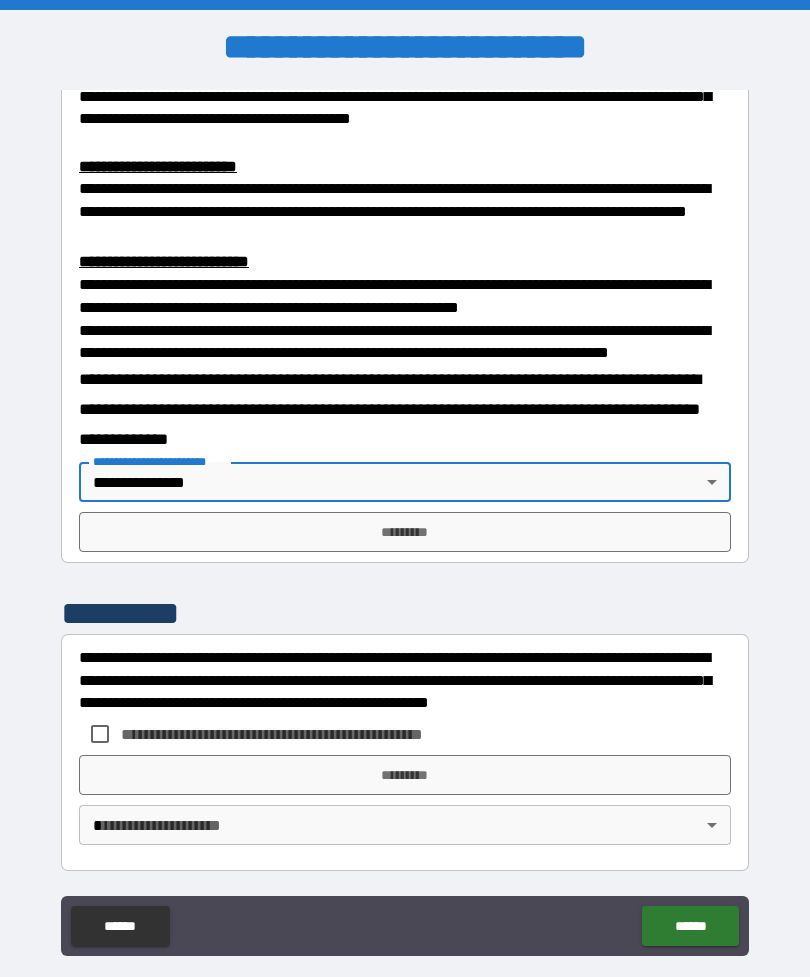 click on "*********" at bounding box center [405, 532] 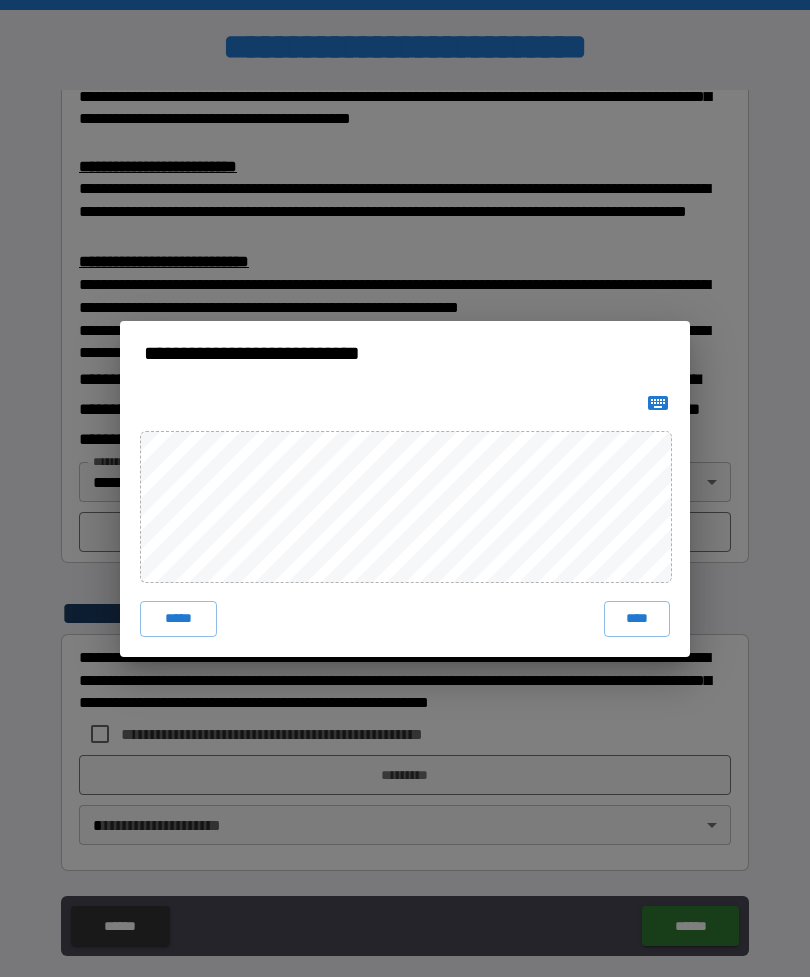 click on "****" at bounding box center [637, 619] 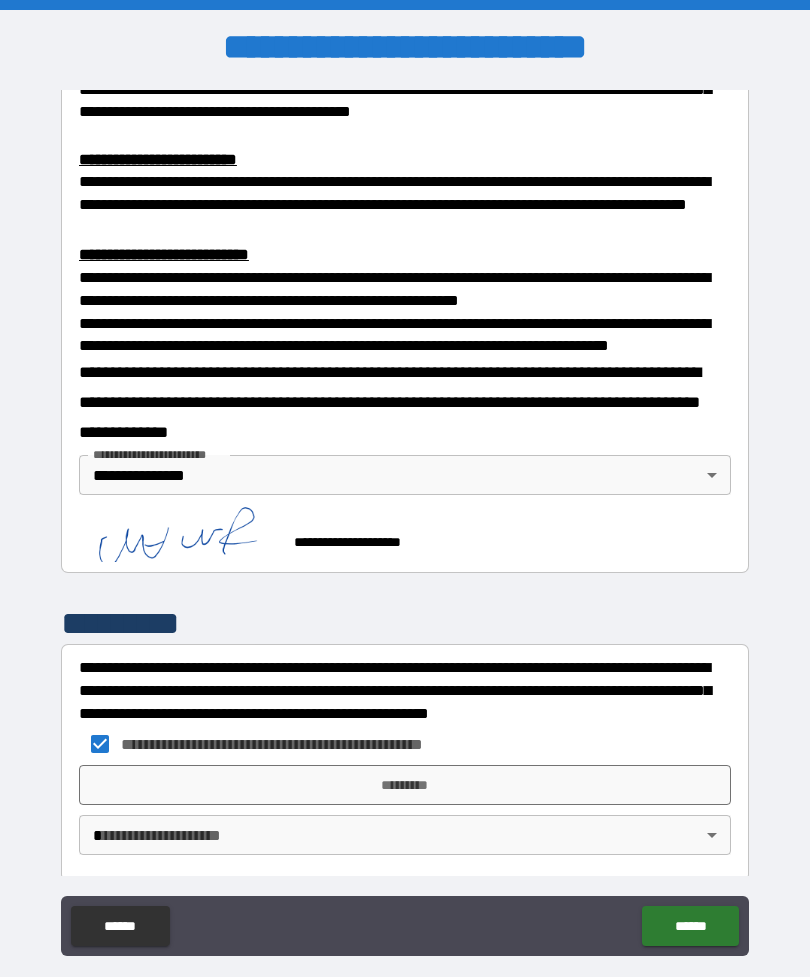 click on "*********" at bounding box center (405, 785) 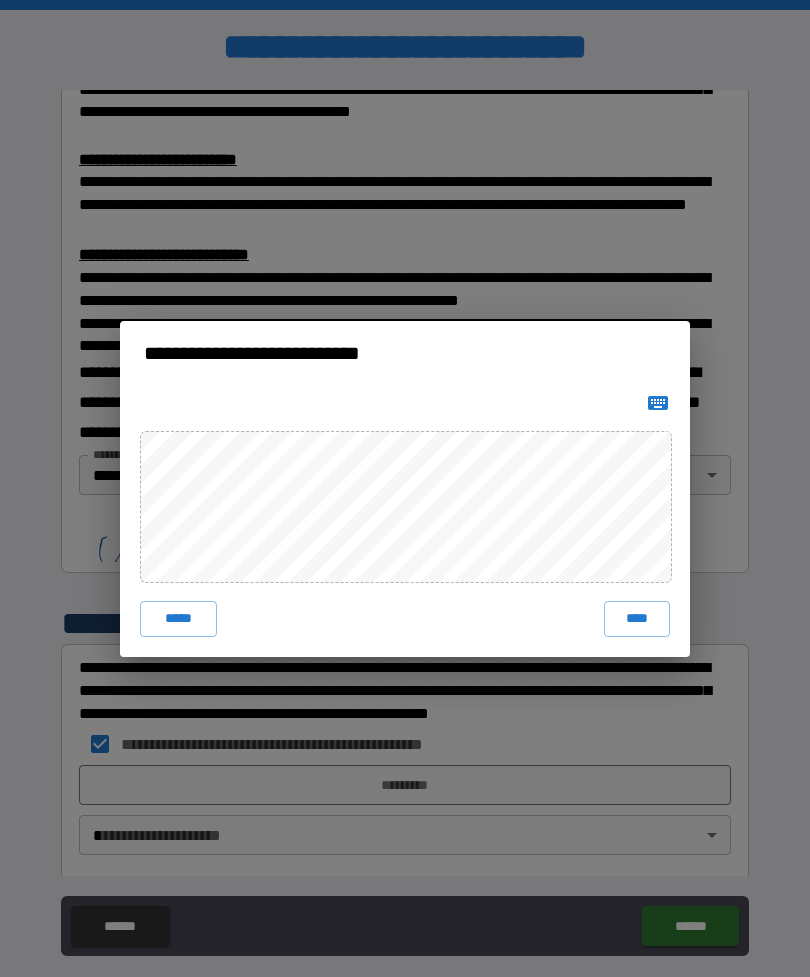 click on "****" at bounding box center (637, 619) 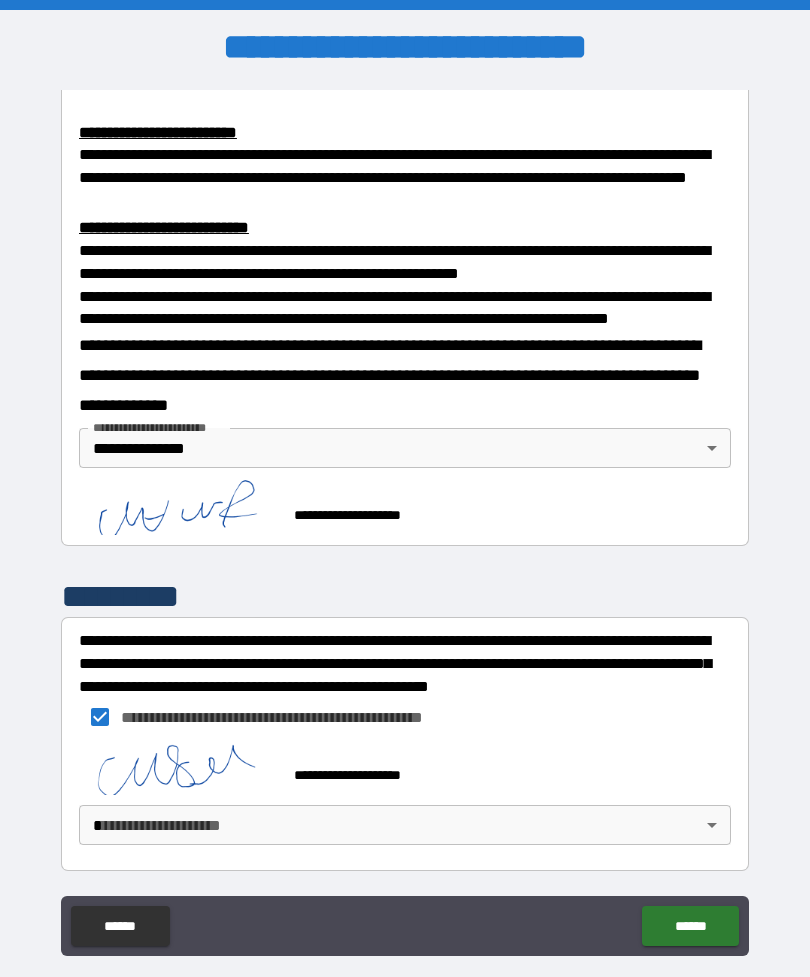 scroll, scrollTop: 694, scrollLeft: 0, axis: vertical 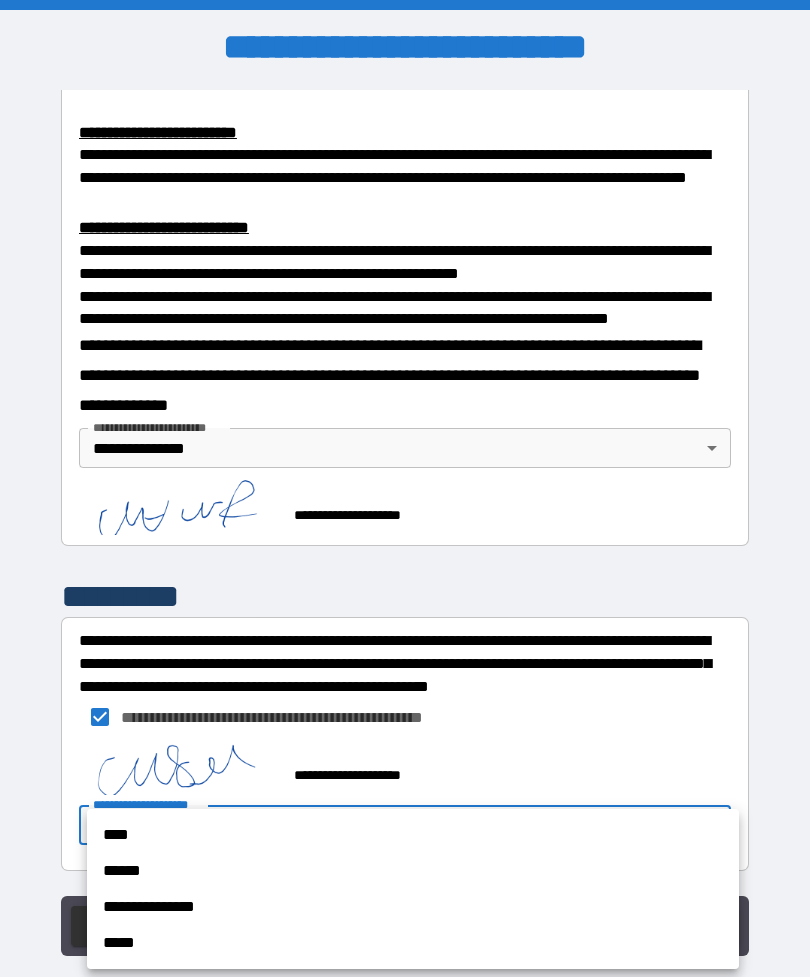 click on "**********" at bounding box center (413, 907) 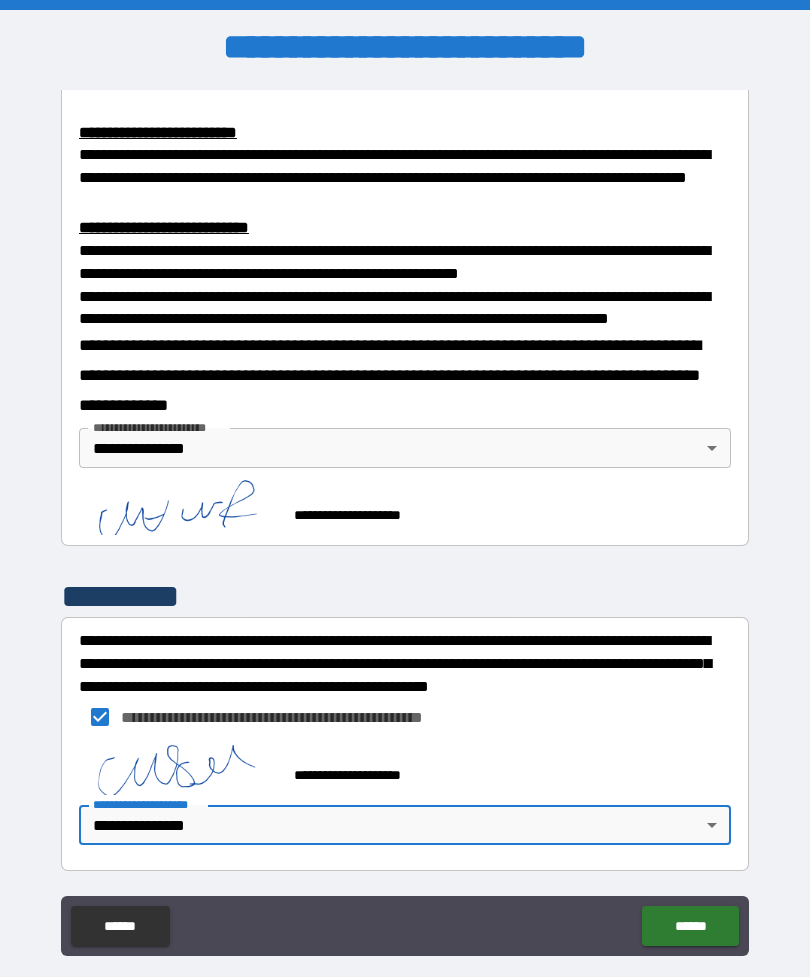 click on "******" at bounding box center (690, 926) 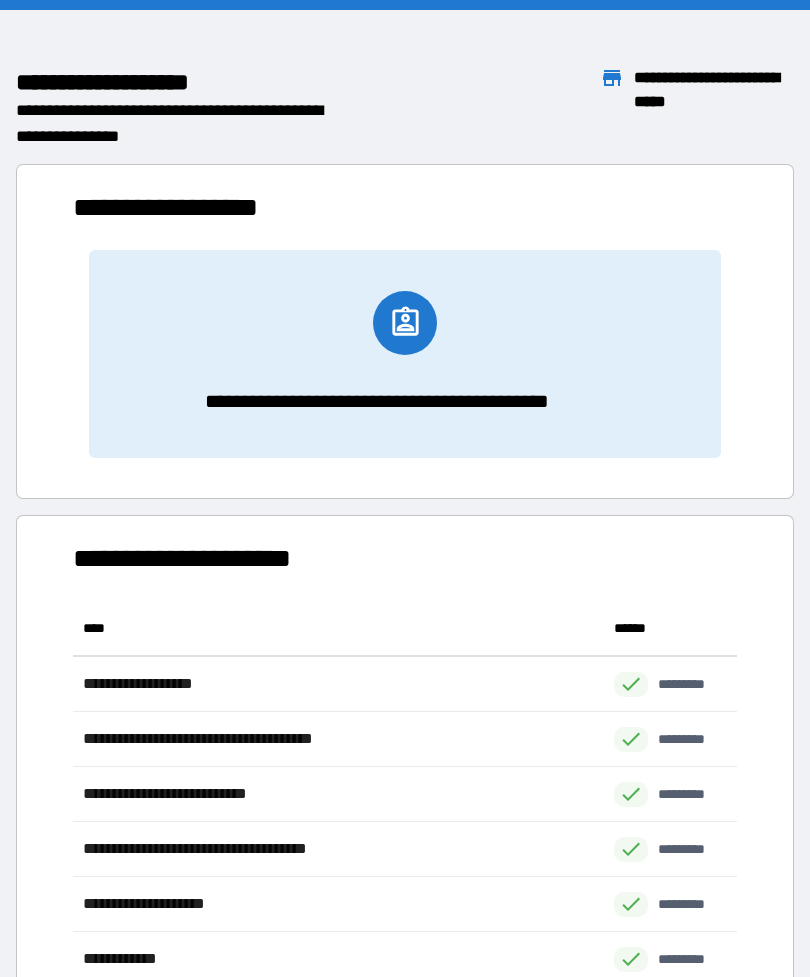 scroll, scrollTop: 441, scrollLeft: 664, axis: both 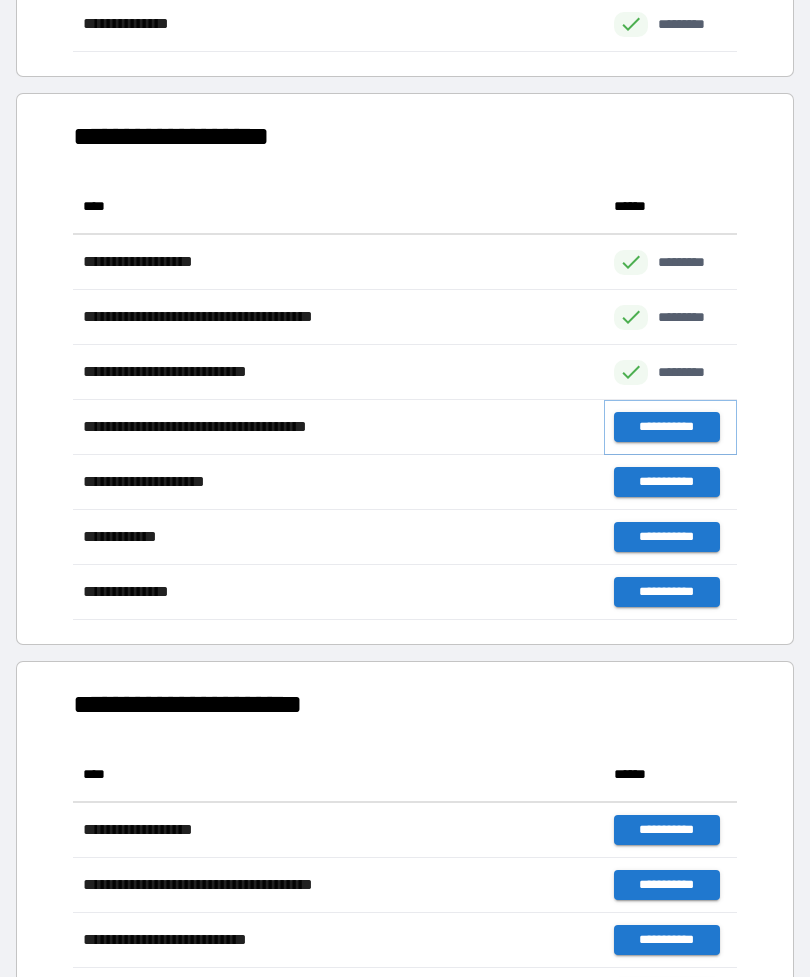 click on "**********" at bounding box center [666, 427] 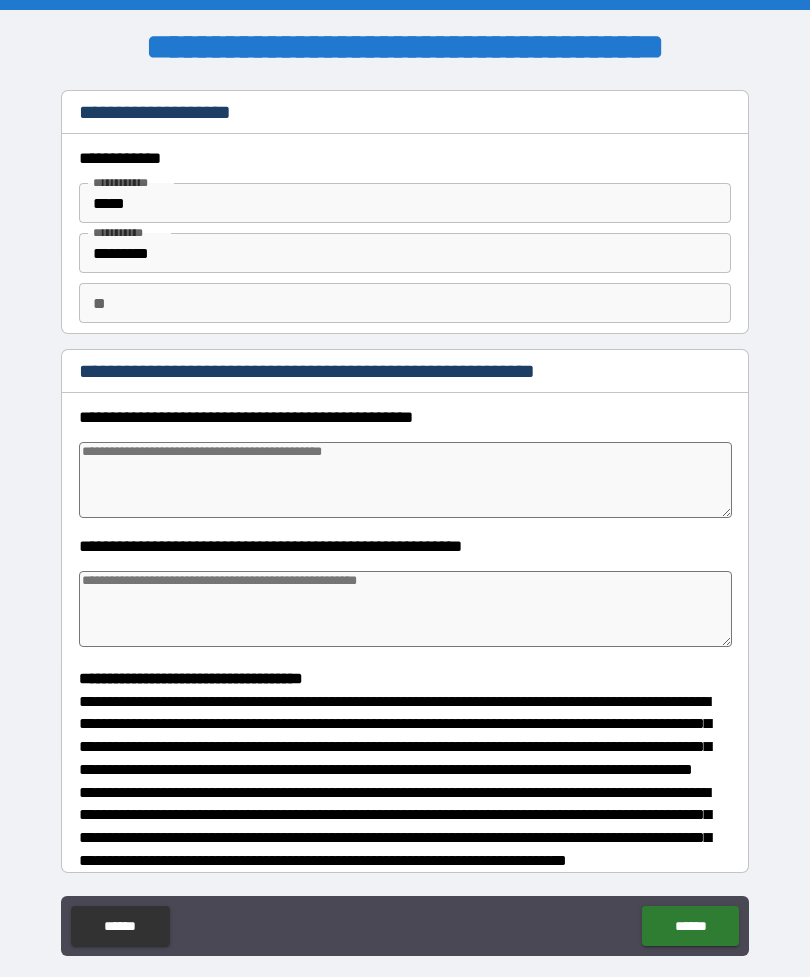 click at bounding box center [405, 480] 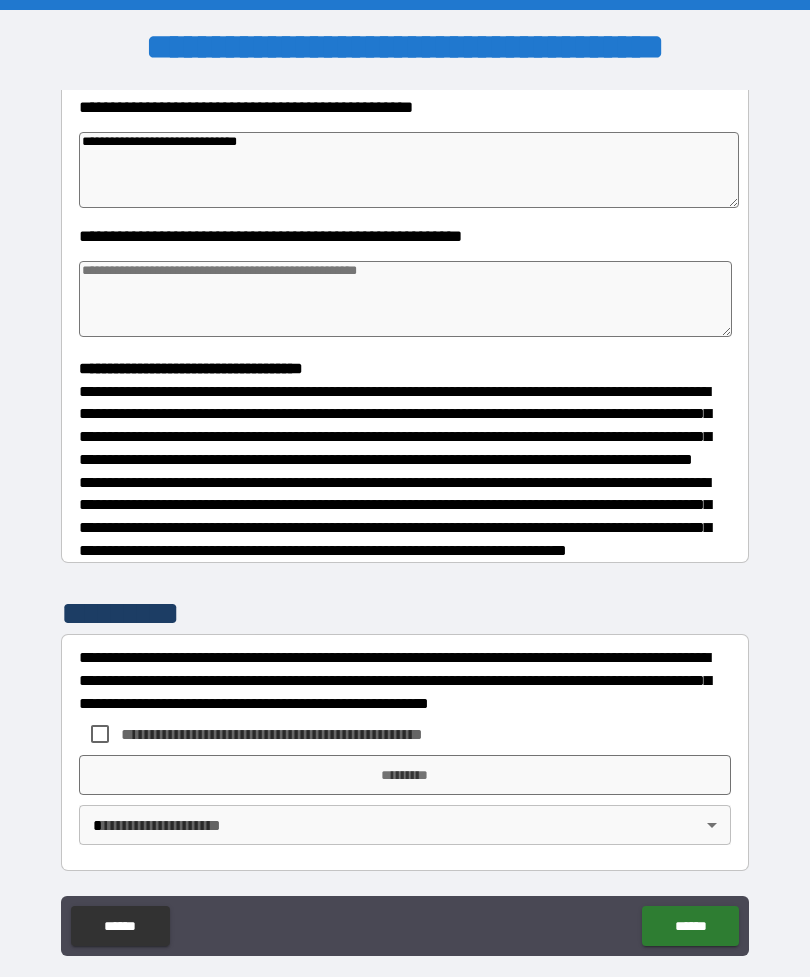 scroll, scrollTop: 348, scrollLeft: 0, axis: vertical 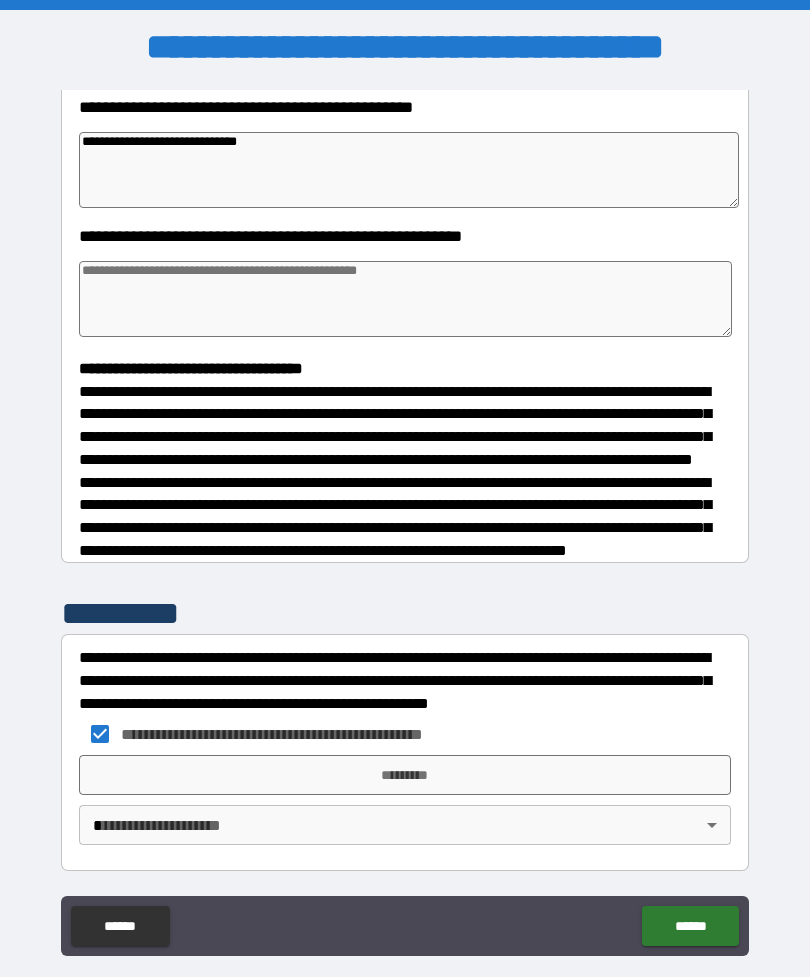 click on "*********" at bounding box center (405, 775) 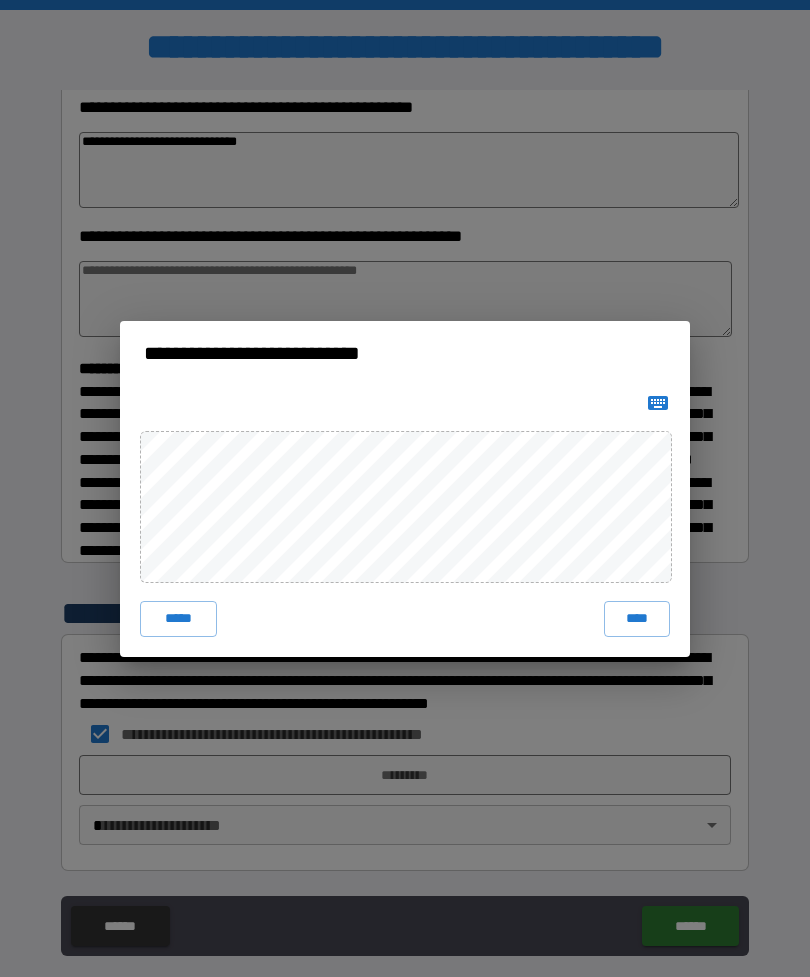 click on "****" at bounding box center (637, 619) 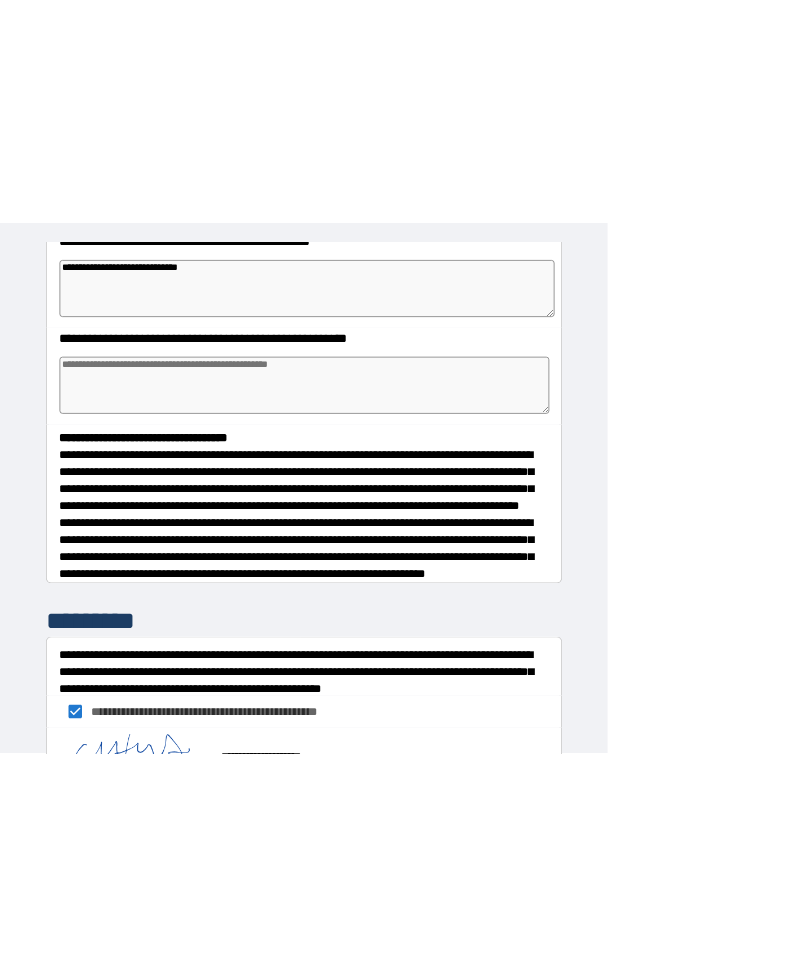 scroll, scrollTop: 0, scrollLeft: 0, axis: both 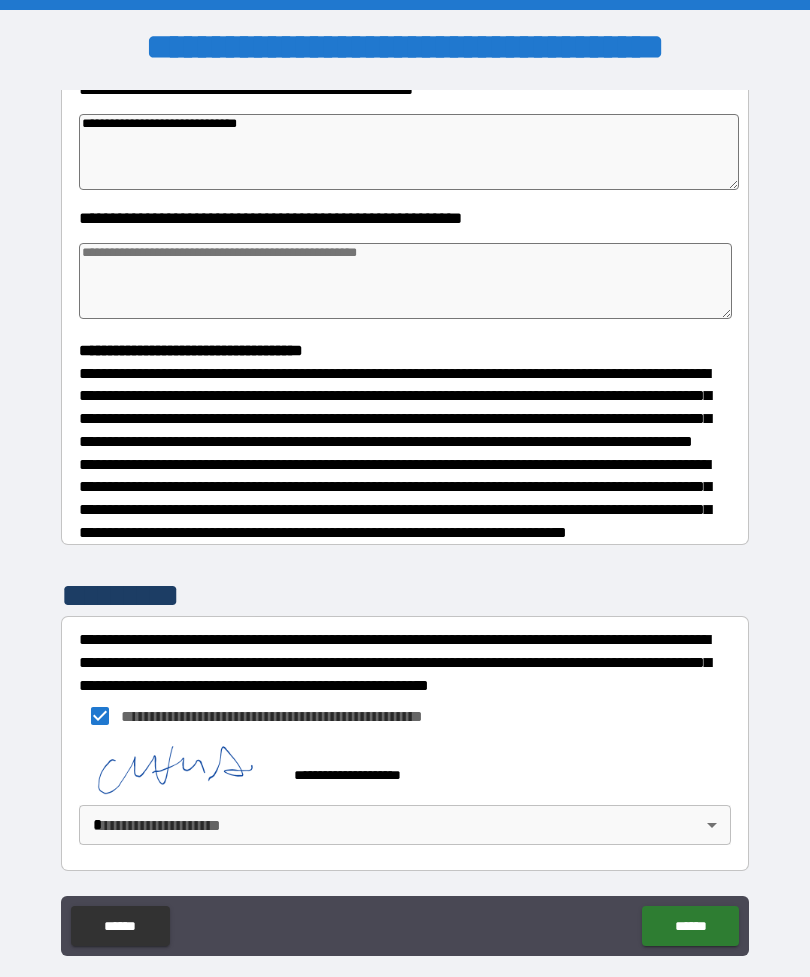 click on "**********" at bounding box center [405, 520] 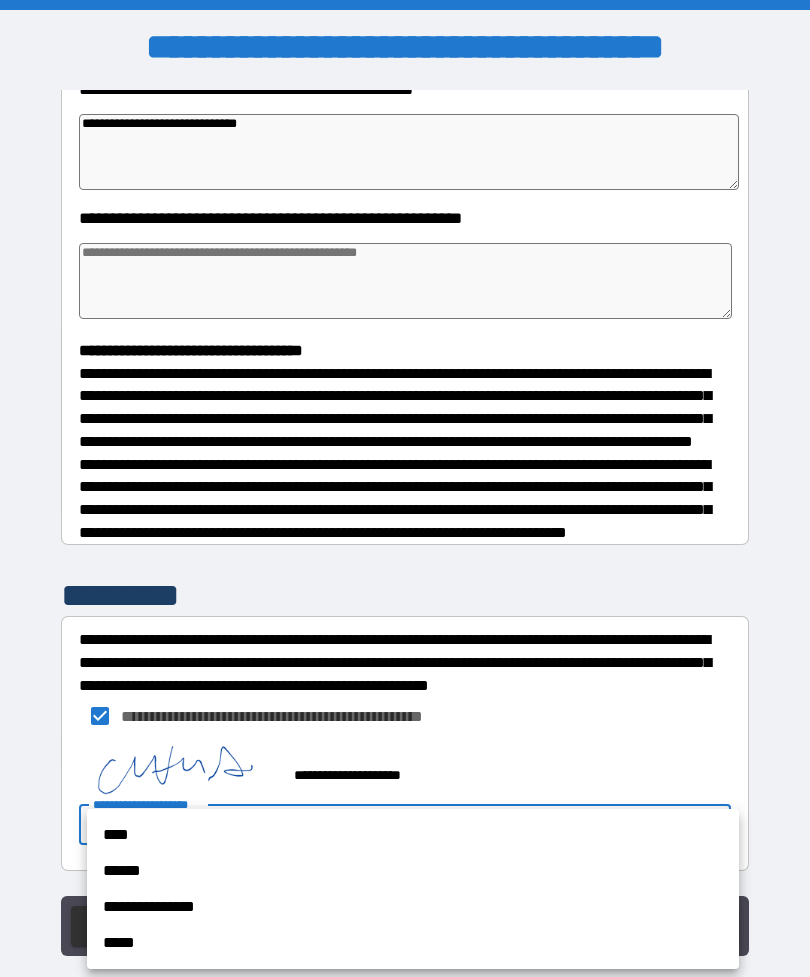 click on "**********" at bounding box center [413, 907] 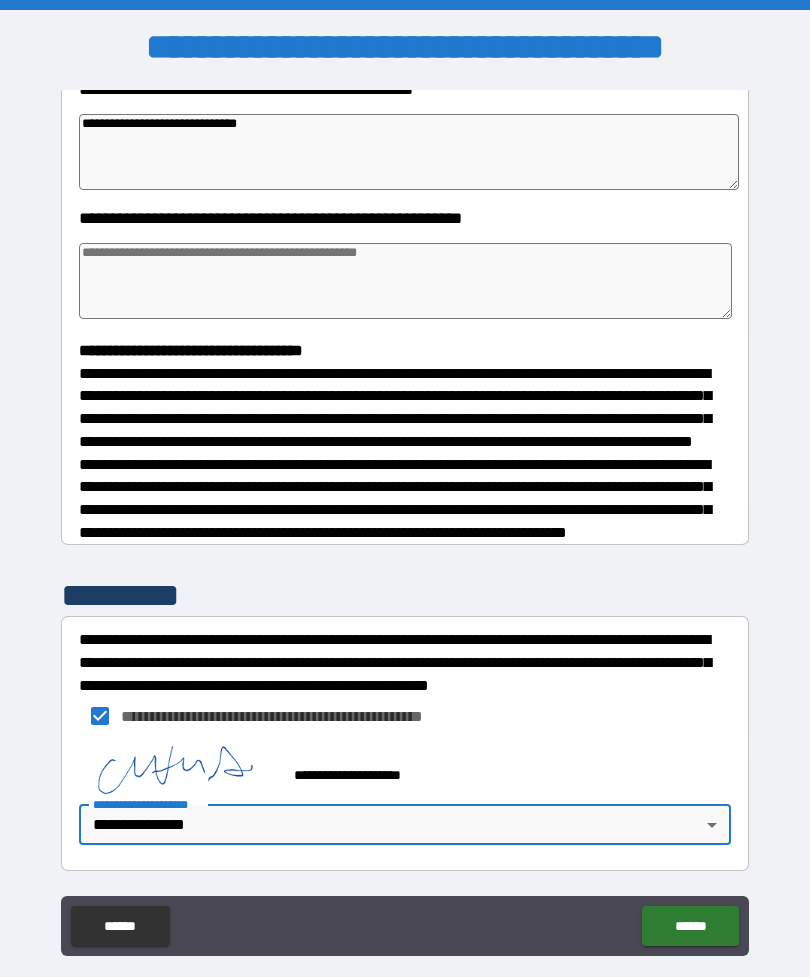 click on "******" at bounding box center [690, 926] 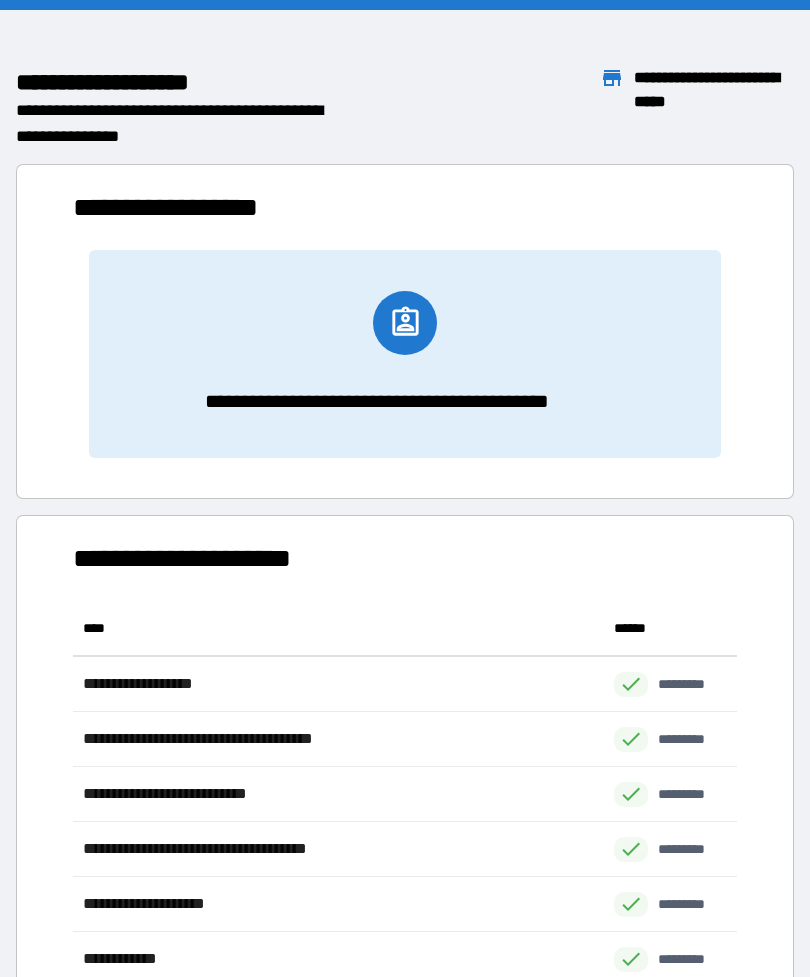 scroll, scrollTop: 441, scrollLeft: 664, axis: both 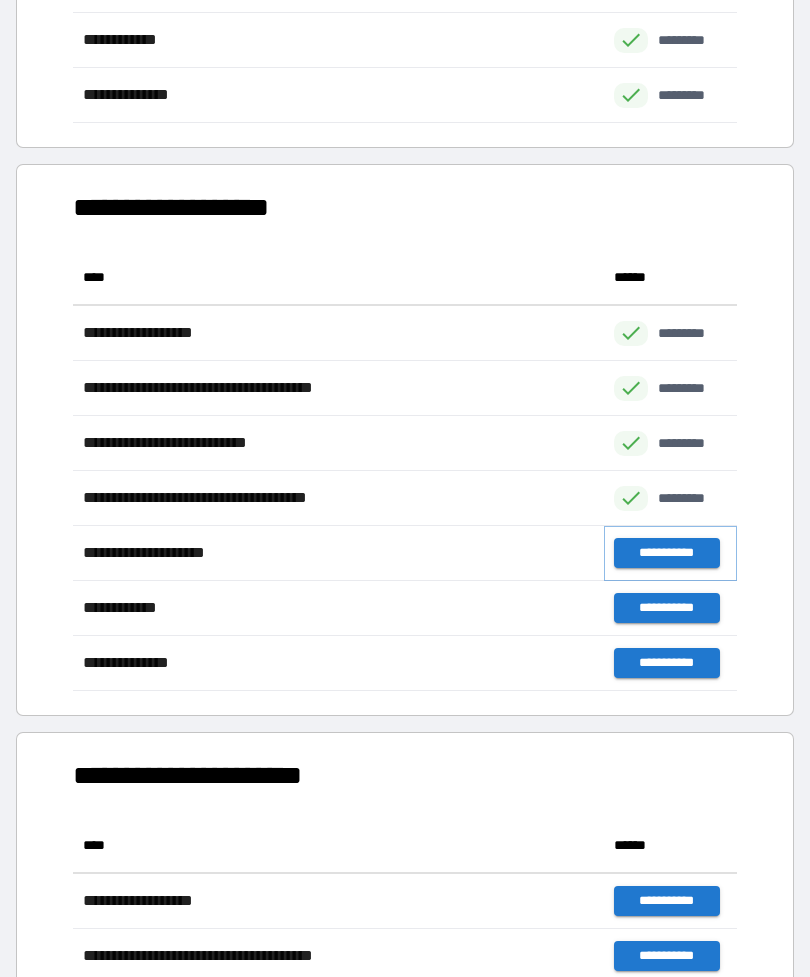 click on "**********" at bounding box center (666, 553) 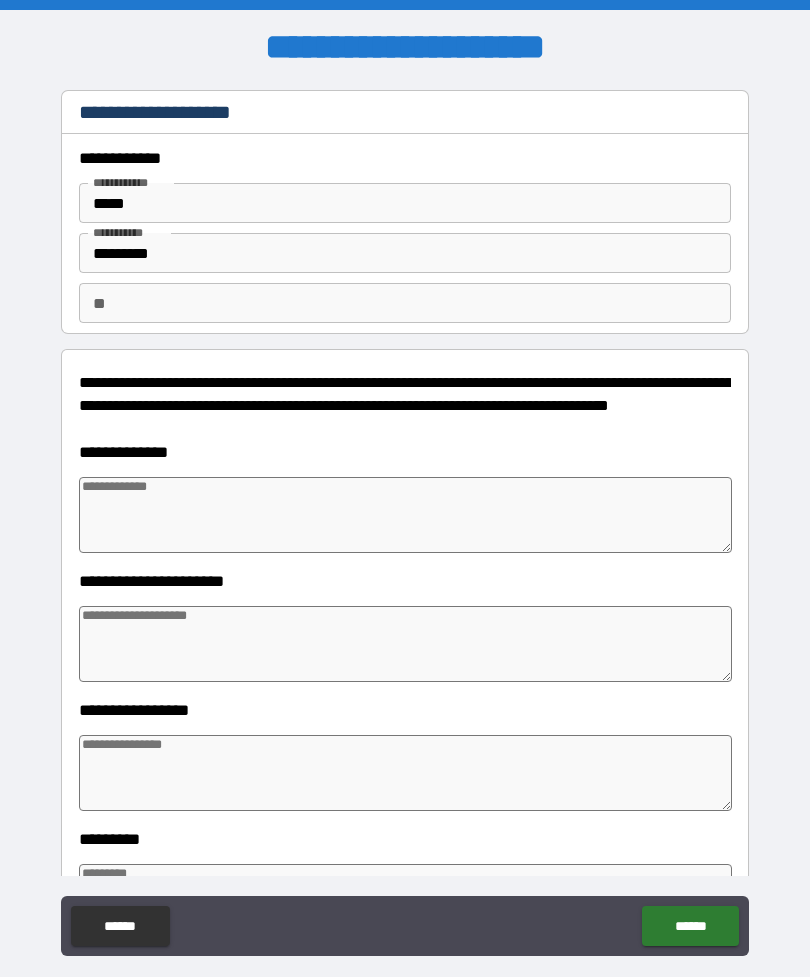 click at bounding box center (405, 515) 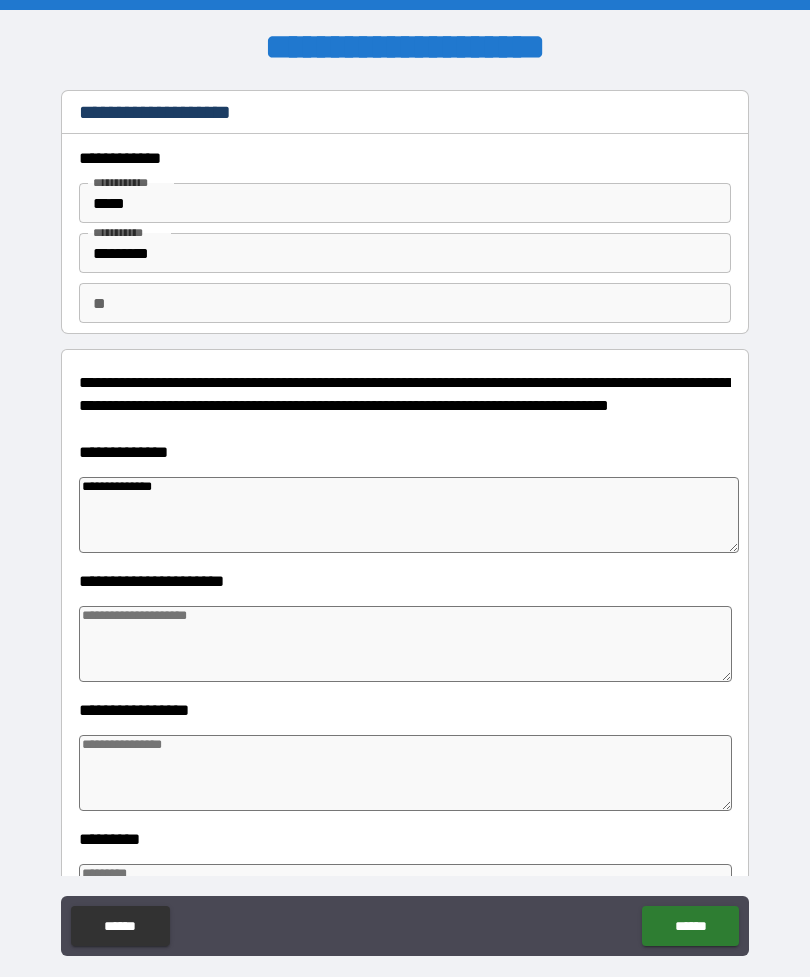 click at bounding box center (405, 644) 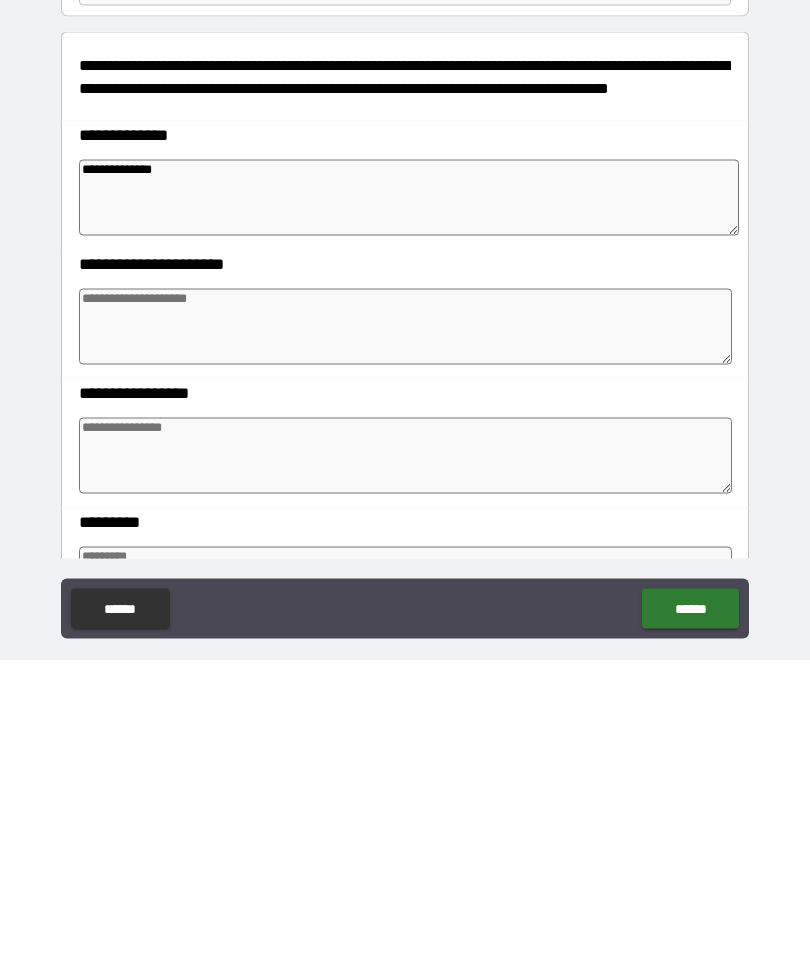 click at bounding box center (405, 773) 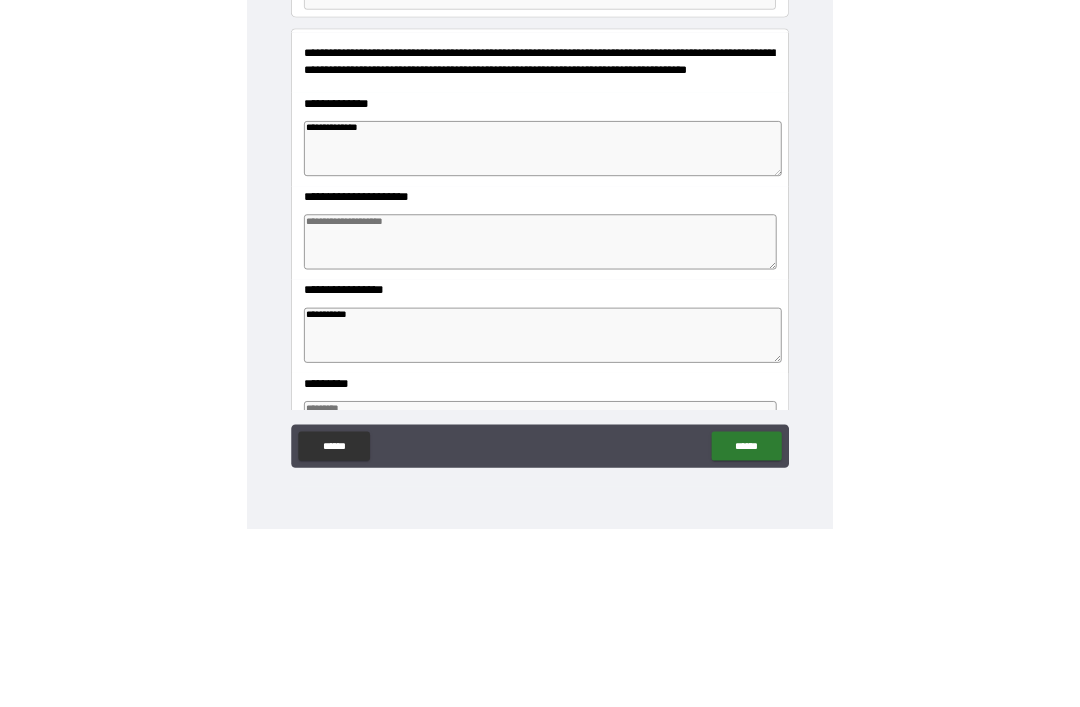 scroll, scrollTop: 64, scrollLeft: 0, axis: vertical 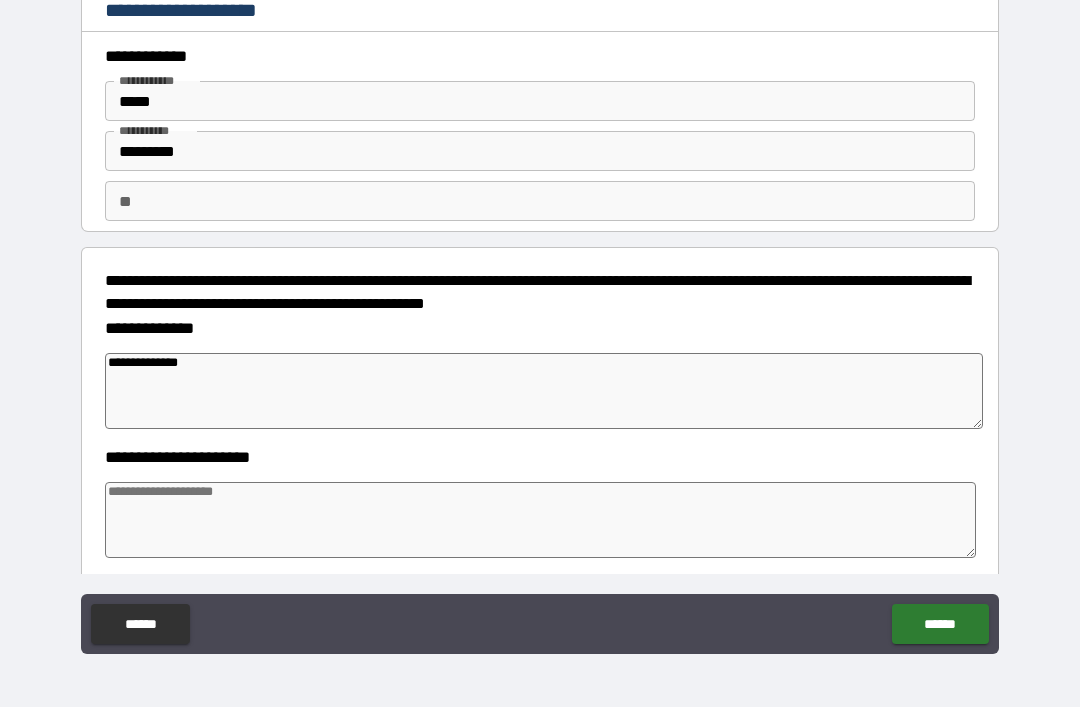 click on "**********" at bounding box center [540, 324] 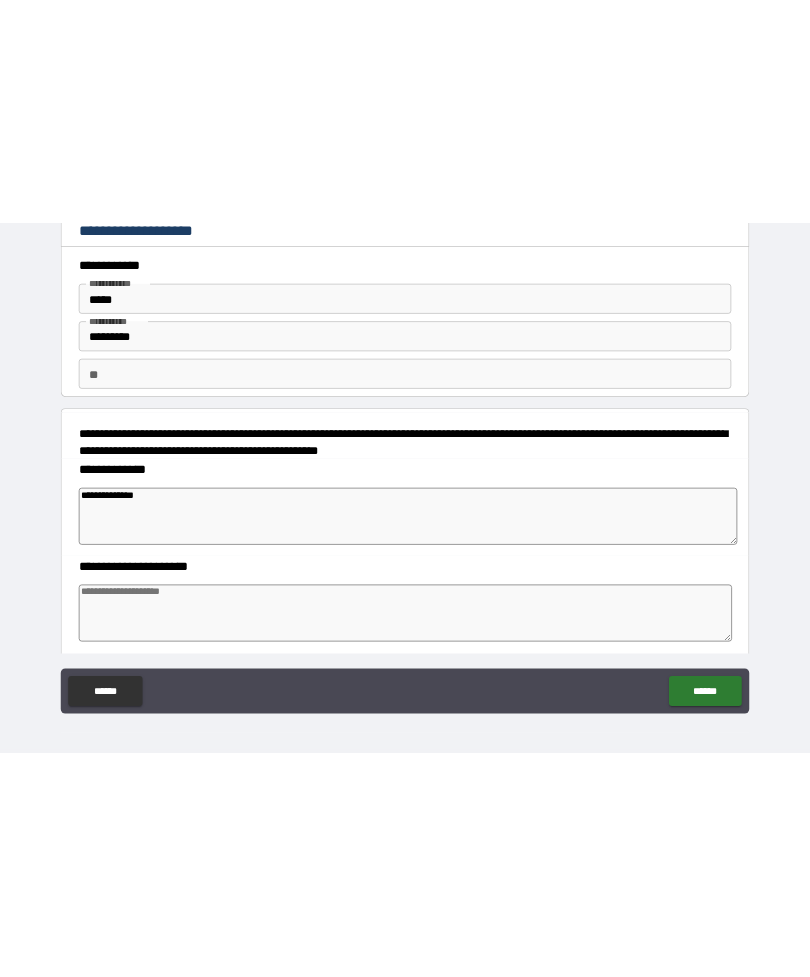 scroll, scrollTop: 0, scrollLeft: 0, axis: both 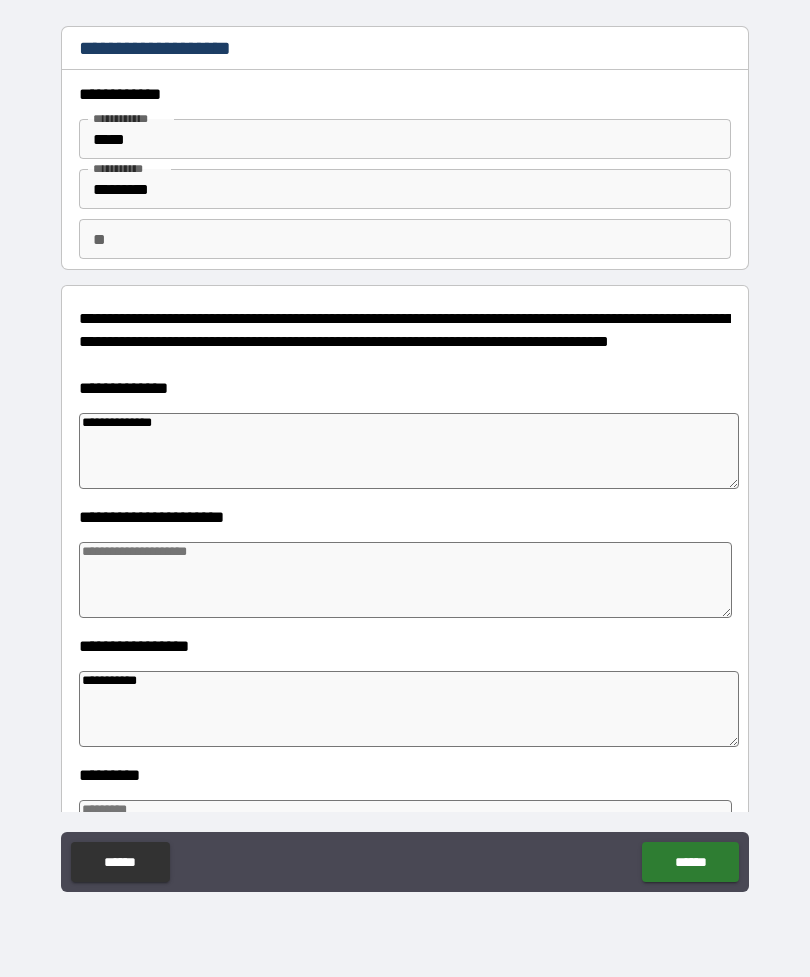 click at bounding box center [405, 580] 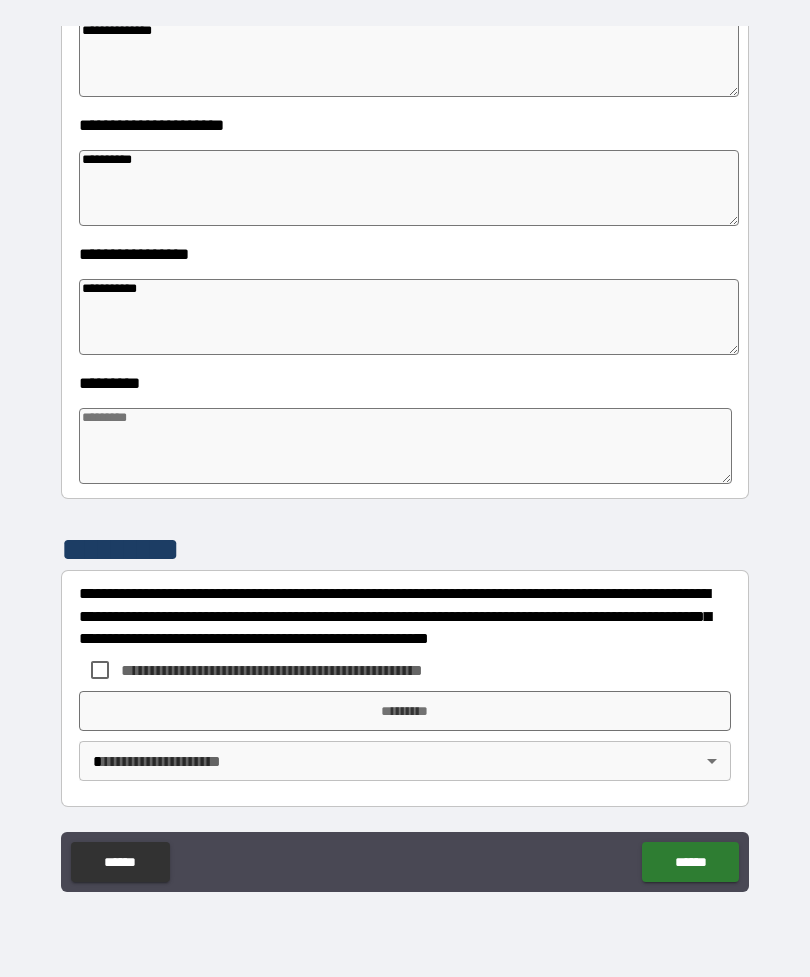 scroll, scrollTop: 392, scrollLeft: 0, axis: vertical 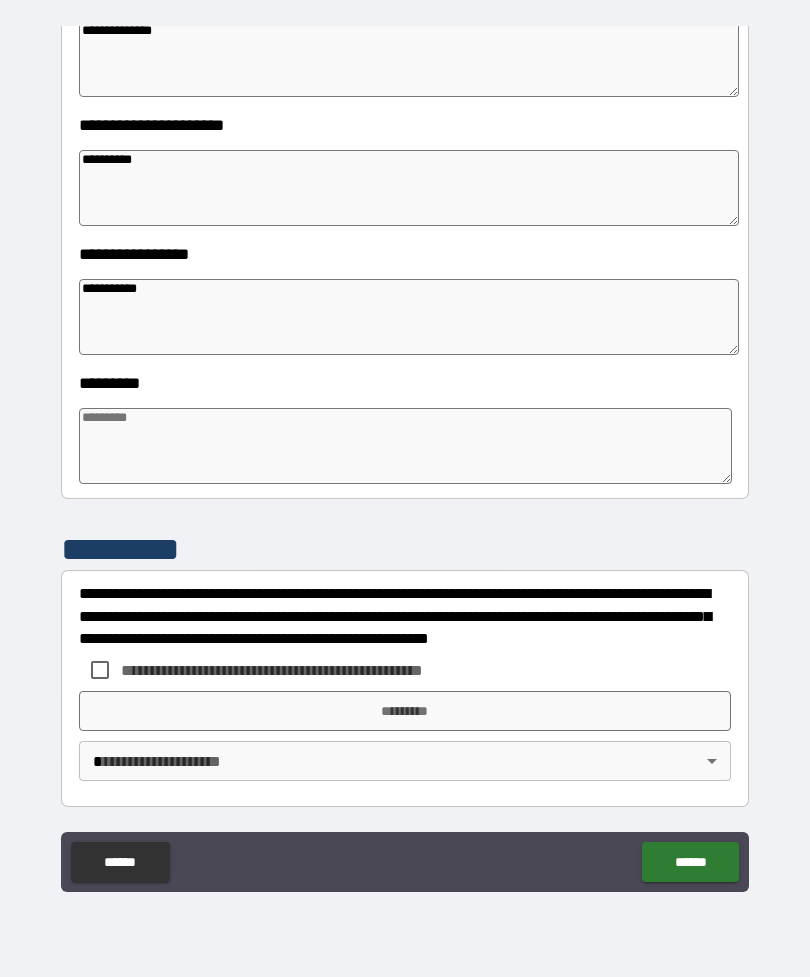 click on "**********" at bounding box center [405, 459] 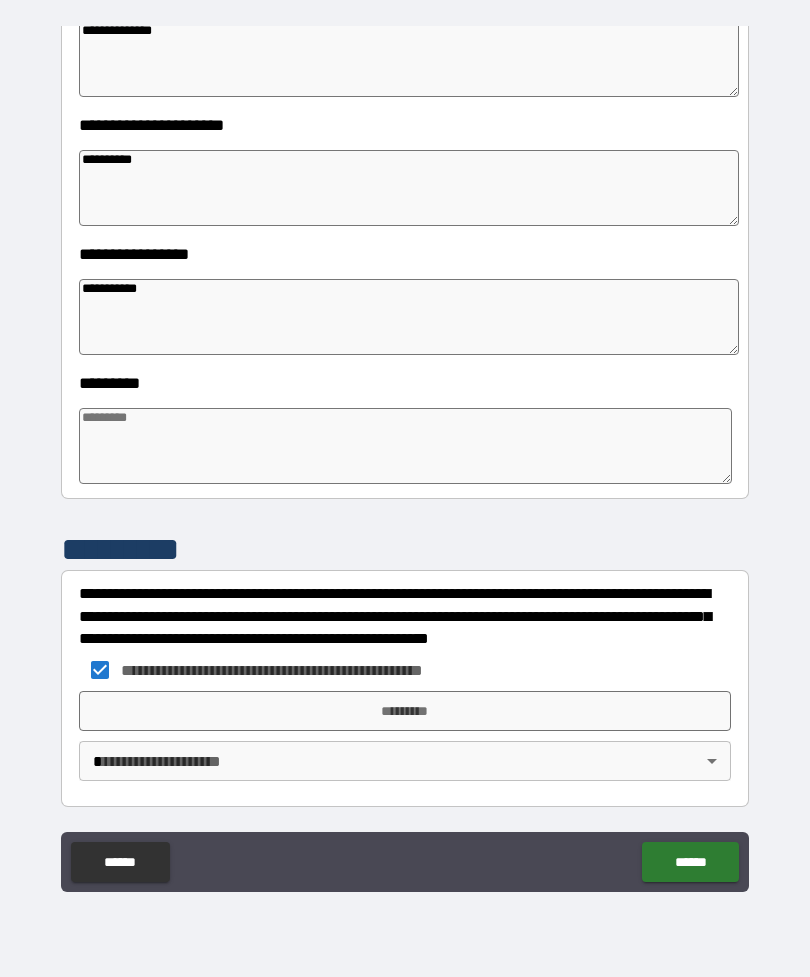 click on "*********" at bounding box center (405, 711) 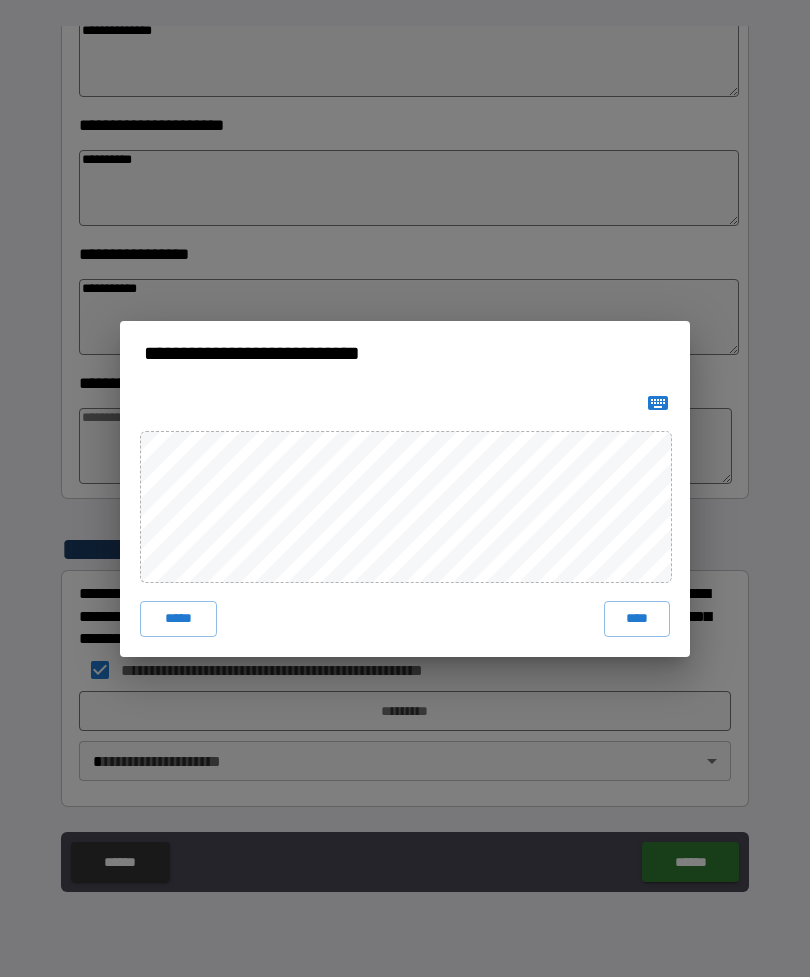 click on "****" at bounding box center (637, 619) 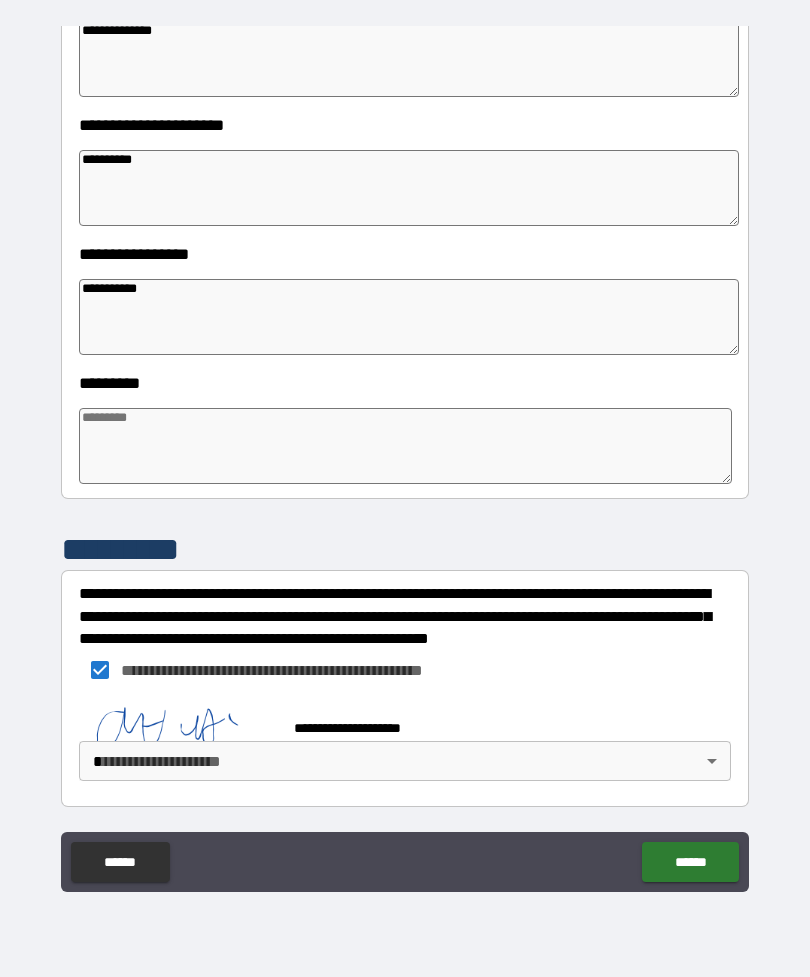 scroll, scrollTop: 382, scrollLeft: 0, axis: vertical 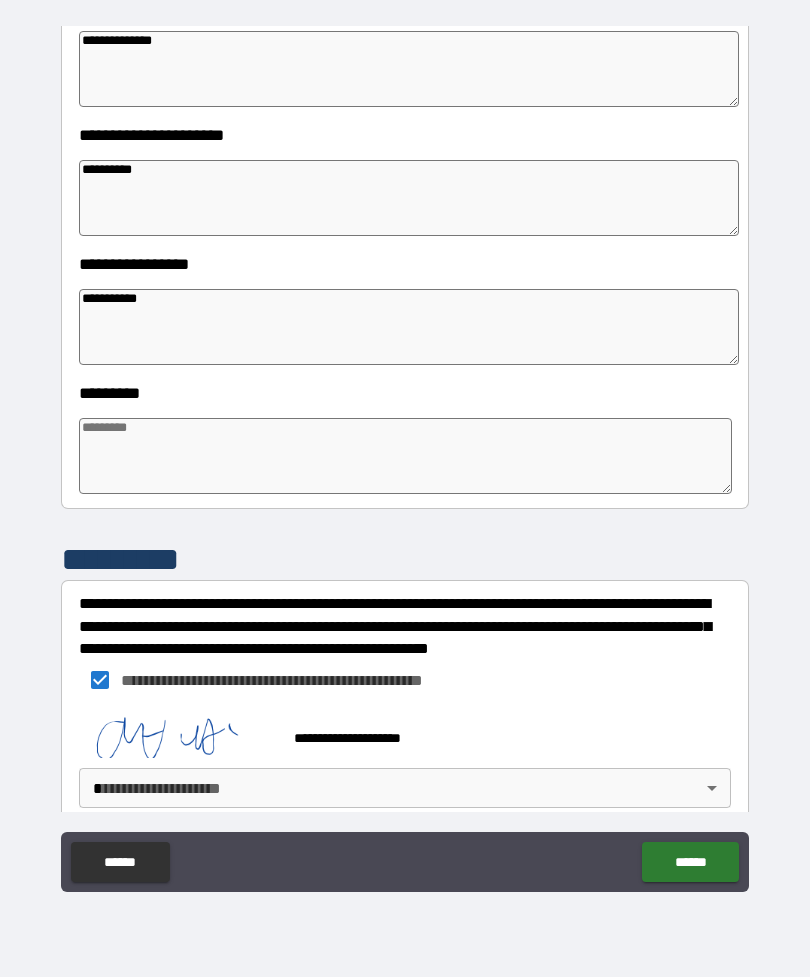 click on "**********" at bounding box center (405, 456) 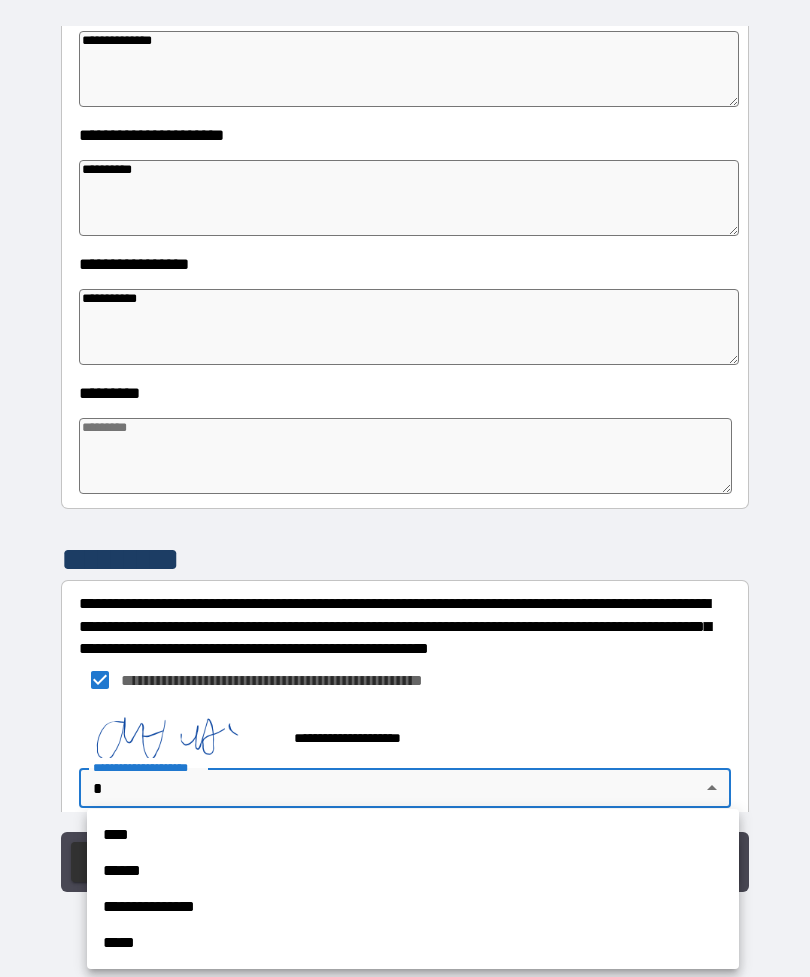 click on "**********" at bounding box center (413, 907) 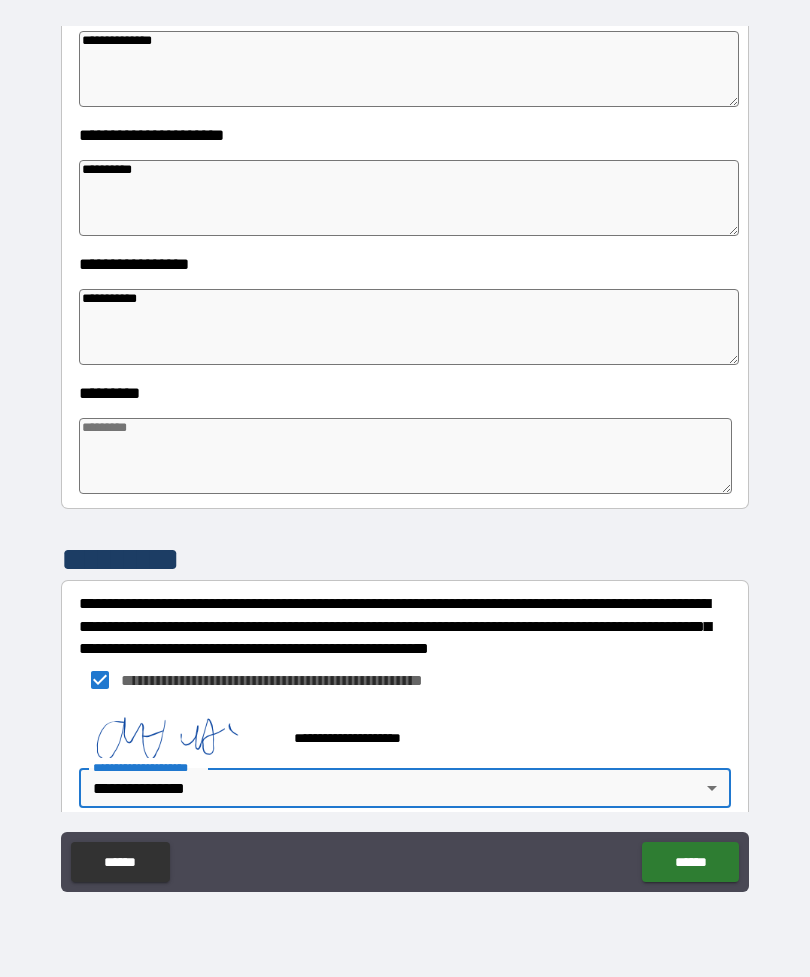 click on "******" at bounding box center (690, 862) 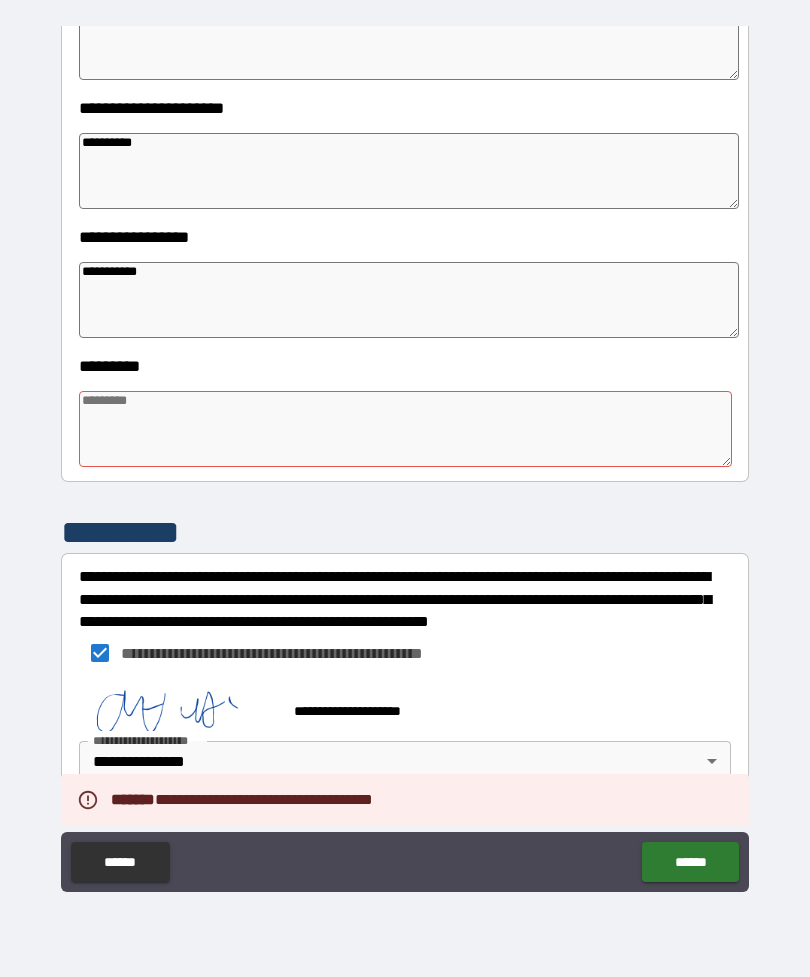 scroll, scrollTop: 409, scrollLeft: 0, axis: vertical 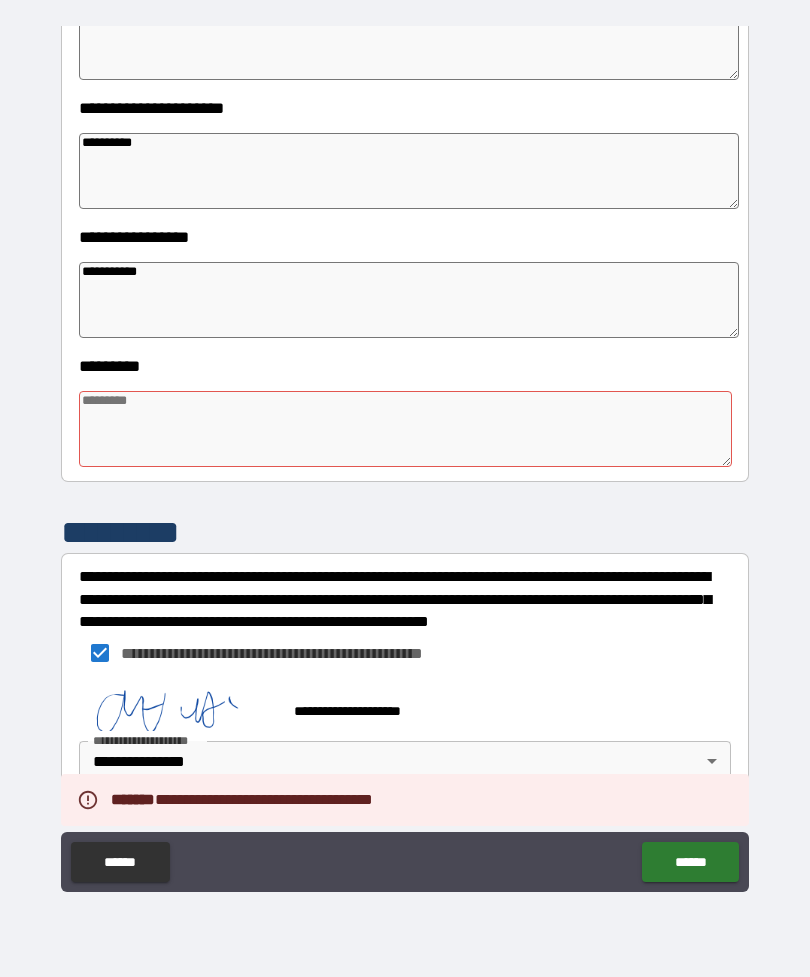 click at bounding box center (405, 429) 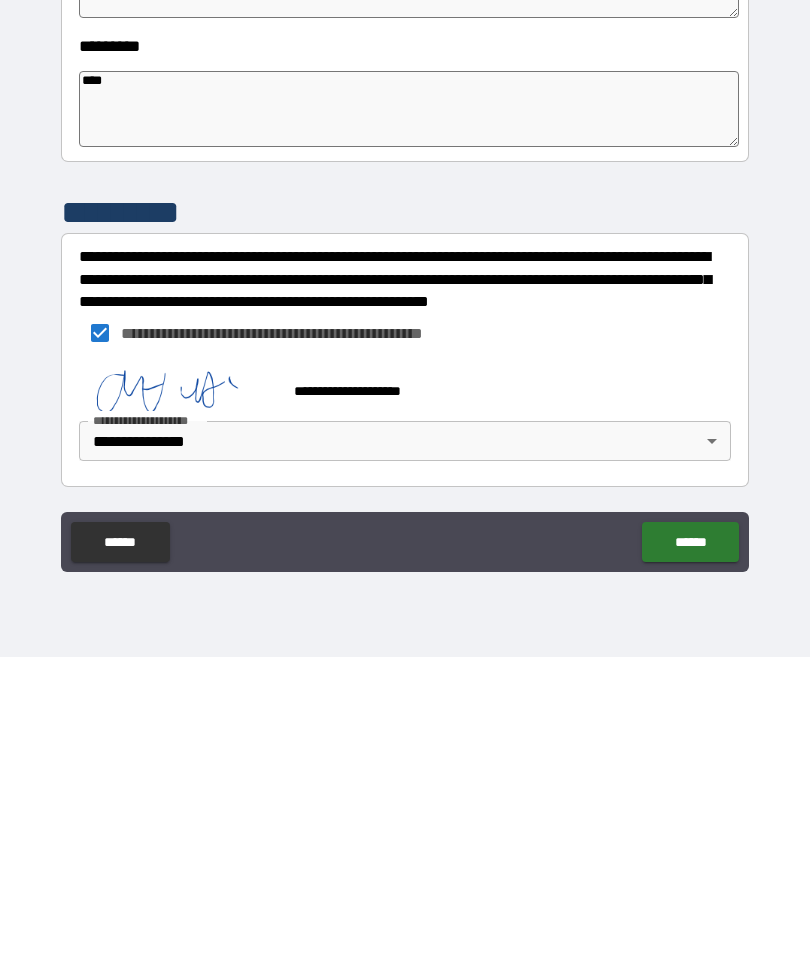 click on "******" at bounding box center [690, 862] 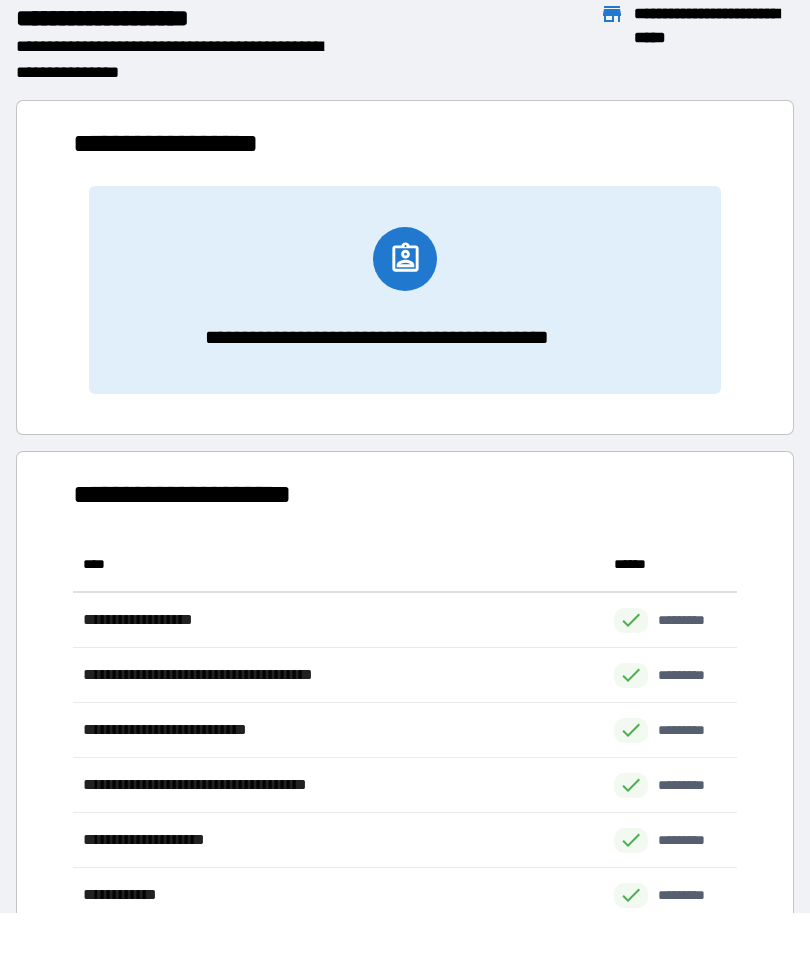 scroll, scrollTop: 1, scrollLeft: 1, axis: both 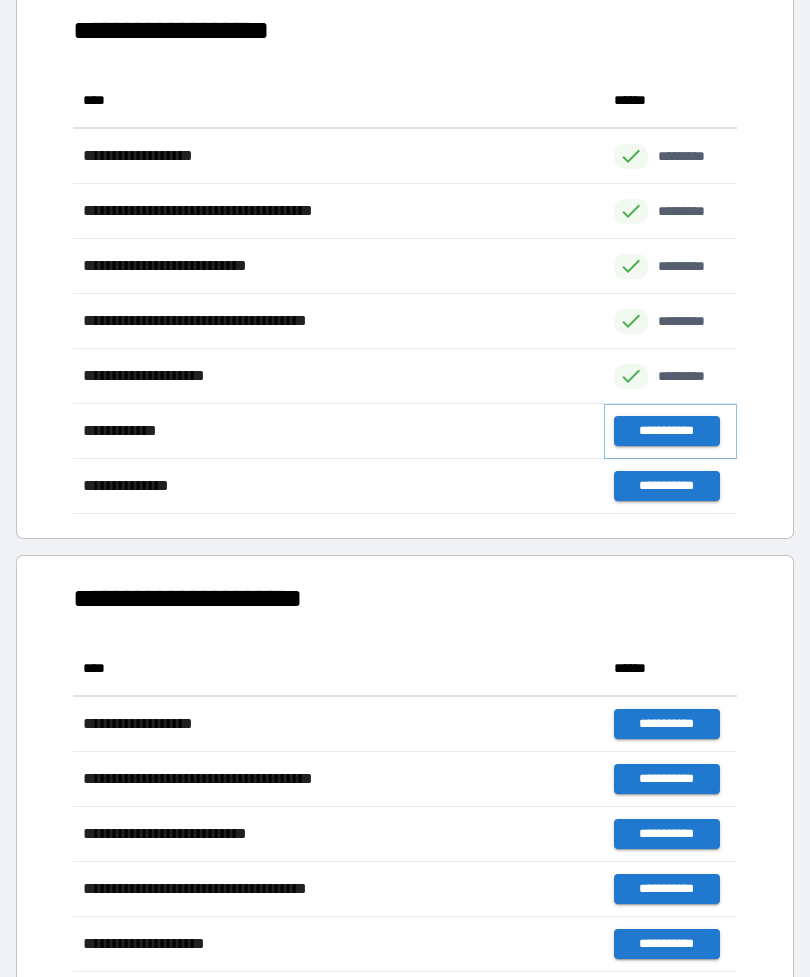 click on "**********" at bounding box center [666, 431] 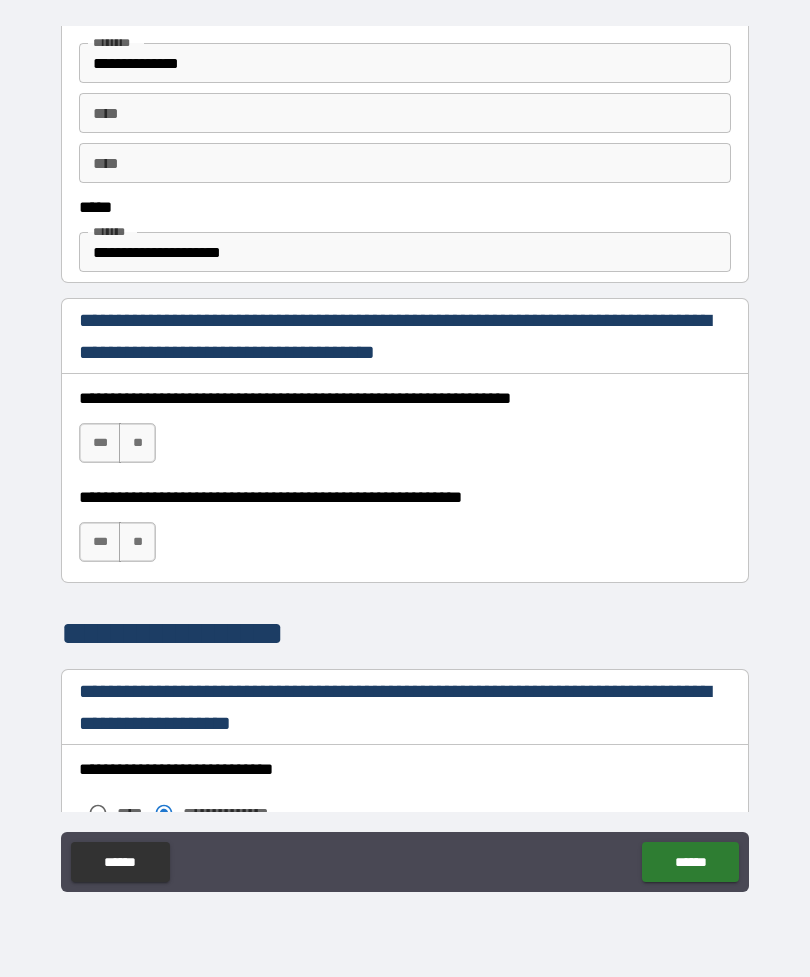 scroll, scrollTop: 1092, scrollLeft: 0, axis: vertical 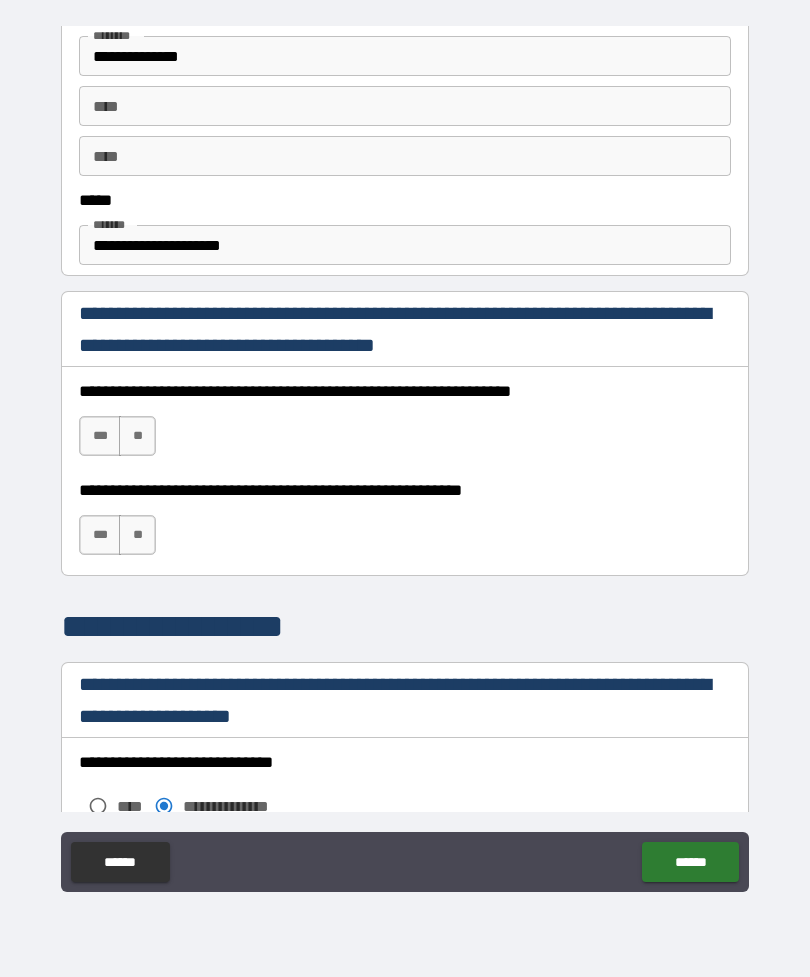click on "***" at bounding box center (100, 436) 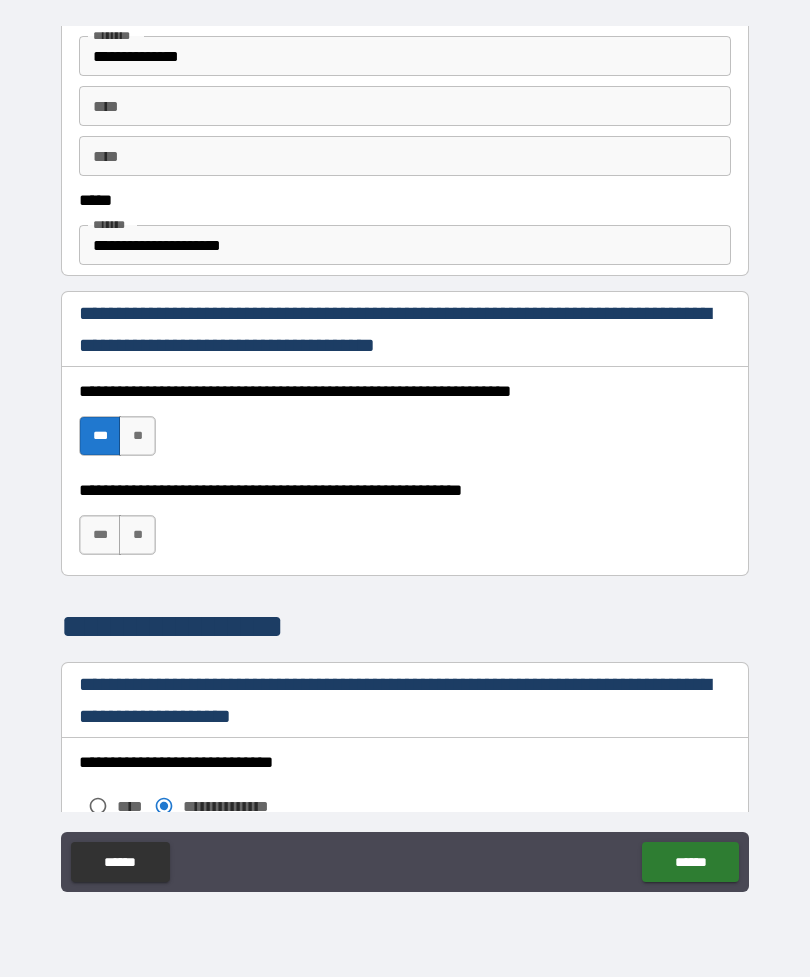 click on "***" at bounding box center (100, 535) 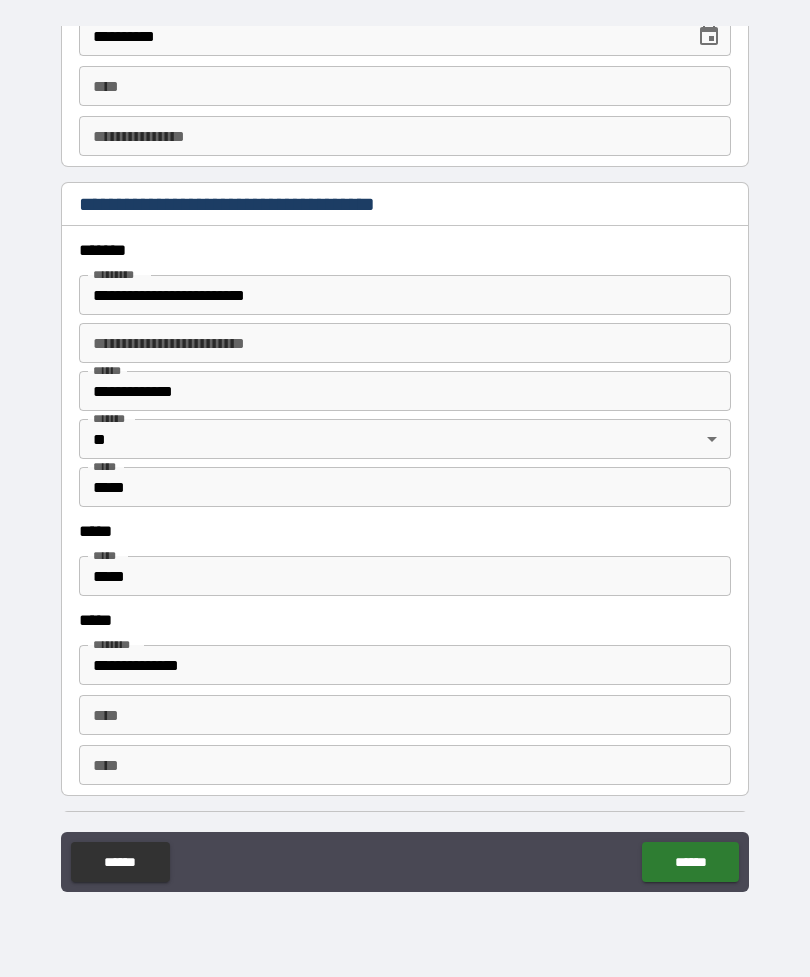 scroll, scrollTop: 2215, scrollLeft: 0, axis: vertical 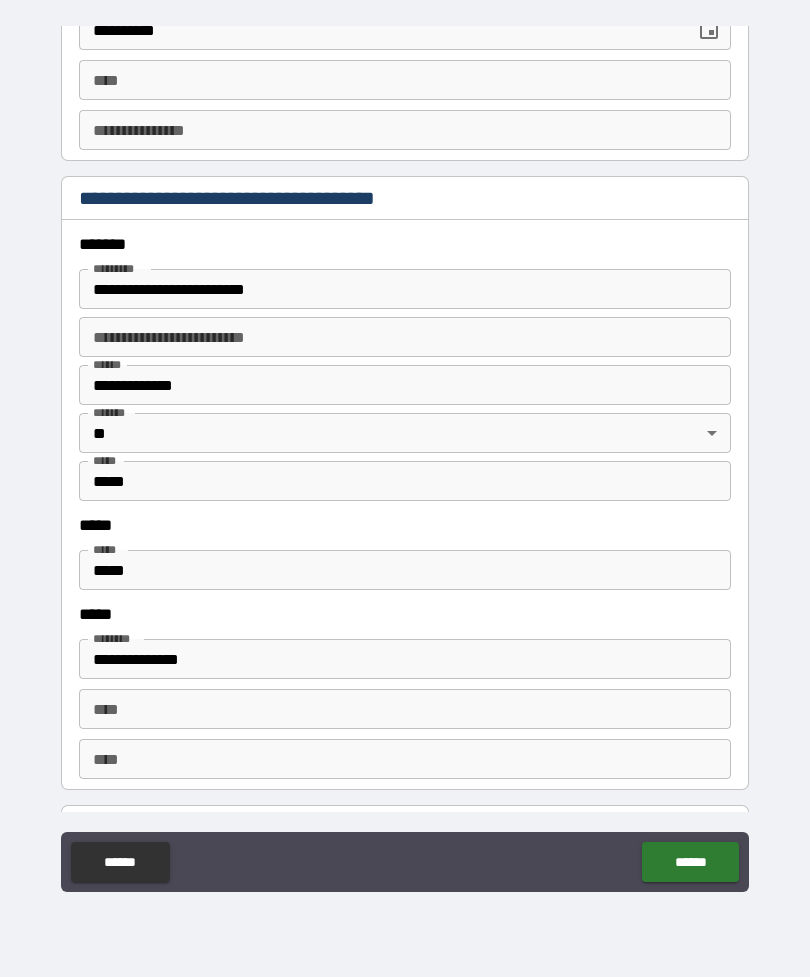 click on "*****" at bounding box center (405, 570) 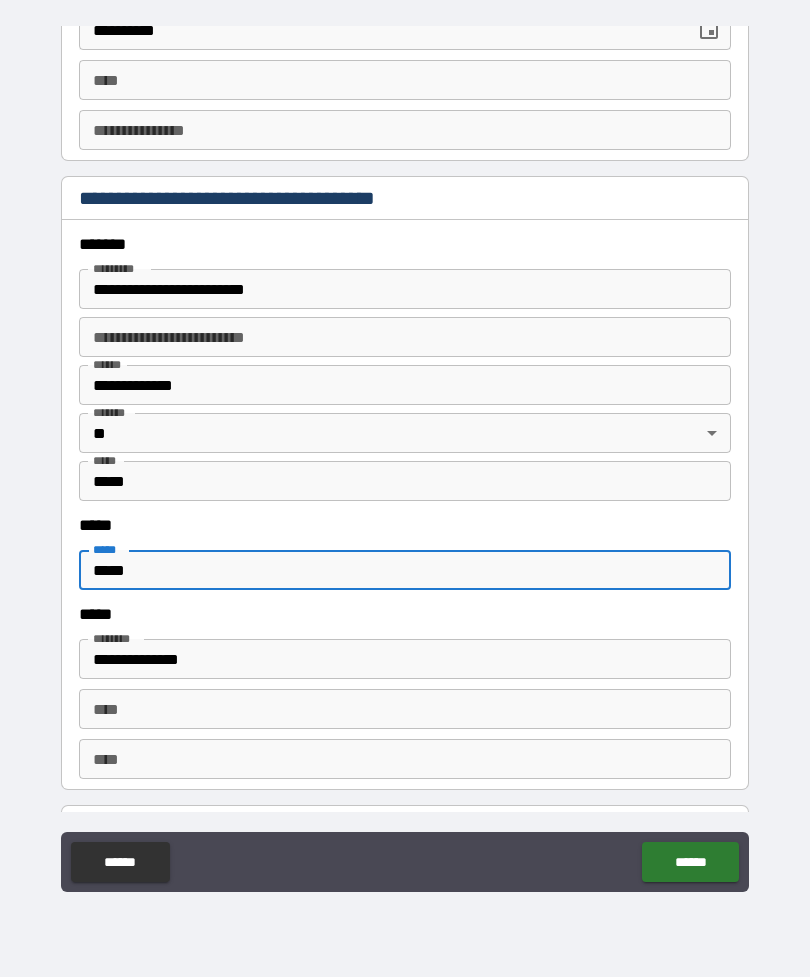 click on "*****" at bounding box center (405, 570) 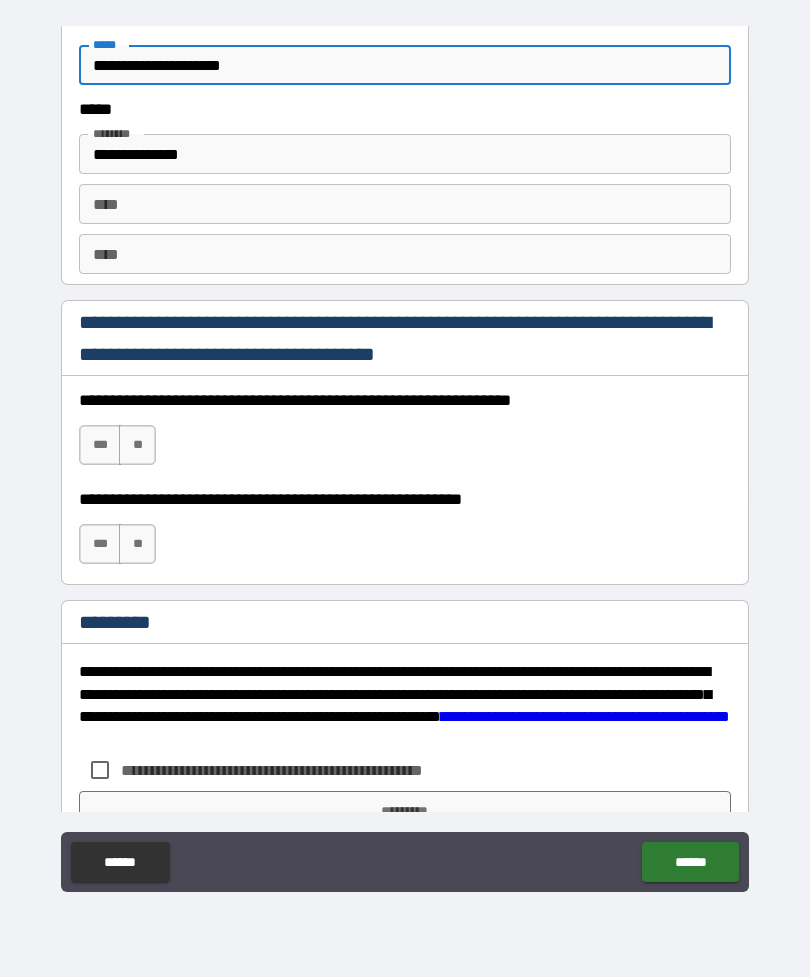 scroll, scrollTop: 2745, scrollLeft: 0, axis: vertical 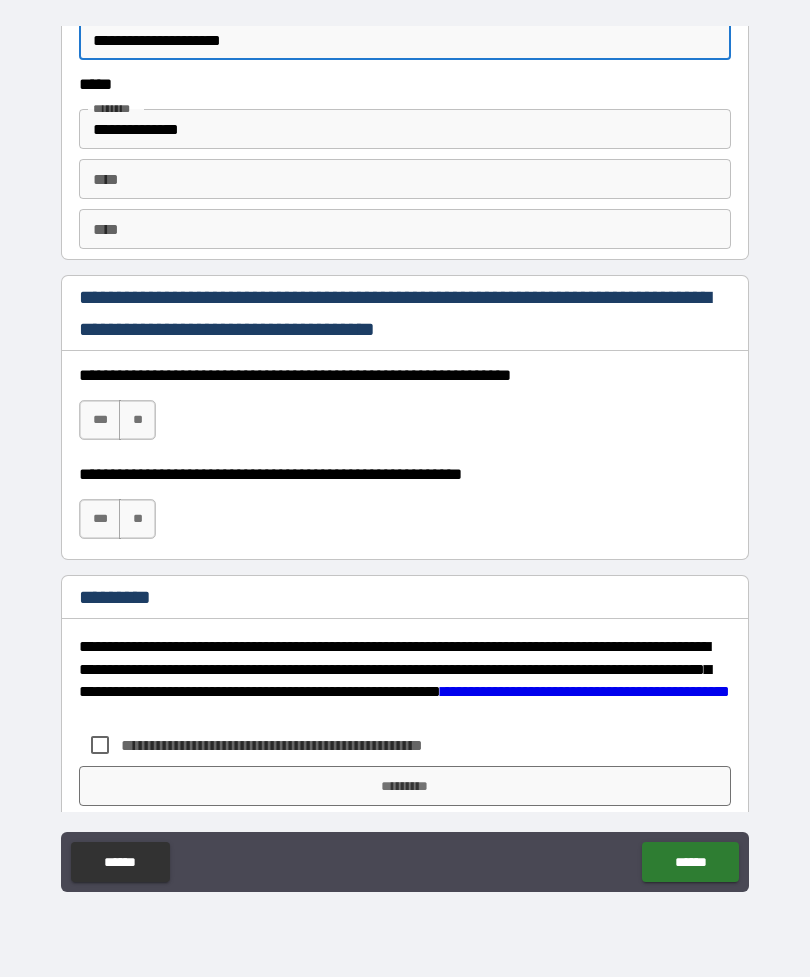 click on "***" at bounding box center (100, 420) 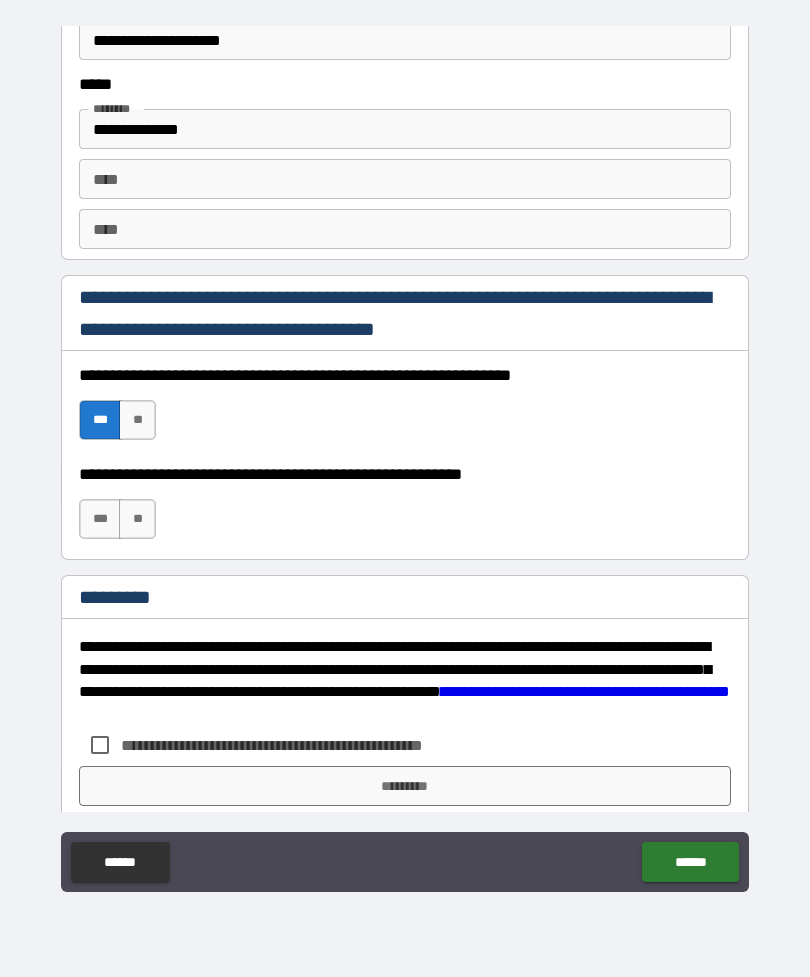 click on "***" at bounding box center [100, 519] 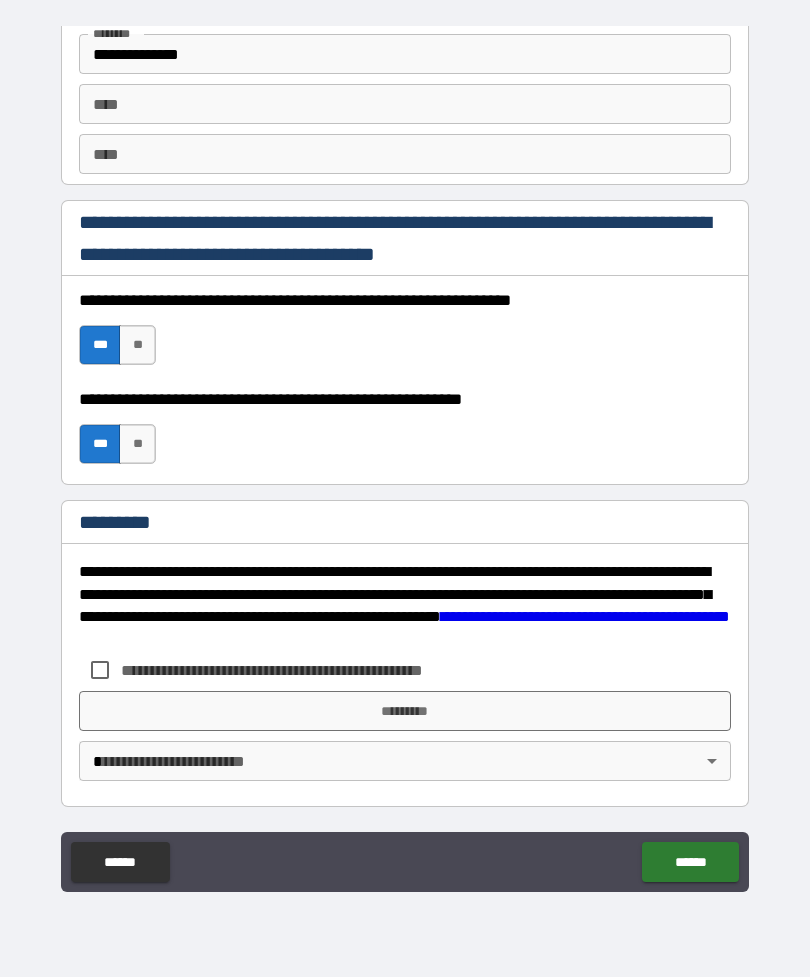 scroll, scrollTop: 2820, scrollLeft: 0, axis: vertical 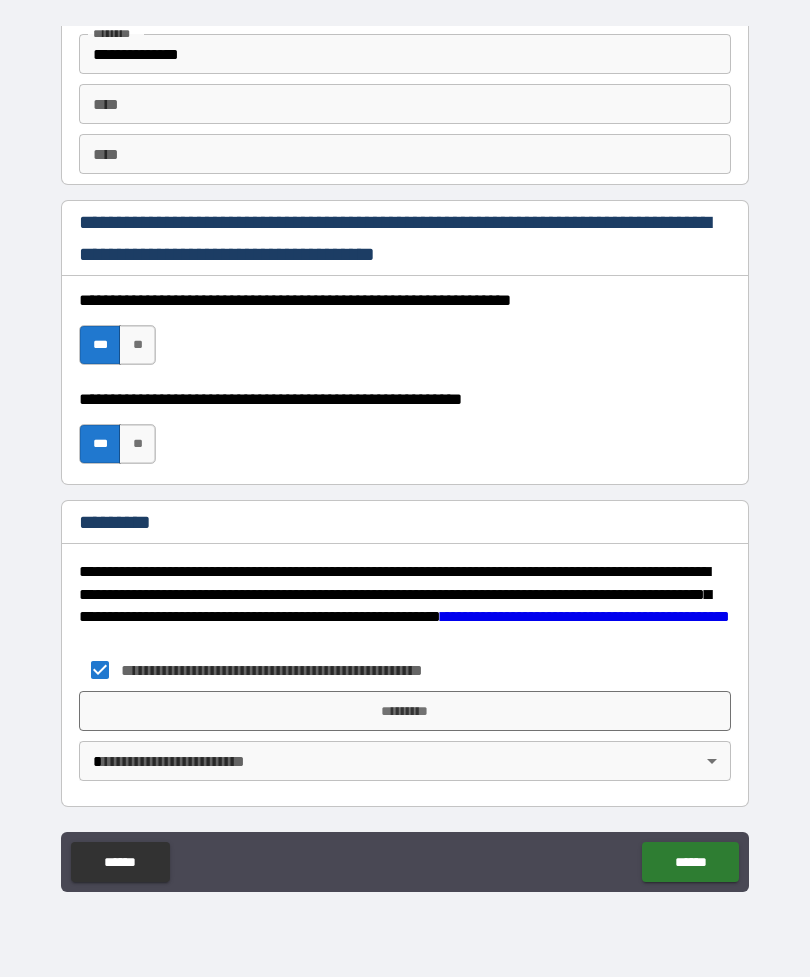click on "*********" at bounding box center [405, 711] 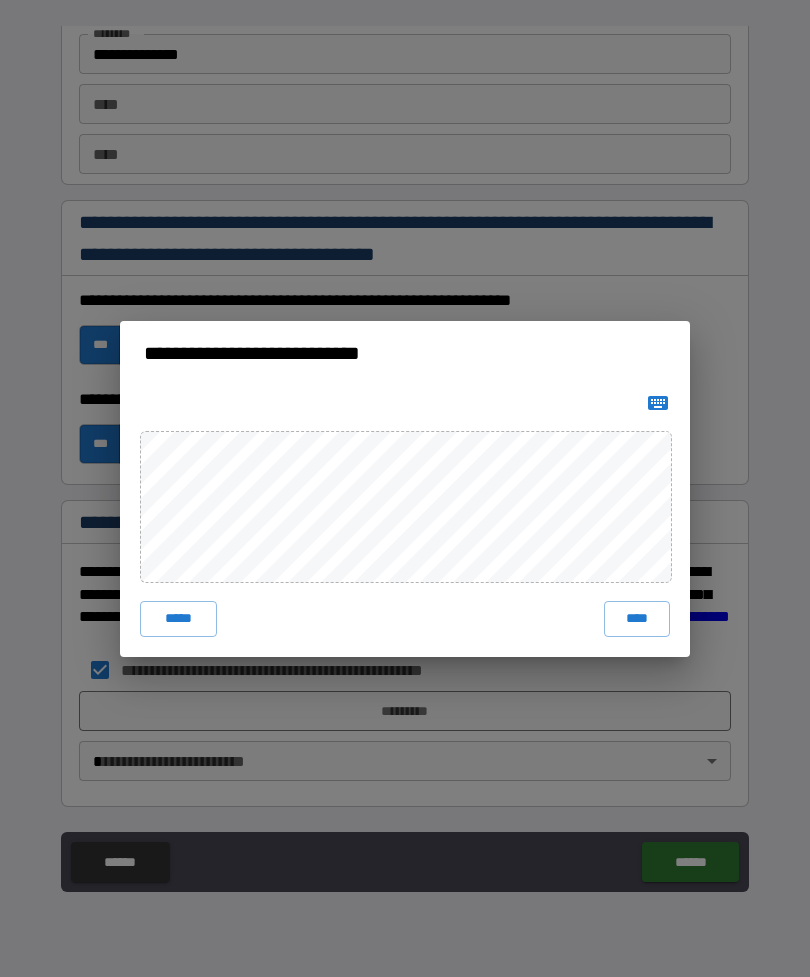 click on "****" at bounding box center (637, 619) 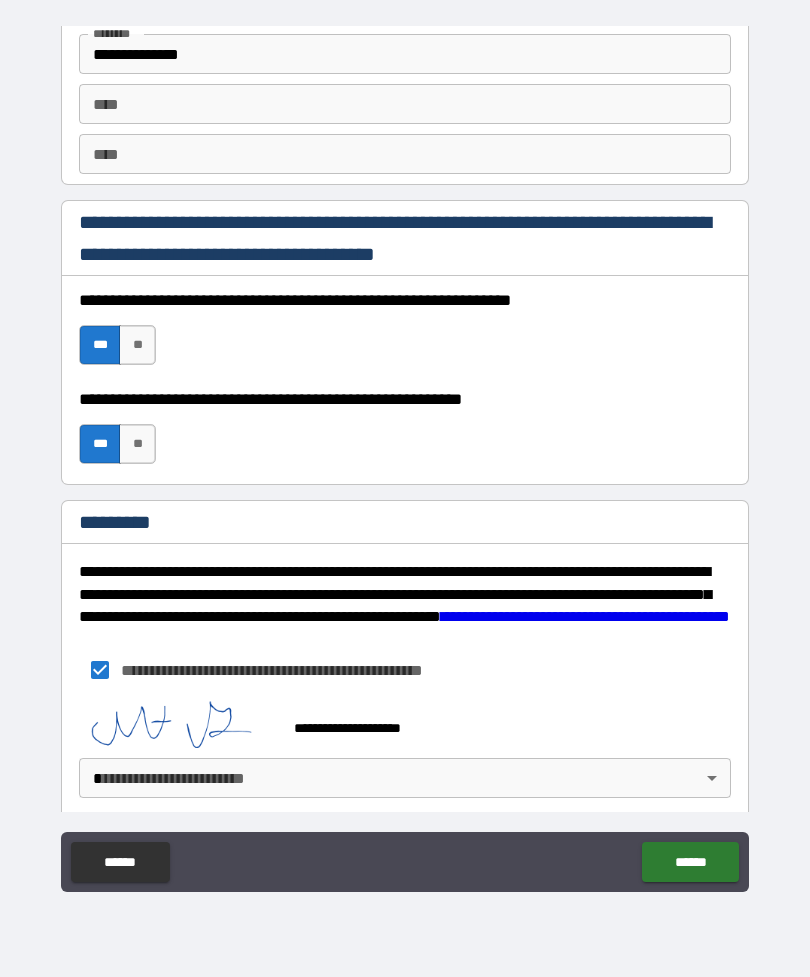 click on "**********" at bounding box center (405, 456) 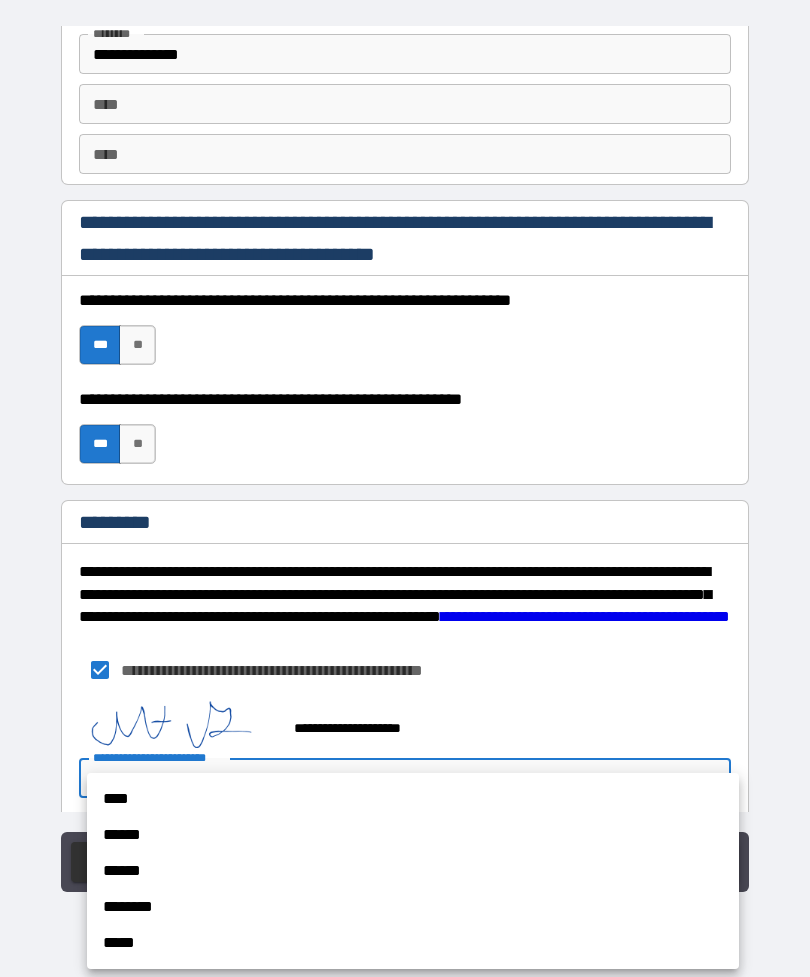 click on "******" at bounding box center [413, 835] 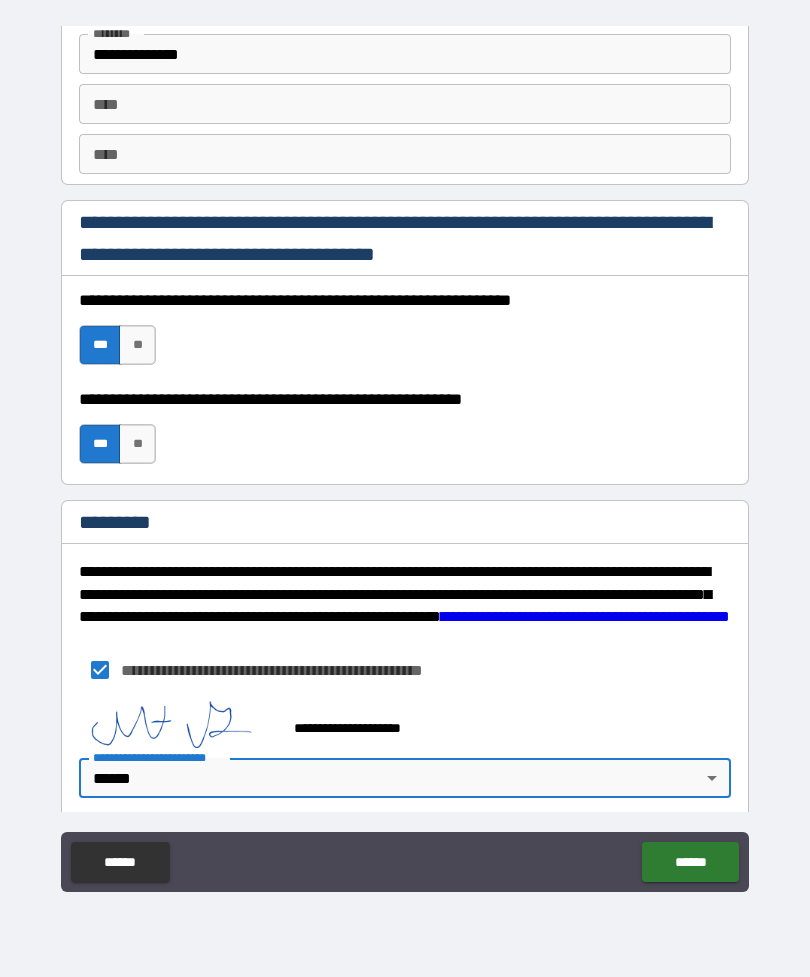 click on "******" at bounding box center [690, 862] 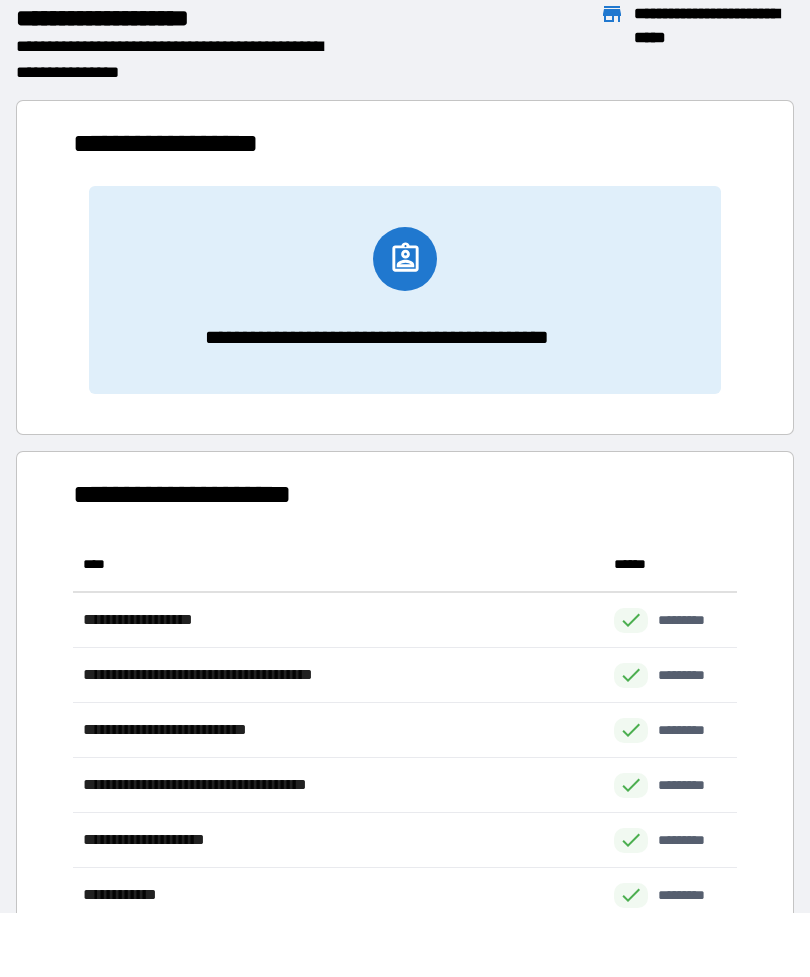 scroll, scrollTop: 441, scrollLeft: 664, axis: both 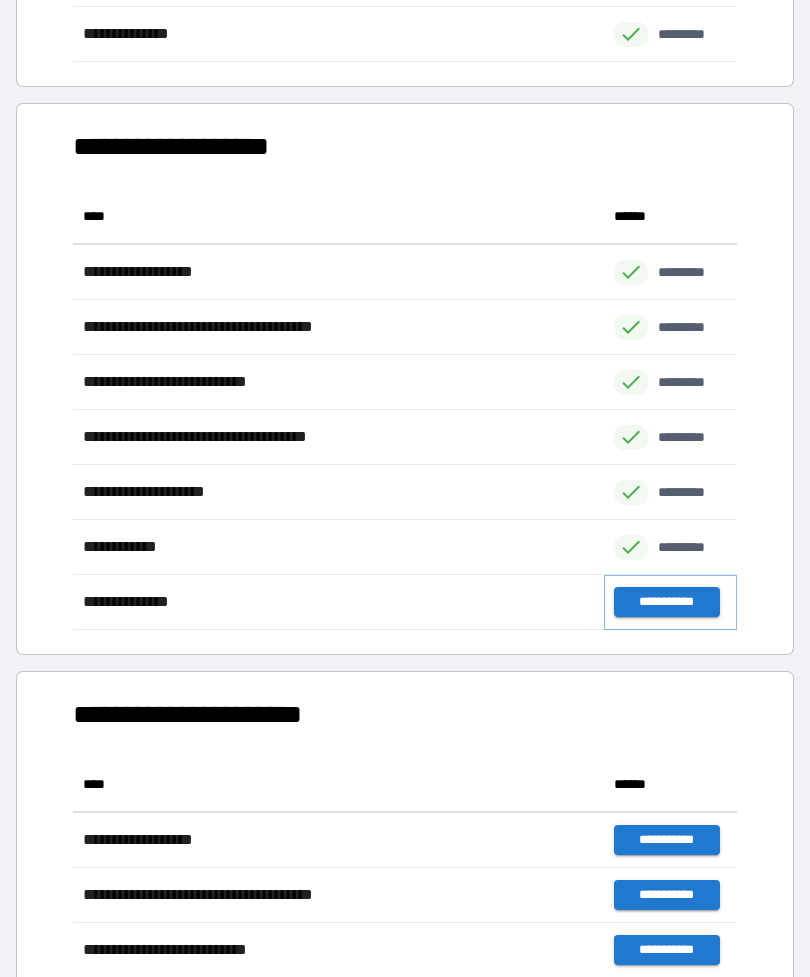 click on "**********" at bounding box center [666, 602] 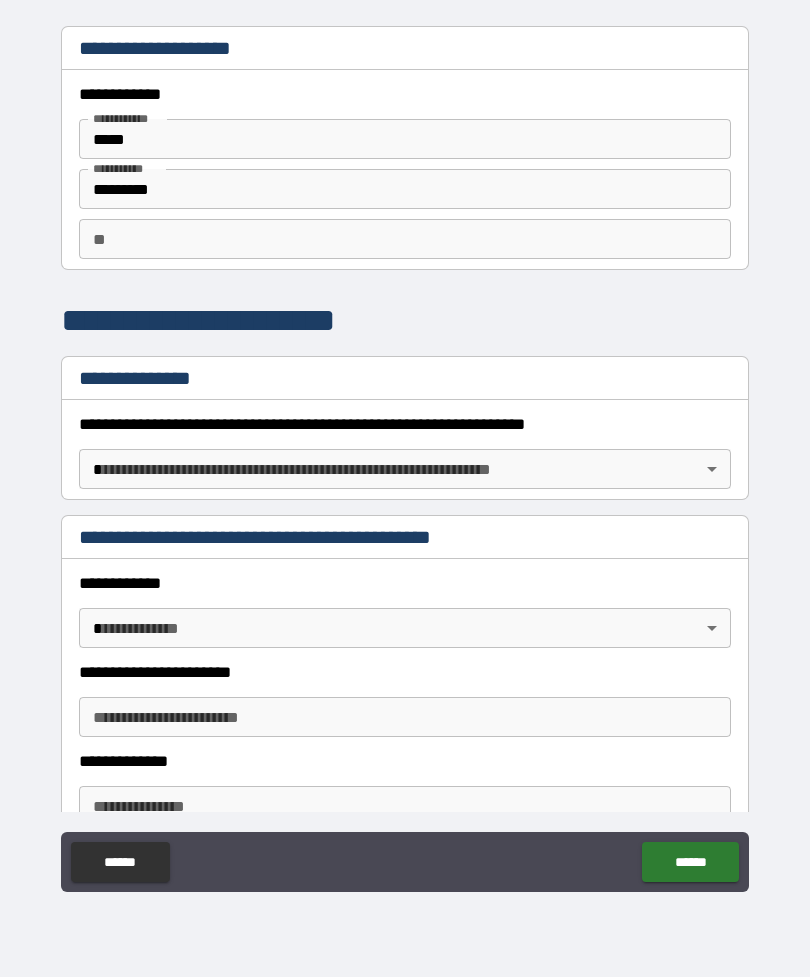 click on "**********" at bounding box center (405, 456) 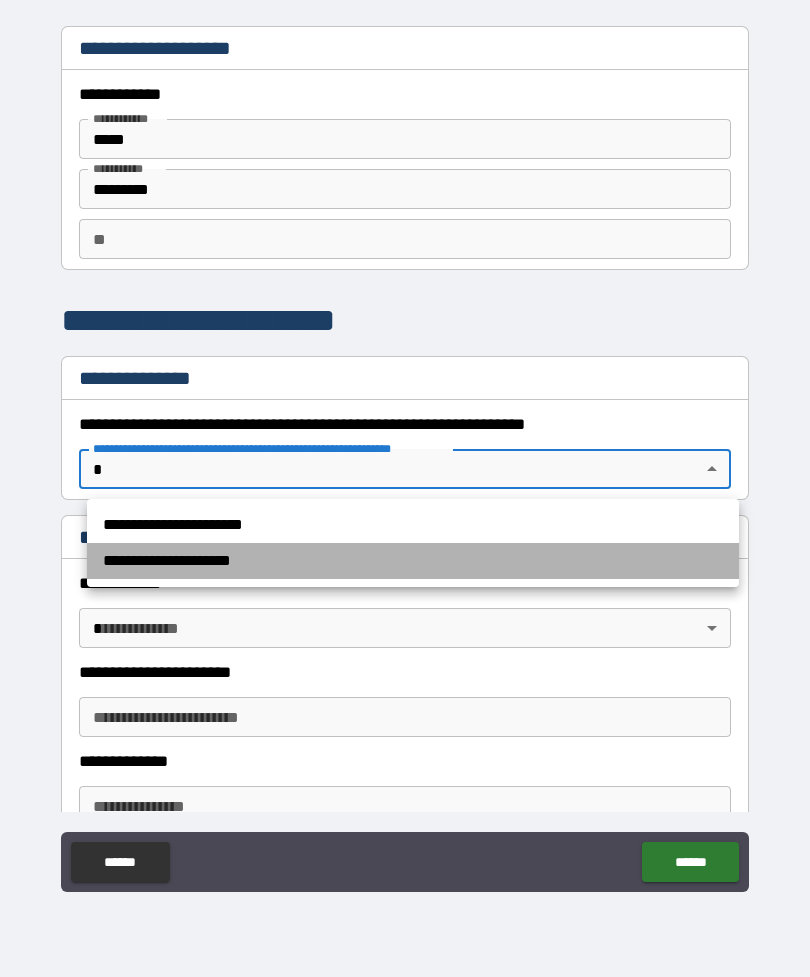 click on "**********" at bounding box center [413, 561] 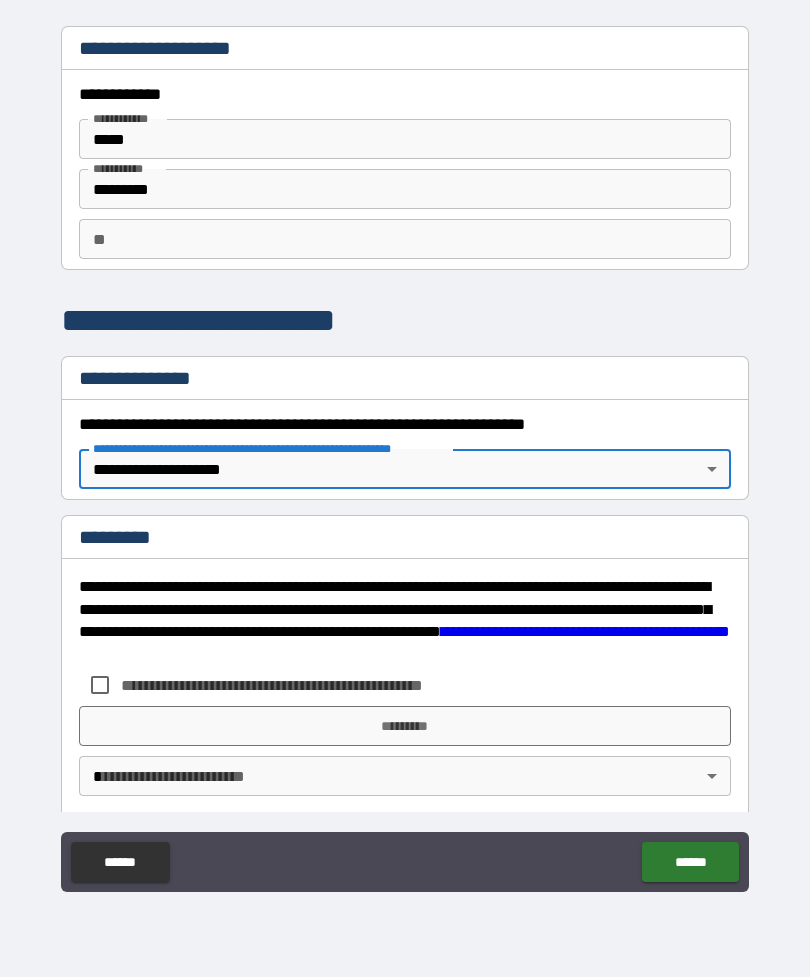 click on "**********" at bounding box center [405, 456] 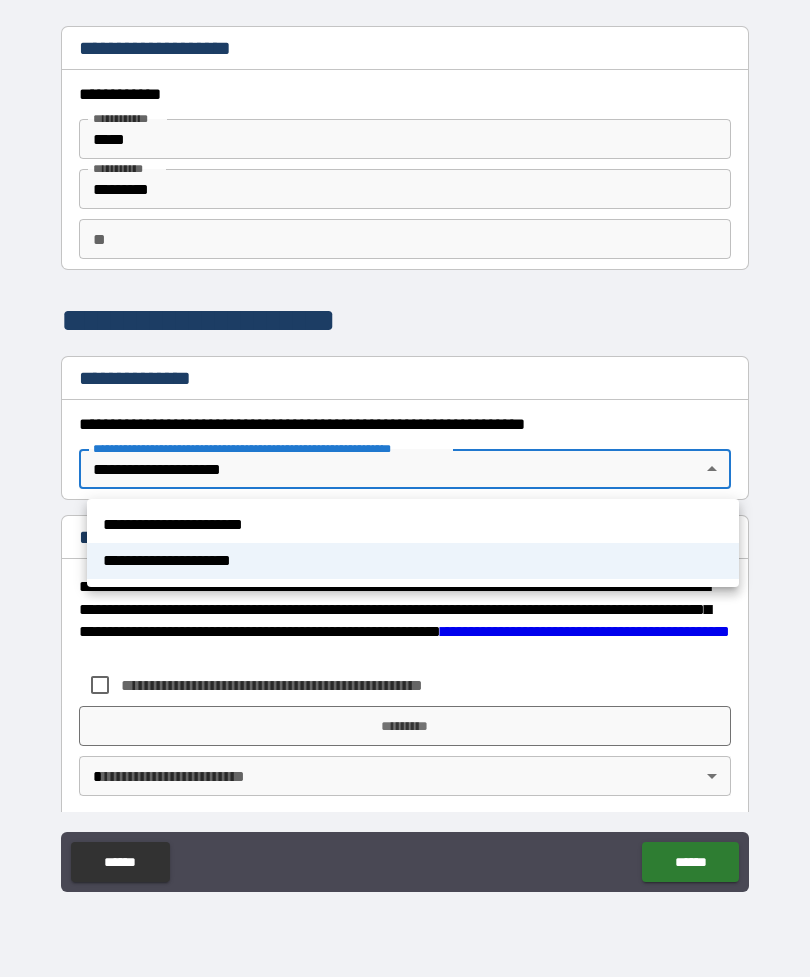 click on "**********" at bounding box center (413, 525) 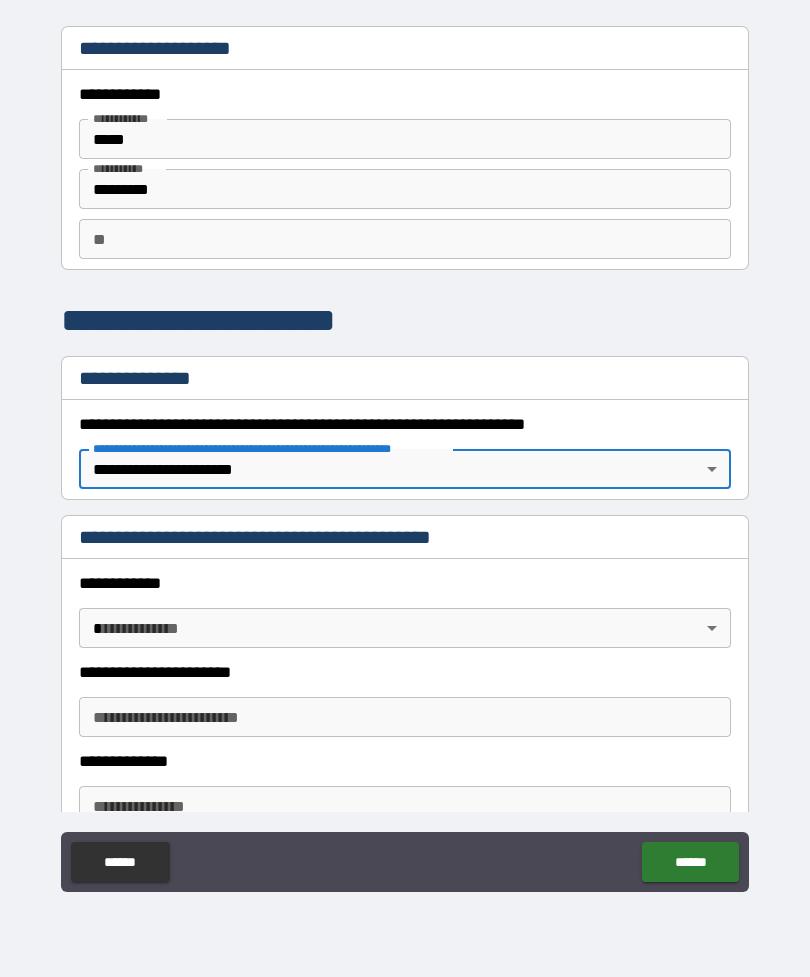 click on "**********" at bounding box center [405, 456] 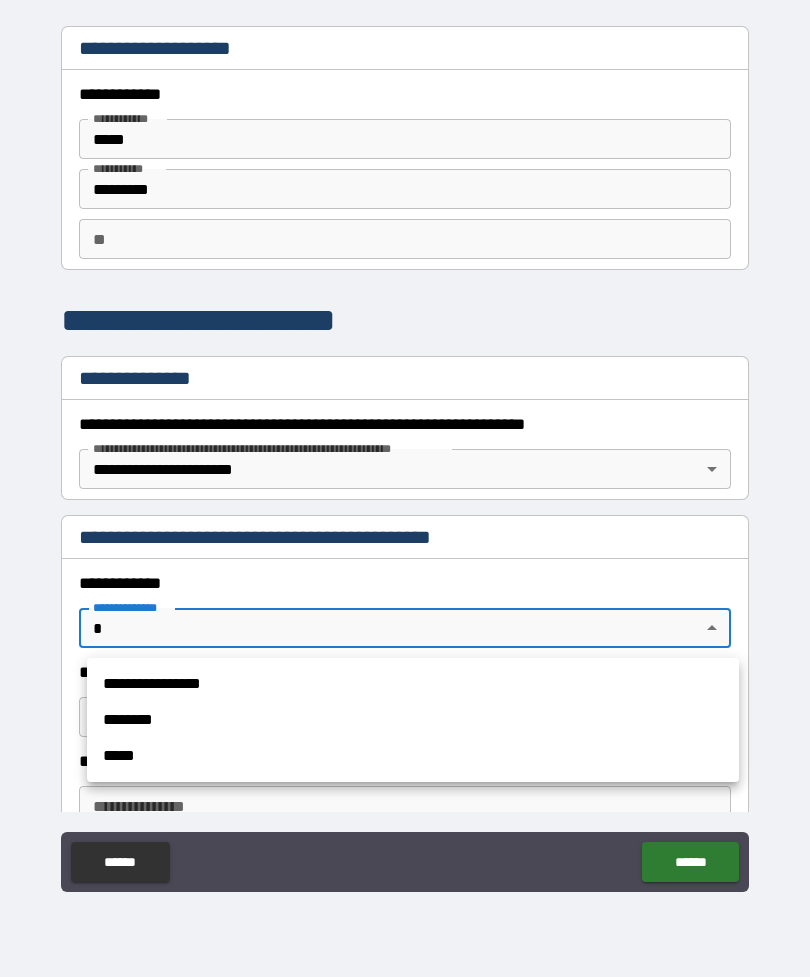 click on "********" at bounding box center (413, 720) 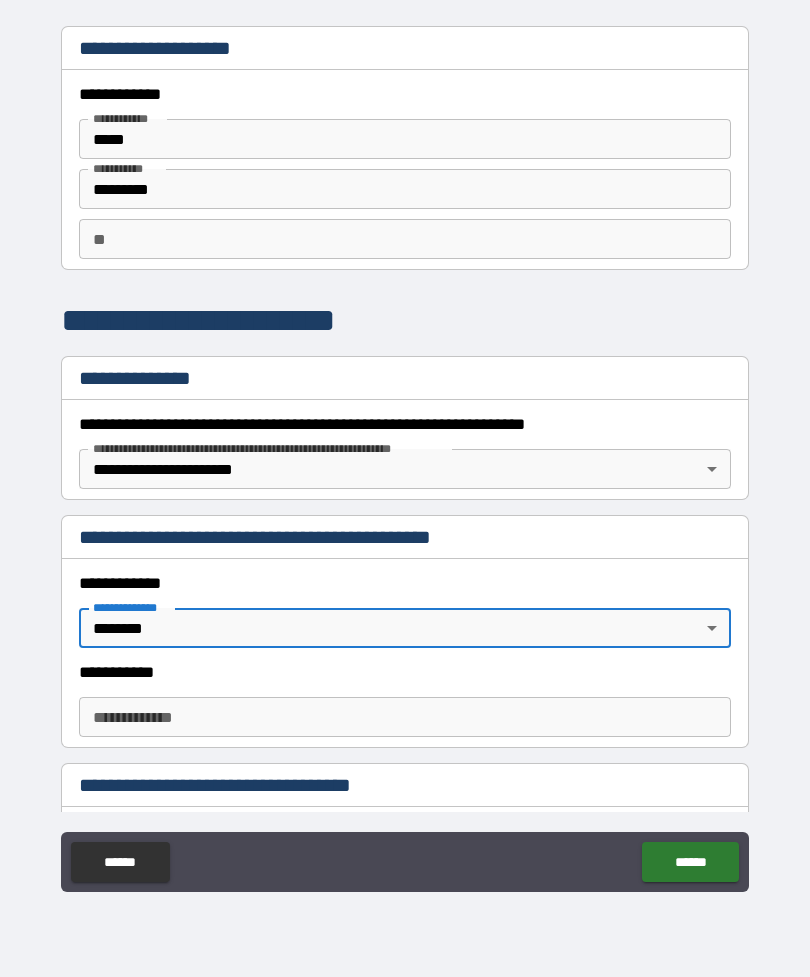 click on "**********" at bounding box center [405, 717] 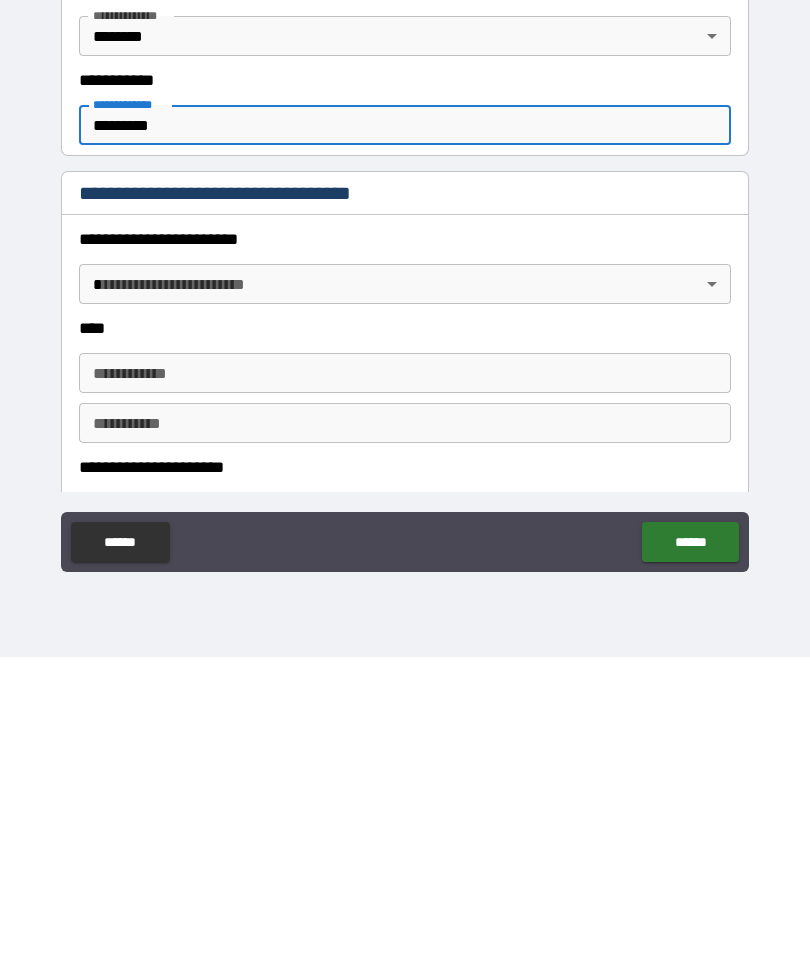 scroll, scrollTop: 273, scrollLeft: 0, axis: vertical 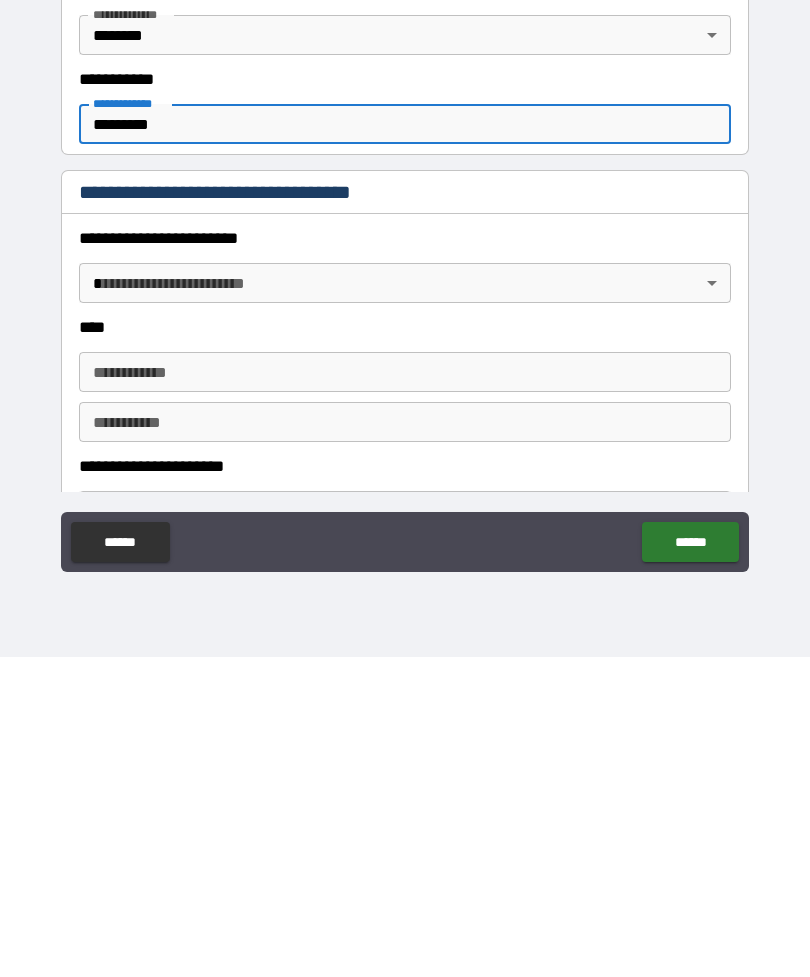 click on "**********" at bounding box center (405, 456) 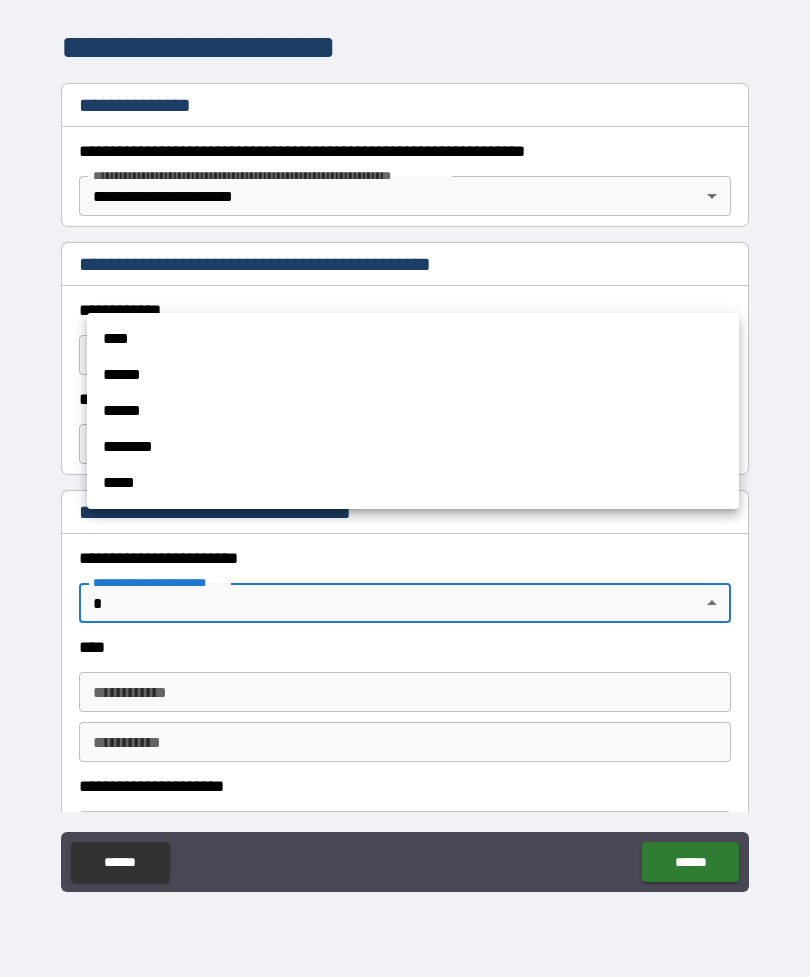 click on "******" at bounding box center [413, 375] 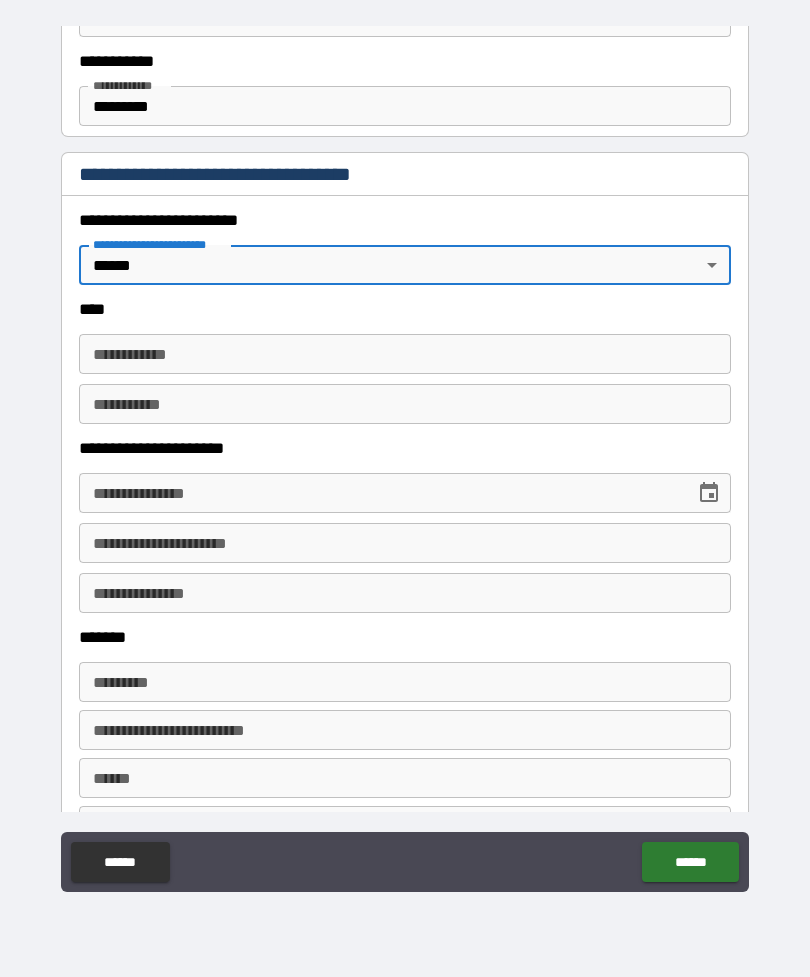 scroll, scrollTop: 613, scrollLeft: 0, axis: vertical 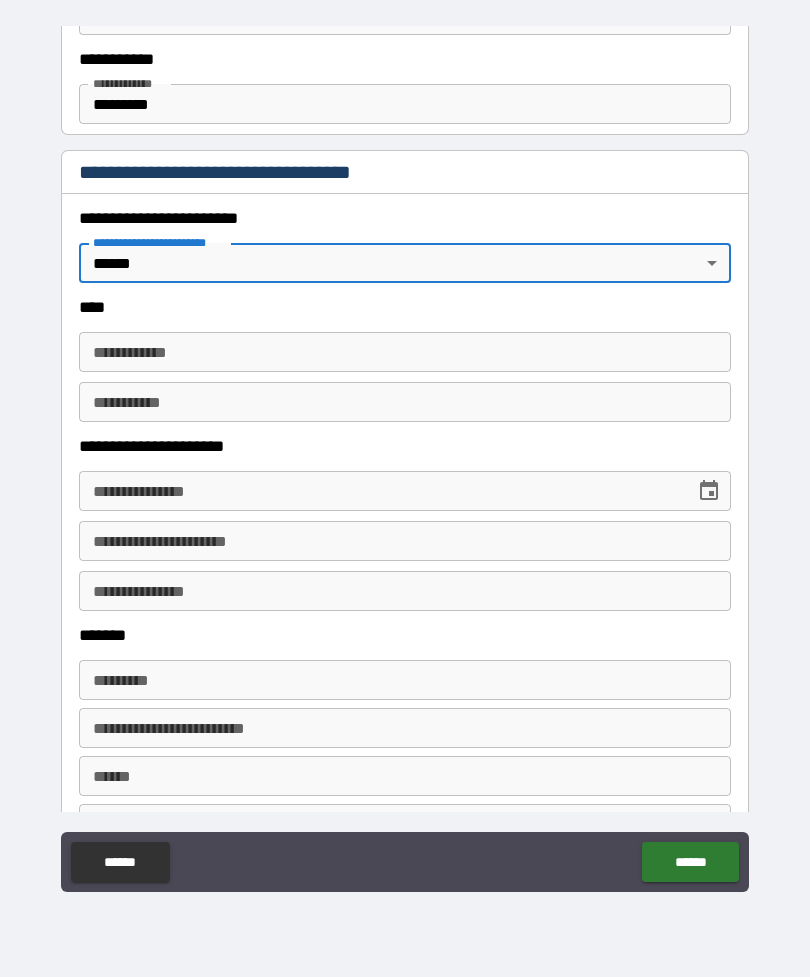 click on "**********" at bounding box center (405, 352) 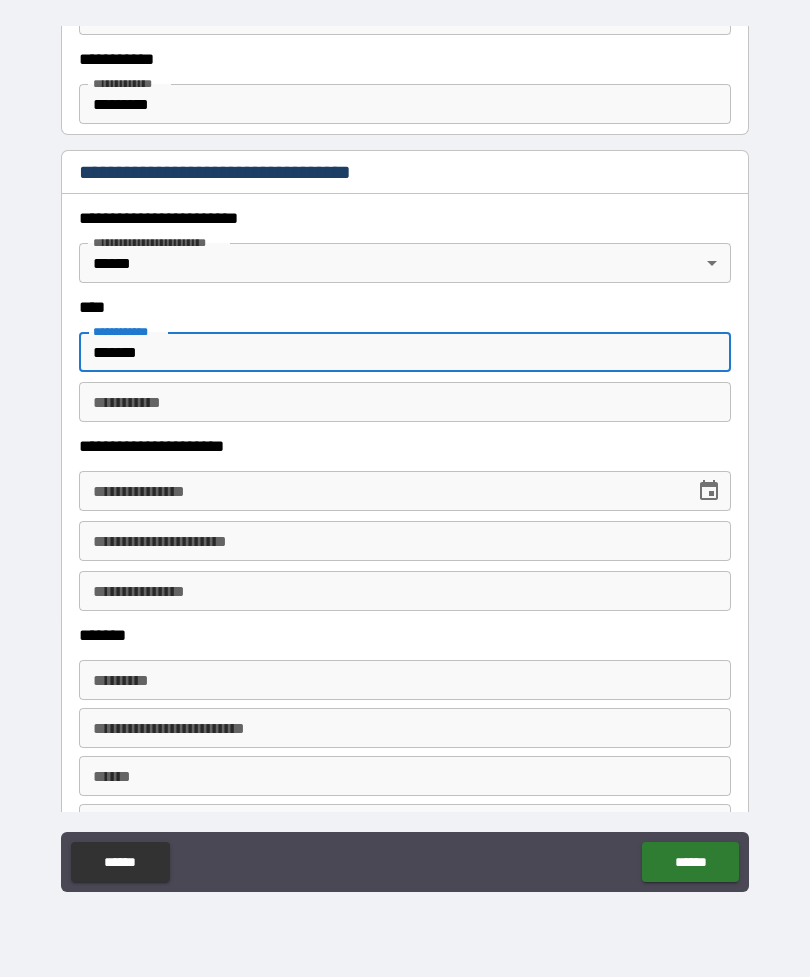 click on "*********   *" at bounding box center (405, 402) 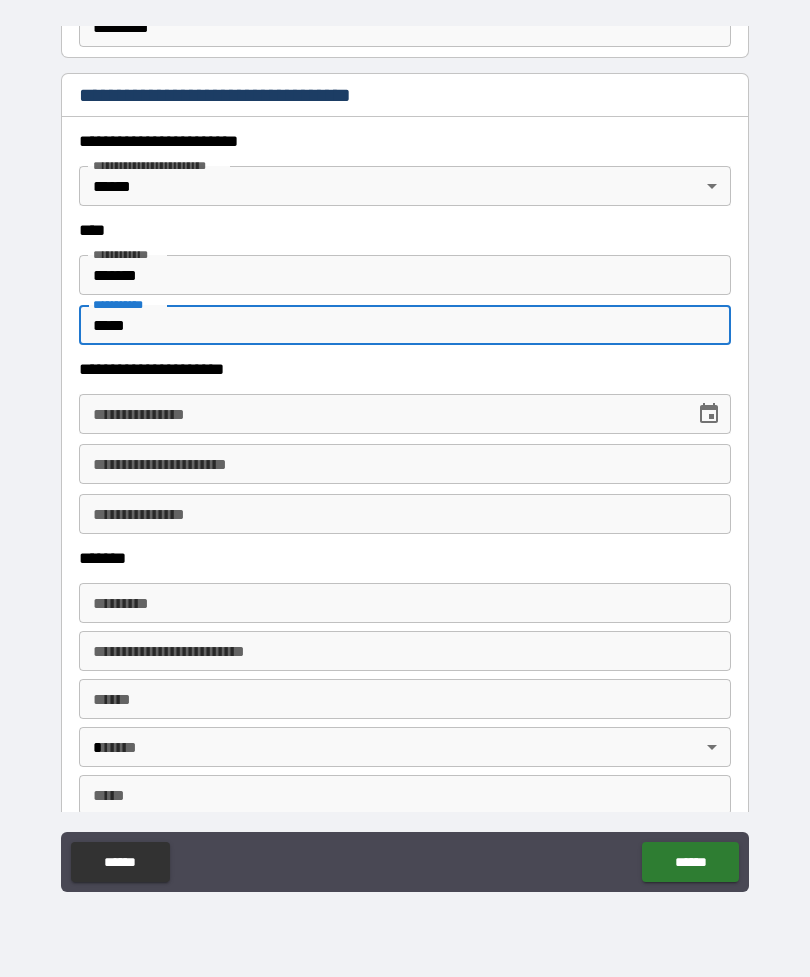 scroll, scrollTop: 719, scrollLeft: 0, axis: vertical 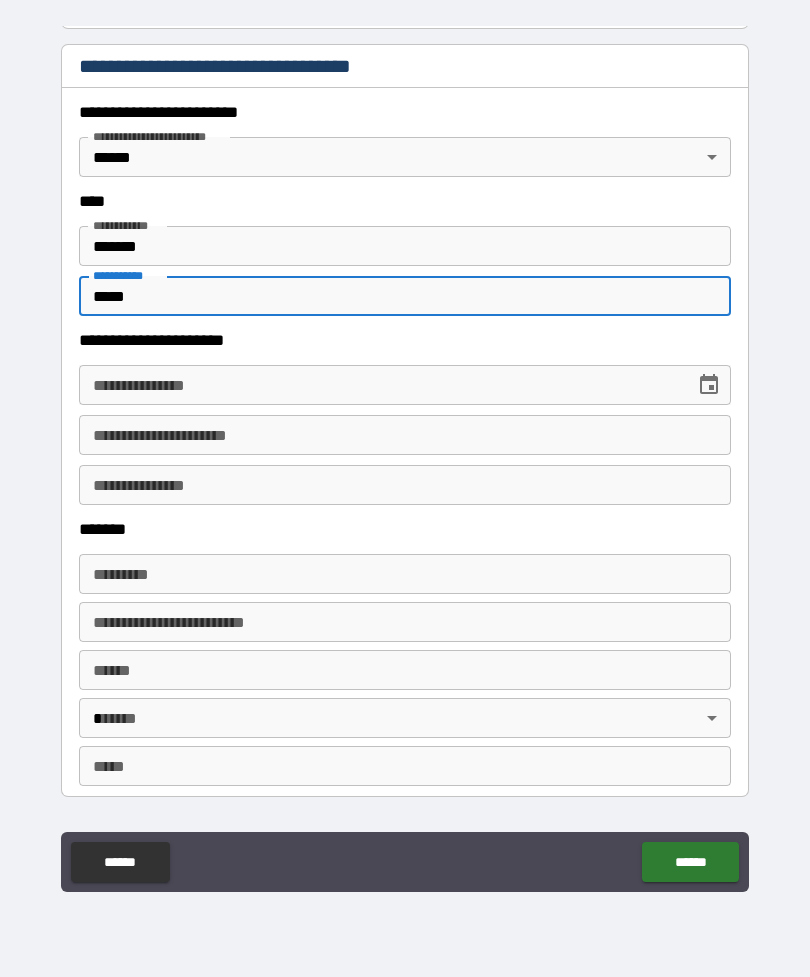click on "**********" at bounding box center [380, 385] 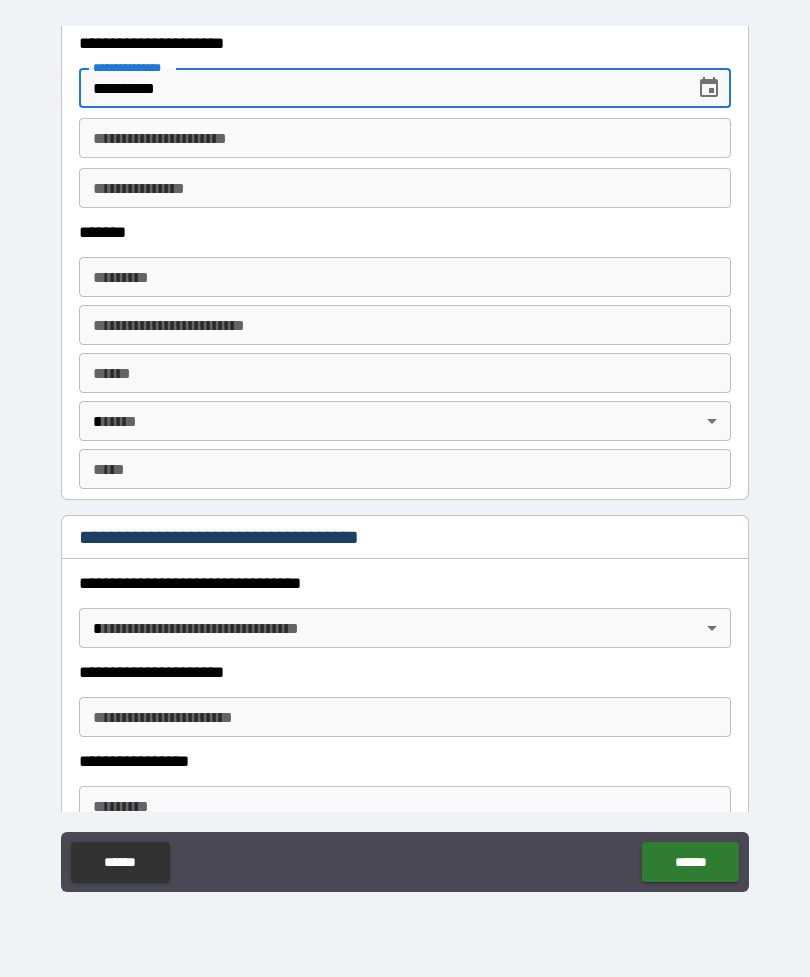 scroll, scrollTop: 996, scrollLeft: 0, axis: vertical 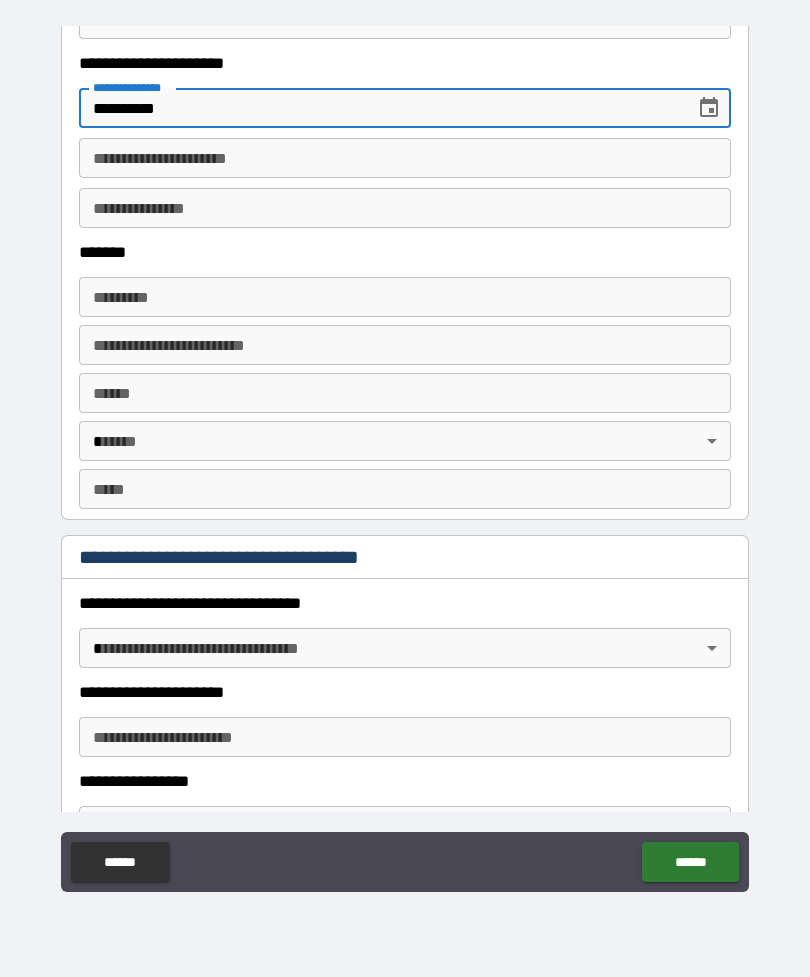 click on "*******   *" at bounding box center (405, 297) 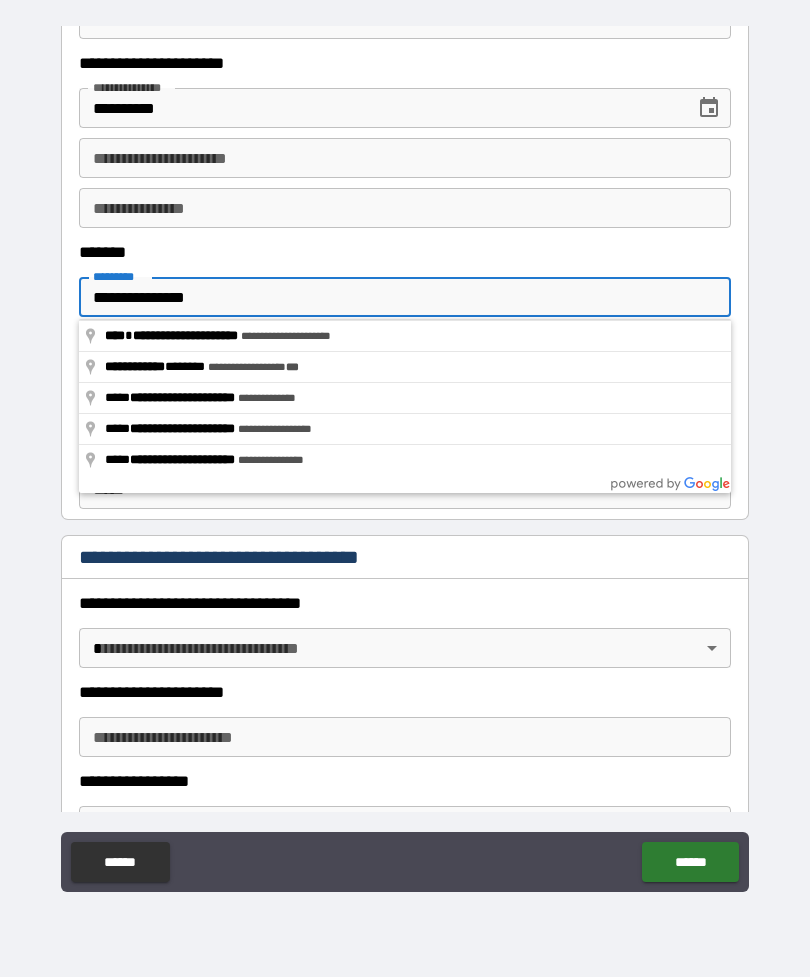 click on "**********" at bounding box center [405, 459] 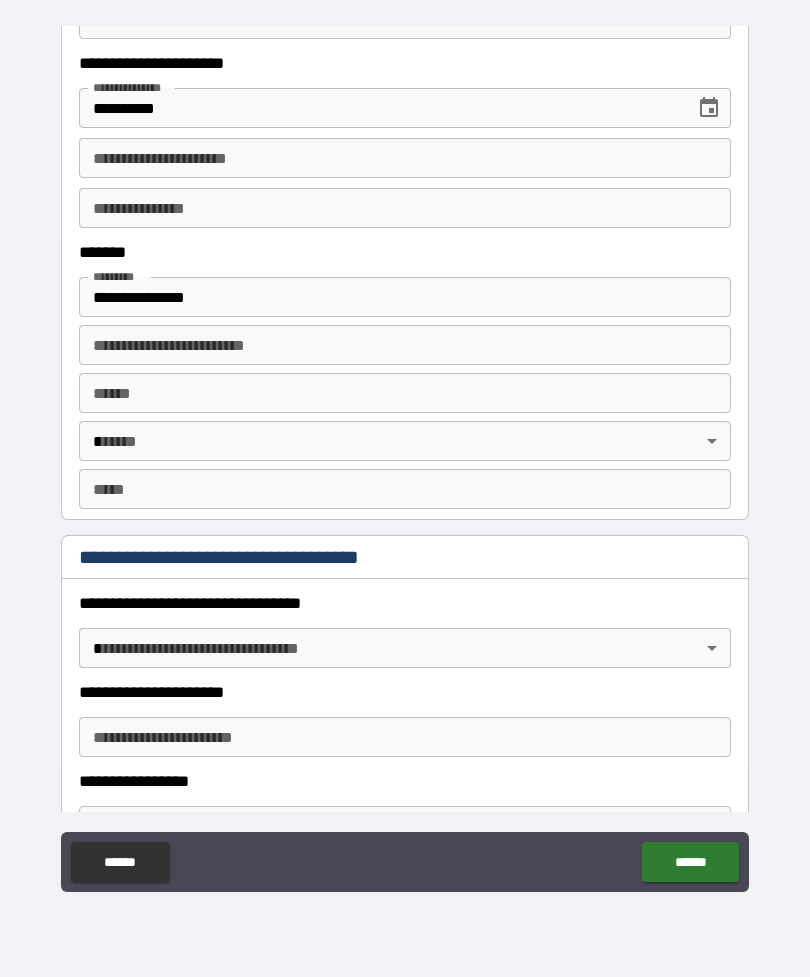 click on "**********" at bounding box center [405, 345] 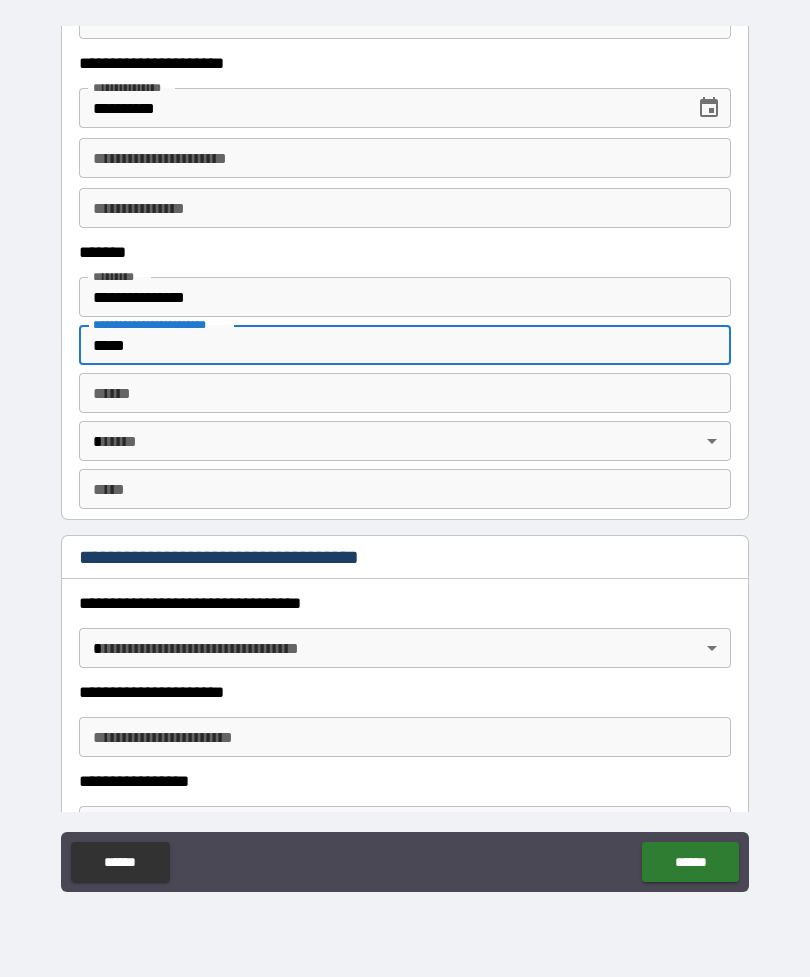 click on "****   *" at bounding box center (405, 393) 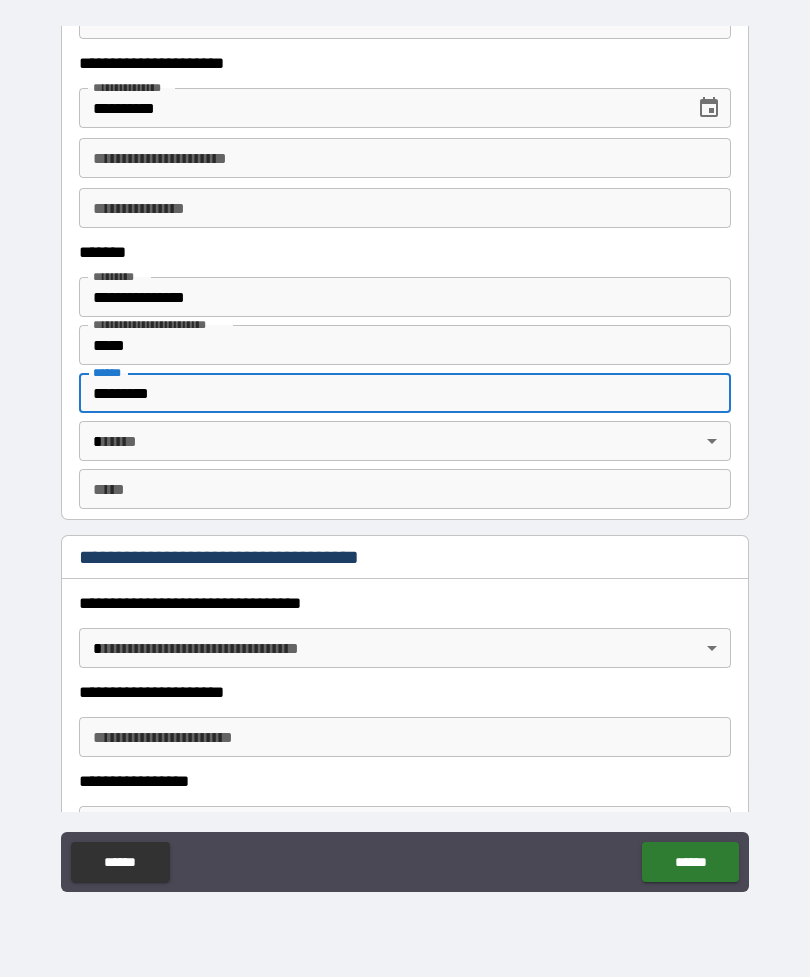 click on "**********" at bounding box center [405, 456] 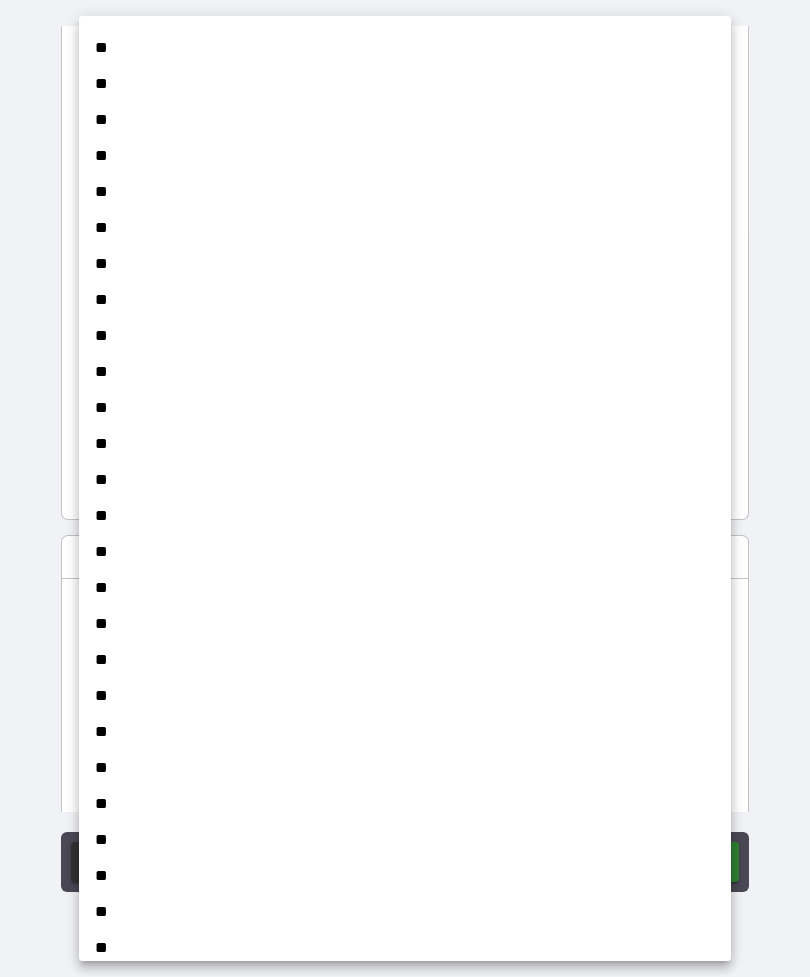 scroll, scrollTop: 938, scrollLeft: 0, axis: vertical 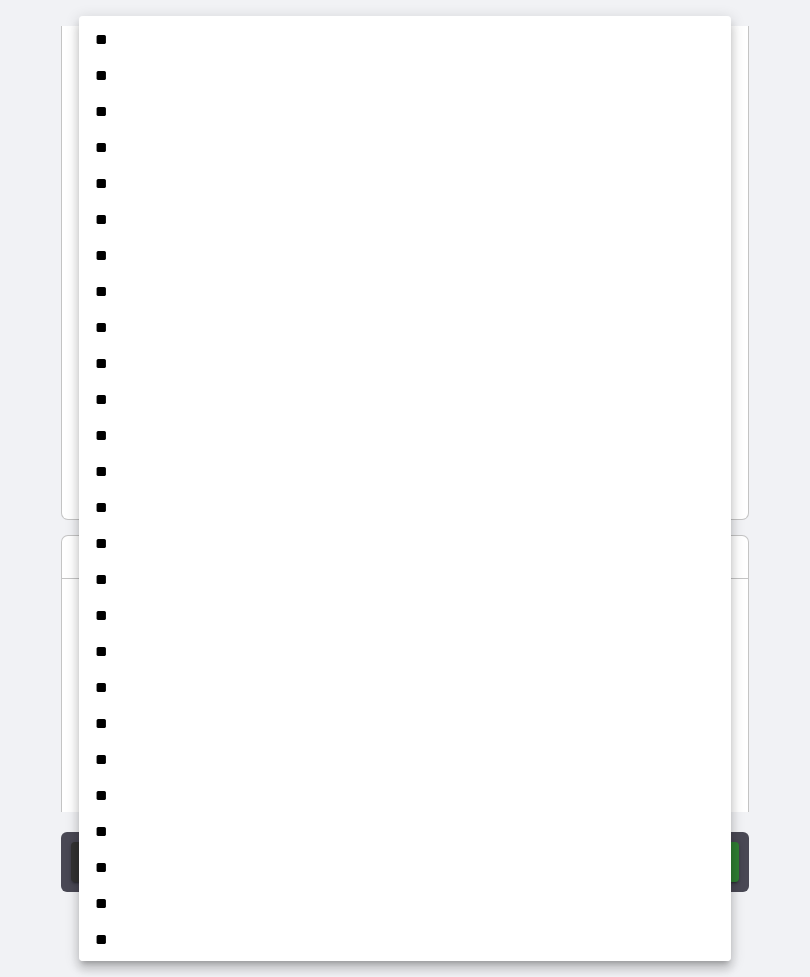 click on "**" at bounding box center [405, 580] 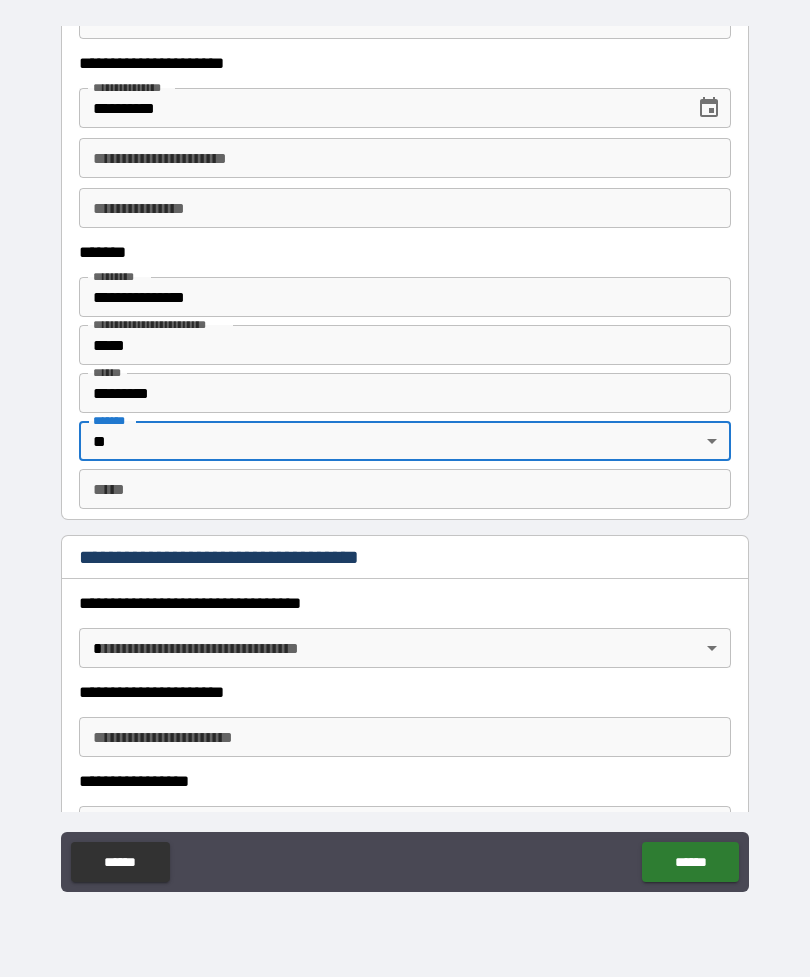 click on "***   *" at bounding box center [405, 489] 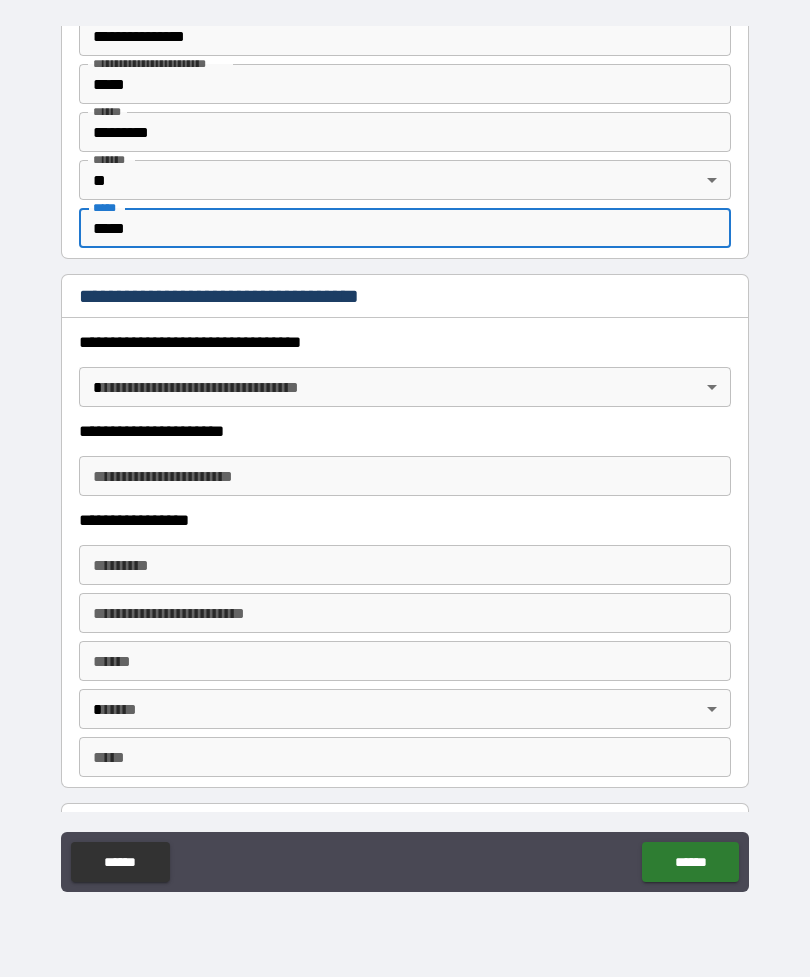 scroll, scrollTop: 1258, scrollLeft: 0, axis: vertical 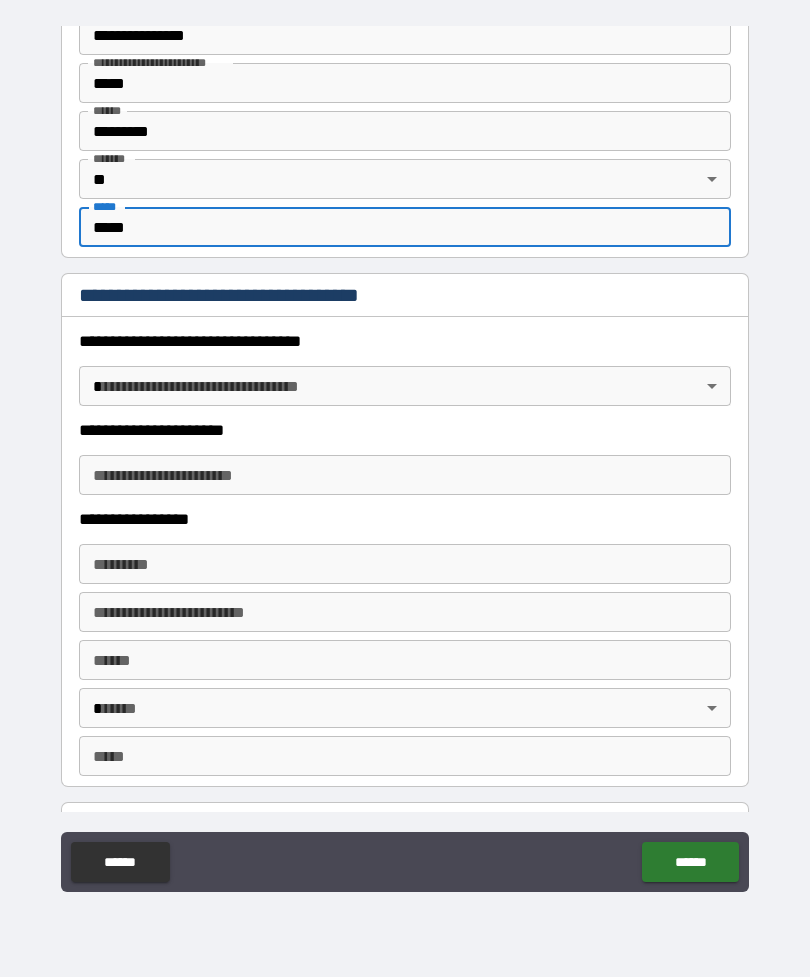 click on "**********" at bounding box center [405, 456] 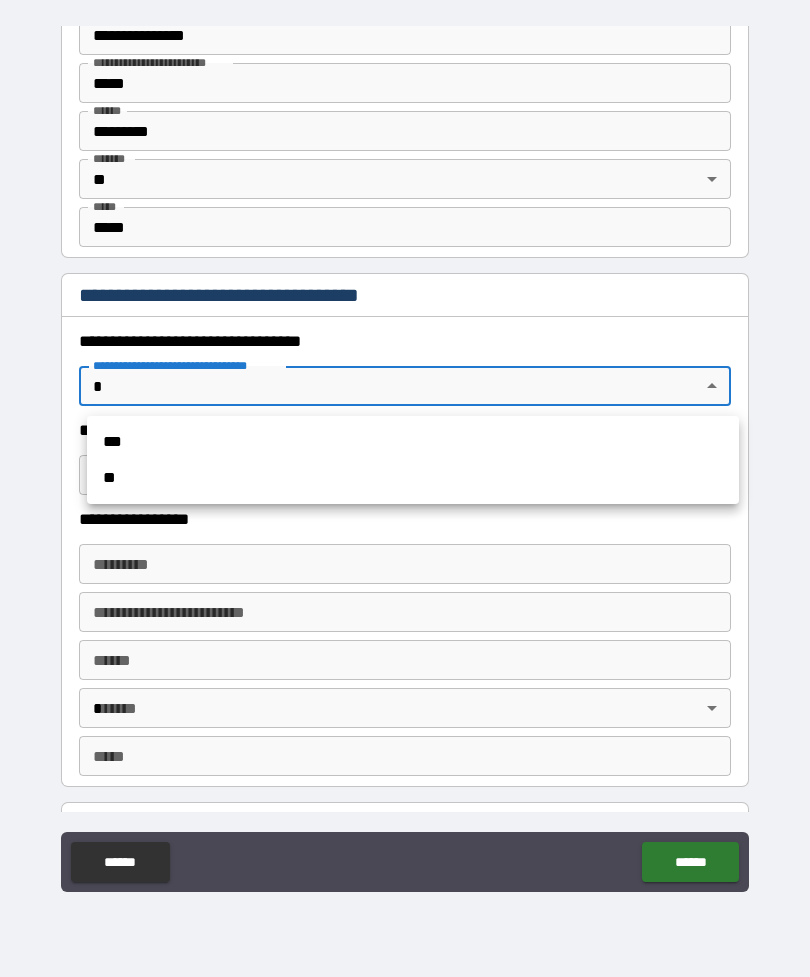 click on "**" at bounding box center (413, 478) 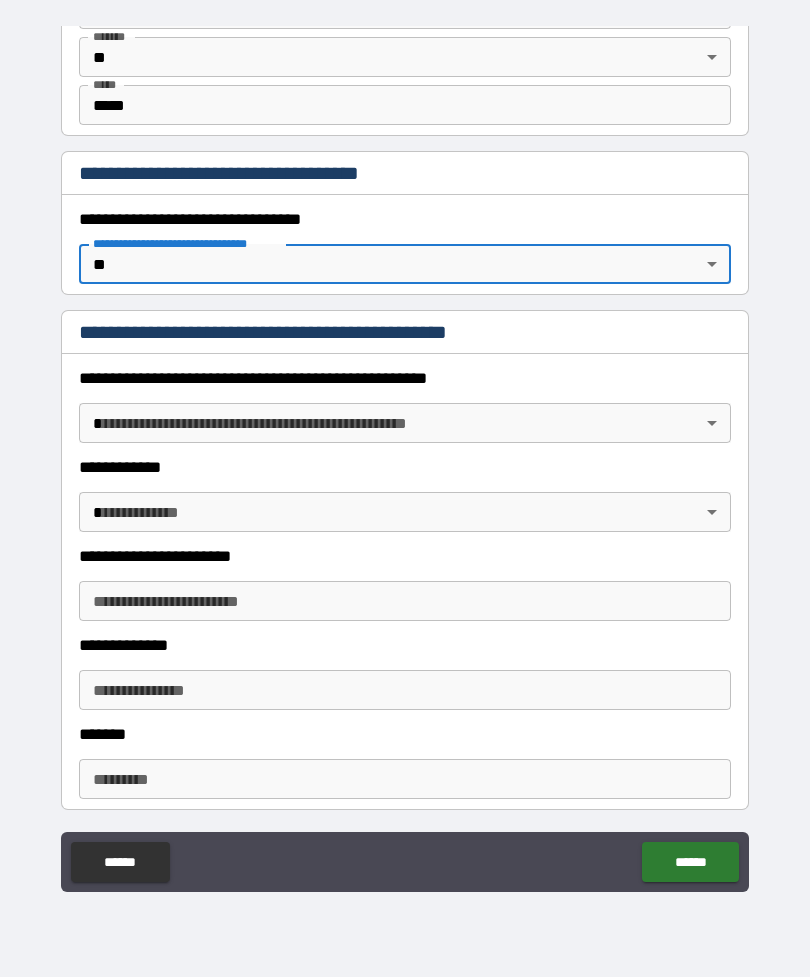 scroll, scrollTop: 1397, scrollLeft: 0, axis: vertical 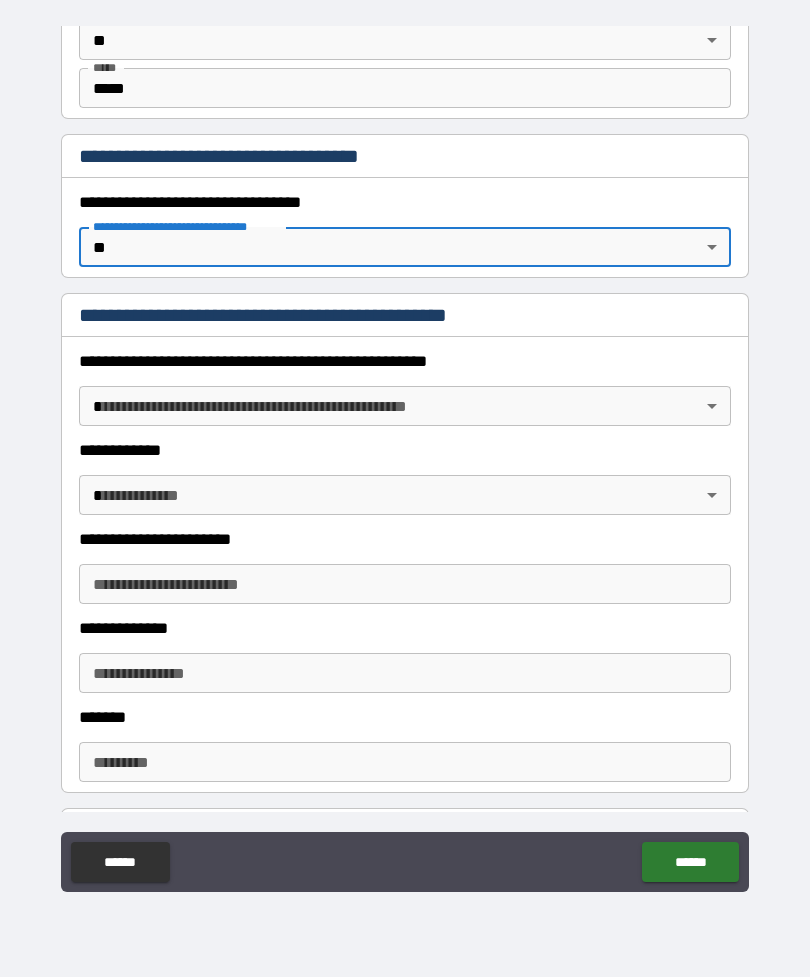click on "**********" at bounding box center [405, 456] 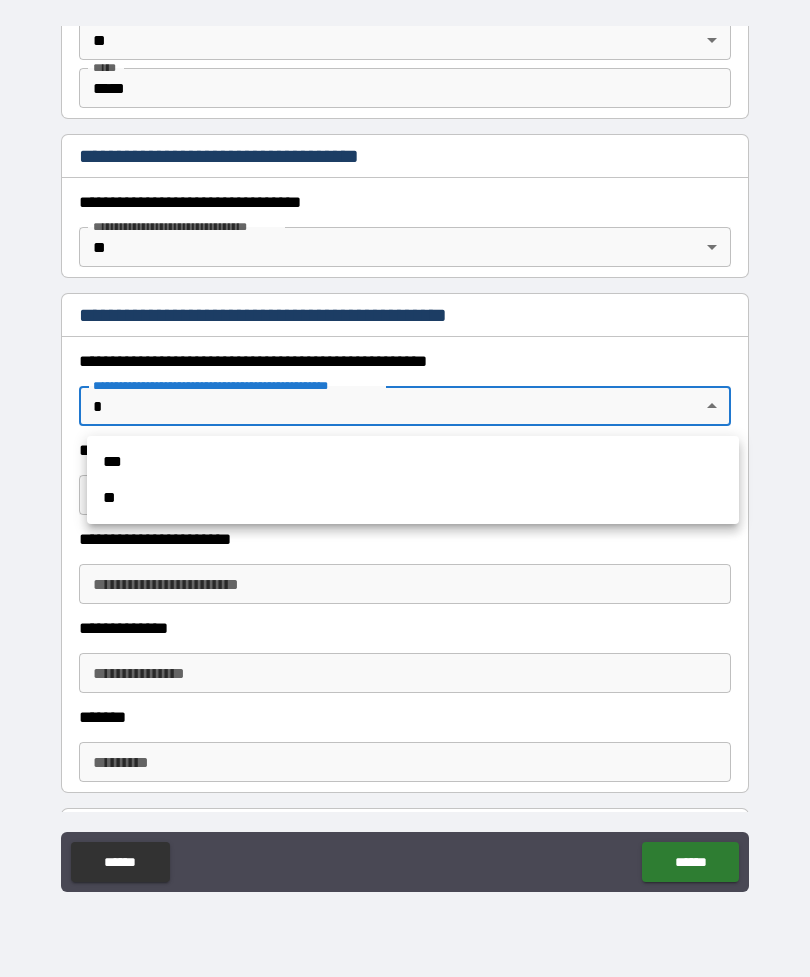 click on "**" at bounding box center (413, 498) 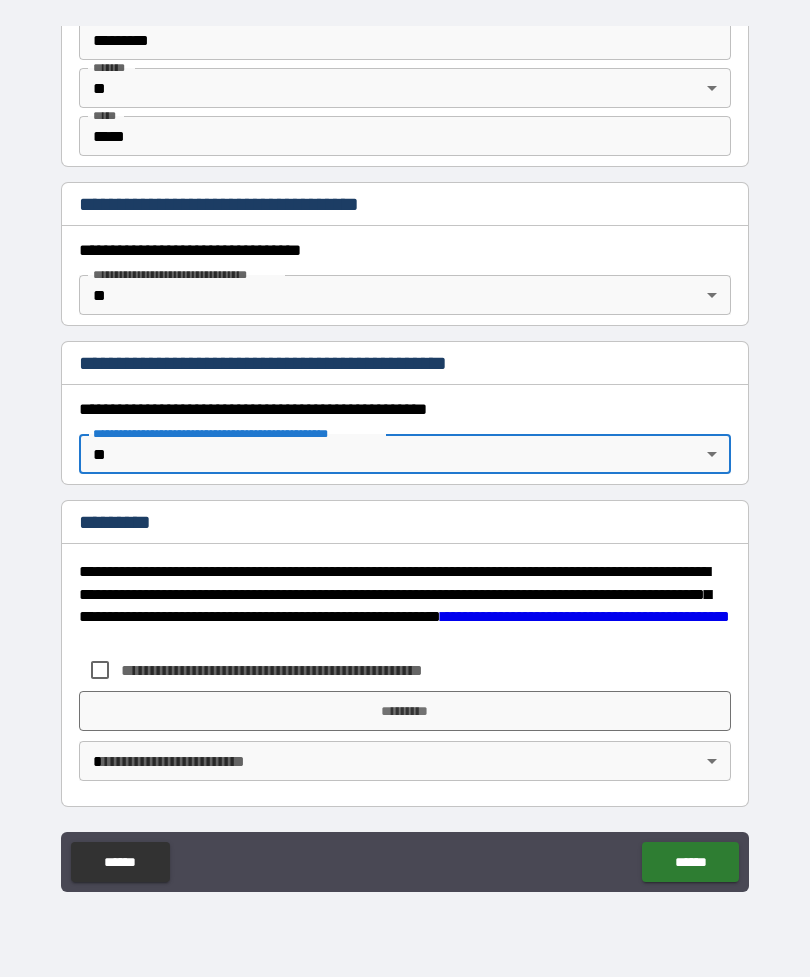 scroll, scrollTop: 1349, scrollLeft: 0, axis: vertical 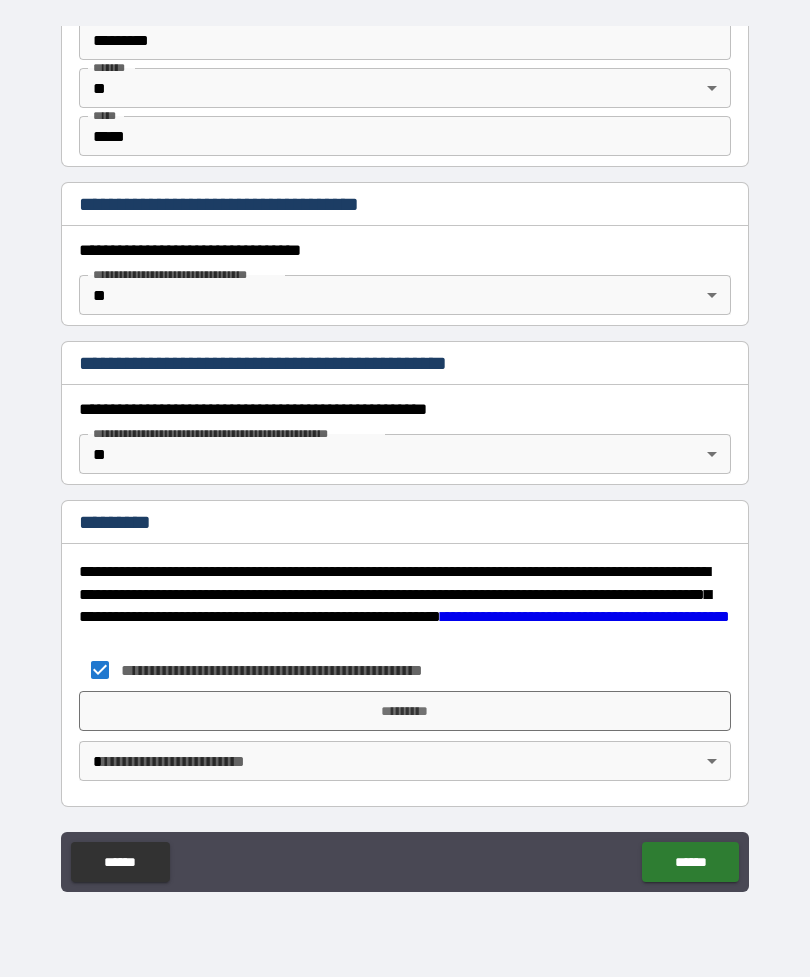 click on "*********" at bounding box center (405, 711) 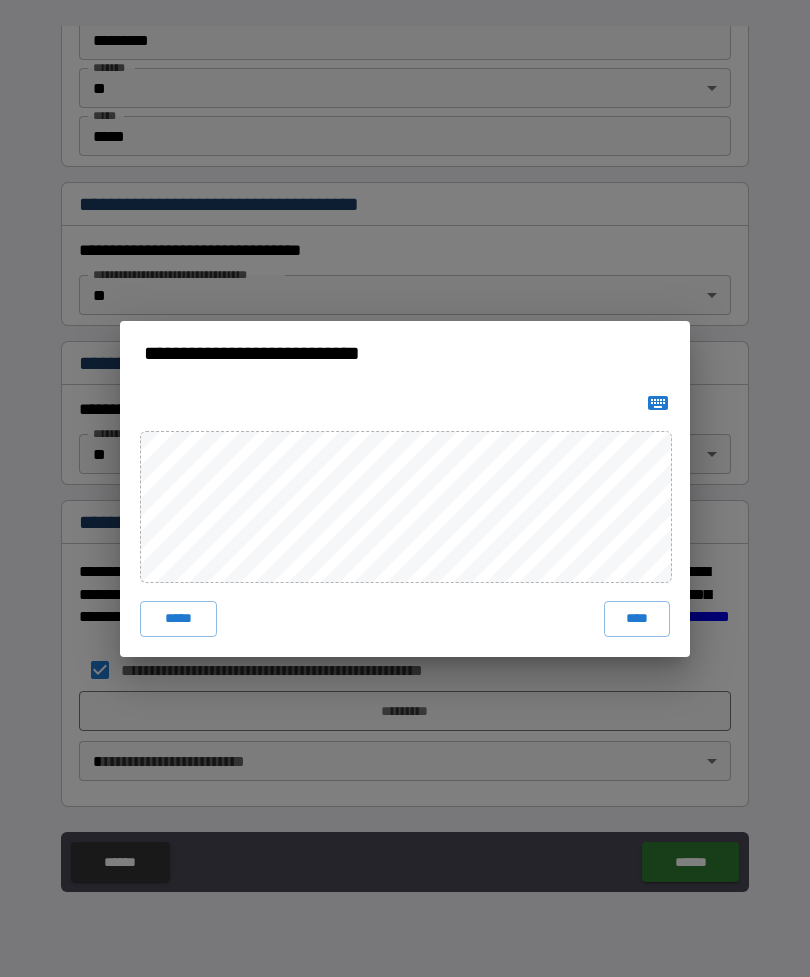 click on "****" at bounding box center [637, 619] 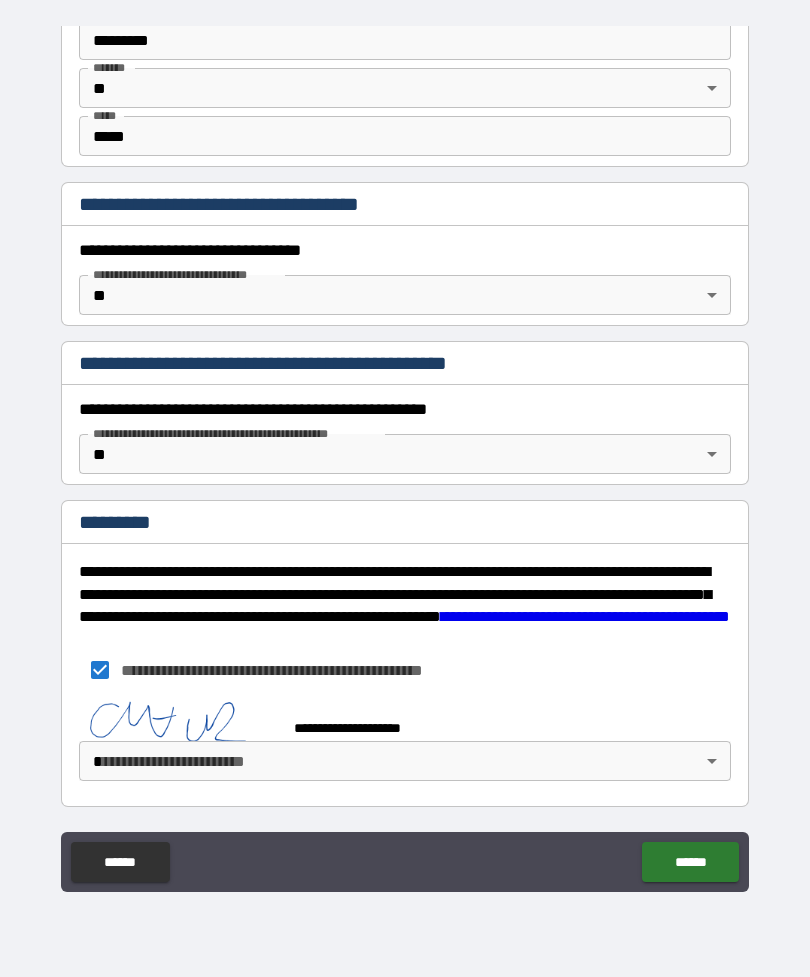 scroll, scrollTop: 1339, scrollLeft: 0, axis: vertical 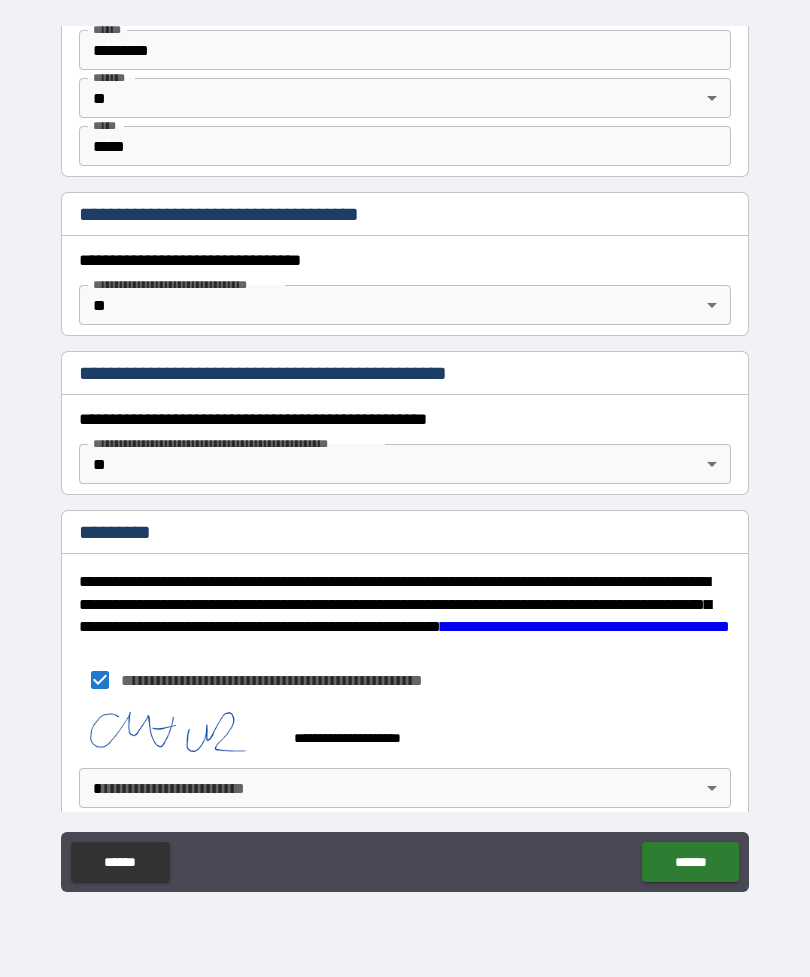 click on "**********" at bounding box center (405, 456) 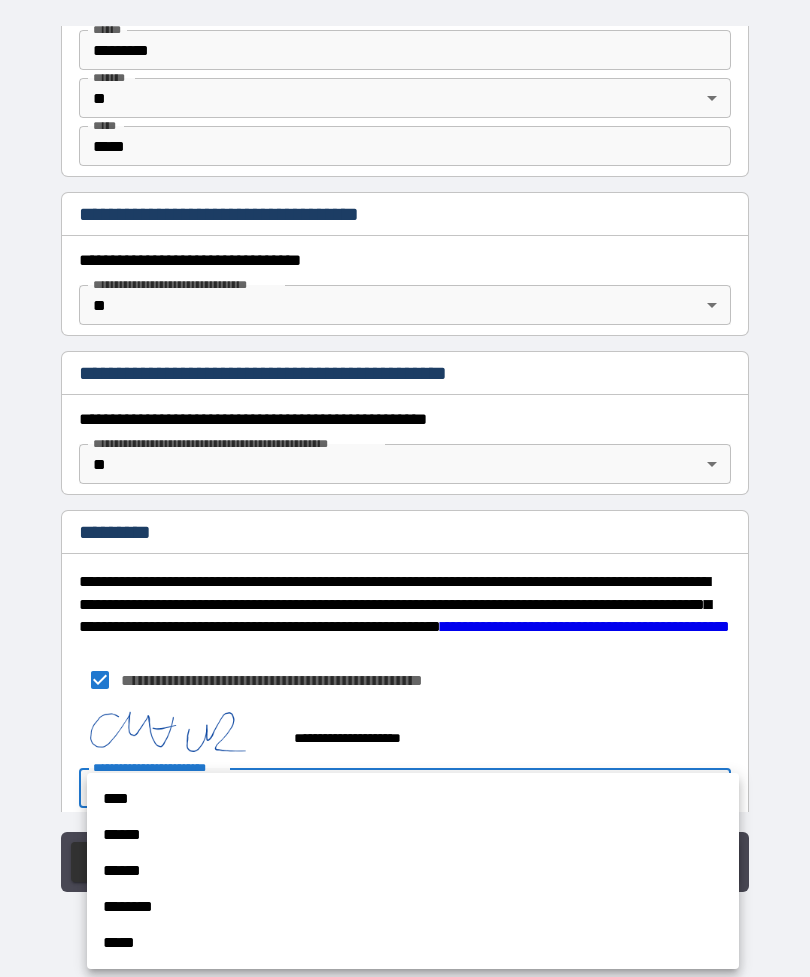 click on "******" at bounding box center (413, 835) 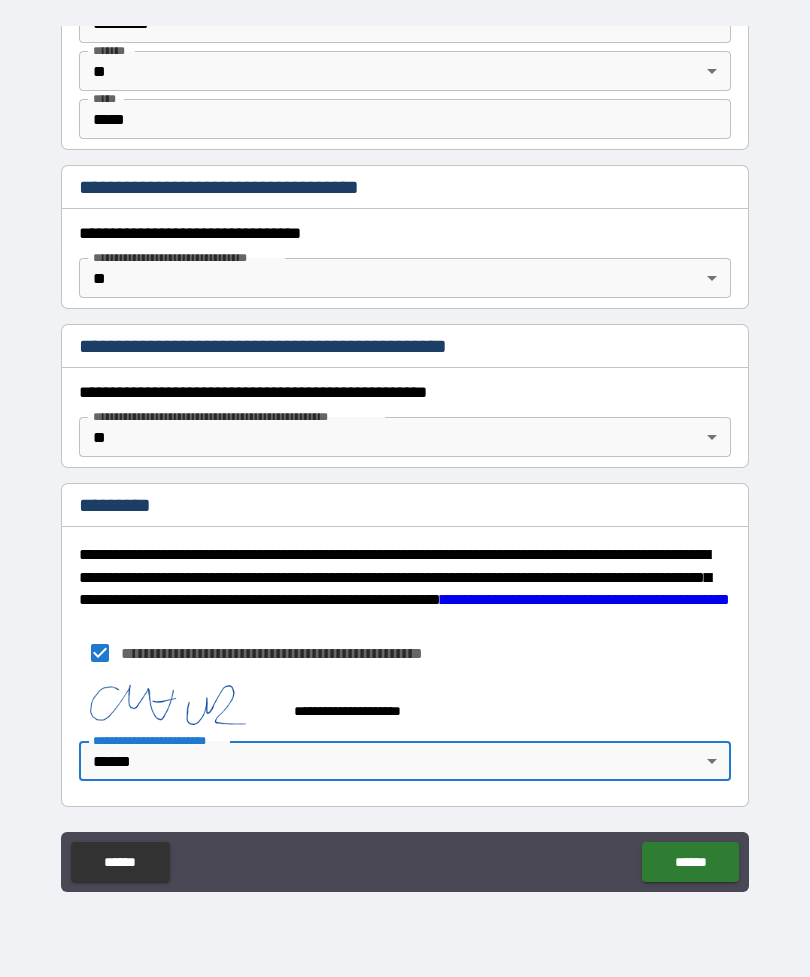 scroll, scrollTop: 1369, scrollLeft: 0, axis: vertical 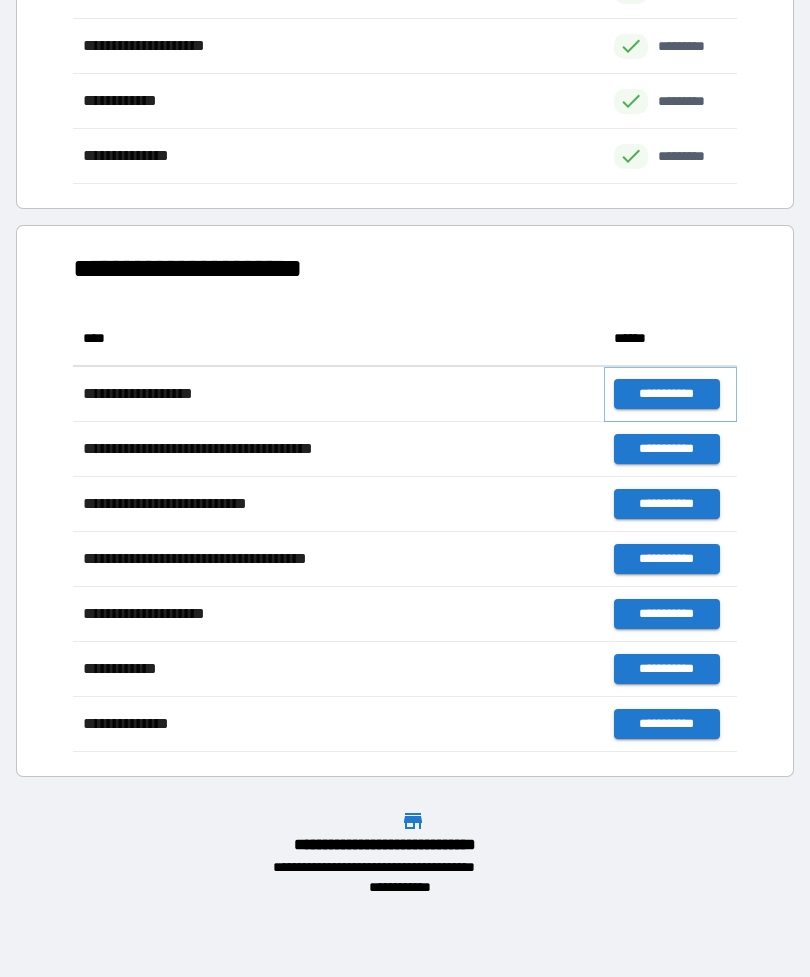 click on "**********" at bounding box center [666, 394] 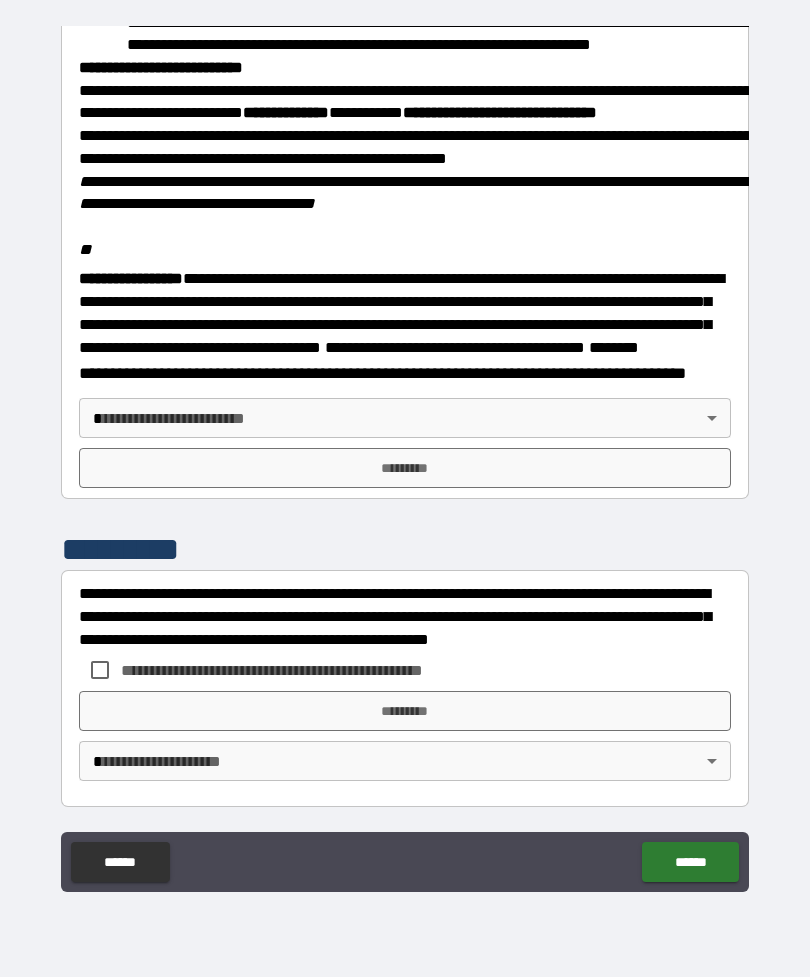 scroll, scrollTop: 2257, scrollLeft: 0, axis: vertical 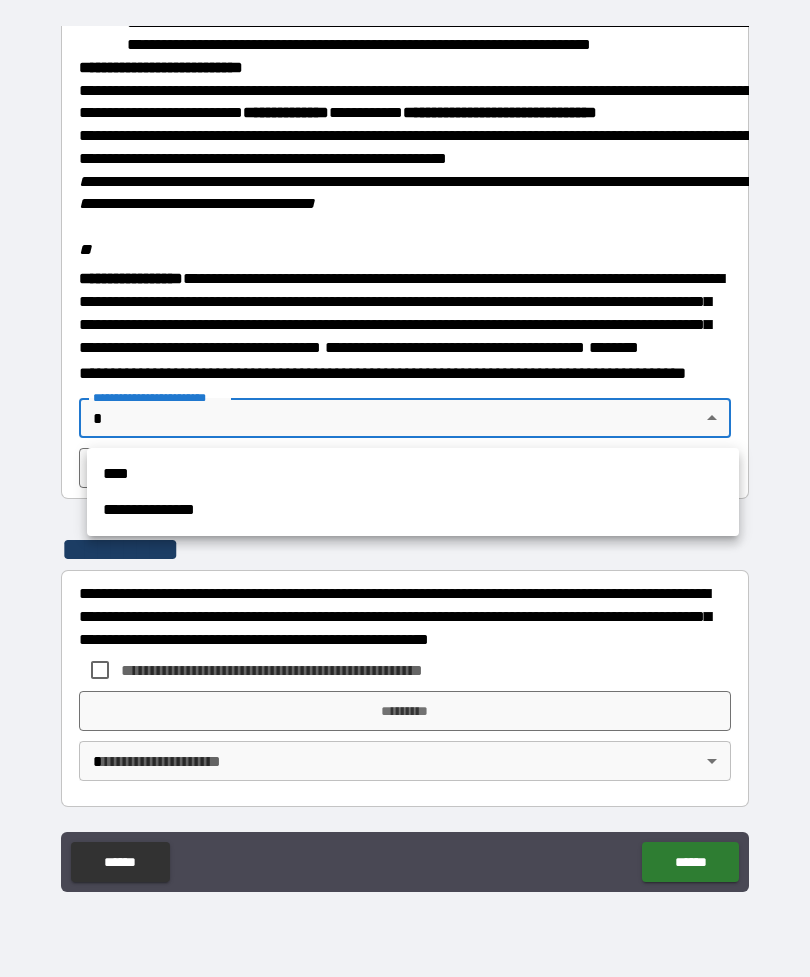 click on "**********" at bounding box center [413, 510] 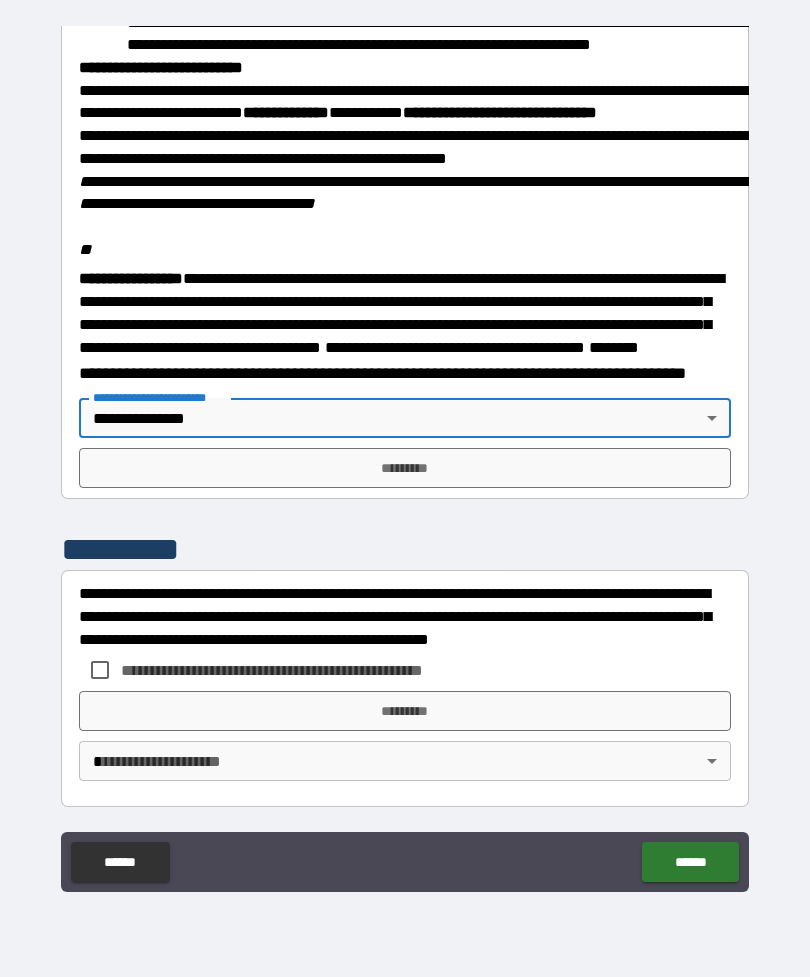 click on "*********" at bounding box center (405, 468) 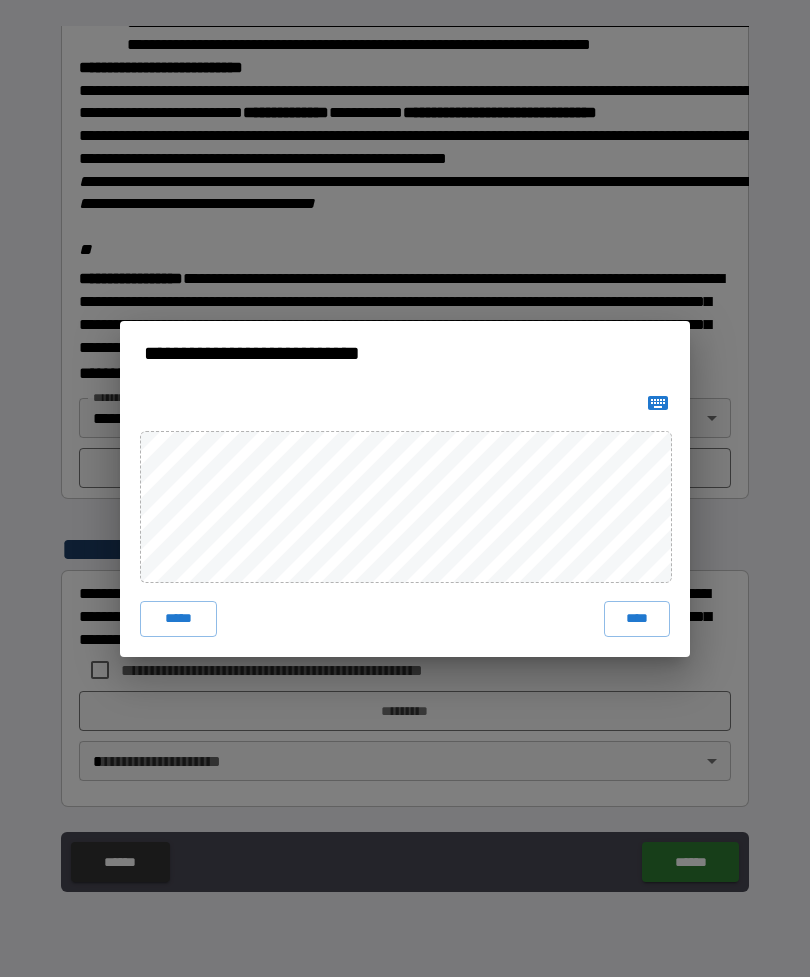 click on "****" at bounding box center [637, 619] 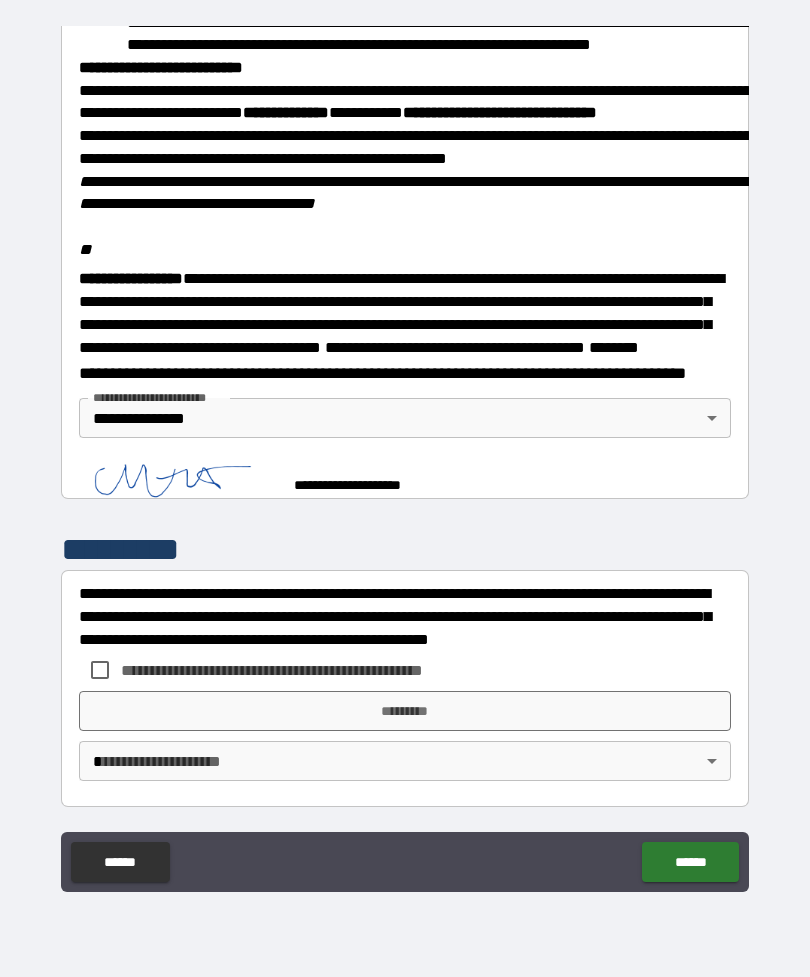 scroll, scrollTop: 2247, scrollLeft: 0, axis: vertical 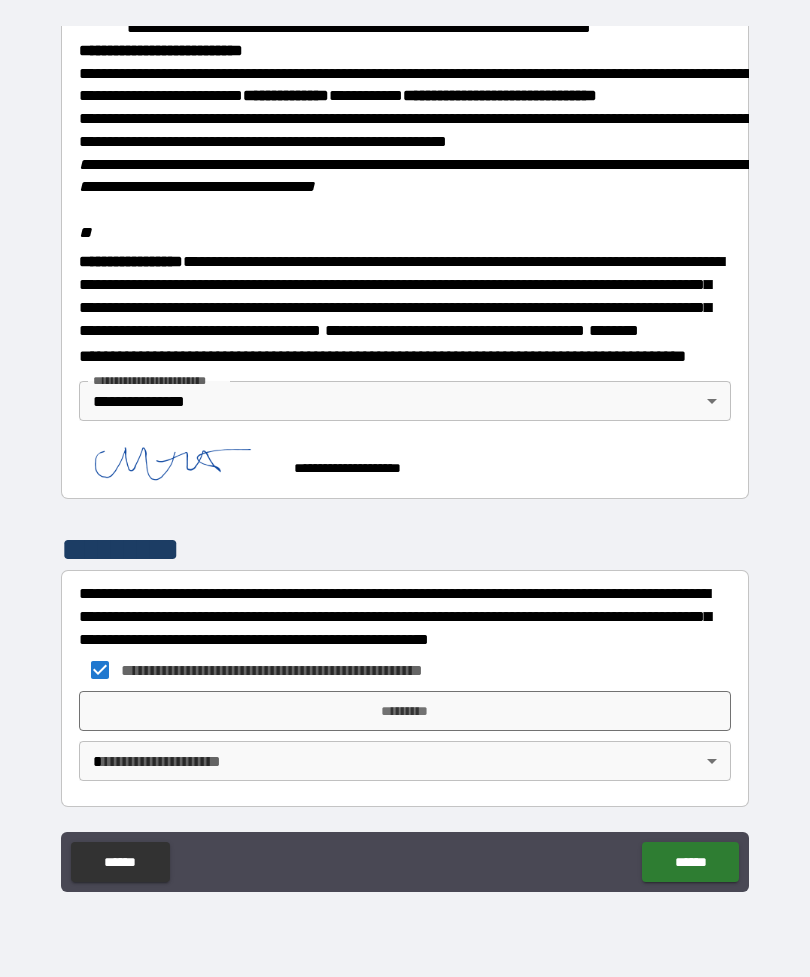 click on "*********" at bounding box center (405, 711) 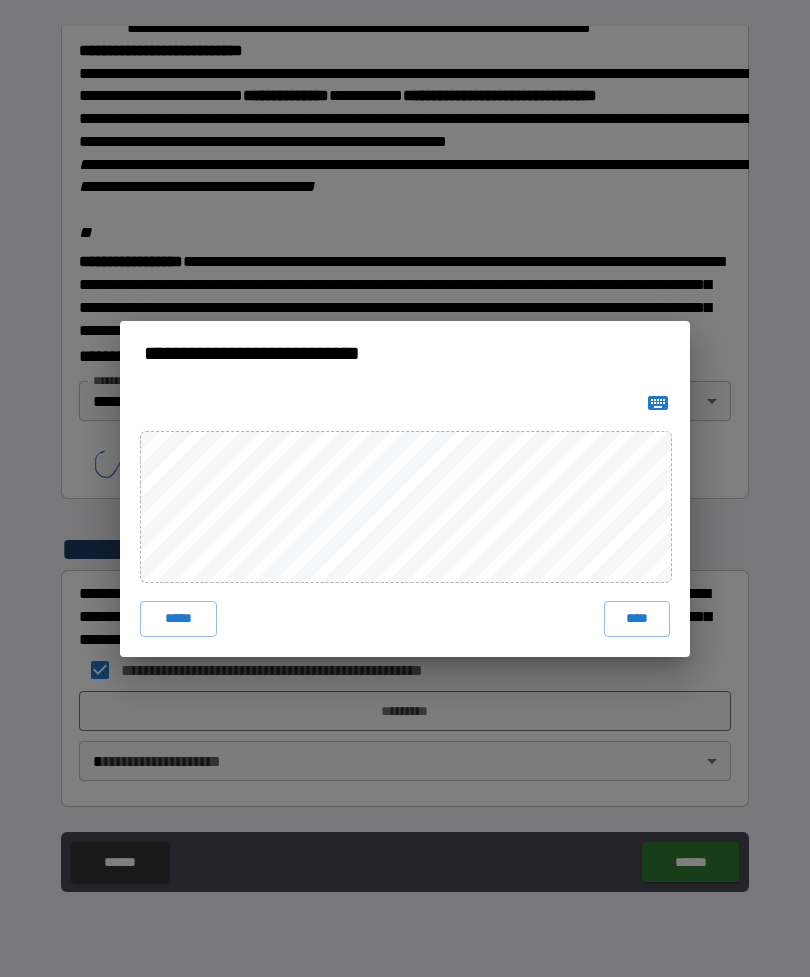click on "****" at bounding box center (637, 619) 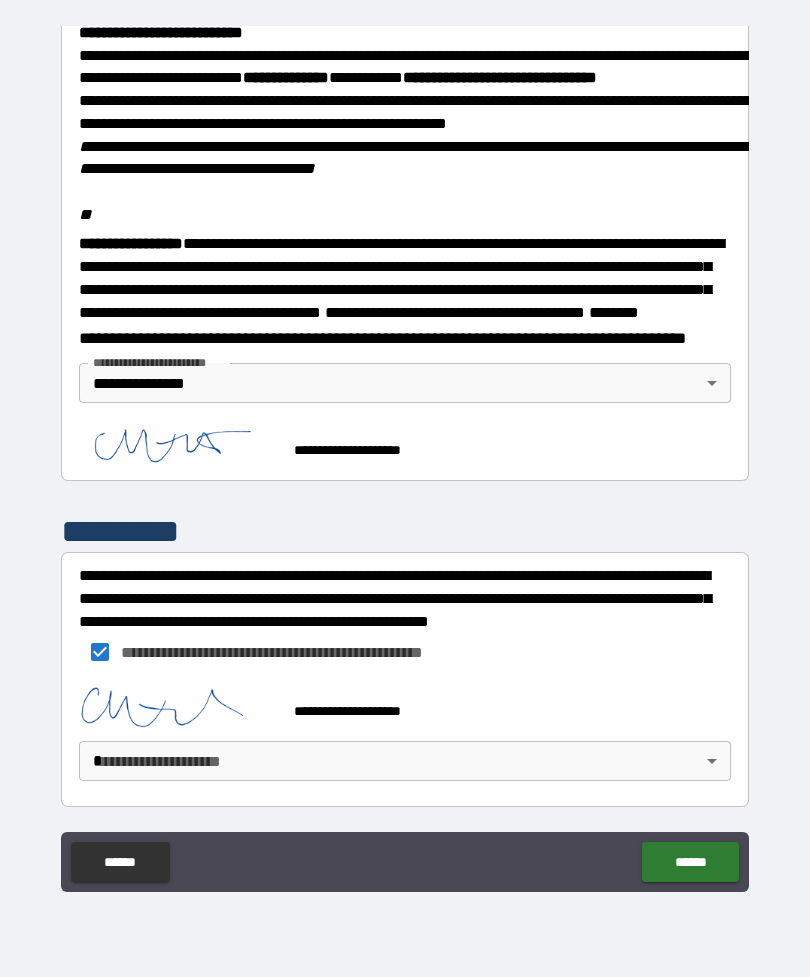 scroll, scrollTop: 2291, scrollLeft: 0, axis: vertical 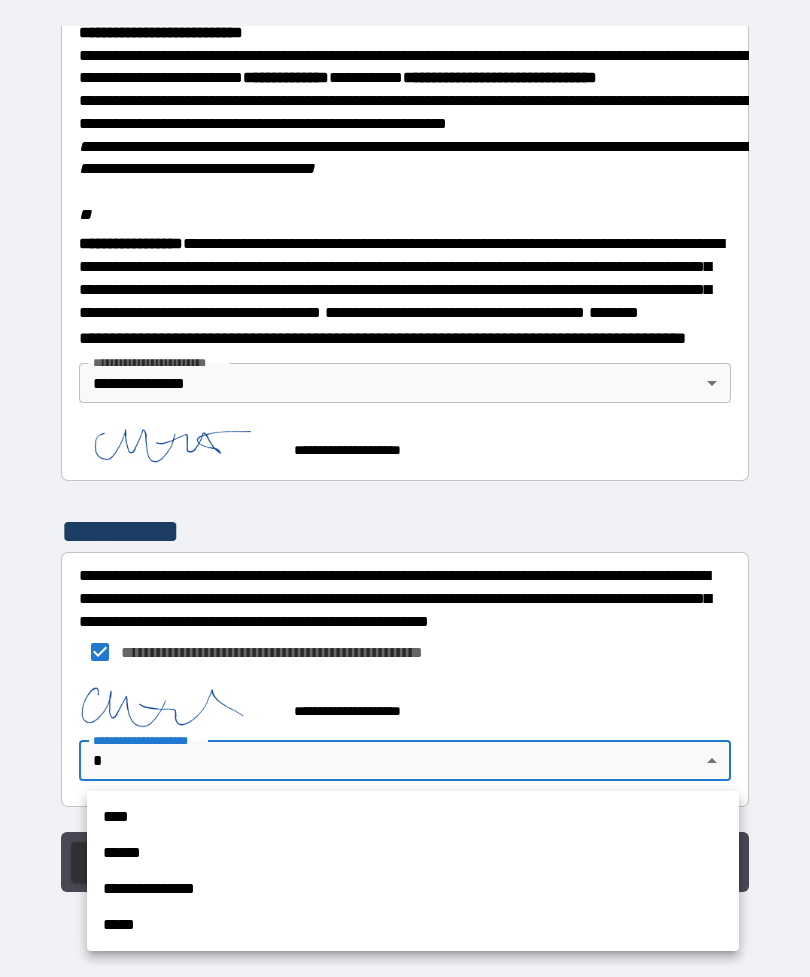 click on "**********" at bounding box center [413, 889] 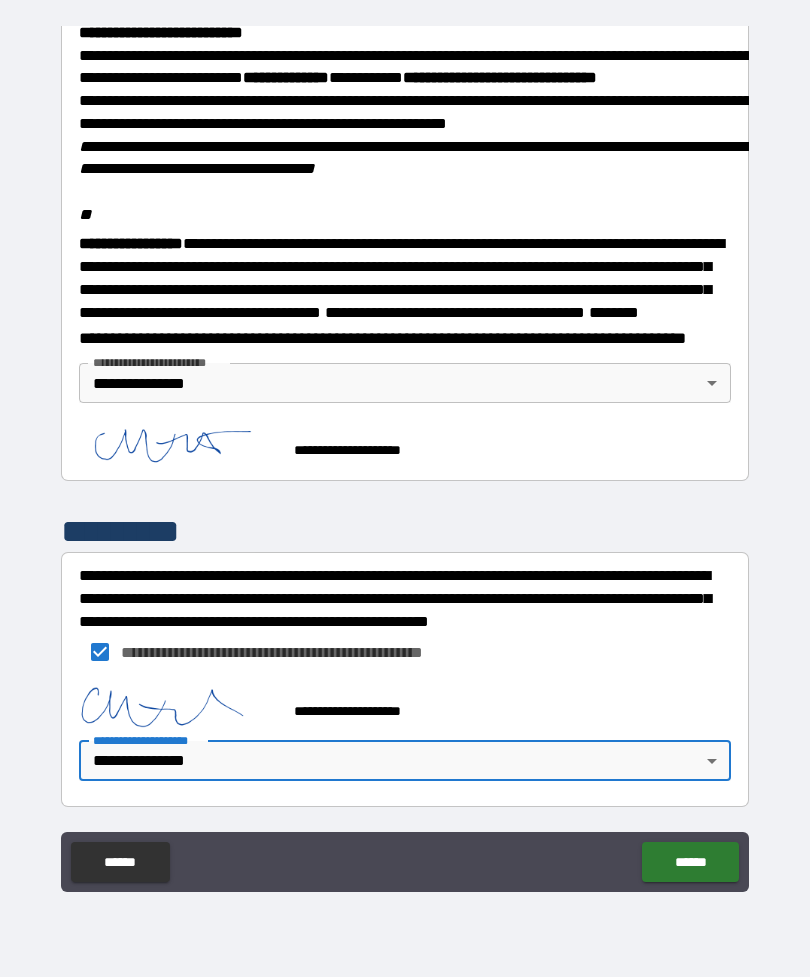 click on "******" at bounding box center (690, 862) 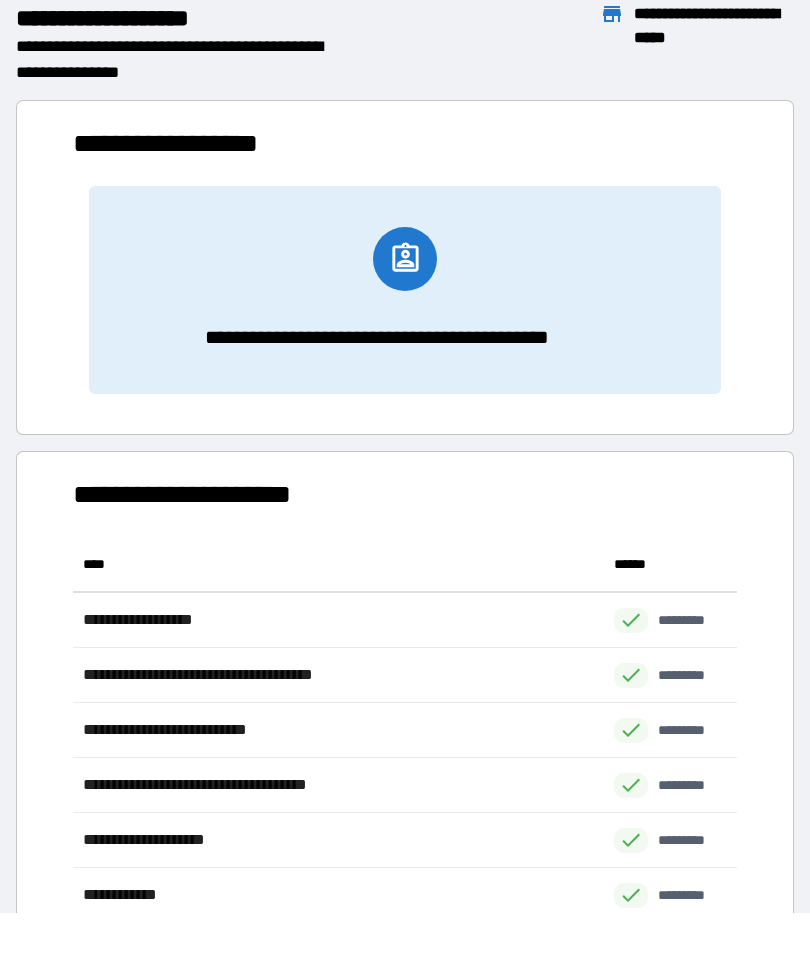 scroll, scrollTop: 1, scrollLeft: 1, axis: both 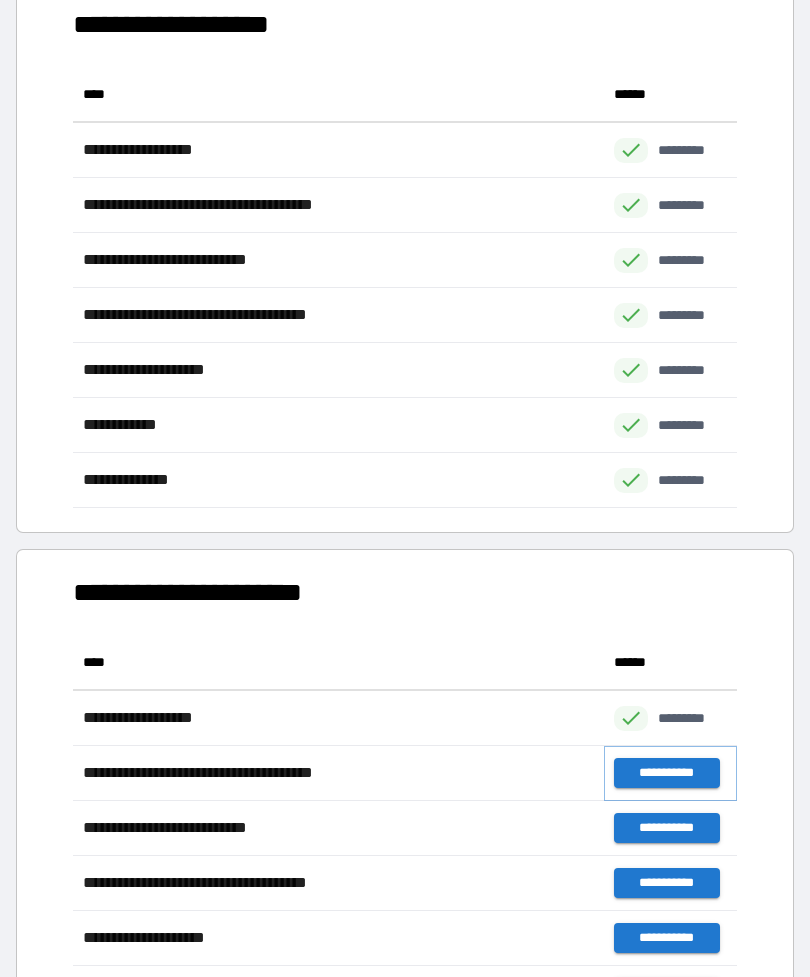 click on "**********" at bounding box center (666, 773) 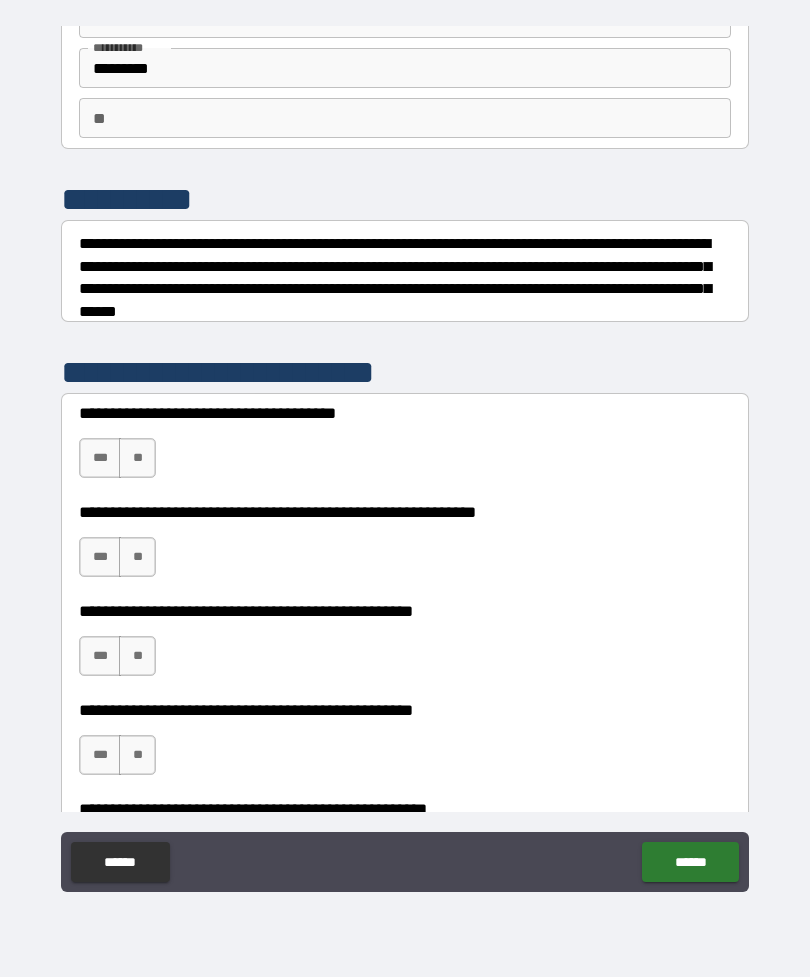 scroll, scrollTop: 124, scrollLeft: 0, axis: vertical 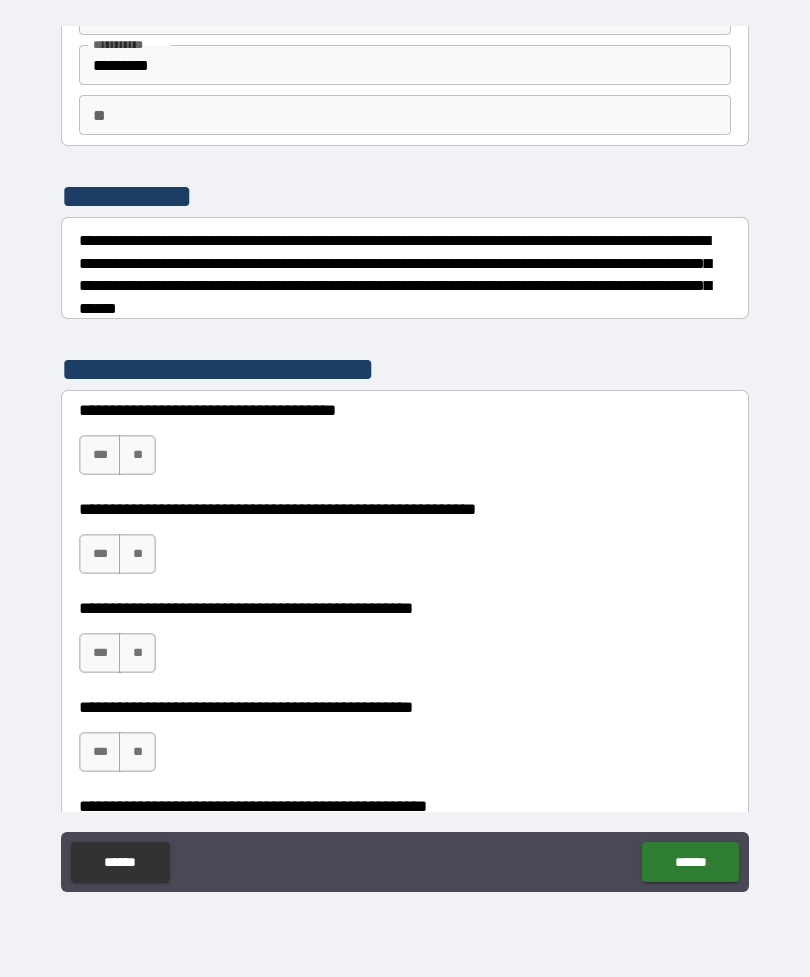 click on "**" at bounding box center (137, 455) 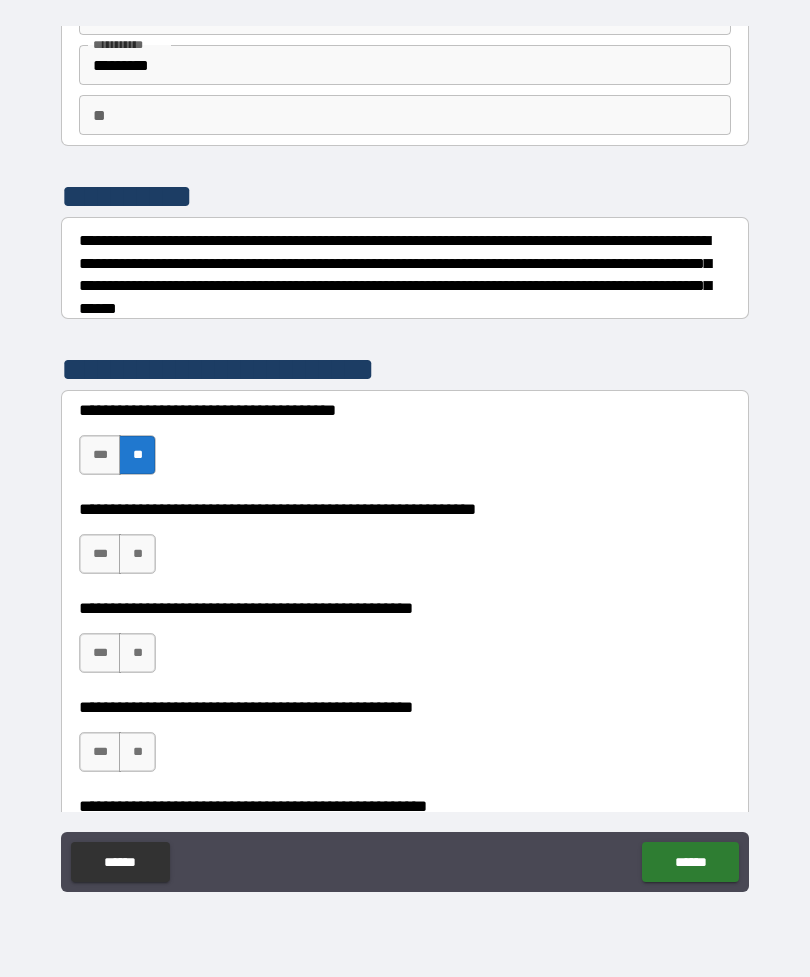 click on "**" at bounding box center (137, 554) 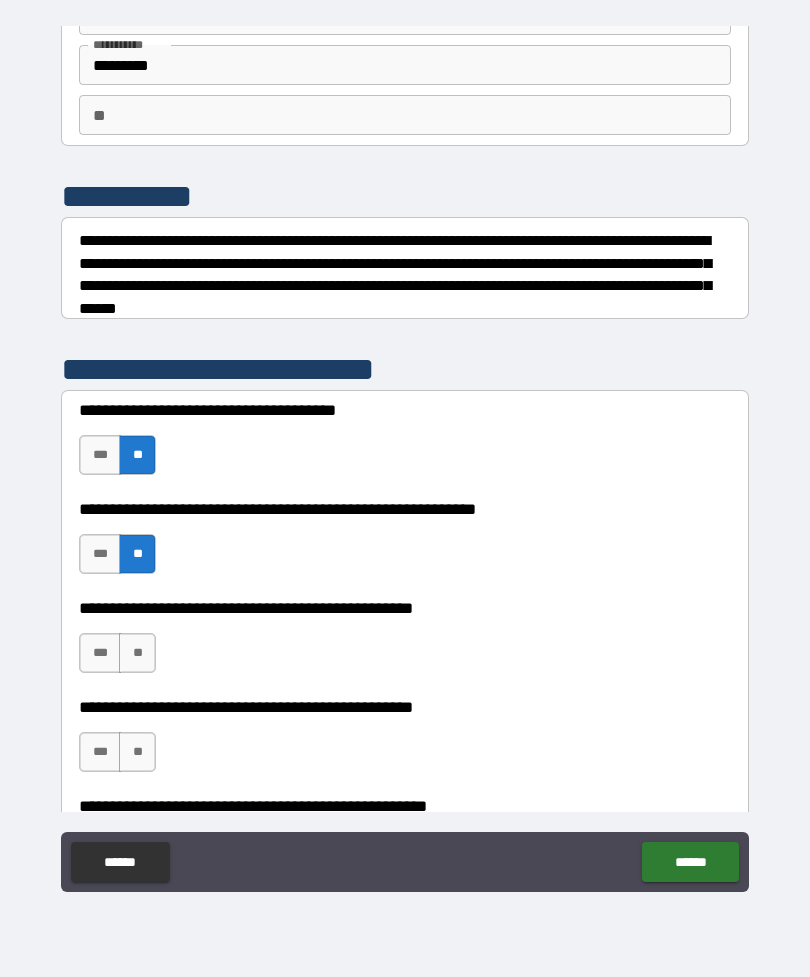 click on "**" at bounding box center (137, 653) 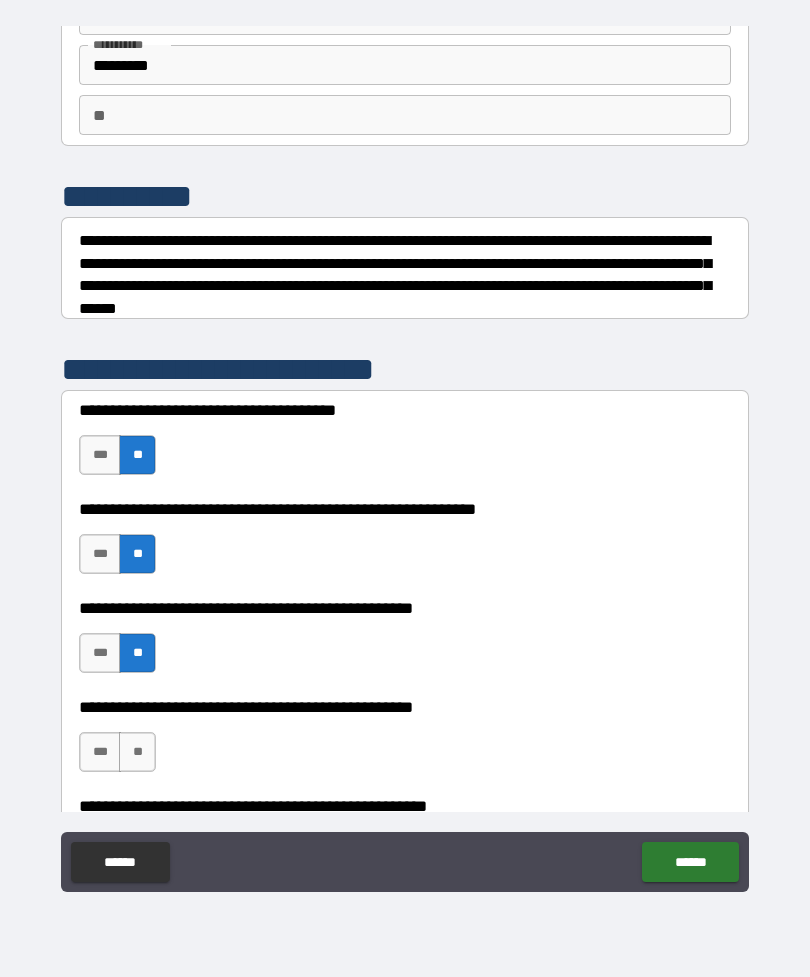 click on "**" at bounding box center [137, 752] 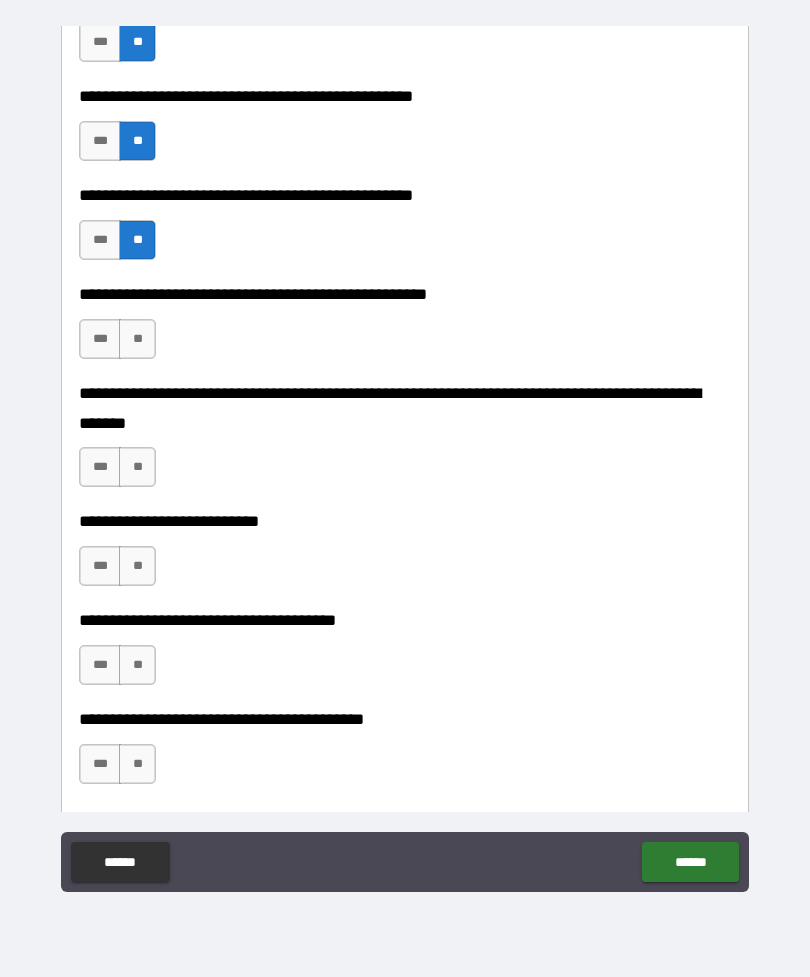 scroll, scrollTop: 628, scrollLeft: 0, axis: vertical 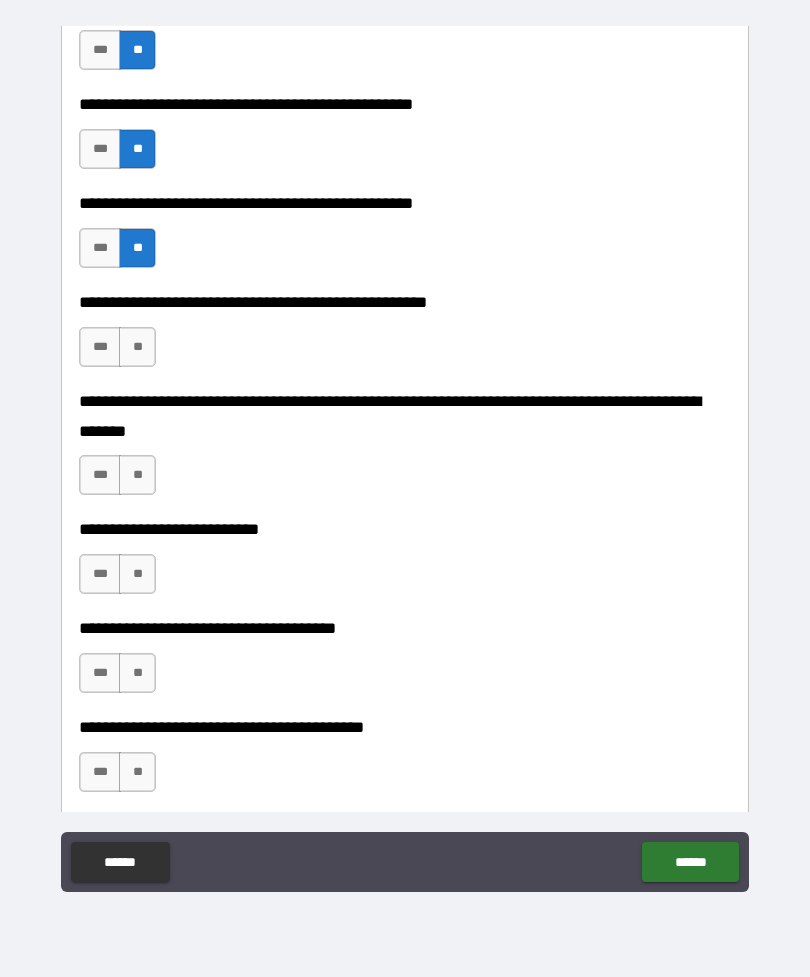 click on "**" at bounding box center [137, 347] 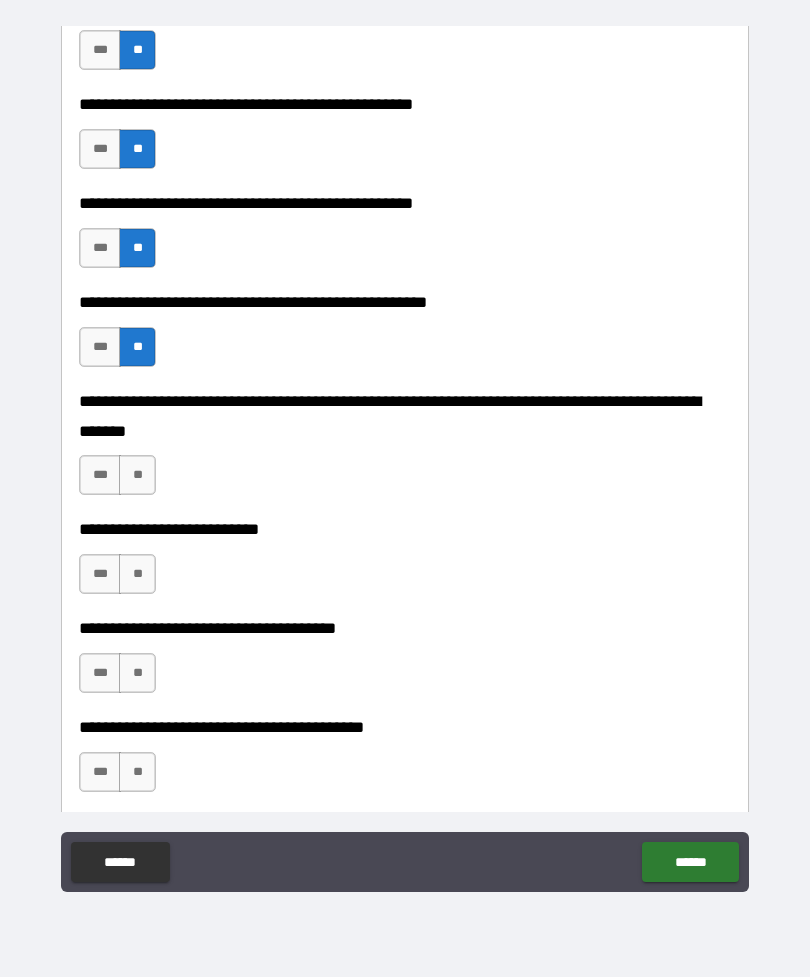 click on "**" at bounding box center (137, 475) 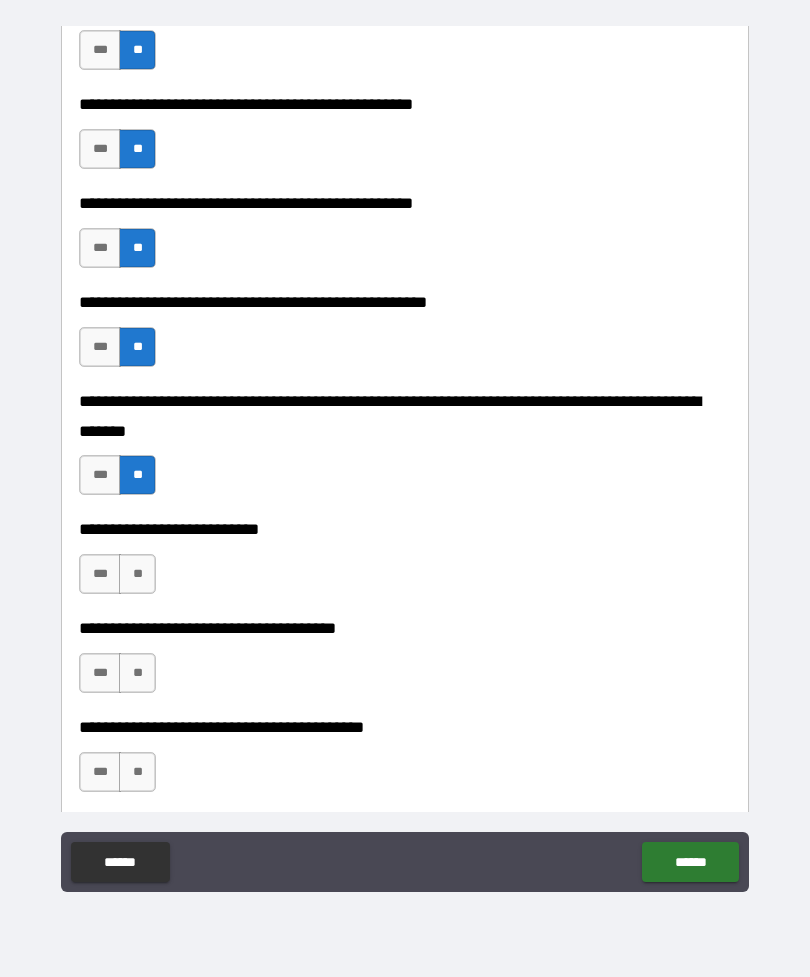 click on "**" at bounding box center (137, 574) 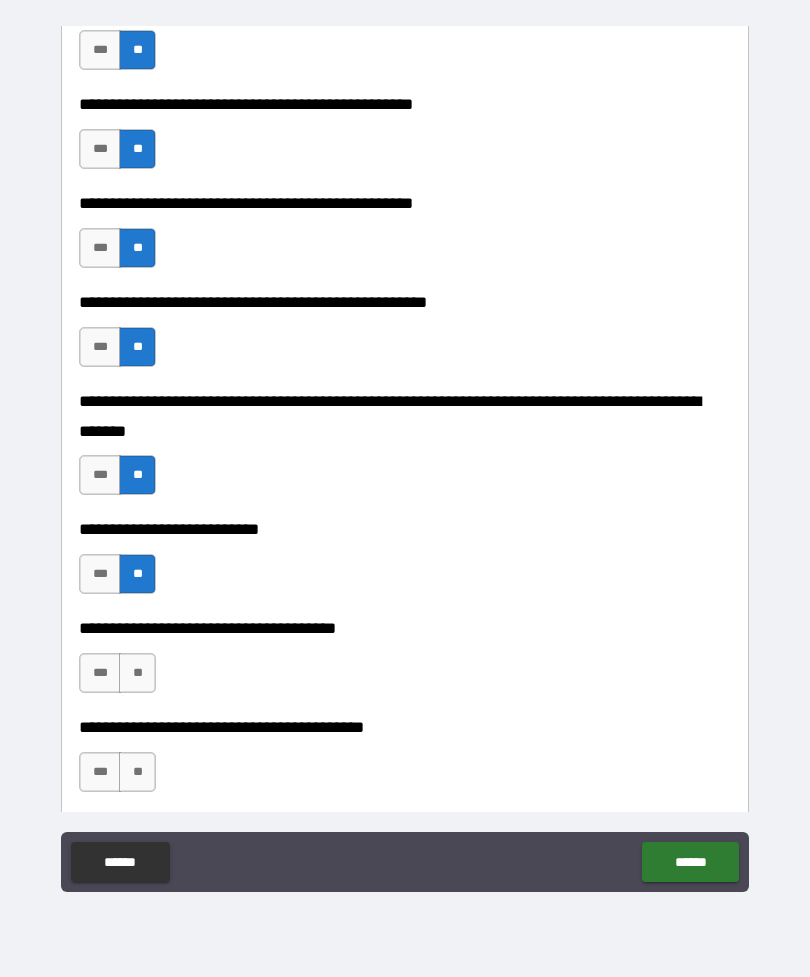 click on "**" at bounding box center (137, 673) 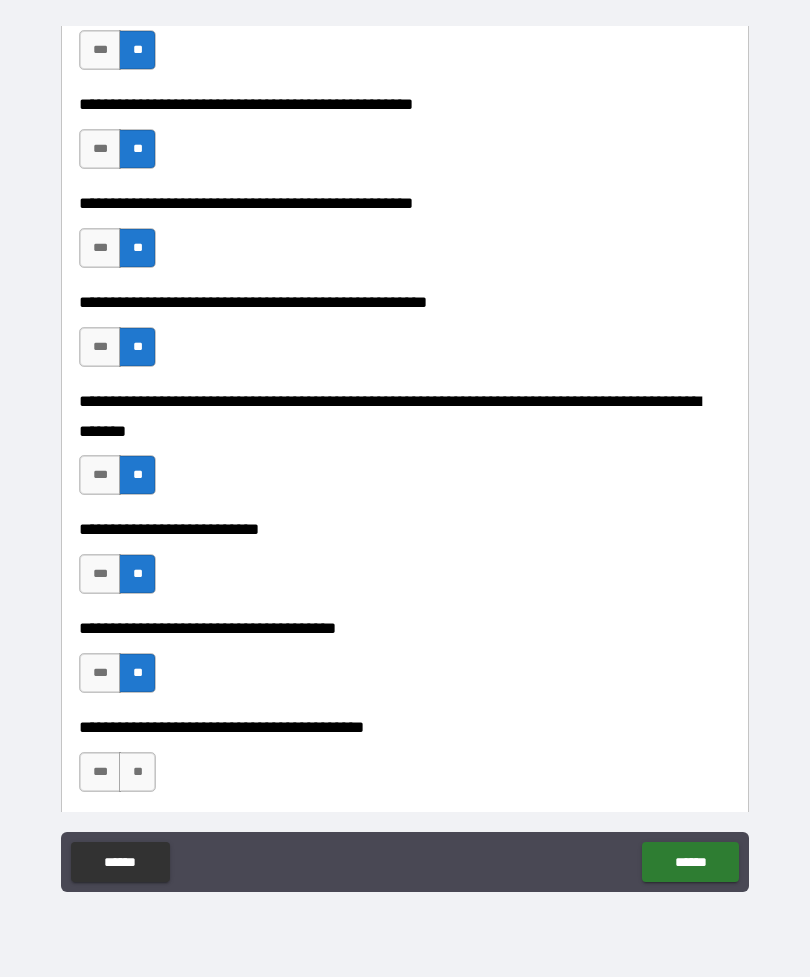 click on "**" at bounding box center [137, 772] 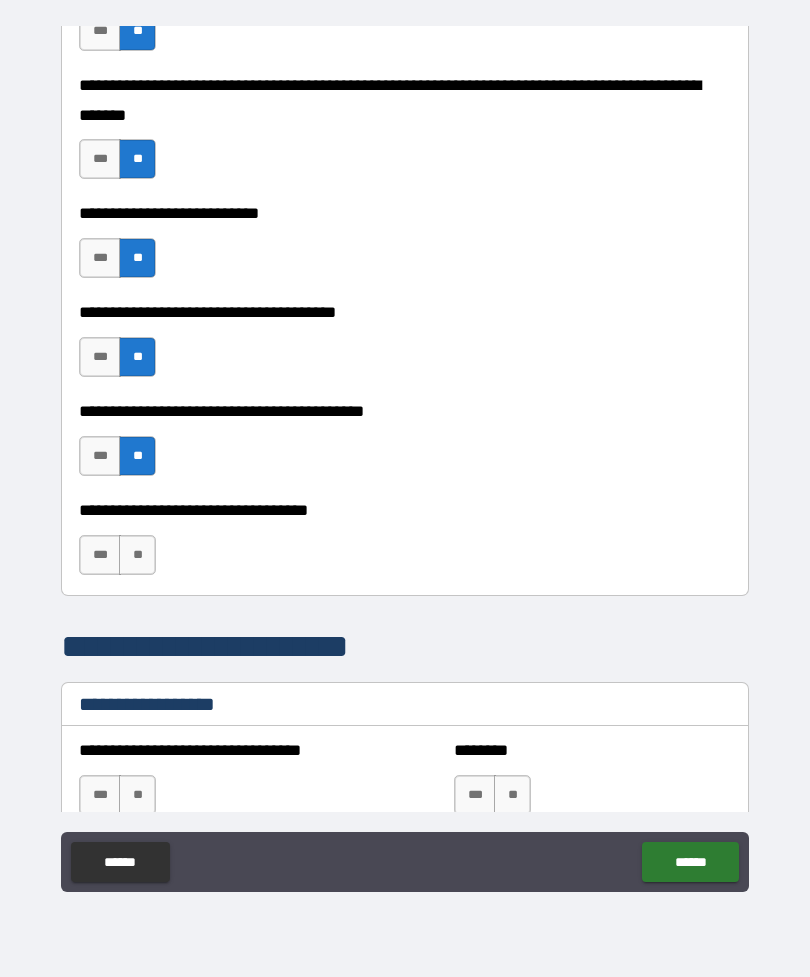 scroll, scrollTop: 944, scrollLeft: 0, axis: vertical 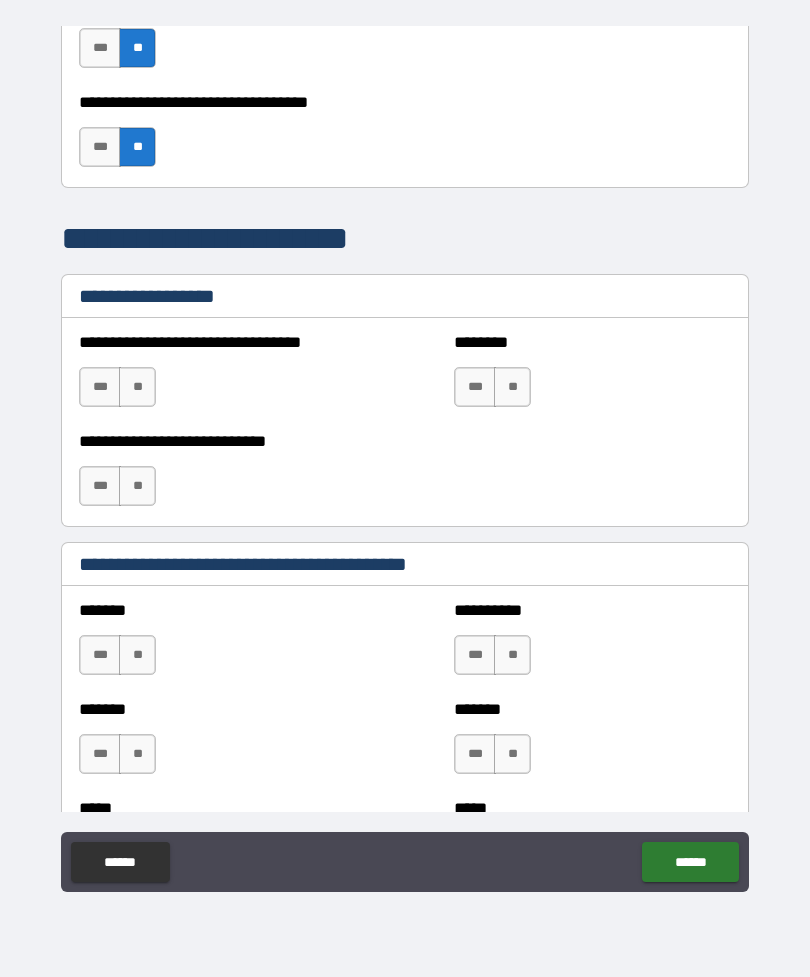 click on "**" at bounding box center (137, 387) 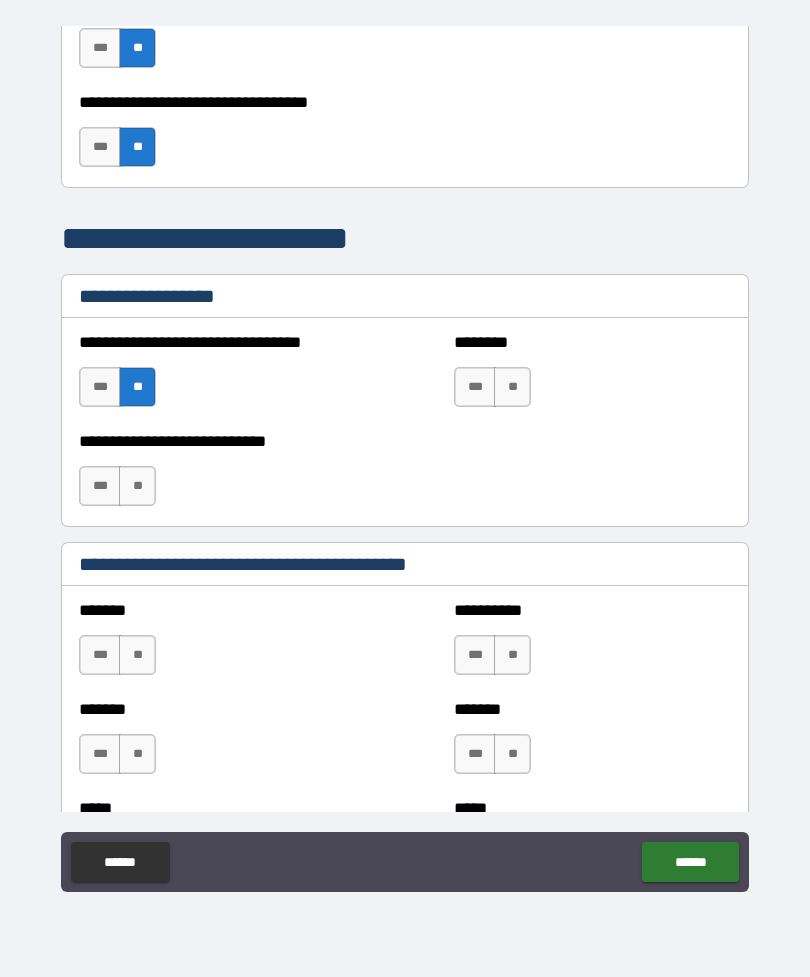 click on "**" at bounding box center (137, 486) 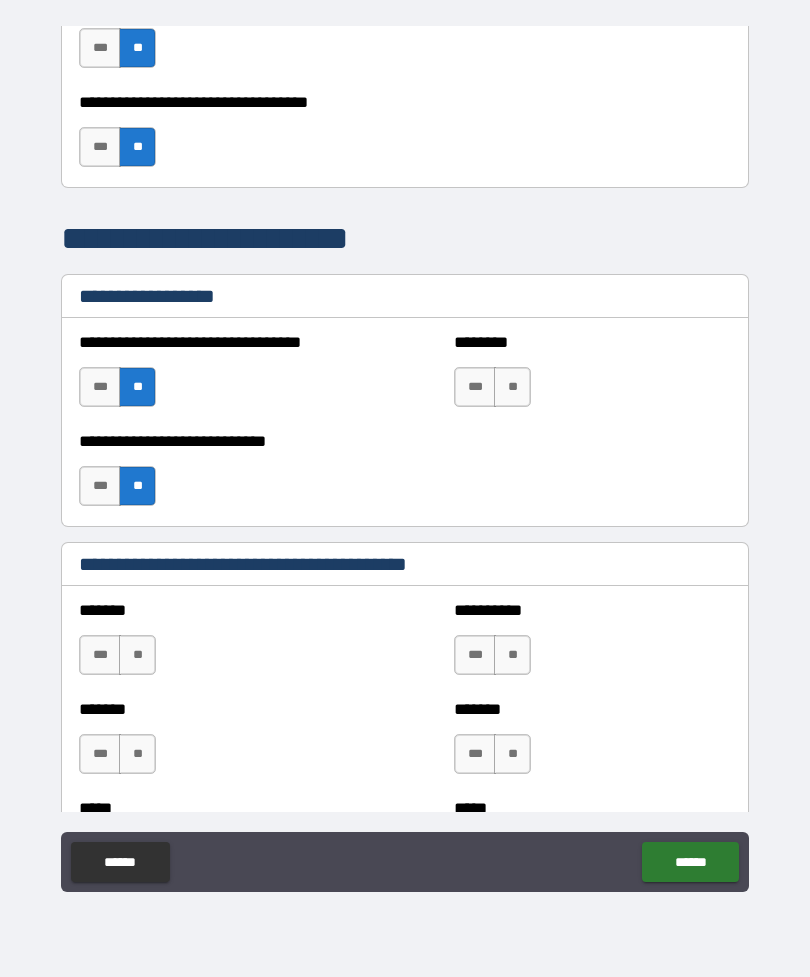 click on "**" at bounding box center (512, 387) 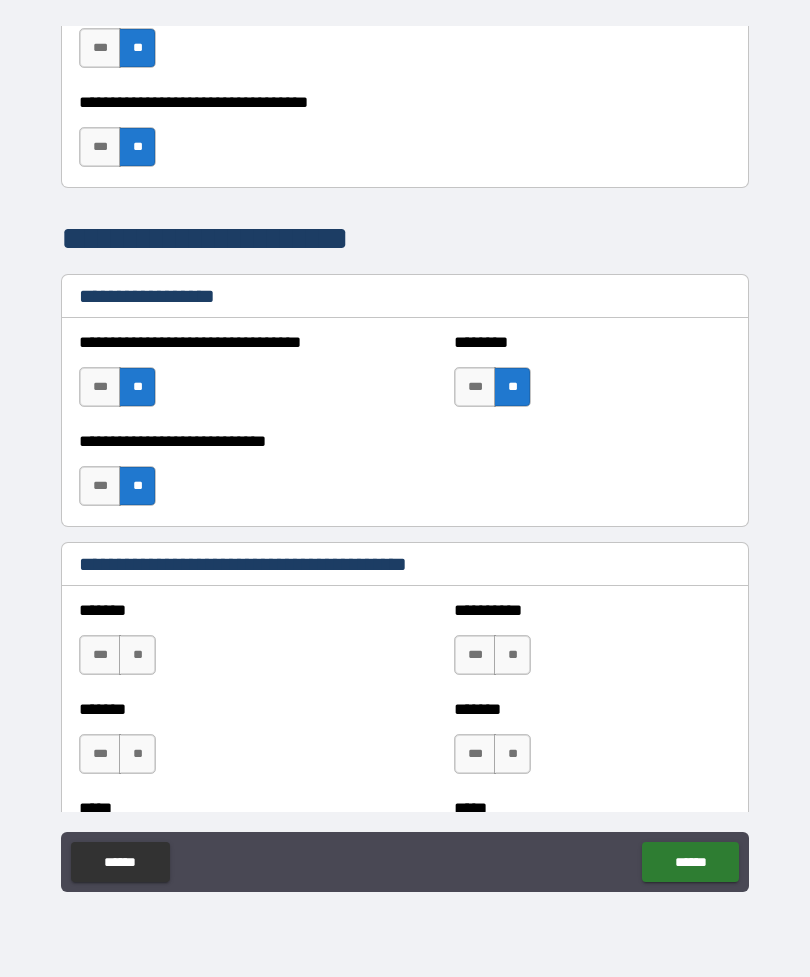 scroll, scrollTop: 1548, scrollLeft: 0, axis: vertical 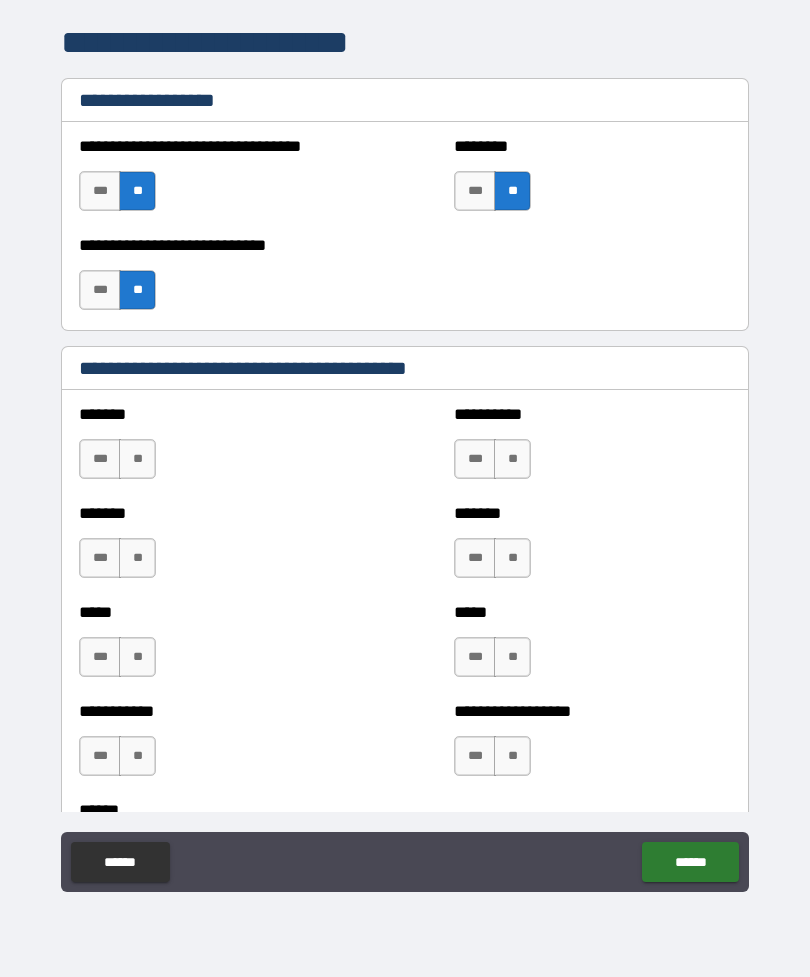 click on "**" at bounding box center (137, 459) 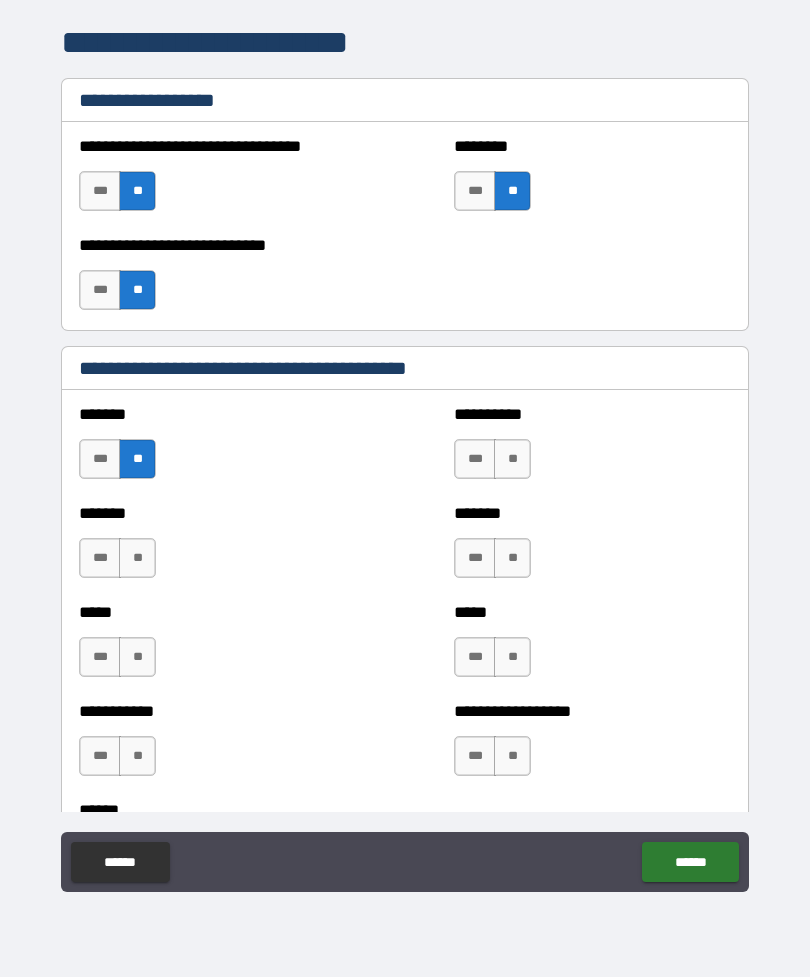 click on "**" at bounding box center [137, 558] 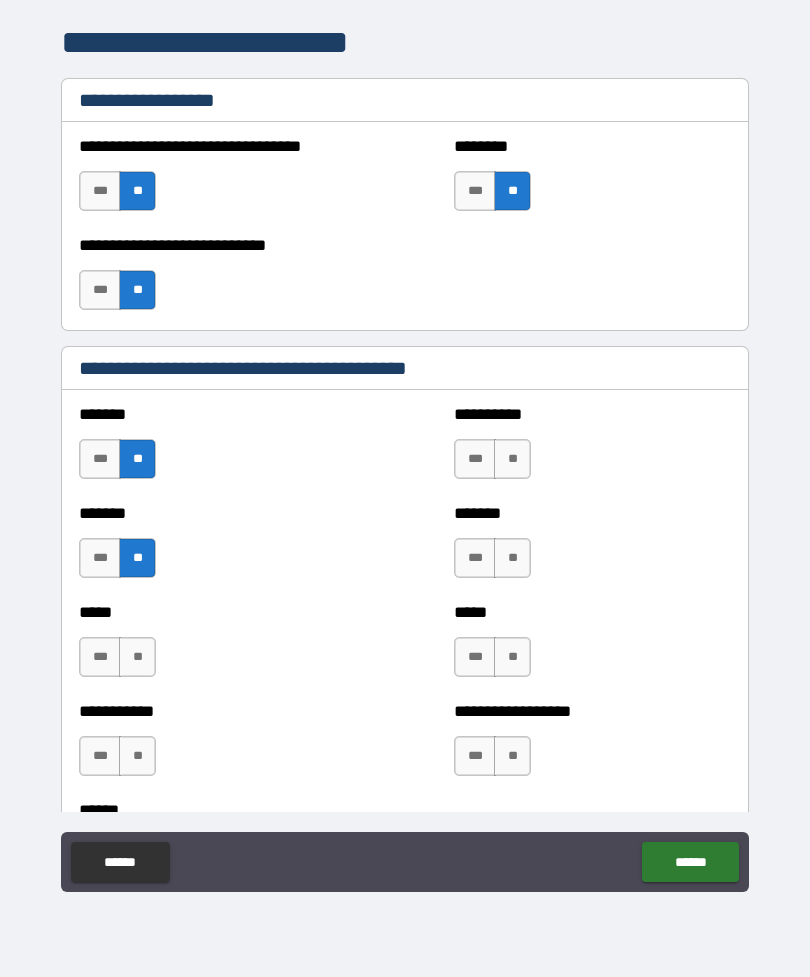 click on "**" at bounding box center [512, 459] 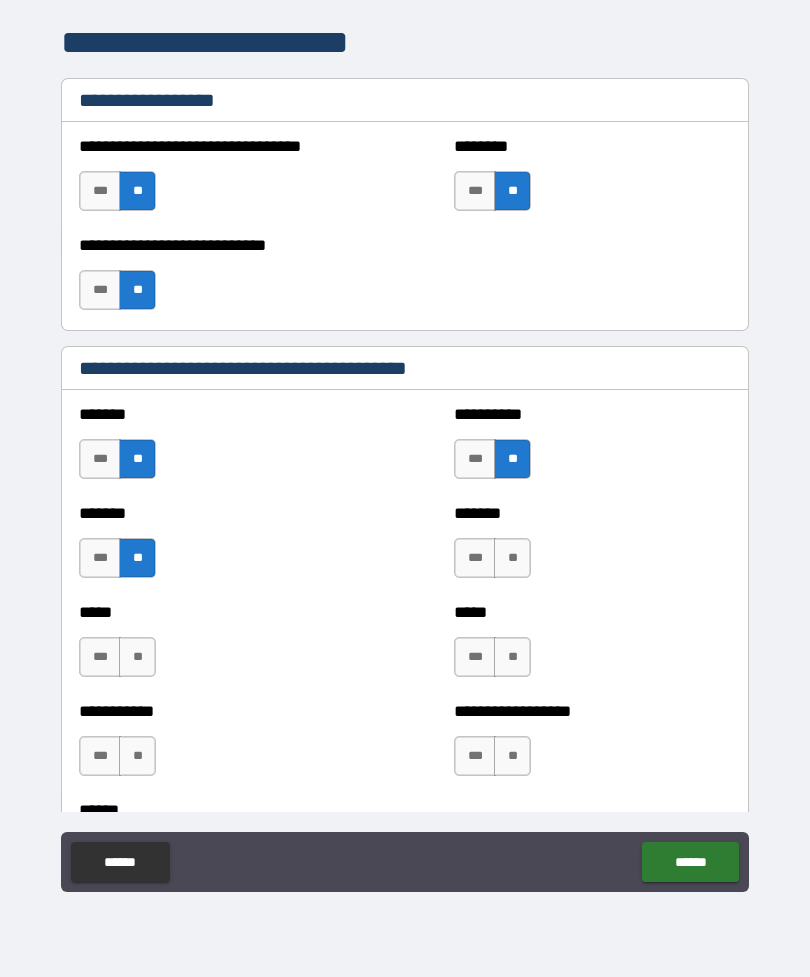 click on "**" at bounding box center (512, 558) 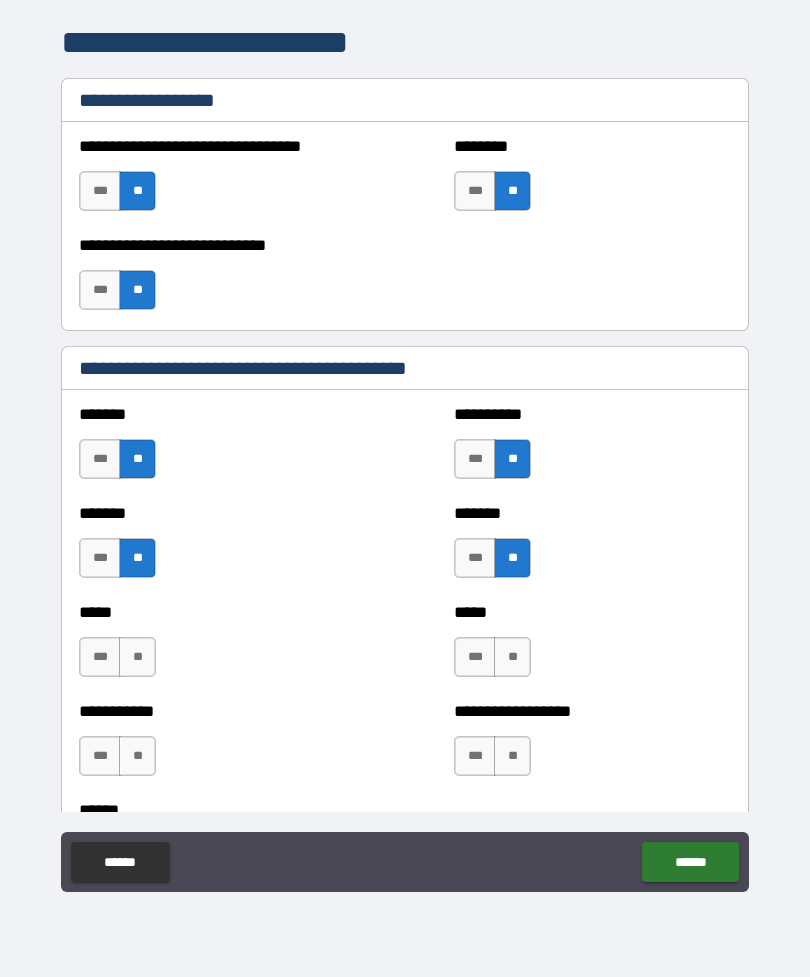 click on "**" at bounding box center (137, 657) 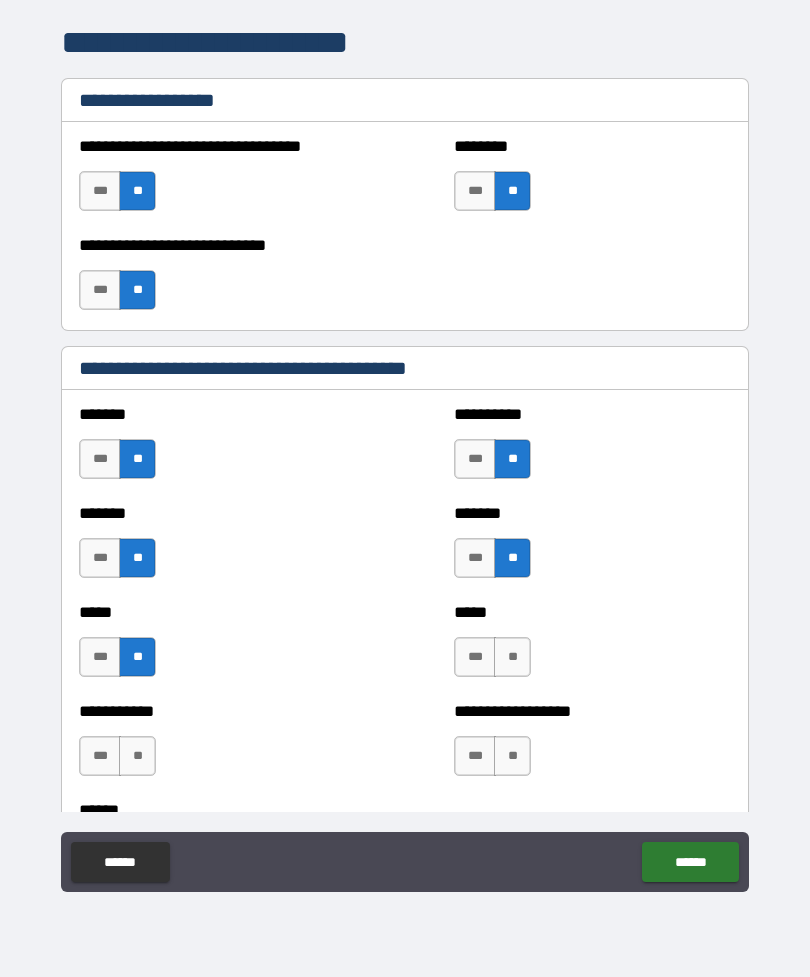 click on "**" at bounding box center [137, 756] 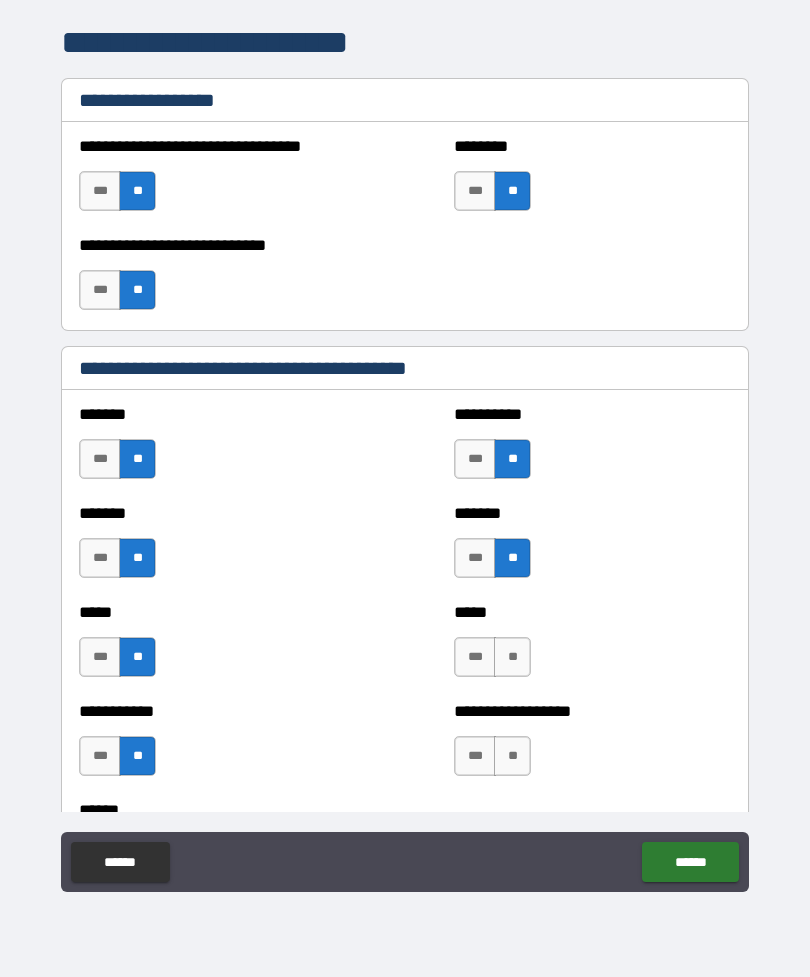 click on "**" at bounding box center (512, 657) 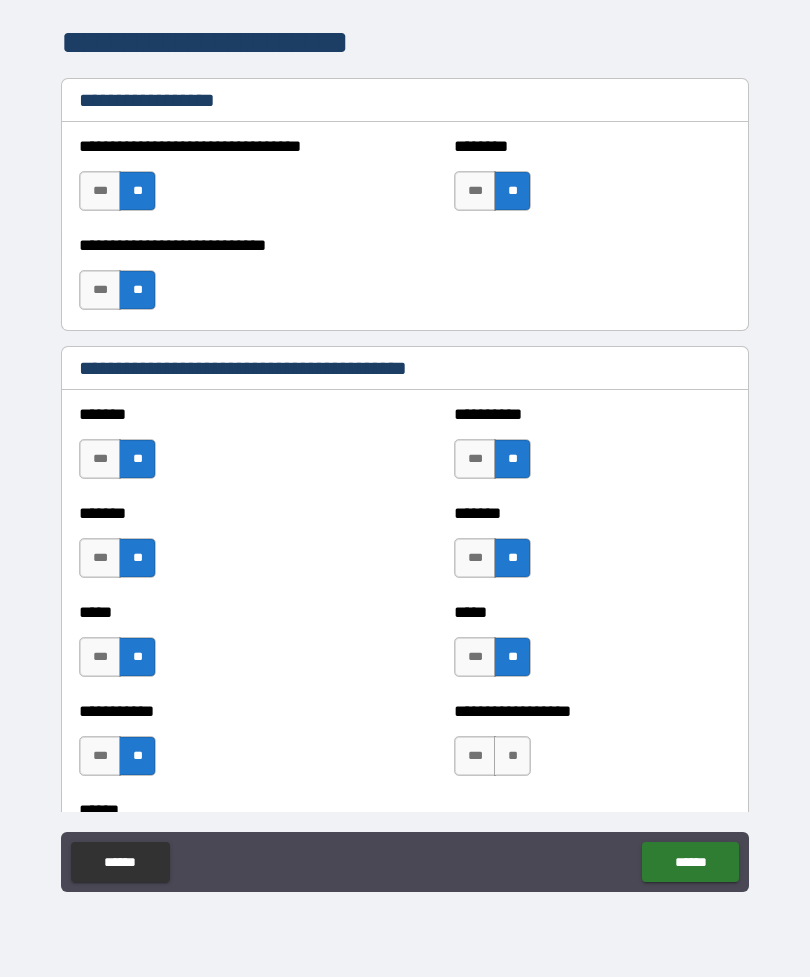click on "**" at bounding box center [512, 756] 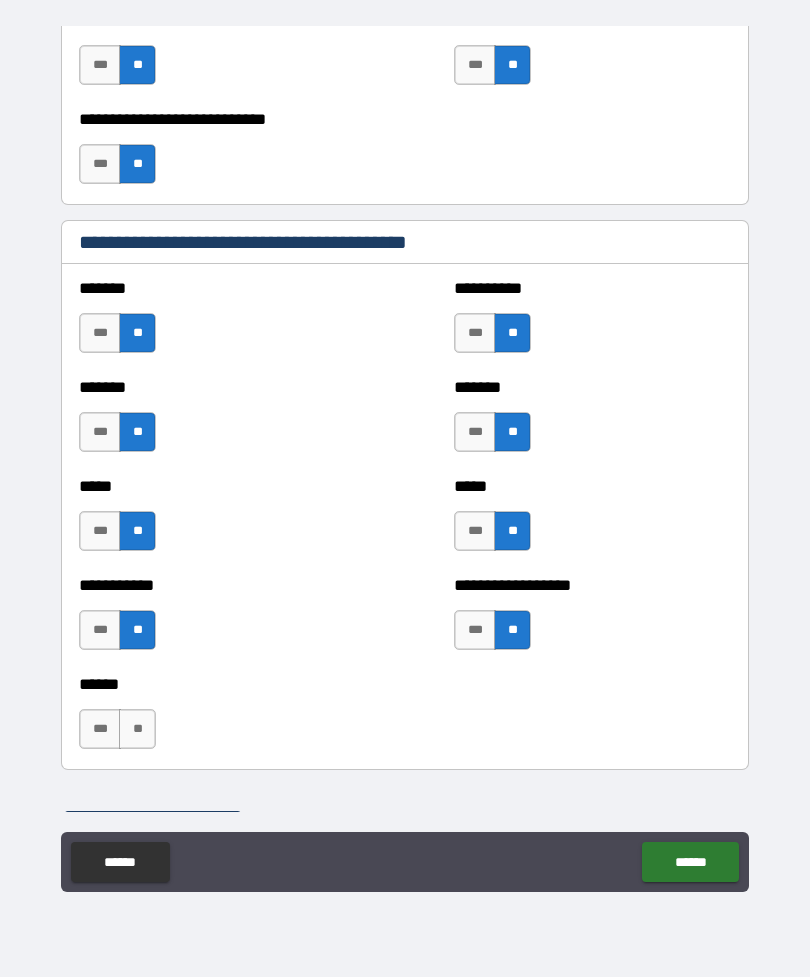 scroll, scrollTop: 1850, scrollLeft: 0, axis: vertical 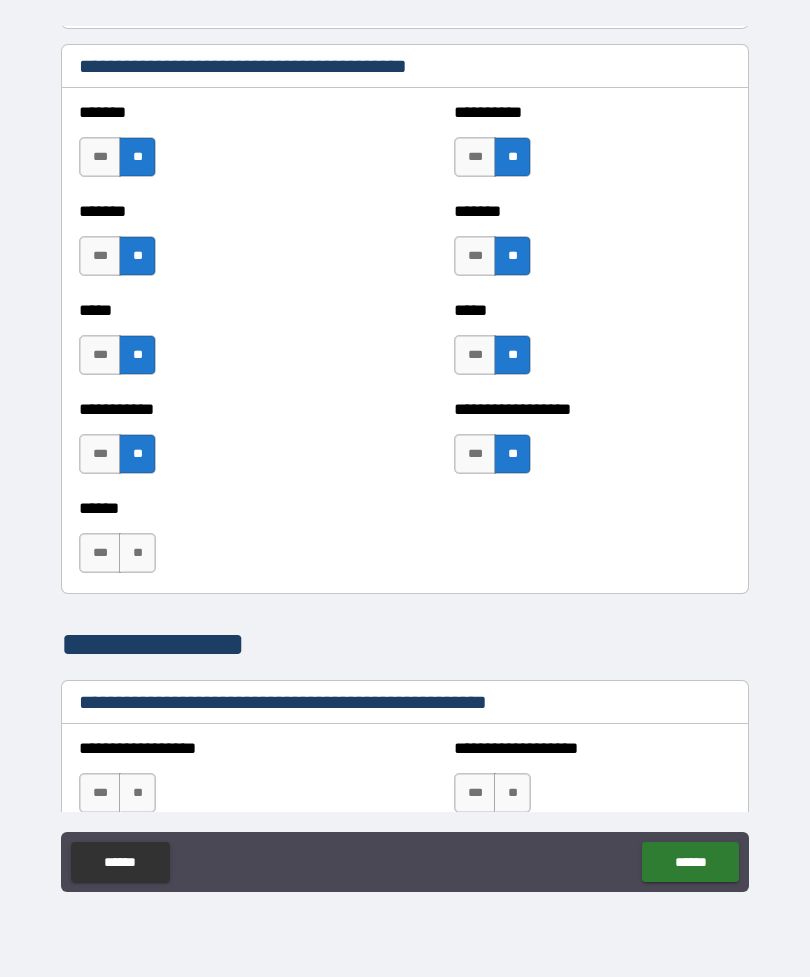 click on "**" at bounding box center [137, 553] 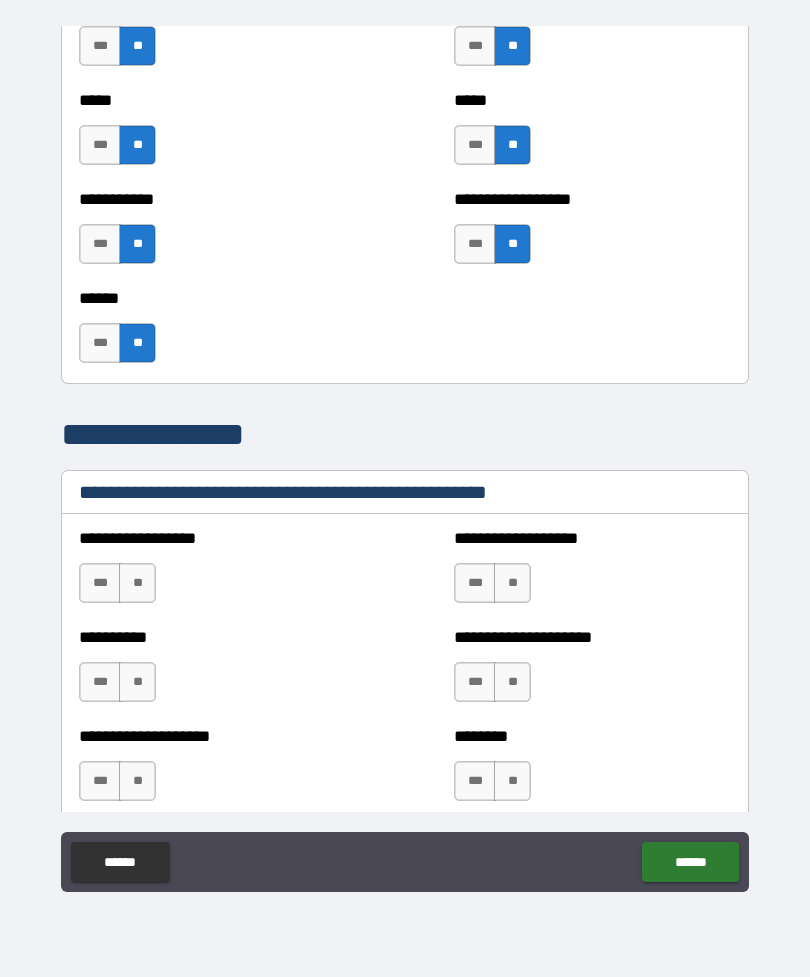 scroll, scrollTop: 2072, scrollLeft: 0, axis: vertical 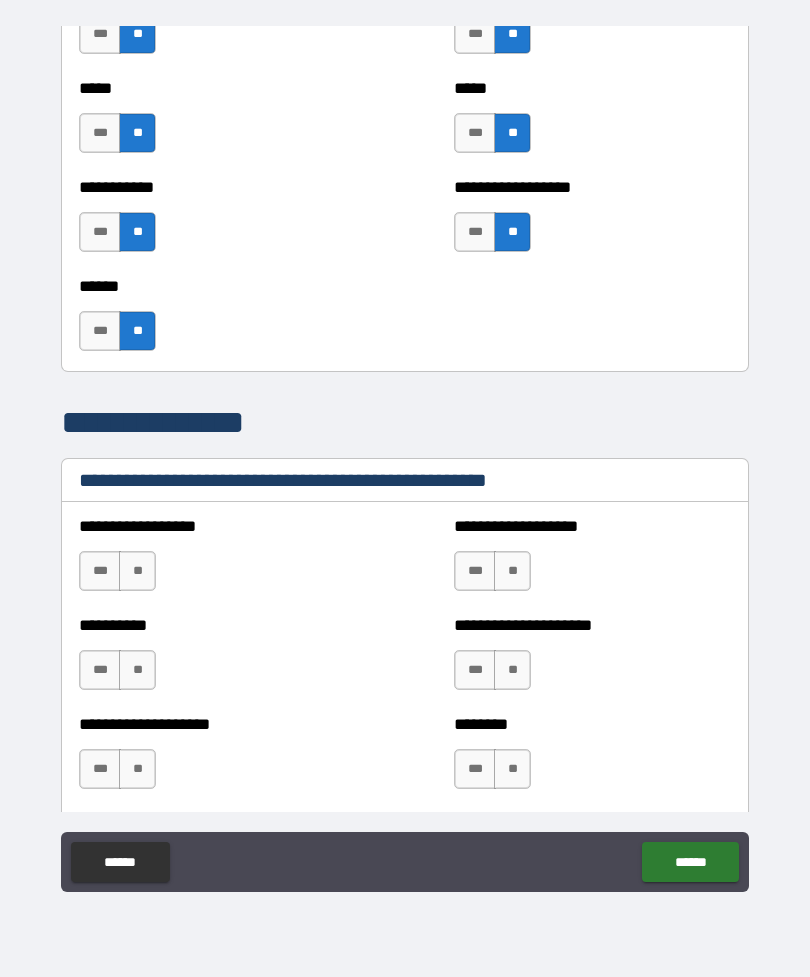 click on "**" at bounding box center (137, 571) 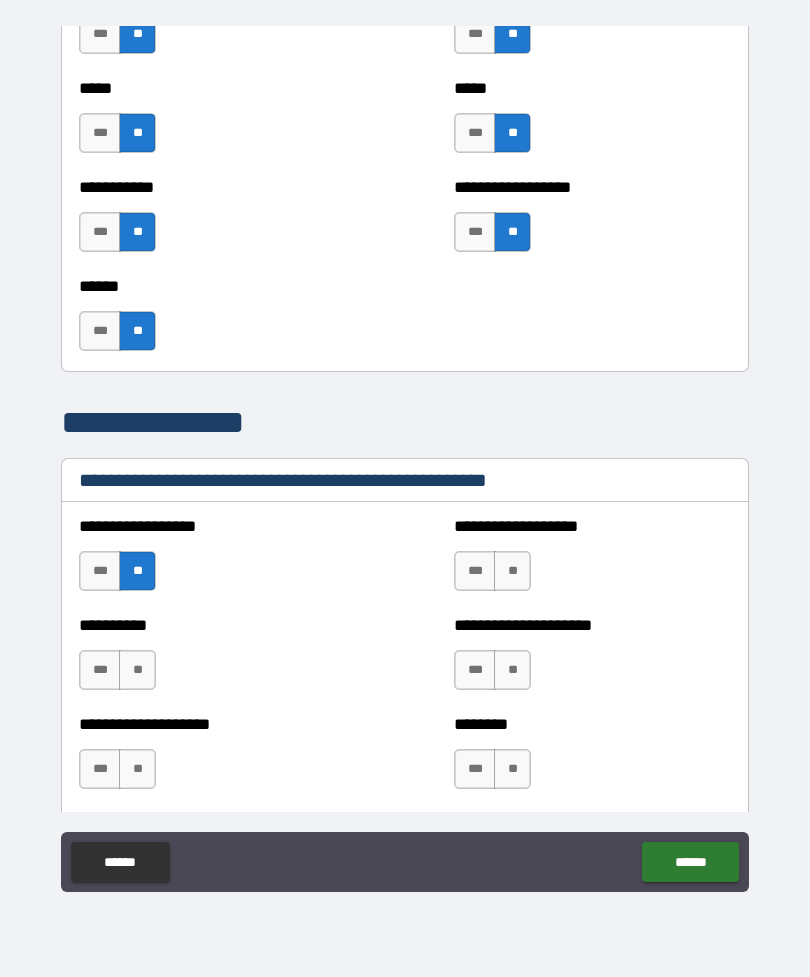 click on "**" at bounding box center [137, 670] 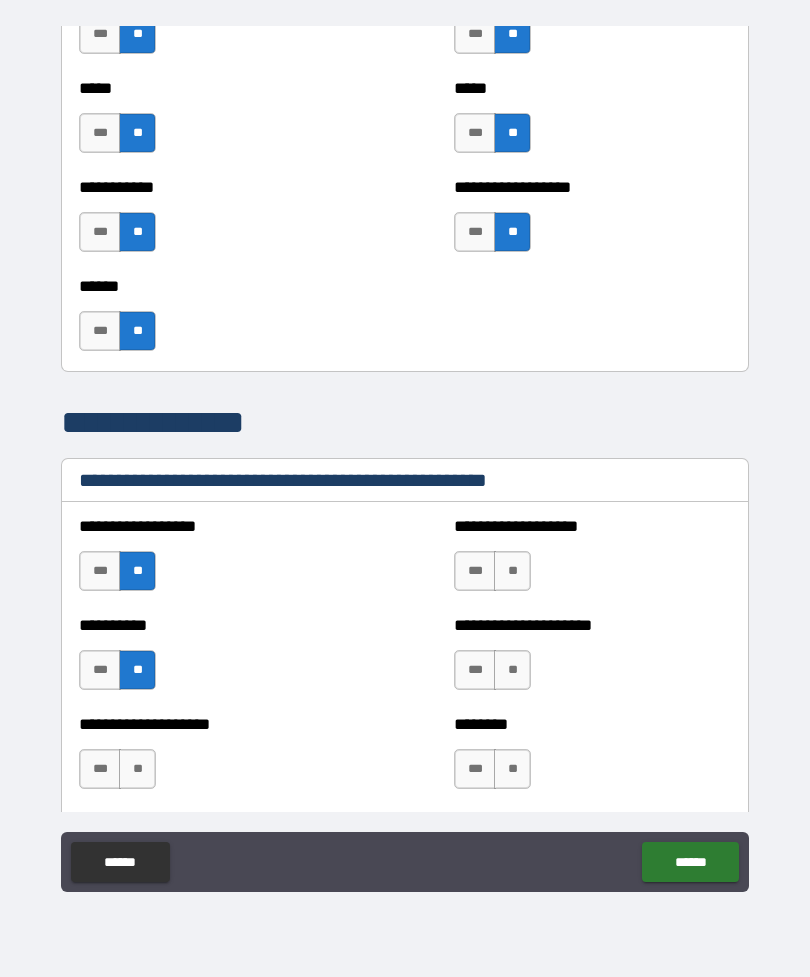 click on "**" at bounding box center (512, 571) 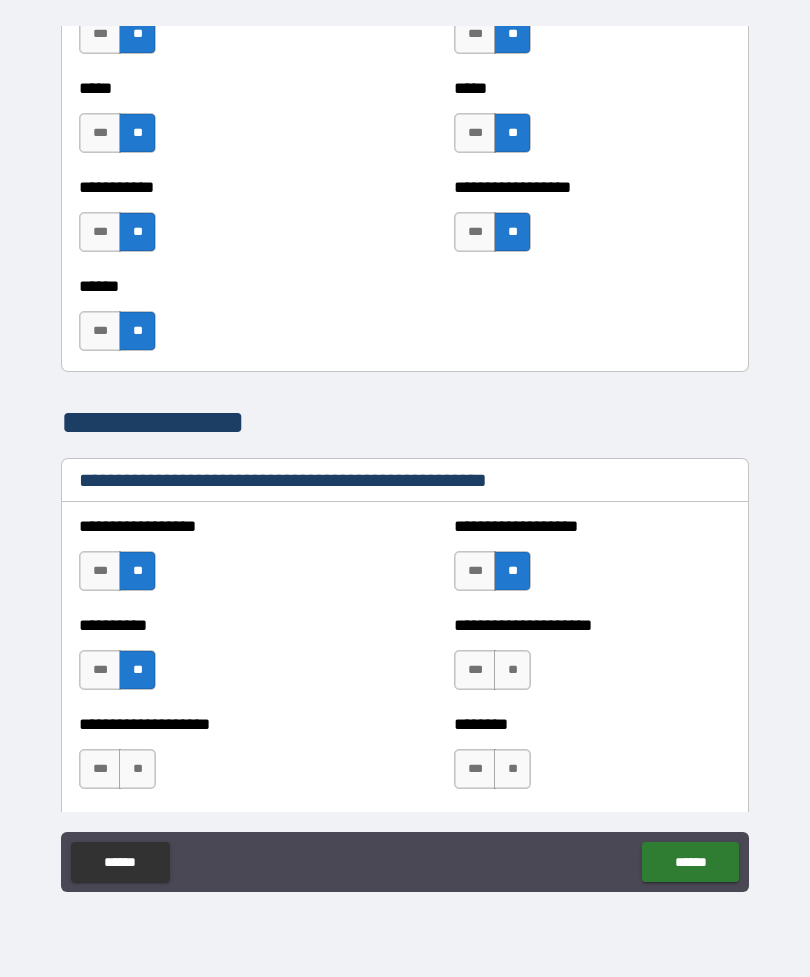 click on "**" at bounding box center [512, 670] 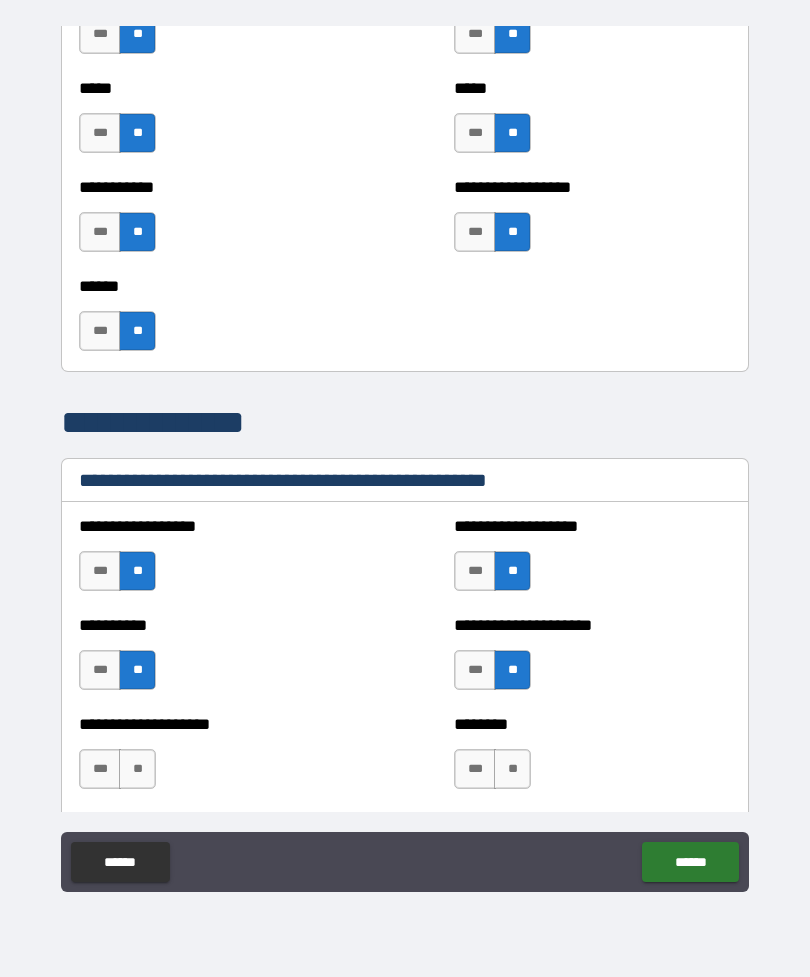 click on "**" at bounding box center [137, 769] 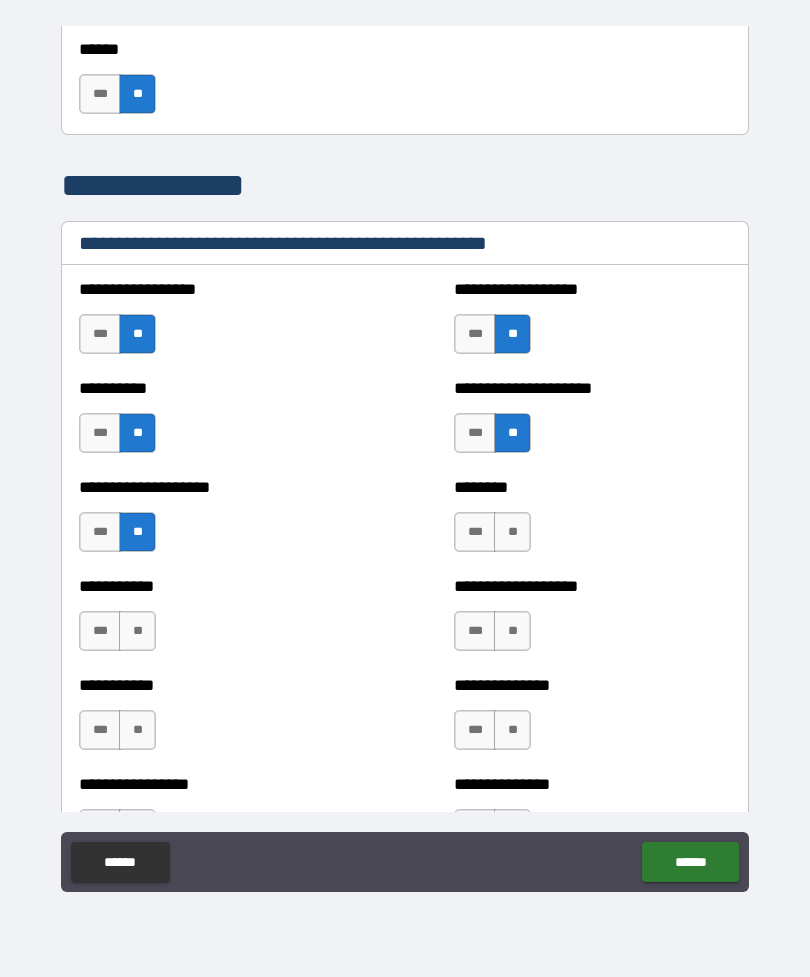 scroll, scrollTop: 2381, scrollLeft: 0, axis: vertical 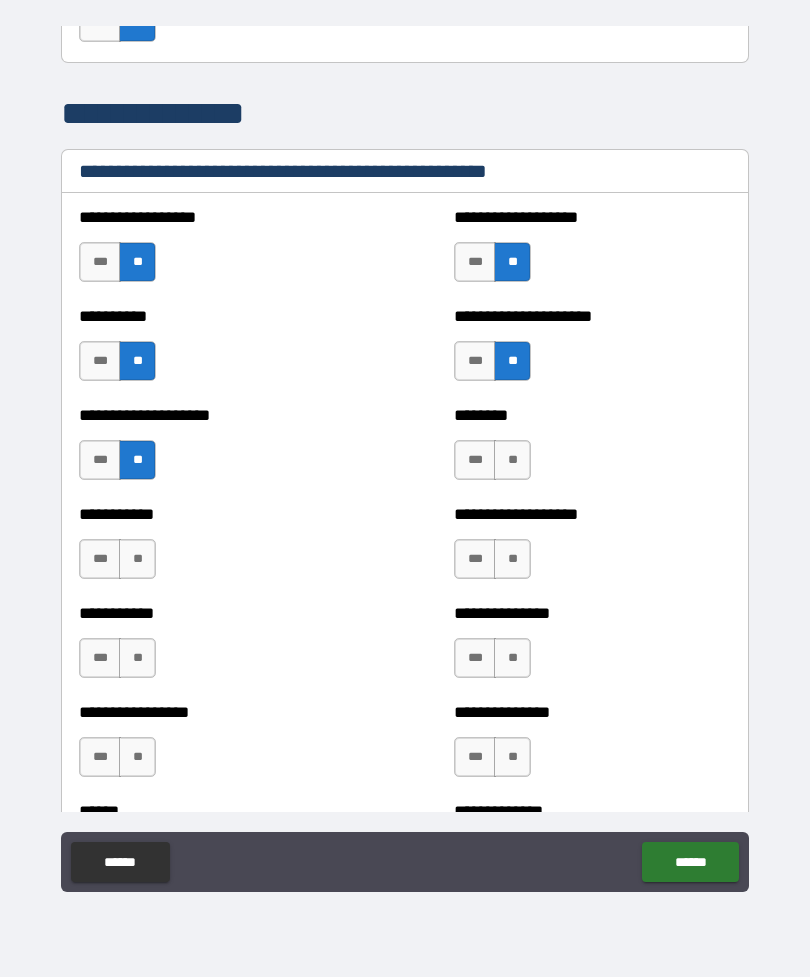 click on "**" at bounding box center (512, 460) 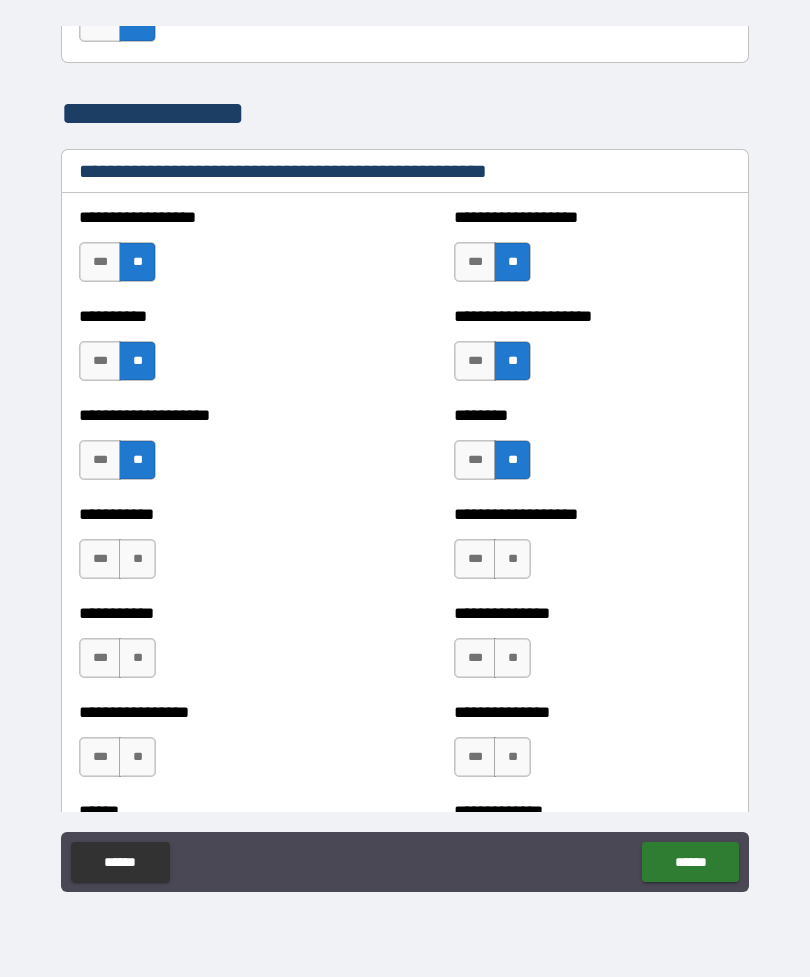 click on "**" at bounding box center [512, 559] 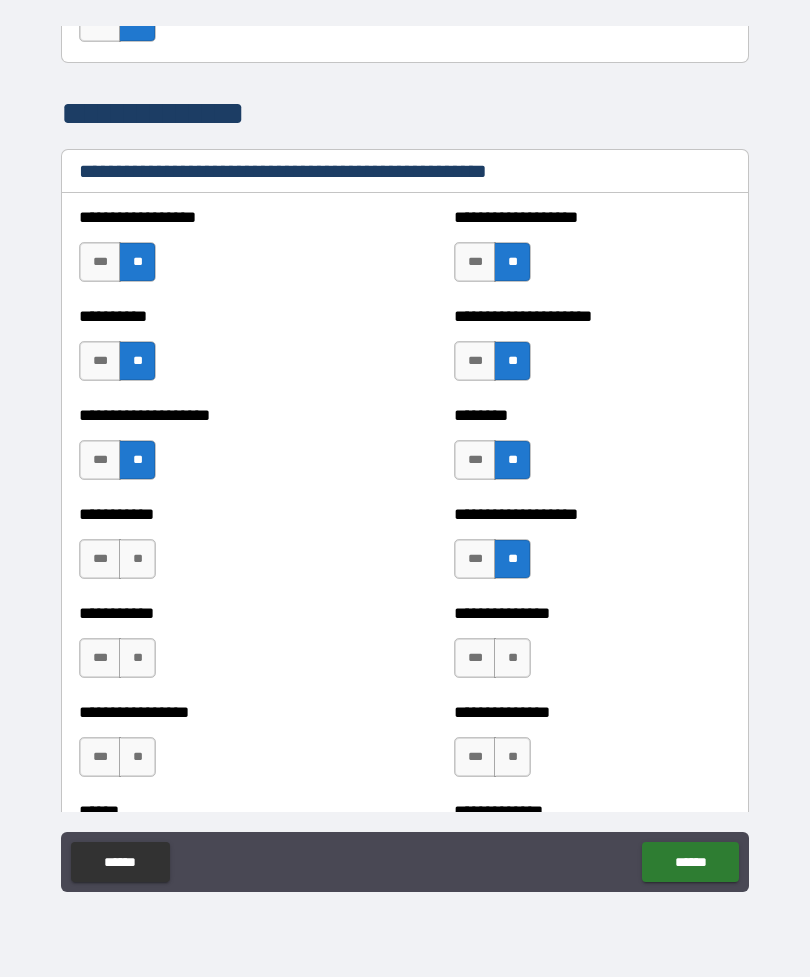 click on "**" at bounding box center (137, 559) 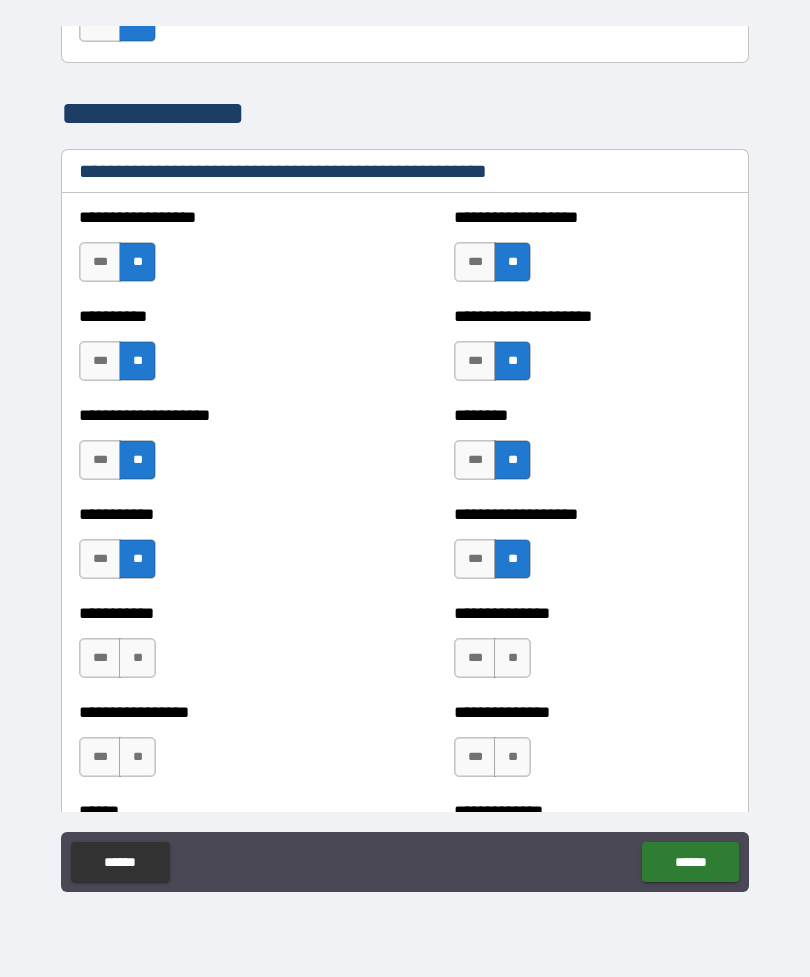 click on "**" at bounding box center [137, 658] 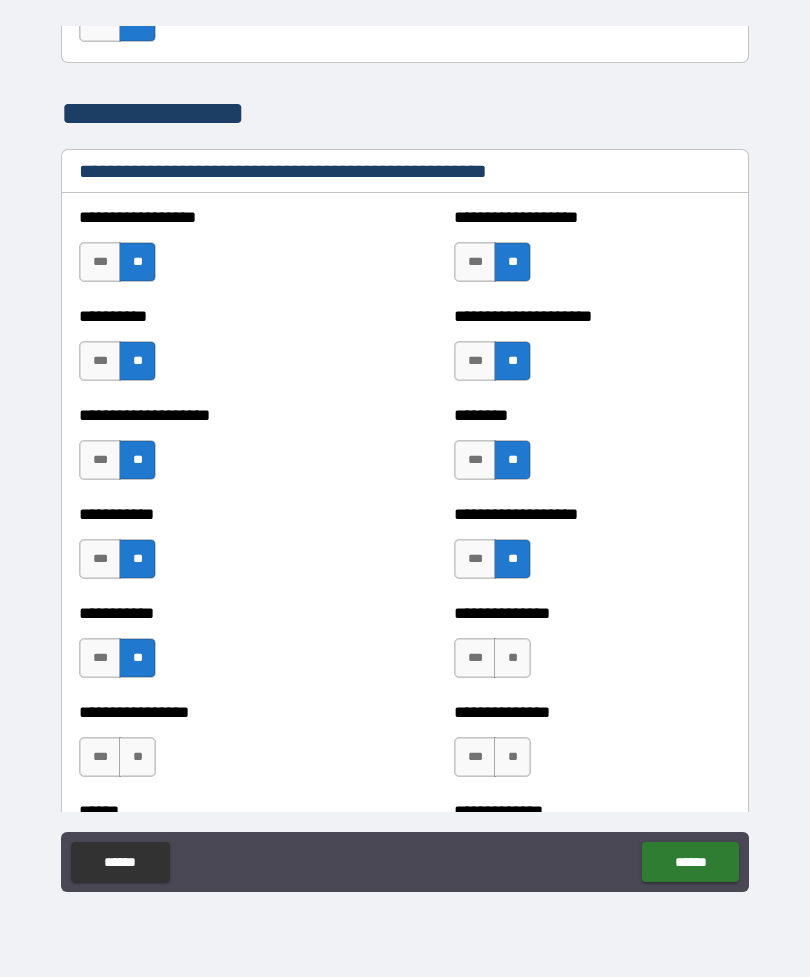 click on "**" at bounding box center (512, 658) 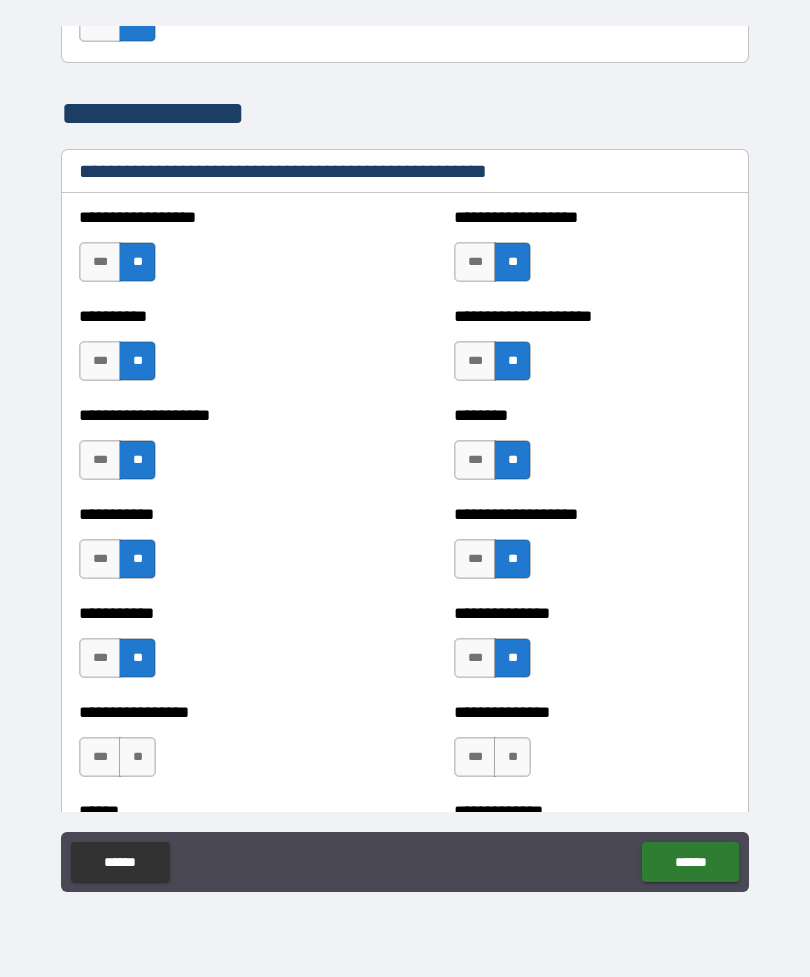 click on "**" at bounding box center (512, 757) 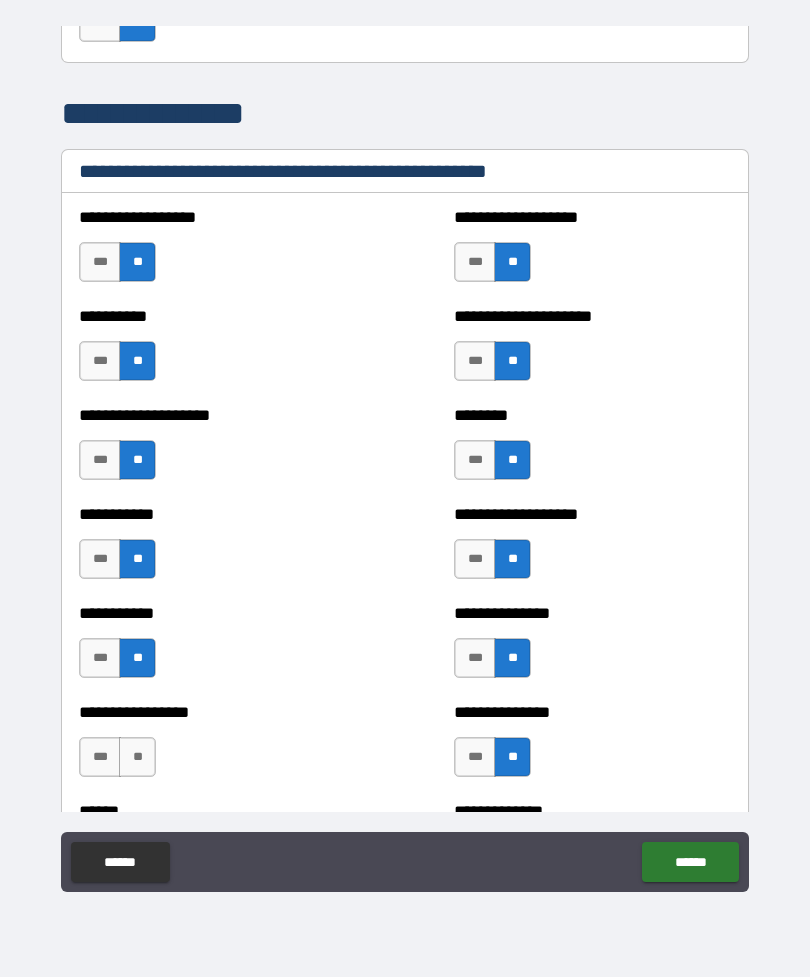 click on "**" at bounding box center (137, 757) 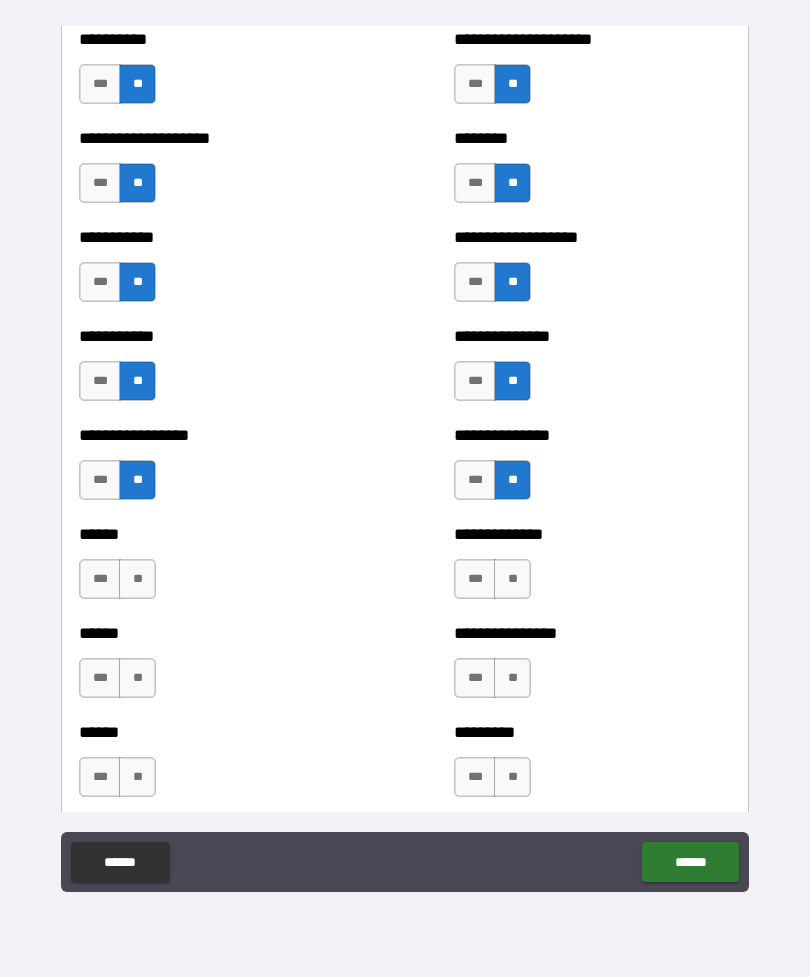 scroll, scrollTop: 2655, scrollLeft: 0, axis: vertical 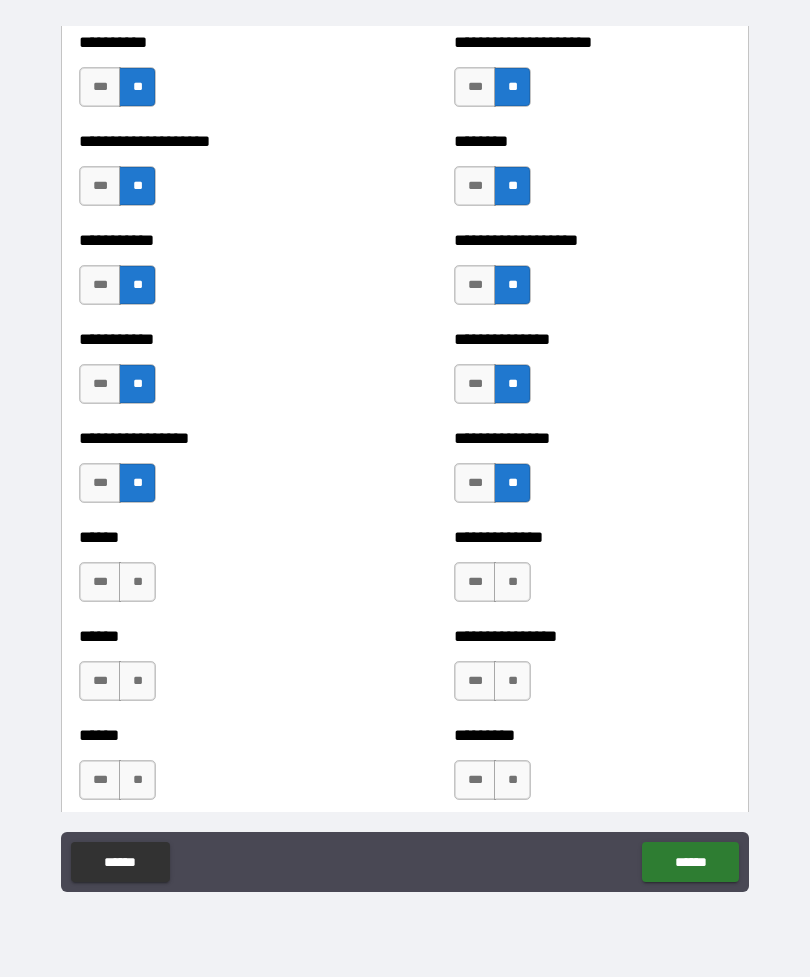 click on "**" at bounding box center [137, 582] 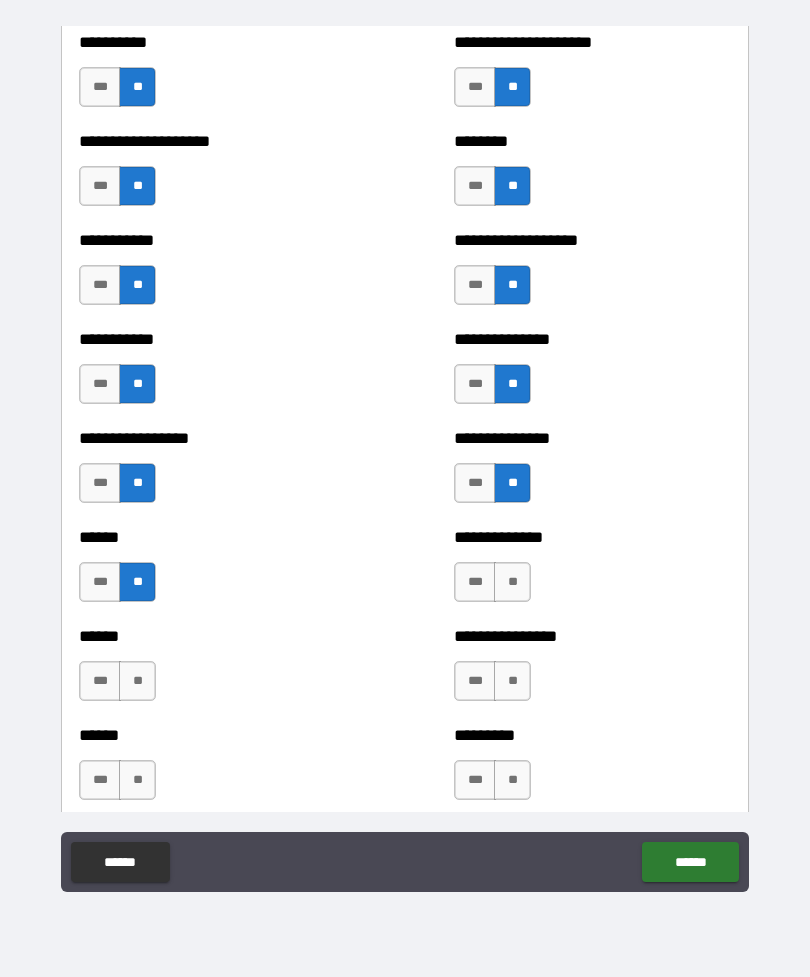 click on "**" at bounding box center (512, 582) 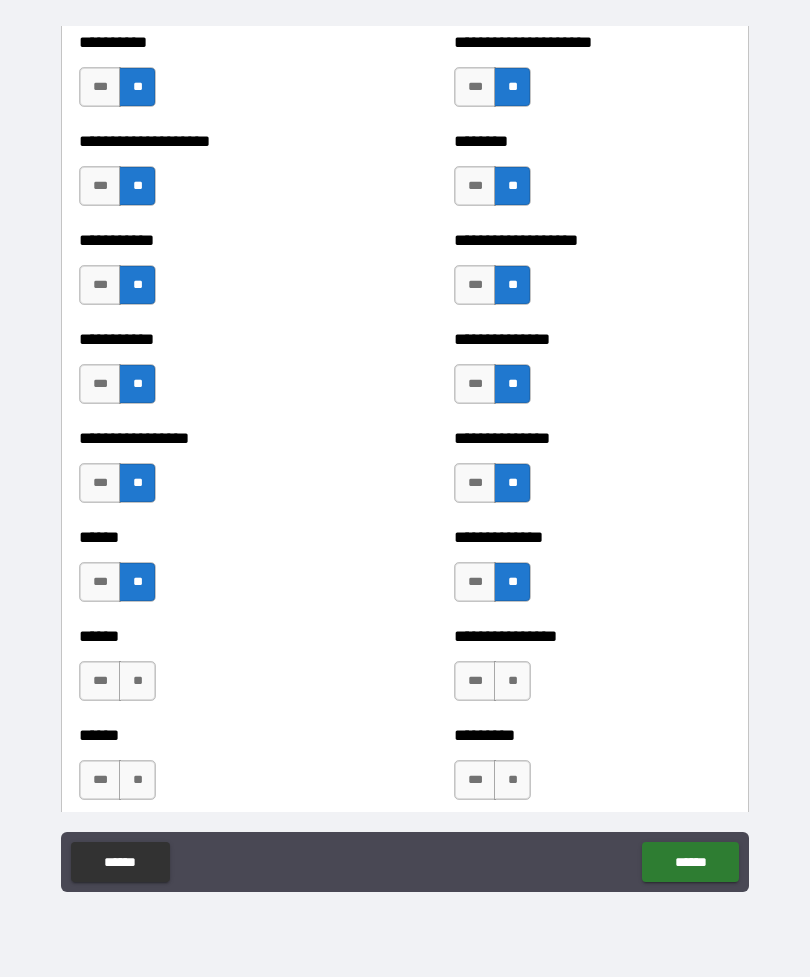 click on "**" at bounding box center (137, 681) 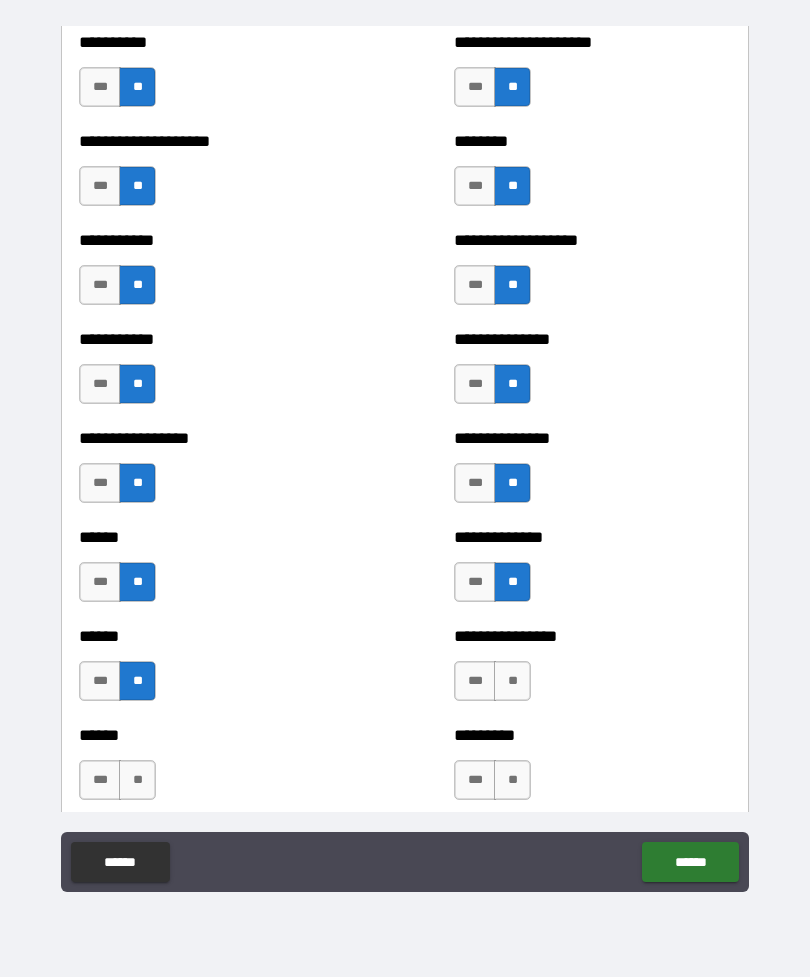 click on "**" at bounding box center (512, 681) 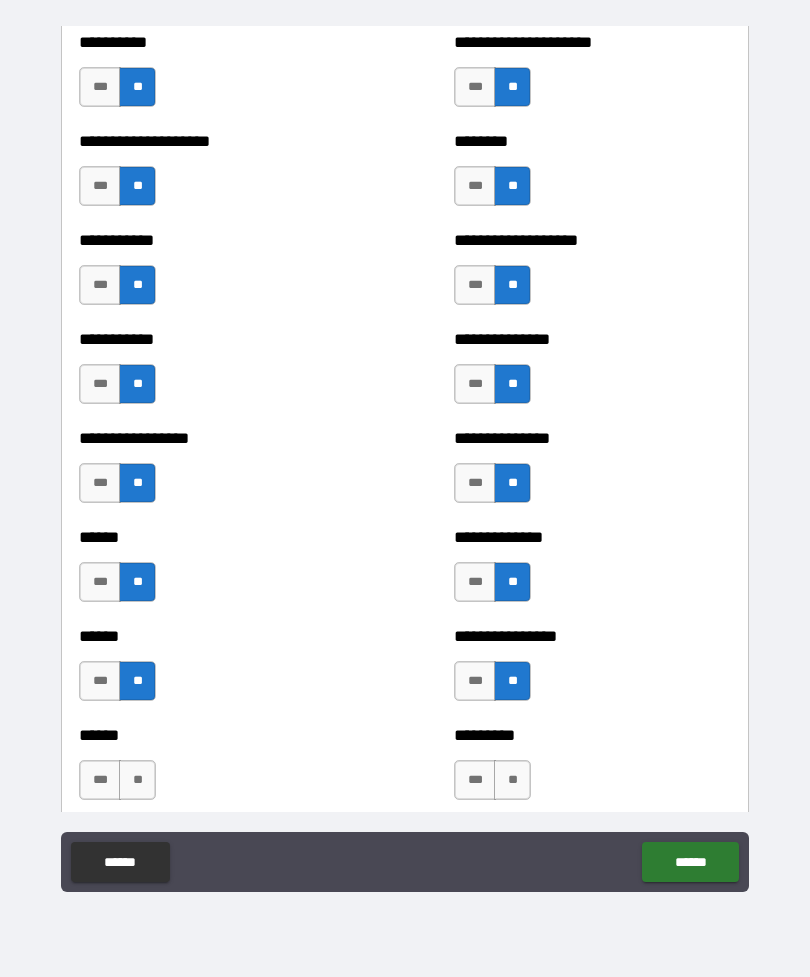 click on "**" at bounding box center (137, 780) 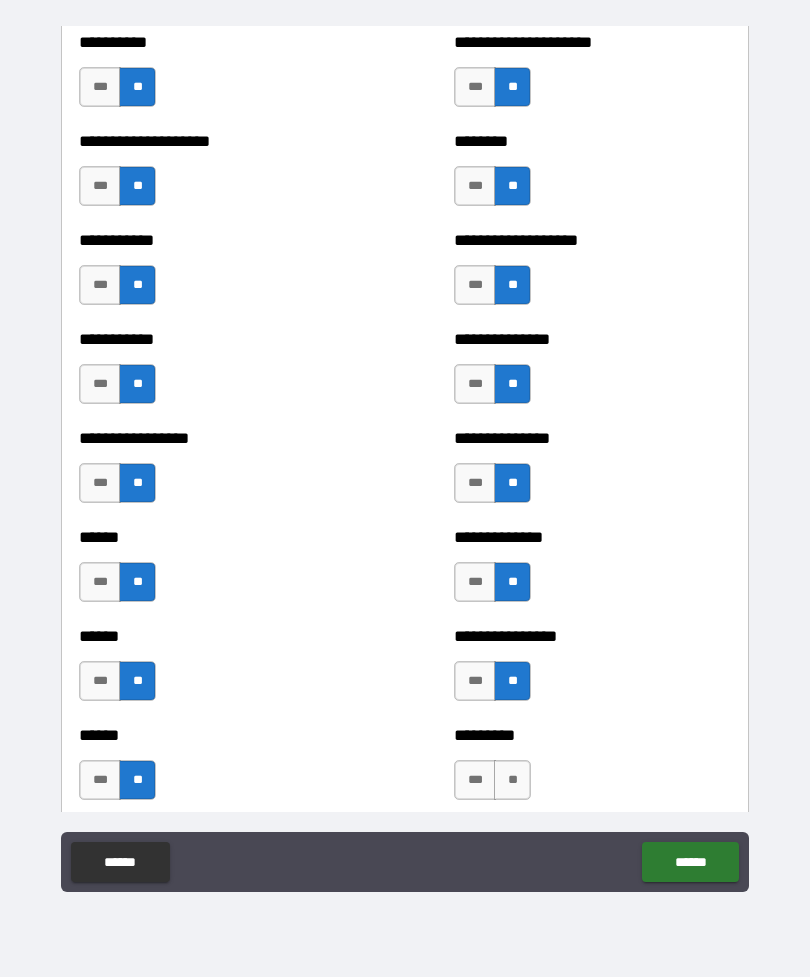 click on "**" at bounding box center [512, 780] 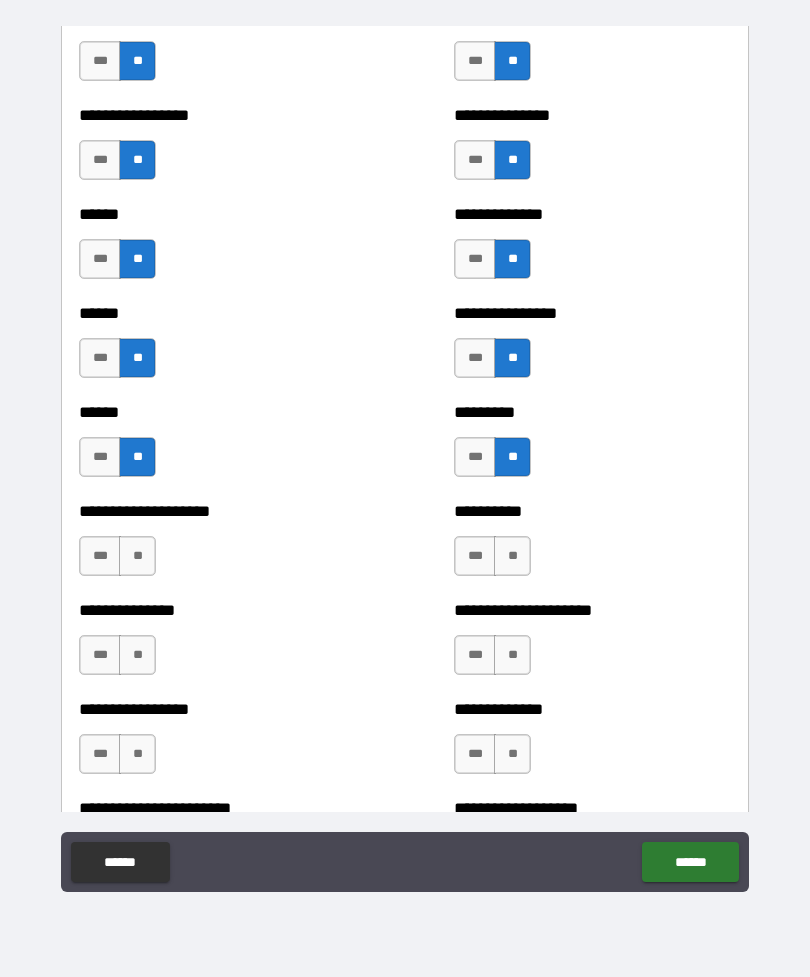 scroll, scrollTop: 2981, scrollLeft: 0, axis: vertical 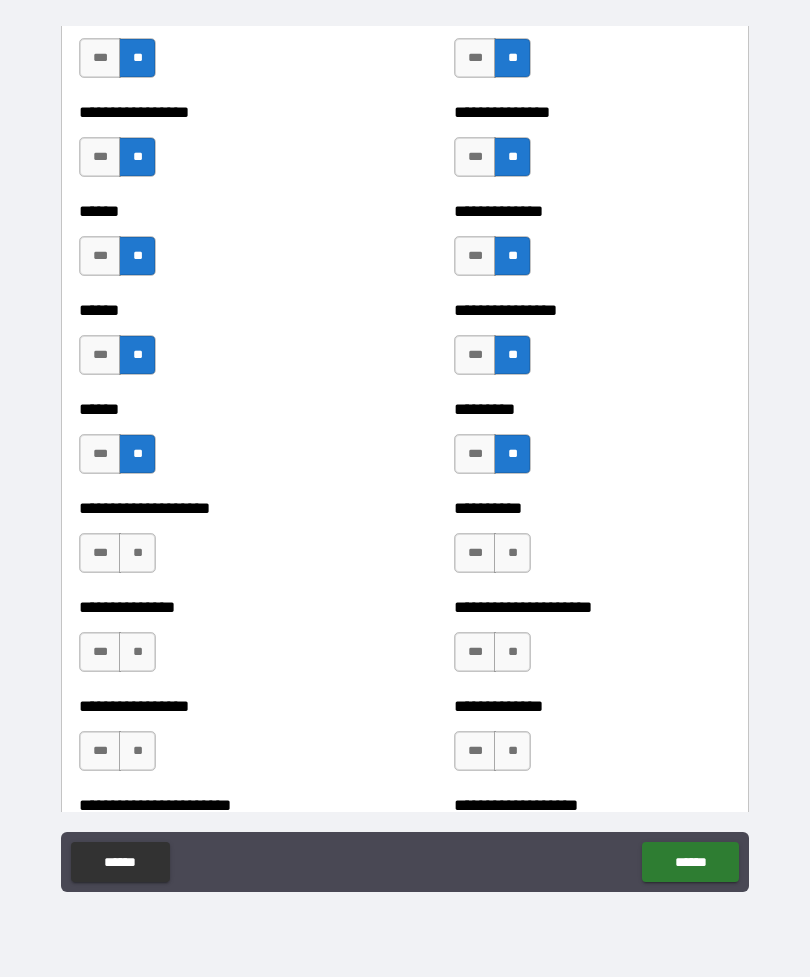 click on "**" at bounding box center (137, 553) 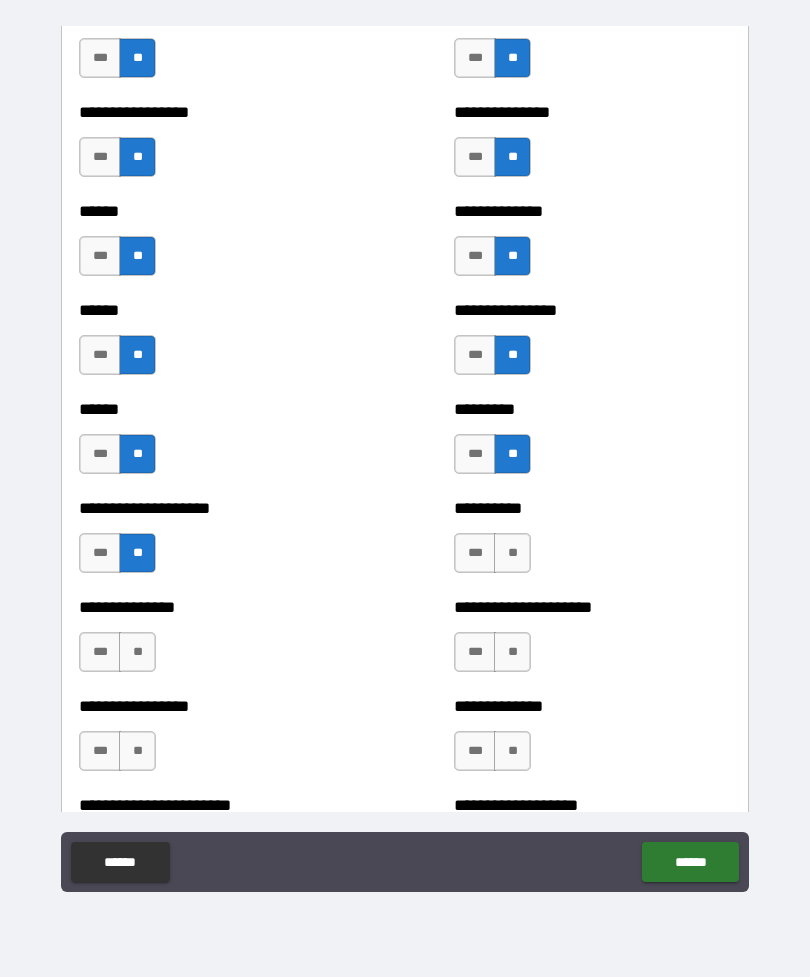click on "**" at bounding box center [512, 553] 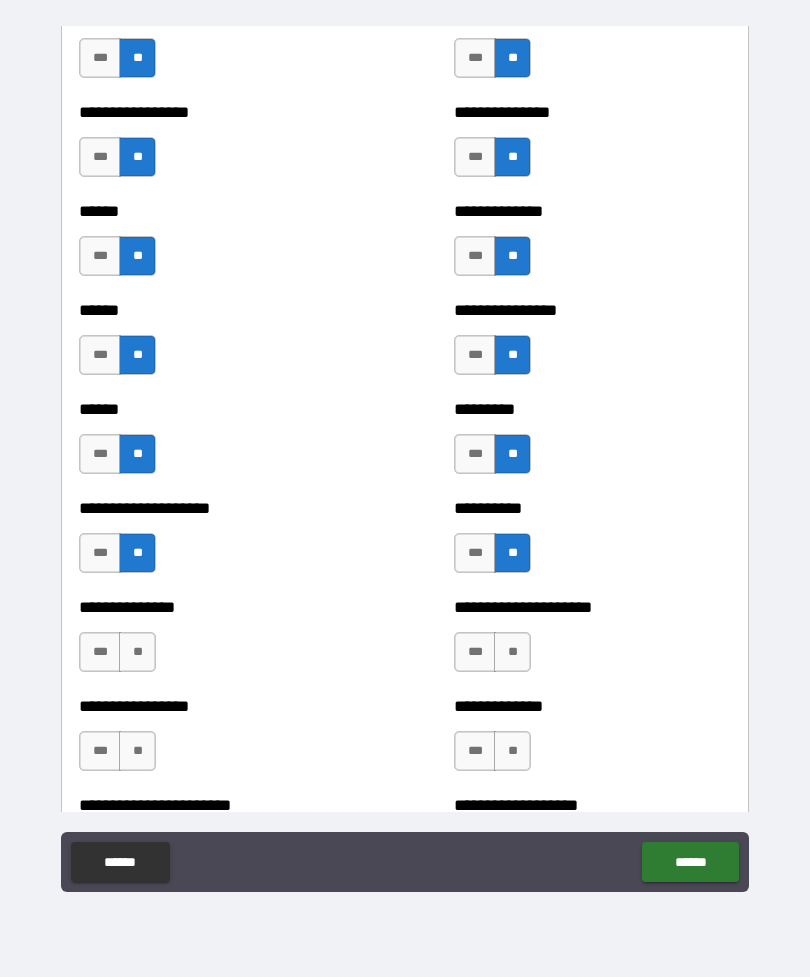 click on "**" at bounding box center [137, 652] 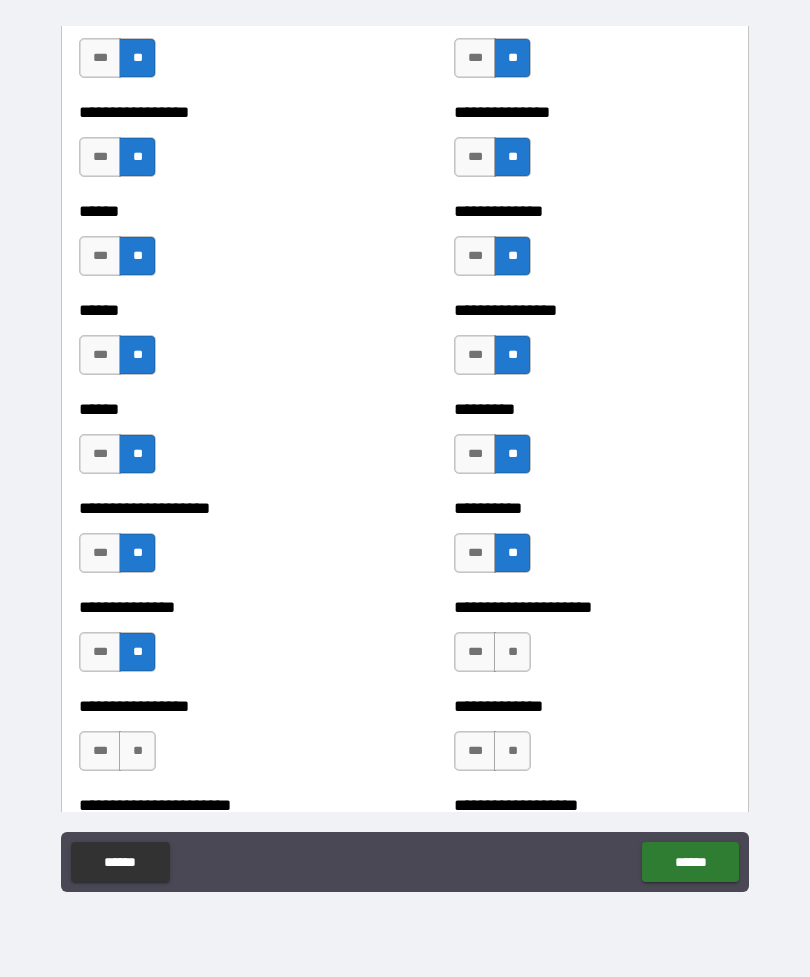 click on "**" at bounding box center (512, 652) 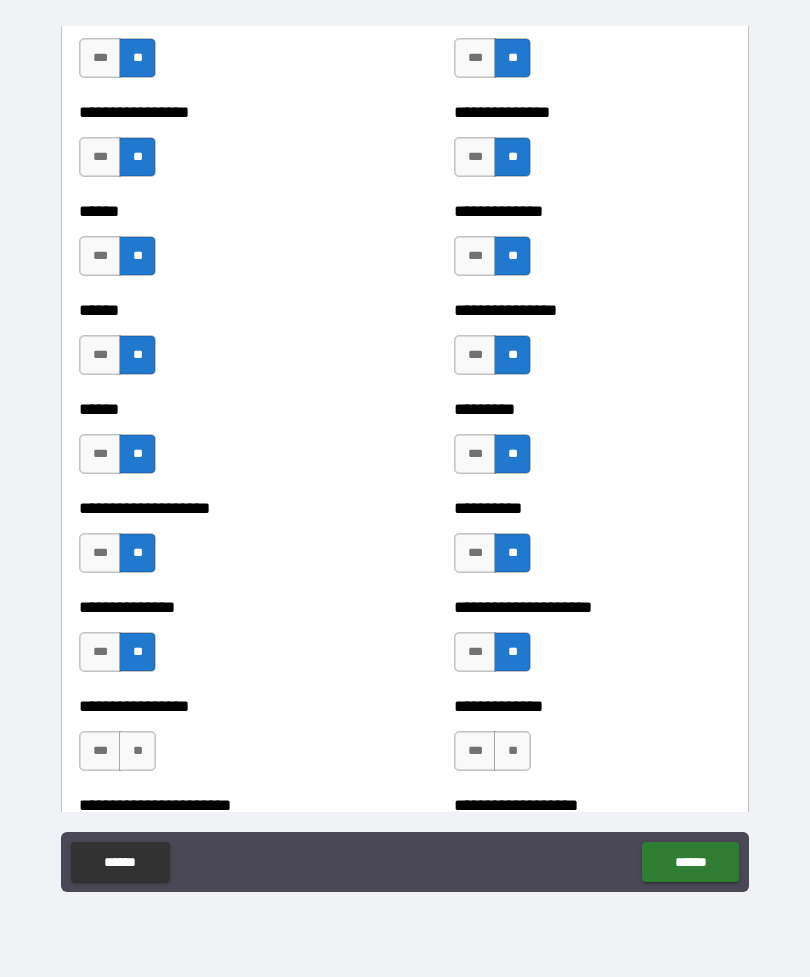 click on "**" at bounding box center (137, 751) 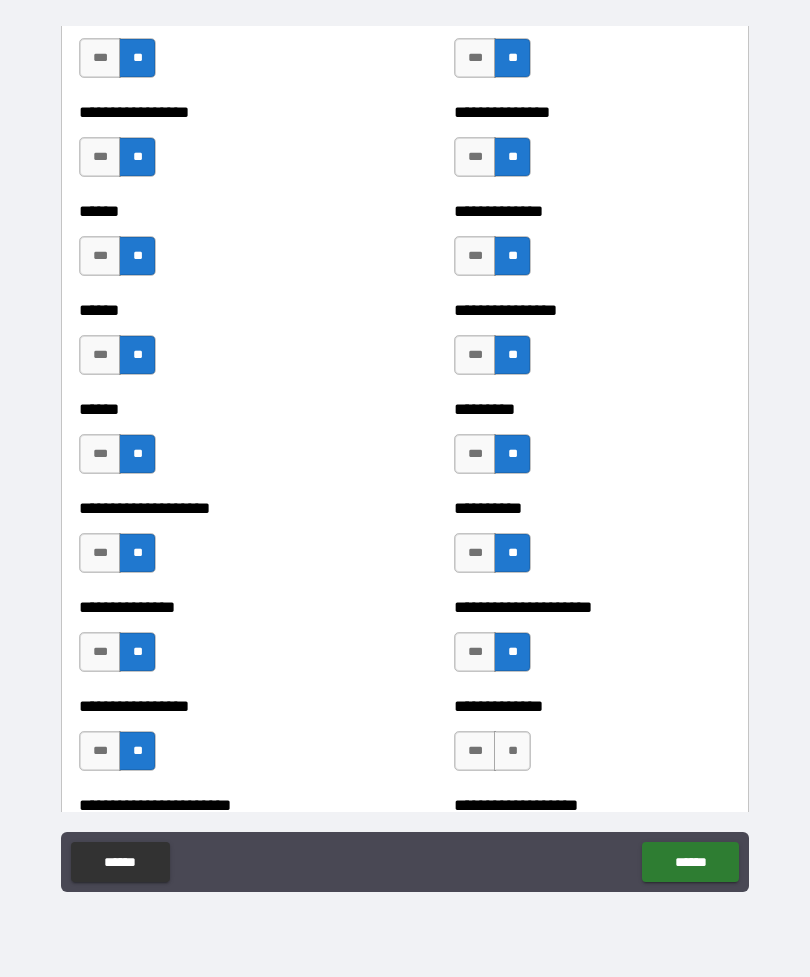 click on "**" at bounding box center [512, 751] 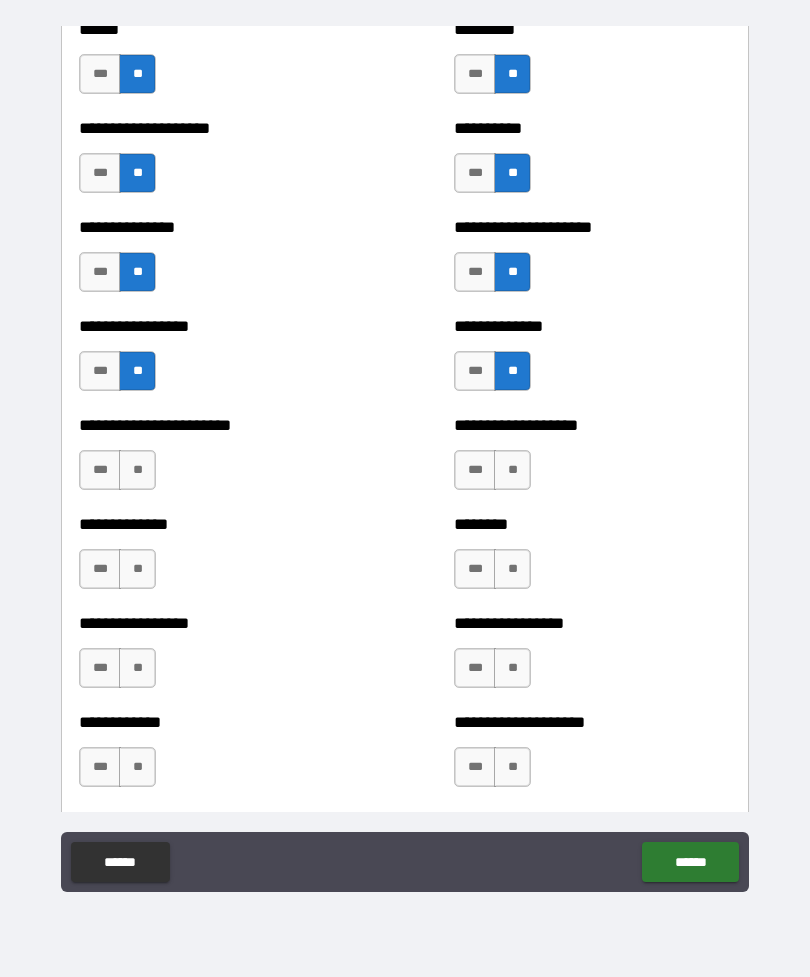 scroll, scrollTop: 3359, scrollLeft: 0, axis: vertical 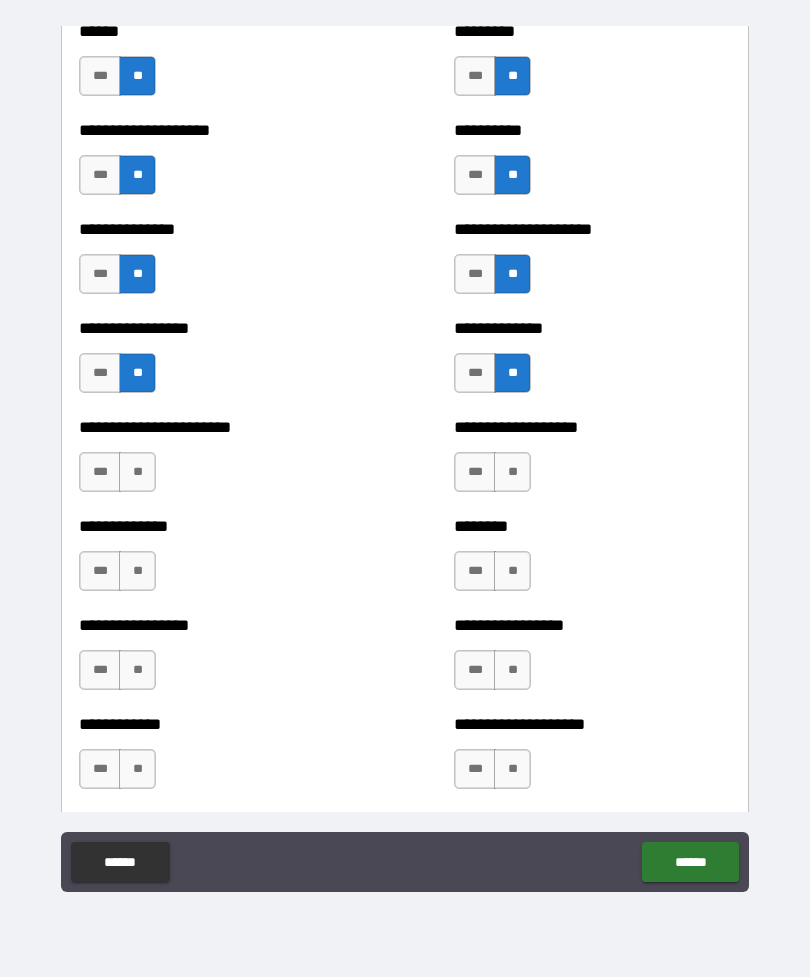 click on "**" at bounding box center (137, 472) 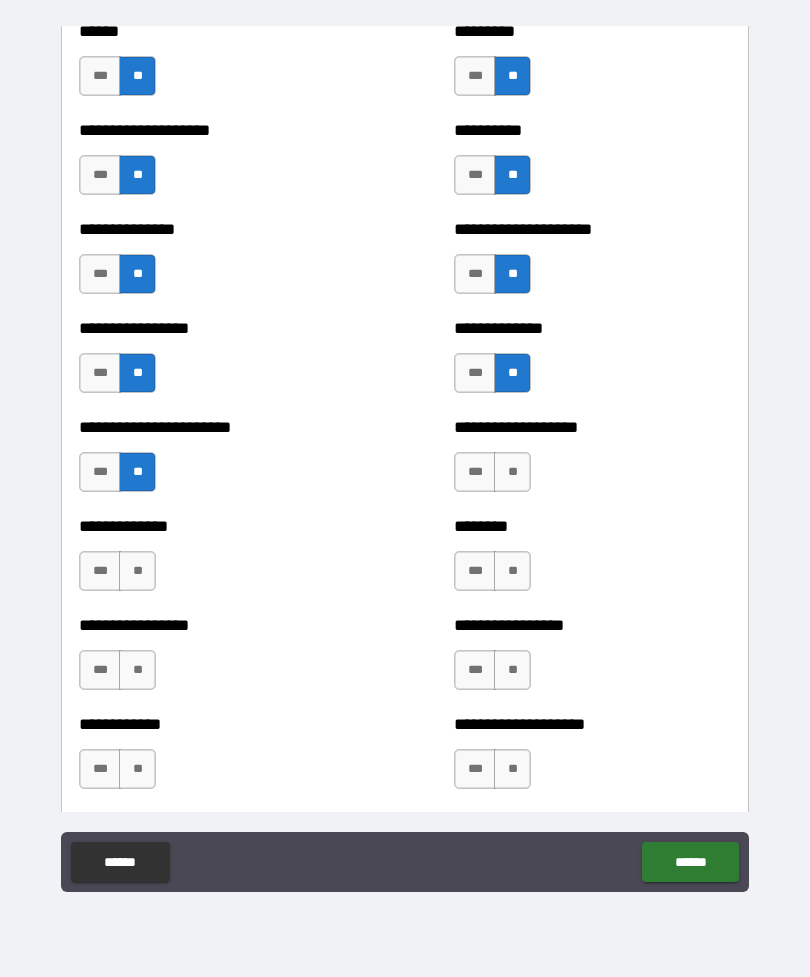 click on "**" at bounding box center [512, 472] 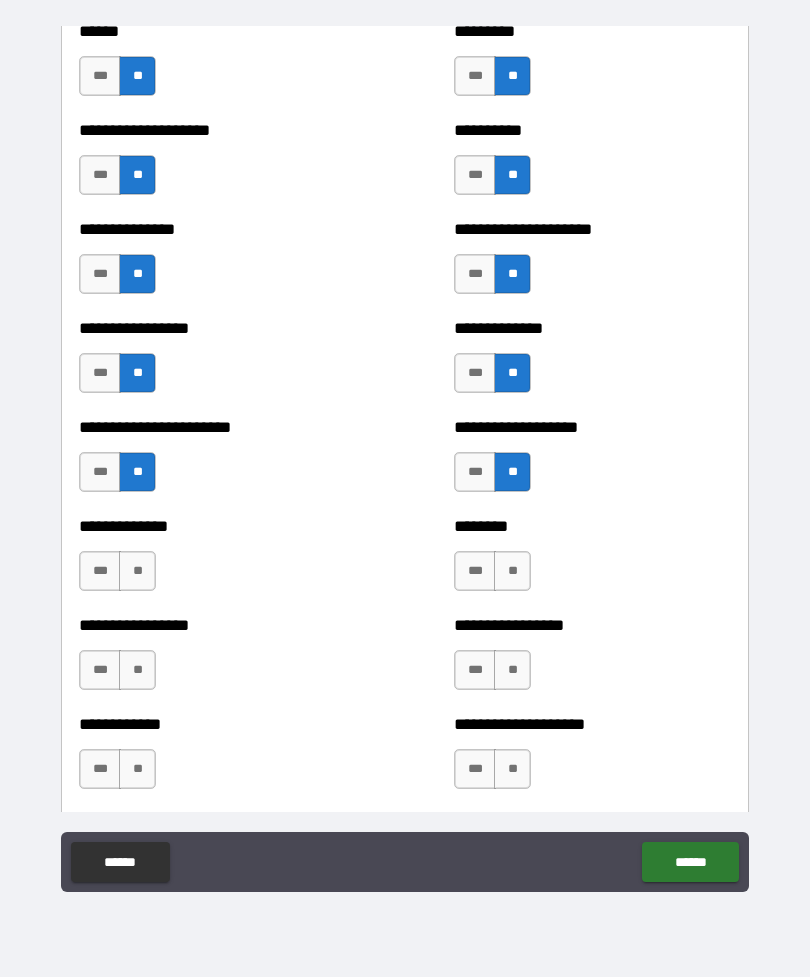 click on "**" at bounding box center (137, 571) 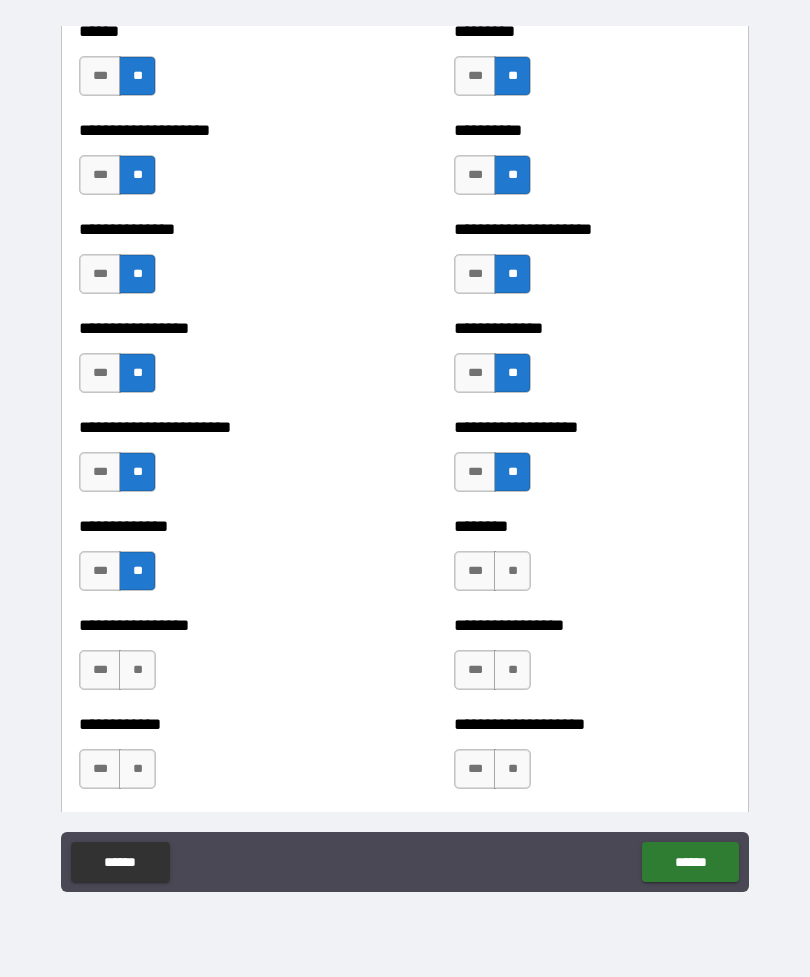click on "**" at bounding box center (512, 571) 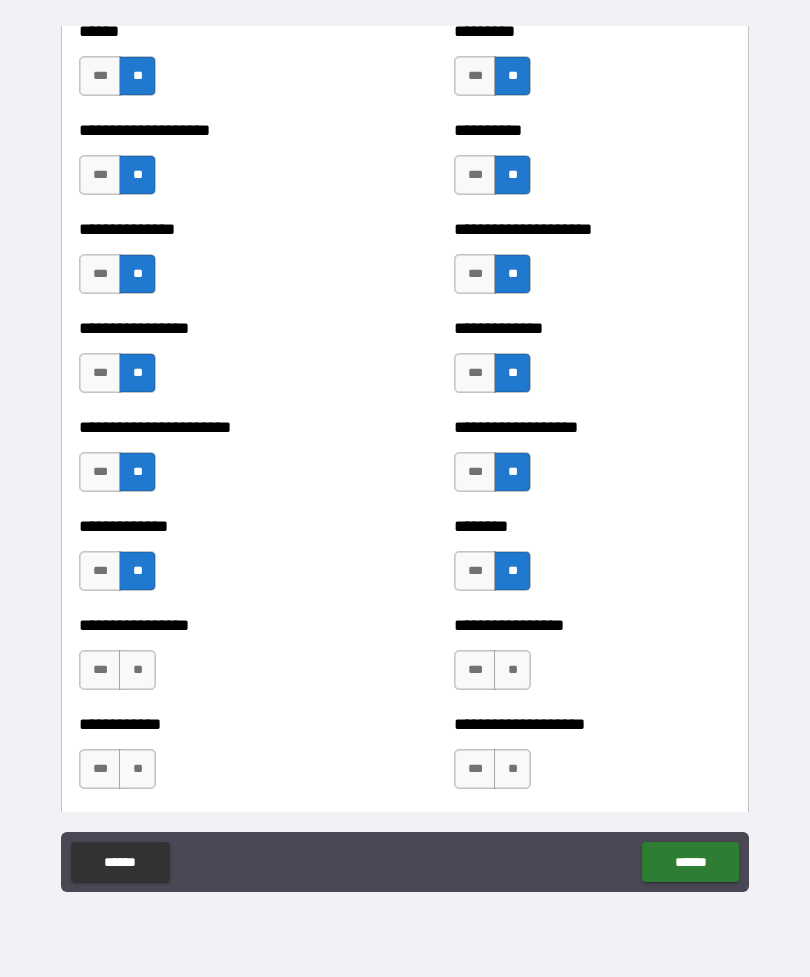 click on "**" at bounding box center [512, 670] 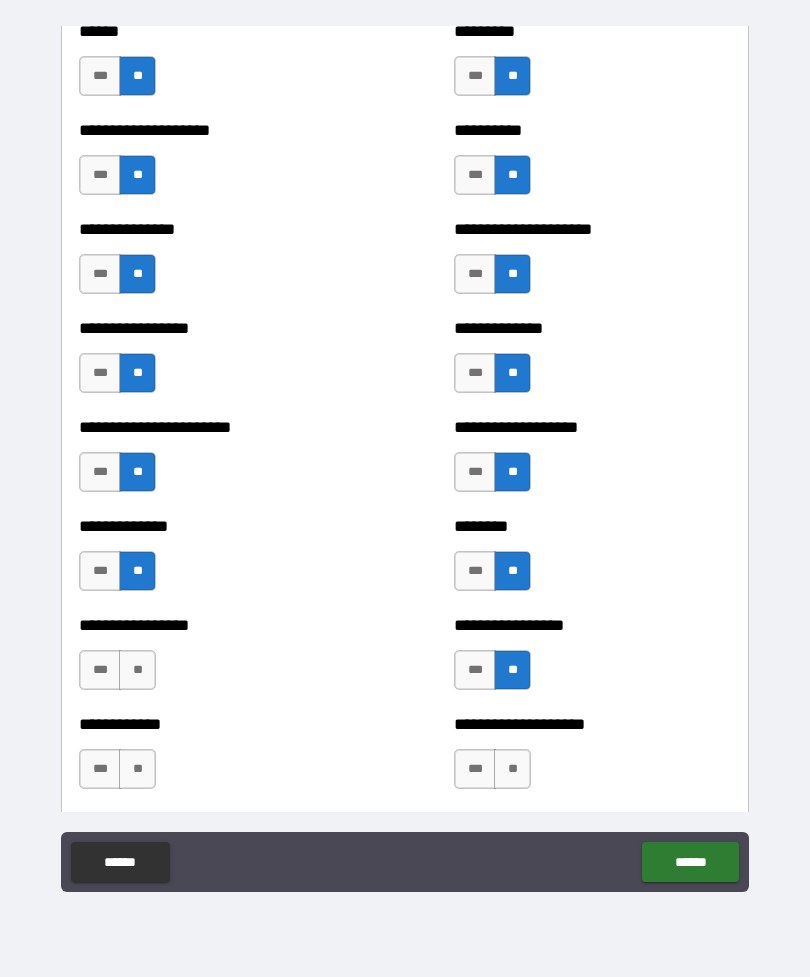 click on "**" at bounding box center [137, 670] 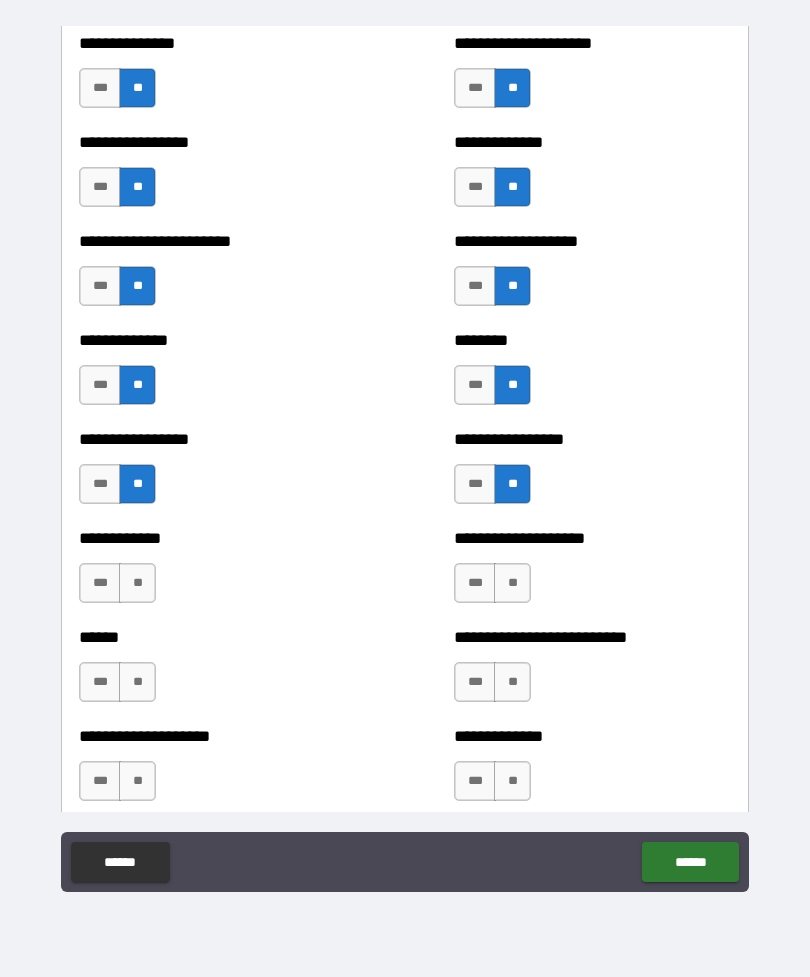 scroll, scrollTop: 3588, scrollLeft: 0, axis: vertical 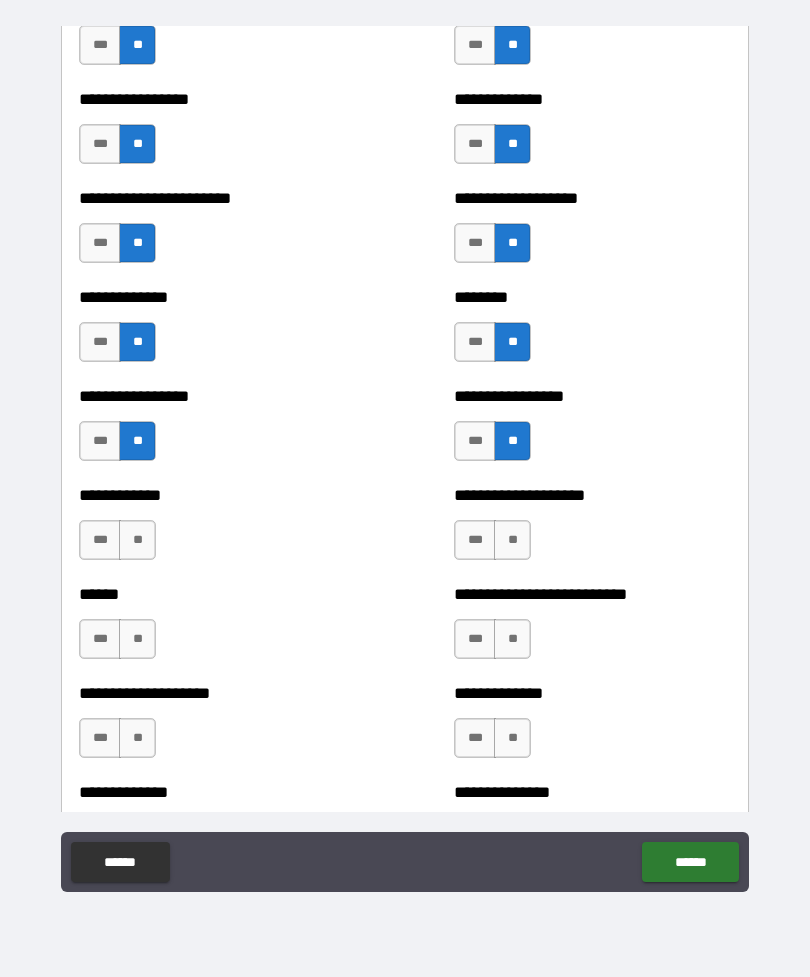 click on "**" at bounding box center (137, 540) 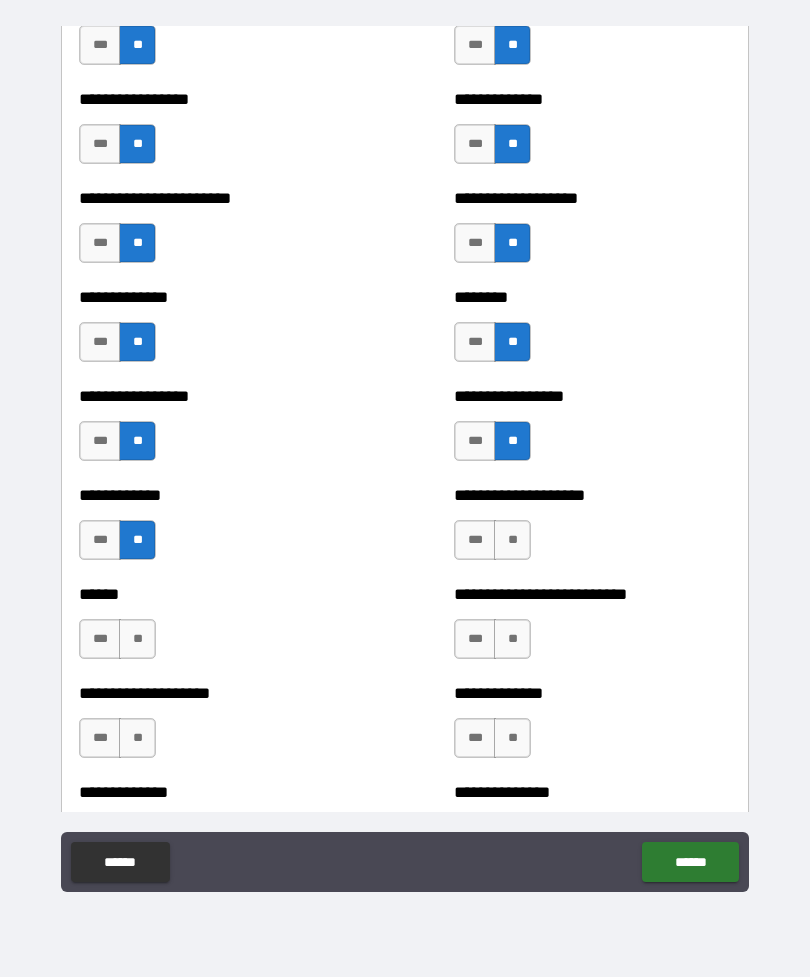 click on "**" at bounding box center [512, 540] 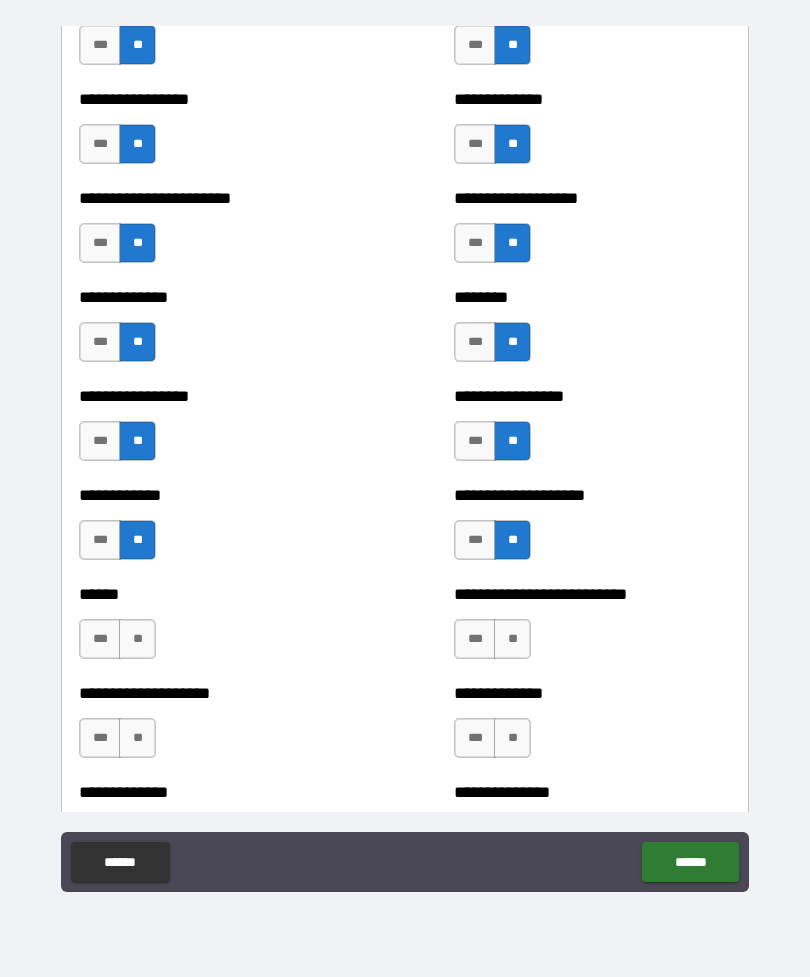 click on "**" at bounding box center (512, 639) 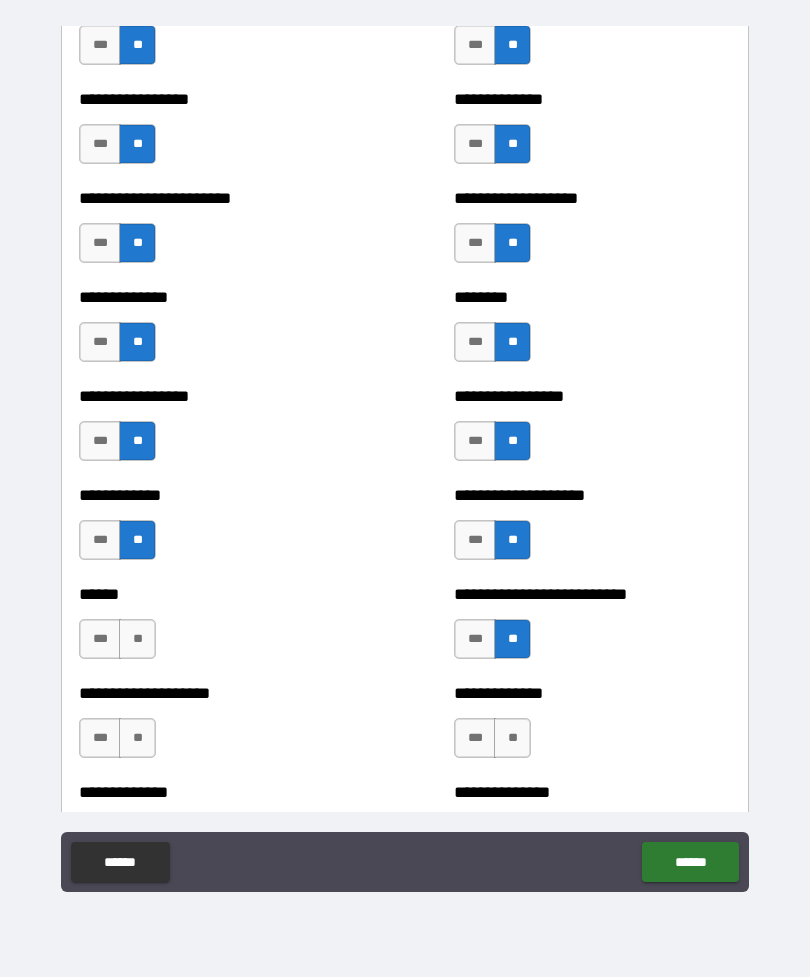 click on "**" at bounding box center (137, 639) 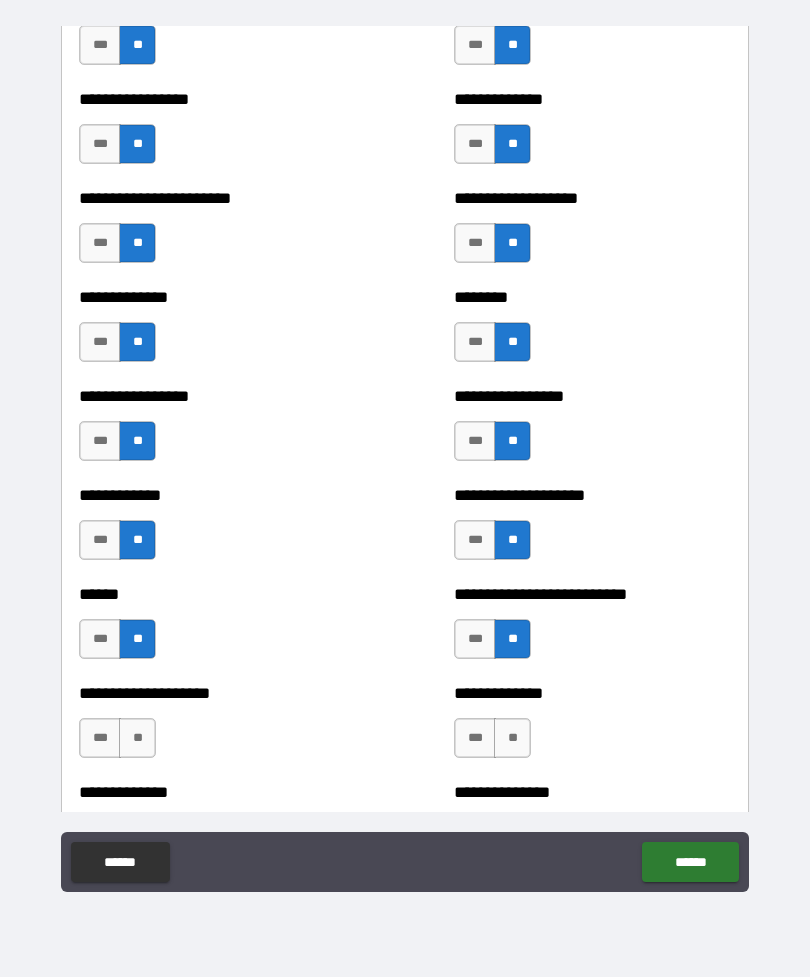 click on "***" at bounding box center (100, 639) 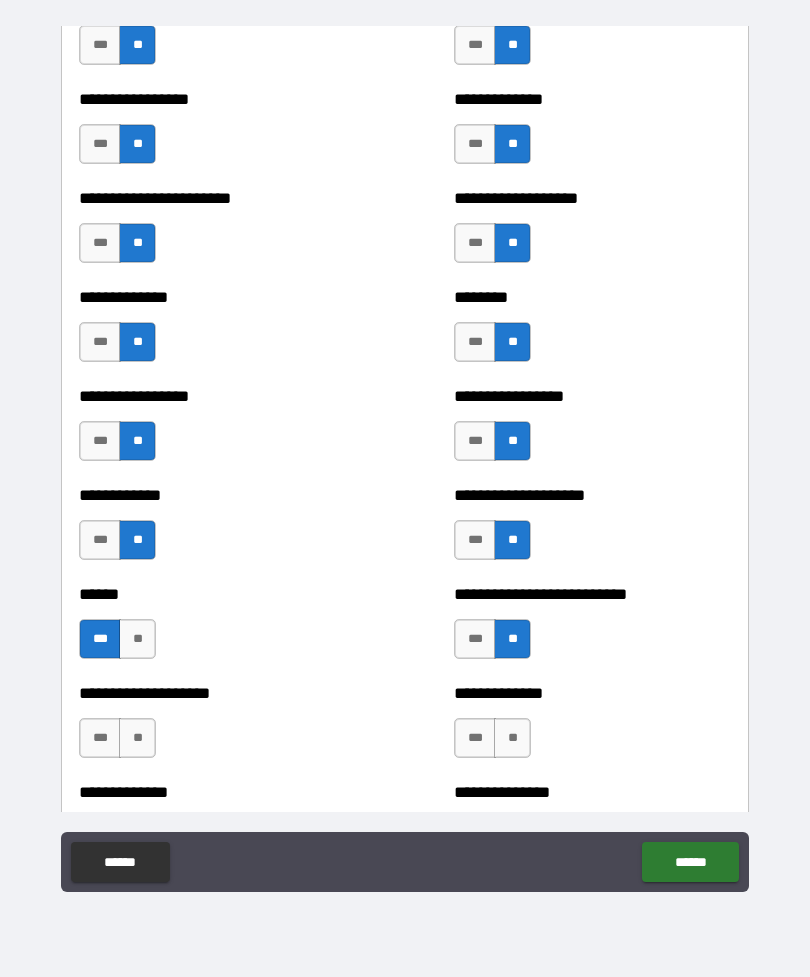 click on "**" at bounding box center [137, 738] 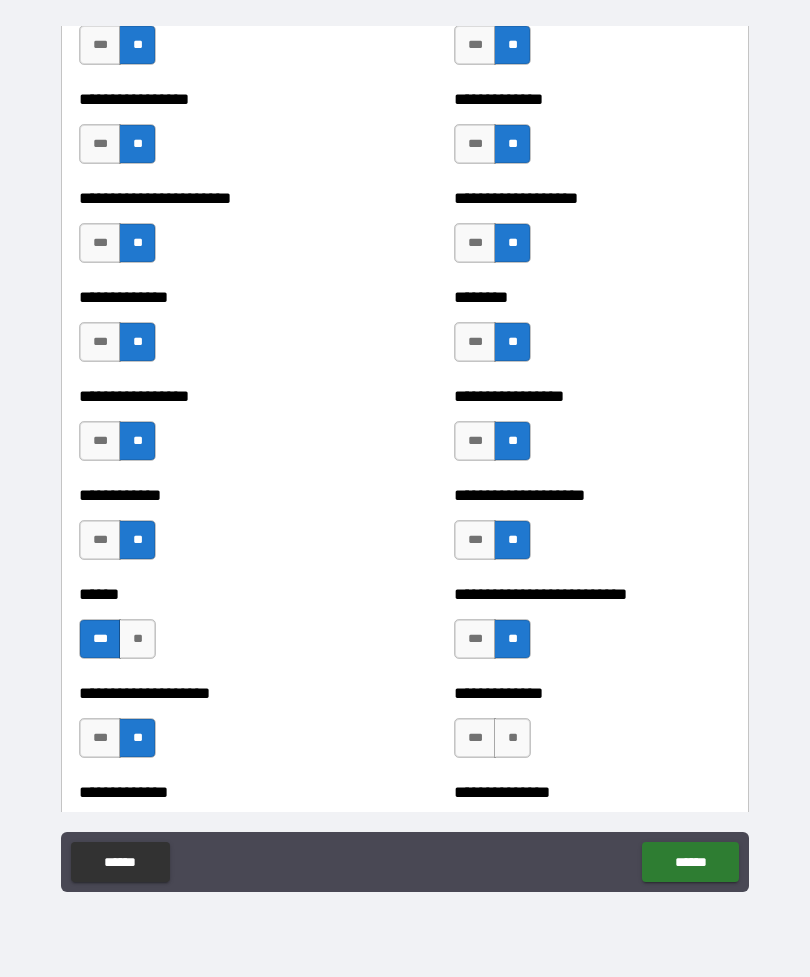 click on "**" at bounding box center [512, 738] 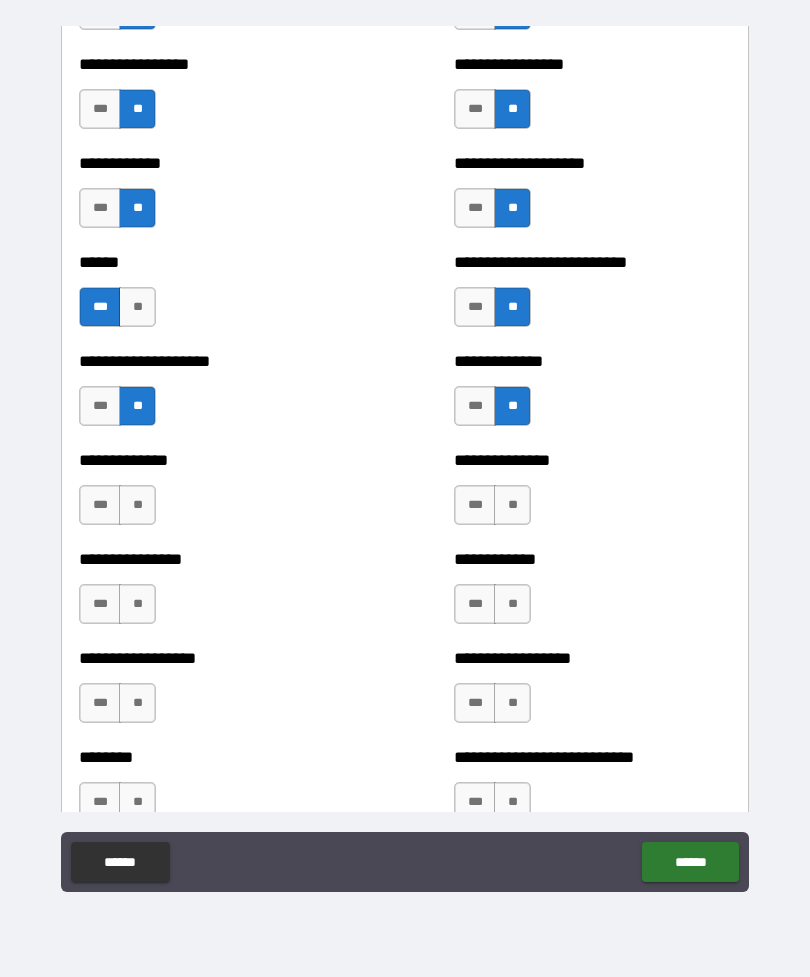 scroll, scrollTop: 3914, scrollLeft: 0, axis: vertical 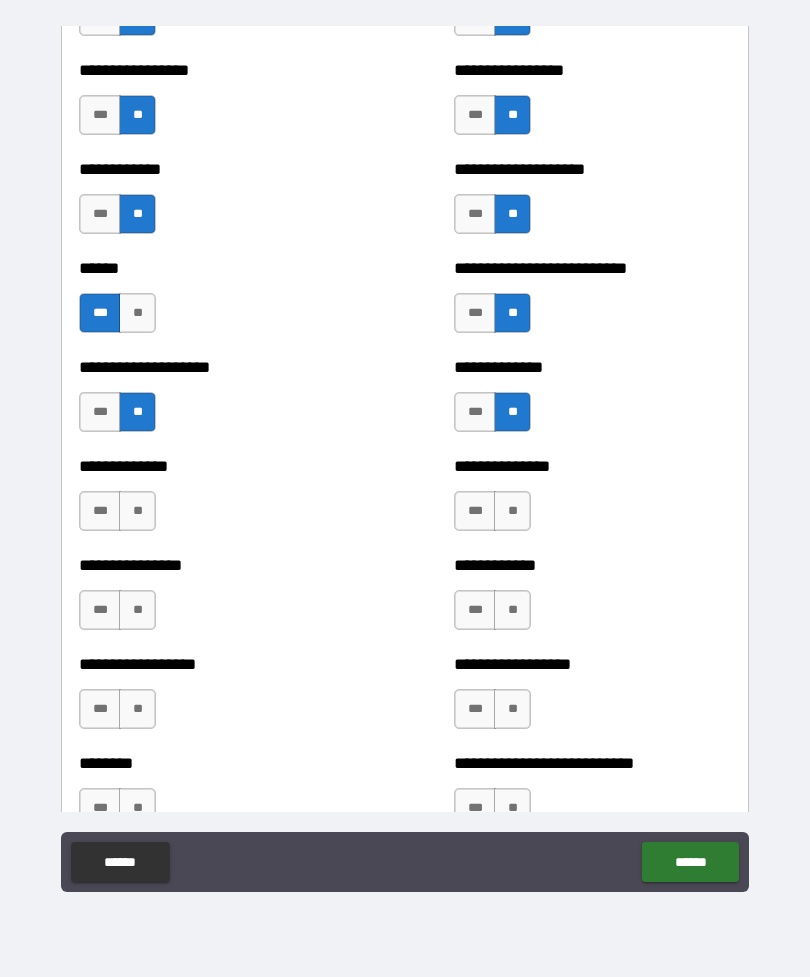 click on "**" at bounding box center [137, 511] 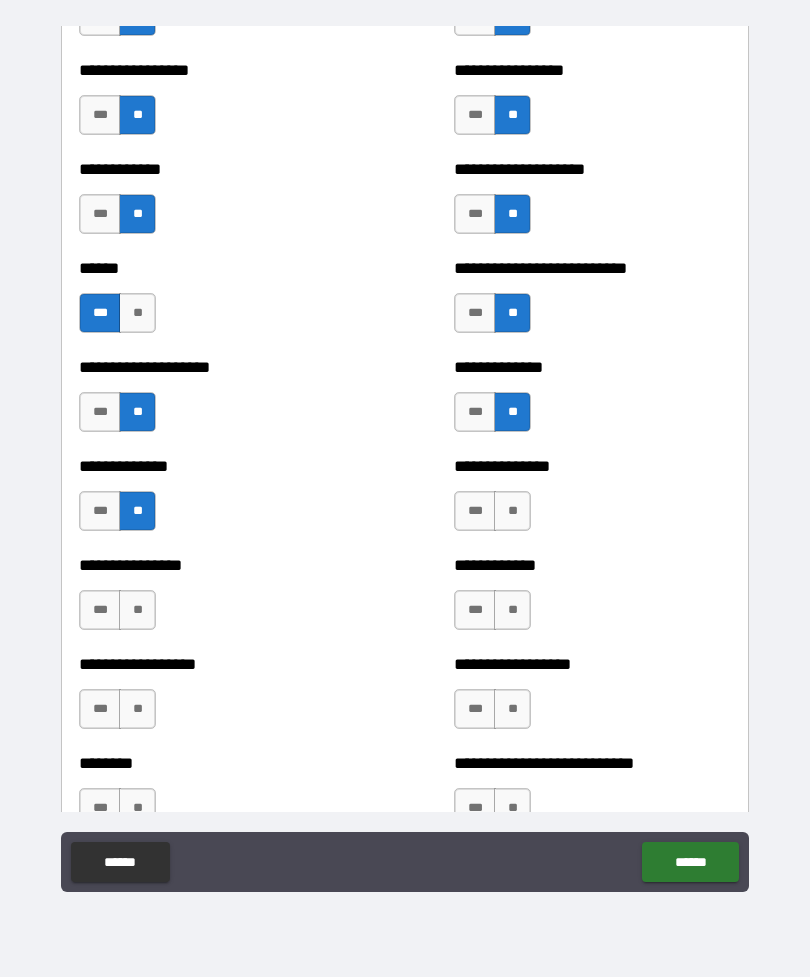 click on "**" at bounding box center [512, 511] 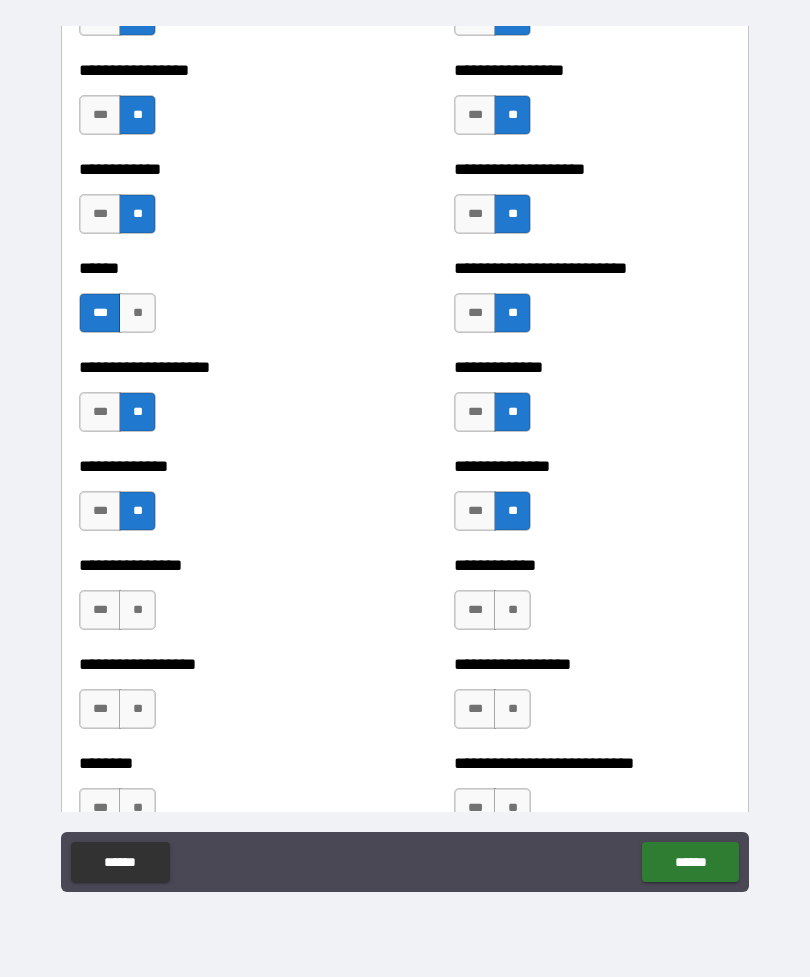 click on "**" at bounding box center [137, 610] 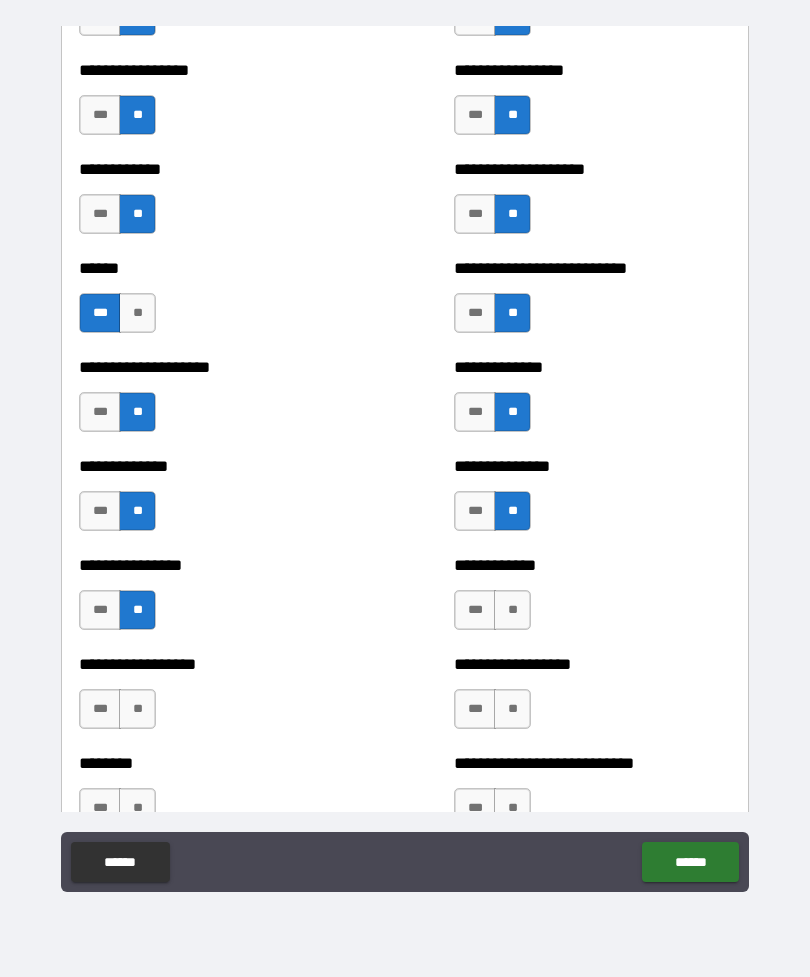 click on "**" at bounding box center (137, 709) 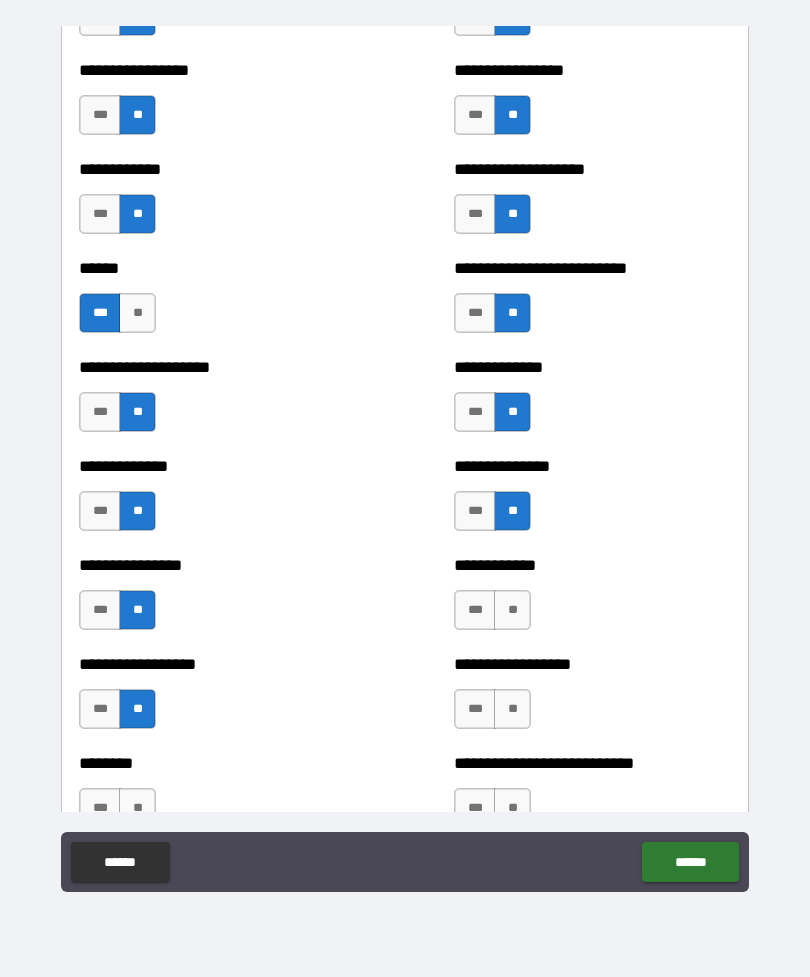 click on "**" at bounding box center (512, 610) 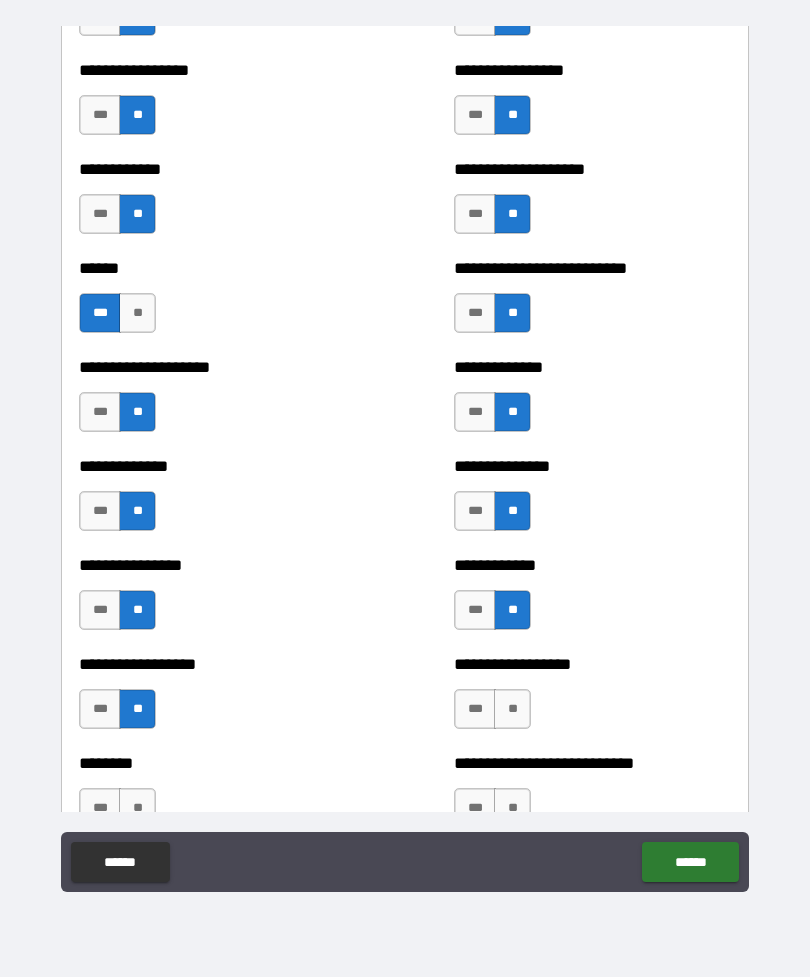 click on "**" at bounding box center [512, 709] 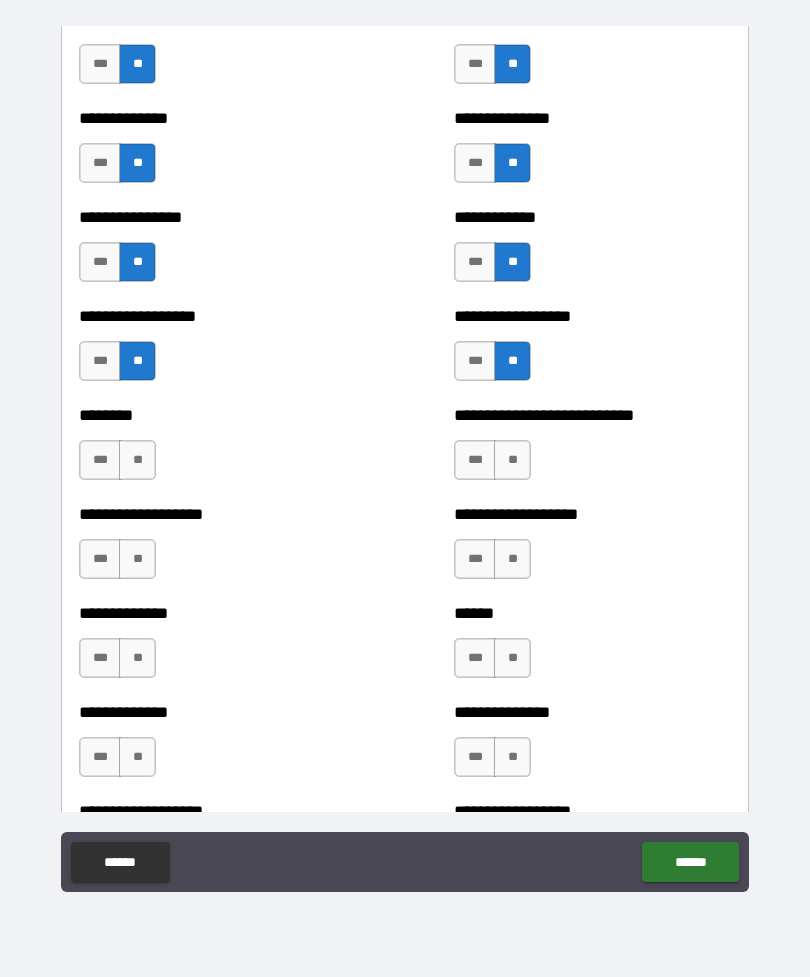 scroll, scrollTop: 4251, scrollLeft: 0, axis: vertical 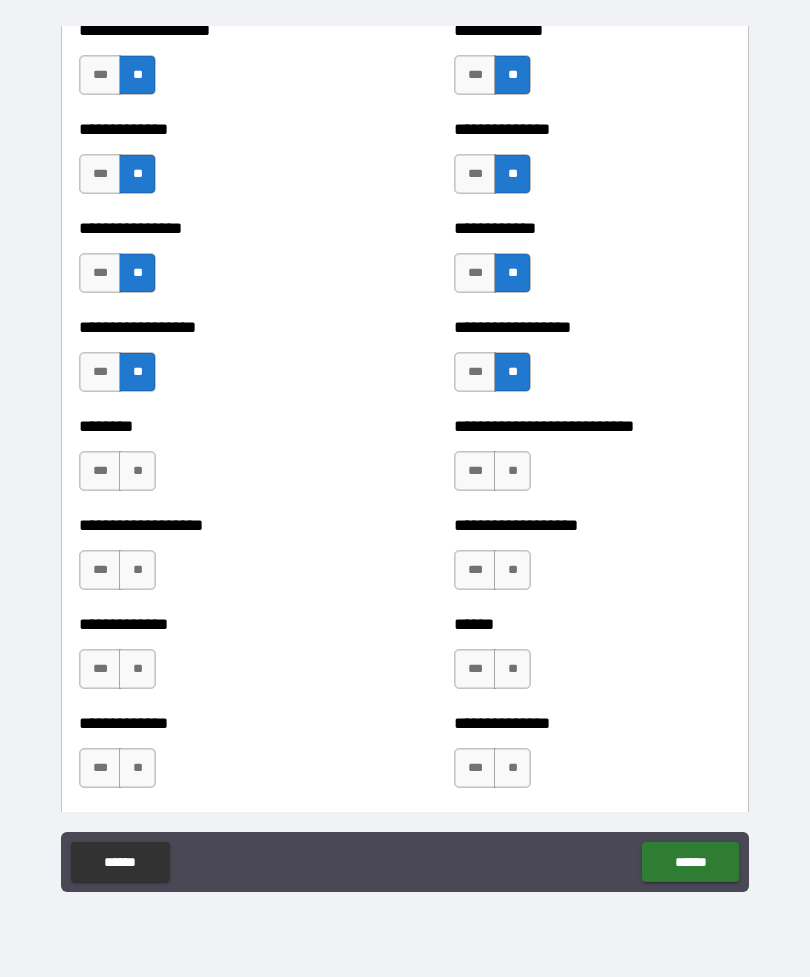 click on "**" at bounding box center [137, 471] 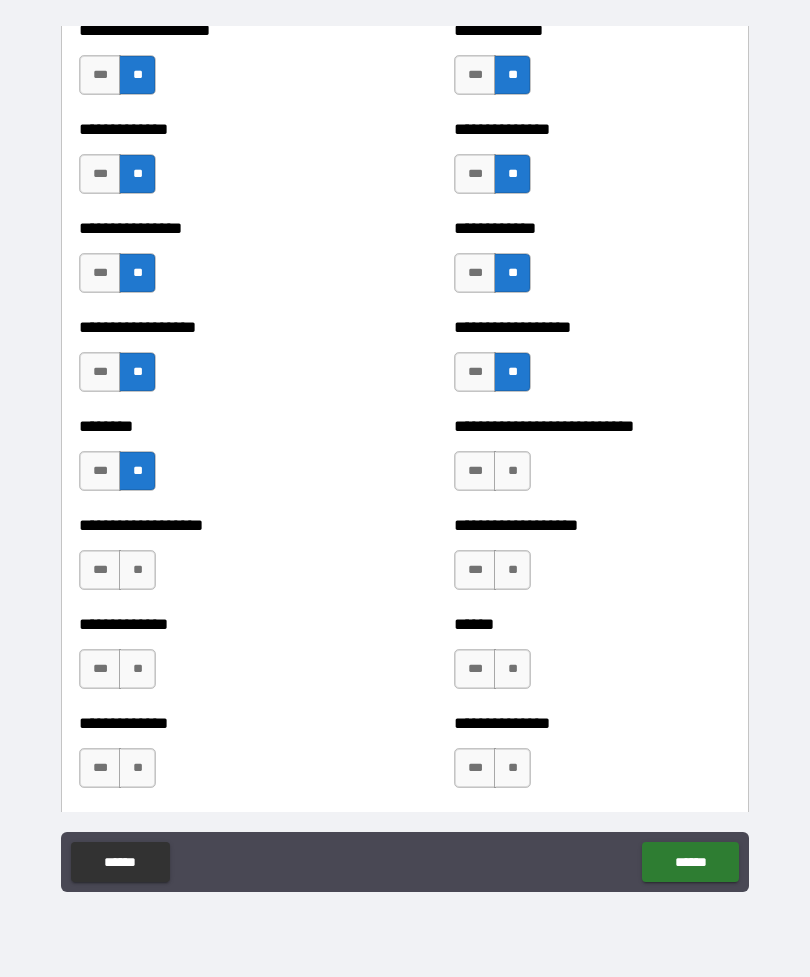 click on "**" at bounding box center [137, 570] 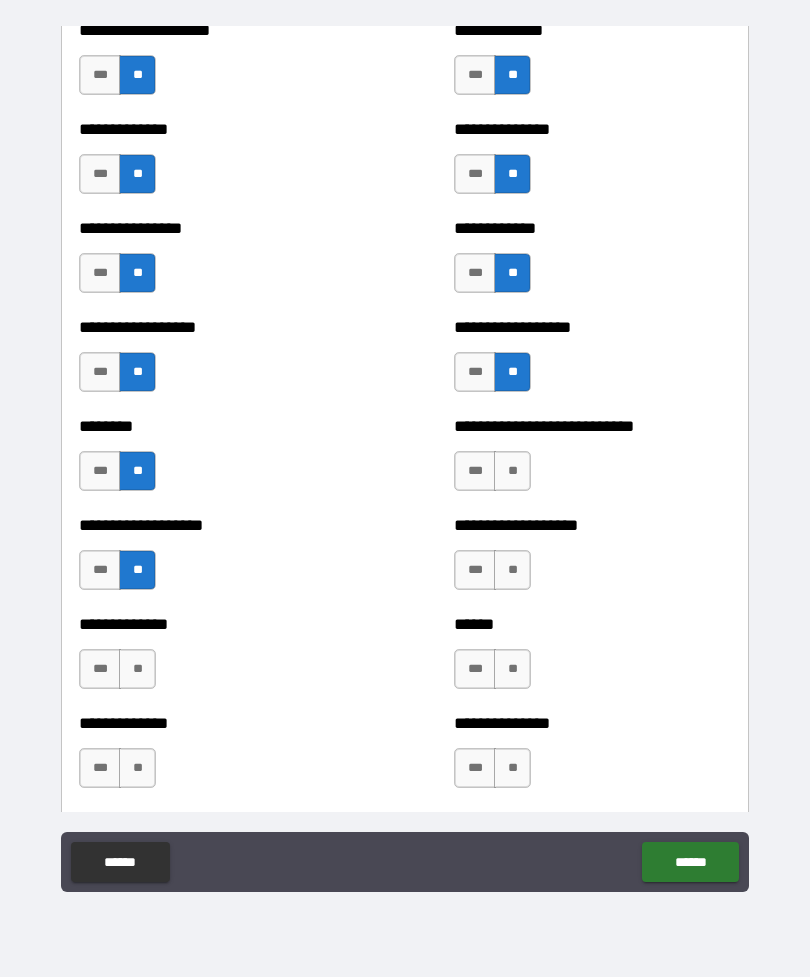 click on "**" at bounding box center (512, 471) 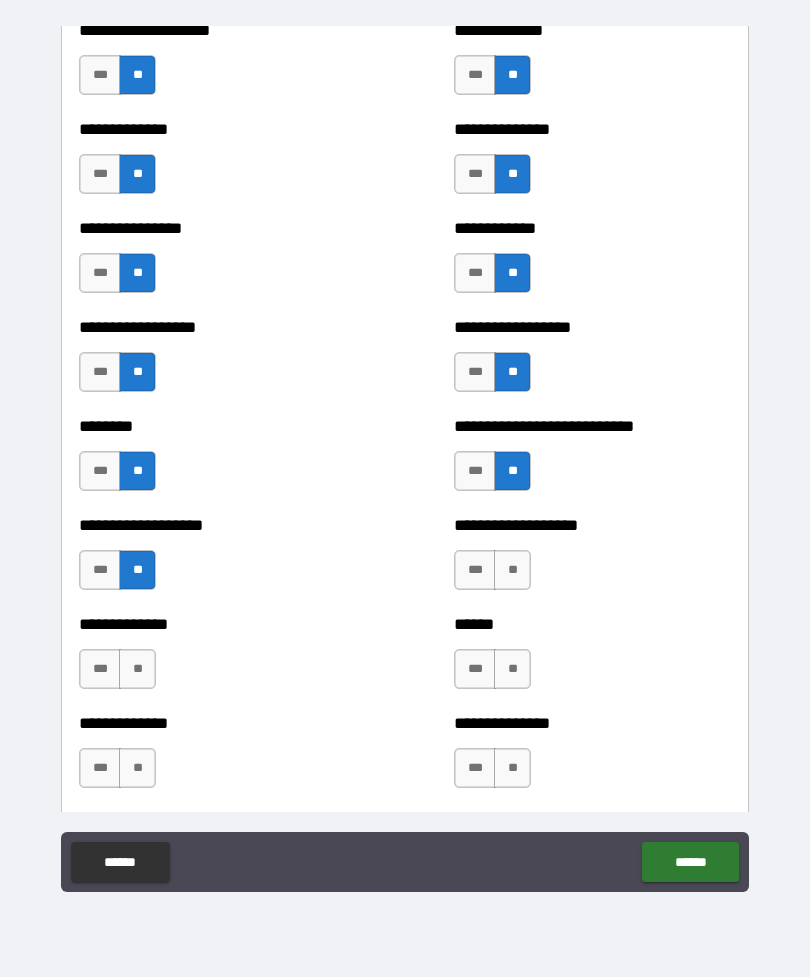 click on "**" at bounding box center [512, 570] 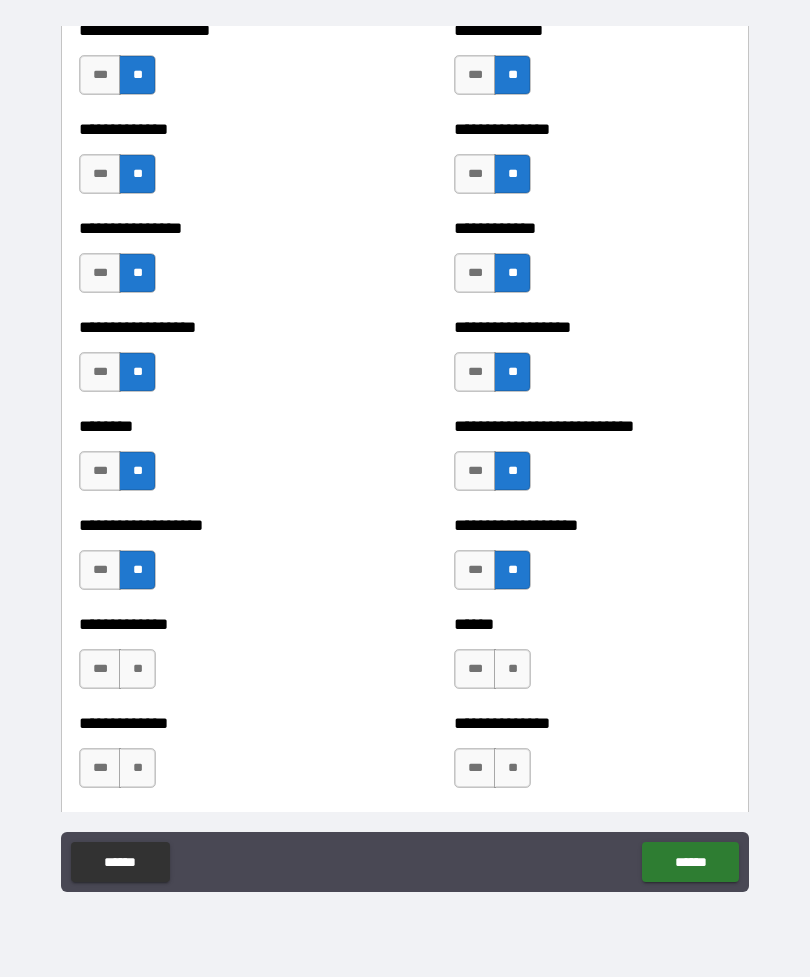 click on "**" at bounding box center (512, 669) 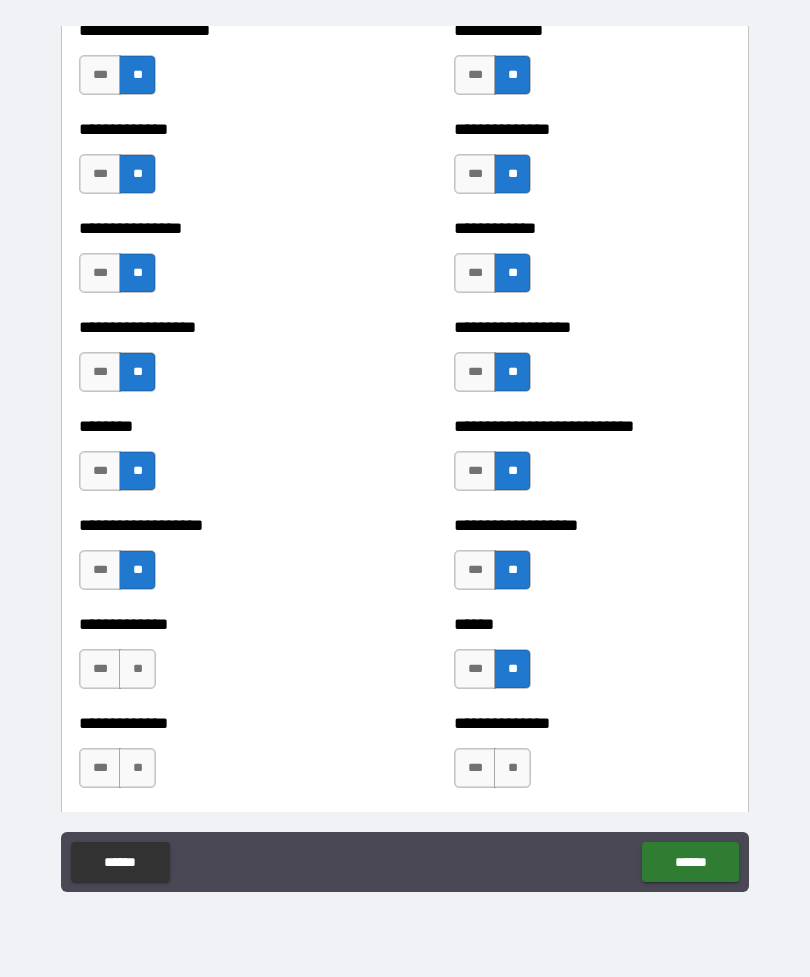 click on "**" at bounding box center (137, 669) 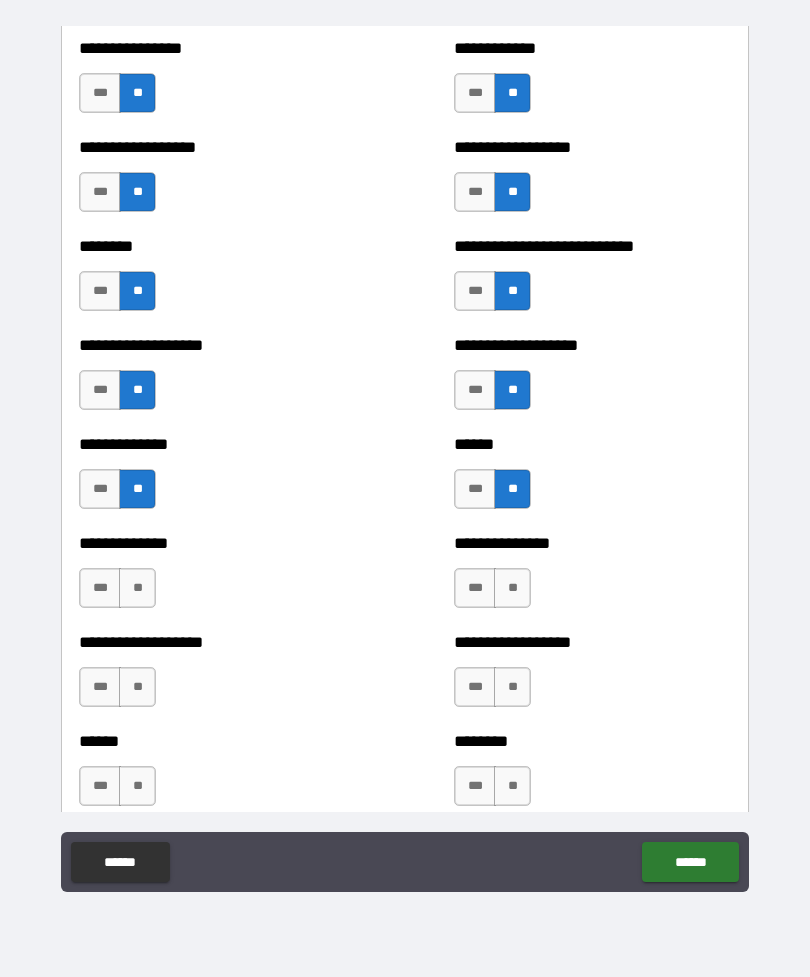 scroll, scrollTop: 4588, scrollLeft: 0, axis: vertical 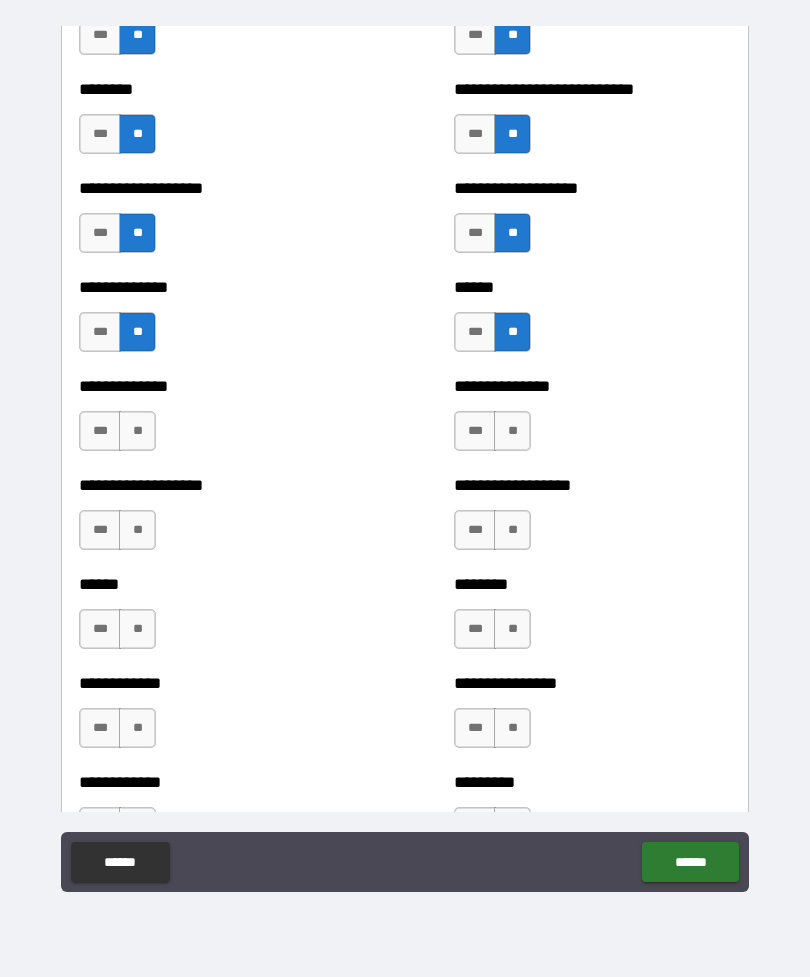 click on "**" at bounding box center (137, 431) 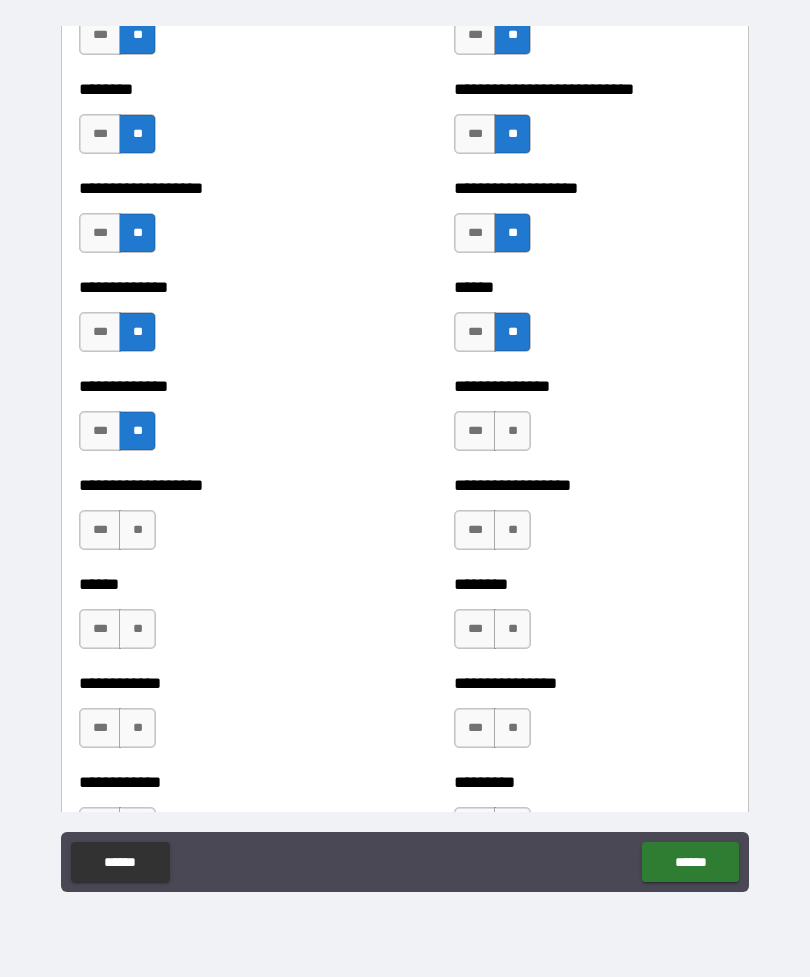 click on "**" at bounding box center [137, 530] 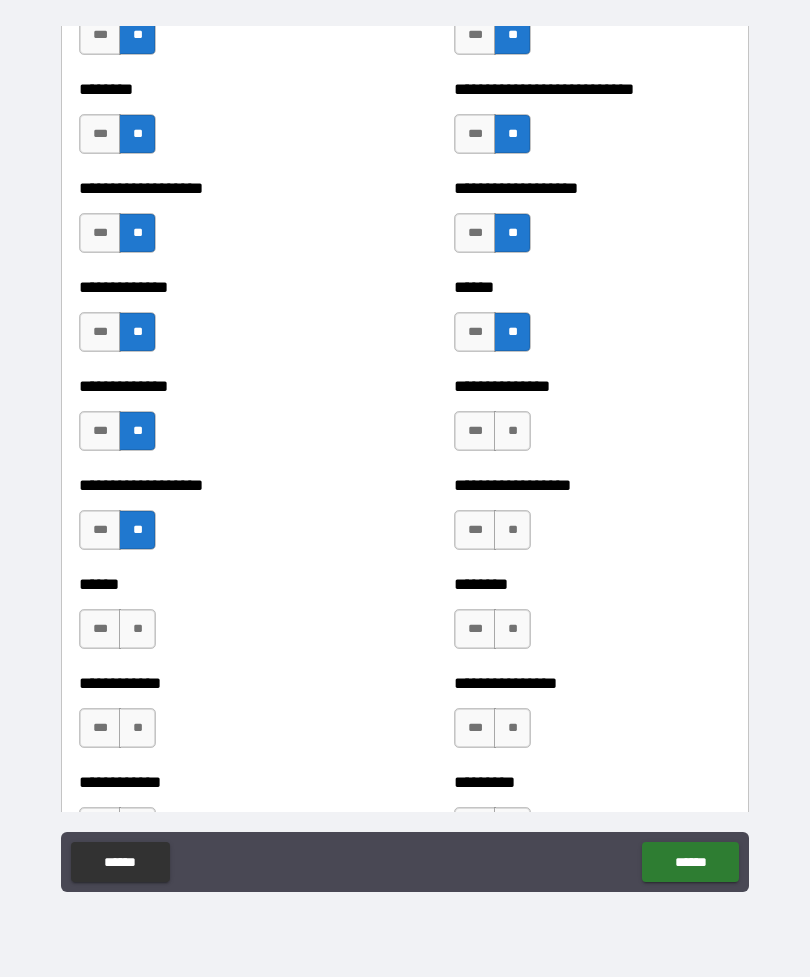 click on "**" at bounding box center [137, 629] 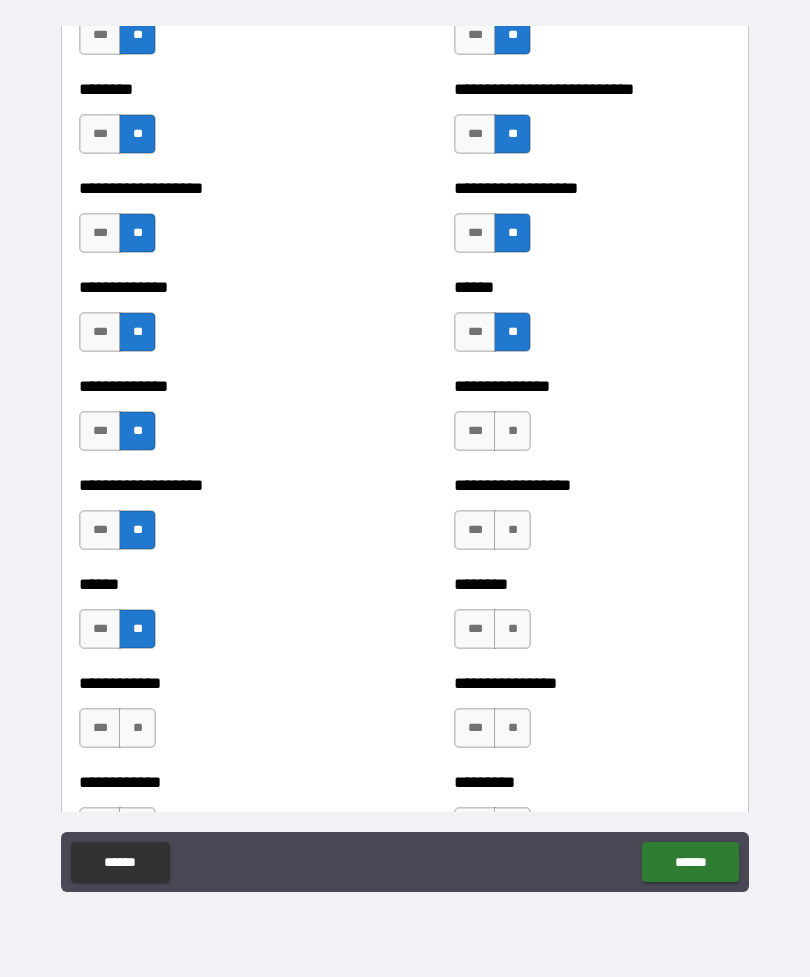 click on "**" at bounding box center (512, 530) 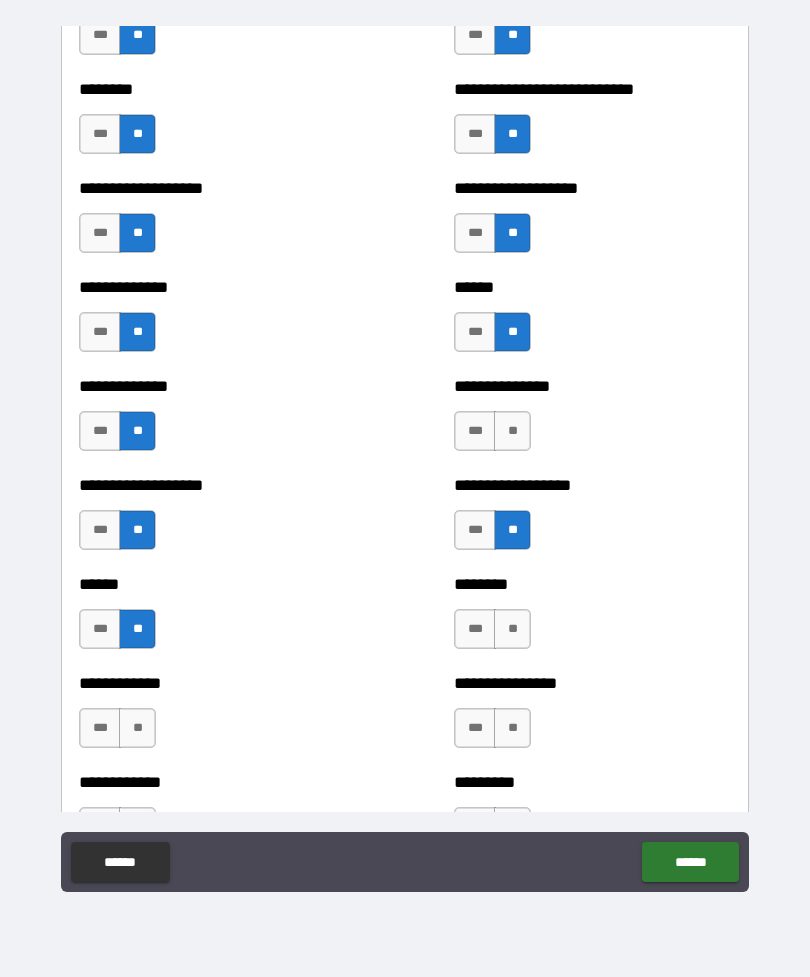 click on "**" at bounding box center (512, 629) 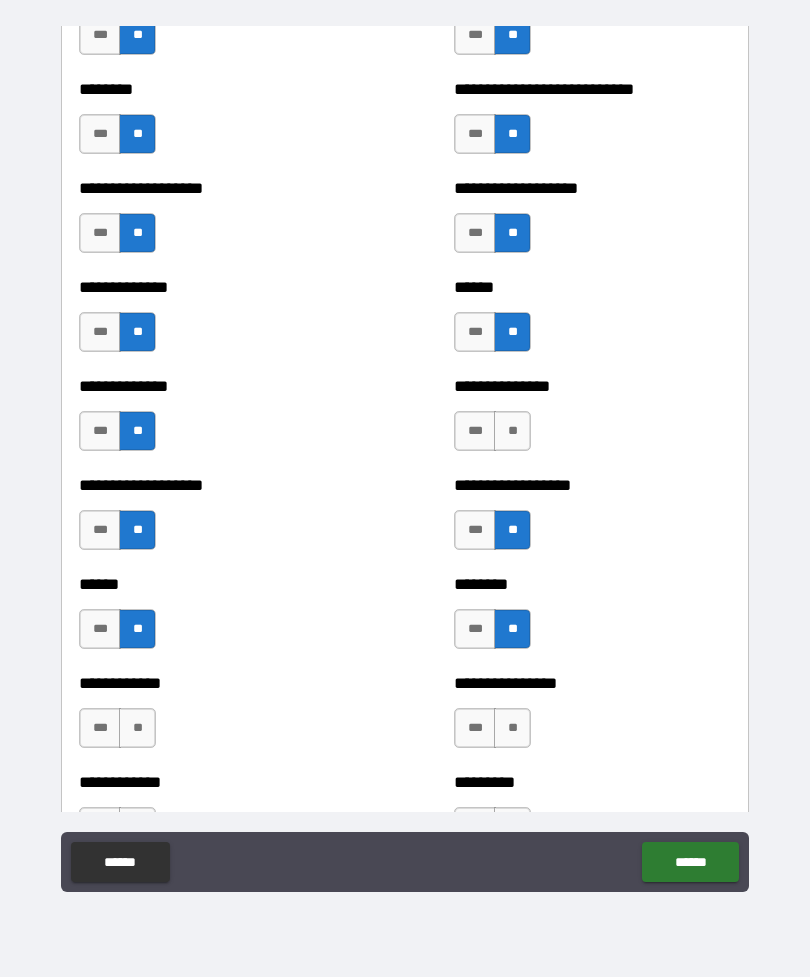 click on "**" at bounding box center [512, 728] 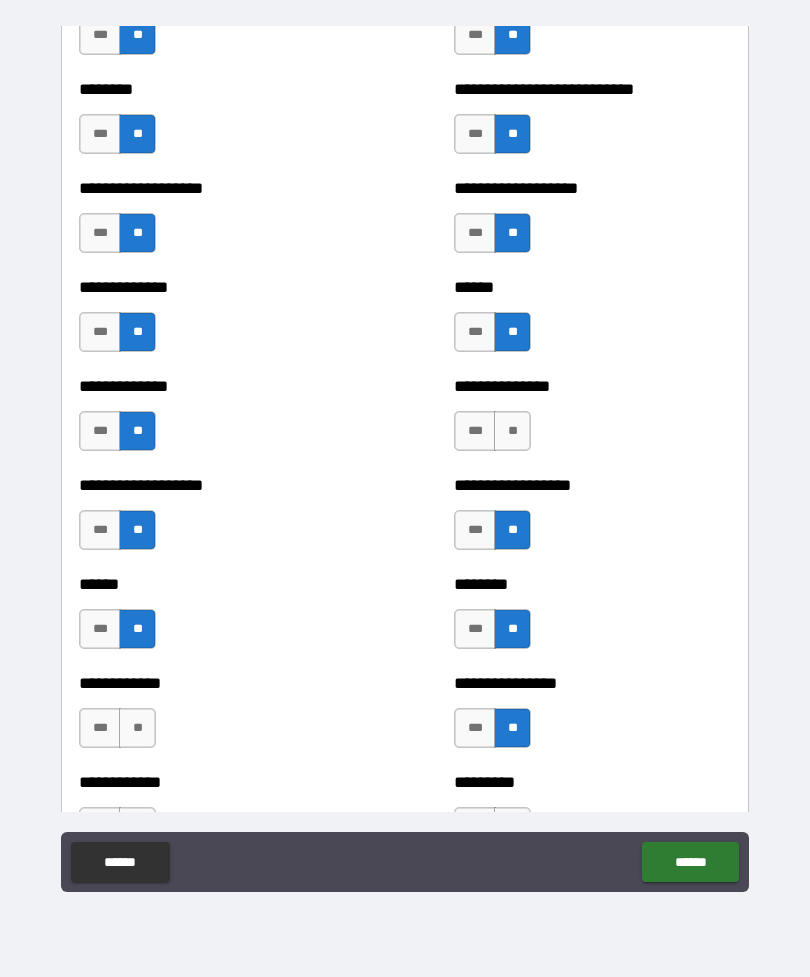 click on "**" at bounding box center (137, 728) 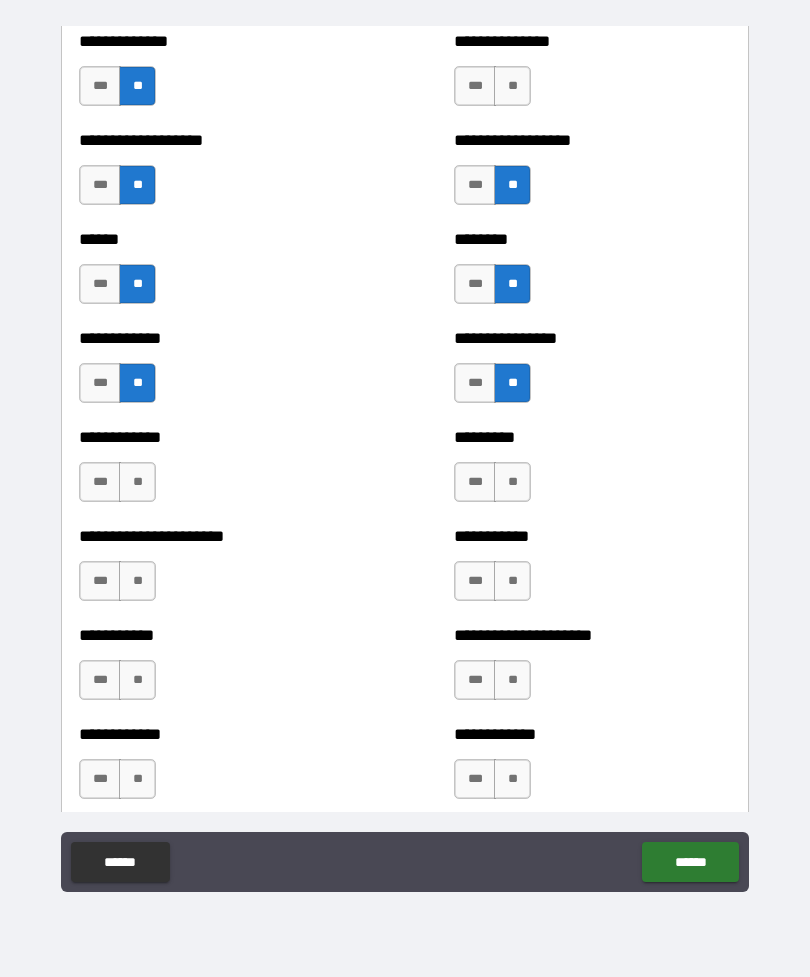 scroll, scrollTop: 4937, scrollLeft: 0, axis: vertical 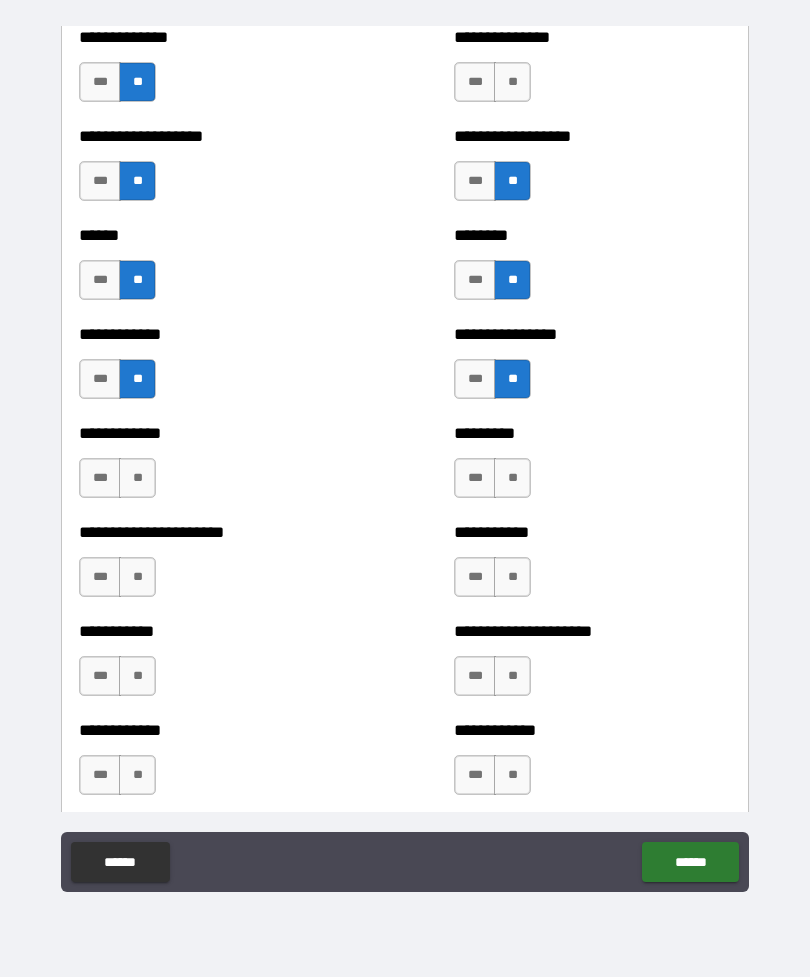 click on "**" at bounding box center [137, 478] 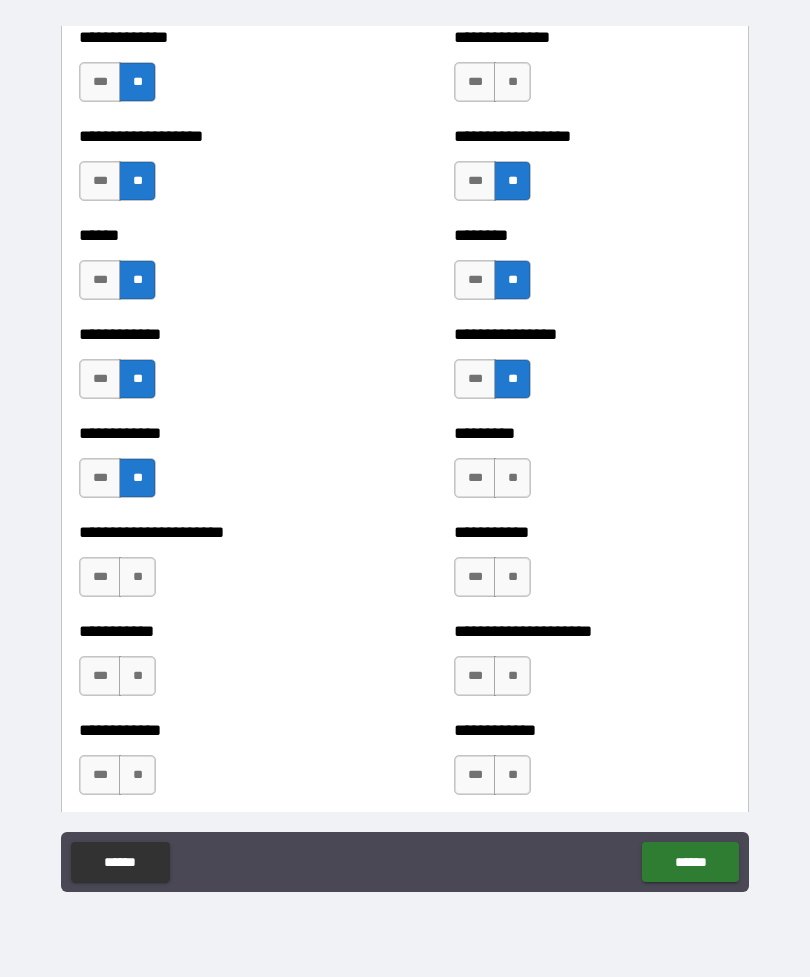 click on "**" at bounding box center (137, 577) 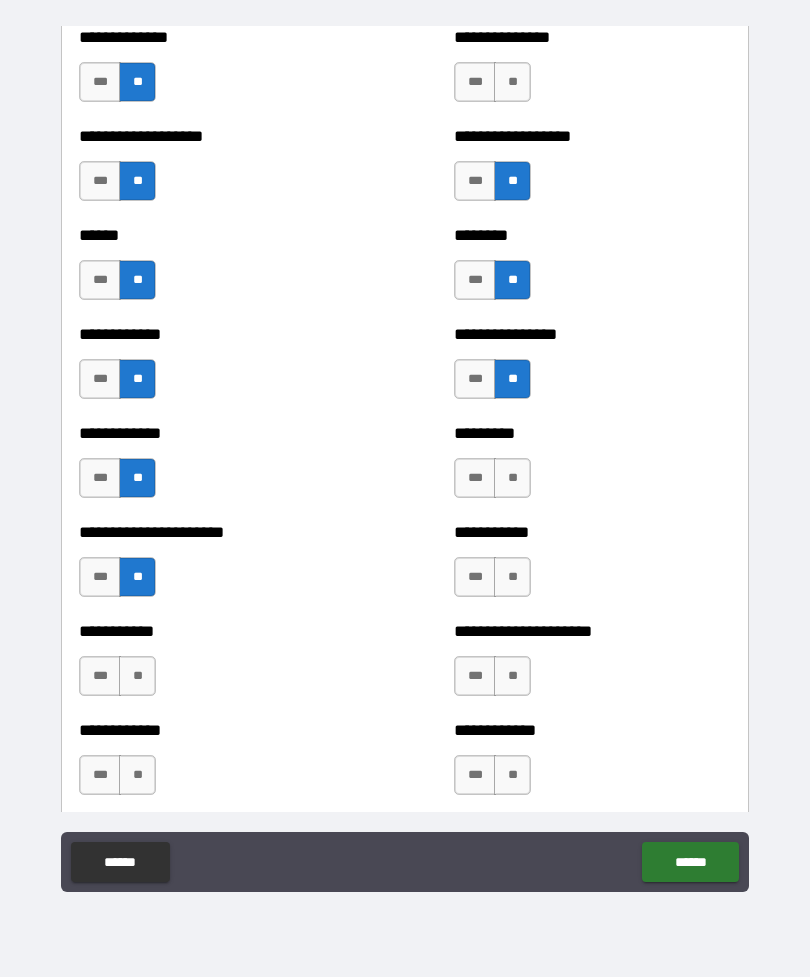 click on "**" at bounding box center [512, 478] 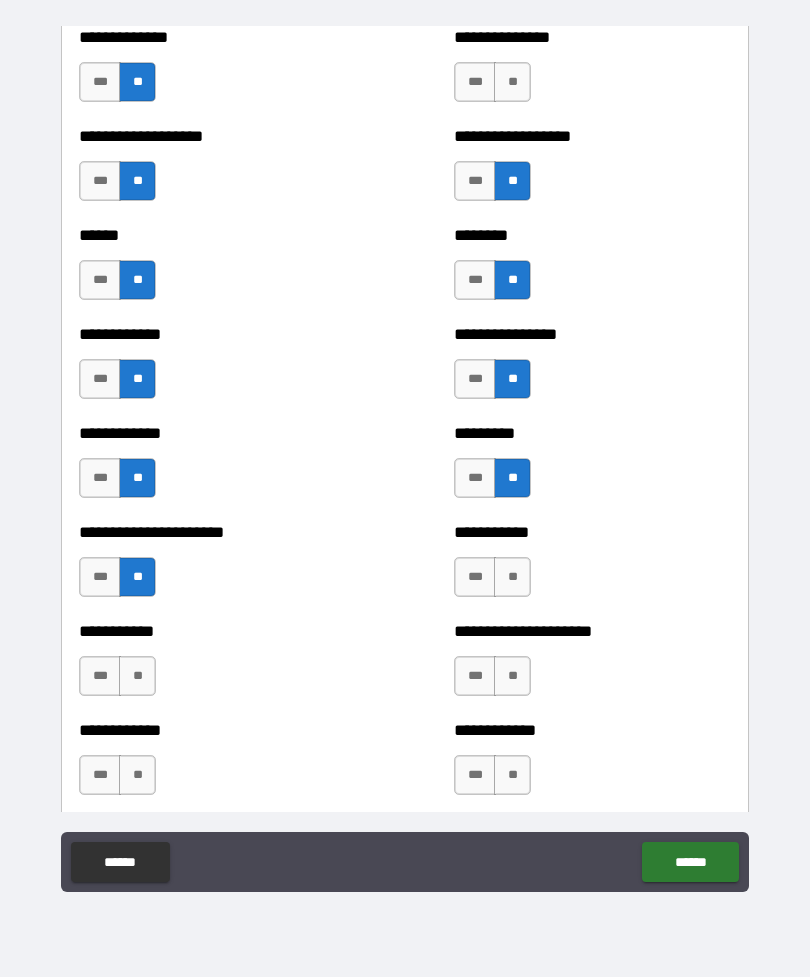 click on "**" at bounding box center [512, 577] 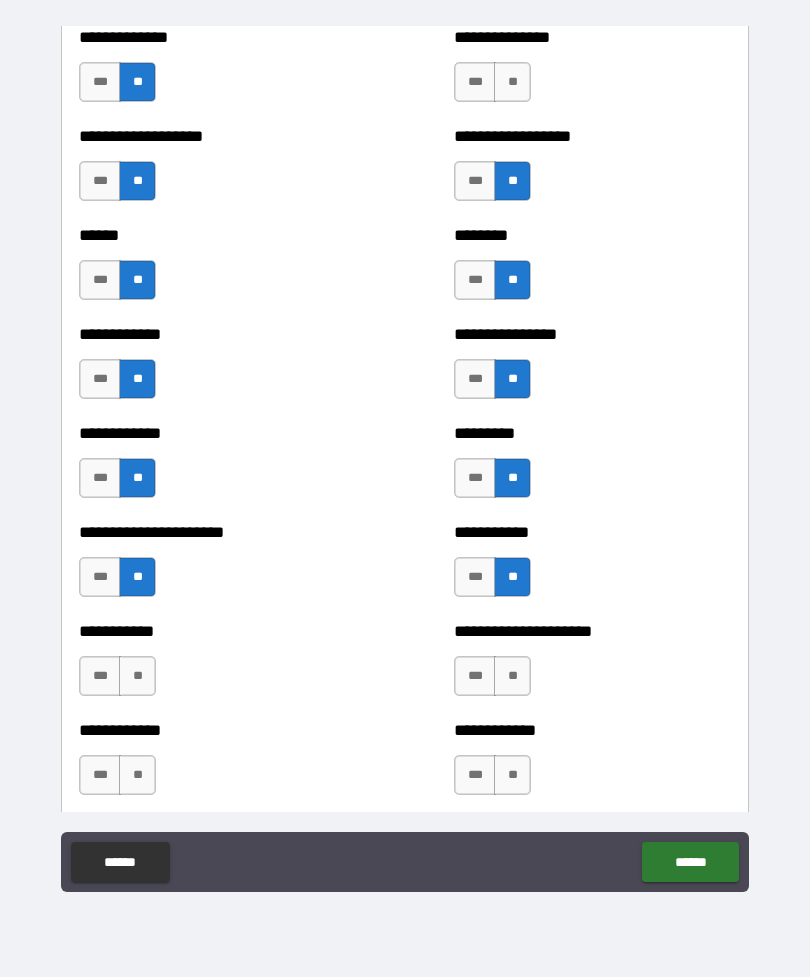 click on "**" at bounding box center (512, 676) 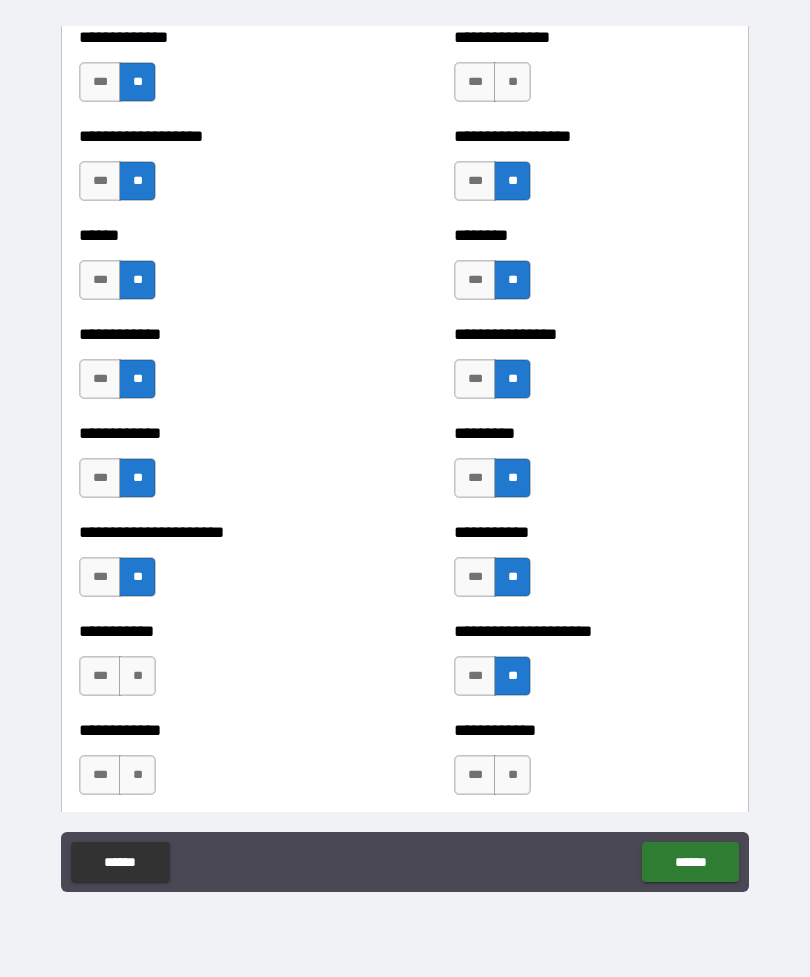 click on "**" at bounding box center [512, 775] 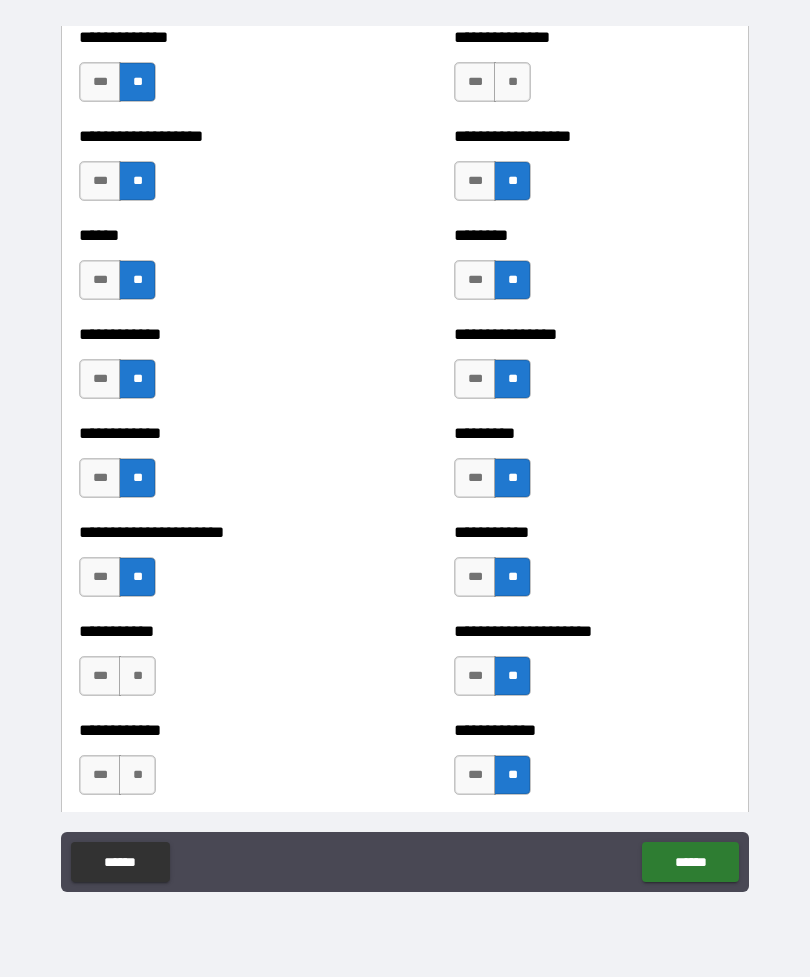 click on "**" at bounding box center [137, 676] 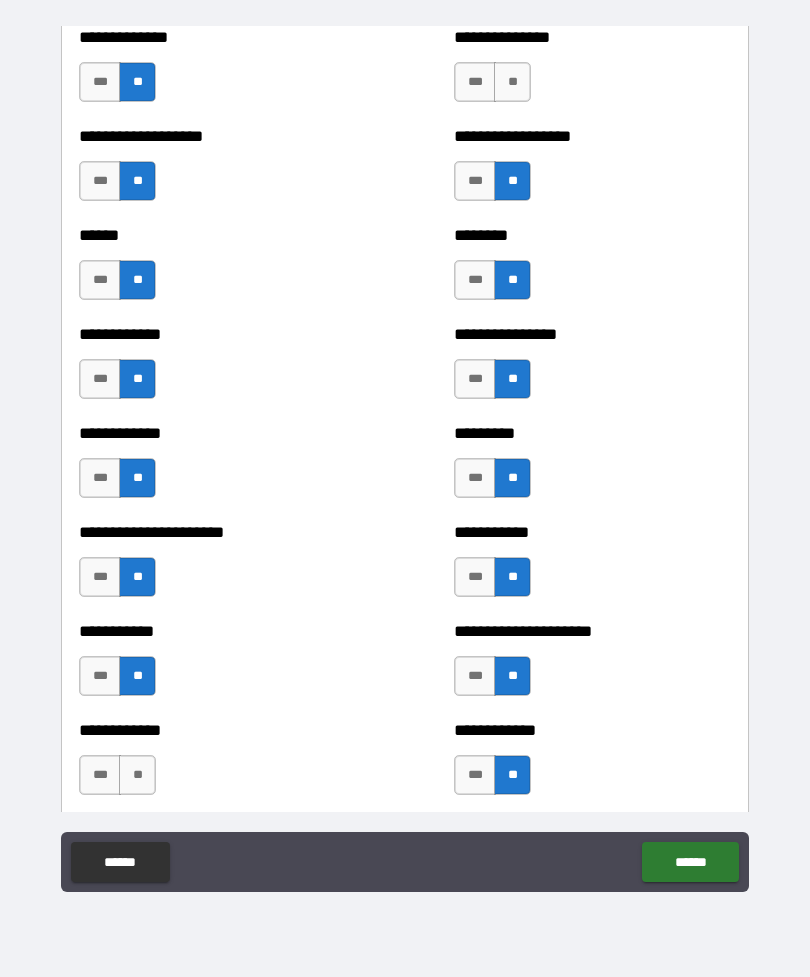 click on "**" at bounding box center [137, 775] 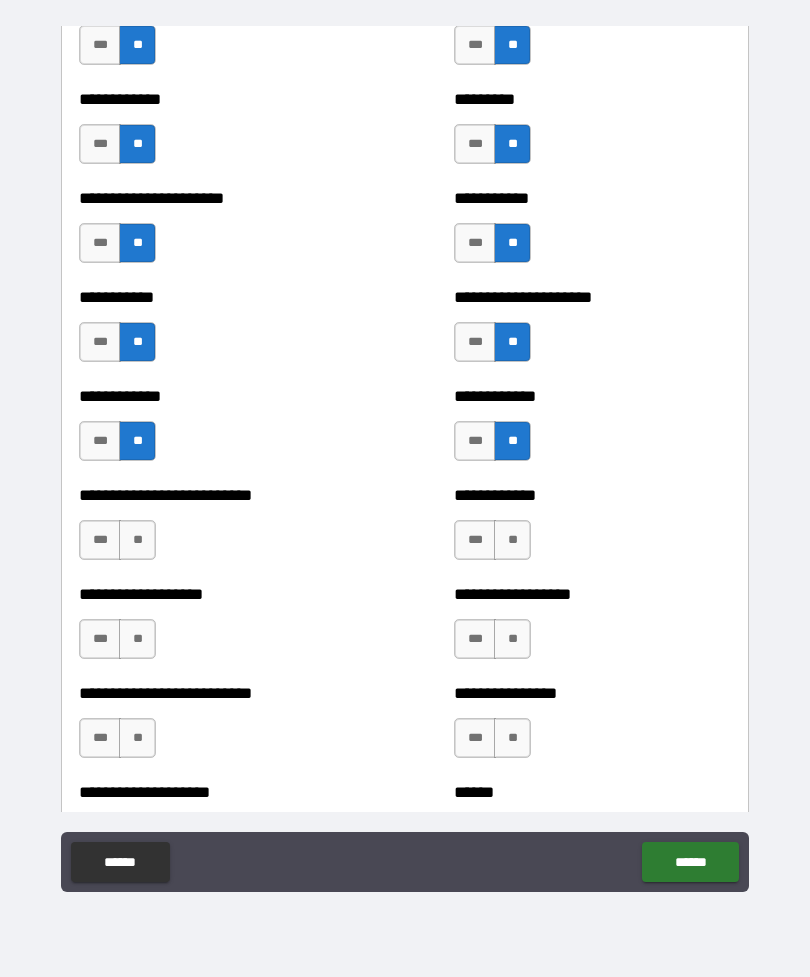 scroll, scrollTop: 5266, scrollLeft: 0, axis: vertical 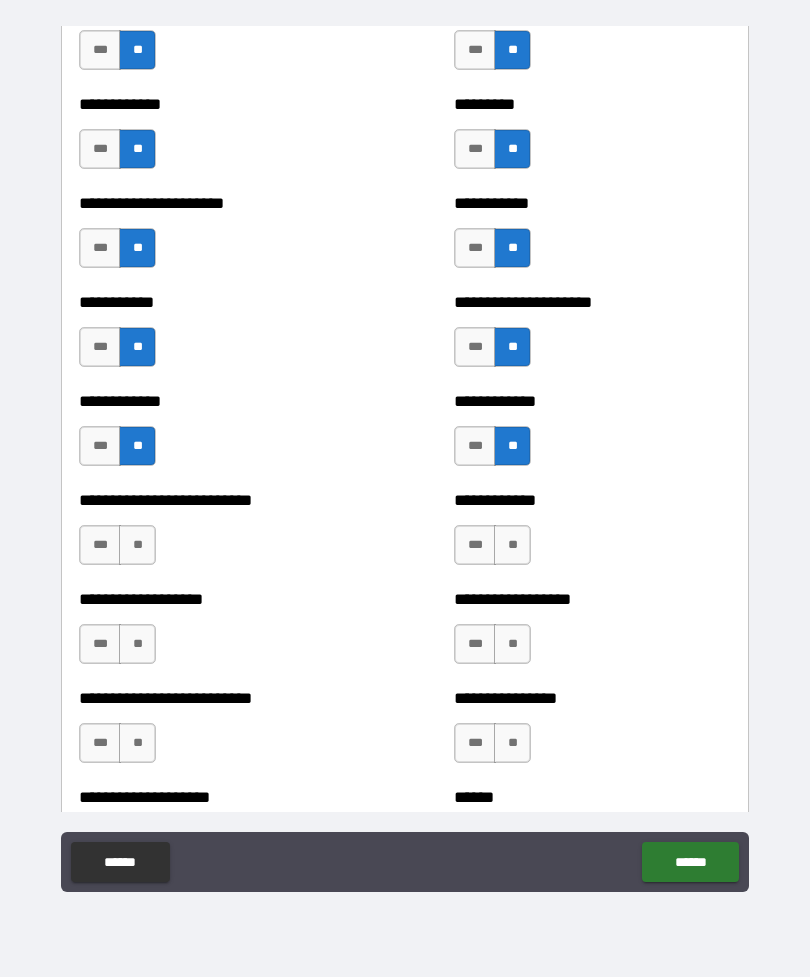 click on "**" at bounding box center [137, 545] 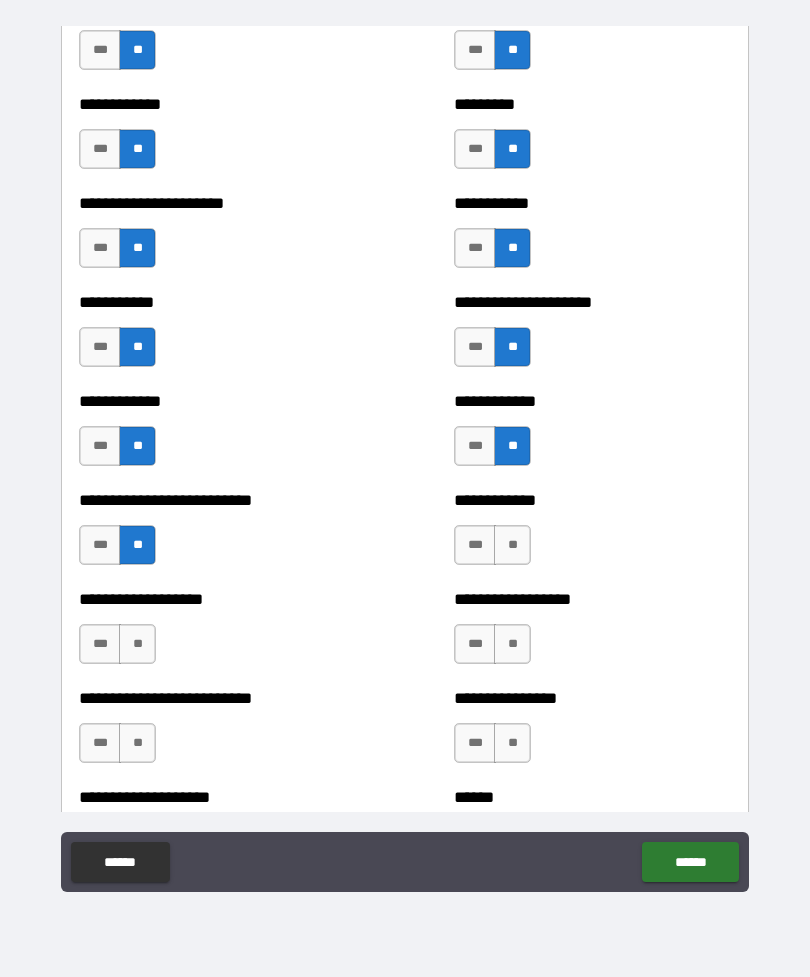 click on "**" at bounding box center (137, 644) 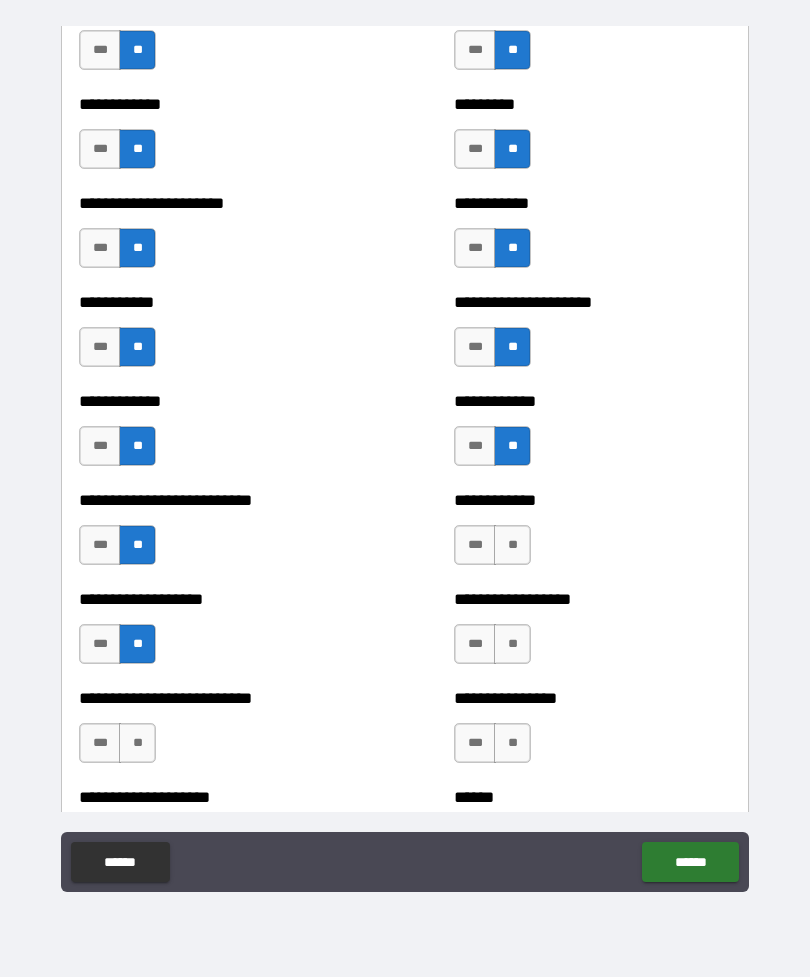 click on "**" at bounding box center (512, 545) 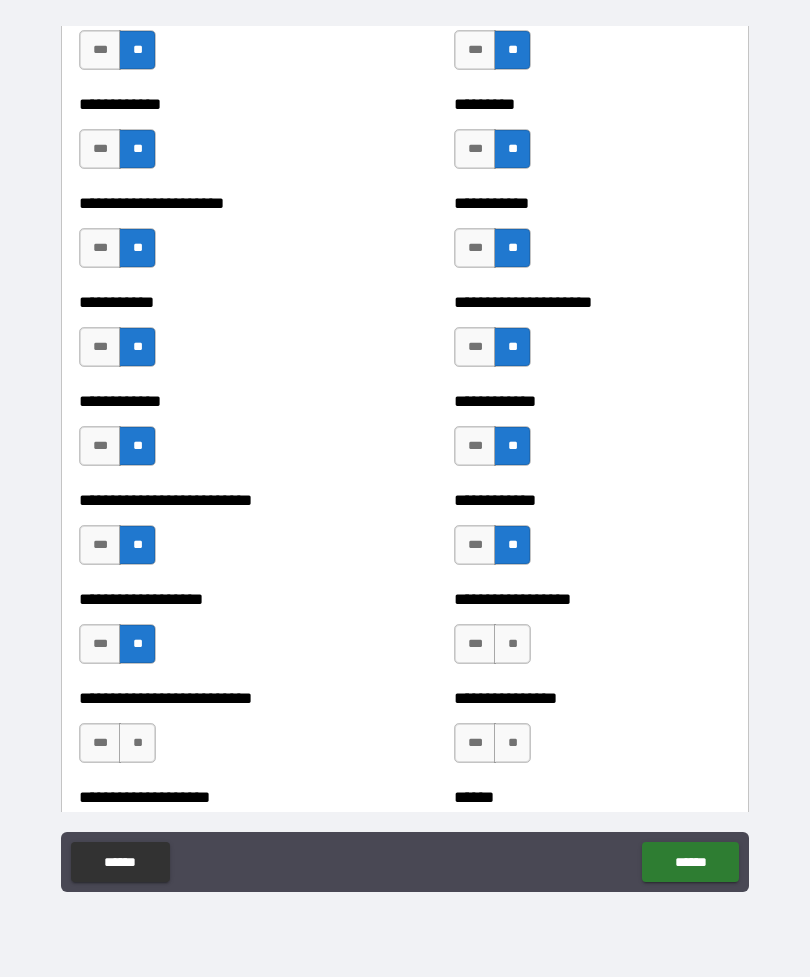 click on "**" at bounding box center (512, 644) 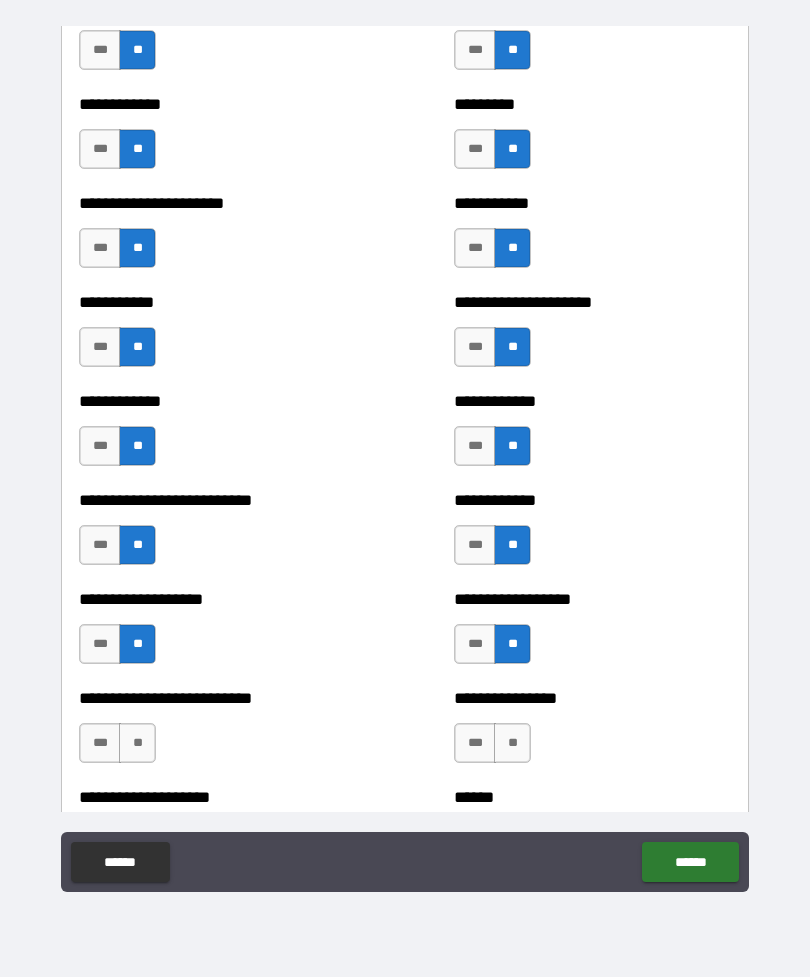 click on "**" at bounding box center [137, 743] 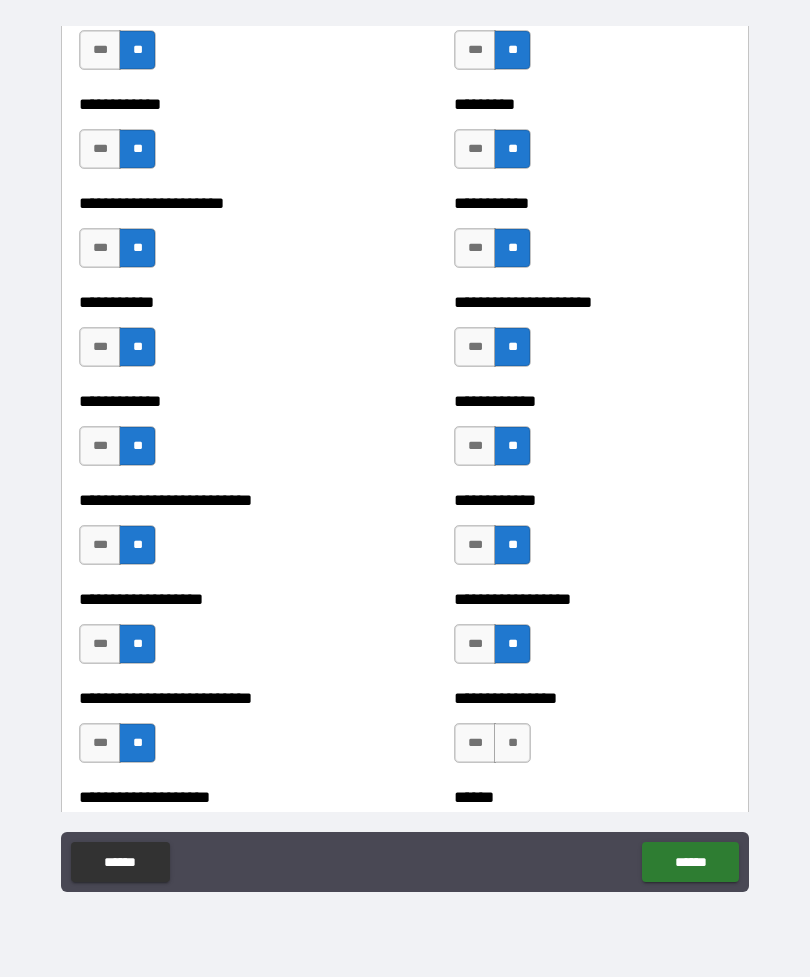 click on "**" at bounding box center [512, 743] 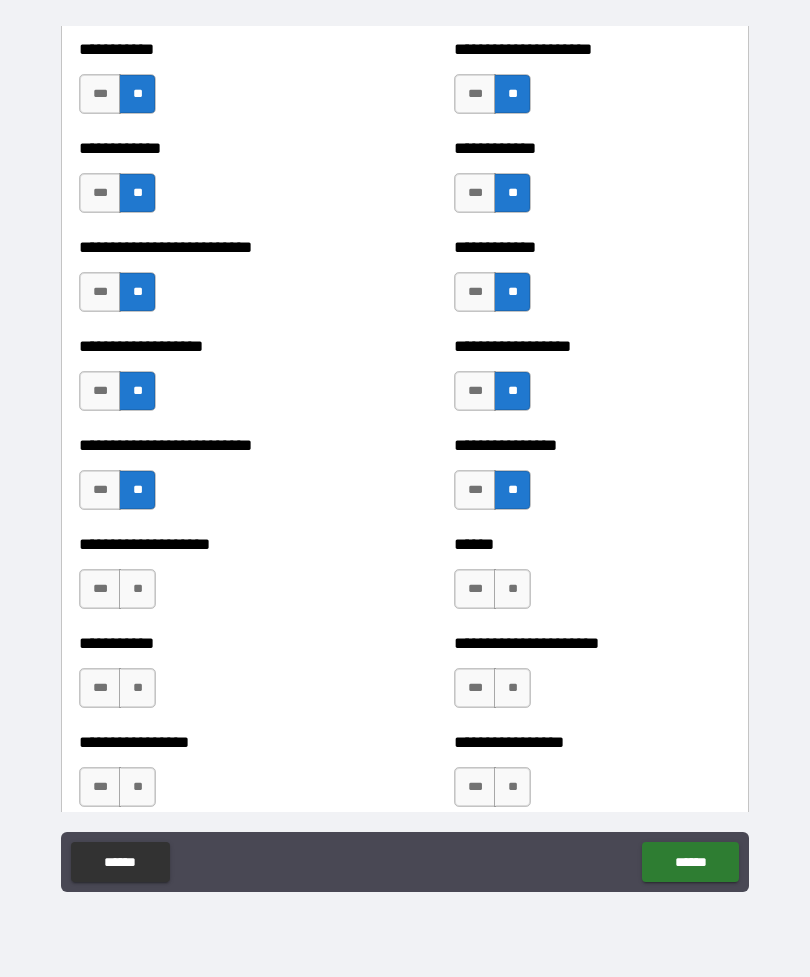 scroll, scrollTop: 5631, scrollLeft: 0, axis: vertical 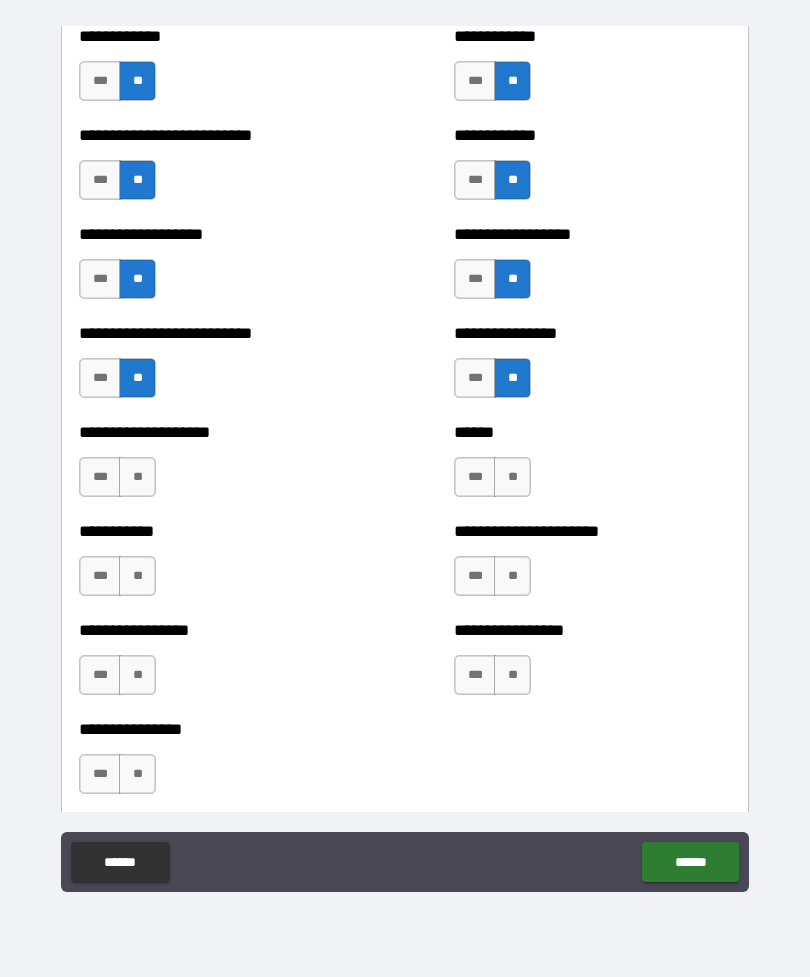 click on "**" at bounding box center (137, 477) 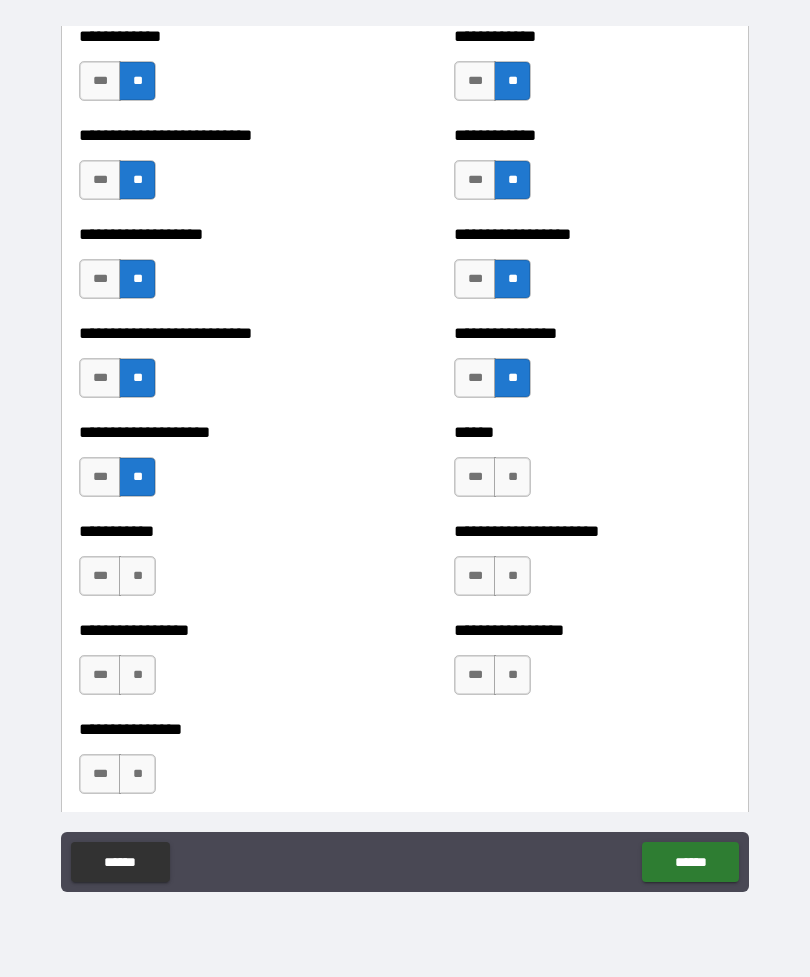 click on "**" at bounding box center [512, 477] 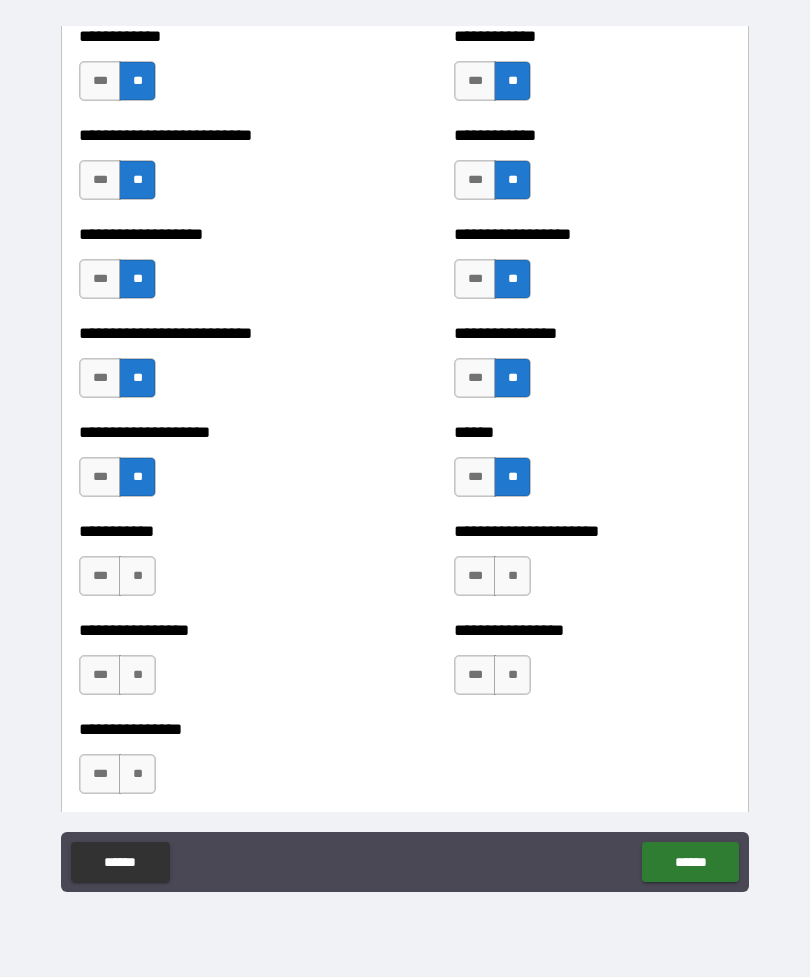 click on "**" at bounding box center (512, 576) 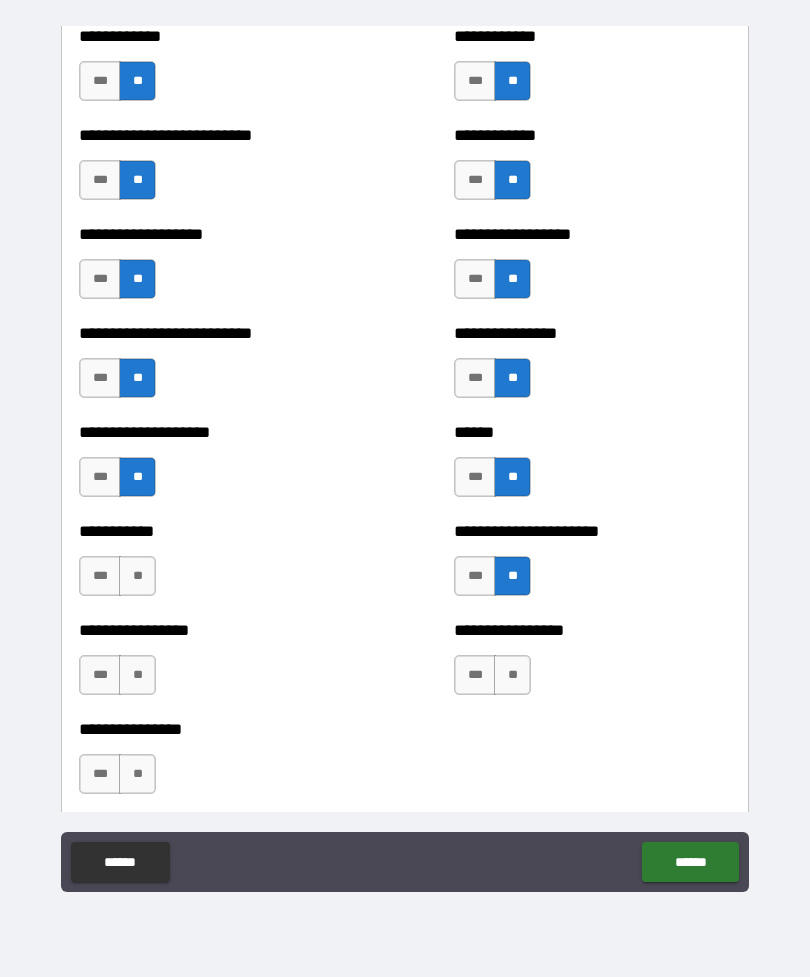 click on "**" at bounding box center [512, 675] 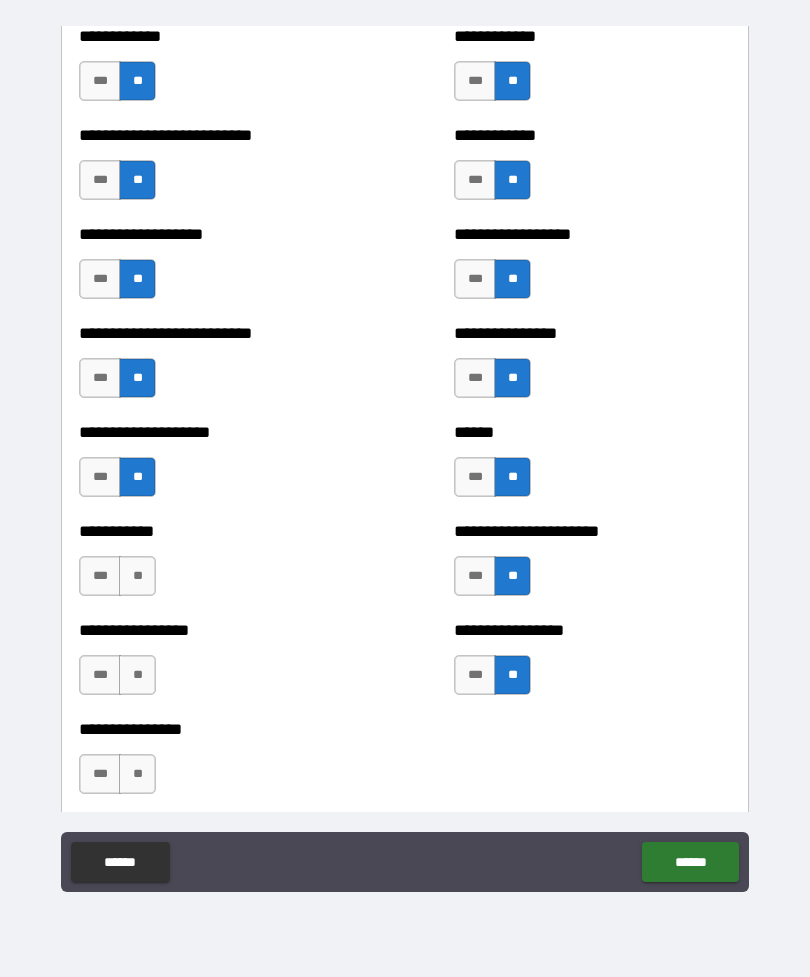 click on "**" at bounding box center (137, 576) 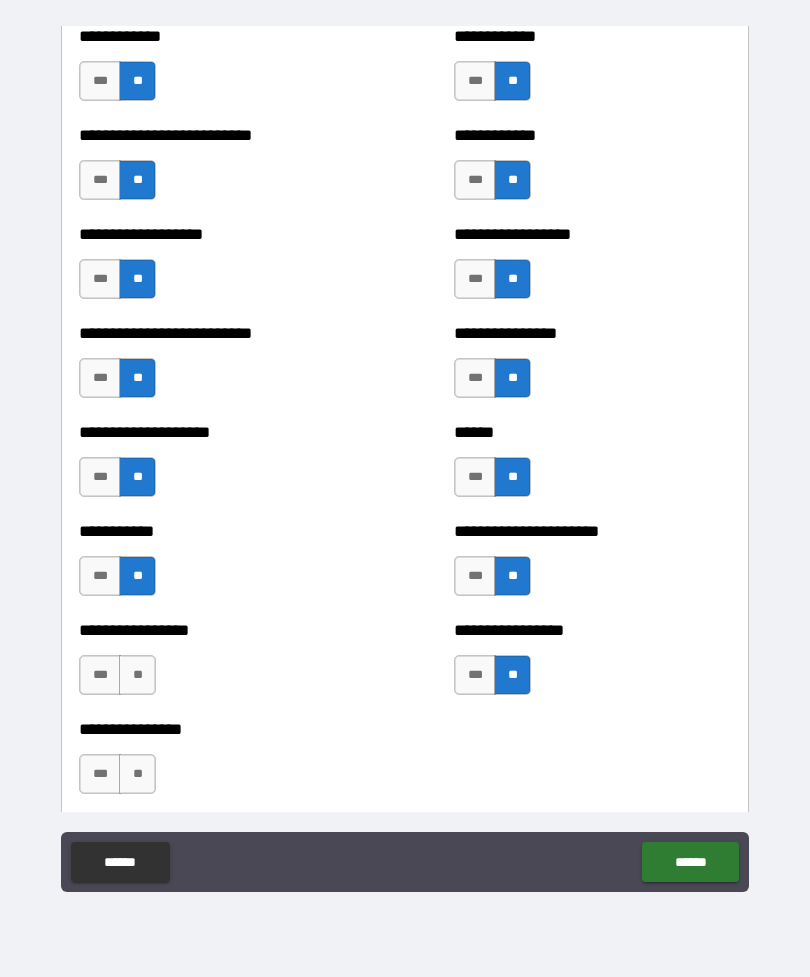 click on "**" at bounding box center (137, 675) 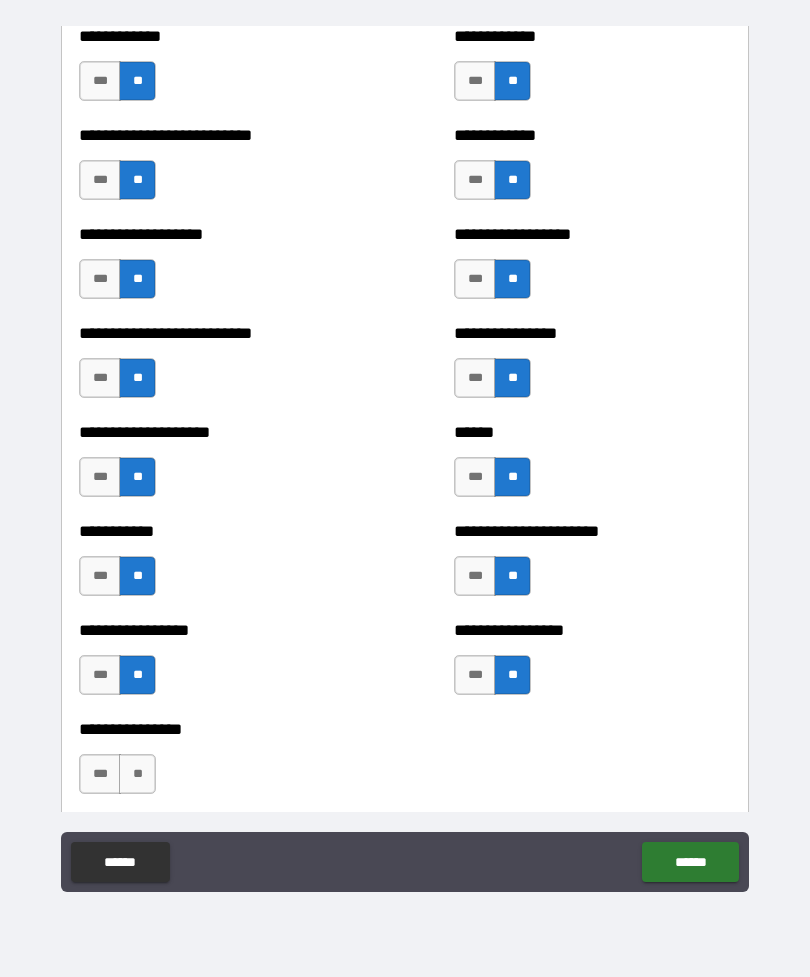 click on "**" at bounding box center [137, 774] 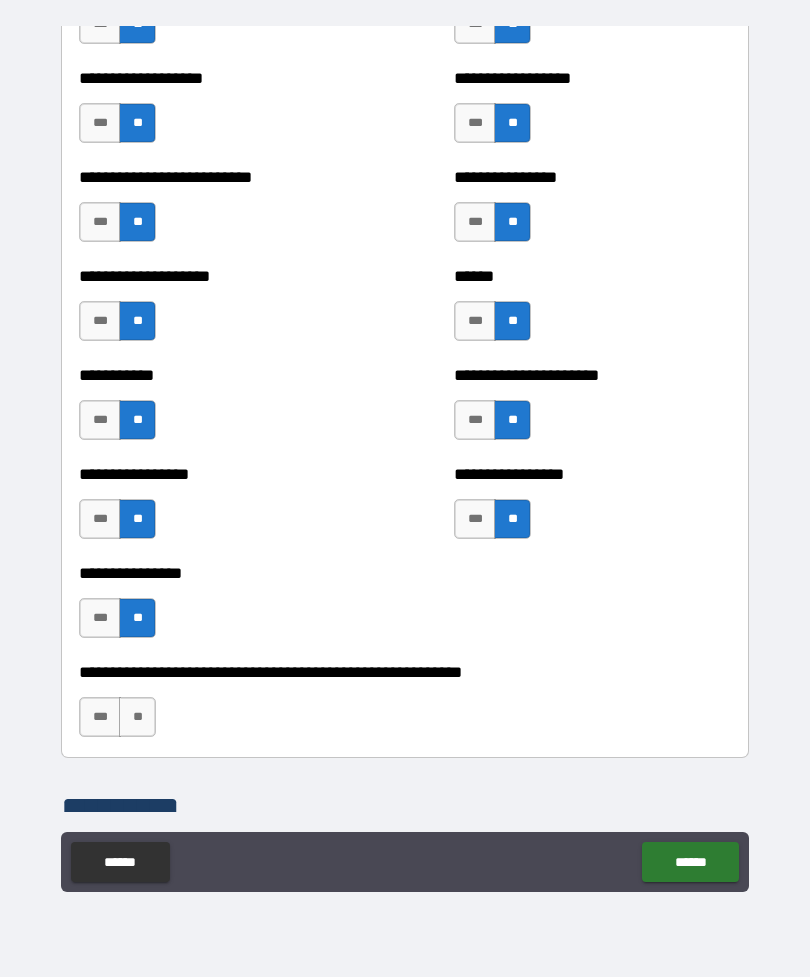 scroll, scrollTop: 5933, scrollLeft: 0, axis: vertical 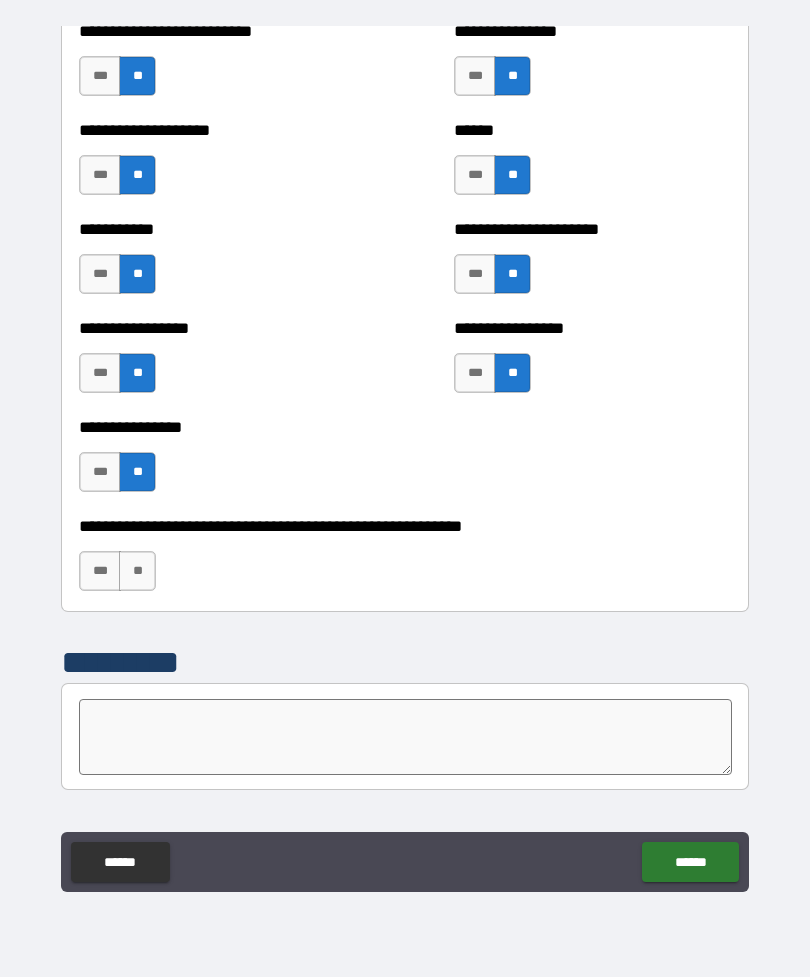 click on "**" at bounding box center (137, 571) 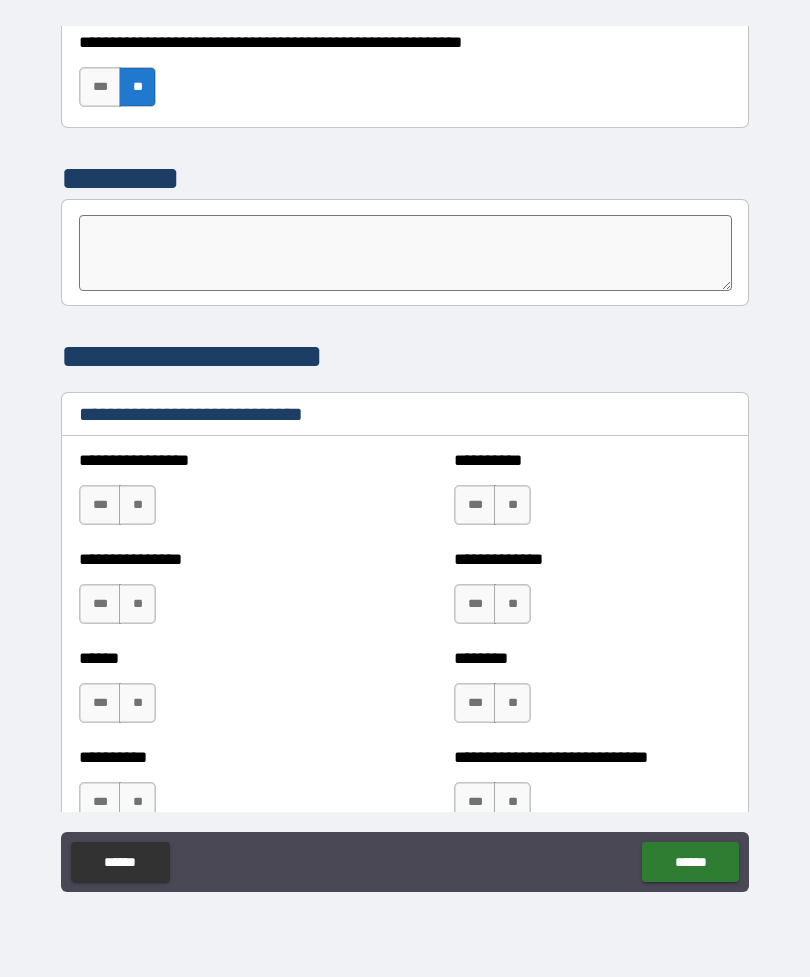 scroll, scrollTop: 6422, scrollLeft: 0, axis: vertical 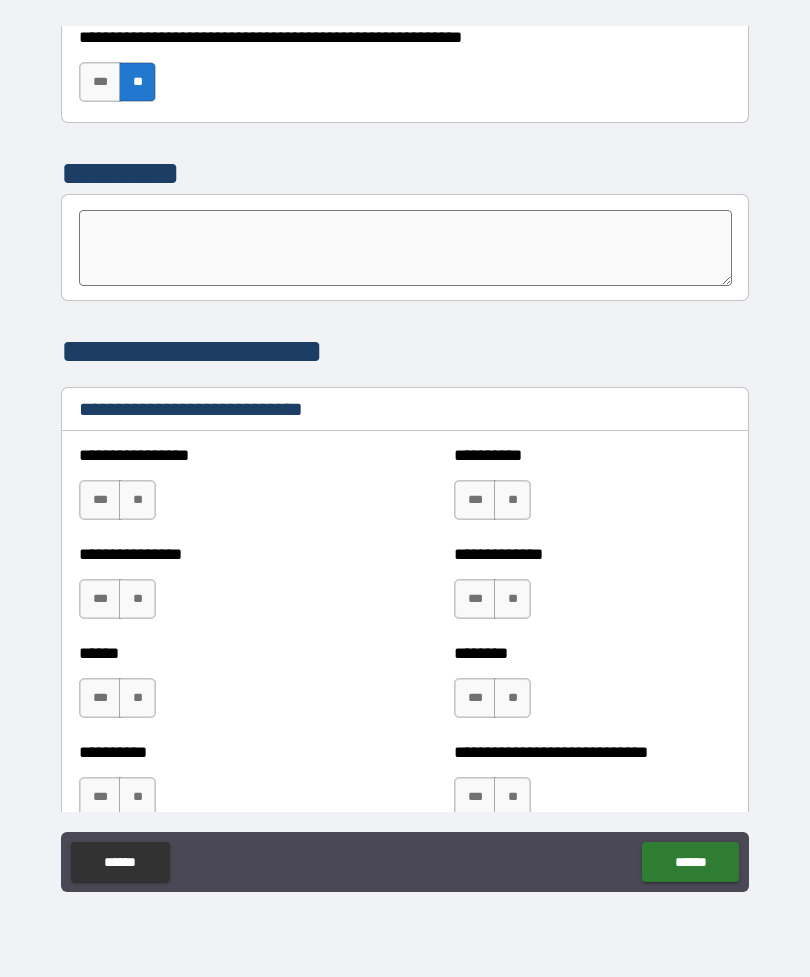 click on "**" at bounding box center (137, 500) 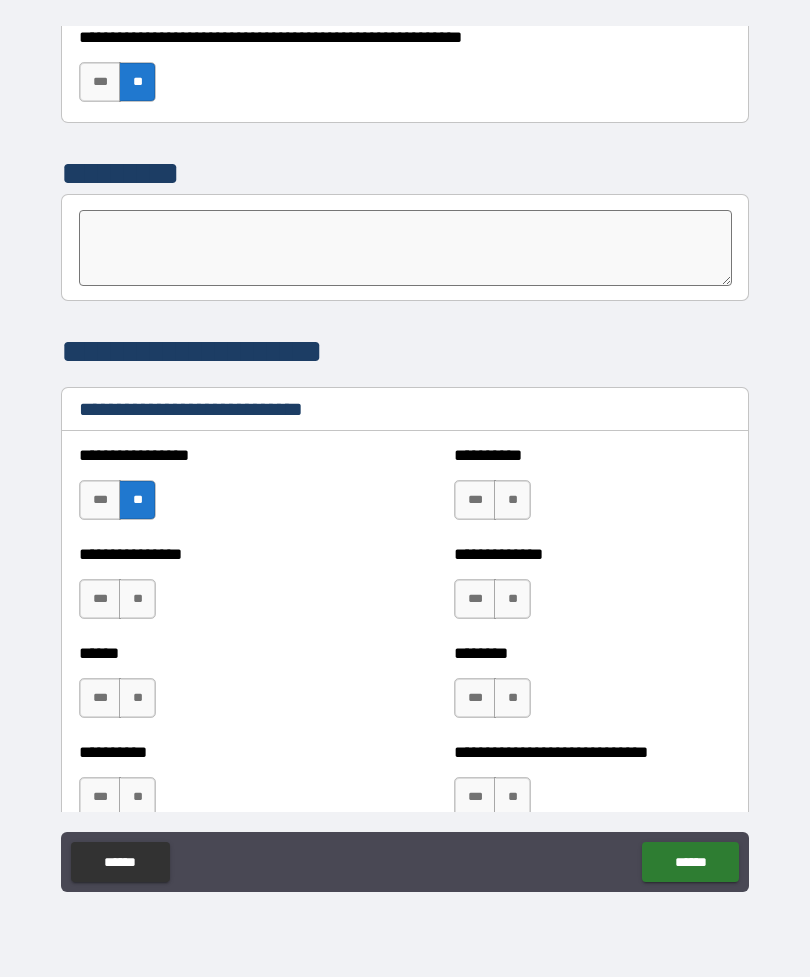 click on "**" at bounding box center [137, 599] 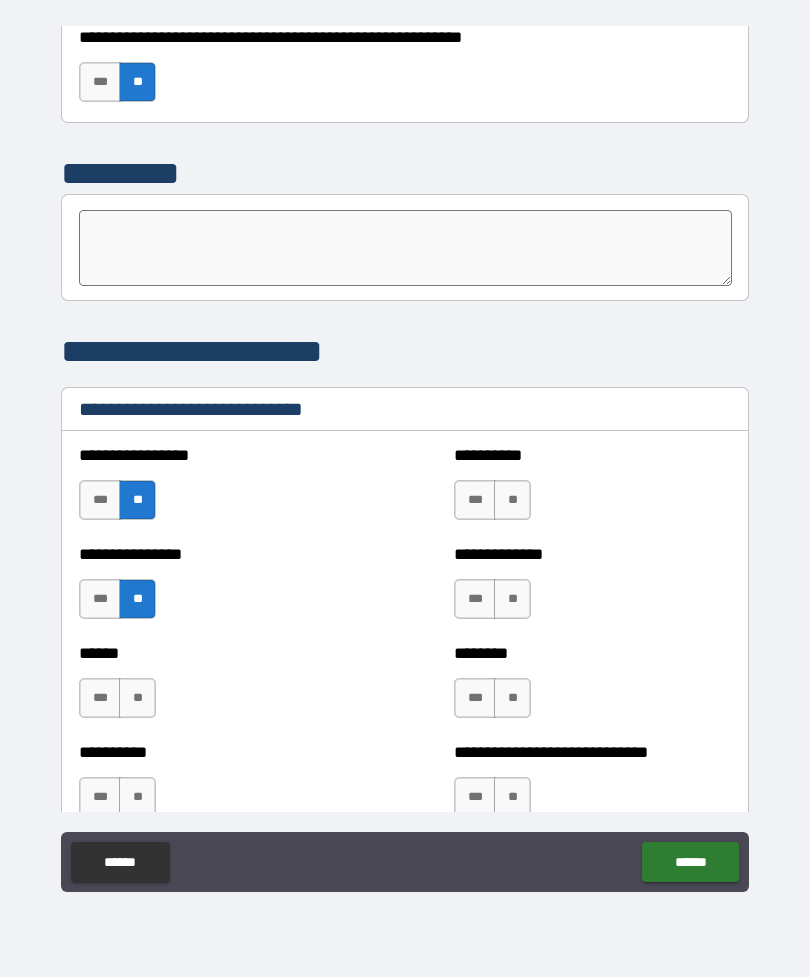 click on "**" at bounding box center [512, 500] 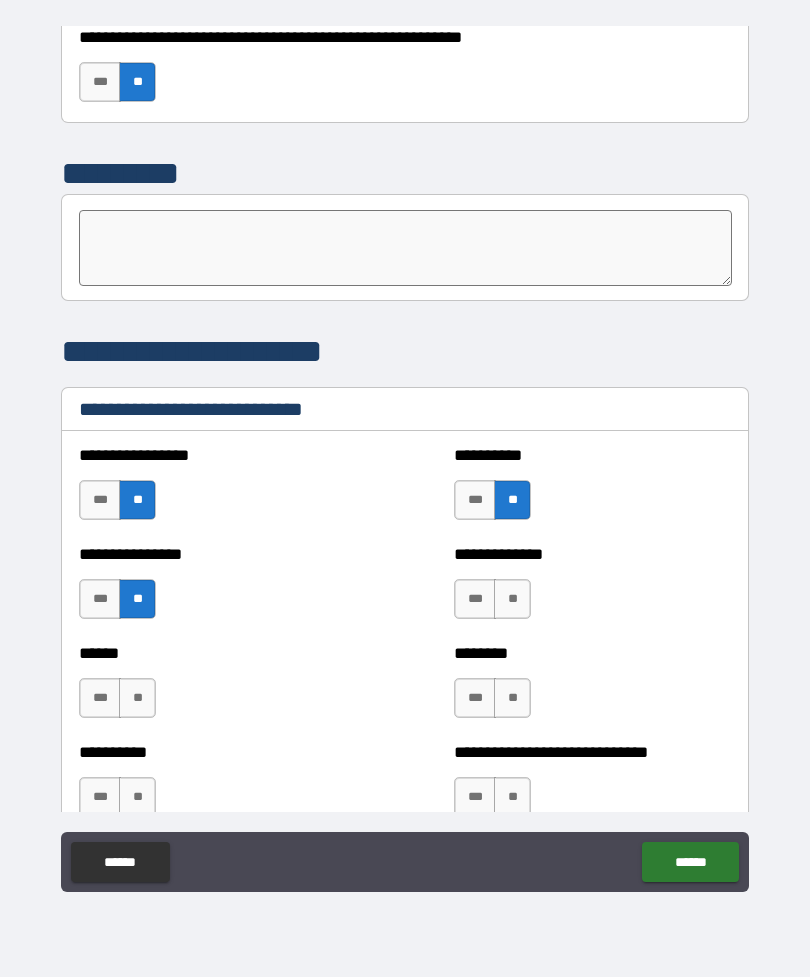 click on "**" at bounding box center [512, 599] 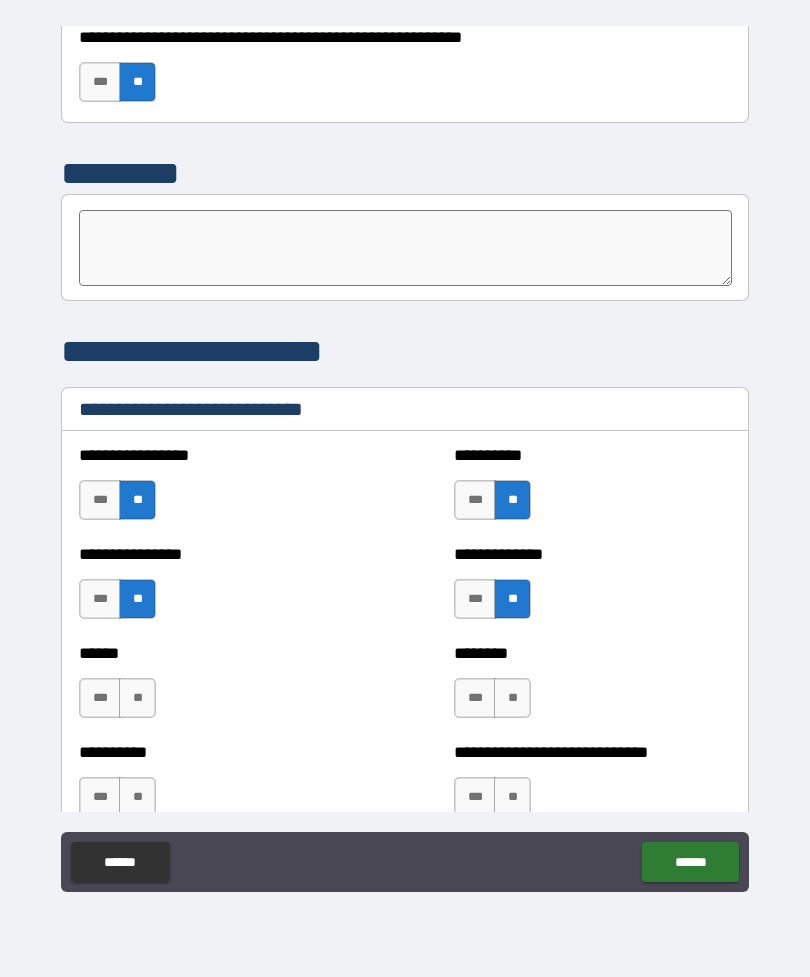 click on "**" at bounding box center (512, 698) 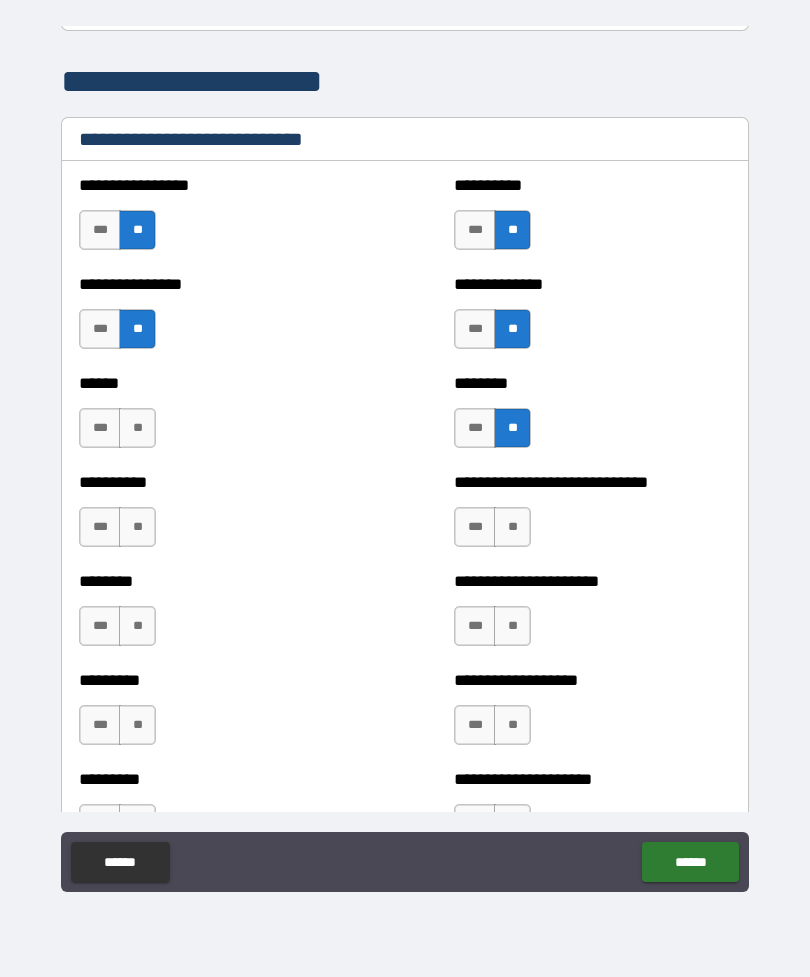 scroll, scrollTop: 6697, scrollLeft: 0, axis: vertical 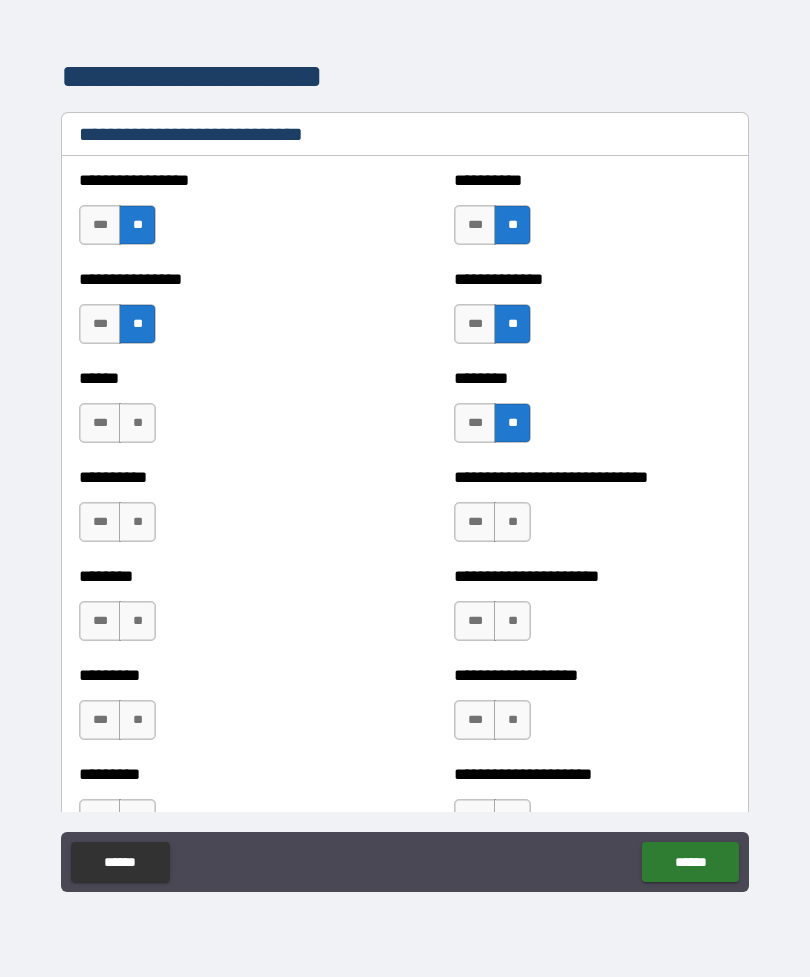 click on "**" at bounding box center [512, 522] 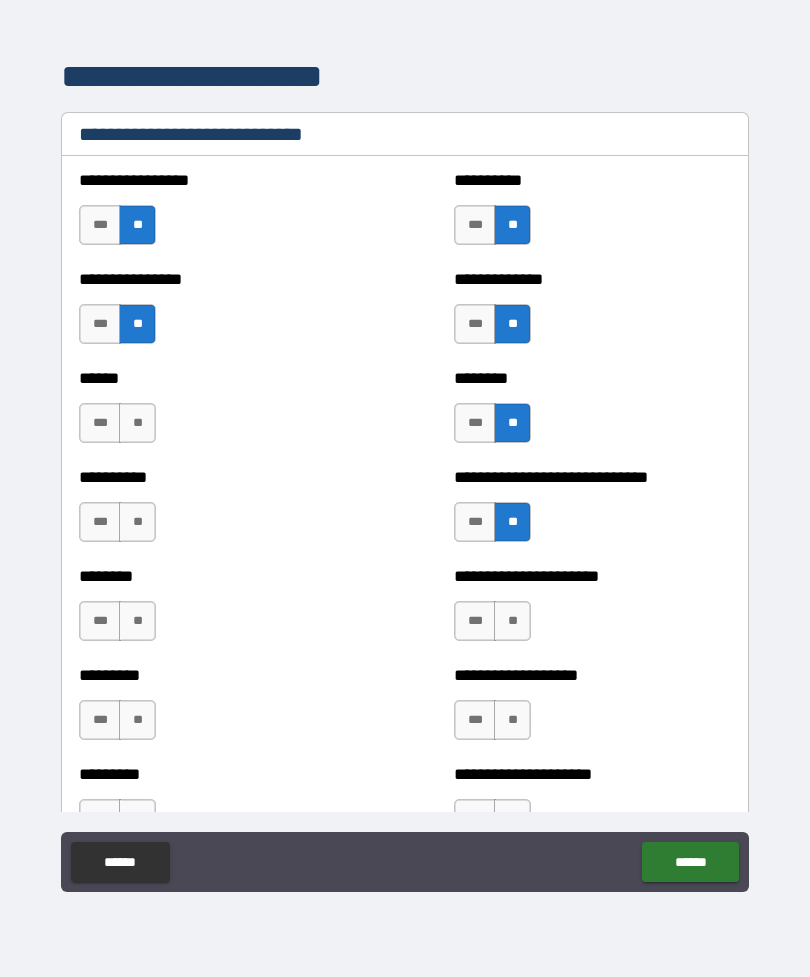 click on "**" at bounding box center [137, 423] 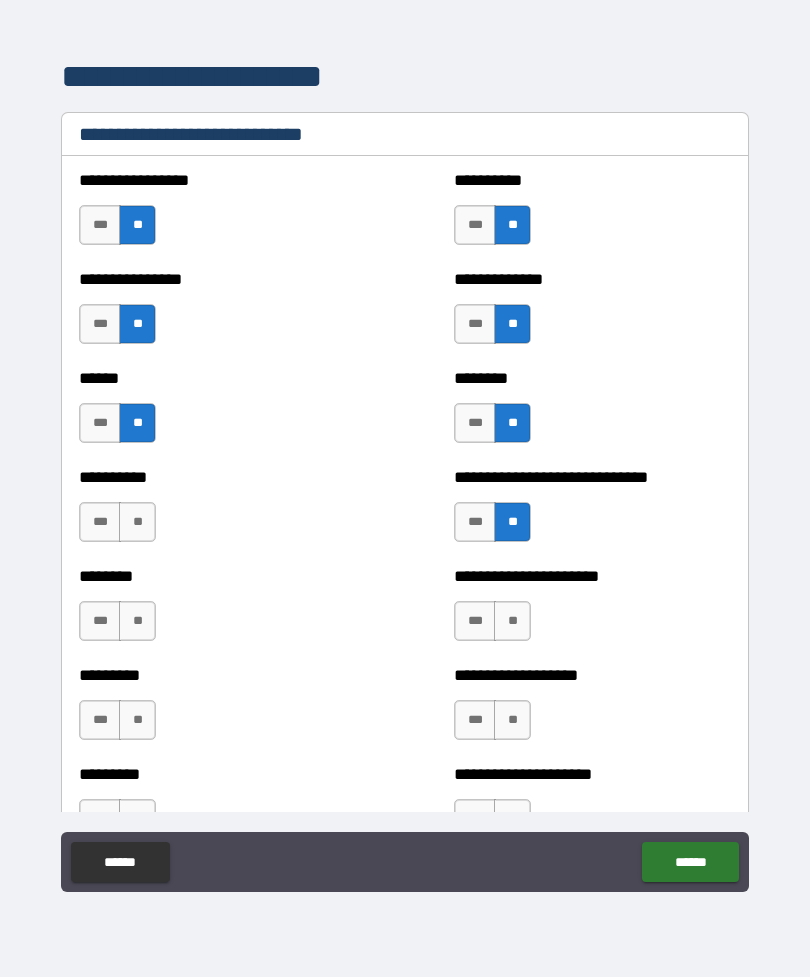 click on "**" at bounding box center [137, 522] 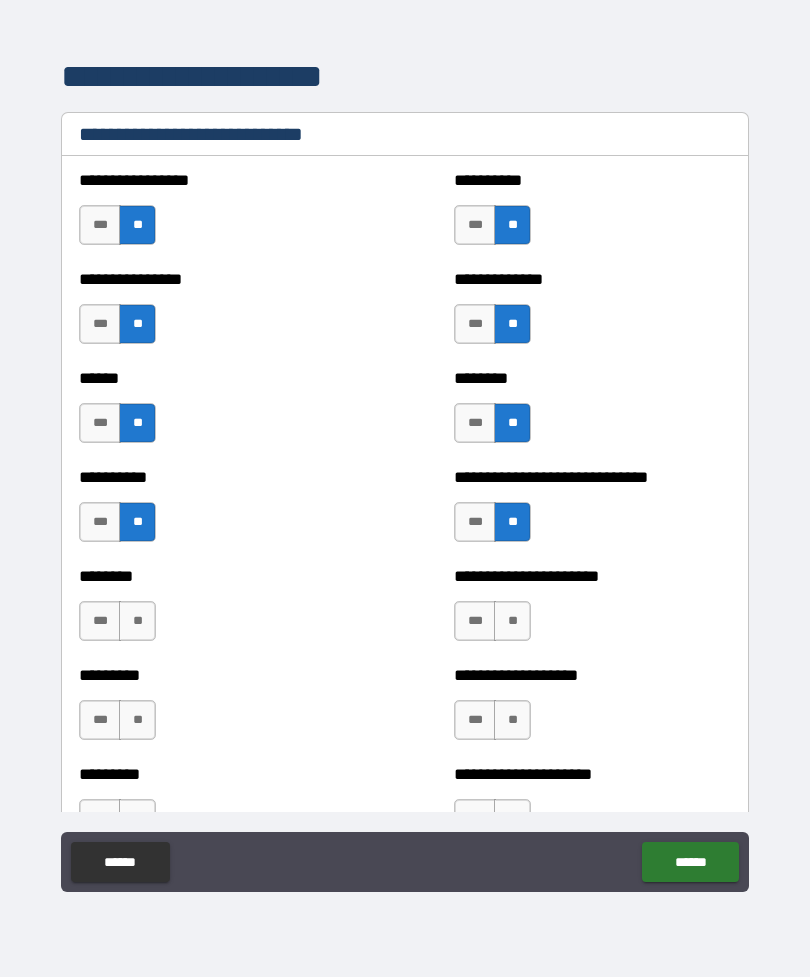 click on "**" at bounding box center [137, 621] 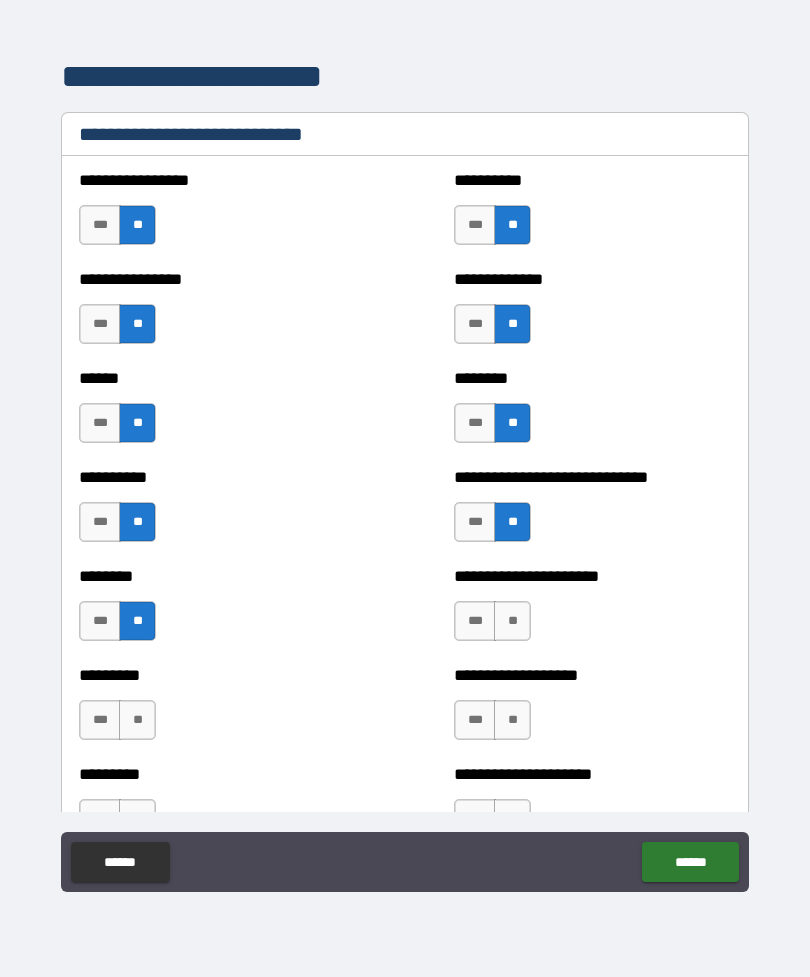 click on "**" at bounding box center (512, 621) 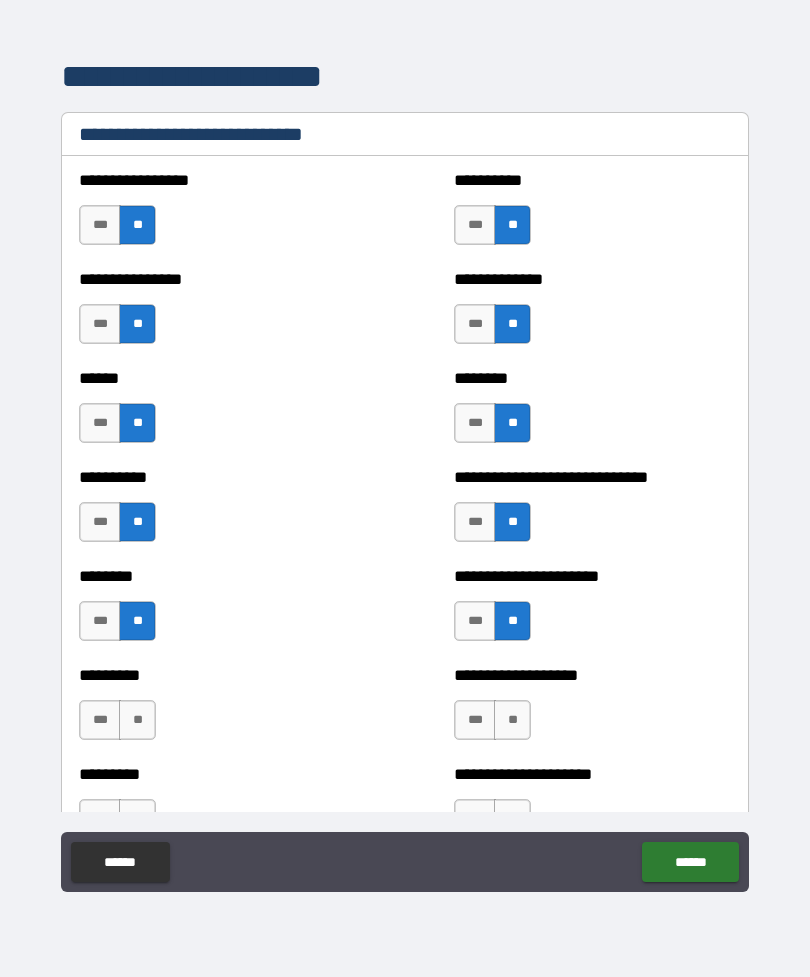click on "**" at bounding box center (137, 720) 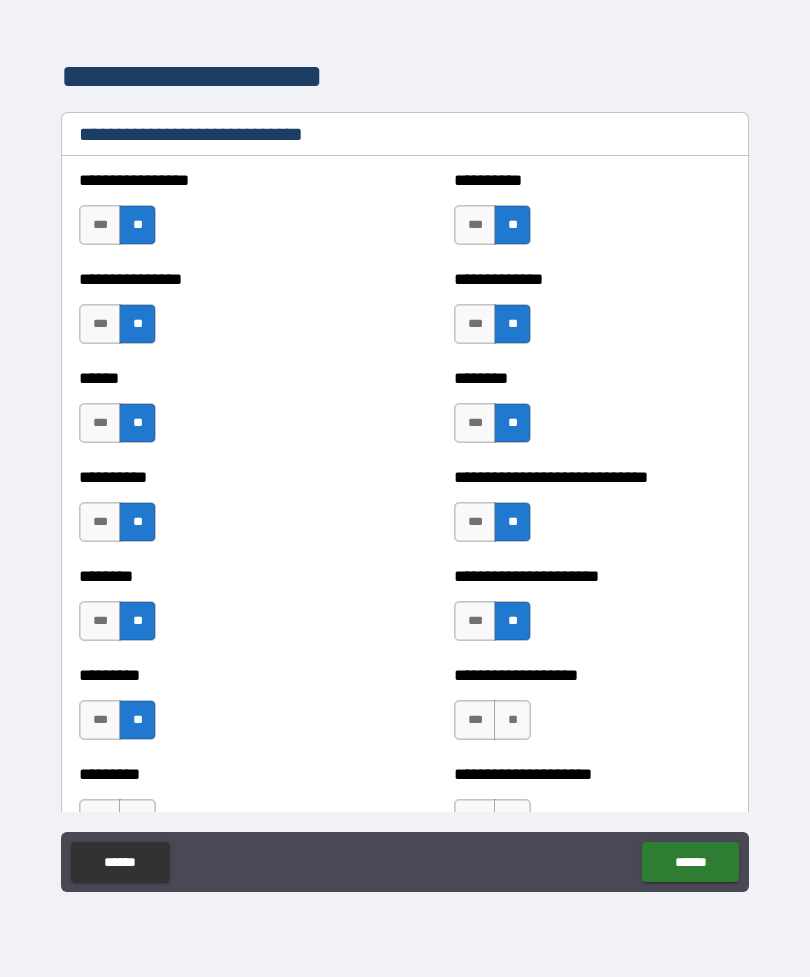 click on "**" at bounding box center [512, 720] 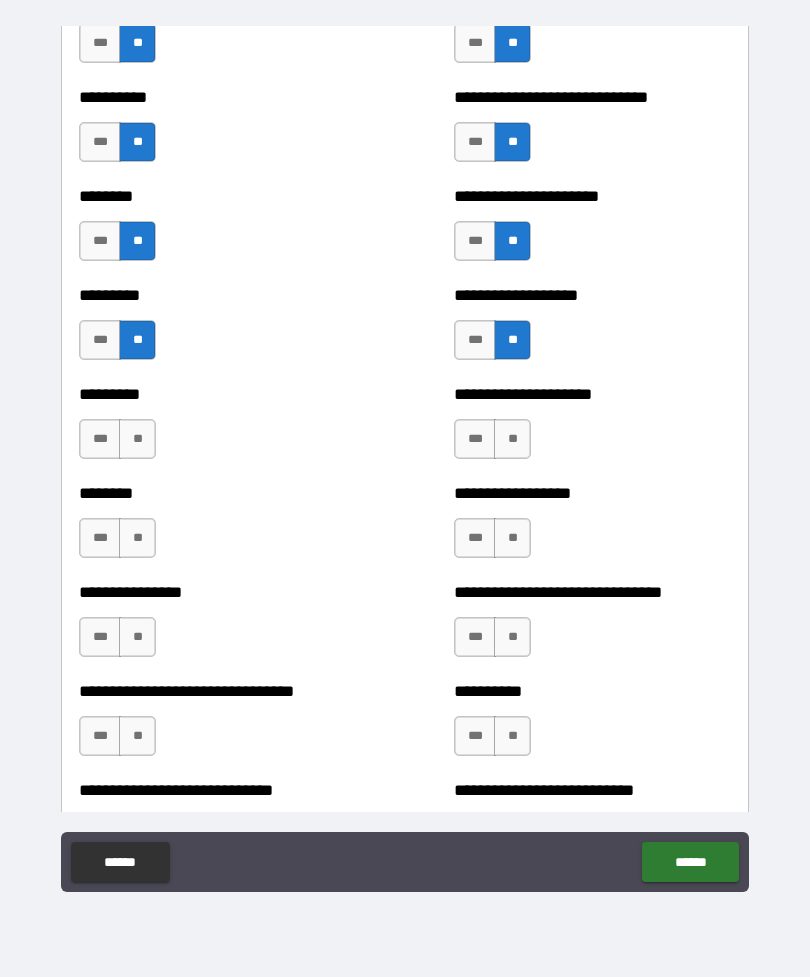 scroll, scrollTop: 7072, scrollLeft: 0, axis: vertical 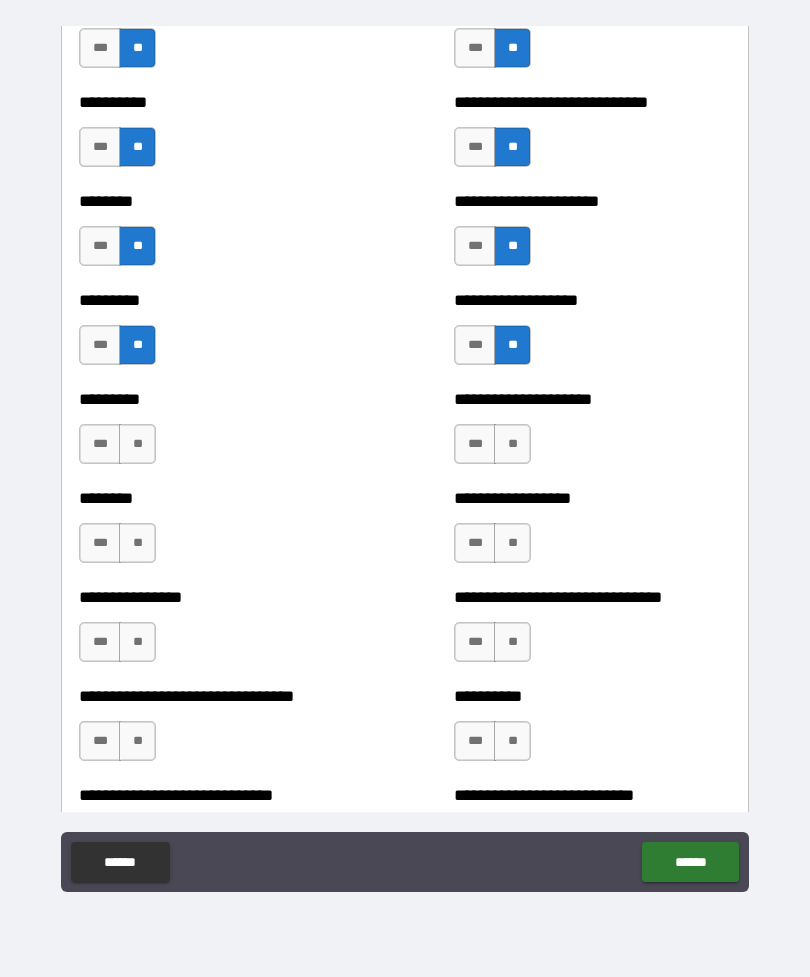 click on "**" at bounding box center [137, 444] 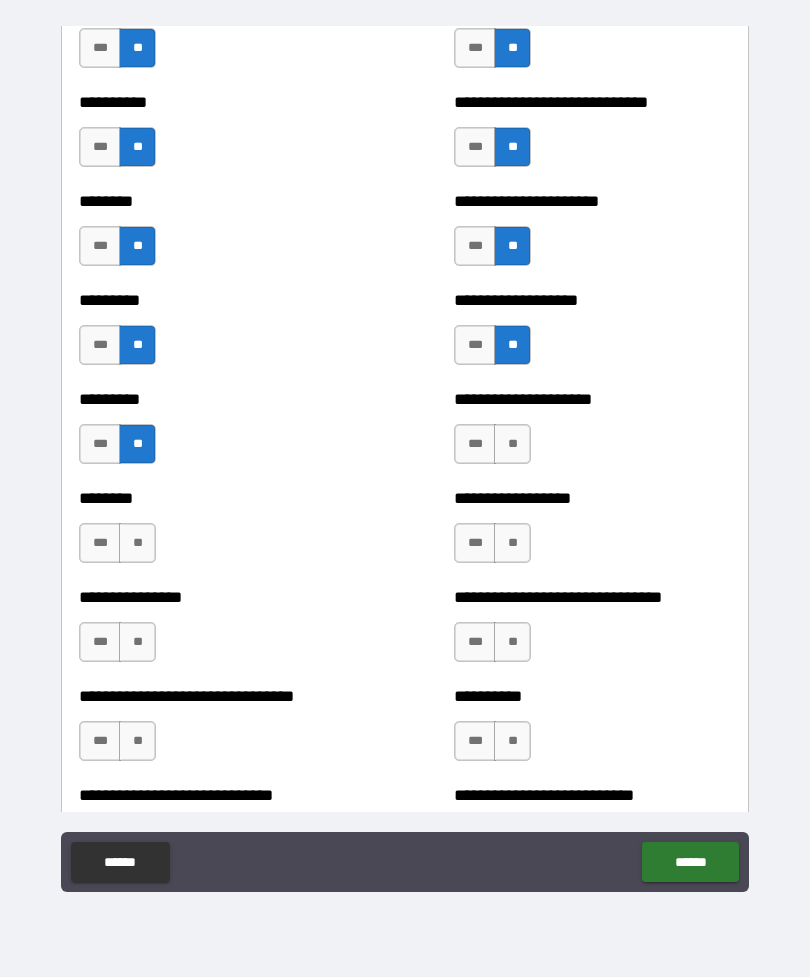 click on "**" at bounding box center [512, 444] 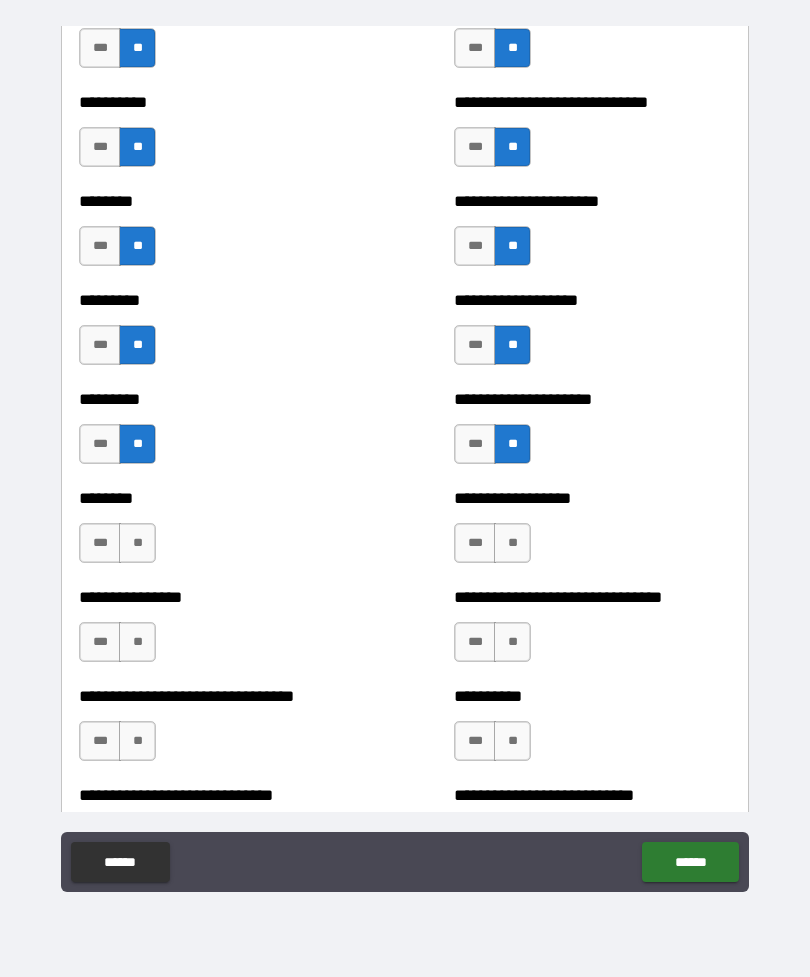 click on "**" at bounding box center [137, 543] 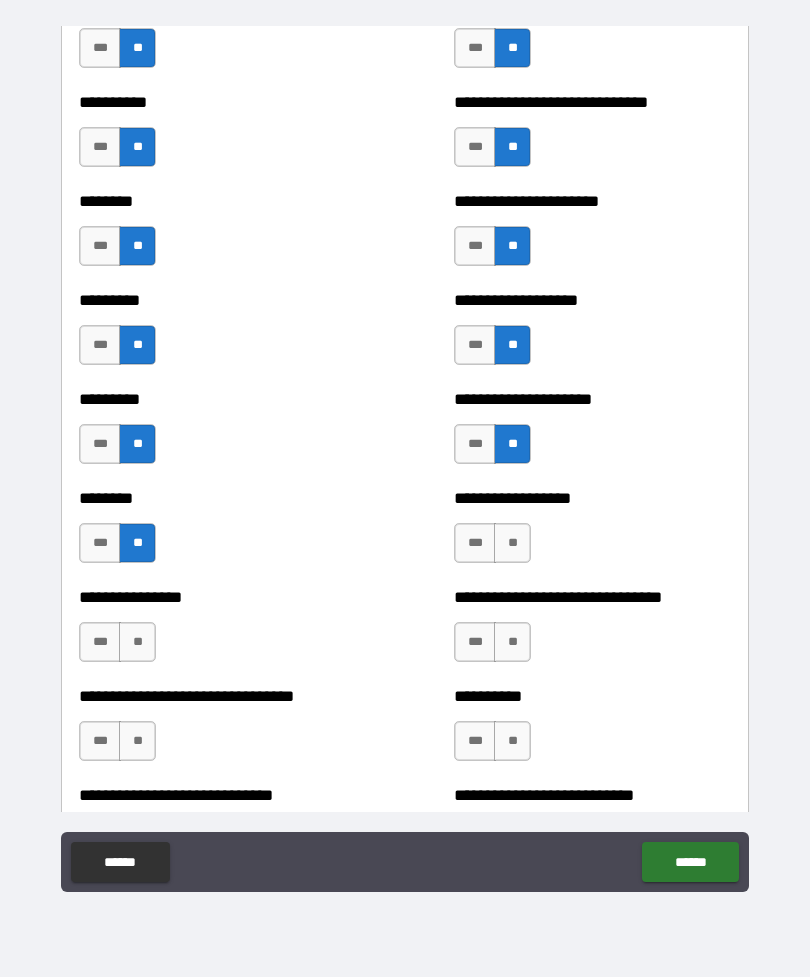 click on "**" at bounding box center (512, 543) 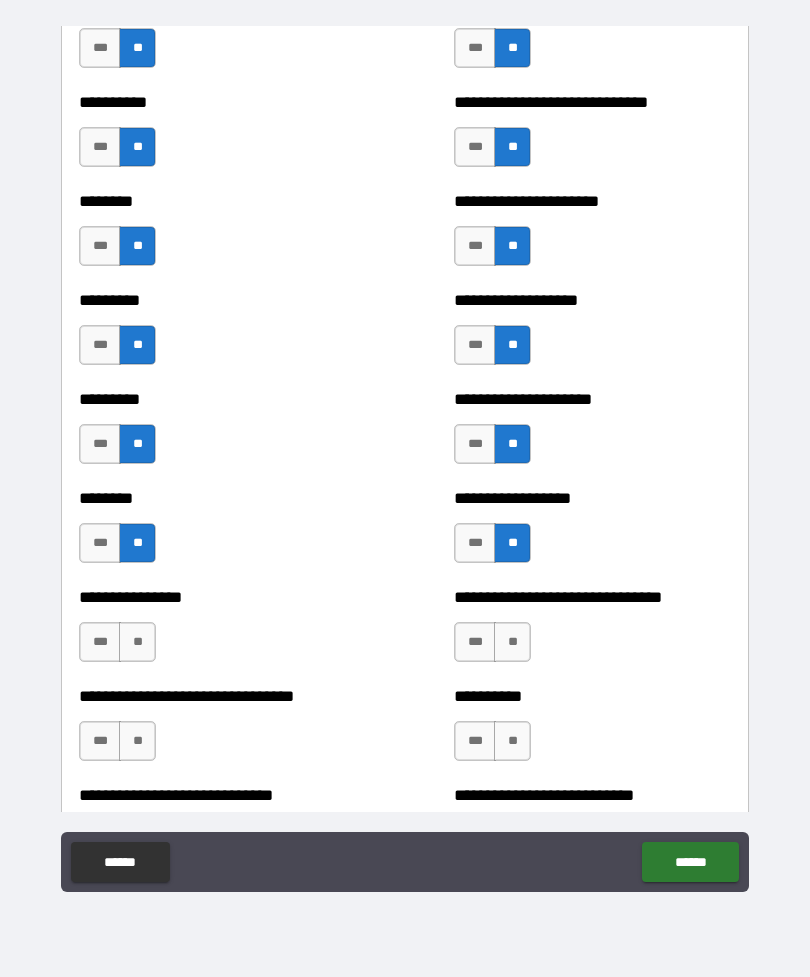 click on "**" at bounding box center [137, 642] 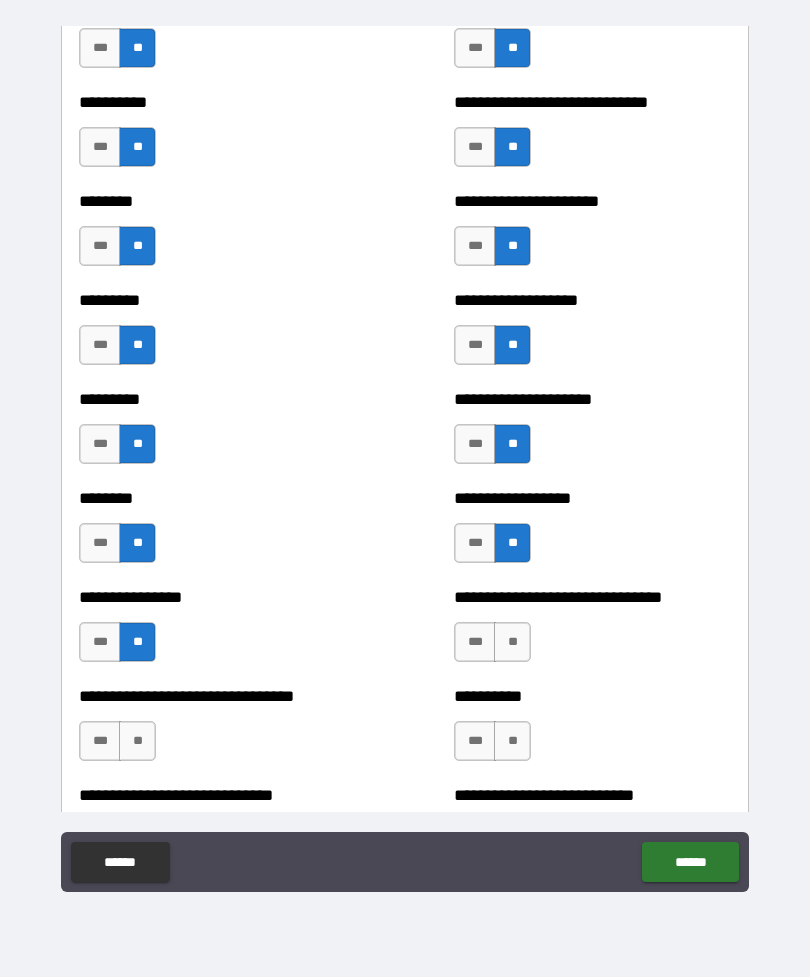click on "**" at bounding box center (512, 642) 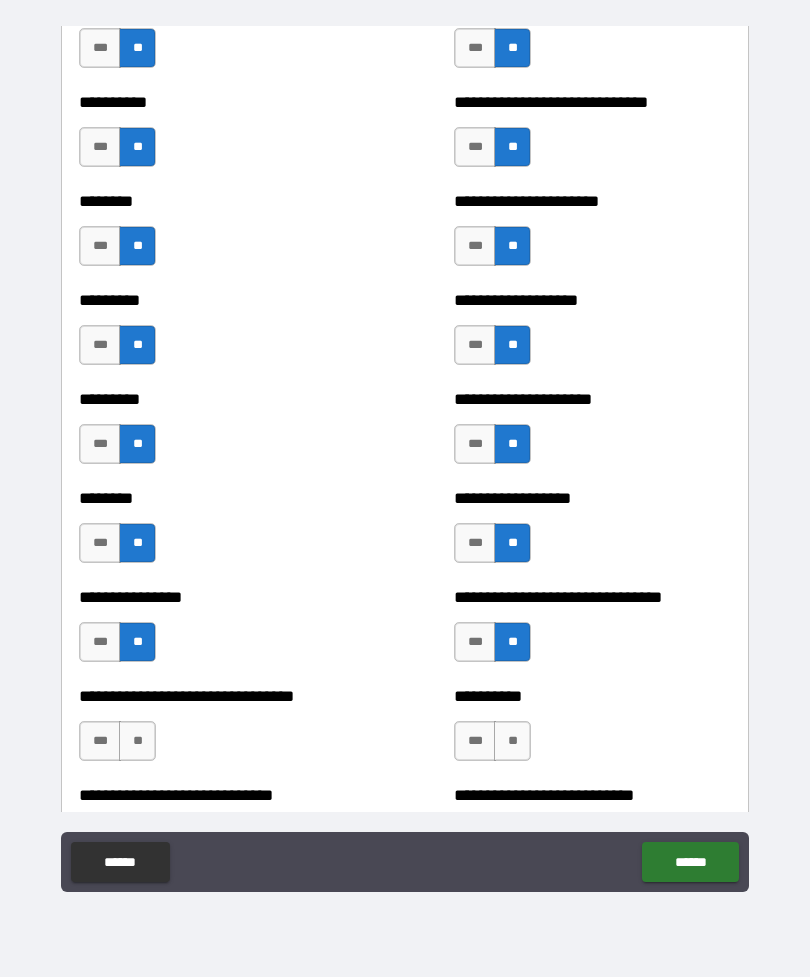 click on "**" at bounding box center [512, 741] 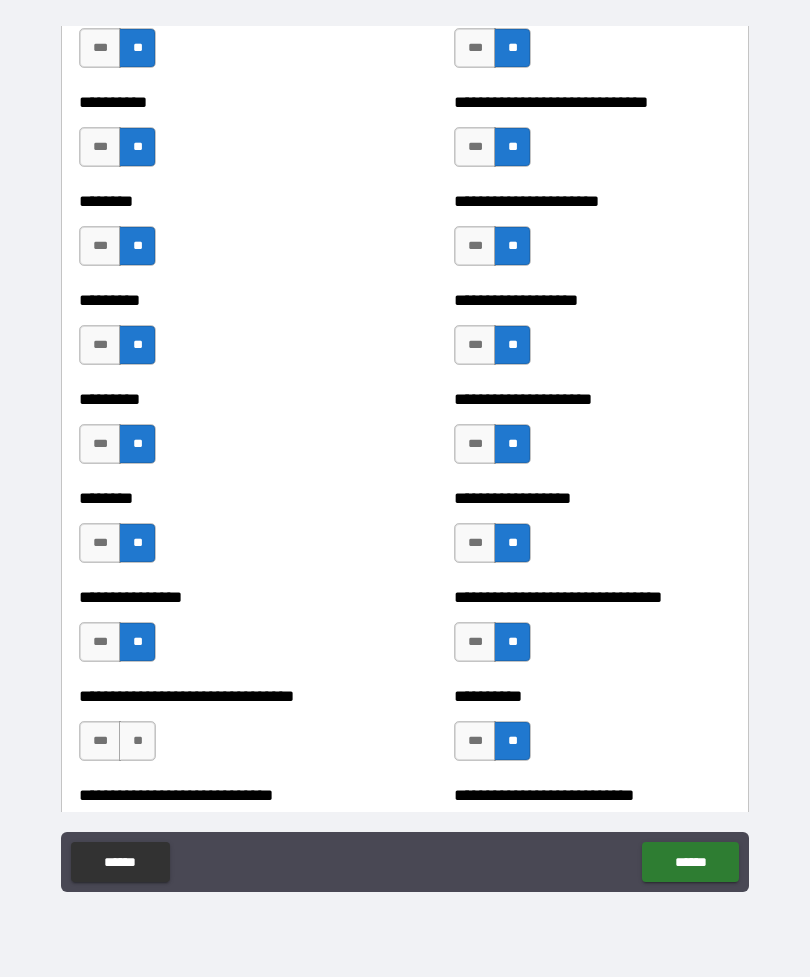 click on "**" at bounding box center (137, 741) 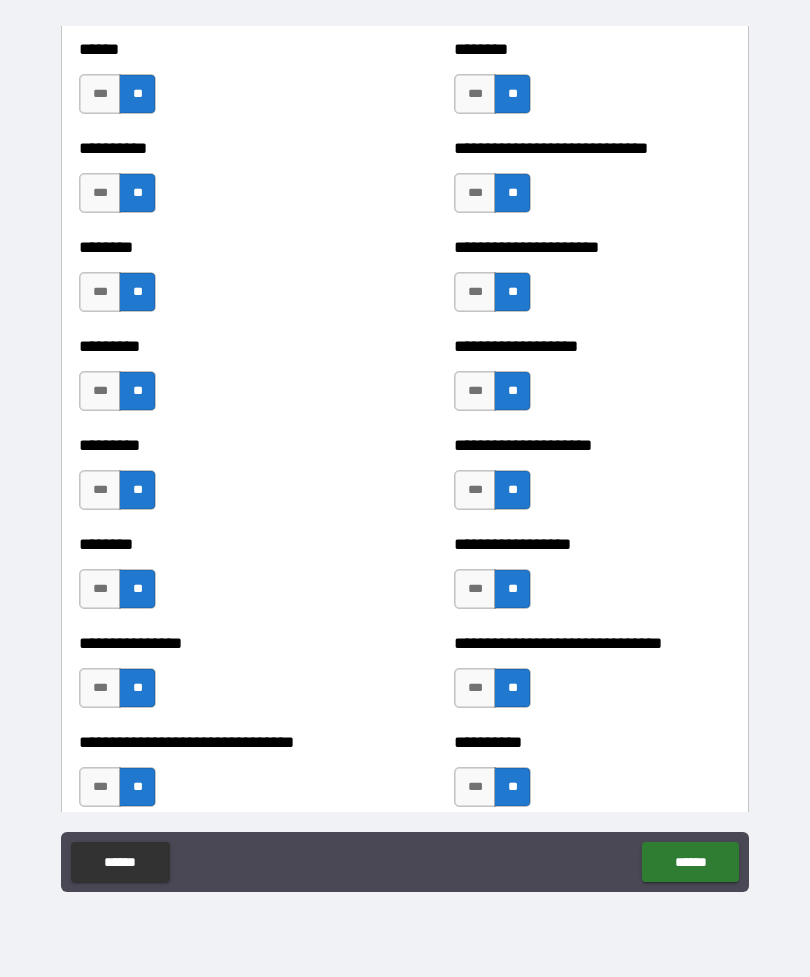 scroll, scrollTop: 7029, scrollLeft: 0, axis: vertical 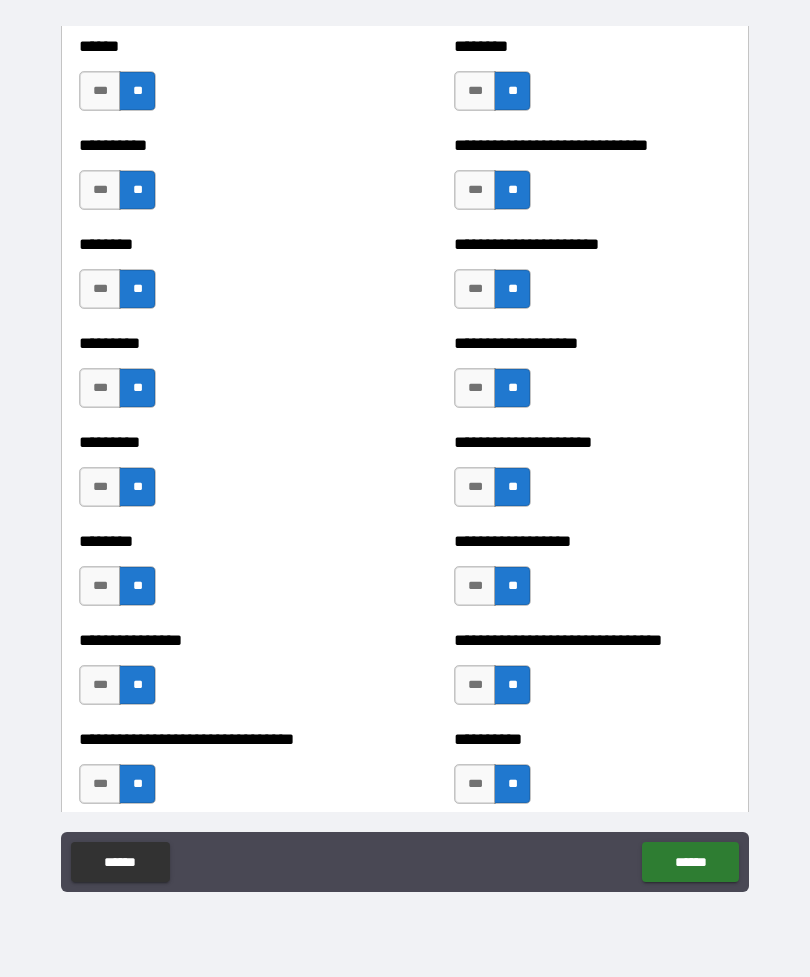 click on "***" at bounding box center (475, 388) 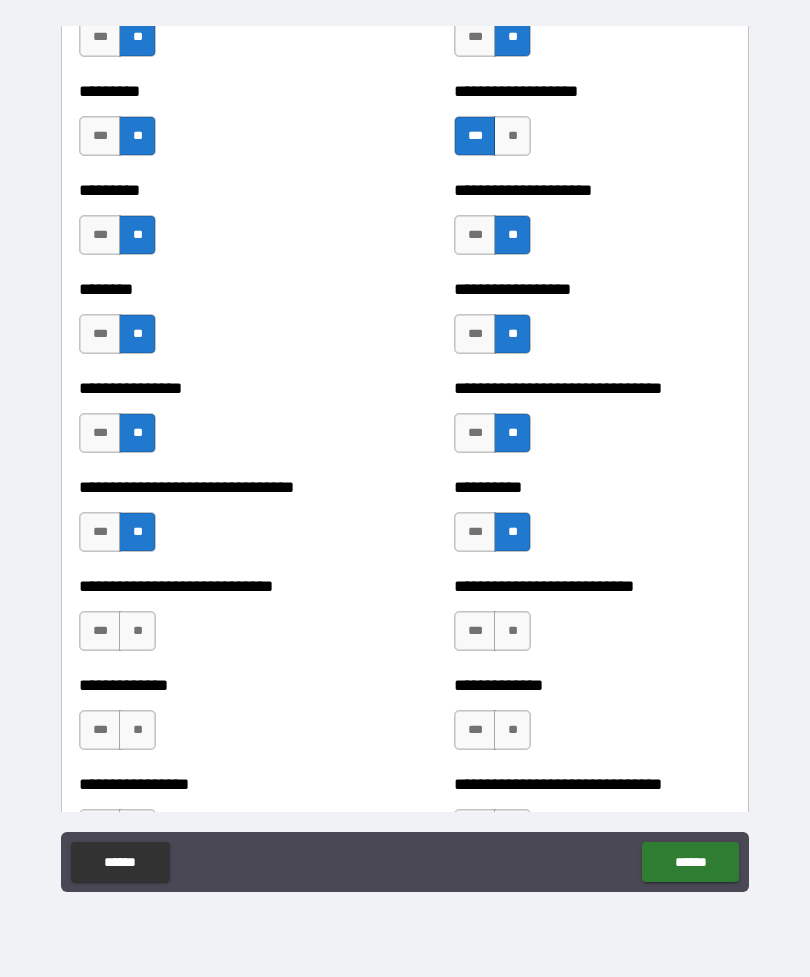 scroll, scrollTop: 7381, scrollLeft: 0, axis: vertical 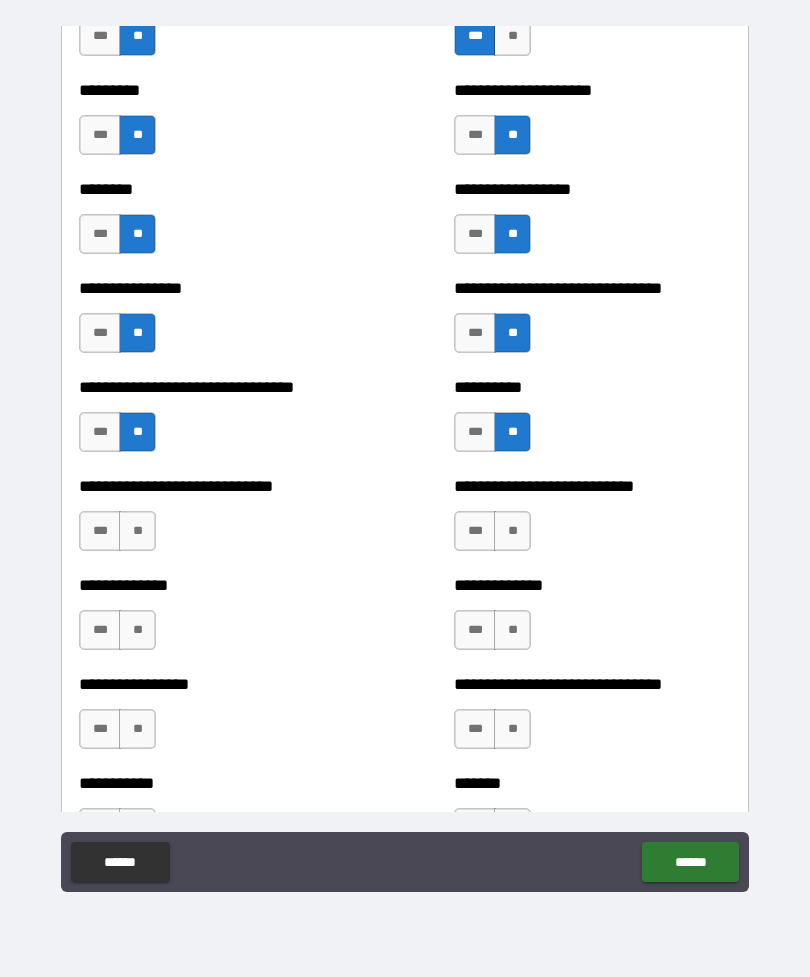click on "**" at bounding box center (137, 531) 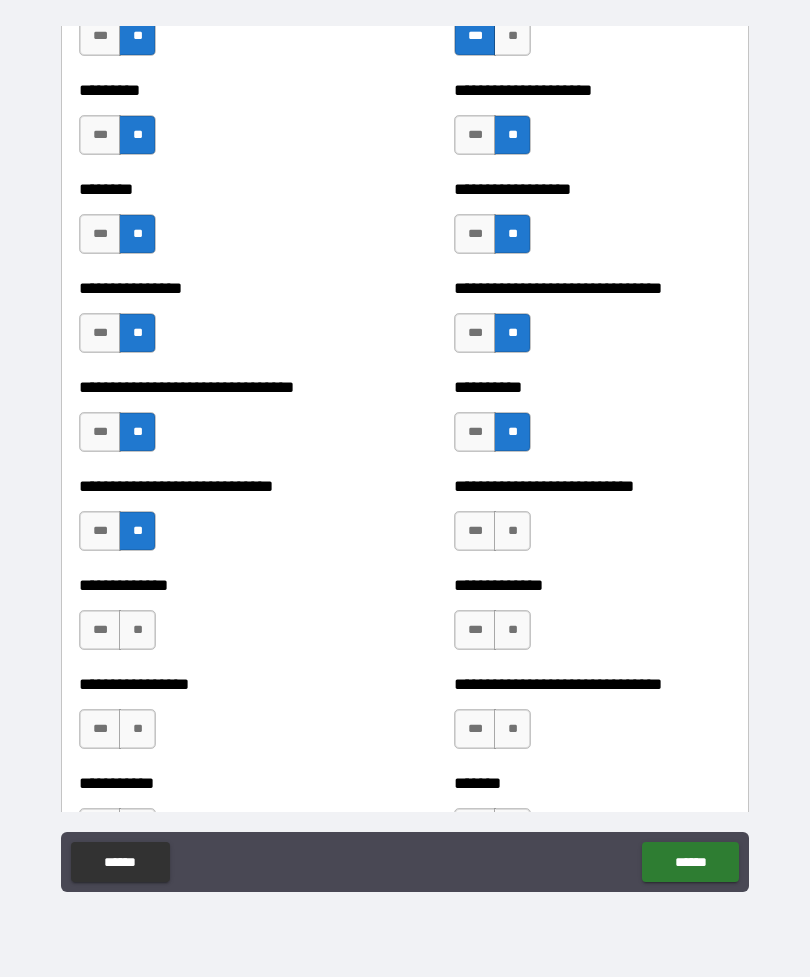 click on "**" at bounding box center [512, 531] 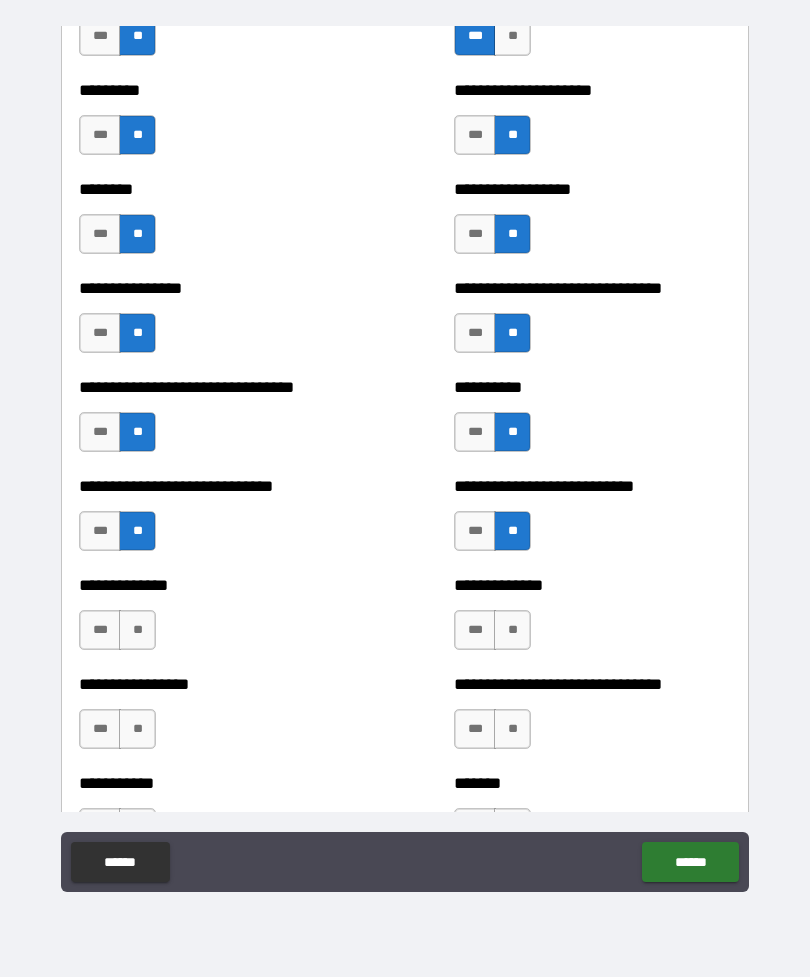 click on "**" at bounding box center [137, 630] 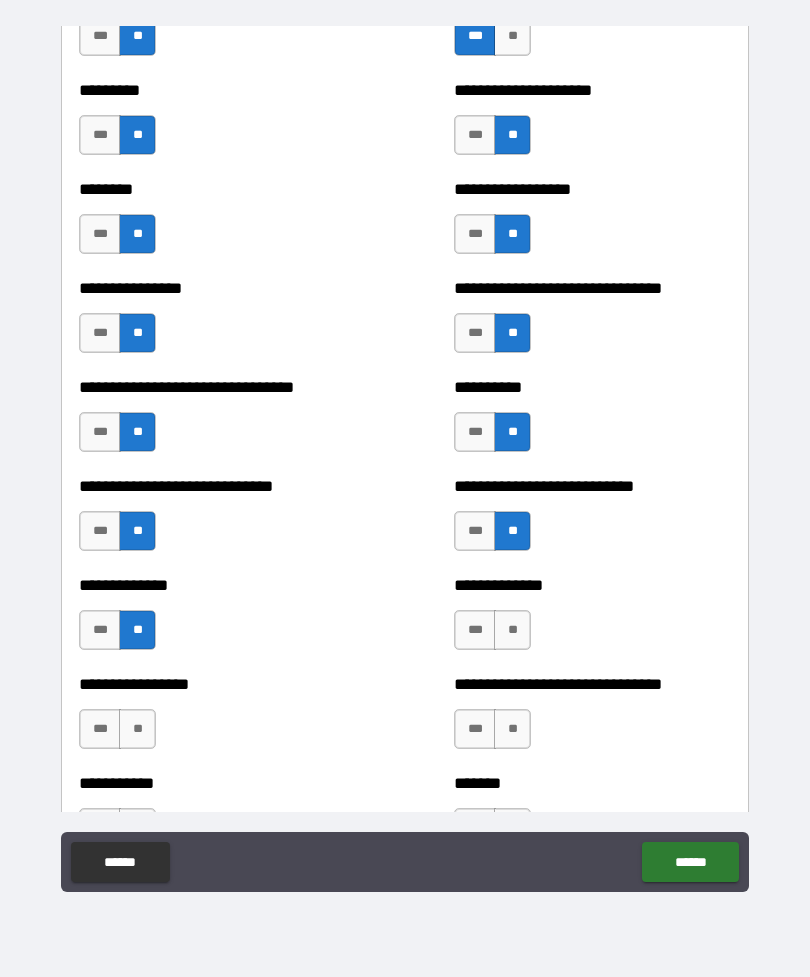 click on "**" at bounding box center [512, 630] 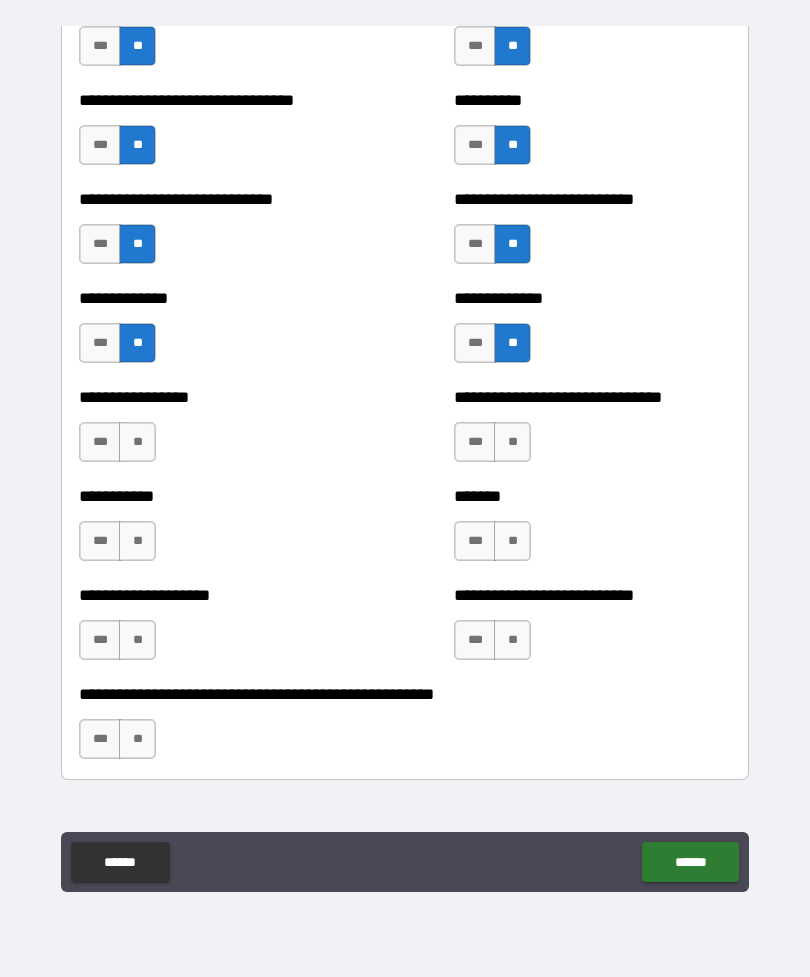 scroll, scrollTop: 7670, scrollLeft: 0, axis: vertical 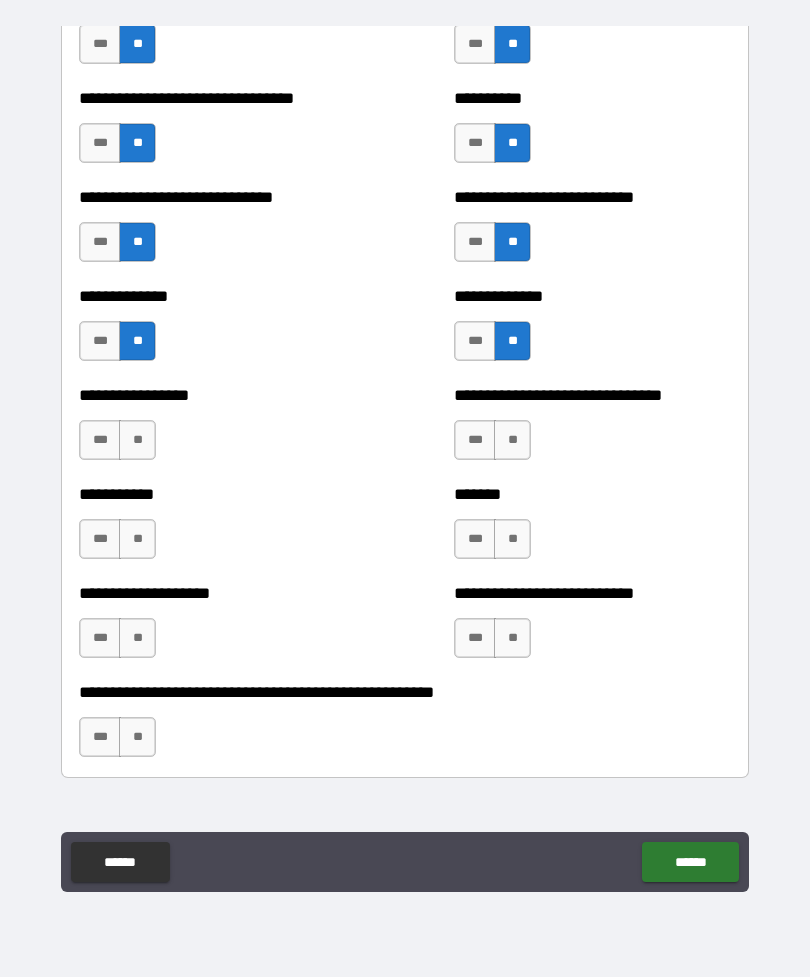 click on "**" at bounding box center [137, 440] 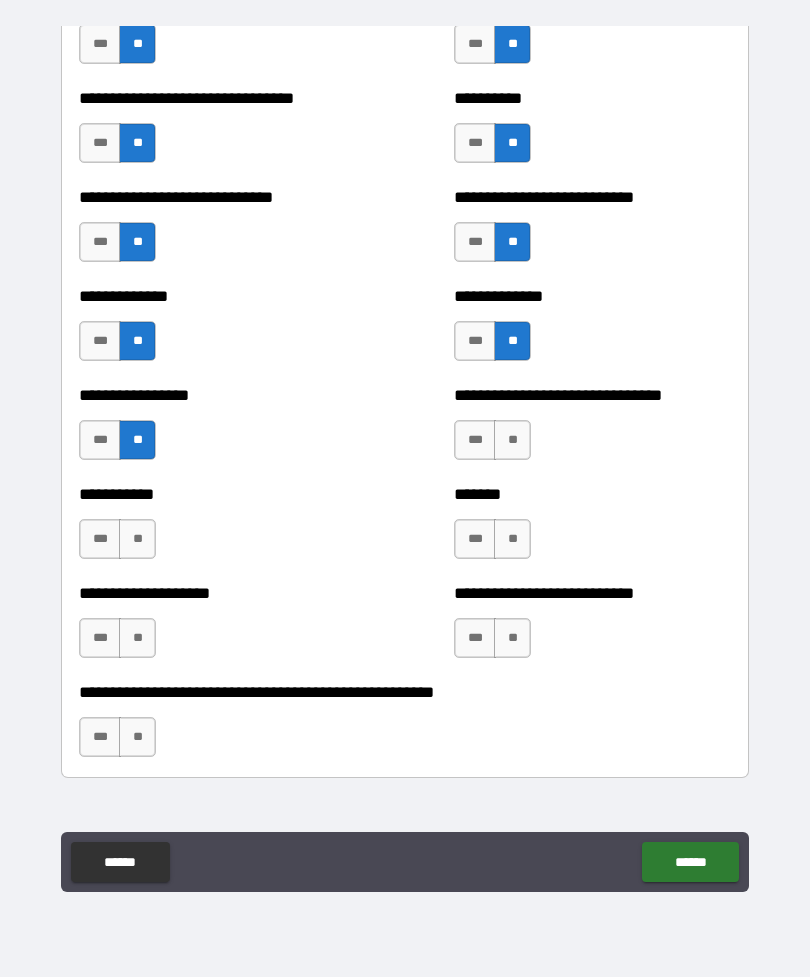 click on "**" at bounding box center (512, 440) 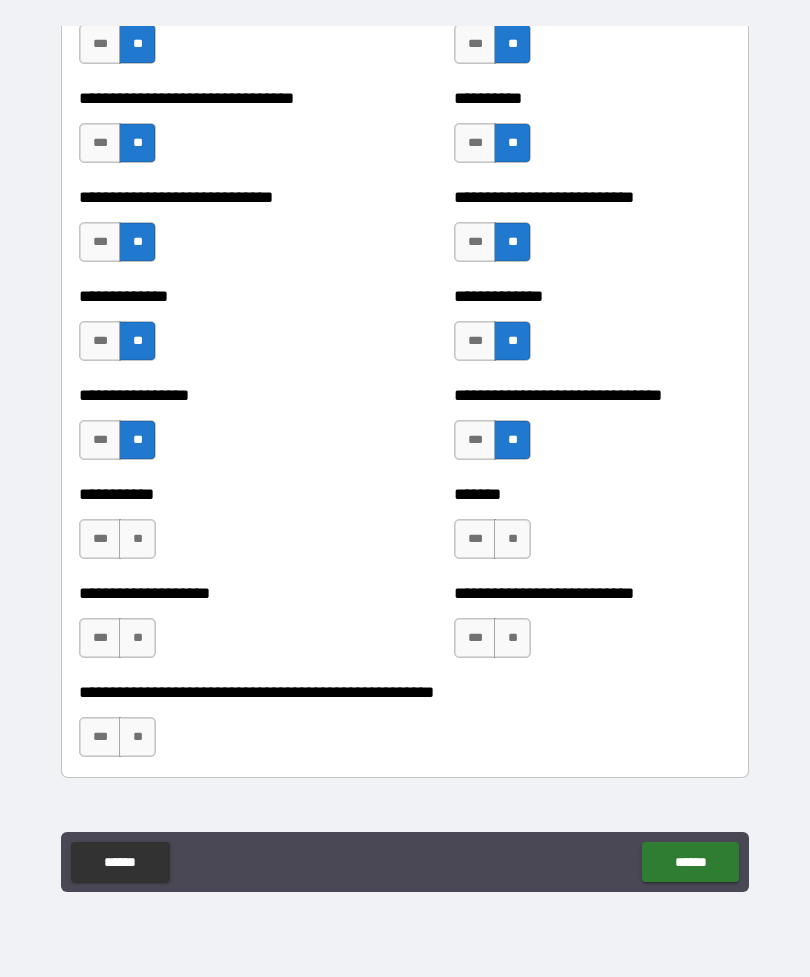 click on "**" at bounding box center [512, 539] 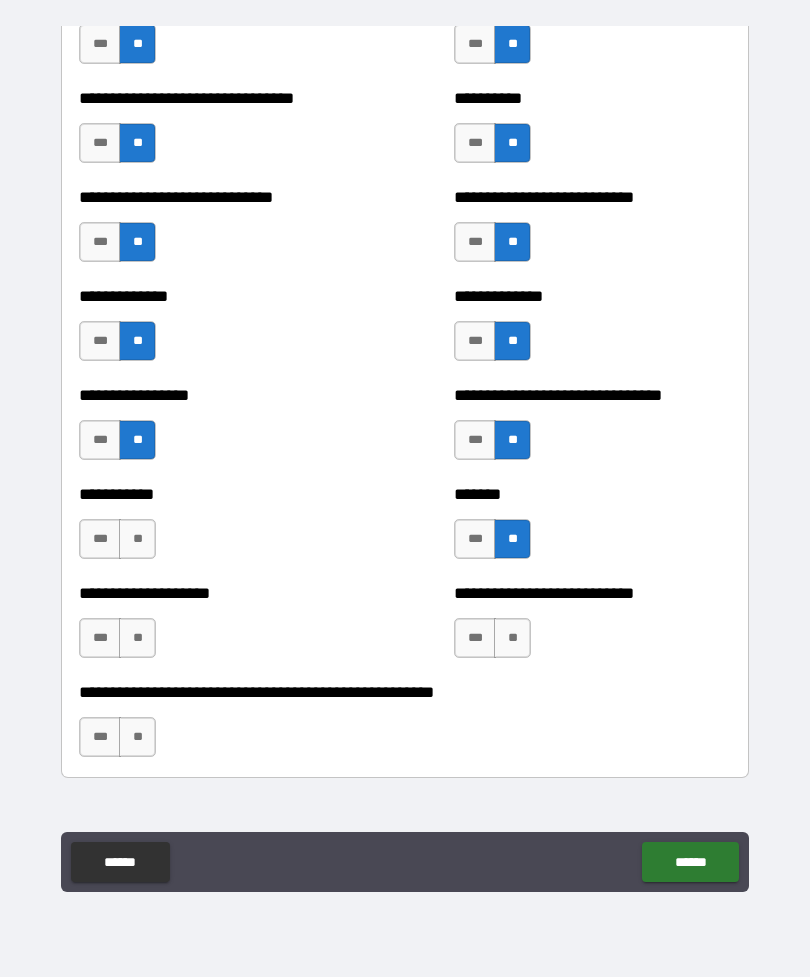 click on "**" at bounding box center (512, 638) 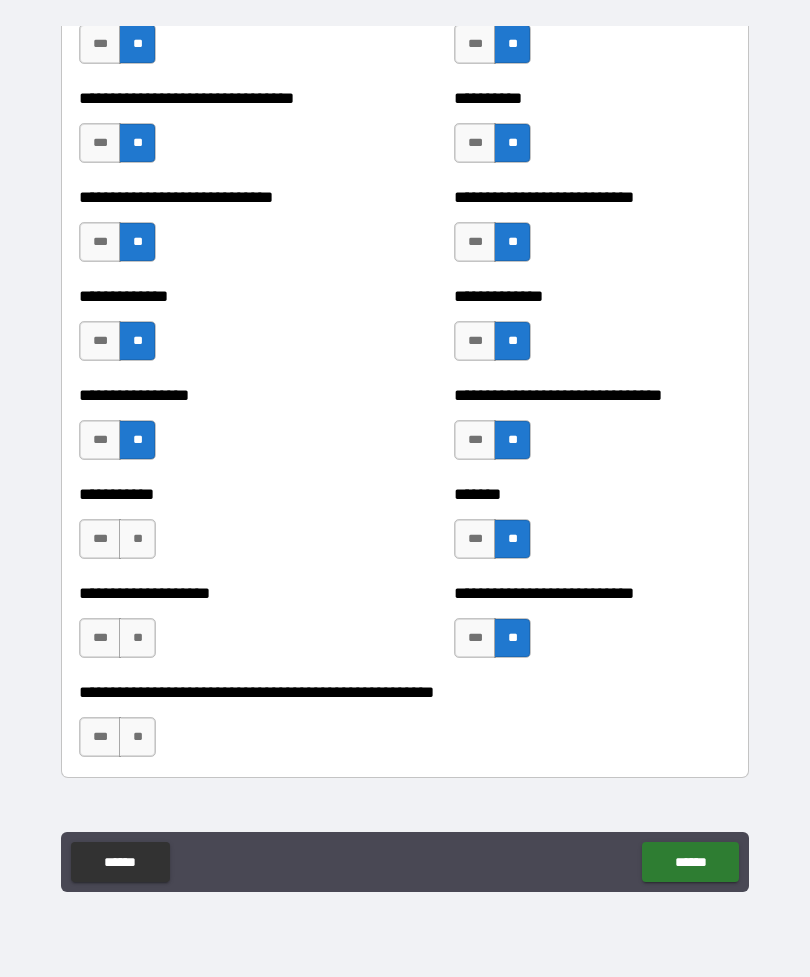 click on "**" at bounding box center (137, 539) 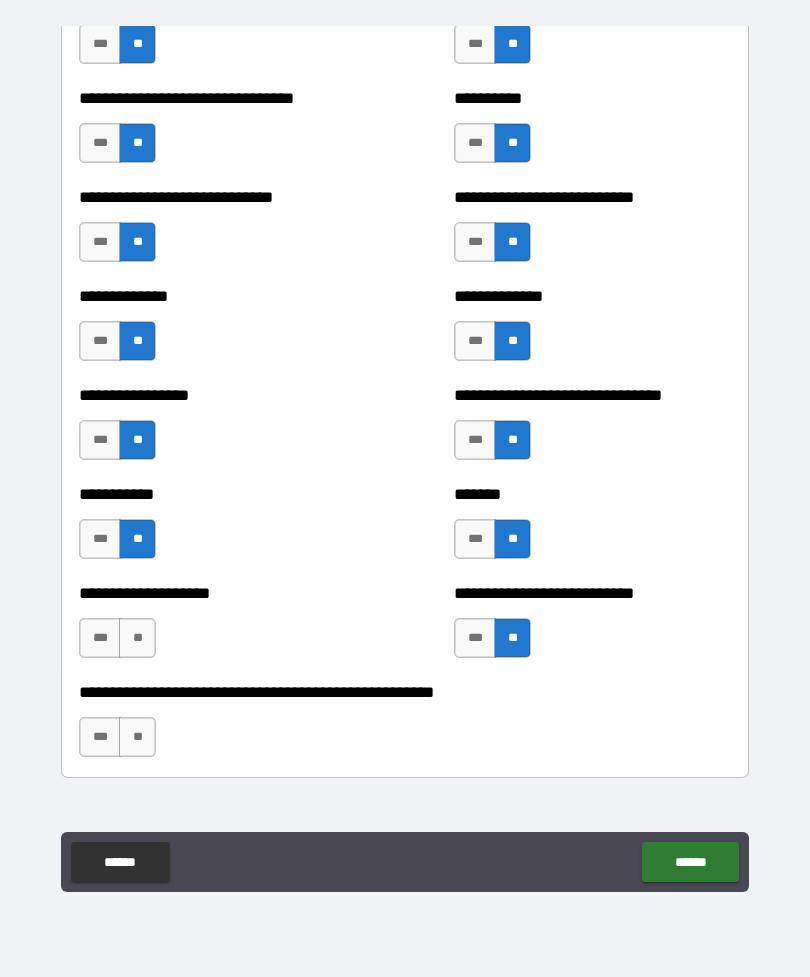 click on "**" at bounding box center (137, 638) 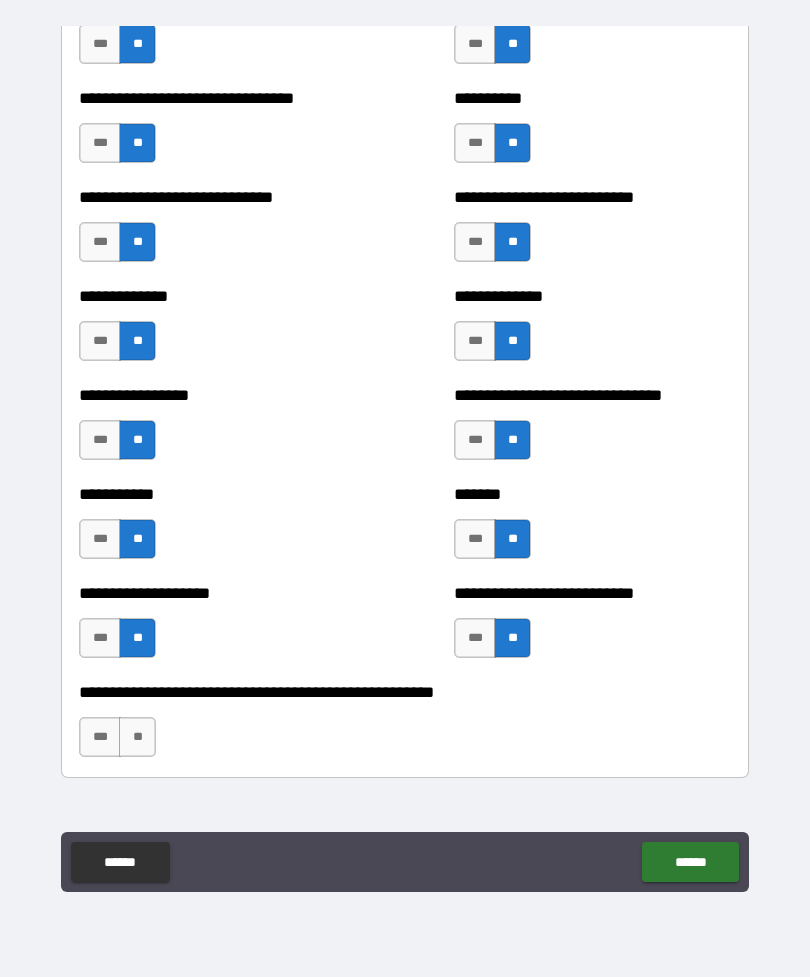 click on "**" at bounding box center [137, 737] 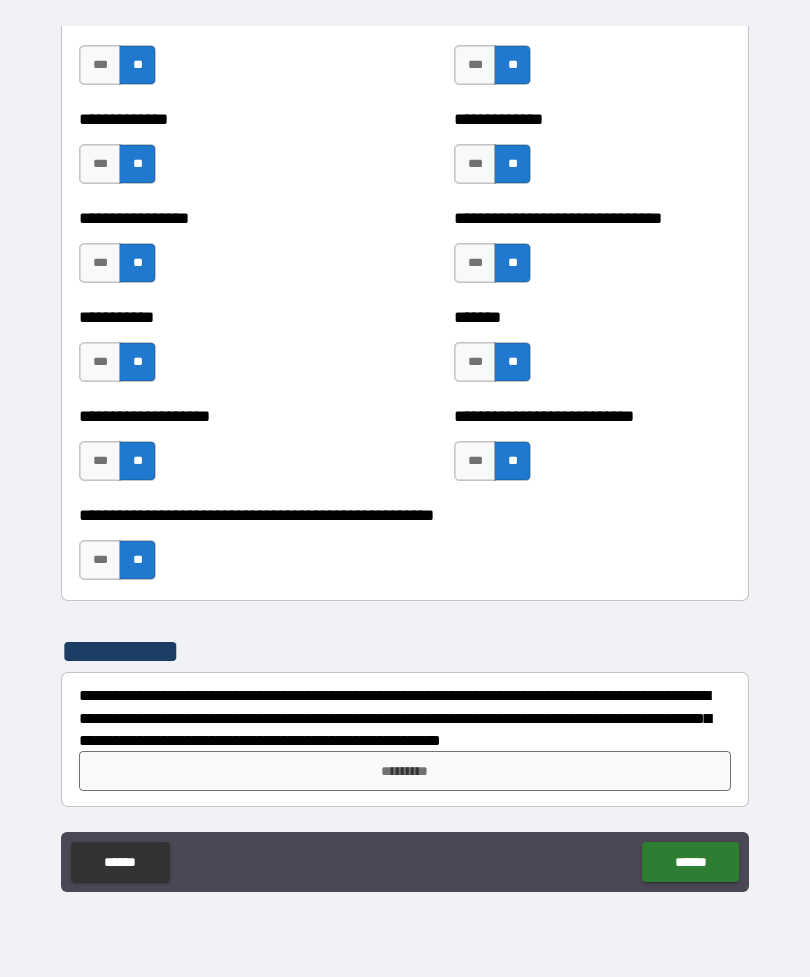 scroll, scrollTop: 7847, scrollLeft: 0, axis: vertical 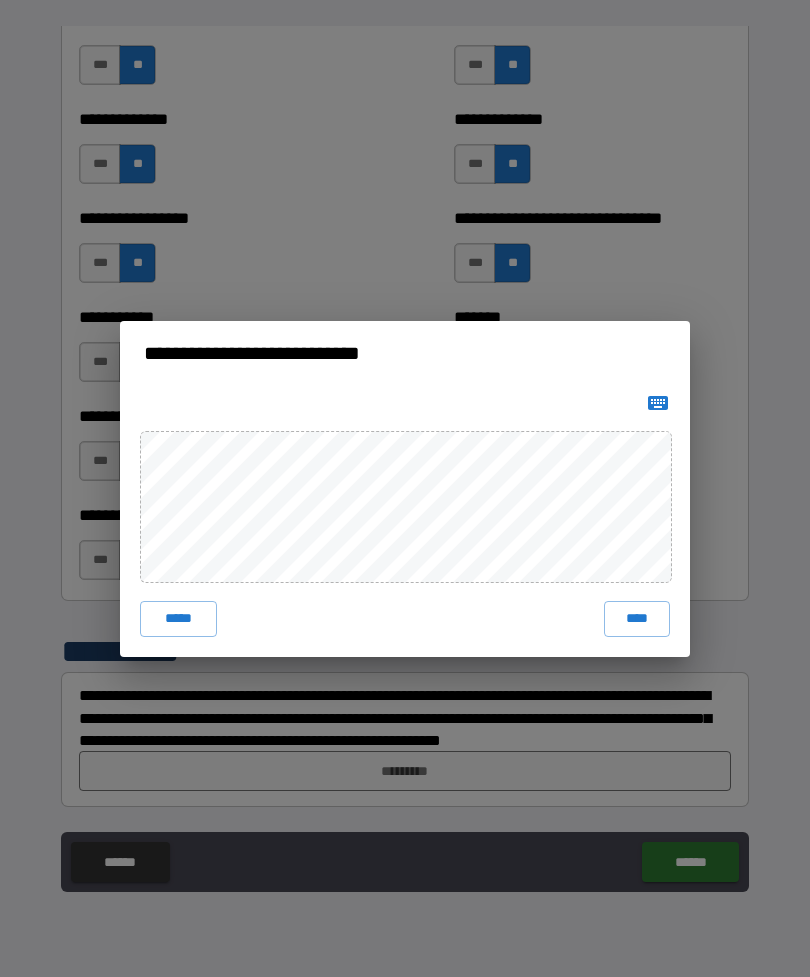 click on "****" at bounding box center [637, 619] 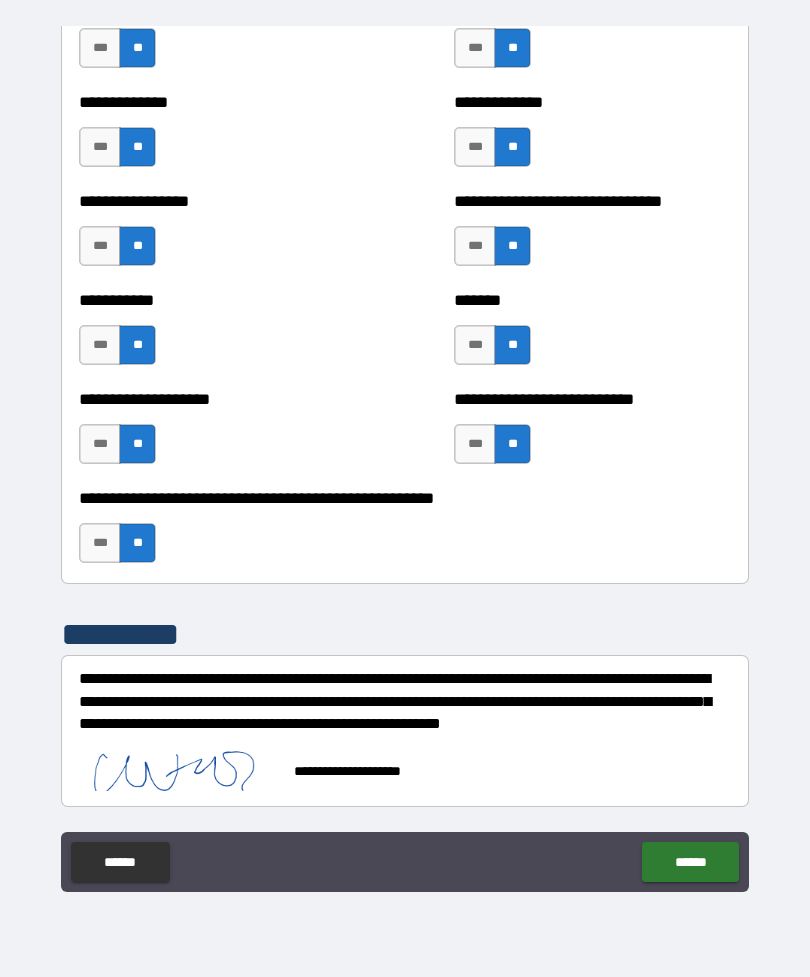 scroll, scrollTop: 7865, scrollLeft: 0, axis: vertical 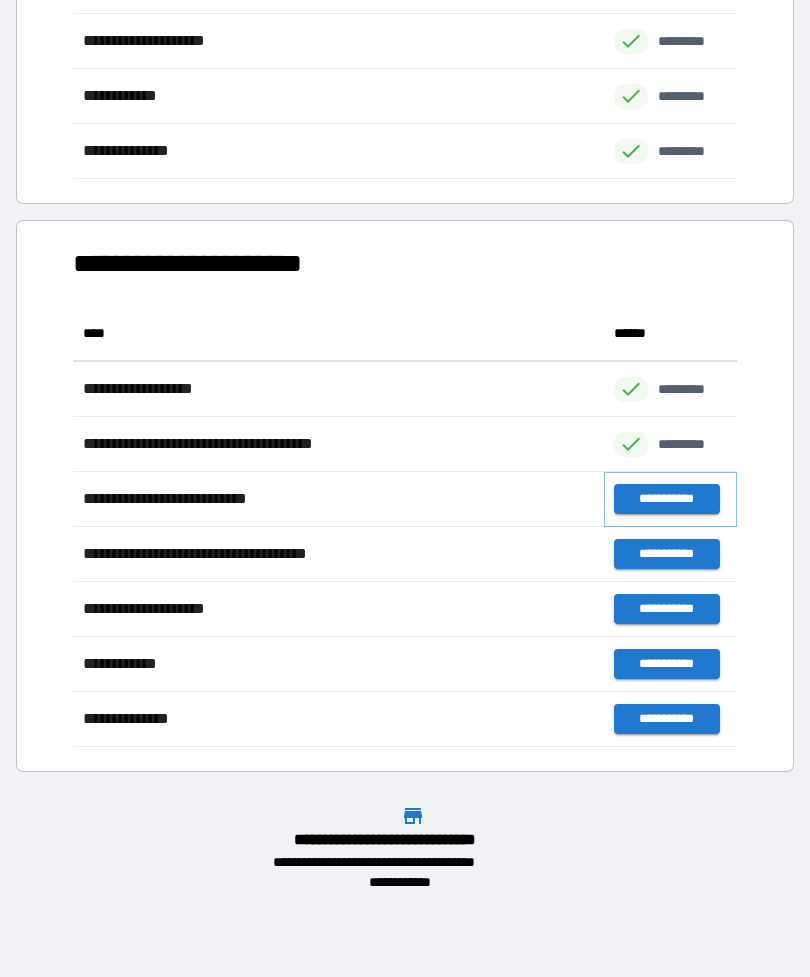 click on "**********" at bounding box center [666, 499] 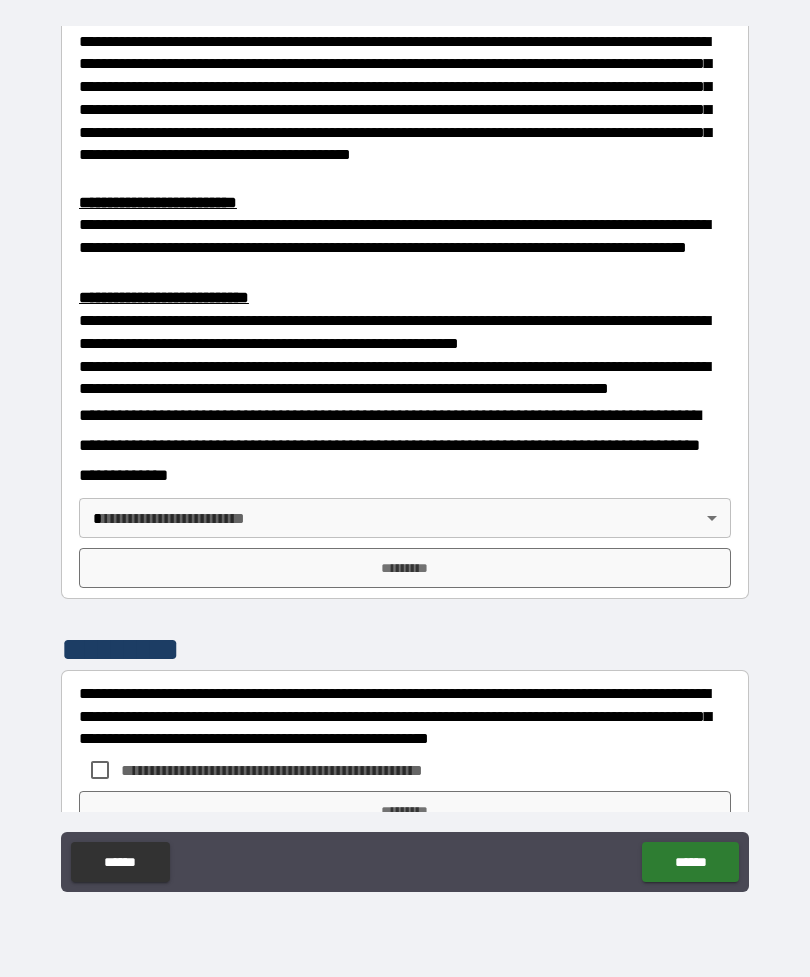scroll, scrollTop: 631, scrollLeft: 0, axis: vertical 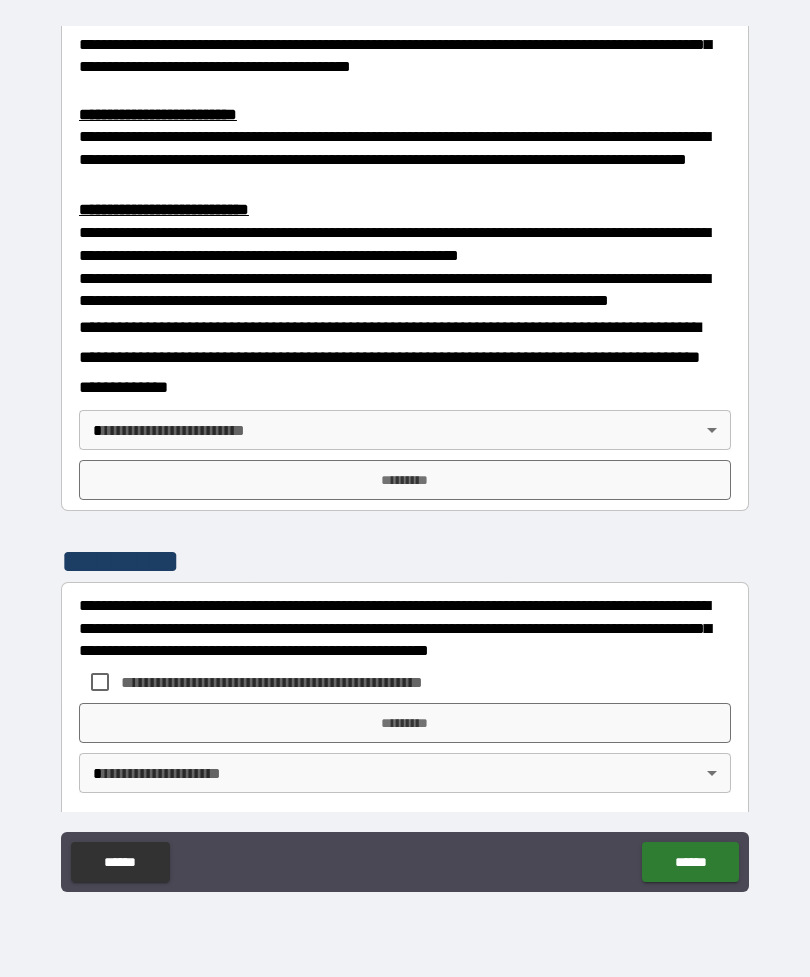 click on "**********" at bounding box center [405, 456] 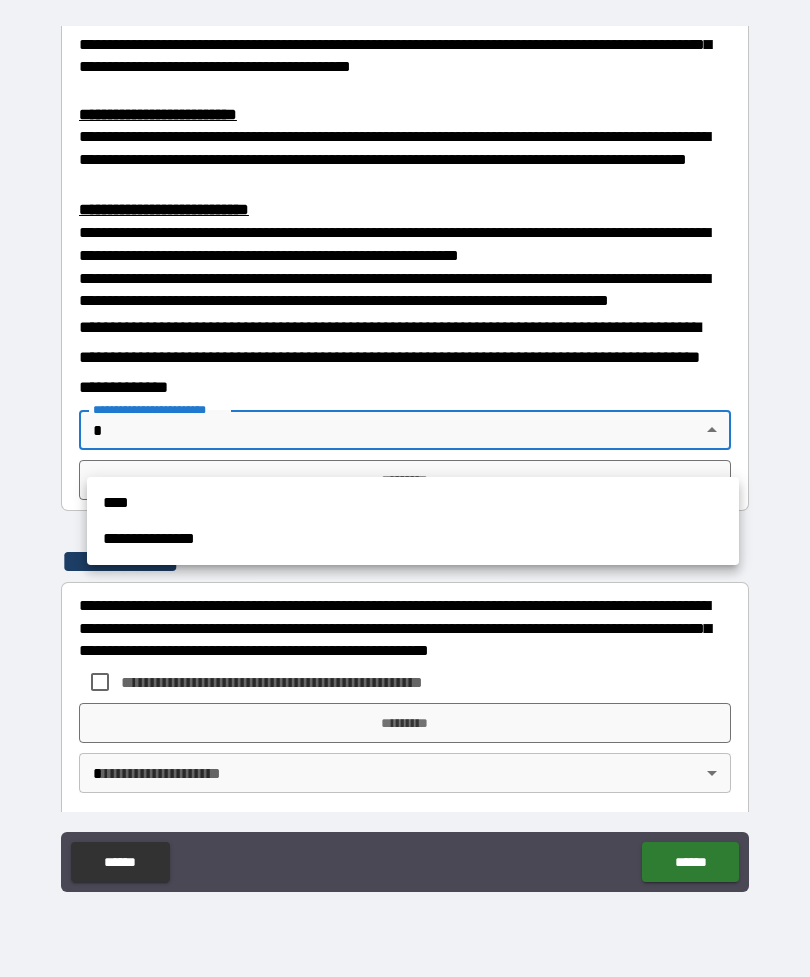 click on "**********" at bounding box center (413, 539) 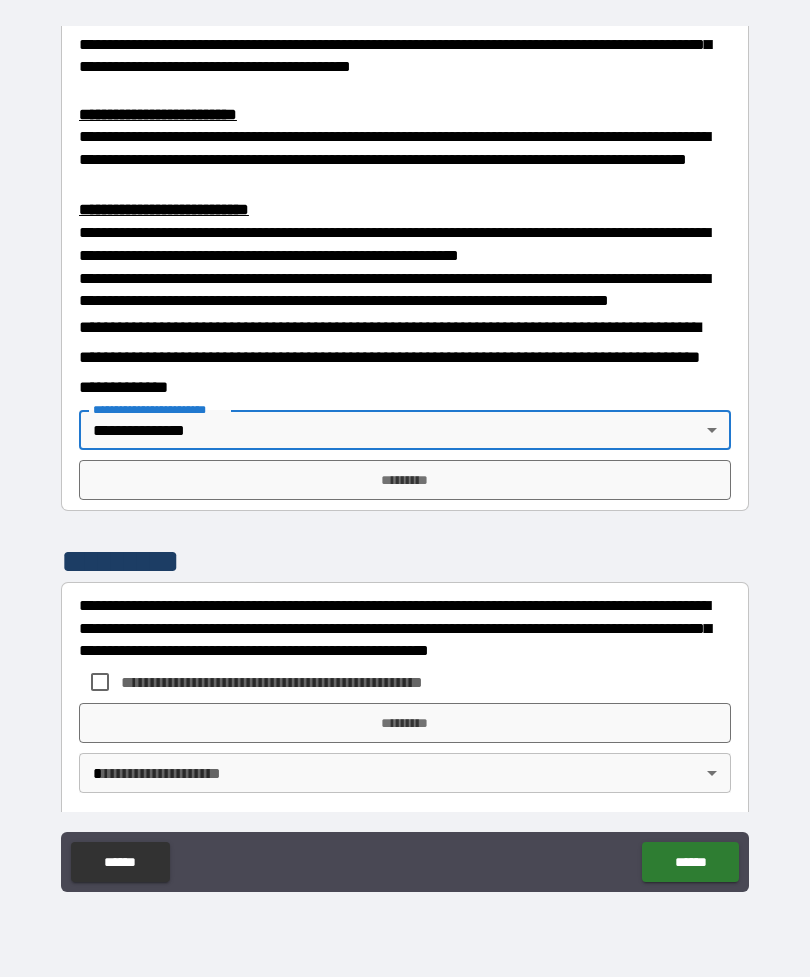 click on "*********" at bounding box center (405, 480) 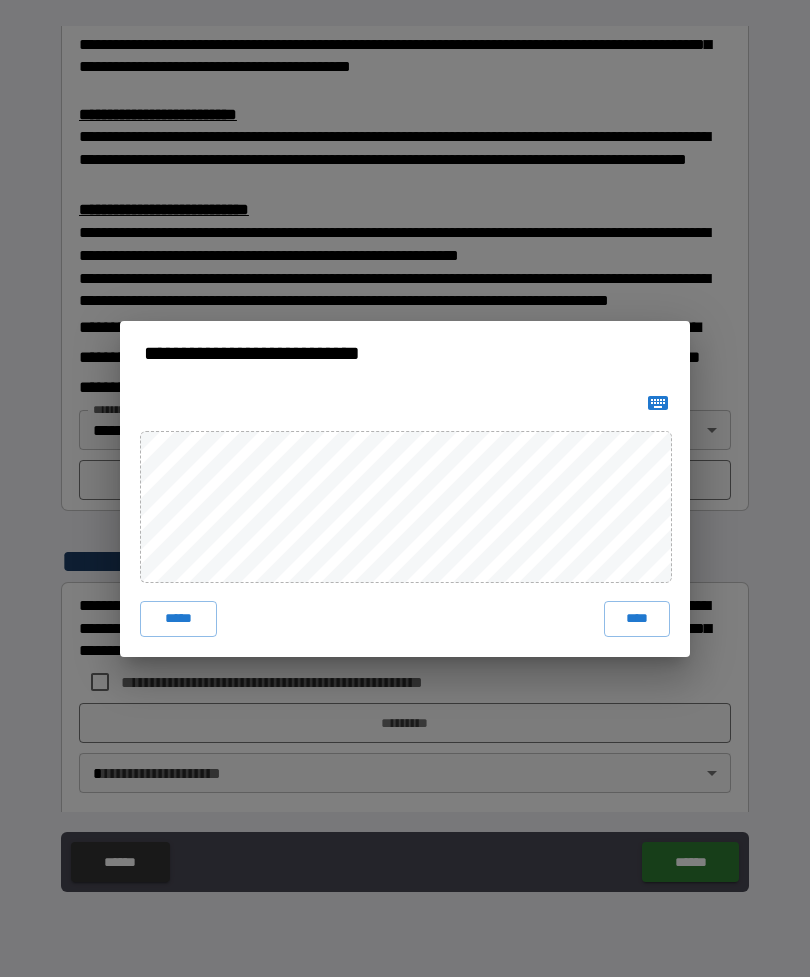 click on "****" at bounding box center [637, 619] 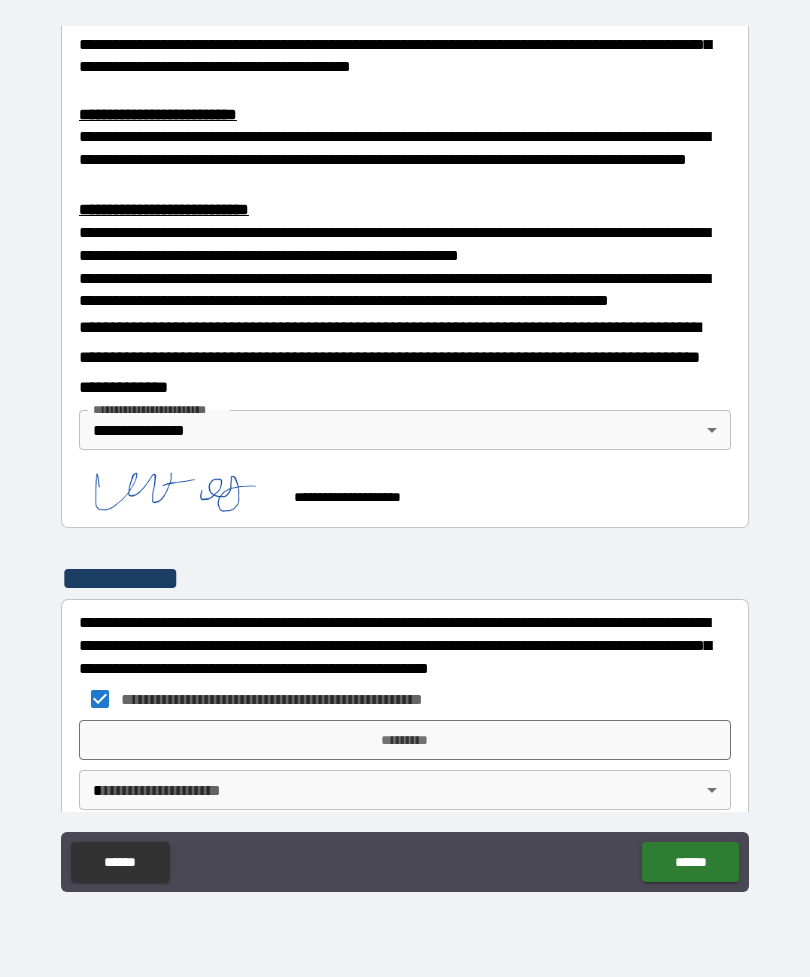click on "*********" at bounding box center [405, 740] 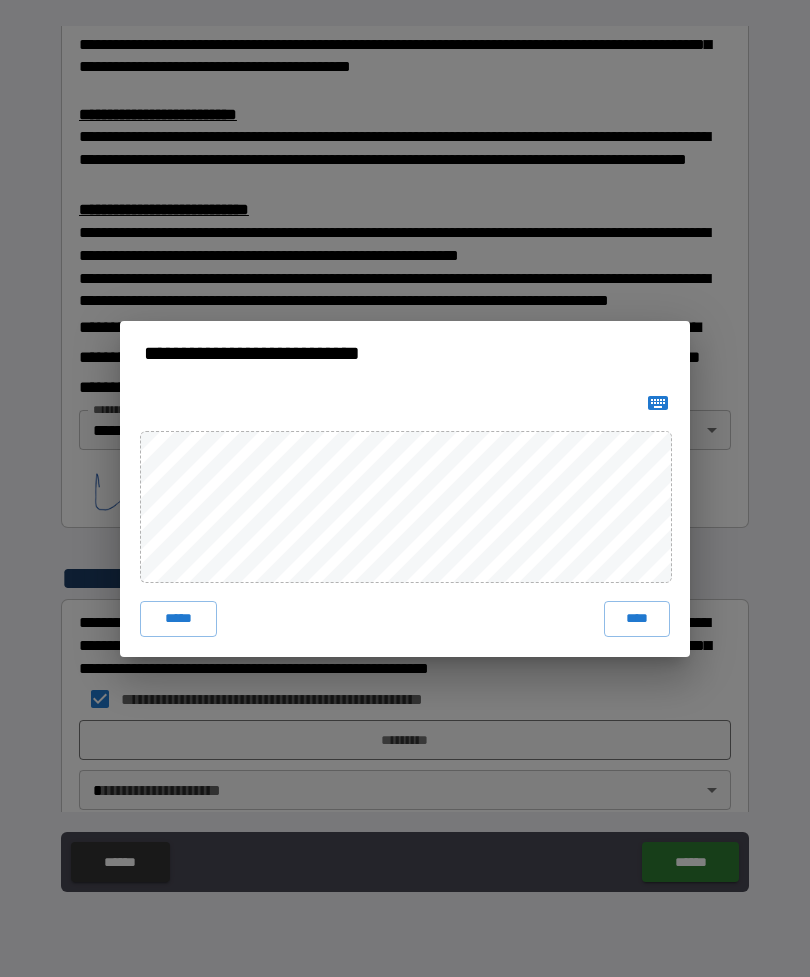 click on "****" at bounding box center [637, 619] 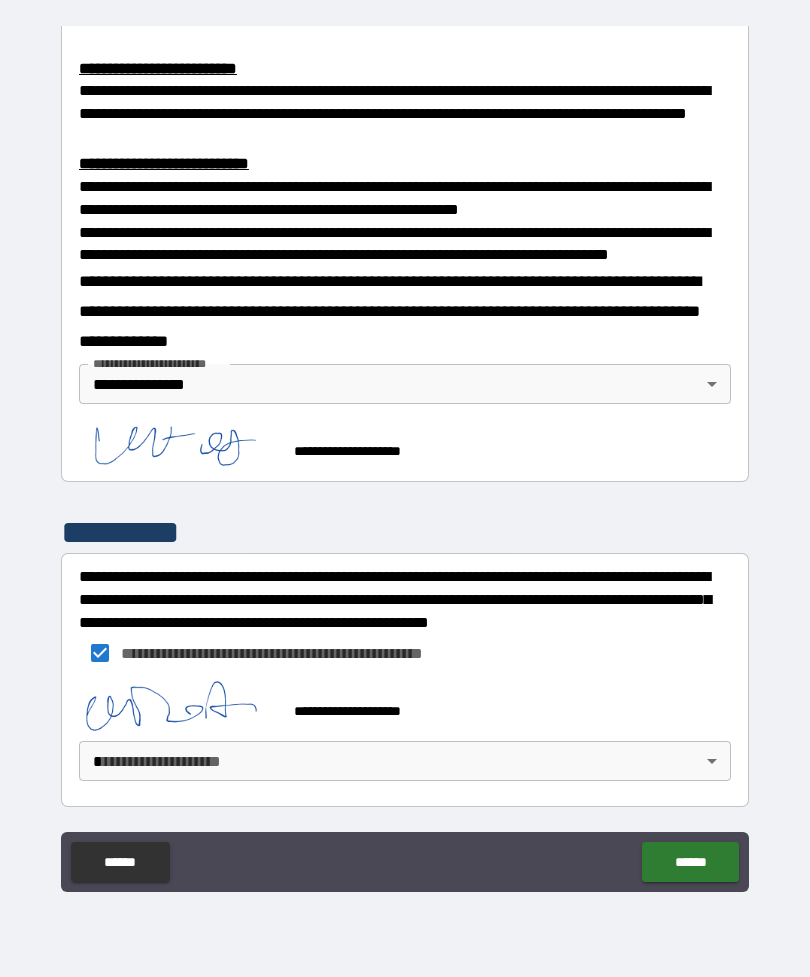 scroll, scrollTop: 694, scrollLeft: 0, axis: vertical 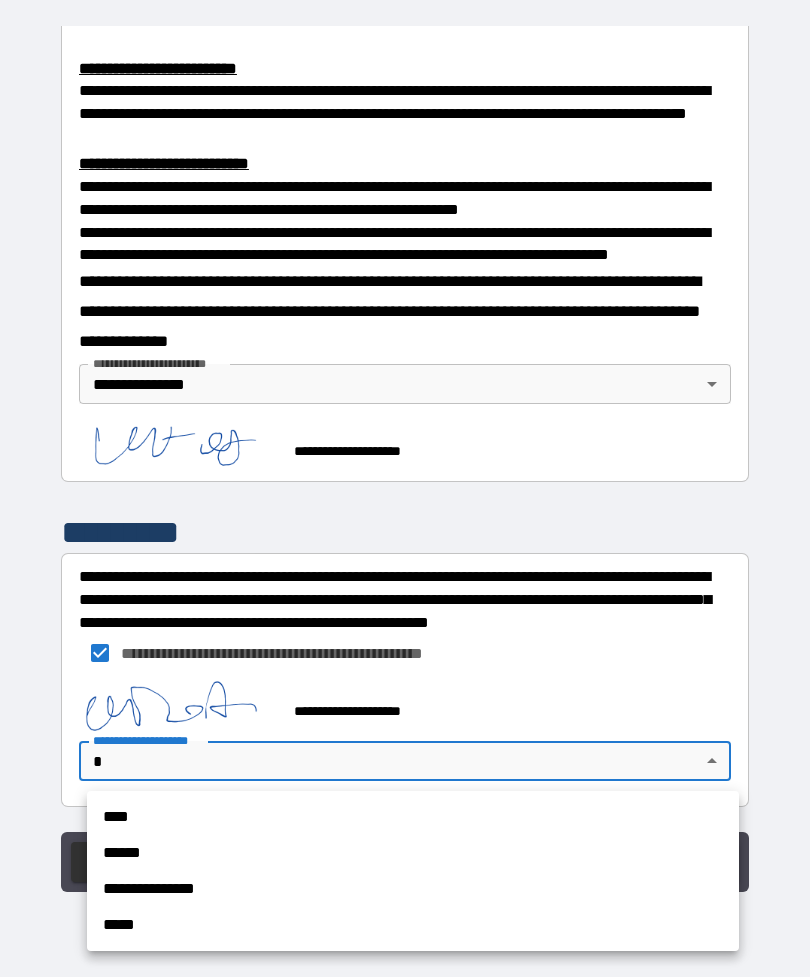 click on "**********" at bounding box center [413, 889] 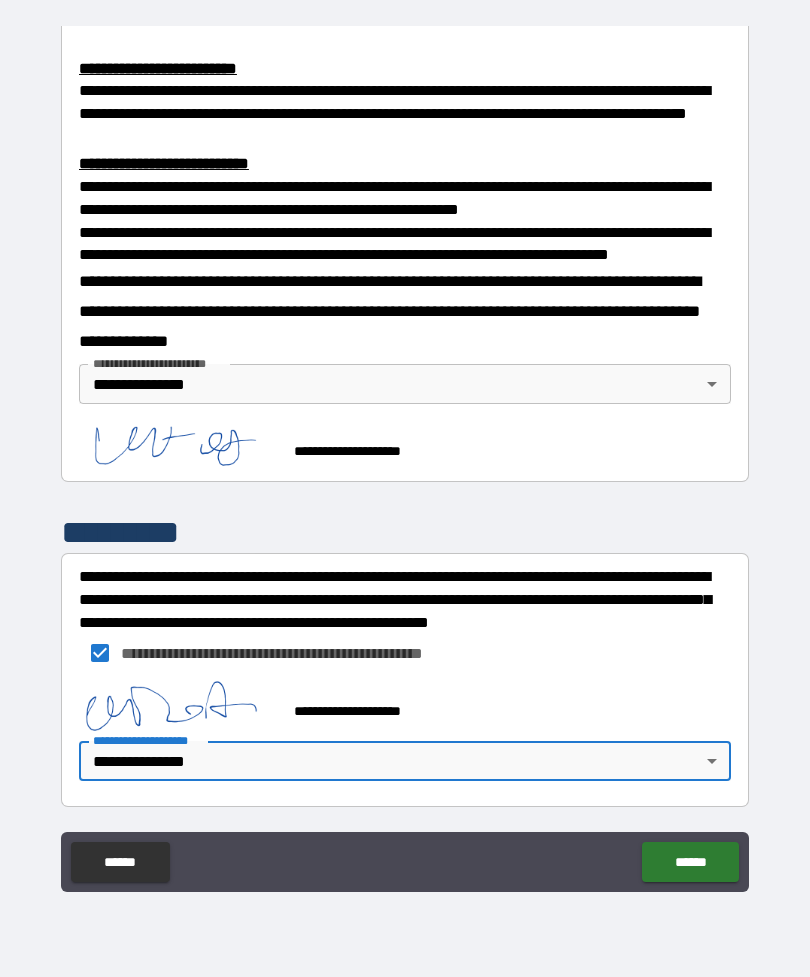 click on "******" at bounding box center [690, 862] 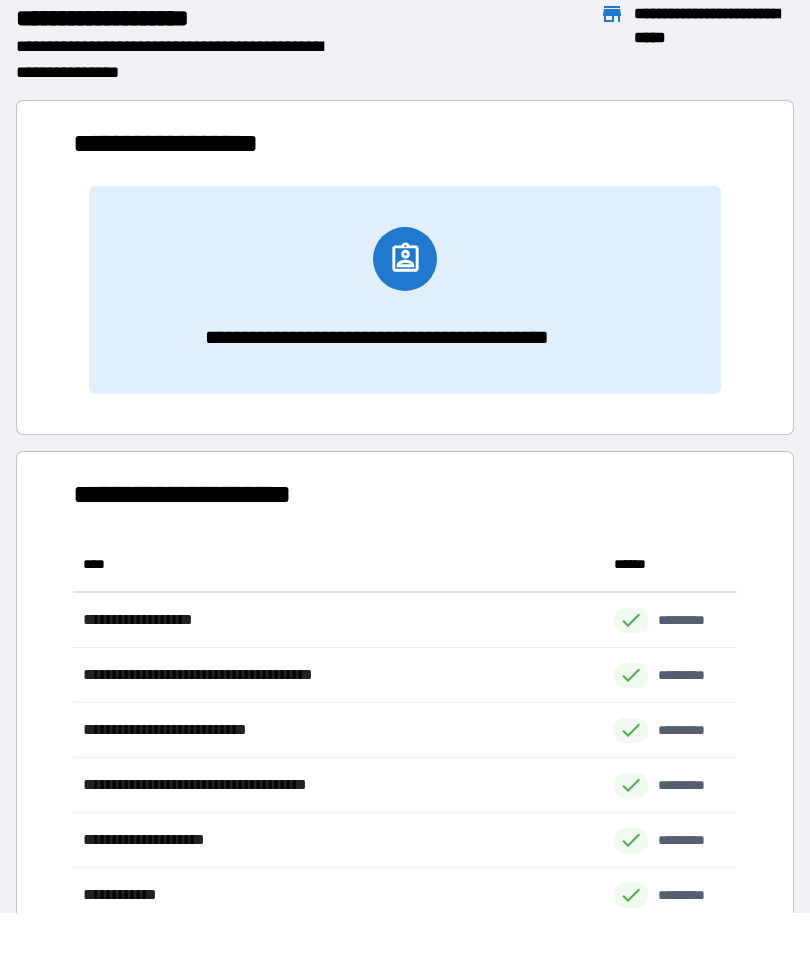 scroll, scrollTop: 1, scrollLeft: 1, axis: both 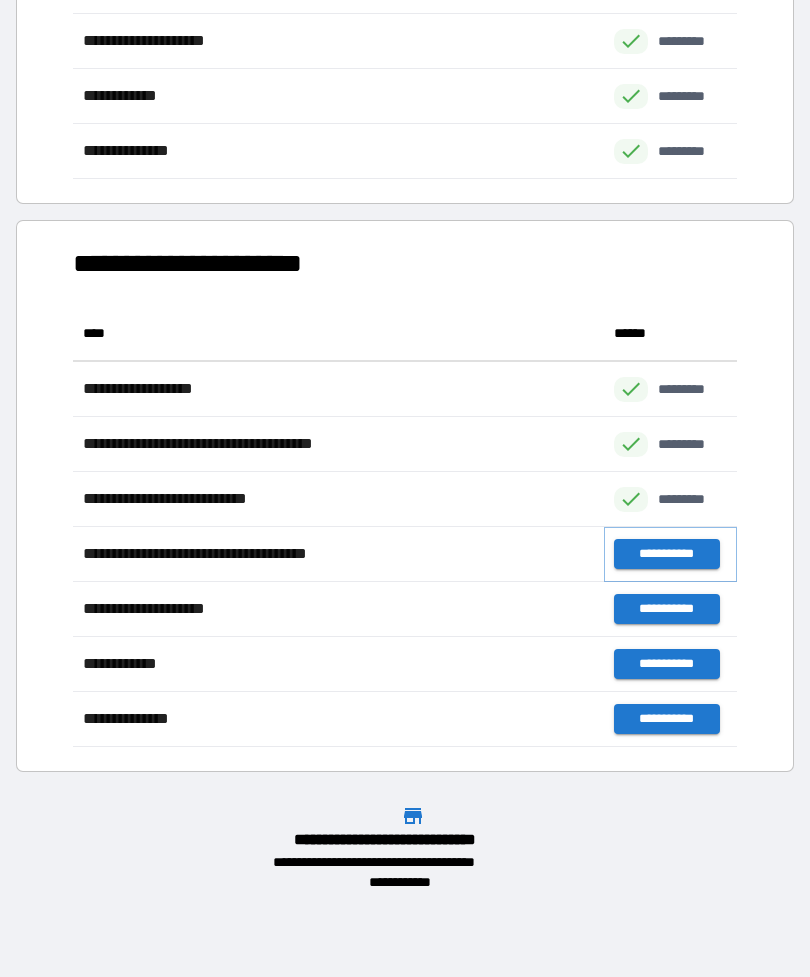 click on "**********" at bounding box center [666, 554] 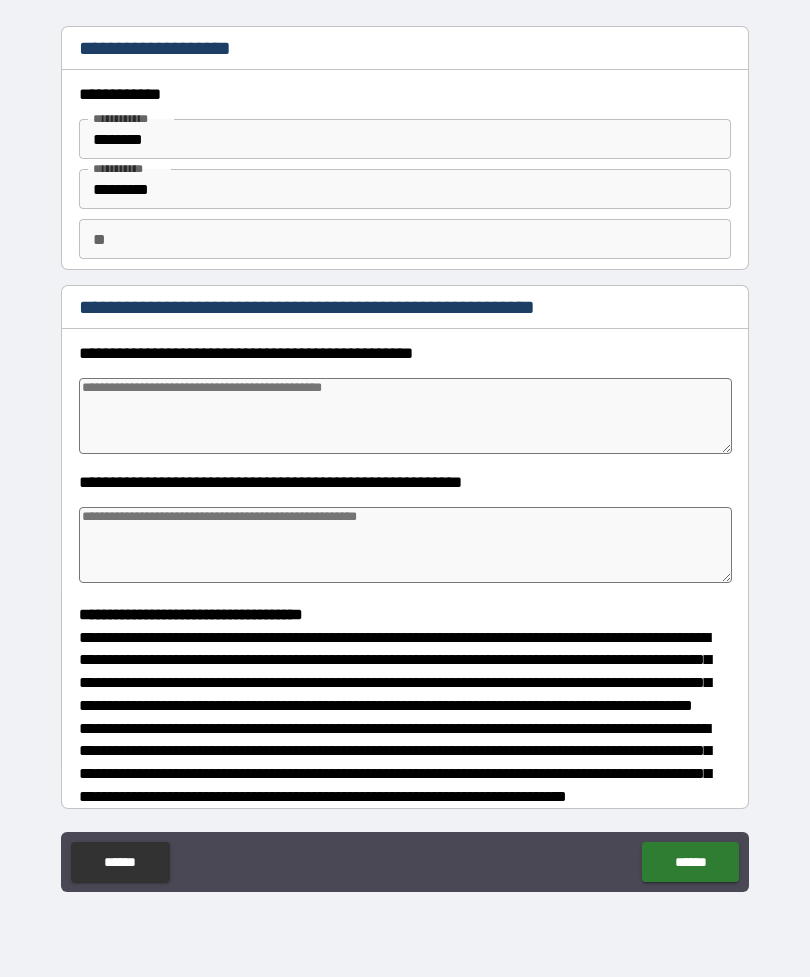 click at bounding box center (405, 416) 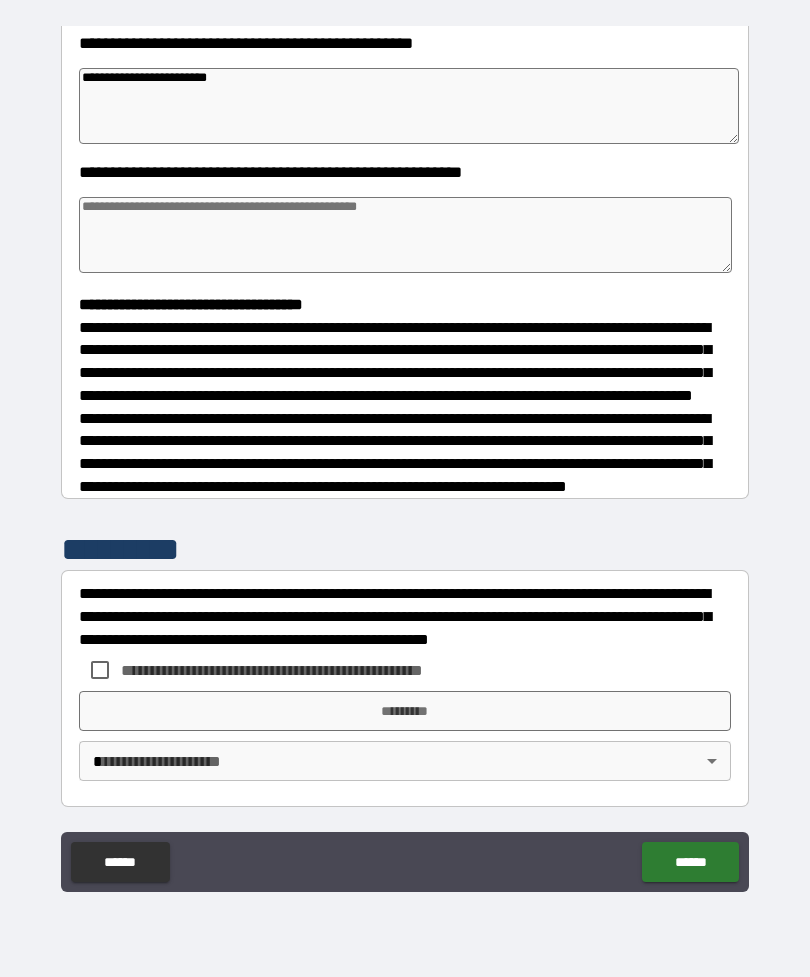 scroll, scrollTop: 348, scrollLeft: 0, axis: vertical 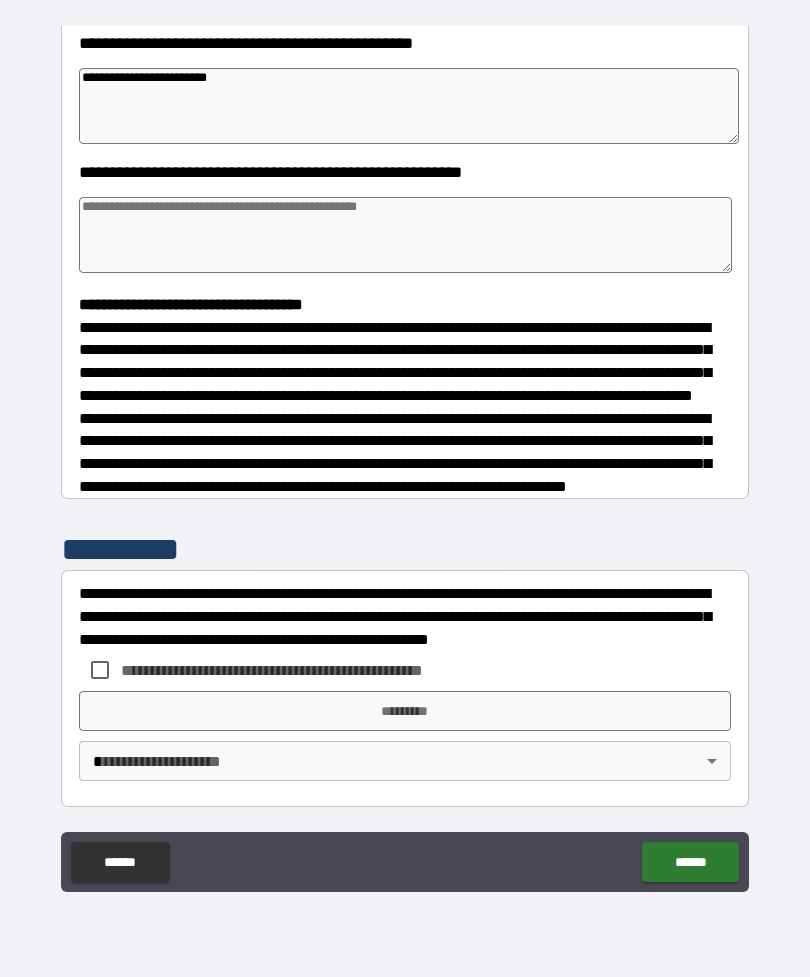 click on "*********" at bounding box center (405, 549) 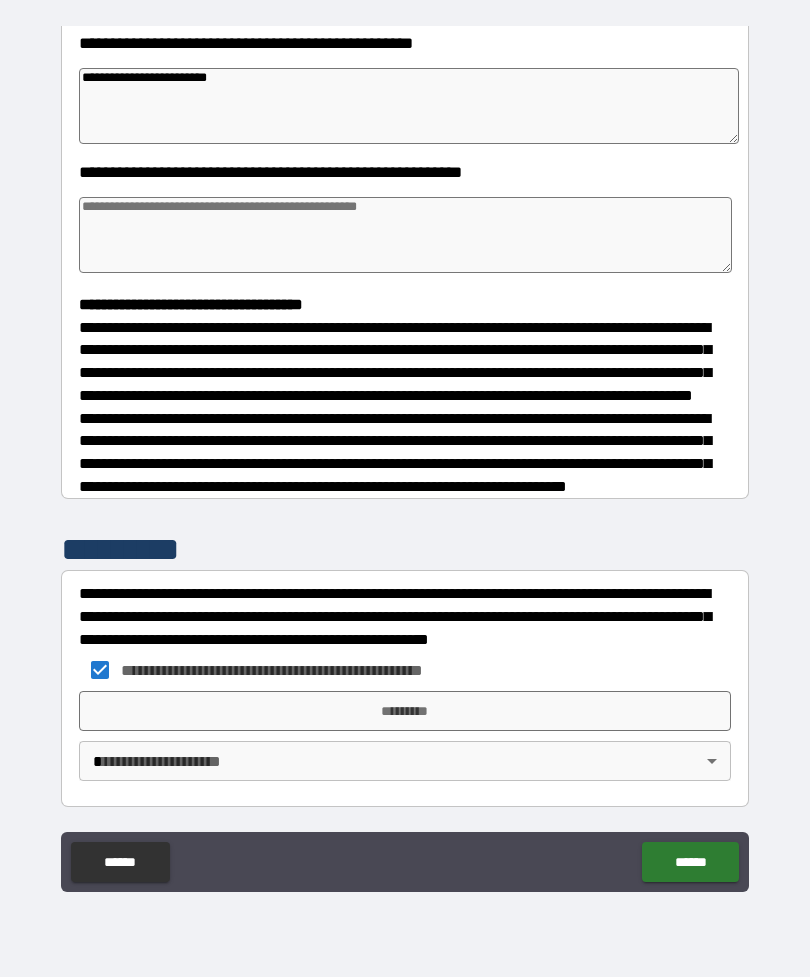 click on "*********" at bounding box center [405, 711] 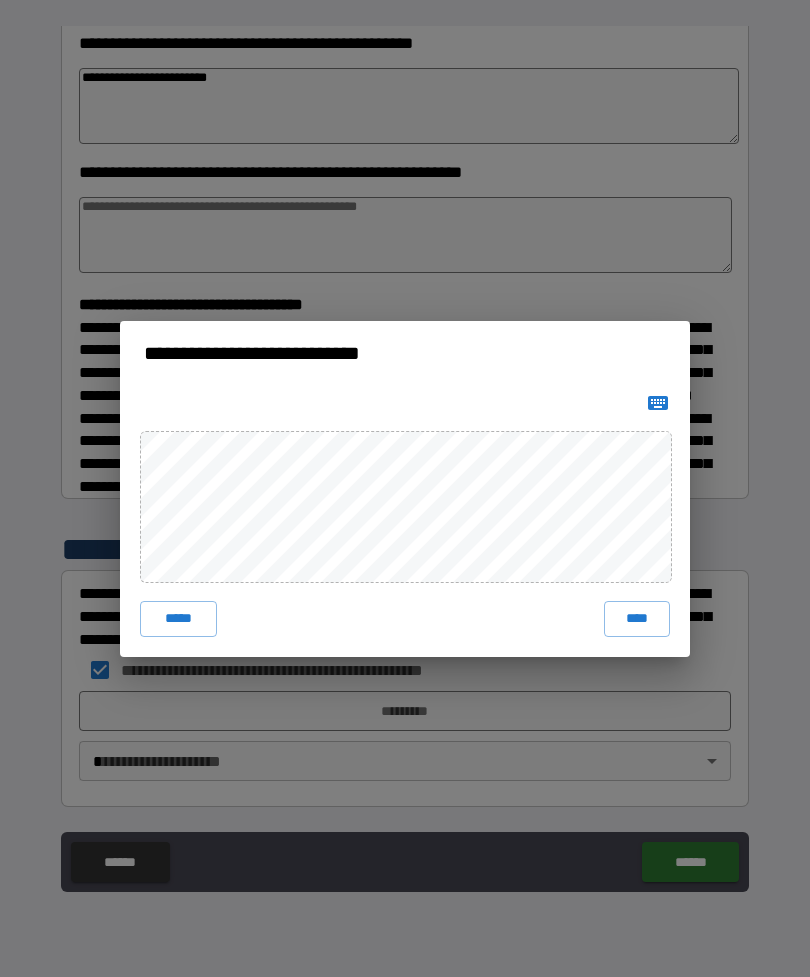 click on "****" at bounding box center [637, 619] 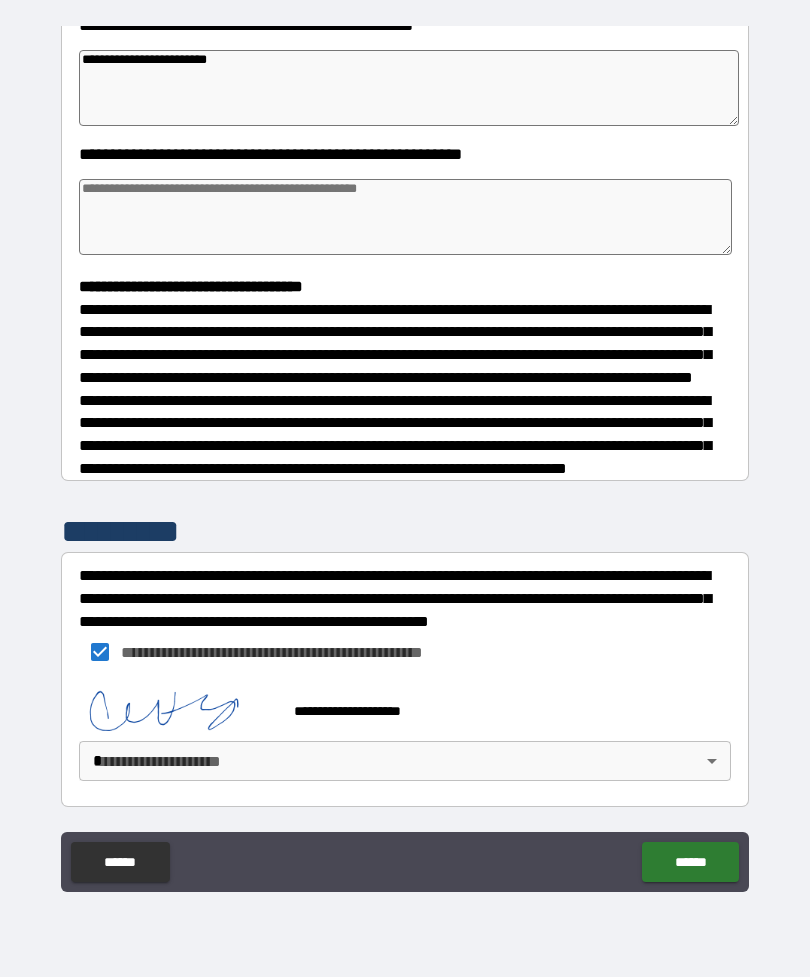 scroll, scrollTop: 365, scrollLeft: 0, axis: vertical 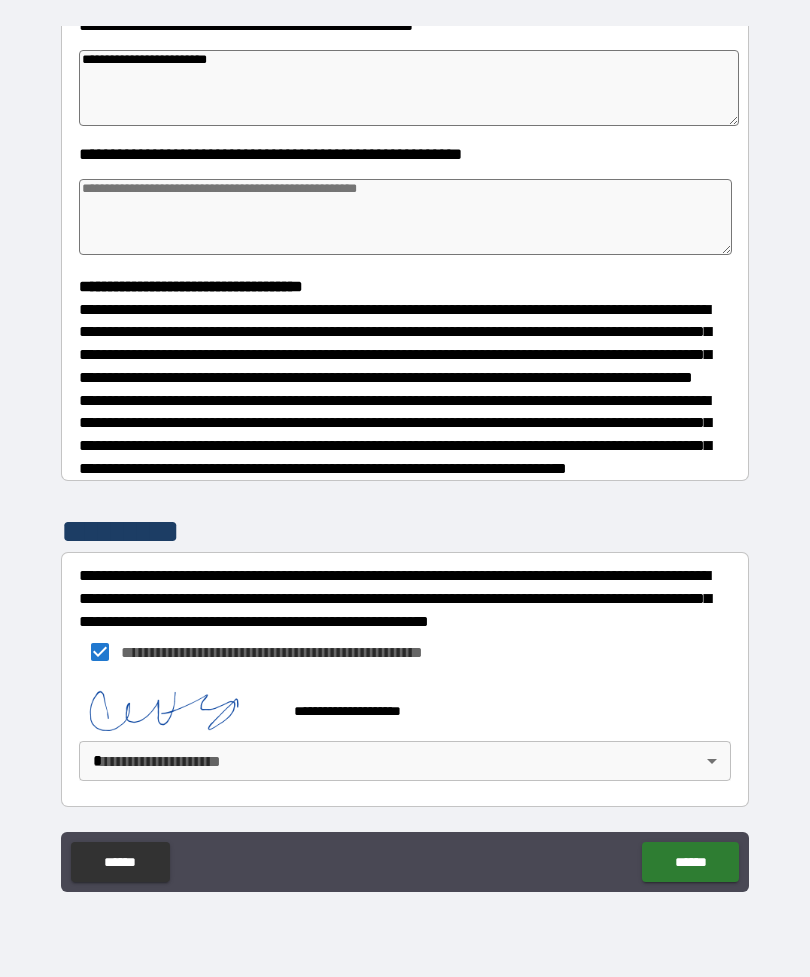 click on "**********" at bounding box center [405, 456] 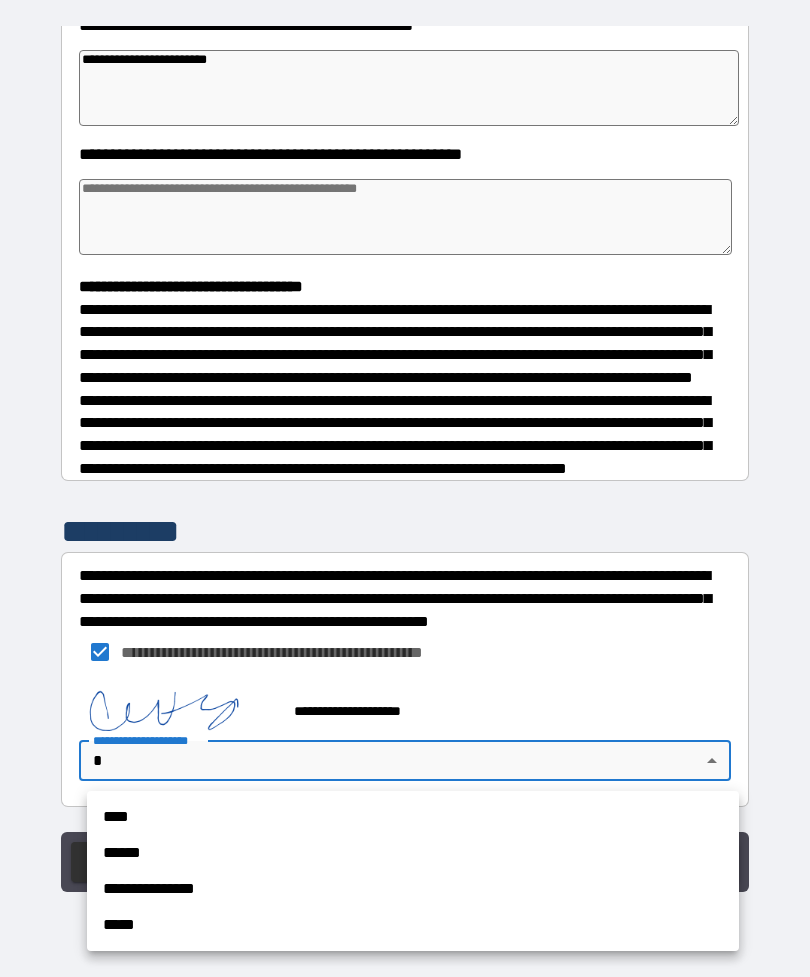 click on "**********" at bounding box center [413, 889] 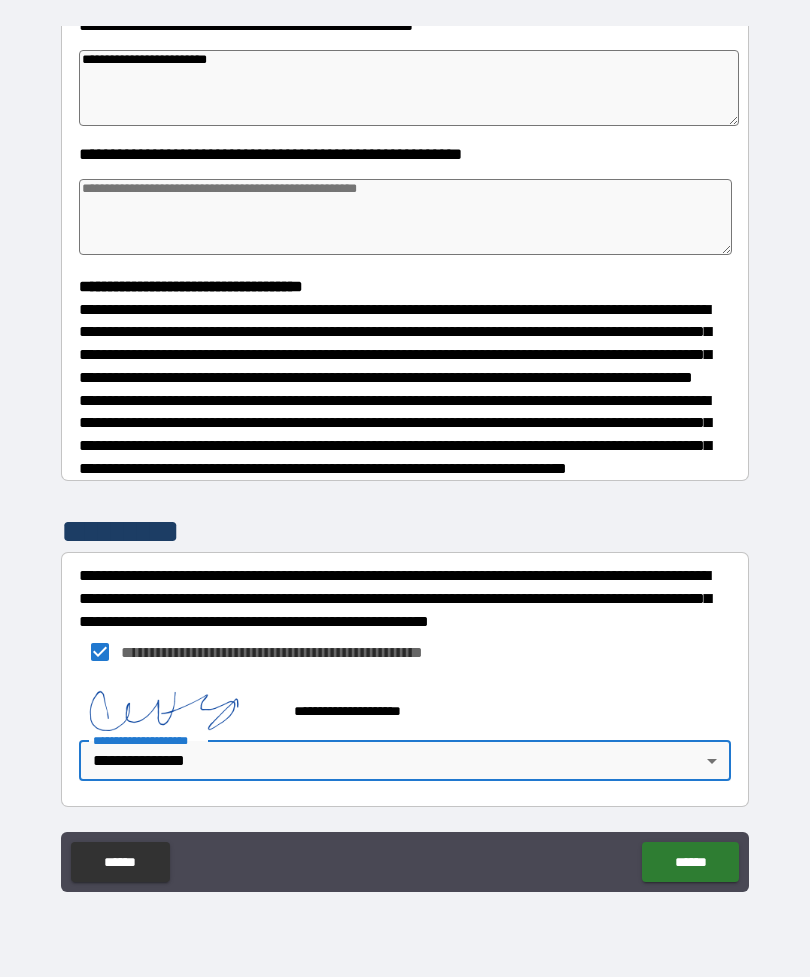 click on "******" at bounding box center (690, 862) 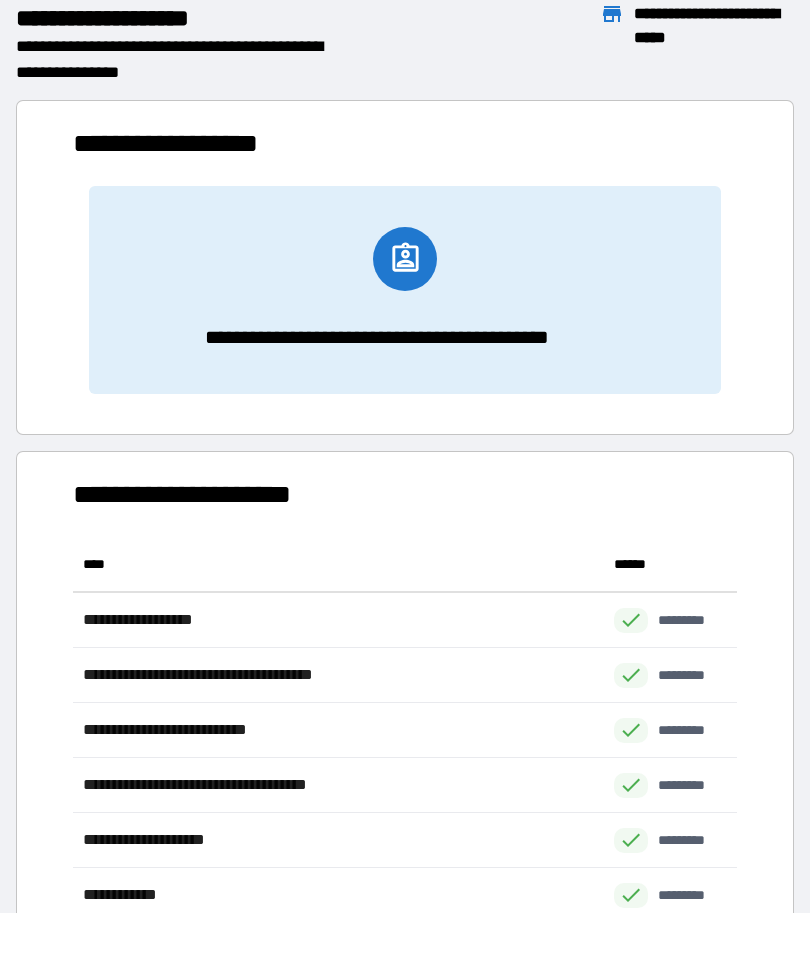 scroll, scrollTop: 1, scrollLeft: 1, axis: both 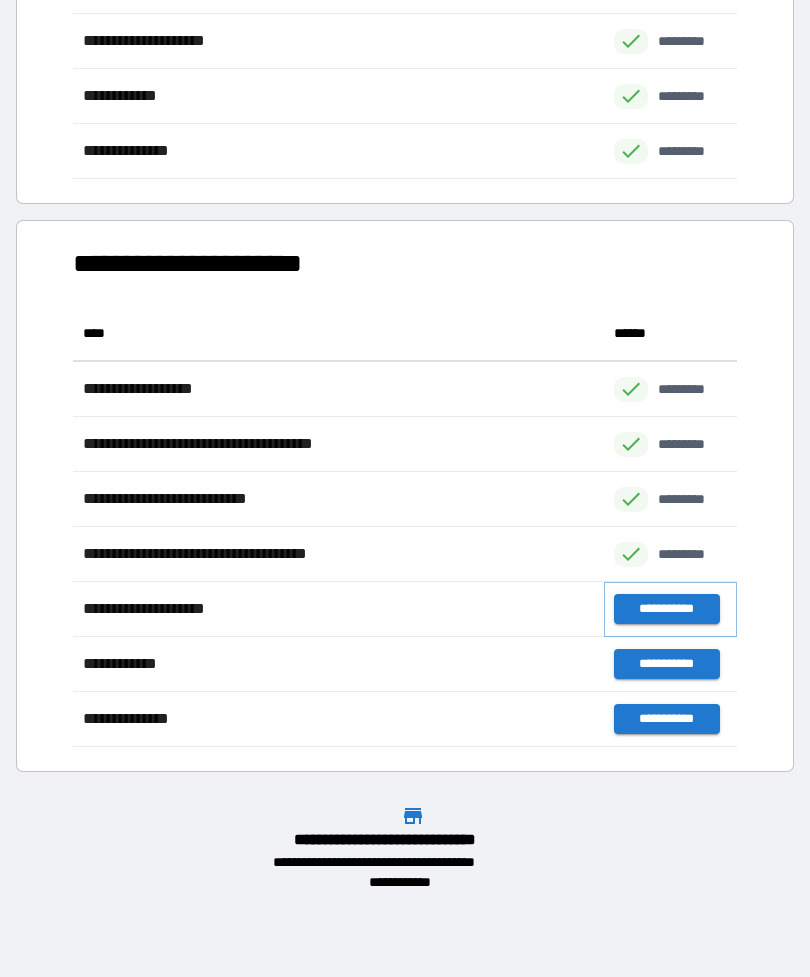 click on "**********" at bounding box center [666, 609] 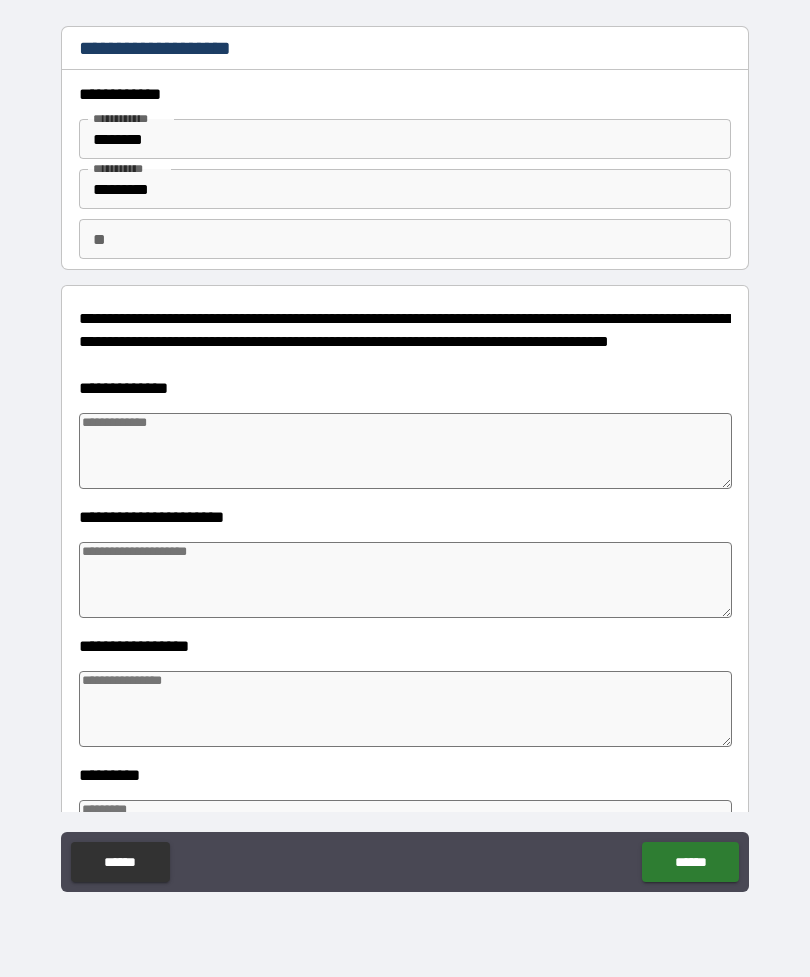 click at bounding box center [405, 451] 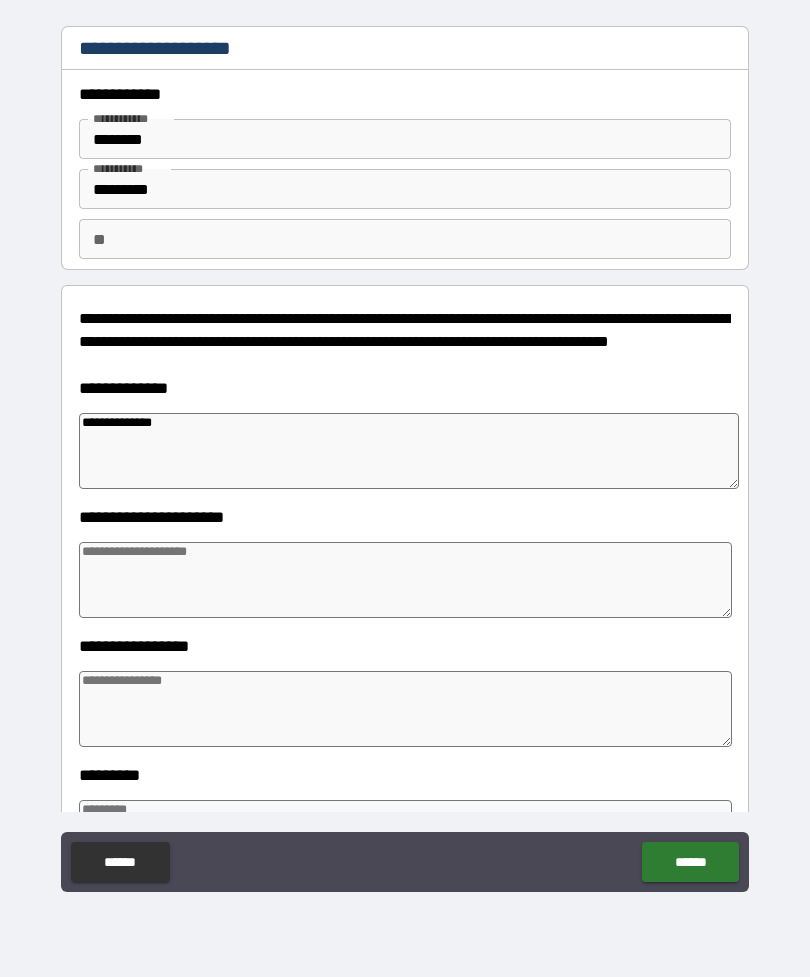 click at bounding box center [405, 580] 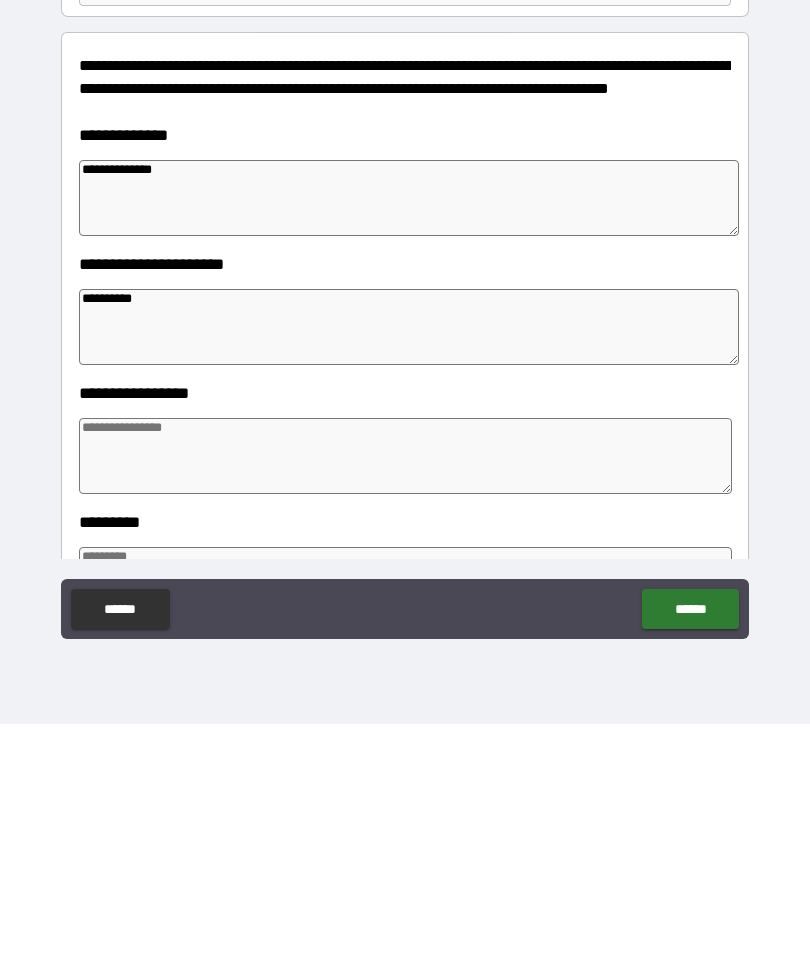 click at bounding box center [405, 709] 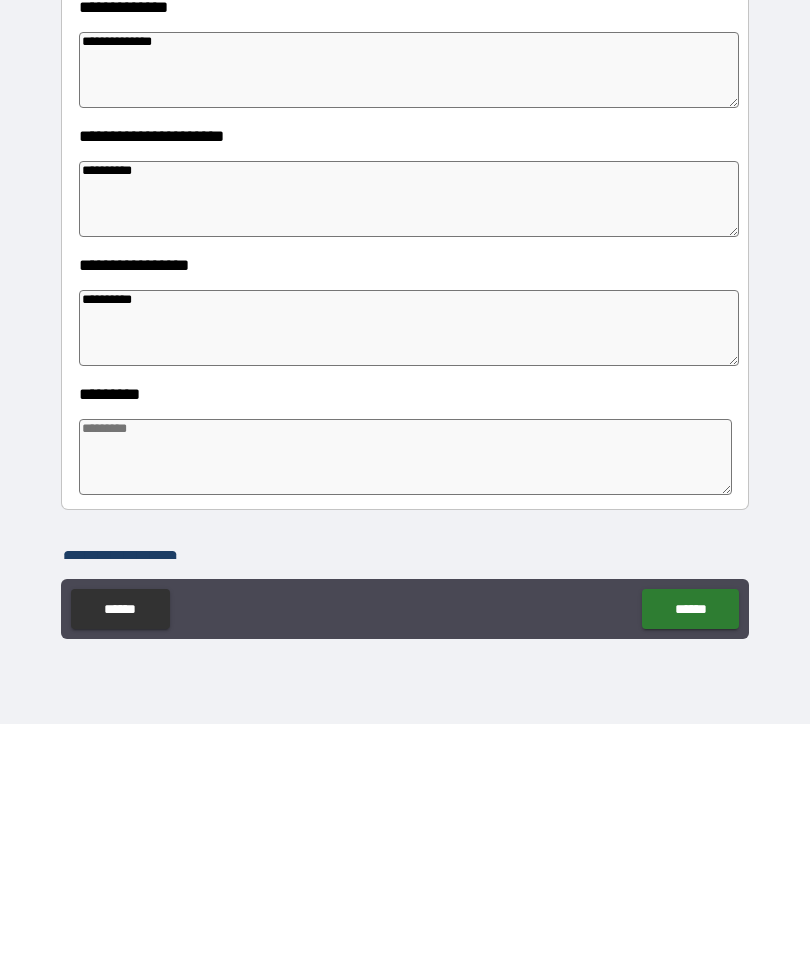 scroll, scrollTop: 131, scrollLeft: 0, axis: vertical 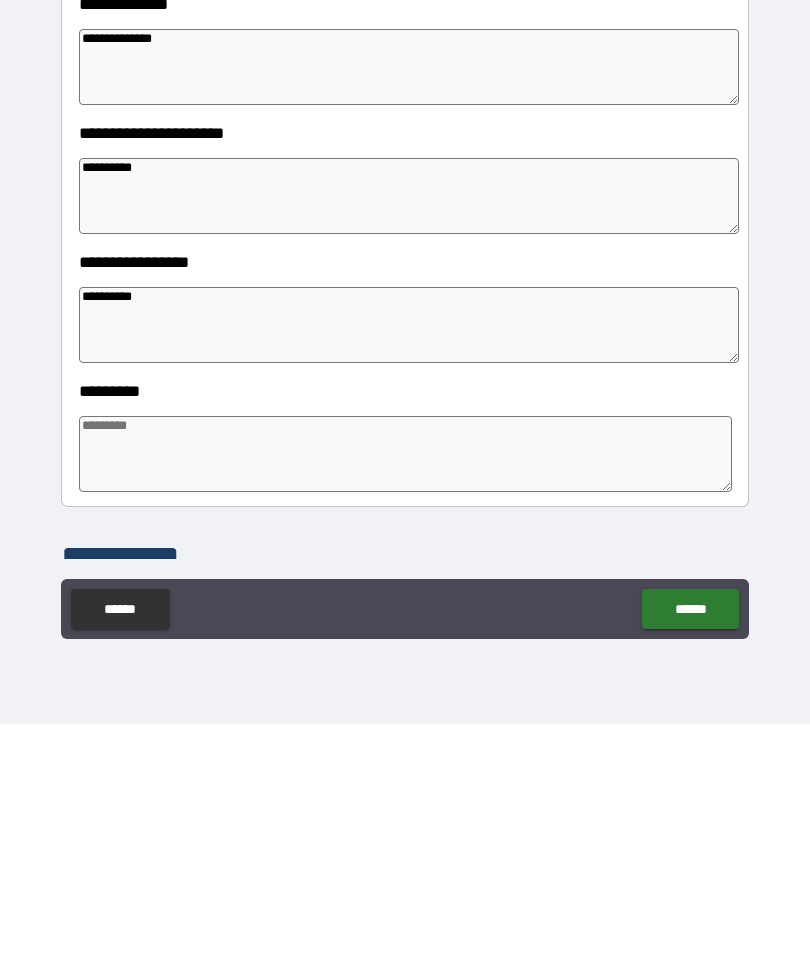 click at bounding box center [405, 707] 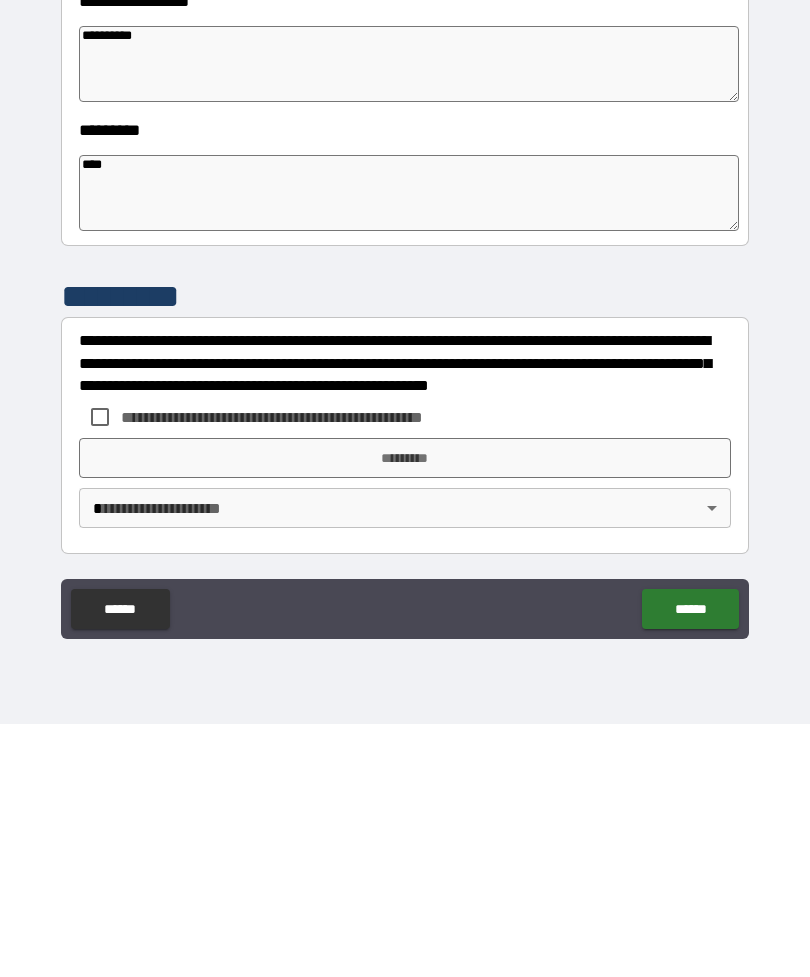 scroll, scrollTop: 392, scrollLeft: 0, axis: vertical 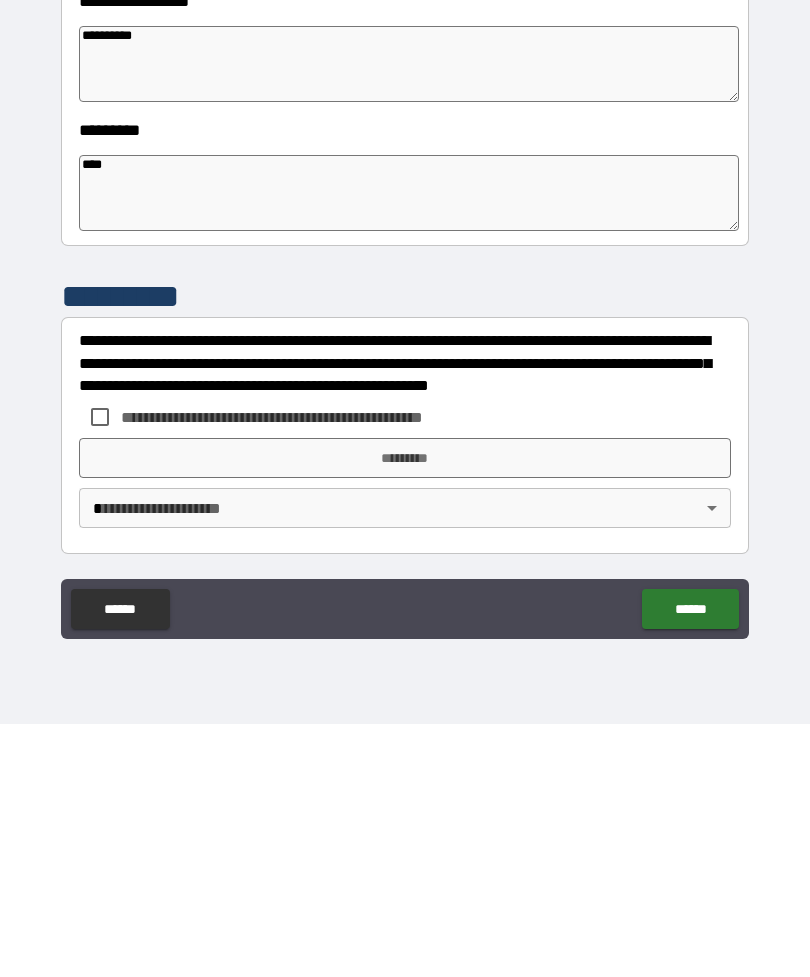 click on "*********" at bounding box center [405, 711] 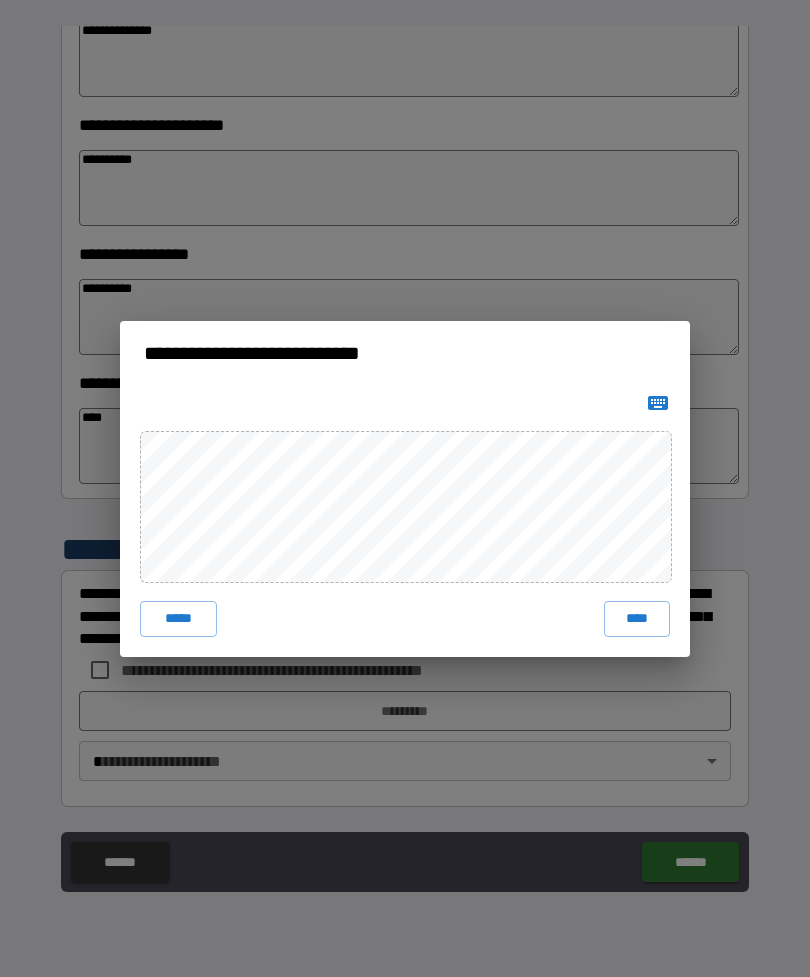 click on "****" at bounding box center (637, 619) 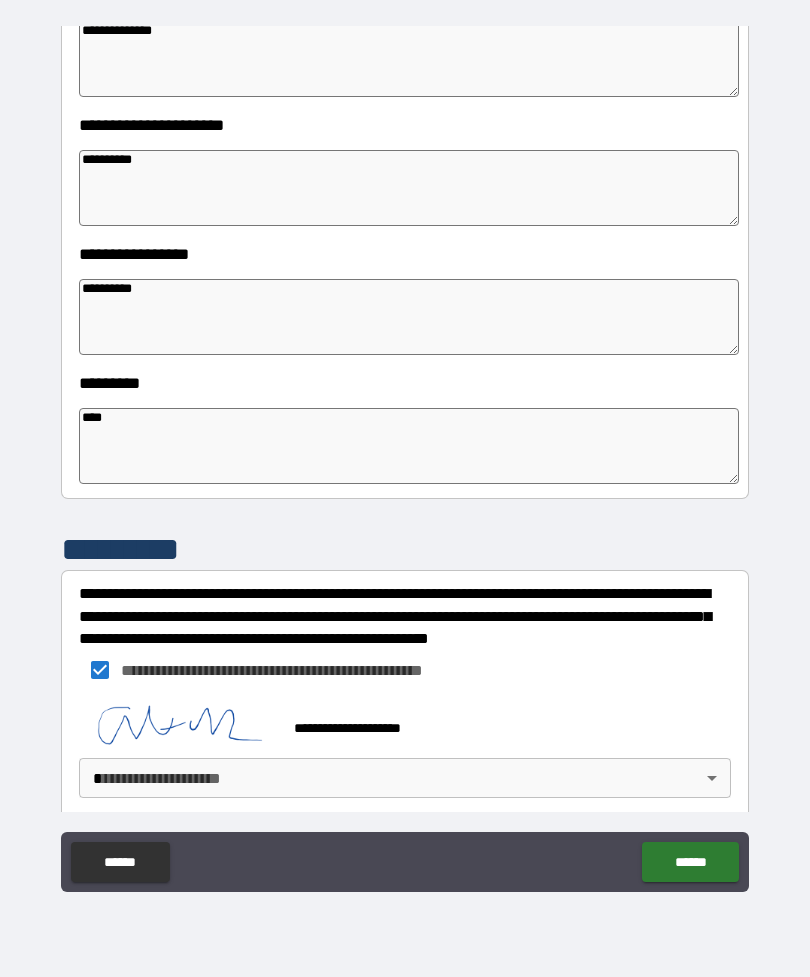 click on "**********" at bounding box center (405, 456) 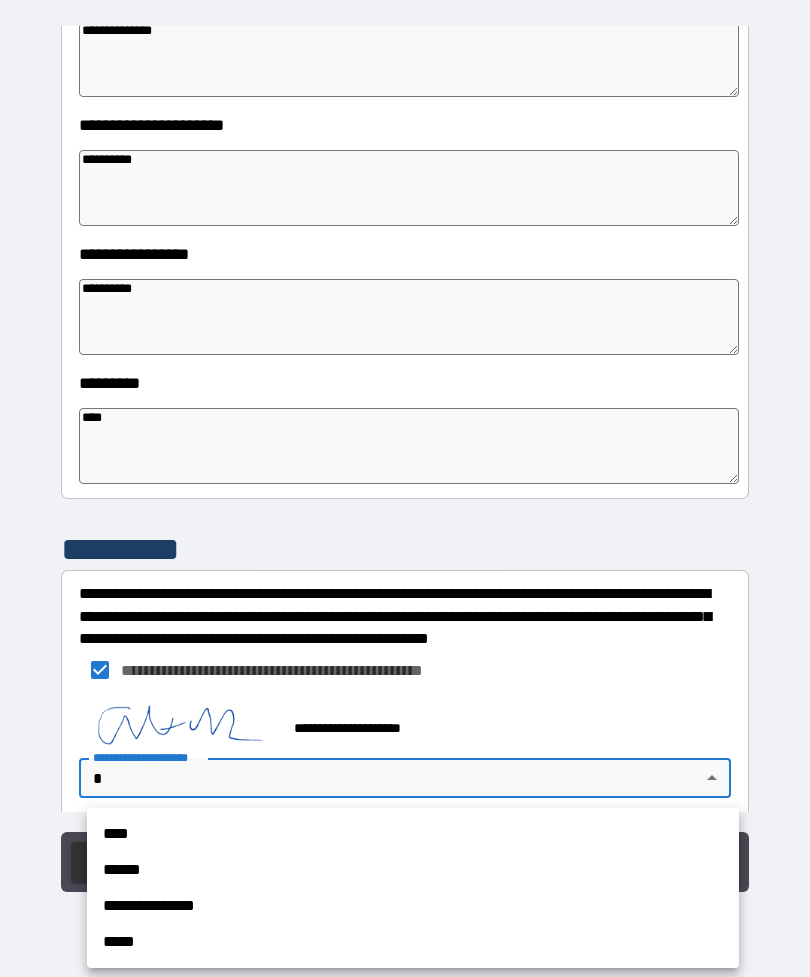 click on "**********" at bounding box center [413, 906] 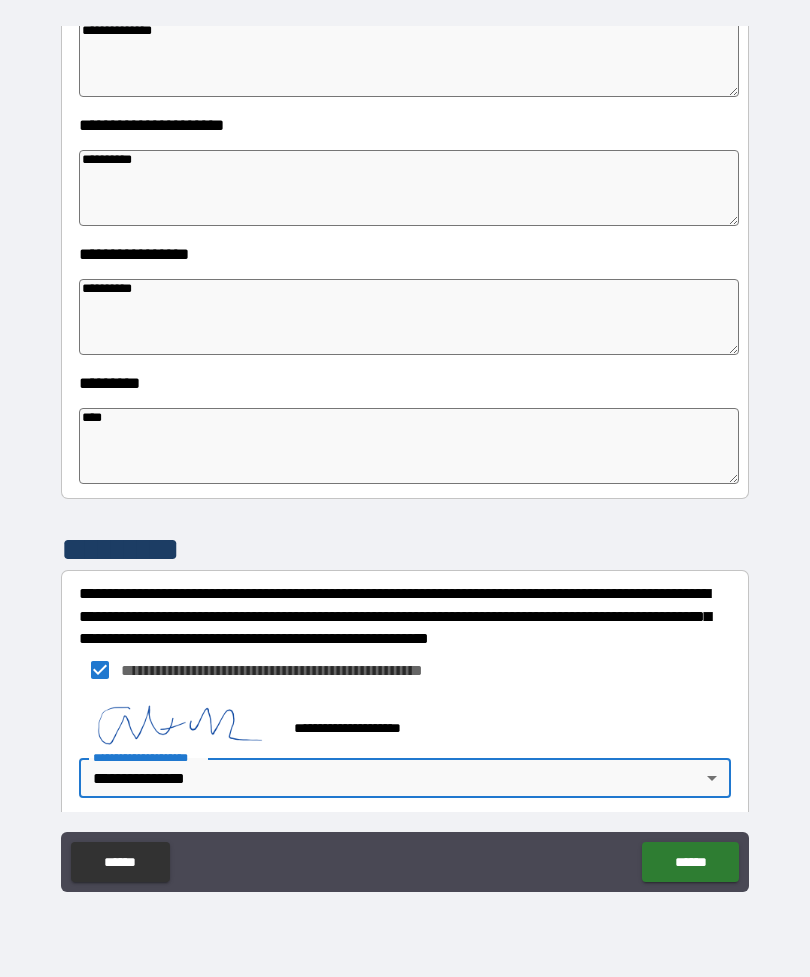 click on "******" at bounding box center [690, 862] 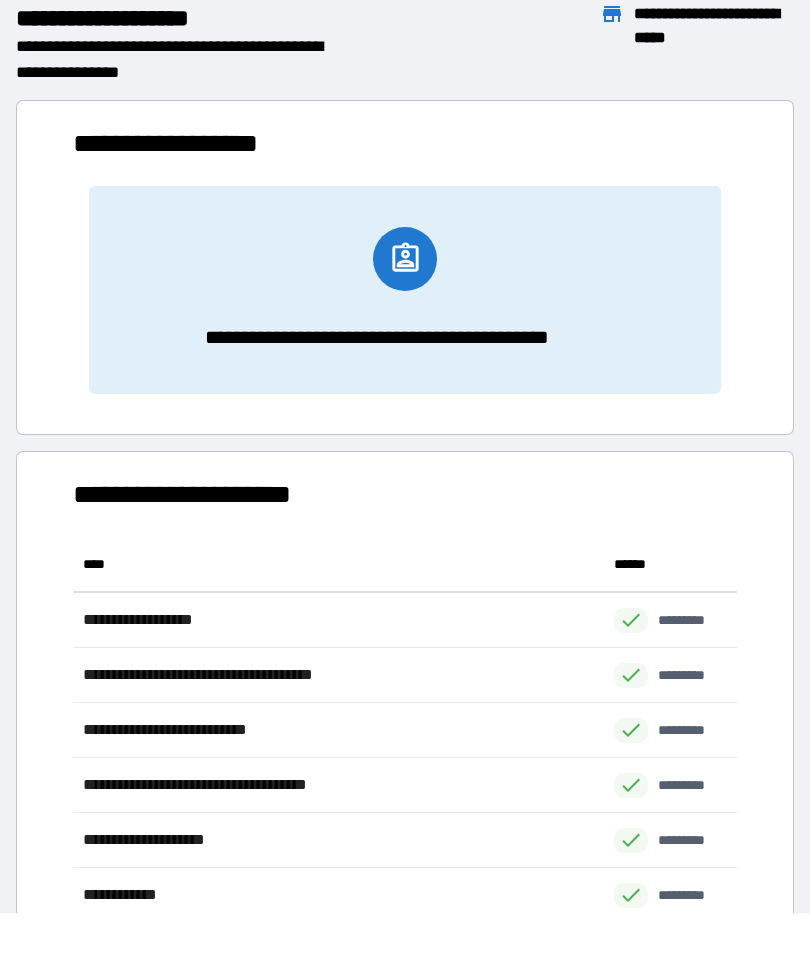 scroll, scrollTop: 441, scrollLeft: 664, axis: both 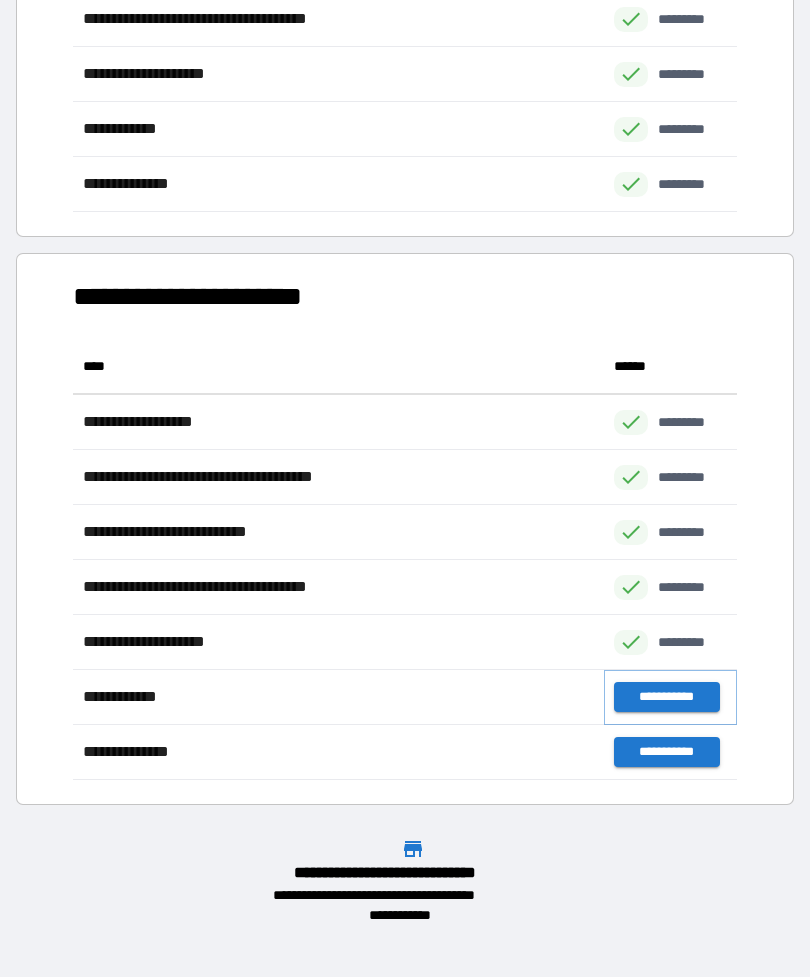 click on "**********" at bounding box center (666, 697) 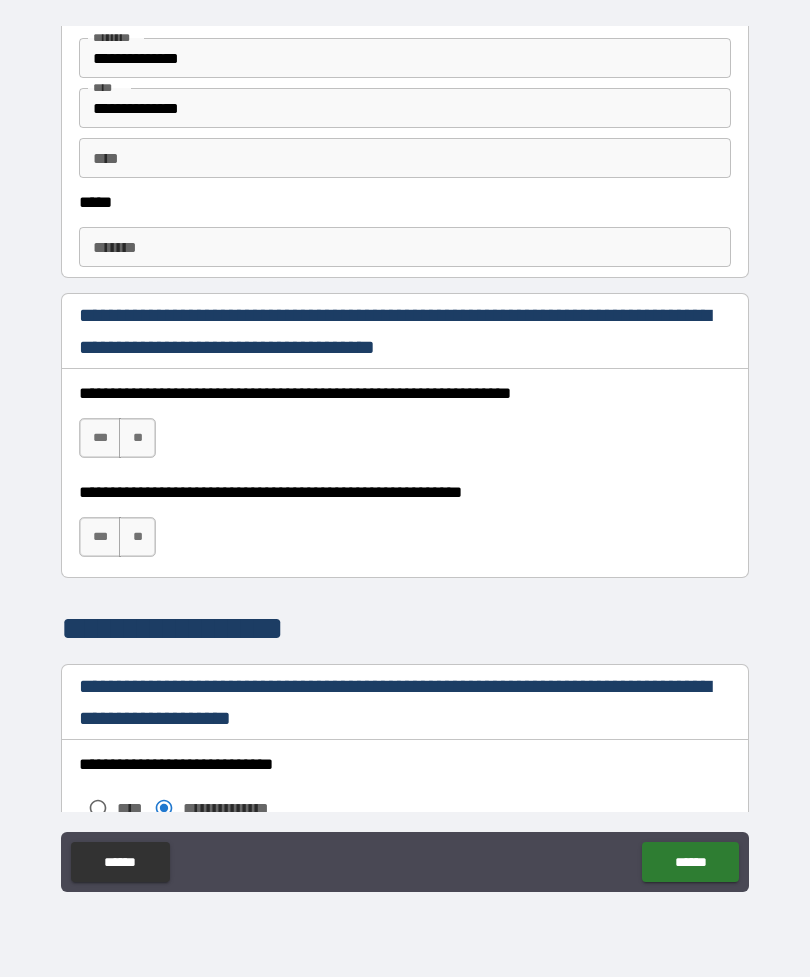 scroll, scrollTop: 1092, scrollLeft: 0, axis: vertical 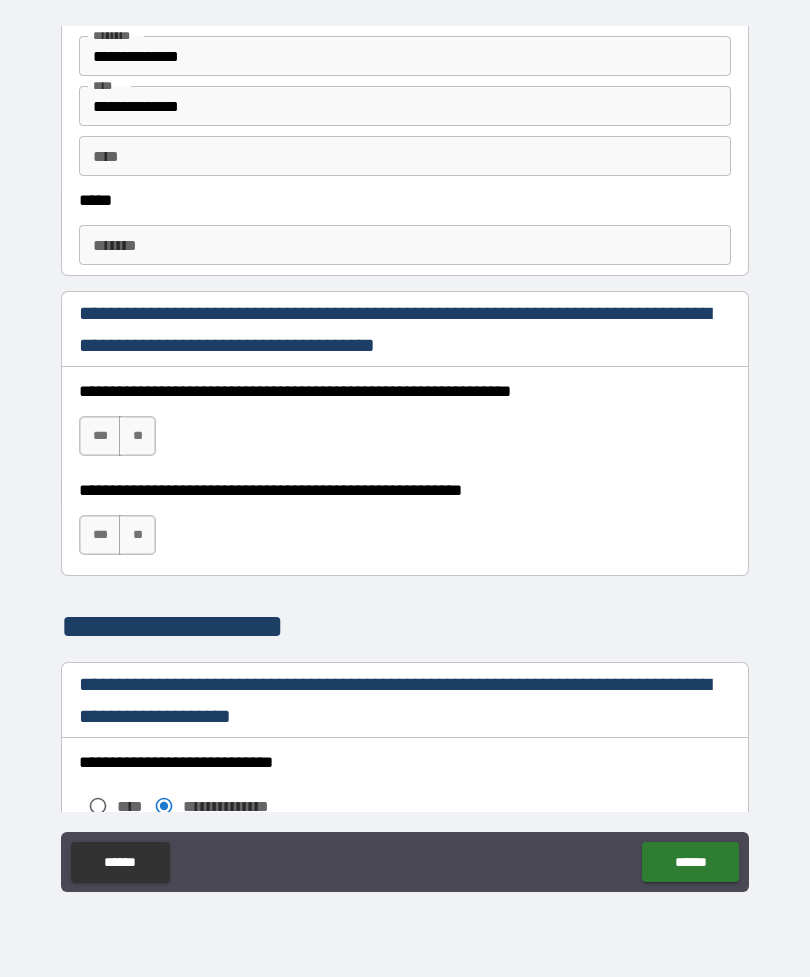 click on "***" at bounding box center (100, 436) 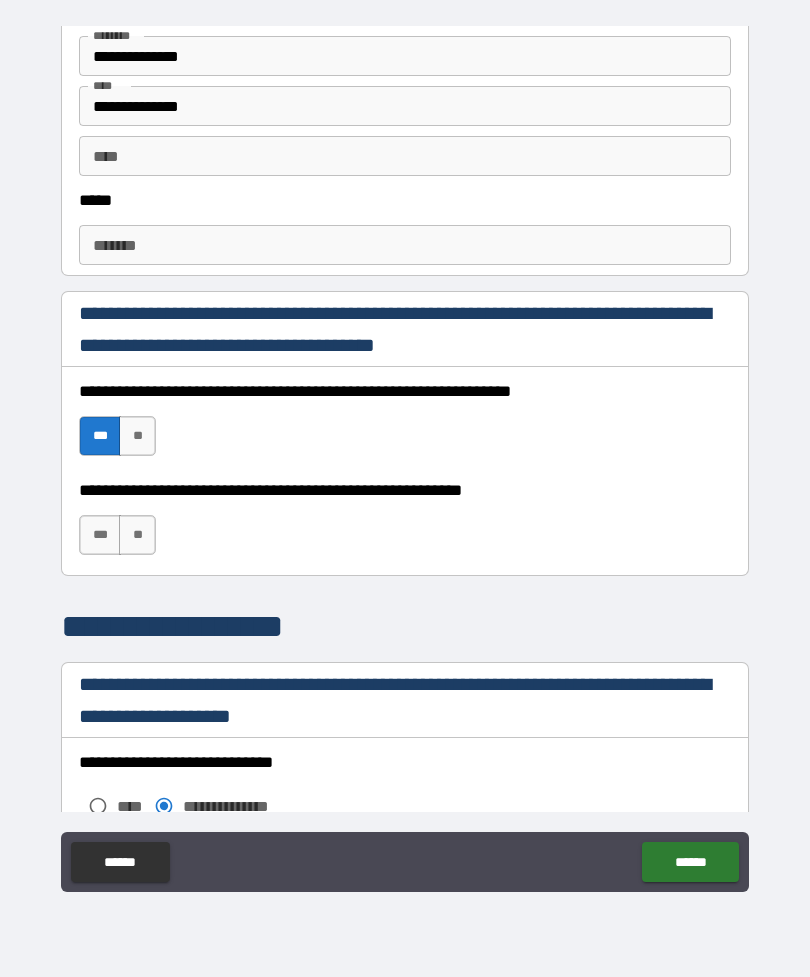 click on "***" at bounding box center (100, 535) 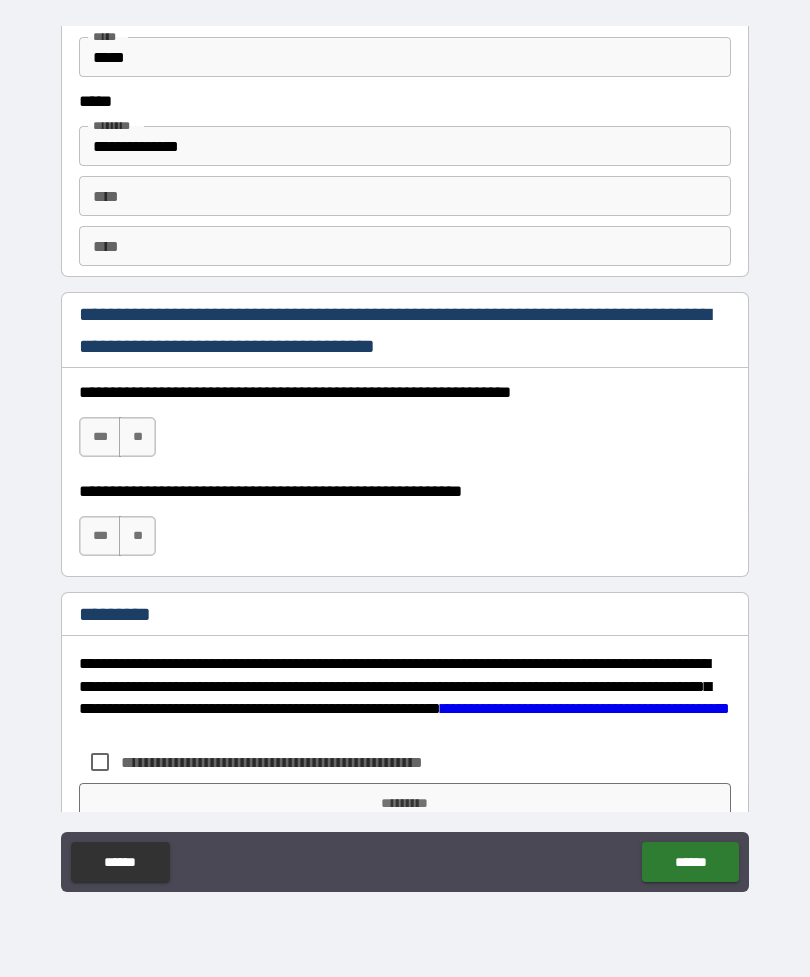 scroll, scrollTop: 2729, scrollLeft: 0, axis: vertical 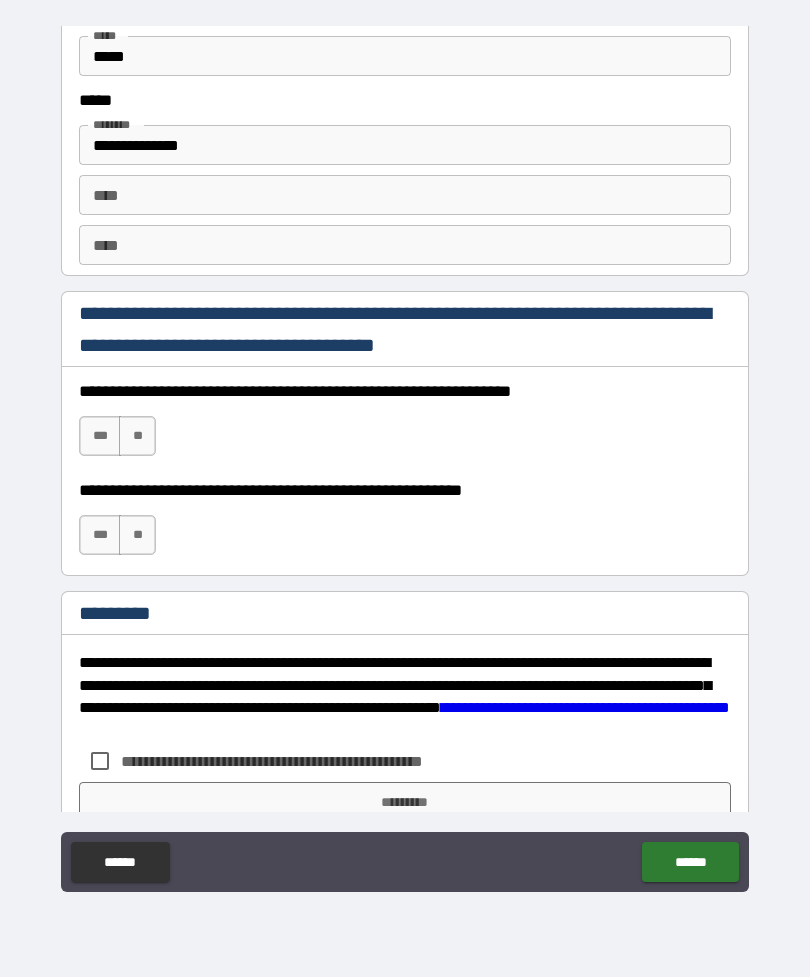 click on "***" at bounding box center (100, 436) 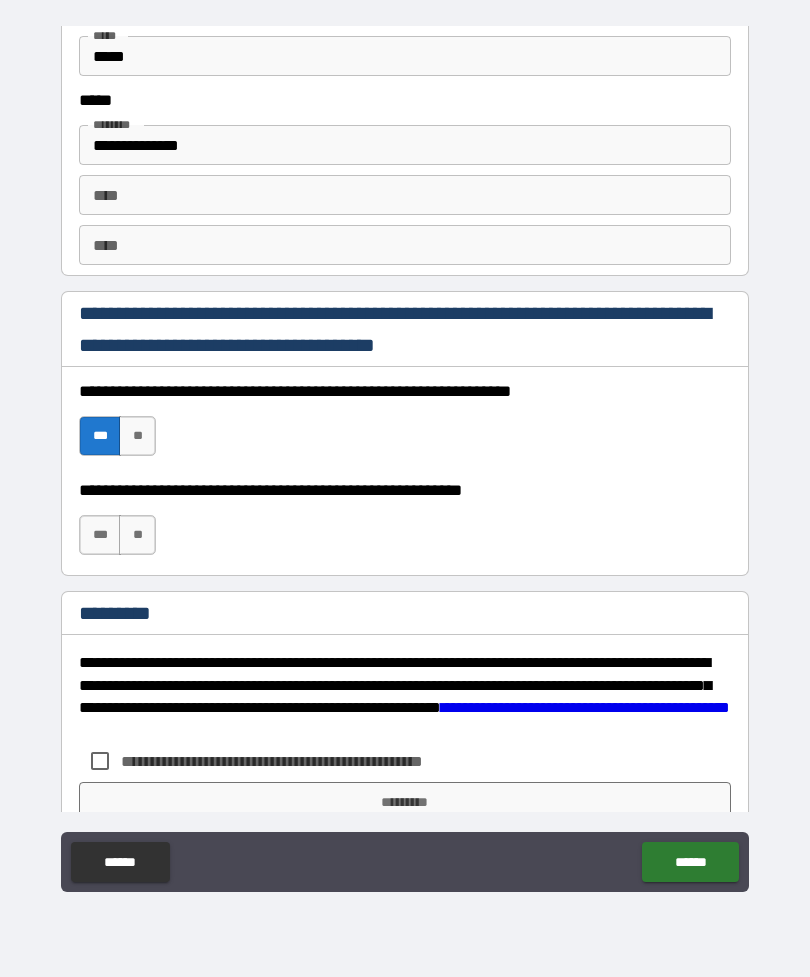 click on "**********" at bounding box center (405, 490) 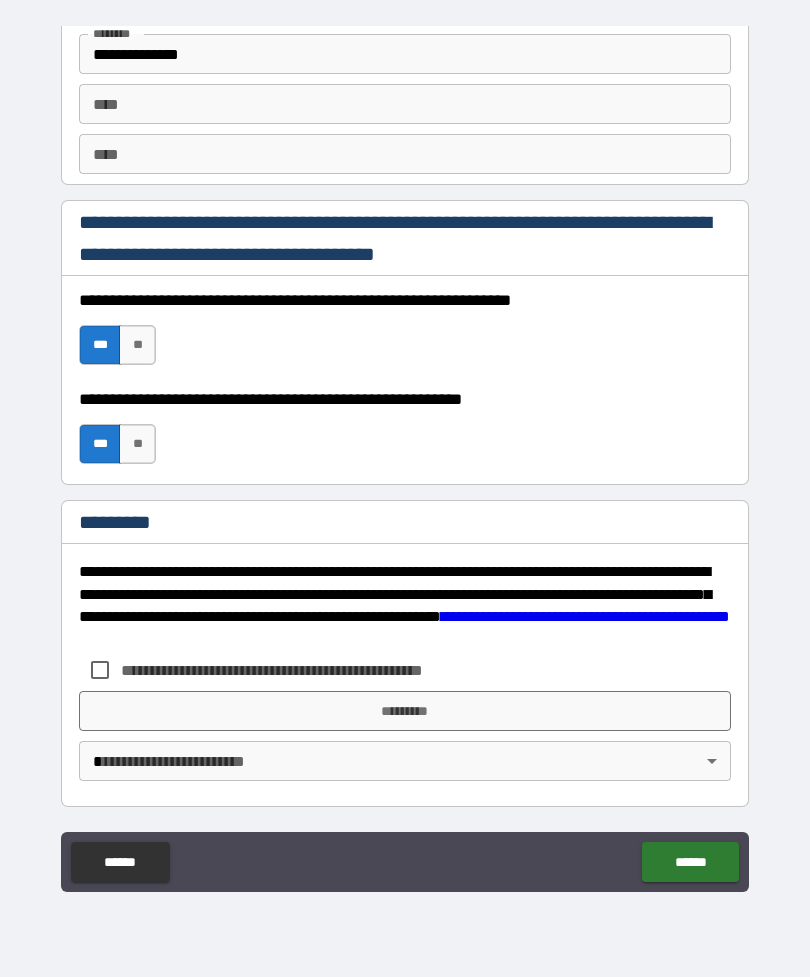 scroll, scrollTop: 2820, scrollLeft: 0, axis: vertical 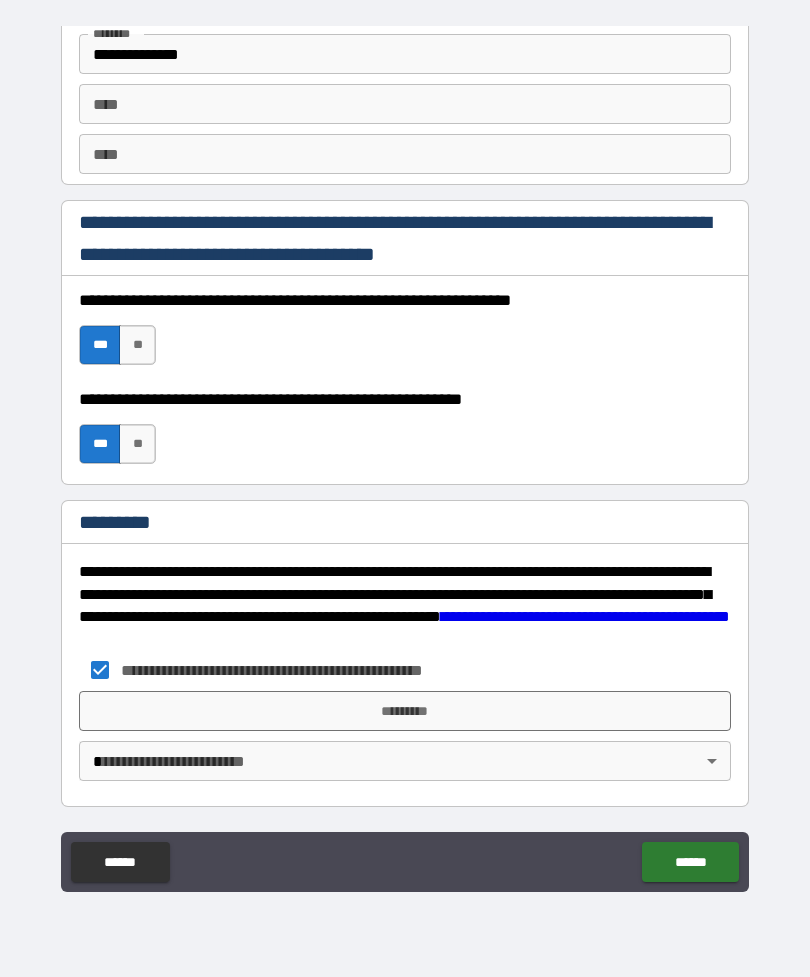 click on "*********" at bounding box center (405, 711) 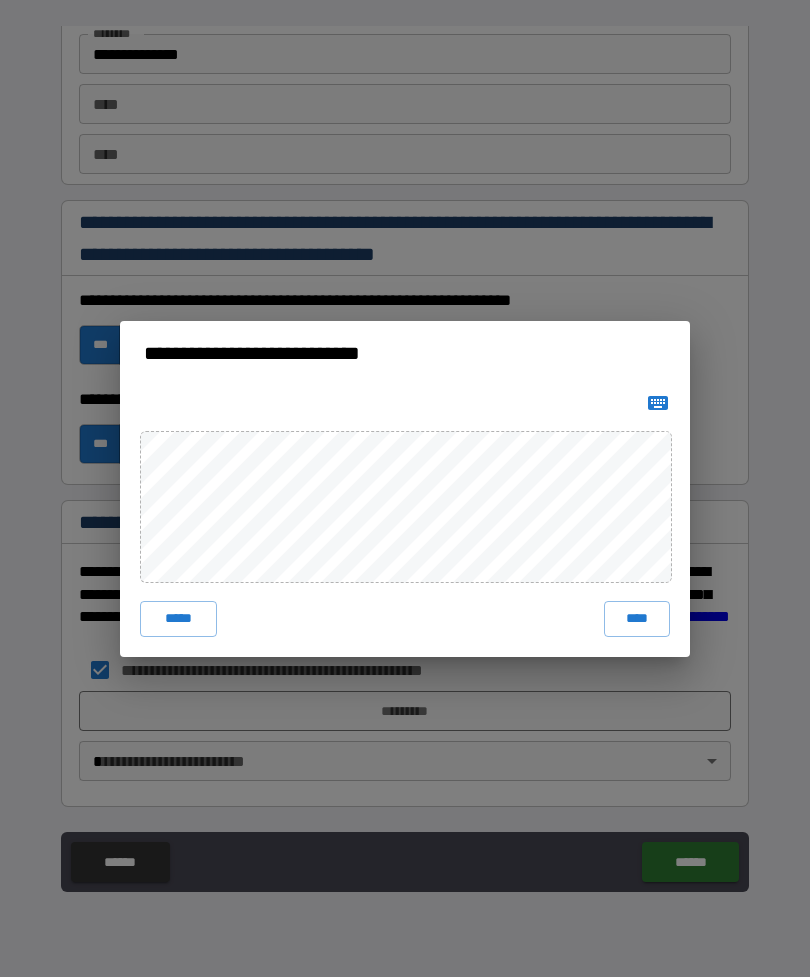 click on "****" at bounding box center (637, 619) 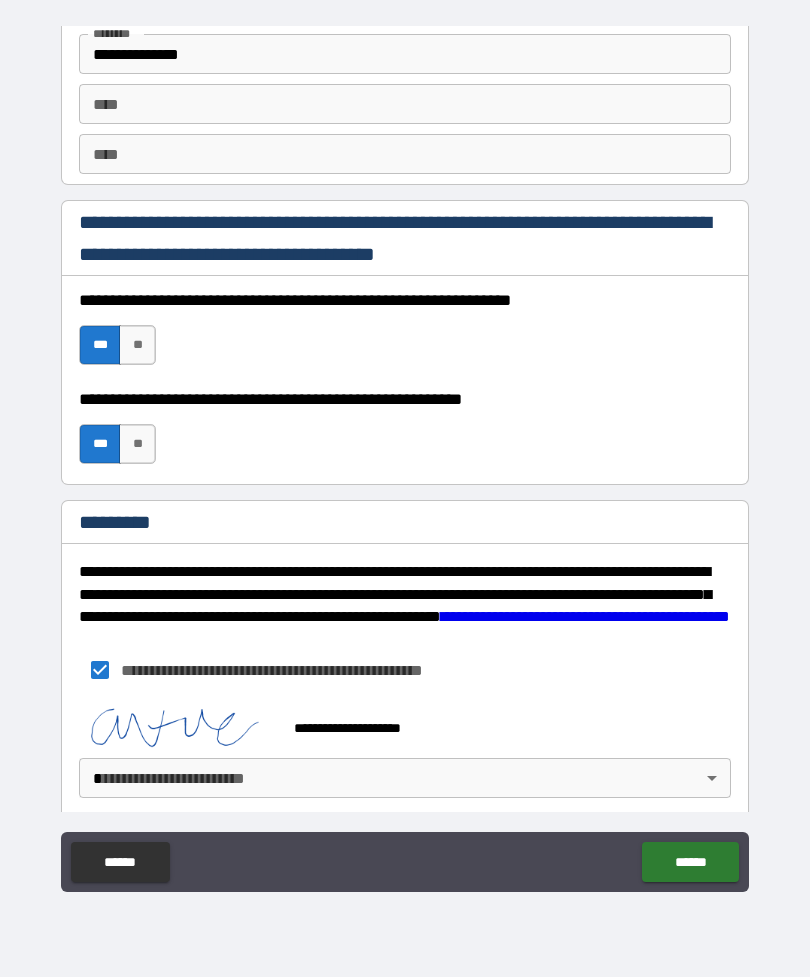 click on "**********" at bounding box center (405, 456) 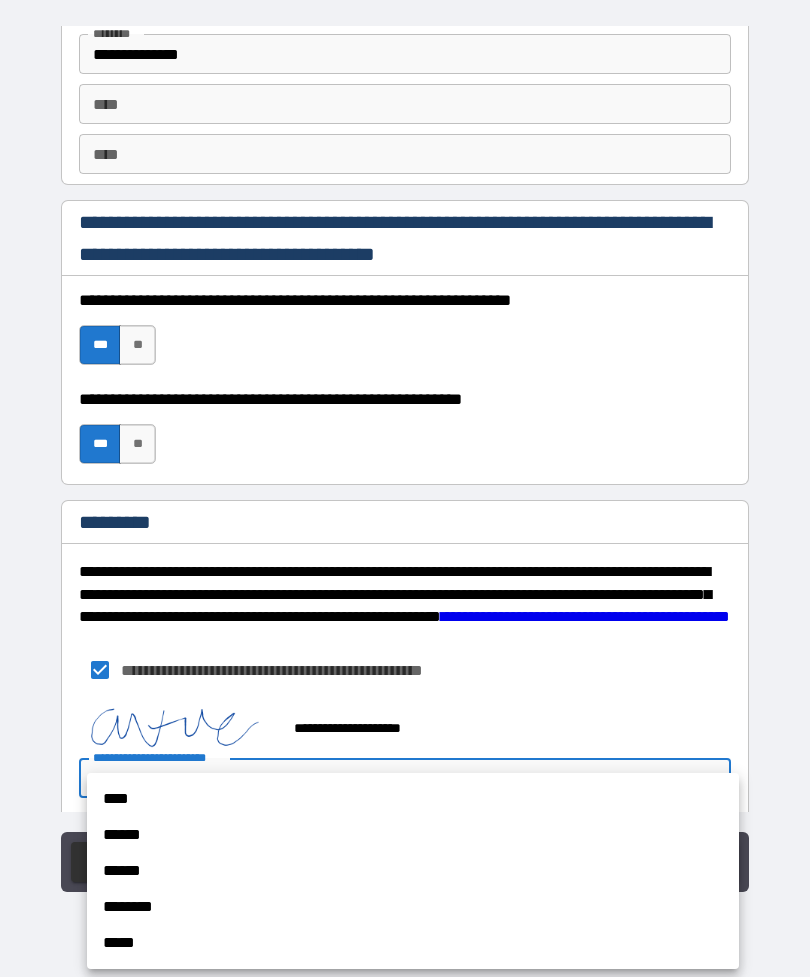 click on "******" at bounding box center (413, 835) 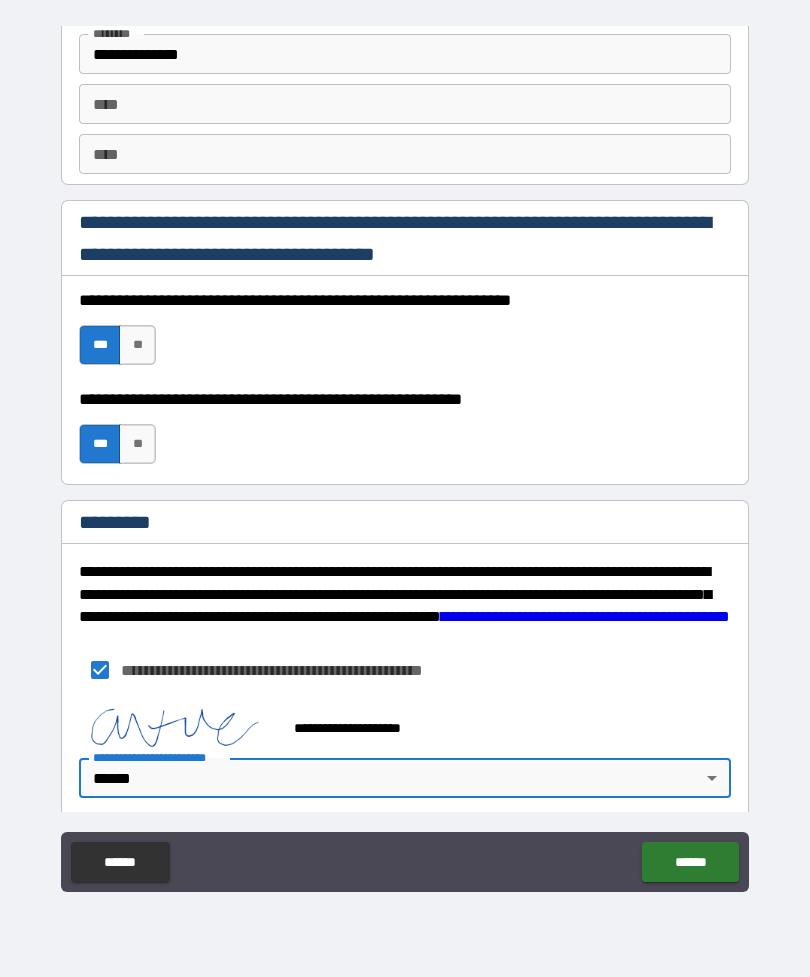 click on "******" at bounding box center [690, 862] 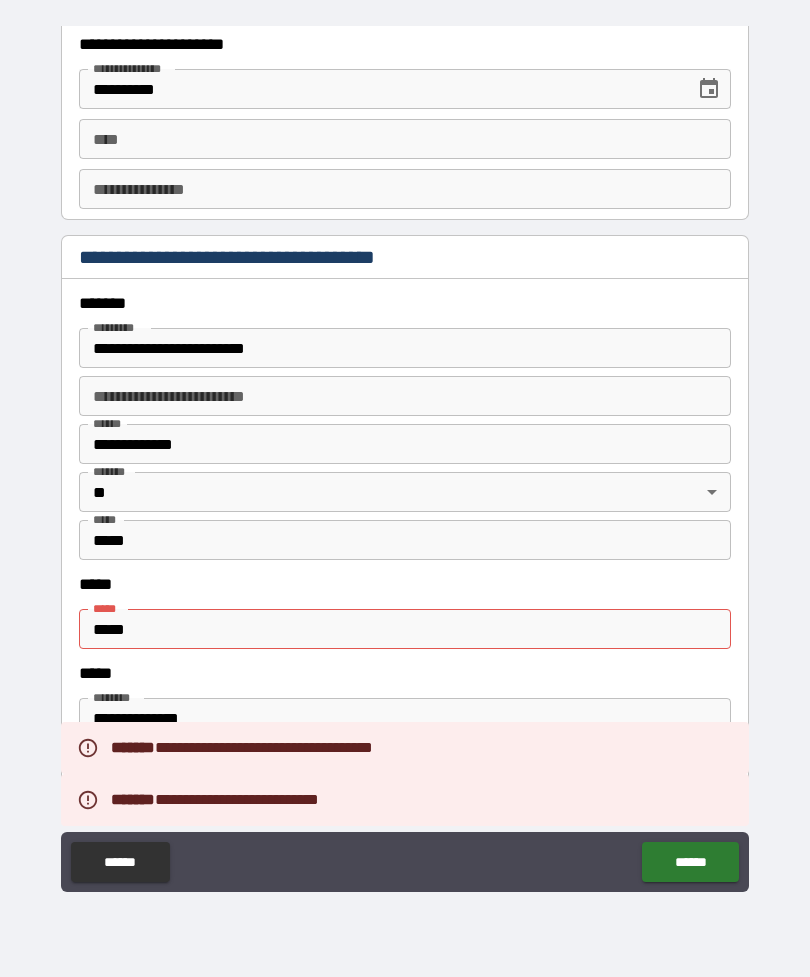 scroll, scrollTop: 2320, scrollLeft: 0, axis: vertical 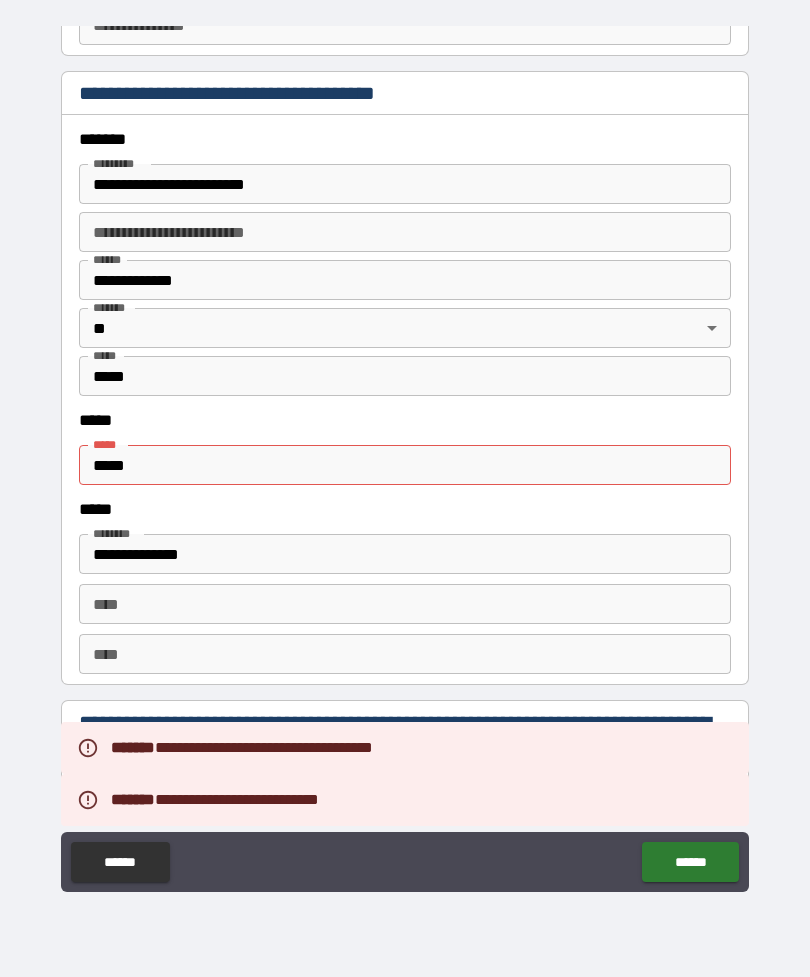 click on "***** ***** ***** *****" at bounding box center (405, 450) 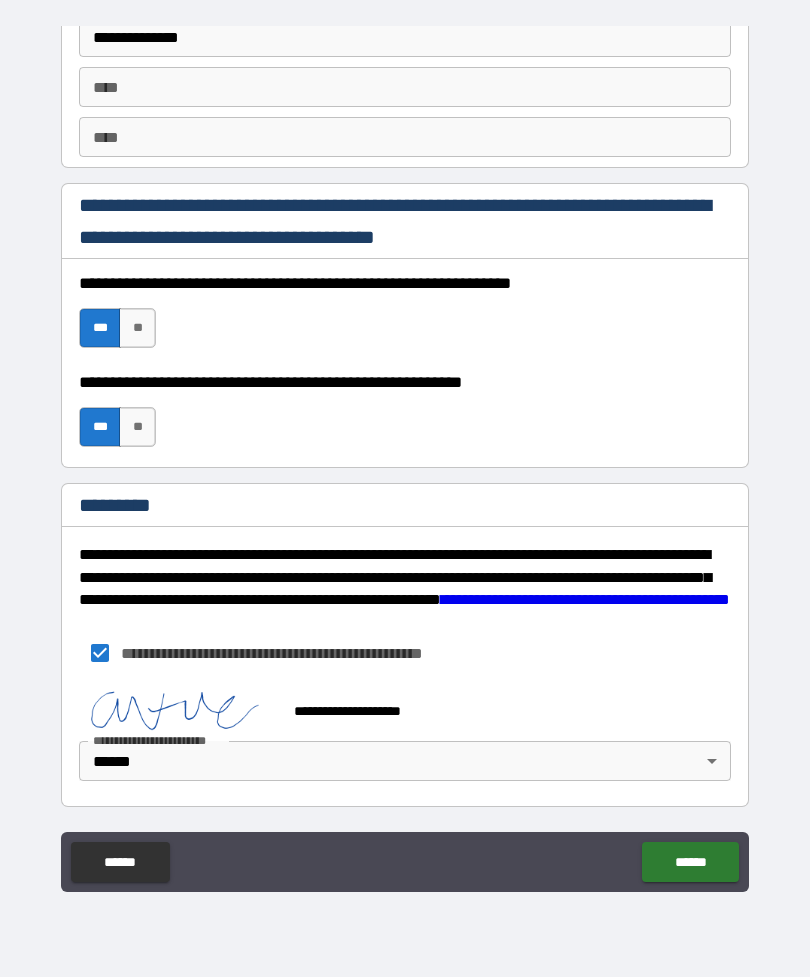scroll, scrollTop: 2837, scrollLeft: 0, axis: vertical 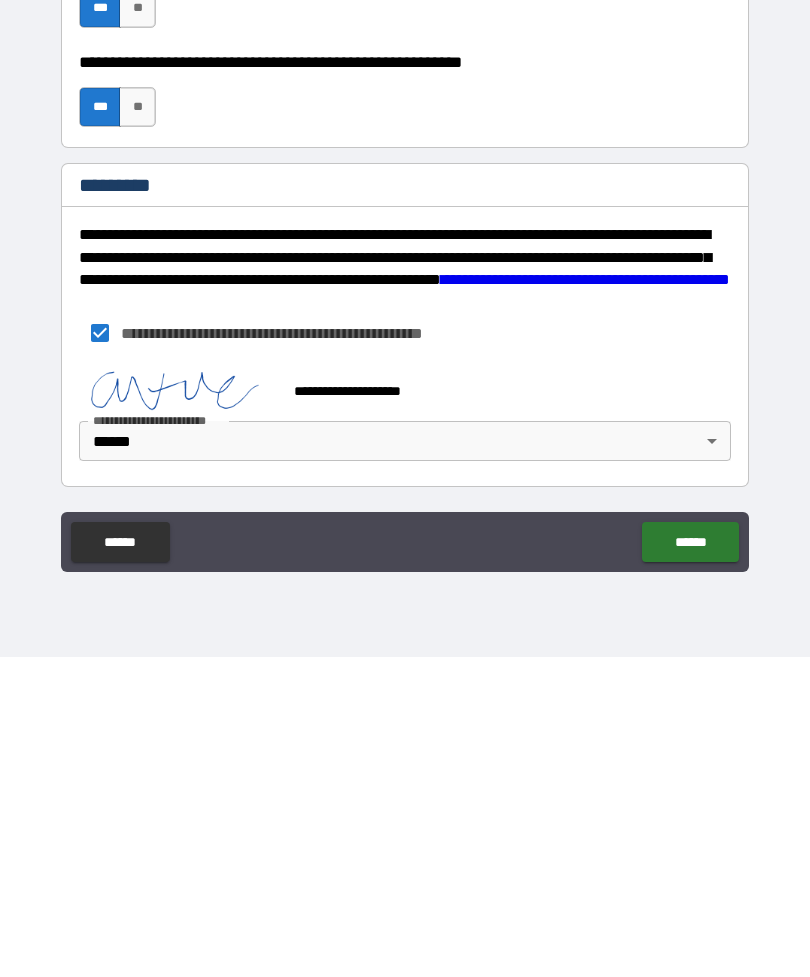 click on "******" at bounding box center (690, 862) 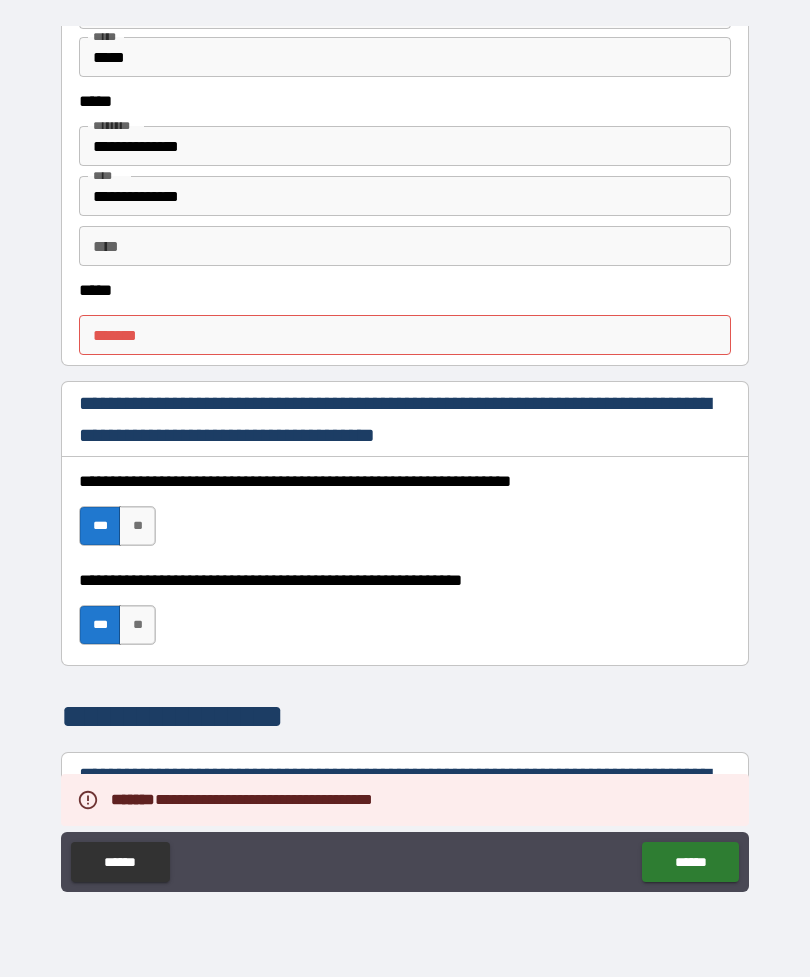 scroll, scrollTop: 1000, scrollLeft: 0, axis: vertical 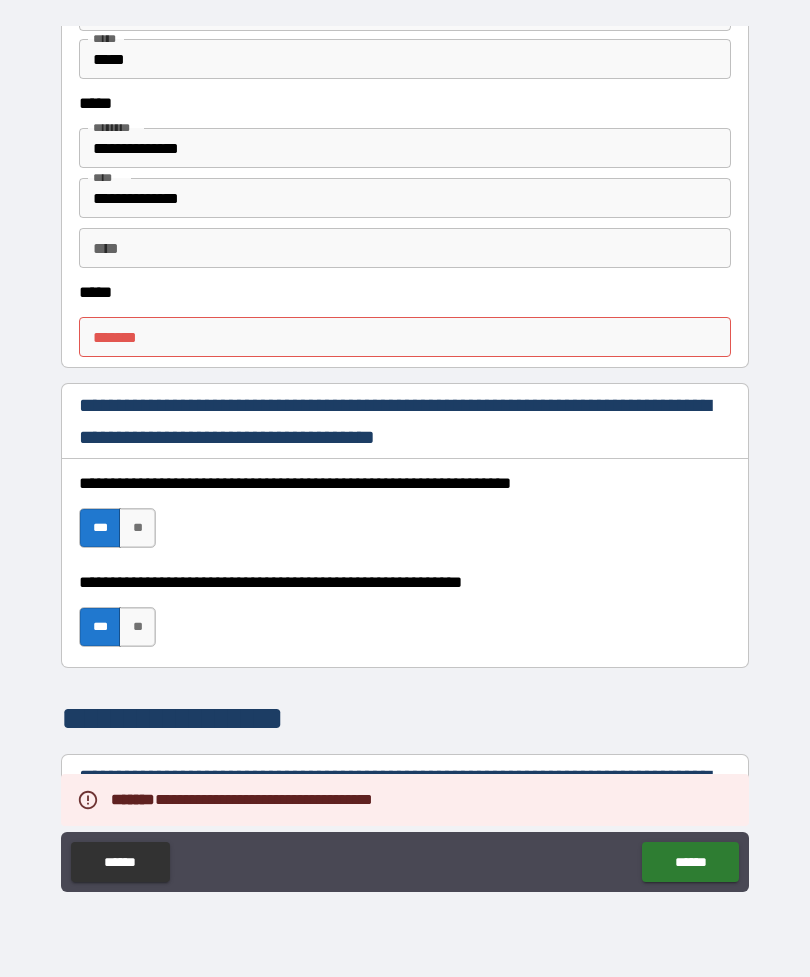 click on "*****   *" at bounding box center [405, 337] 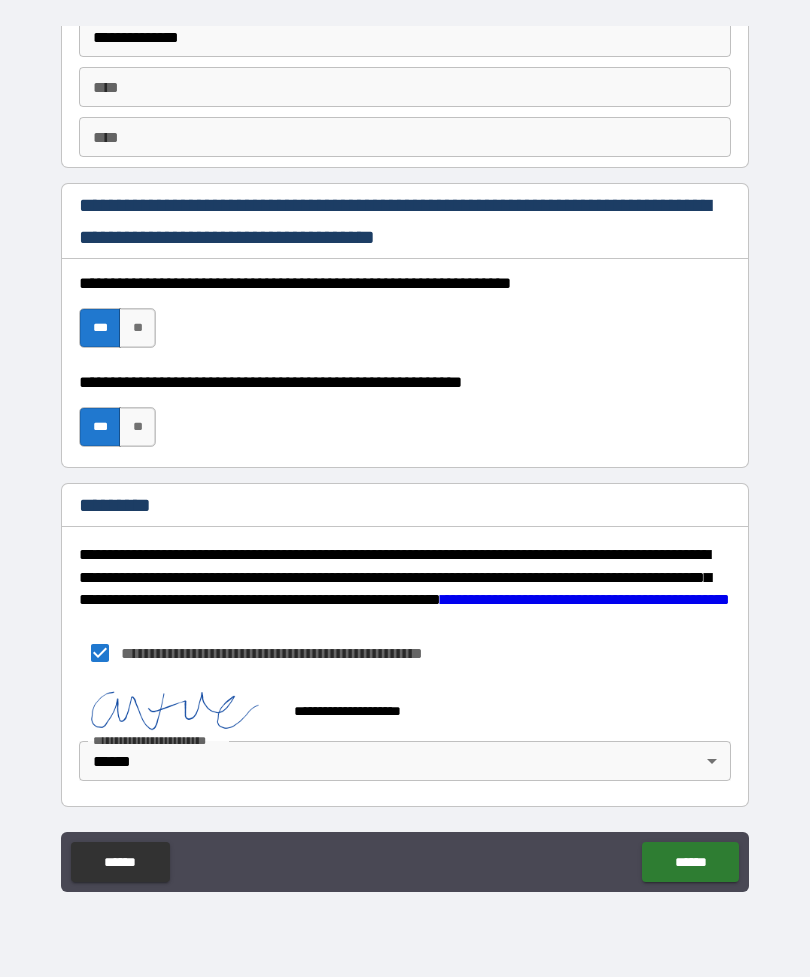 scroll, scrollTop: 2837, scrollLeft: 0, axis: vertical 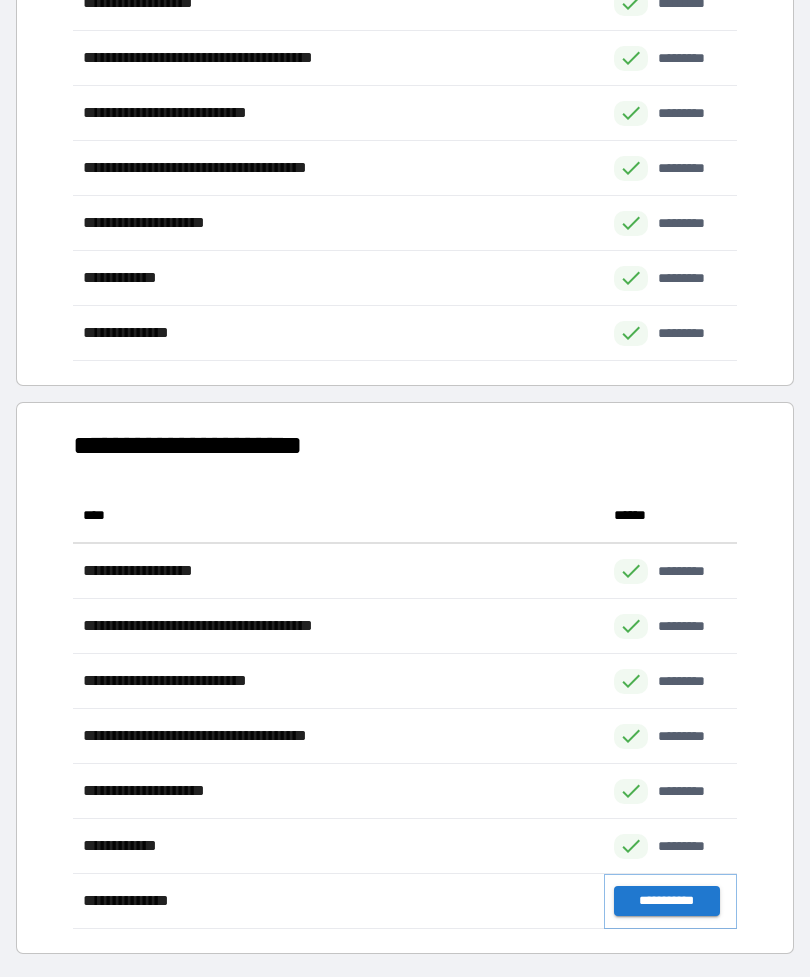 click on "**********" at bounding box center [666, 901] 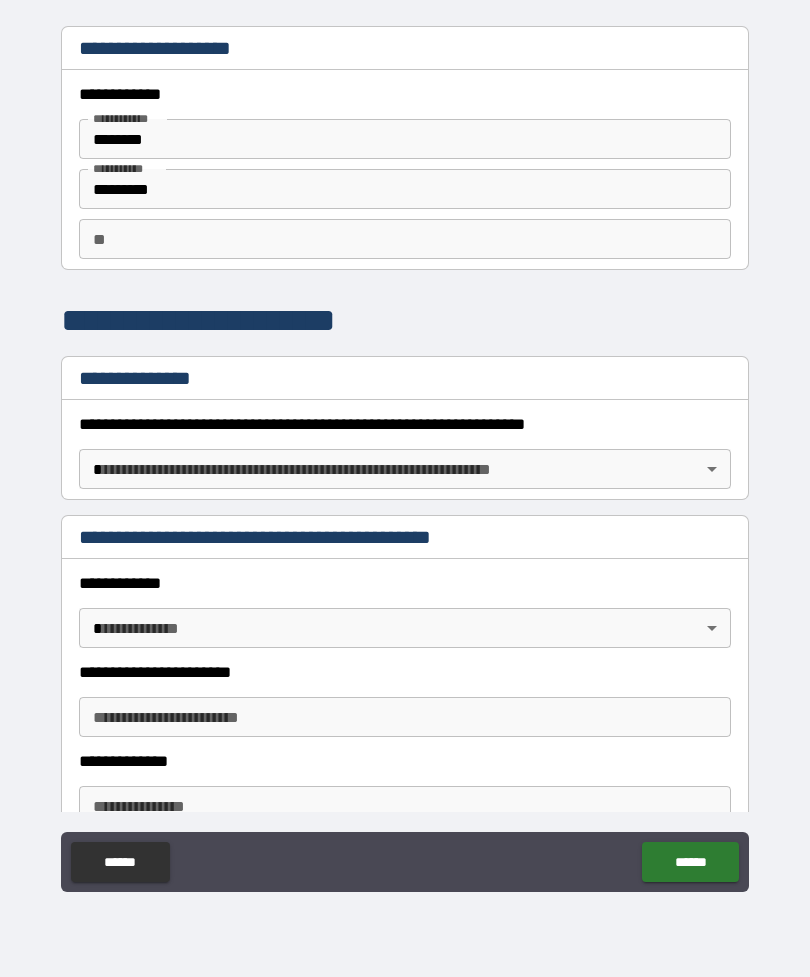 click on "**********" at bounding box center [405, 456] 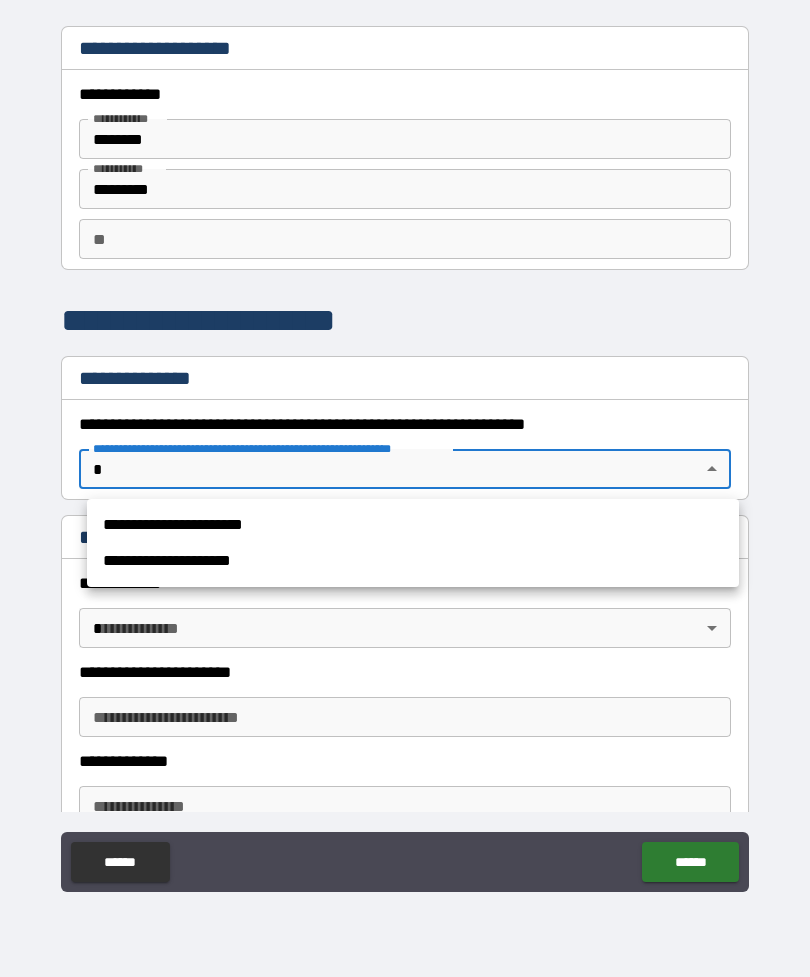 click on "**********" at bounding box center (413, 525) 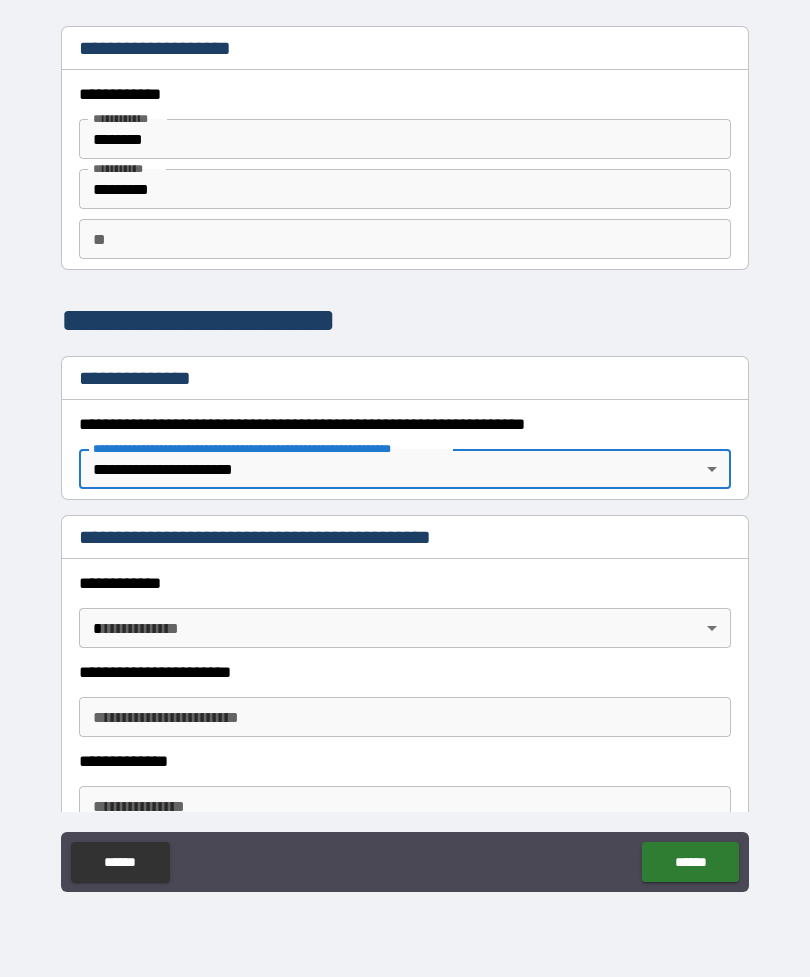 click on "**********" at bounding box center [405, 456] 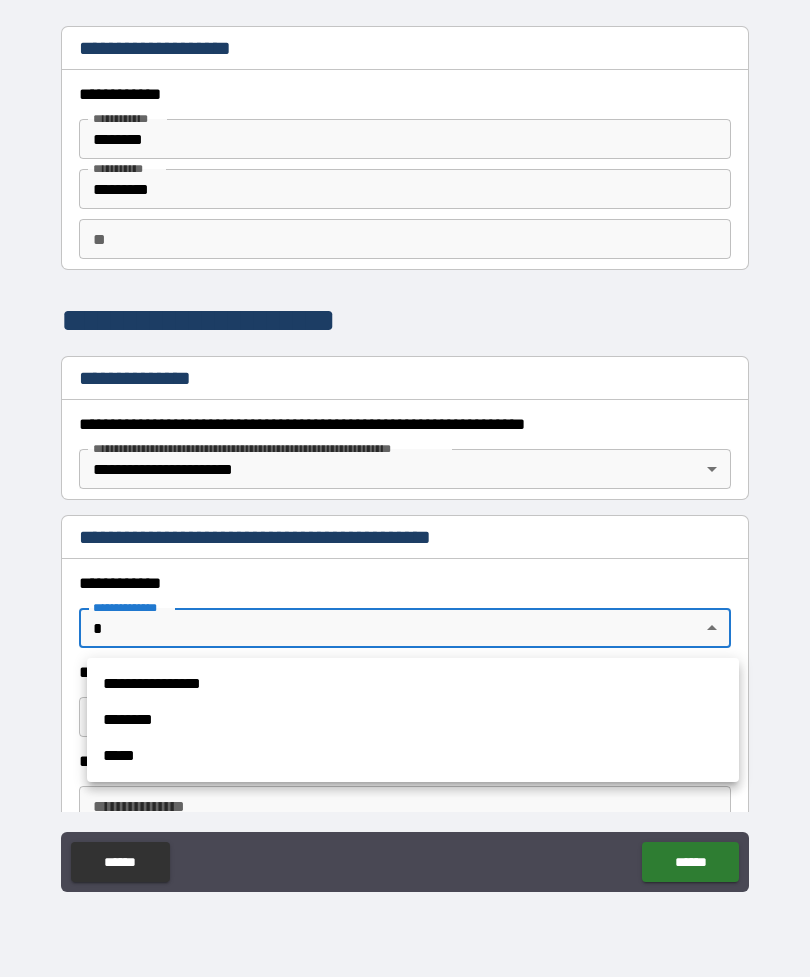 click on "********" at bounding box center (413, 720) 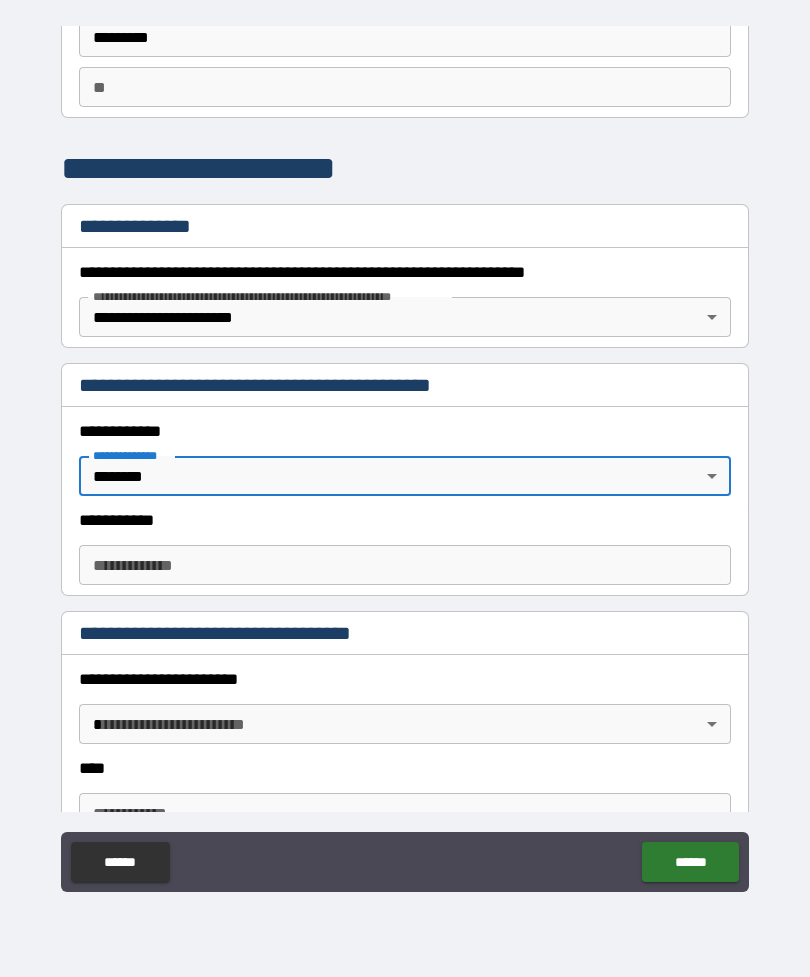 scroll, scrollTop: 176, scrollLeft: 0, axis: vertical 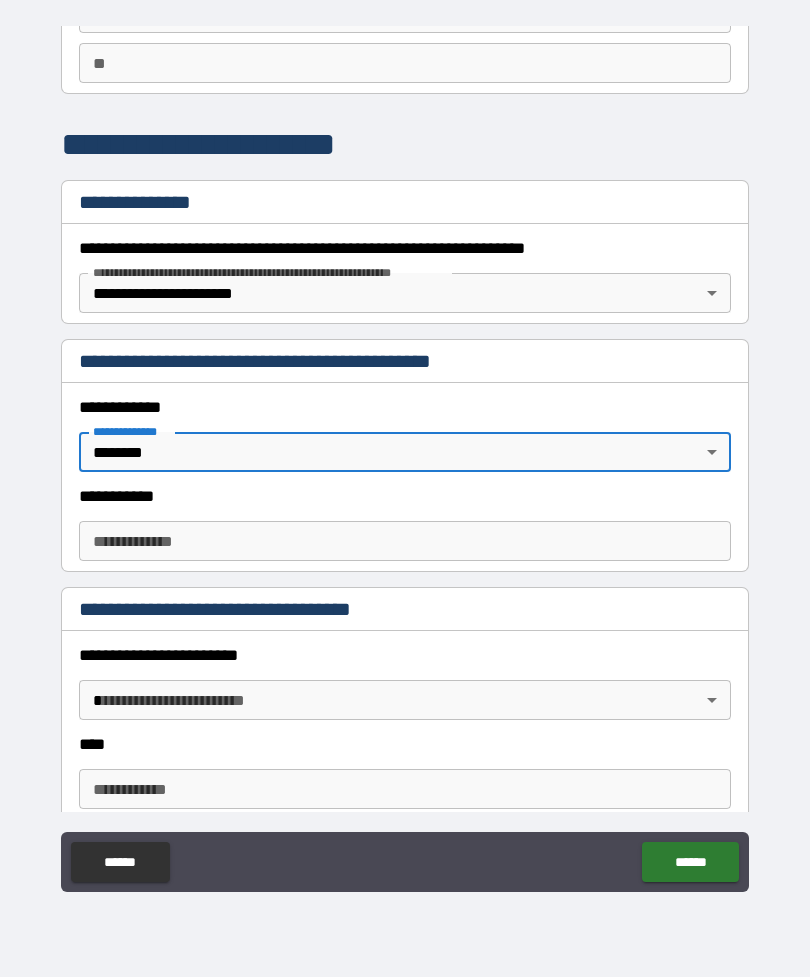click on "**********" at bounding box center (405, 541) 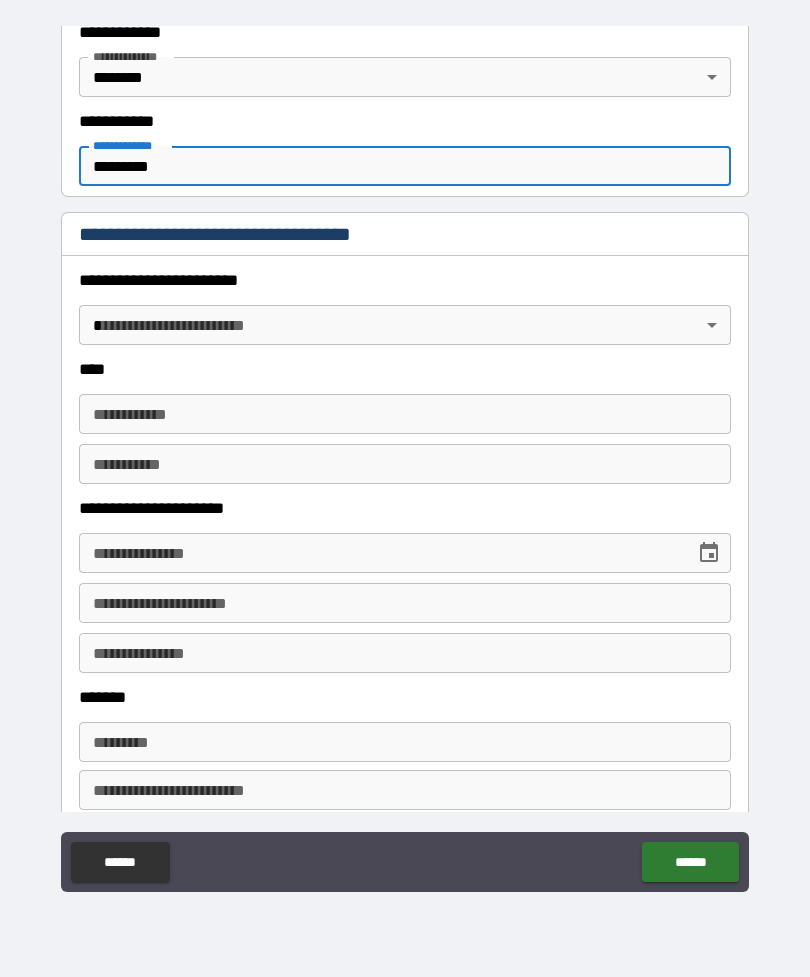 scroll, scrollTop: 552, scrollLeft: 0, axis: vertical 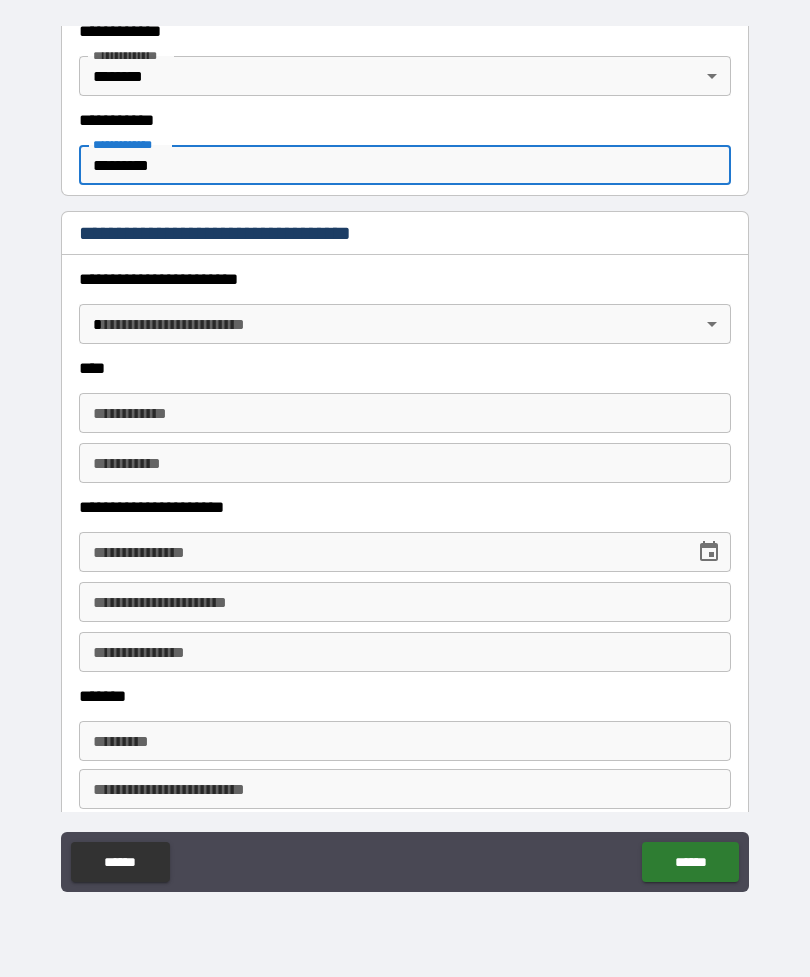 click on "**********" at bounding box center [405, 456] 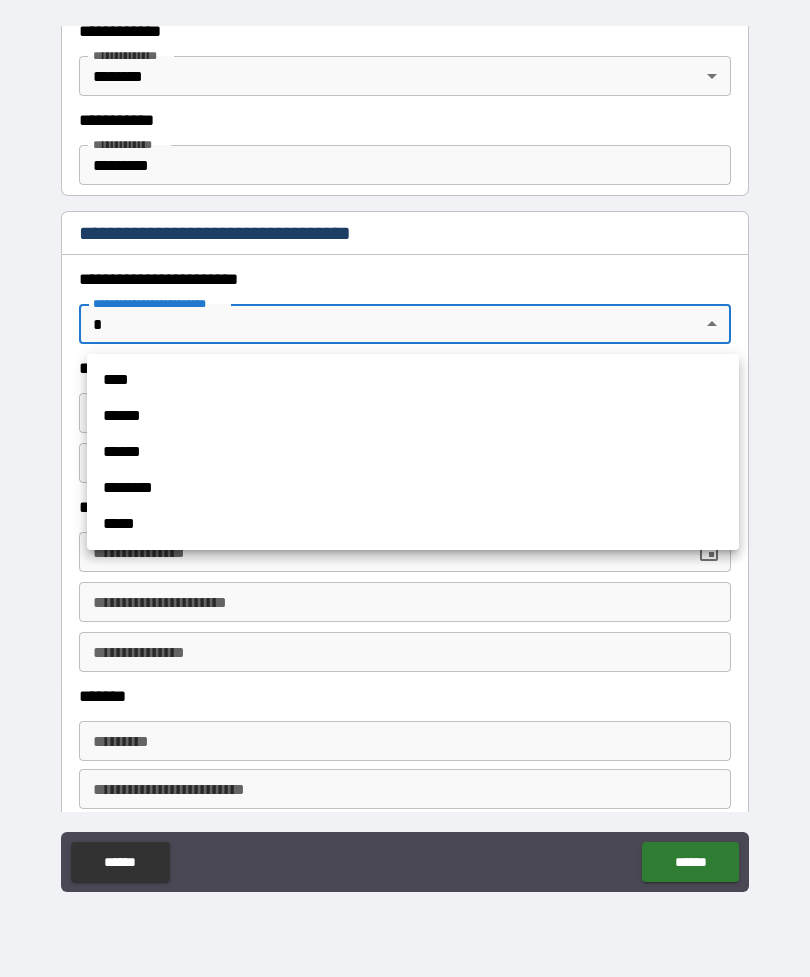 click on "******" at bounding box center [413, 416] 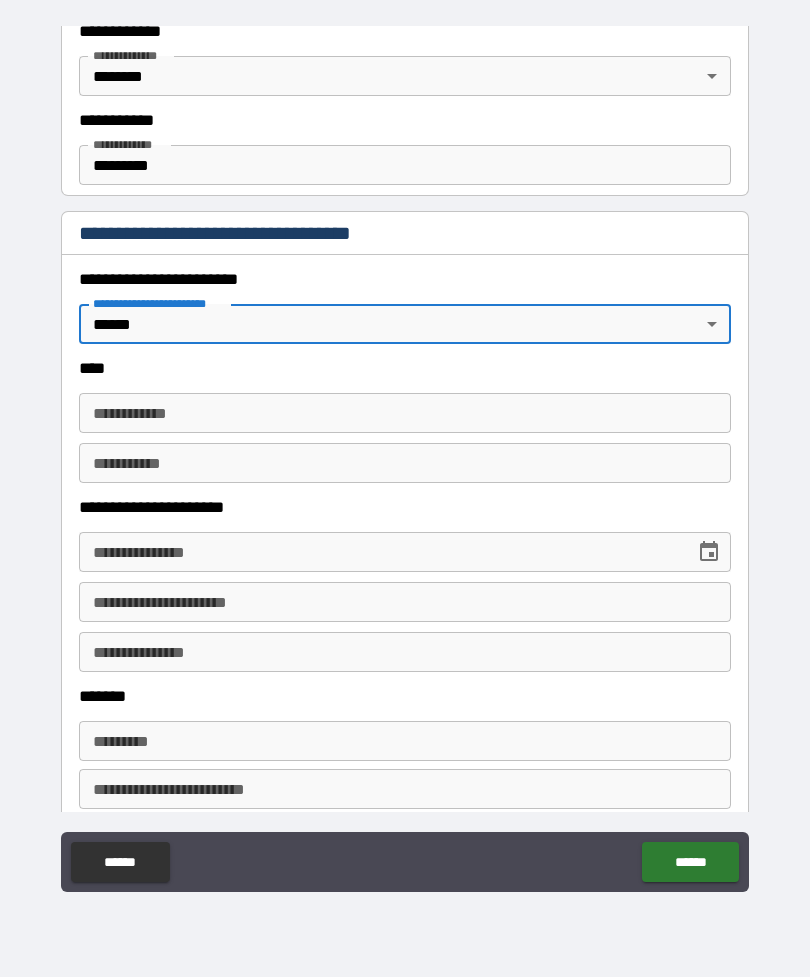 click on "**********" at bounding box center (405, 413) 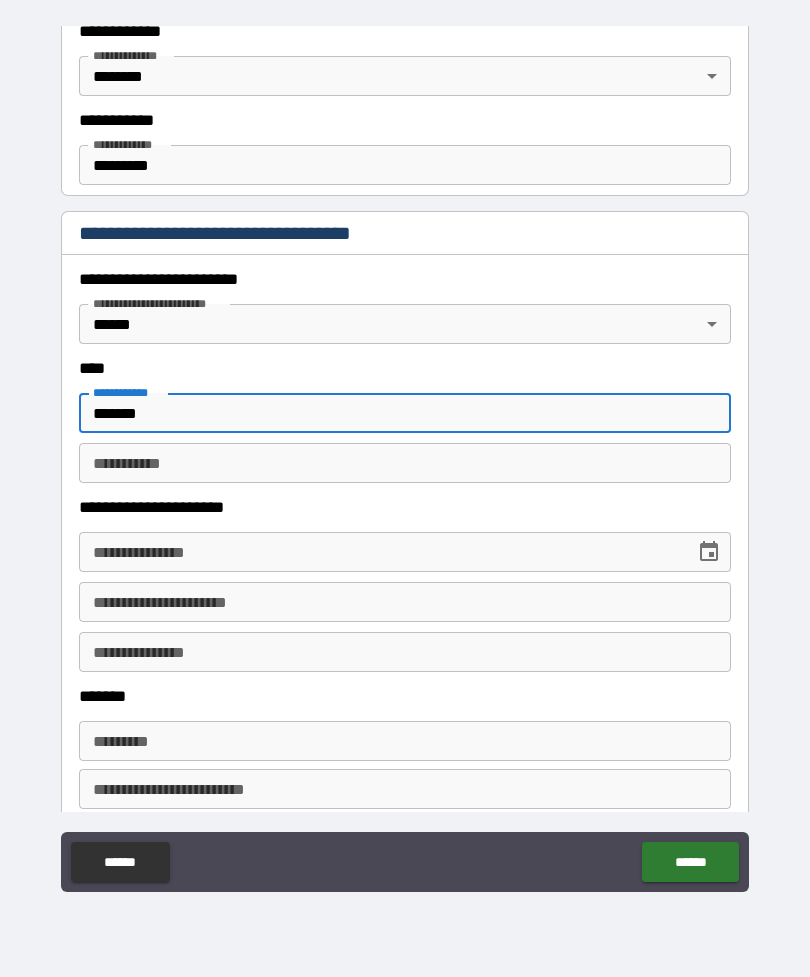 click on "*********   *" at bounding box center (405, 463) 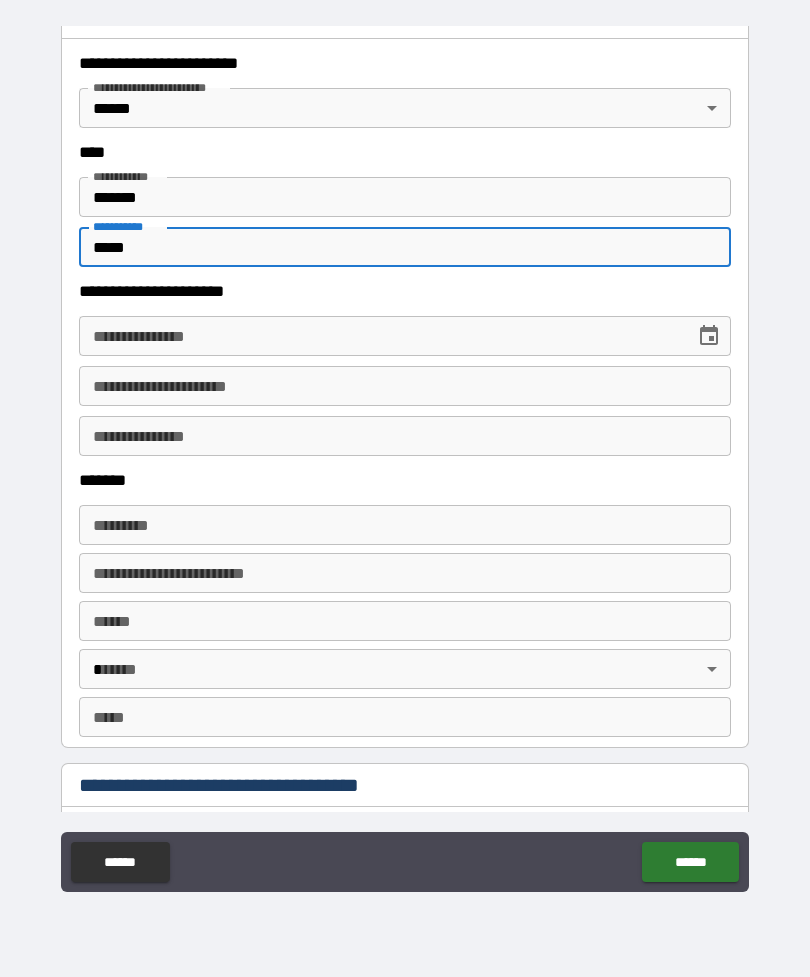 scroll, scrollTop: 769, scrollLeft: 0, axis: vertical 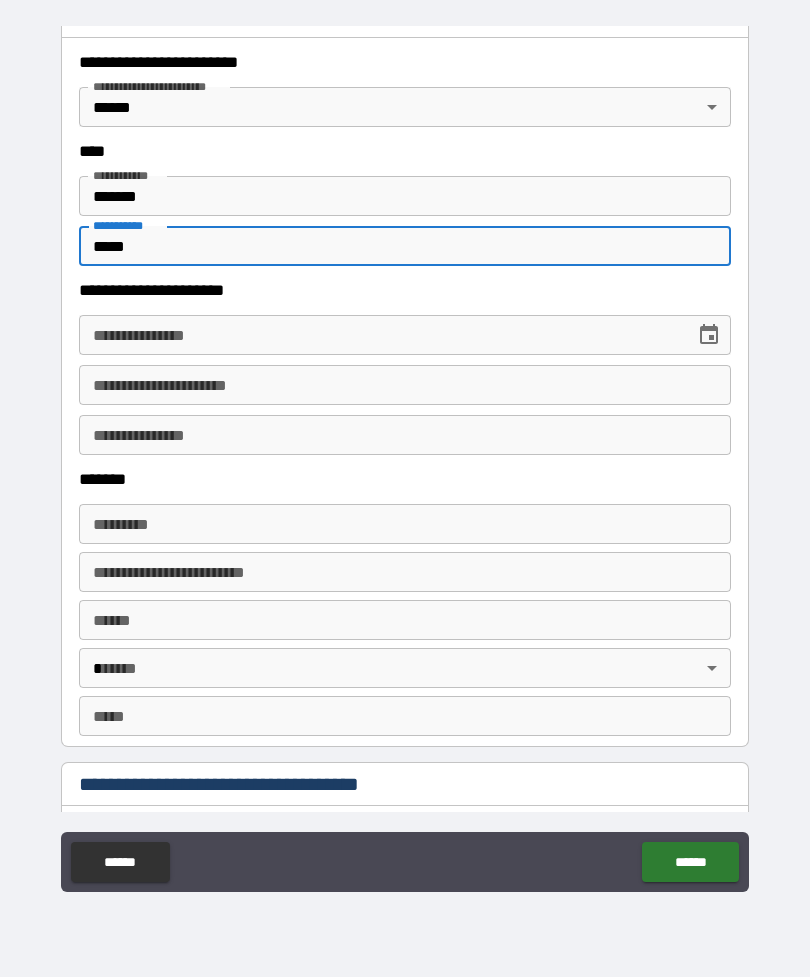click on "**********" at bounding box center [380, 335] 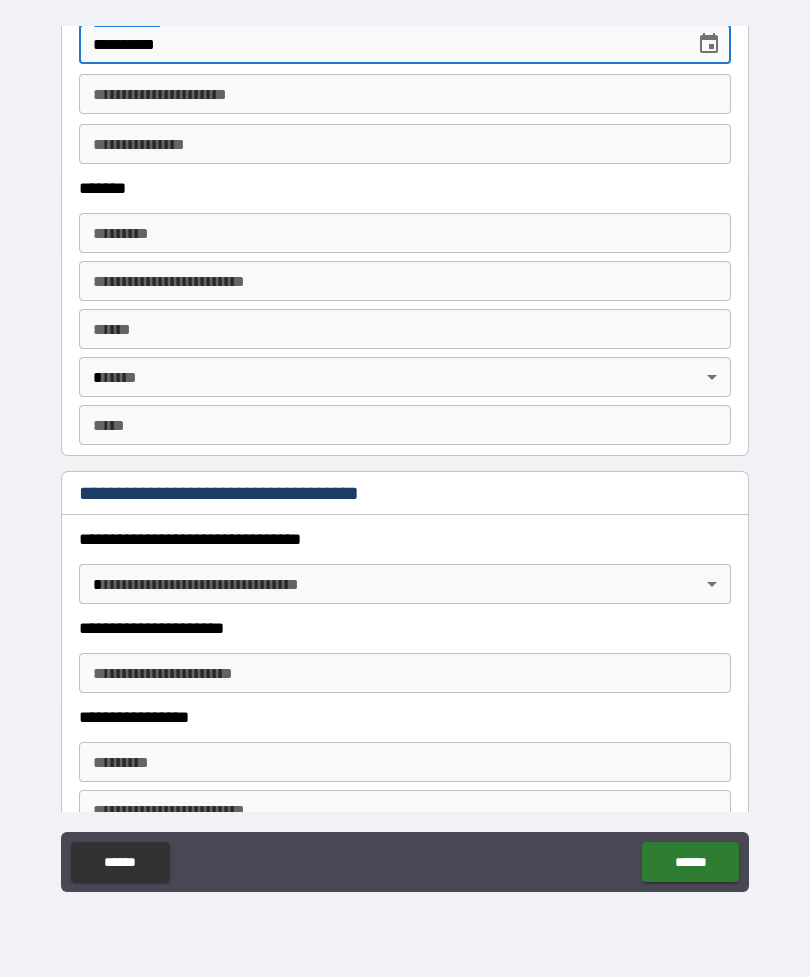 scroll, scrollTop: 1055, scrollLeft: 0, axis: vertical 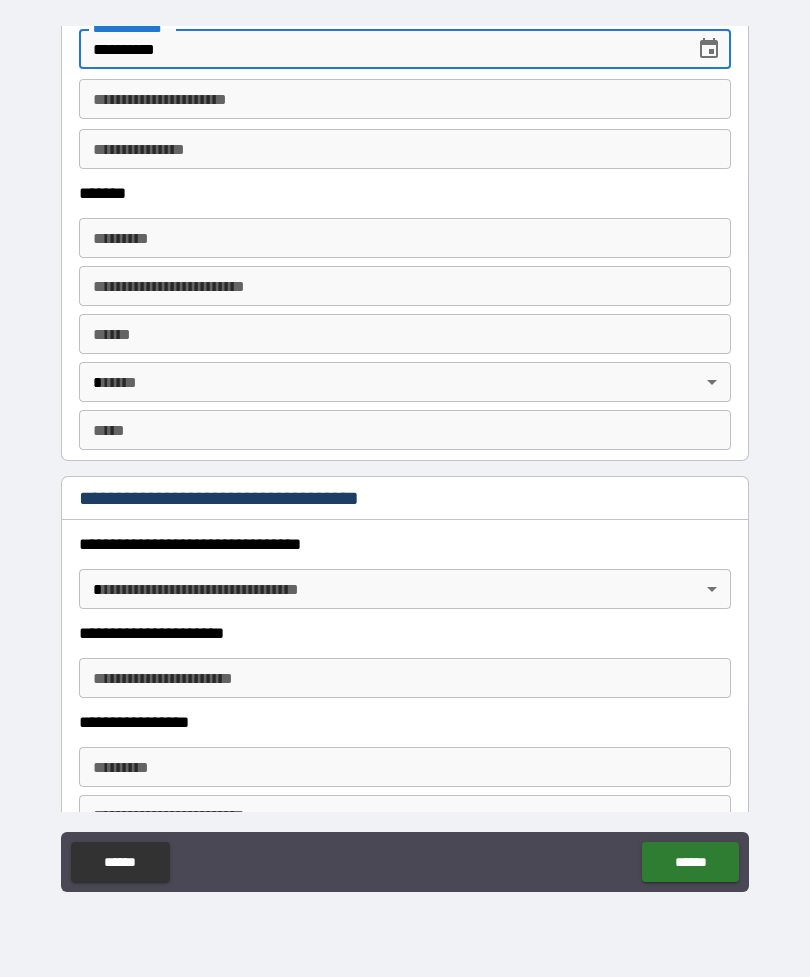 click on "*******   *" at bounding box center [405, 238] 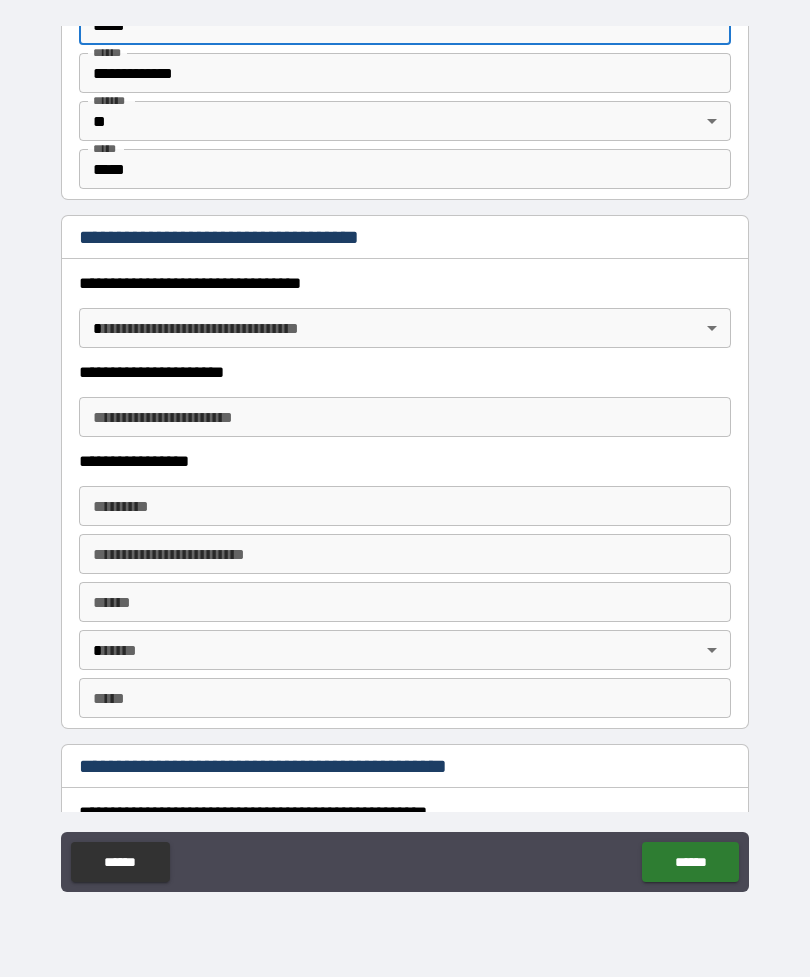 scroll, scrollTop: 1341, scrollLeft: 0, axis: vertical 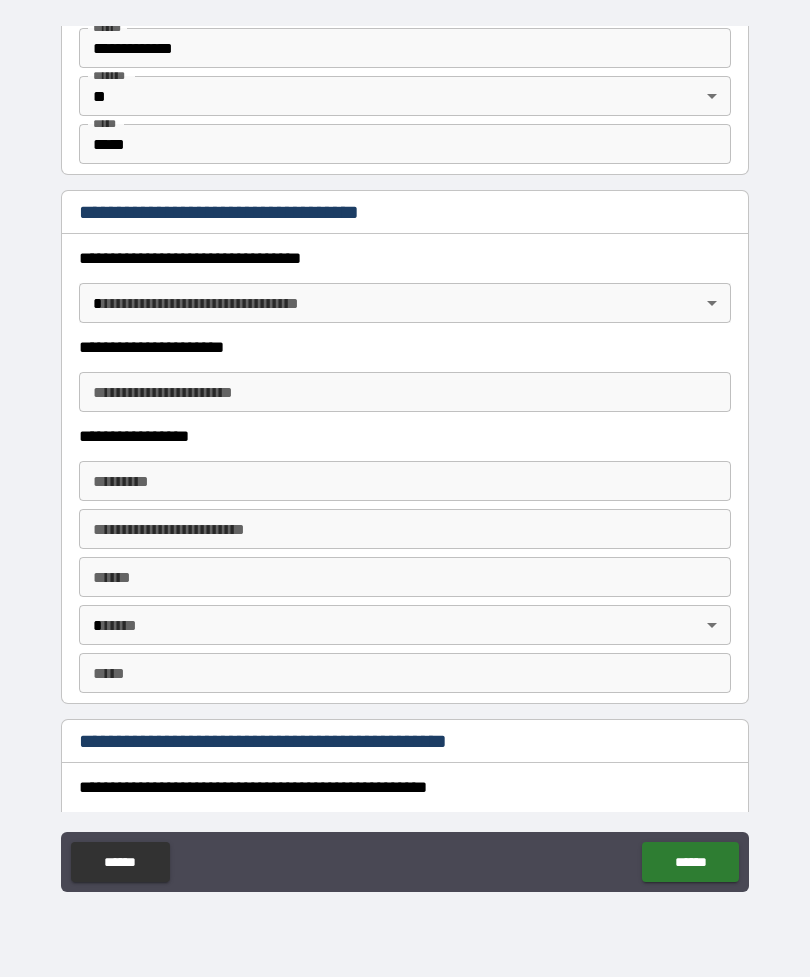 click on "**********" at bounding box center (405, 456) 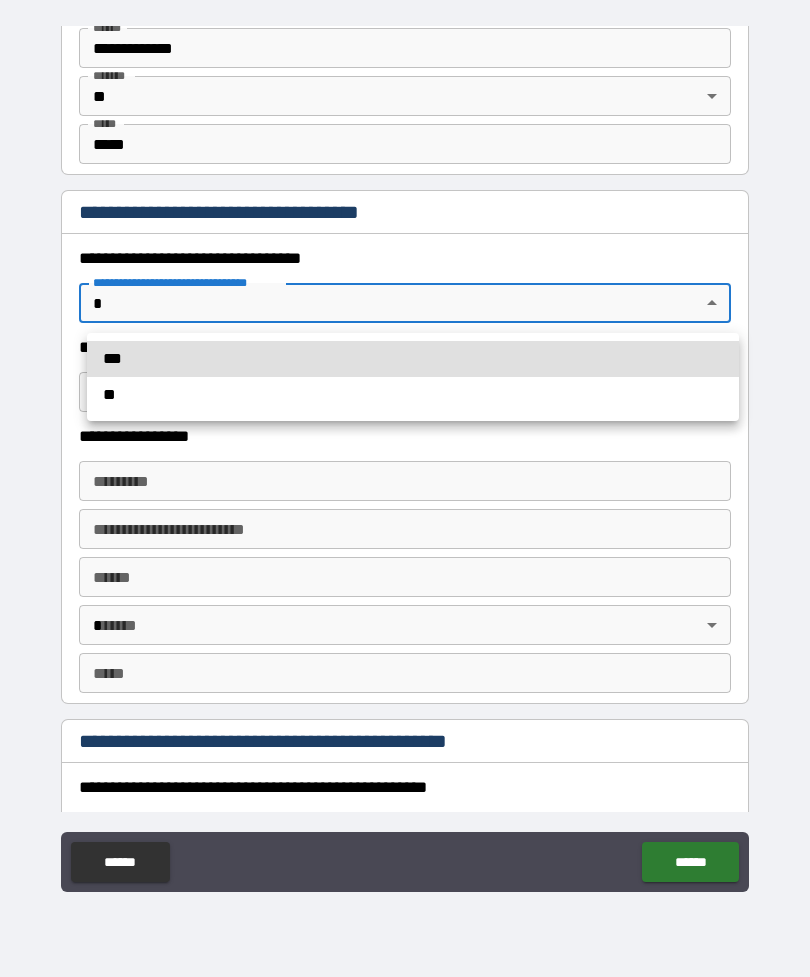 click on "**" at bounding box center (413, 395) 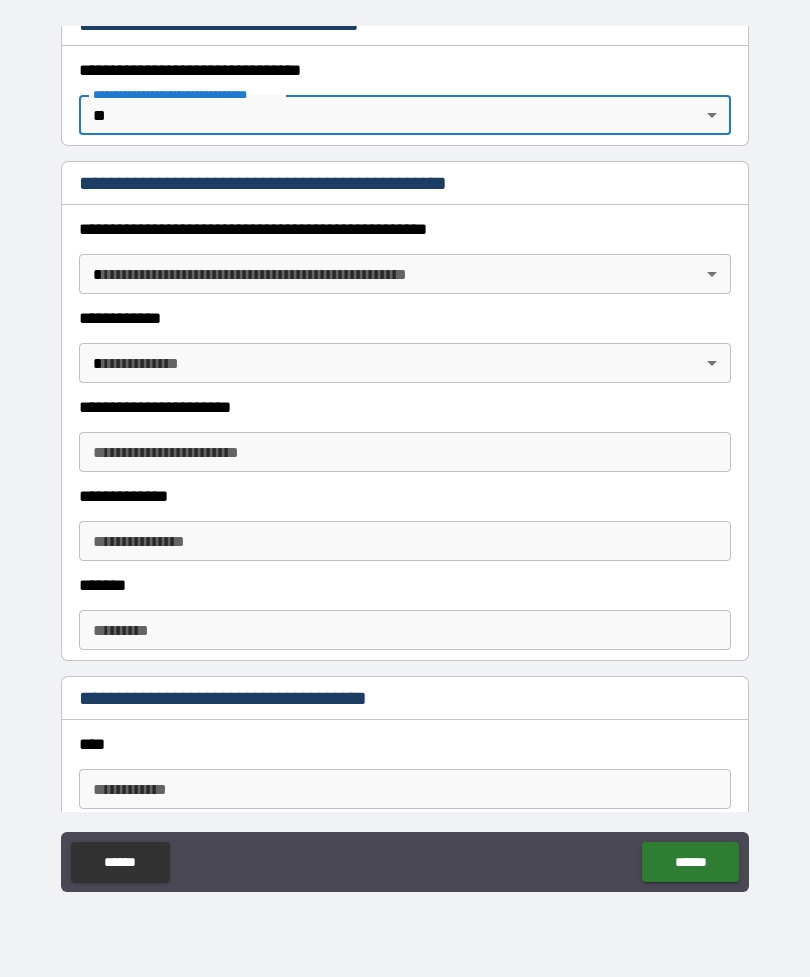 scroll, scrollTop: 1531, scrollLeft: 0, axis: vertical 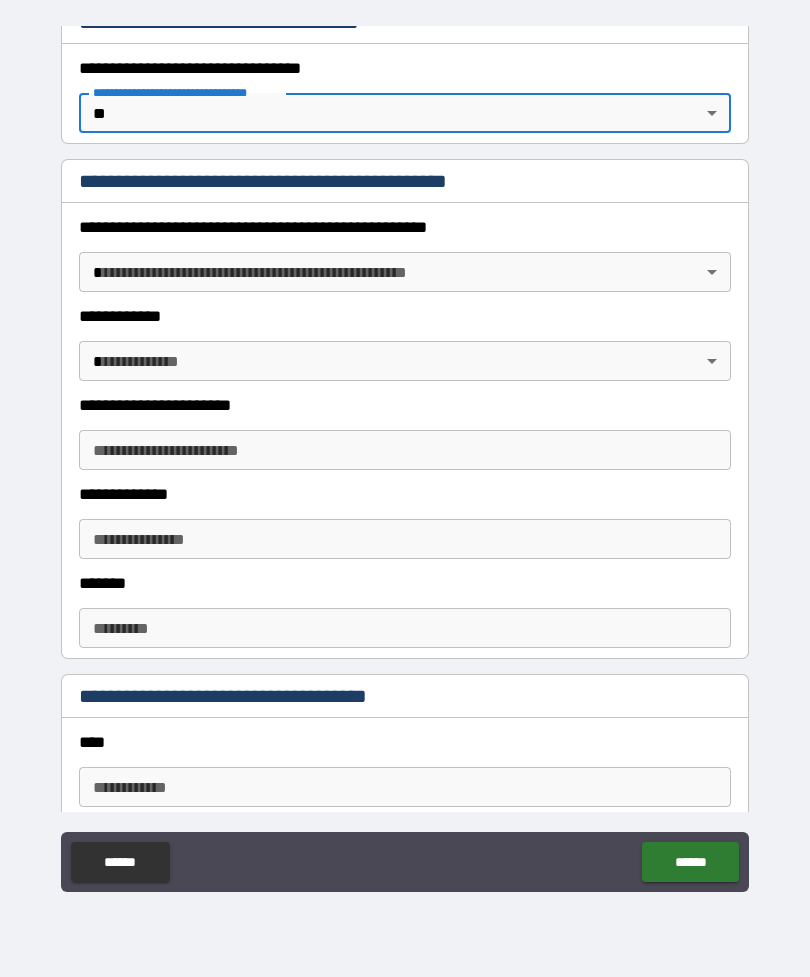 click on "**********" at bounding box center (405, 456) 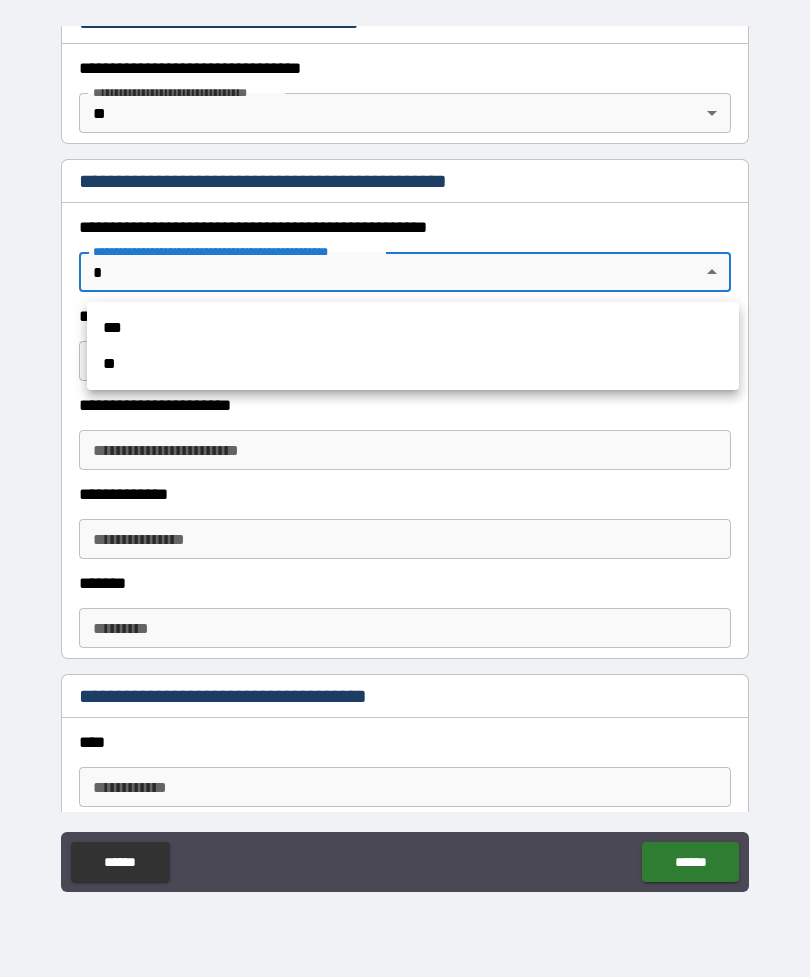 click on "**" at bounding box center (413, 364) 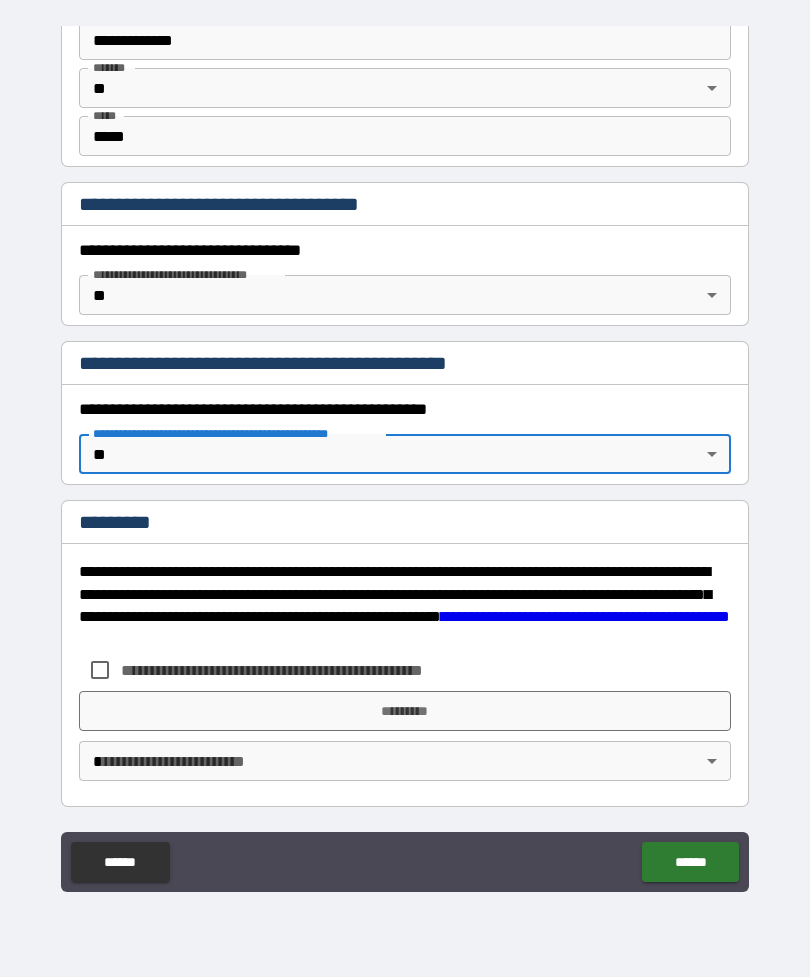 scroll, scrollTop: 1349, scrollLeft: 0, axis: vertical 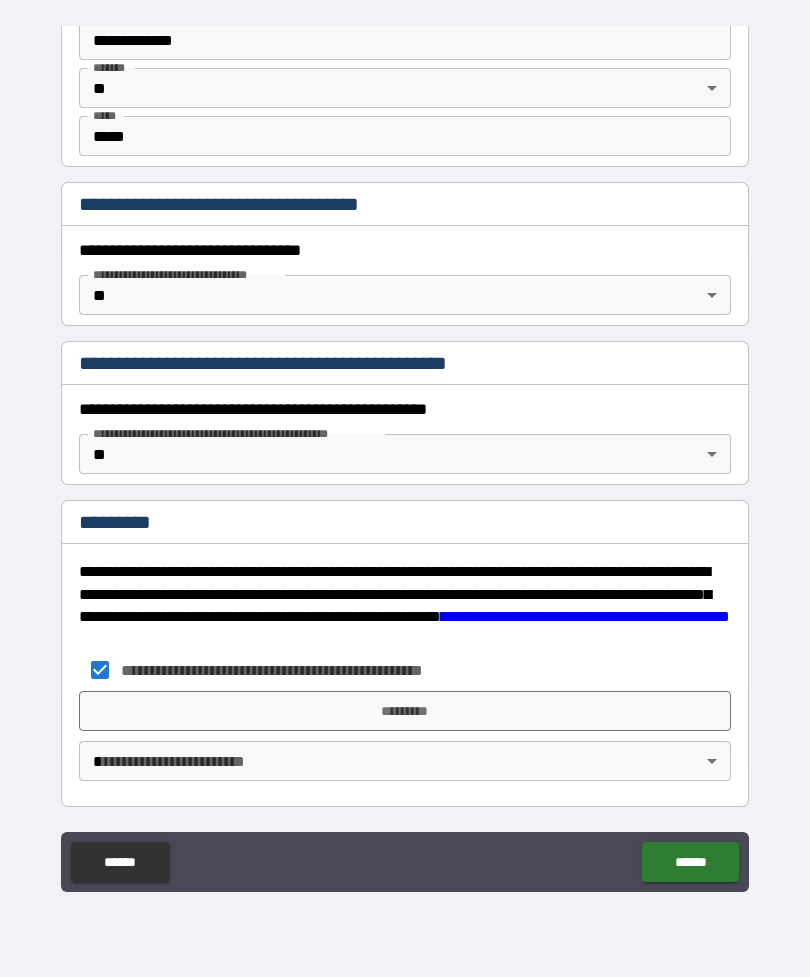 click on "*********" at bounding box center [405, 711] 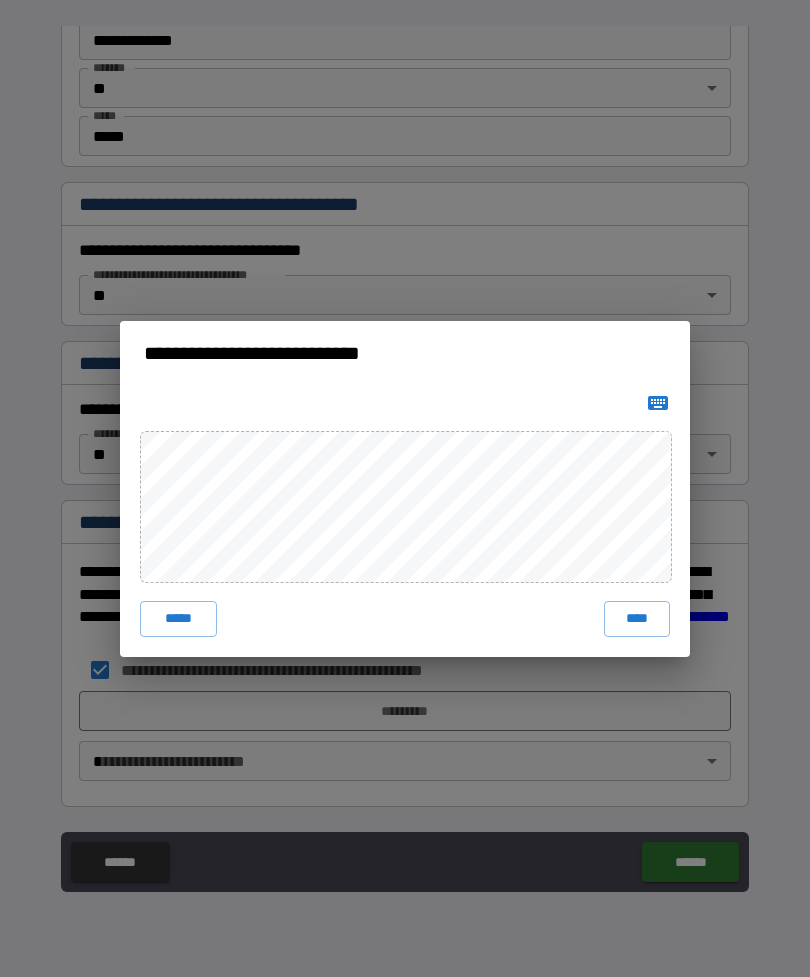 click on "****" at bounding box center (637, 619) 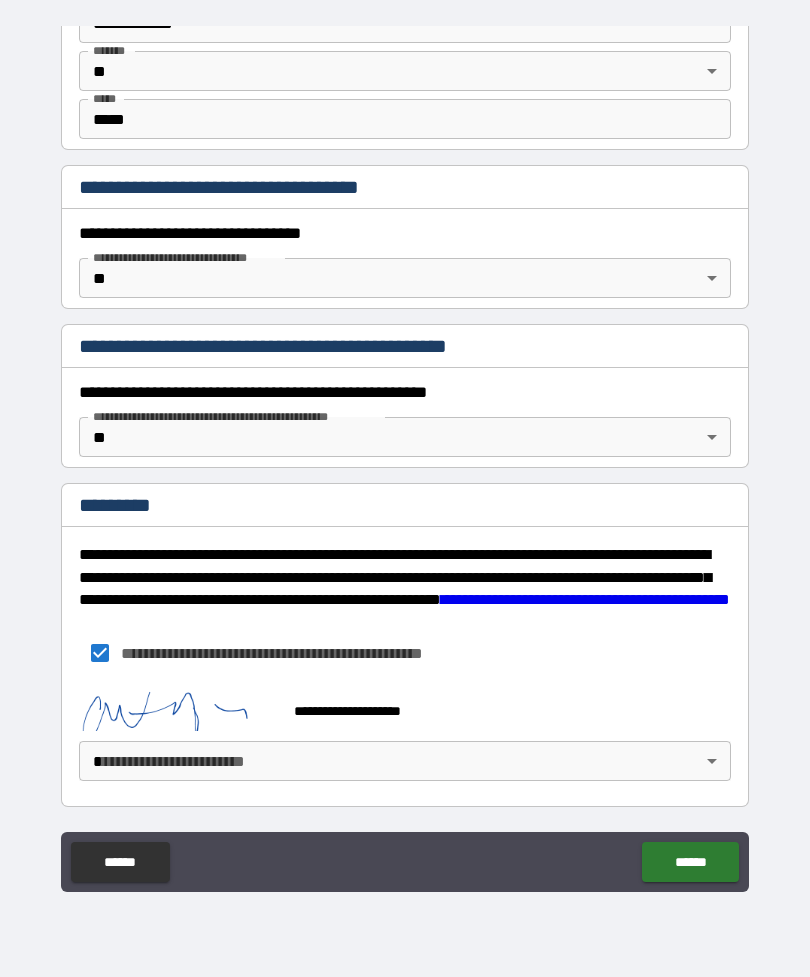 scroll, scrollTop: 1366, scrollLeft: 0, axis: vertical 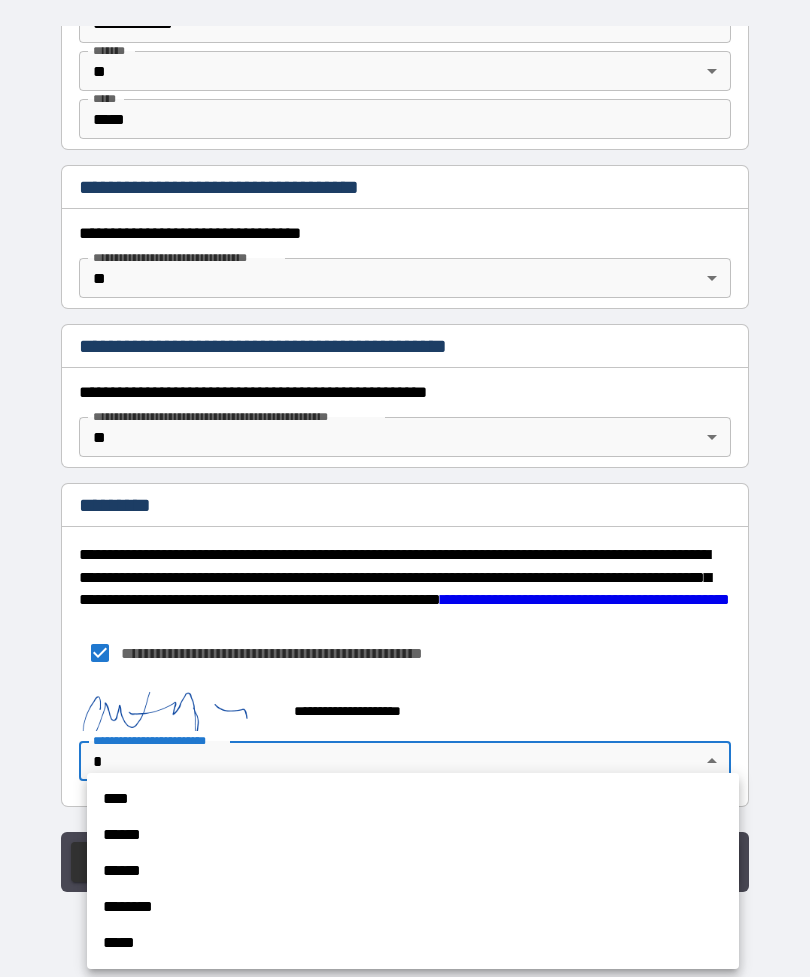 click on "******" at bounding box center [413, 835] 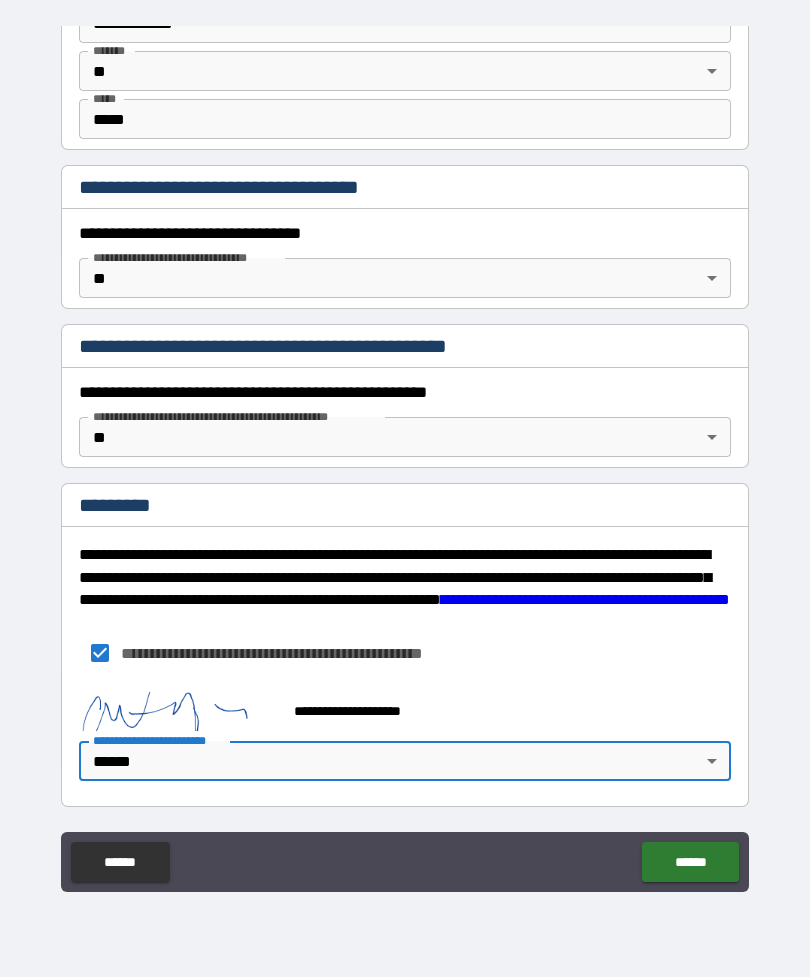 click on "******" at bounding box center [690, 862] 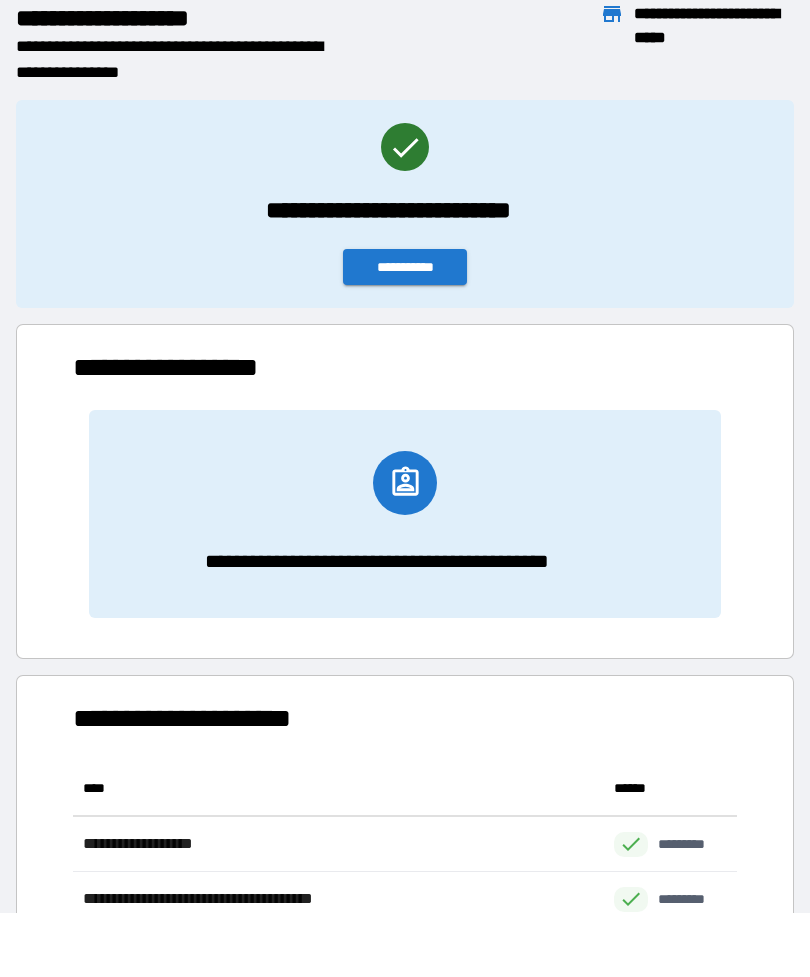 scroll, scrollTop: 441, scrollLeft: 664, axis: both 